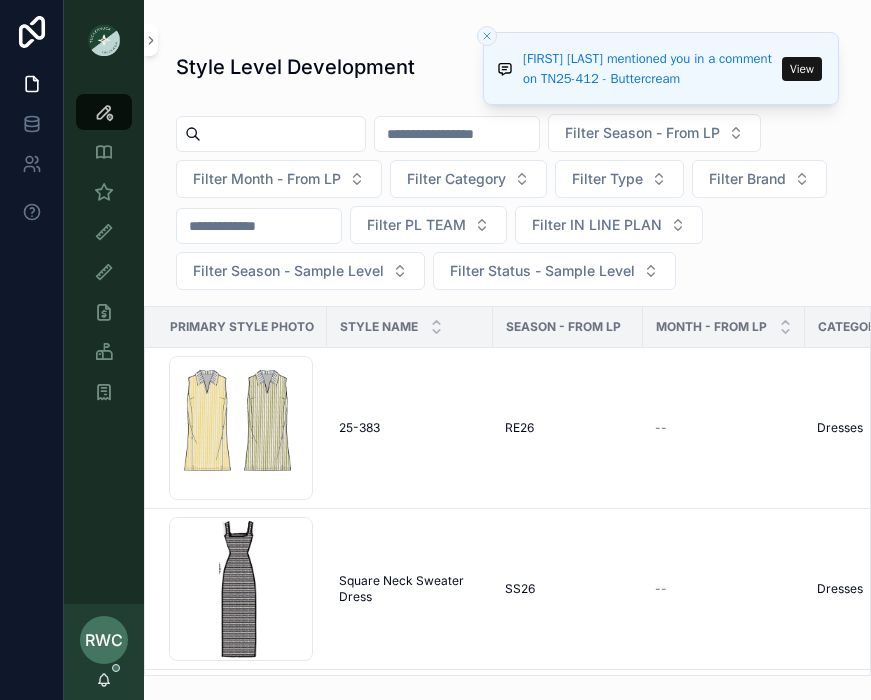 scroll, scrollTop: 0, scrollLeft: 0, axis: both 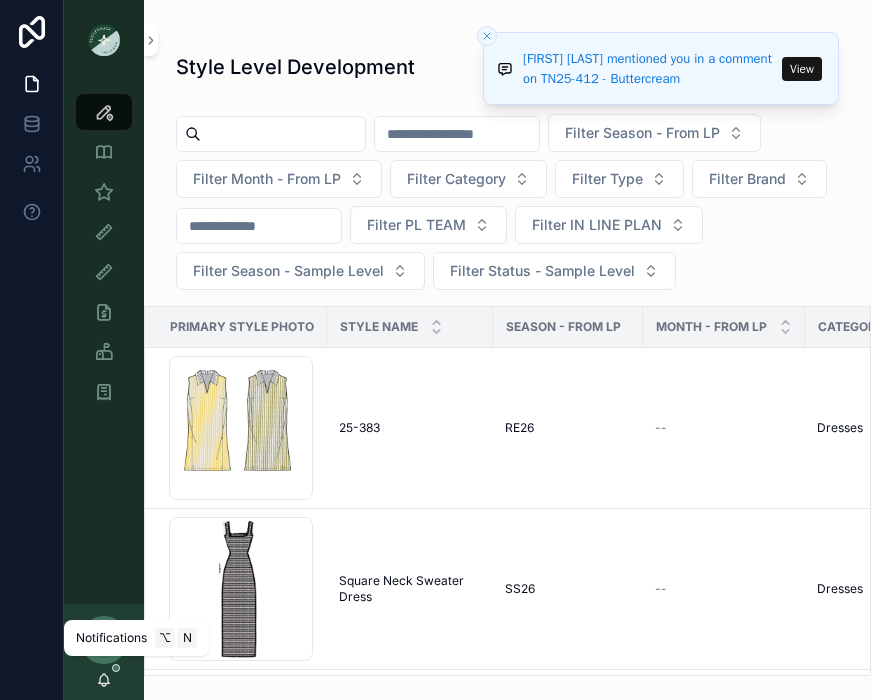 click on "RWC Renee Wenting Curtis" at bounding box center (104, 652) 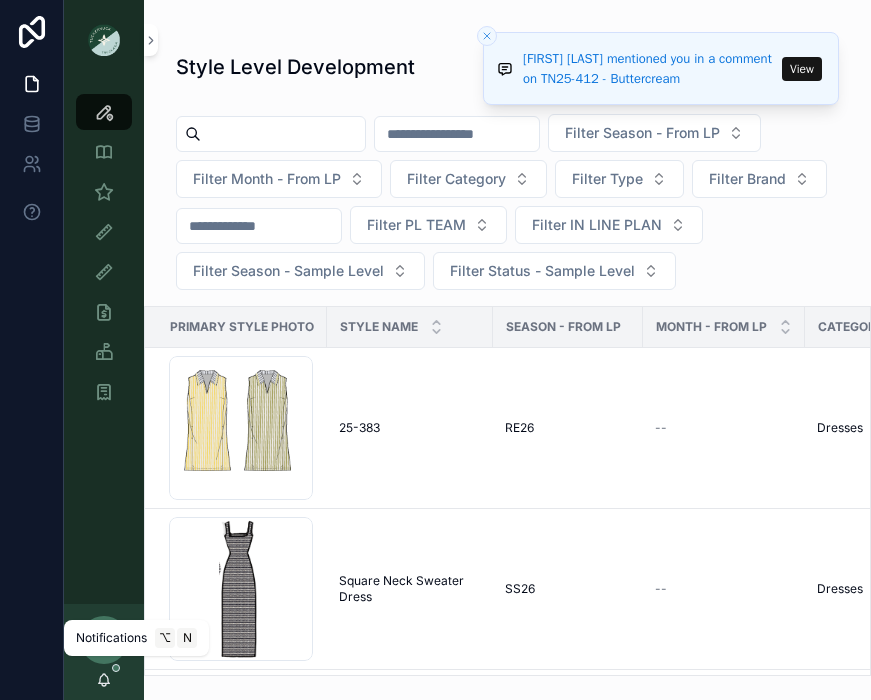 click at bounding box center [116, 668] 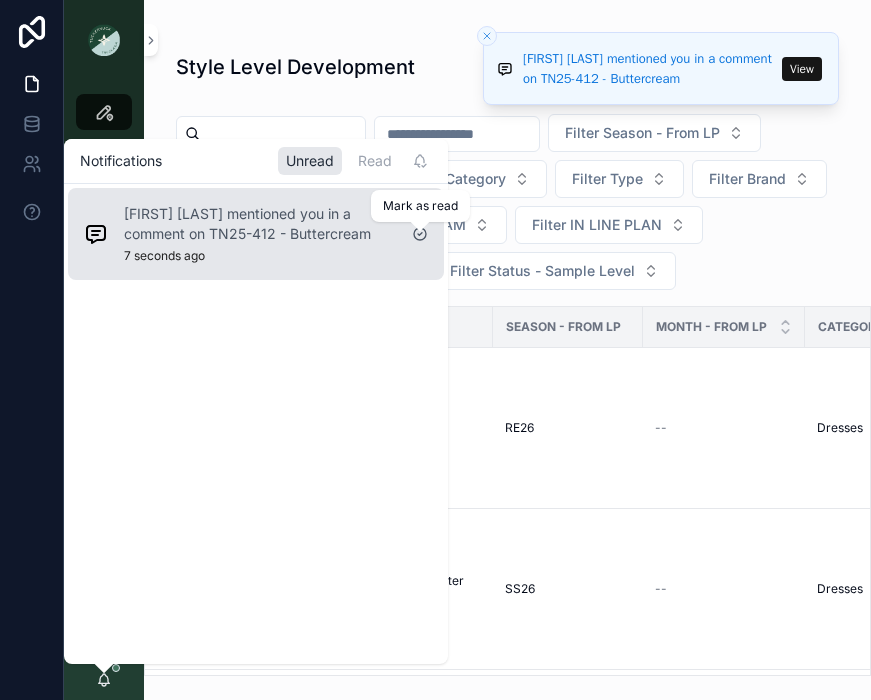click 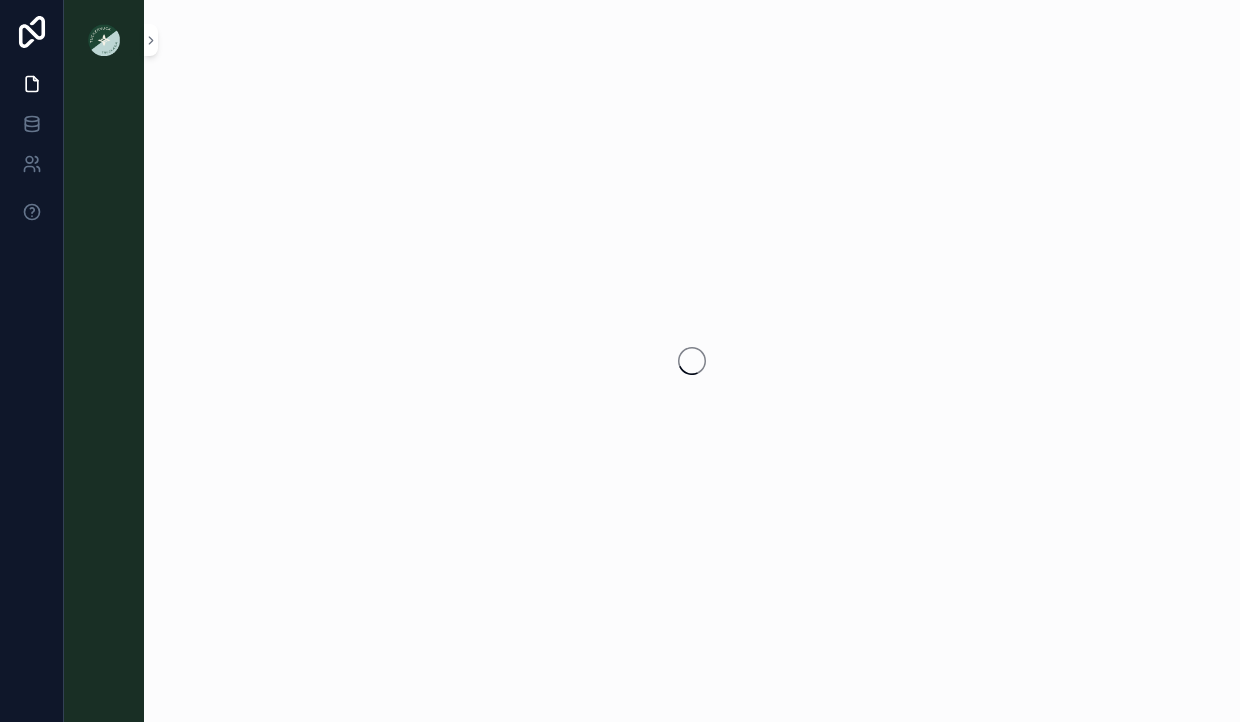 scroll, scrollTop: 0, scrollLeft: 0, axis: both 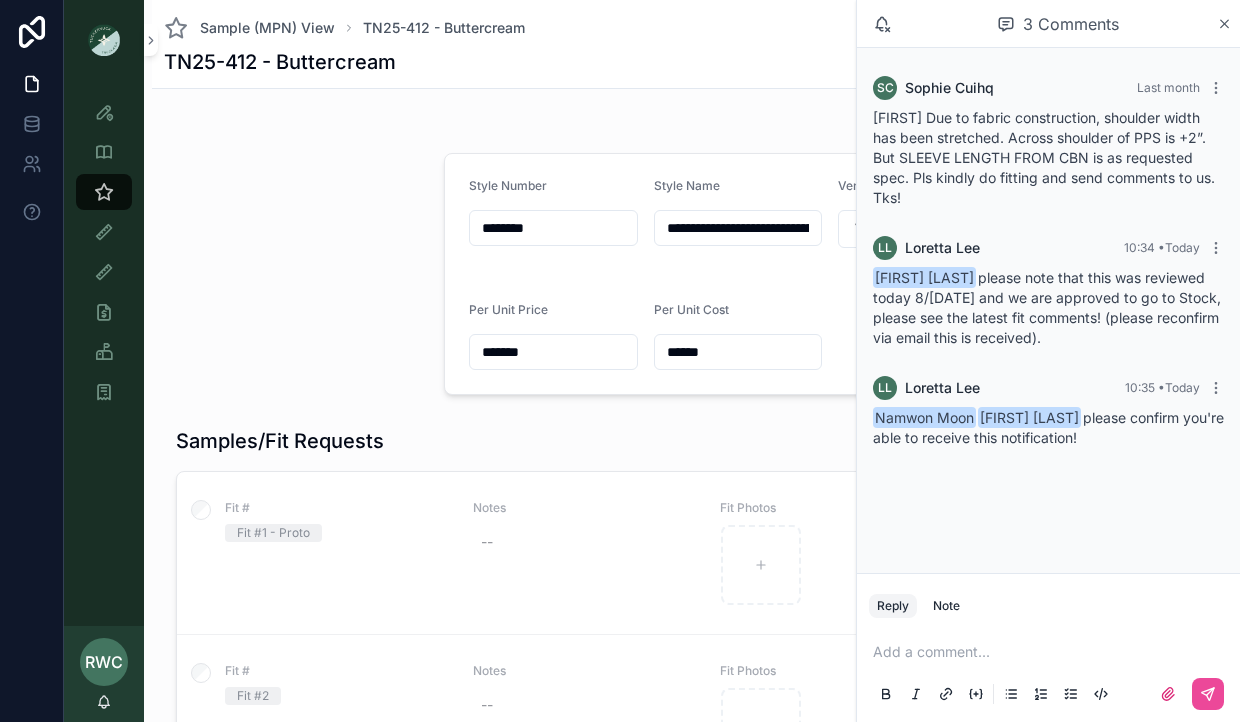 click at bounding box center (1052, 652) 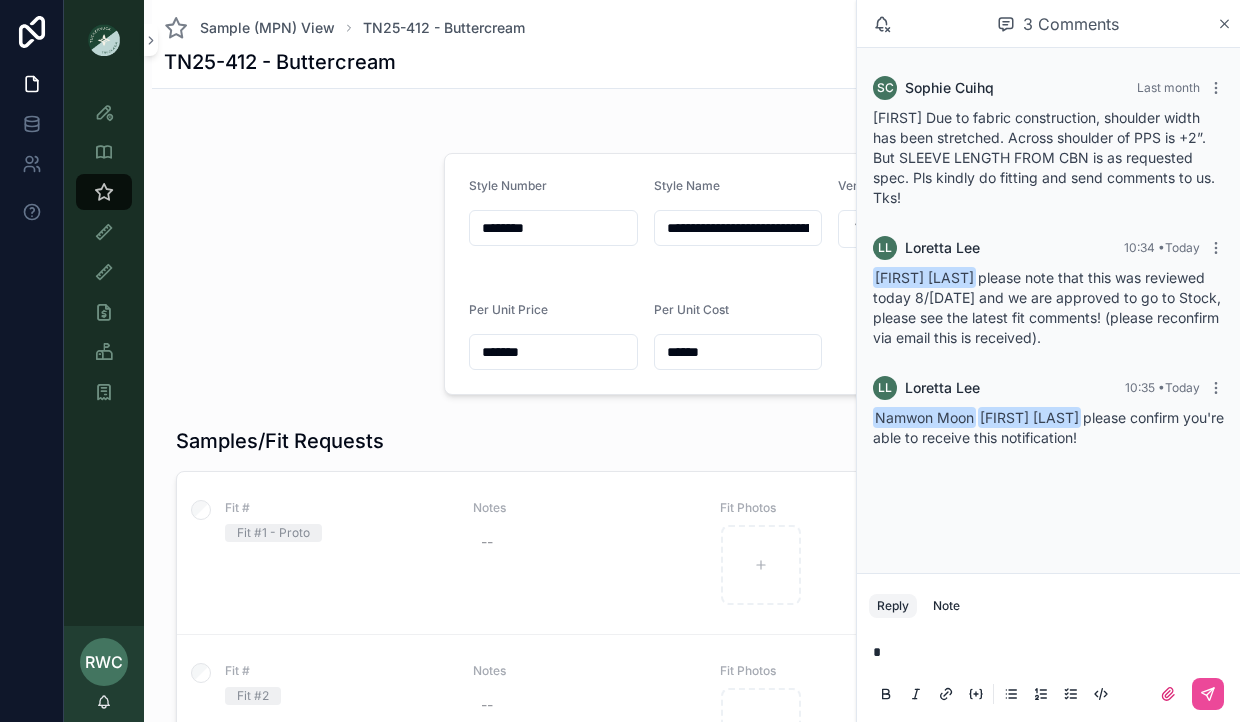 type 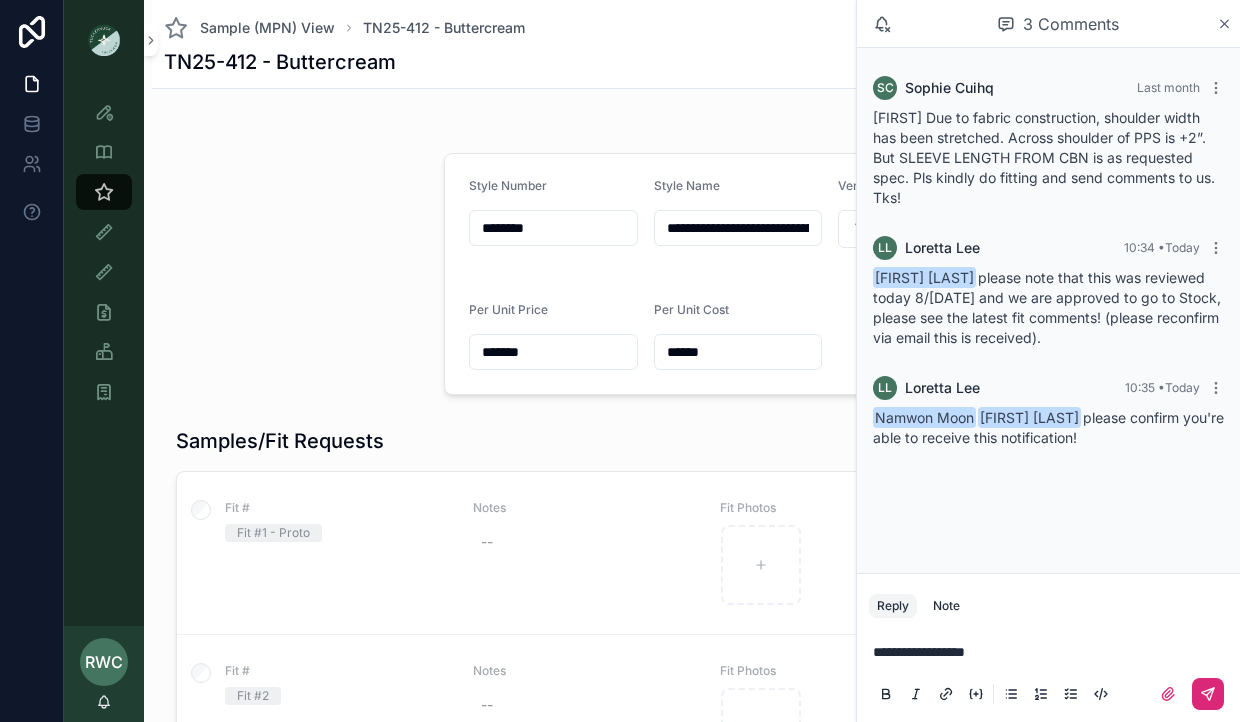 click 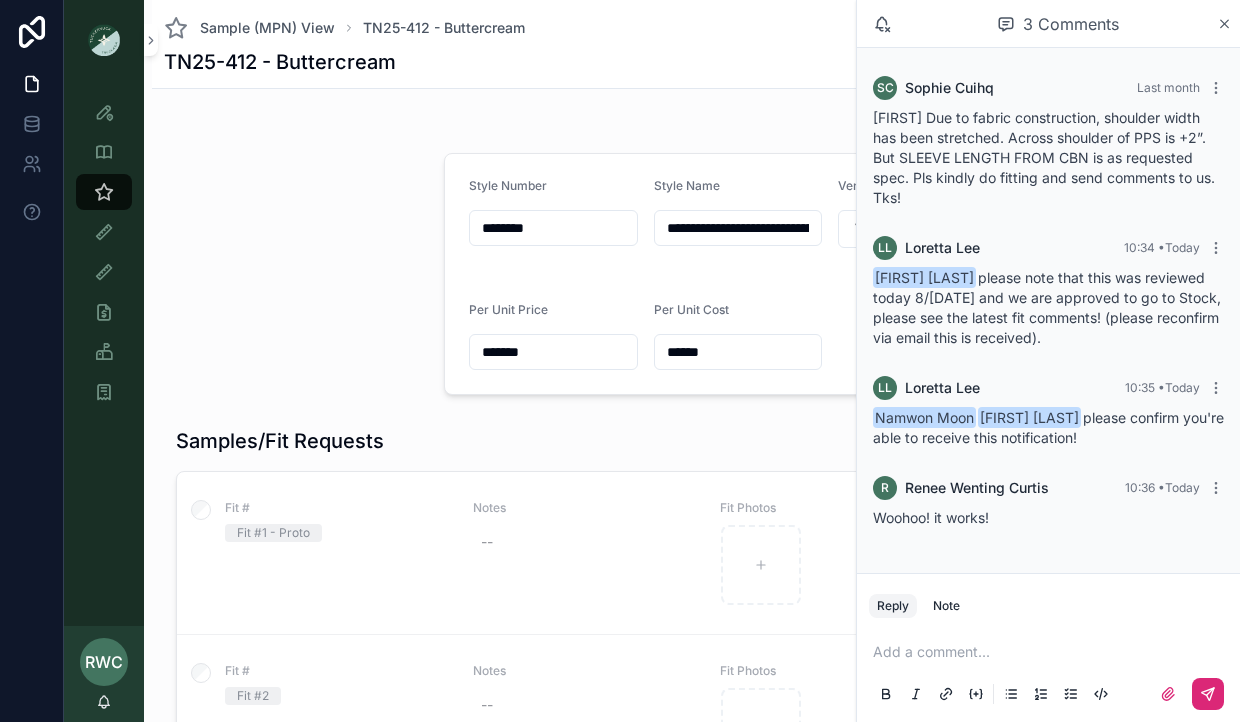 click 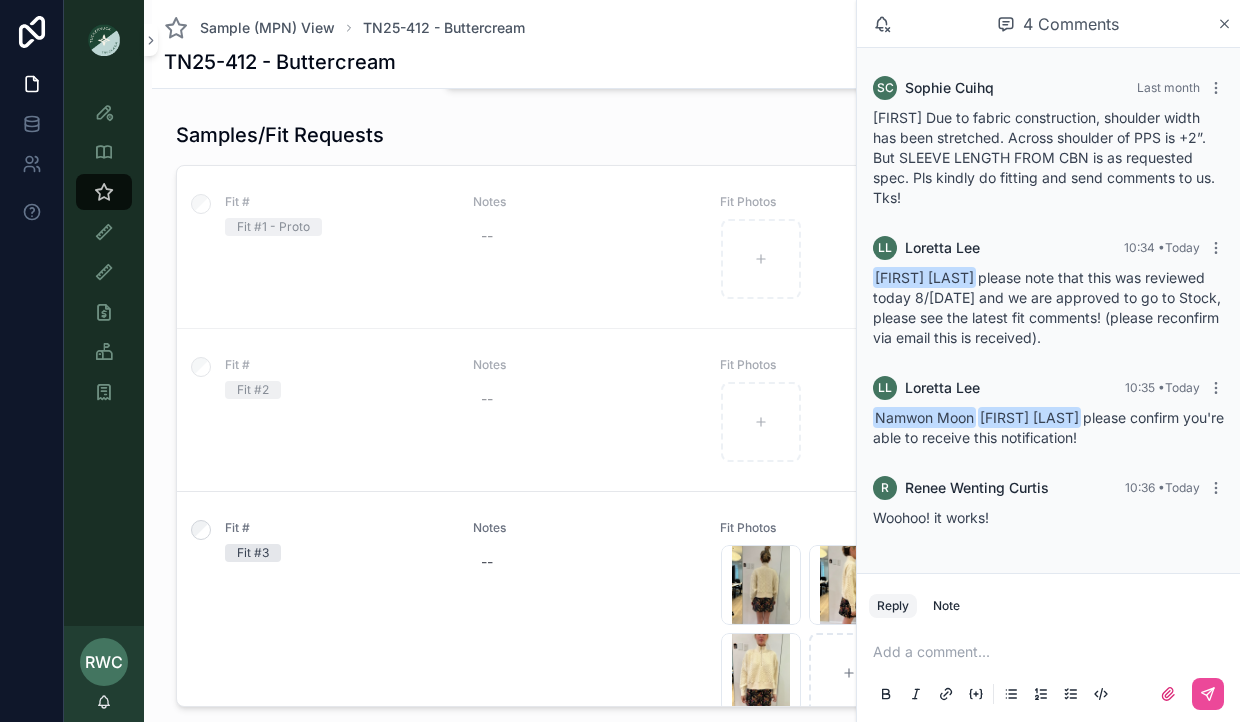 scroll, scrollTop: 312, scrollLeft: 0, axis: vertical 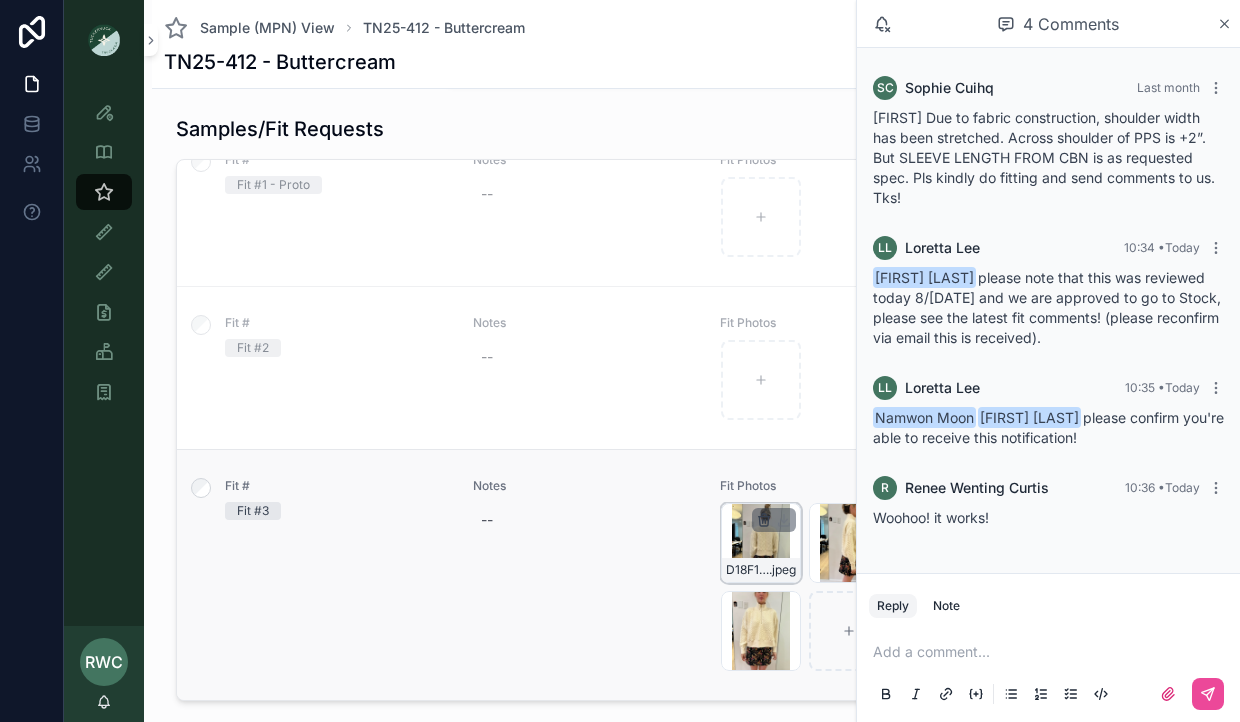 click 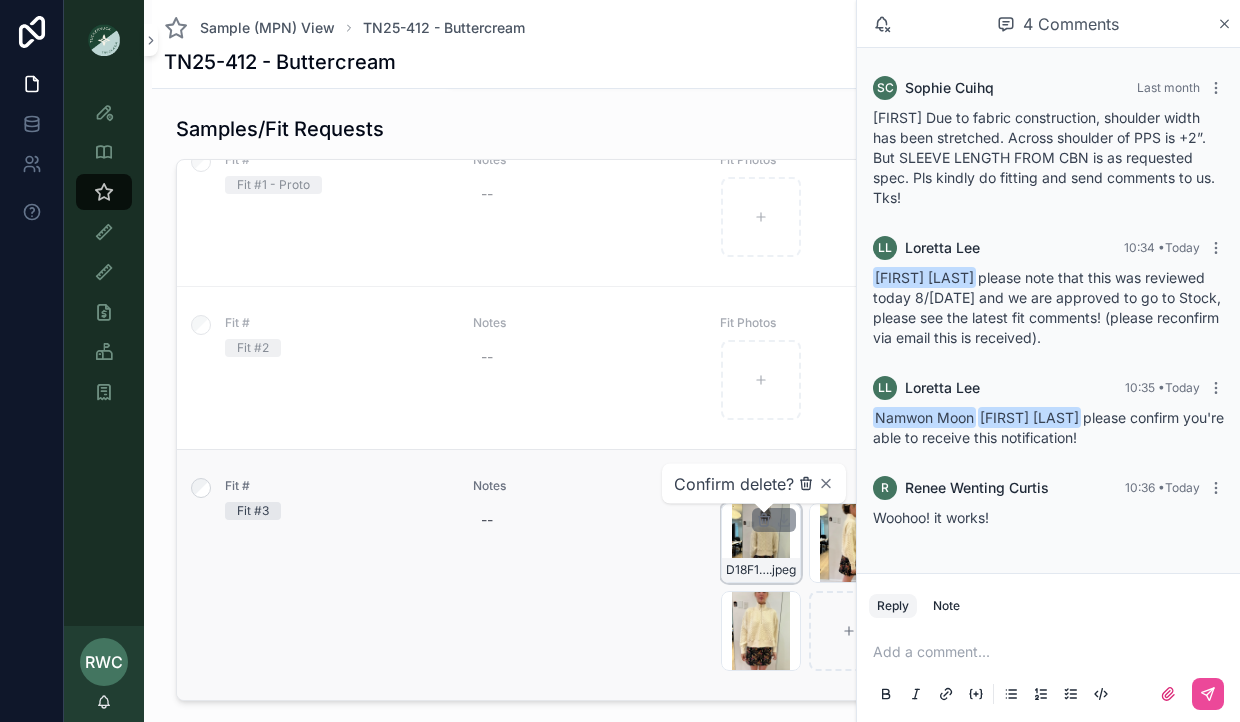 click 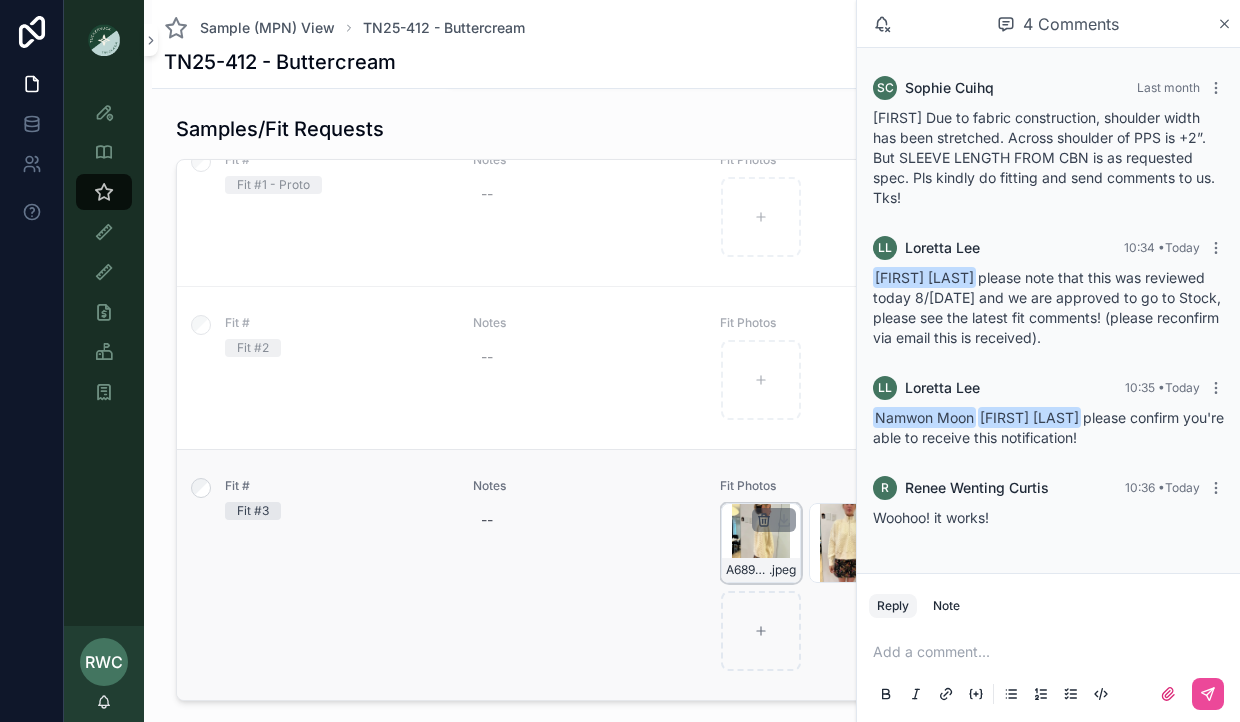 click 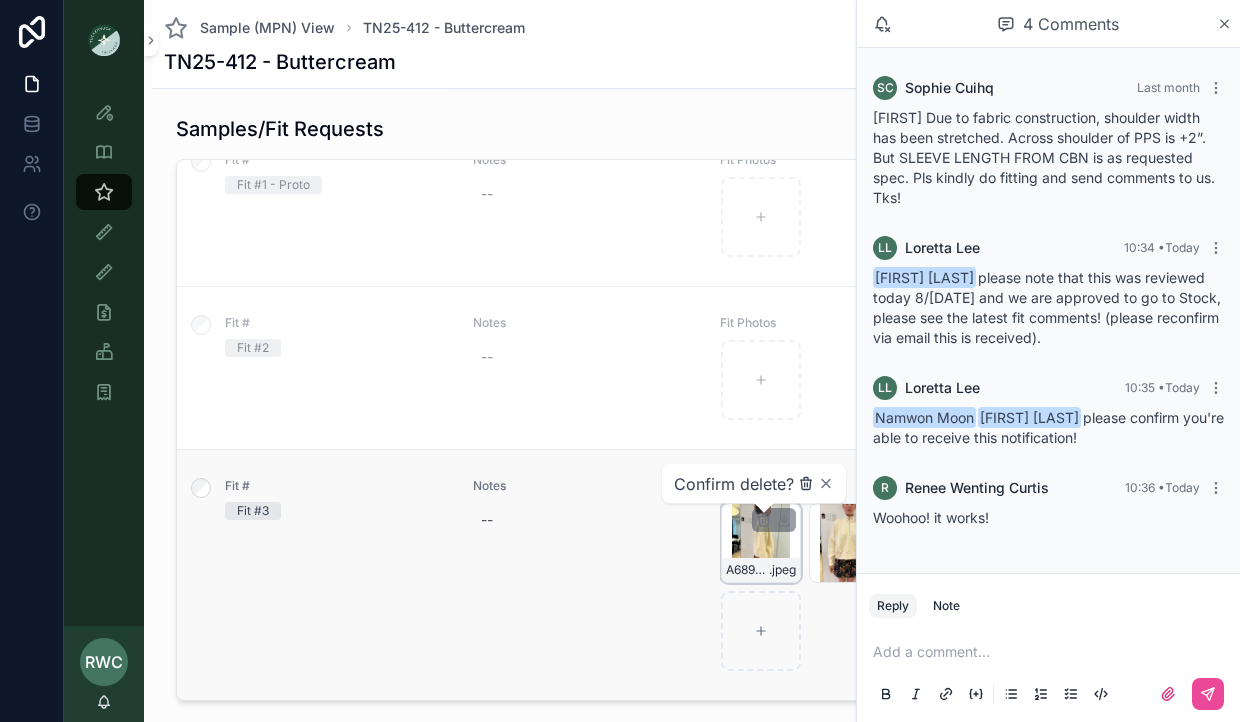 click 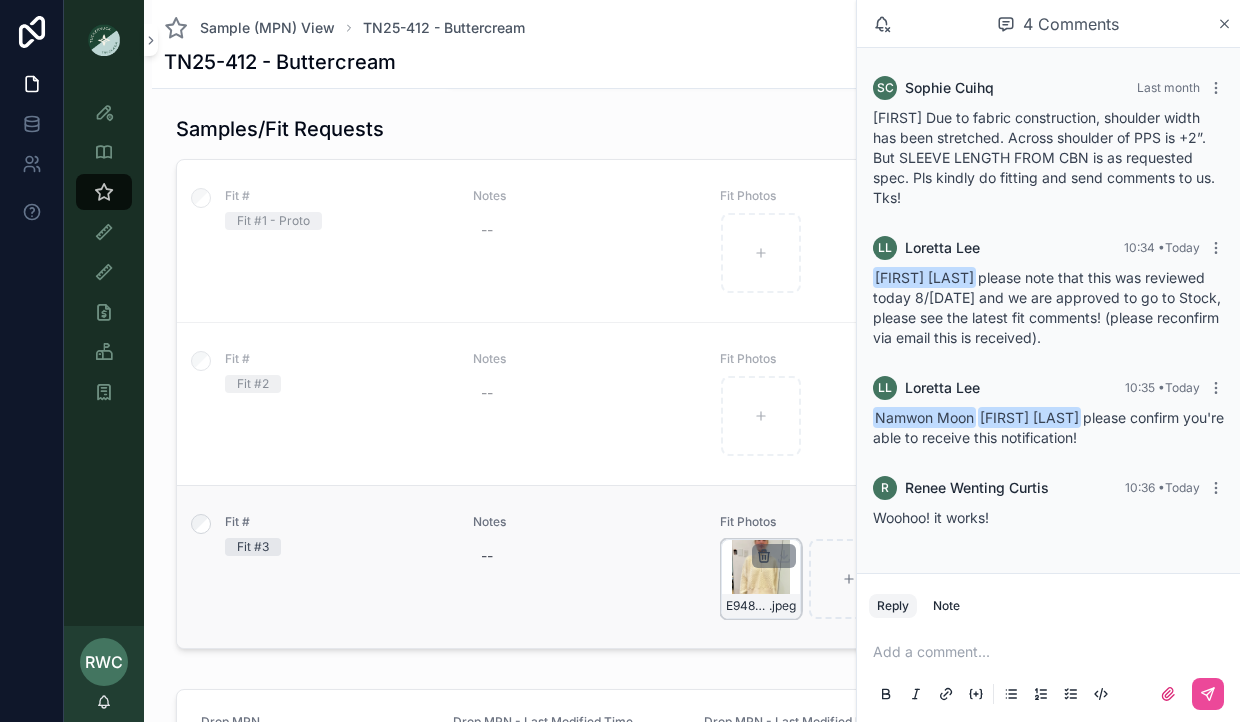 click 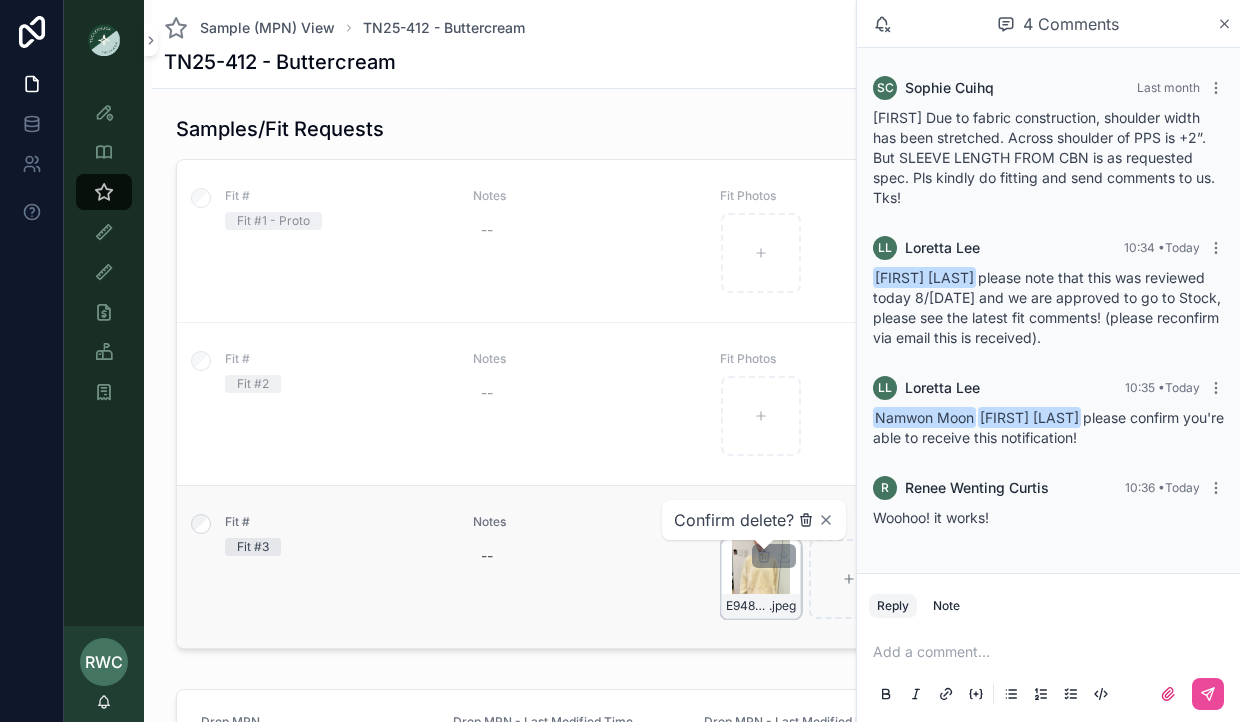 click 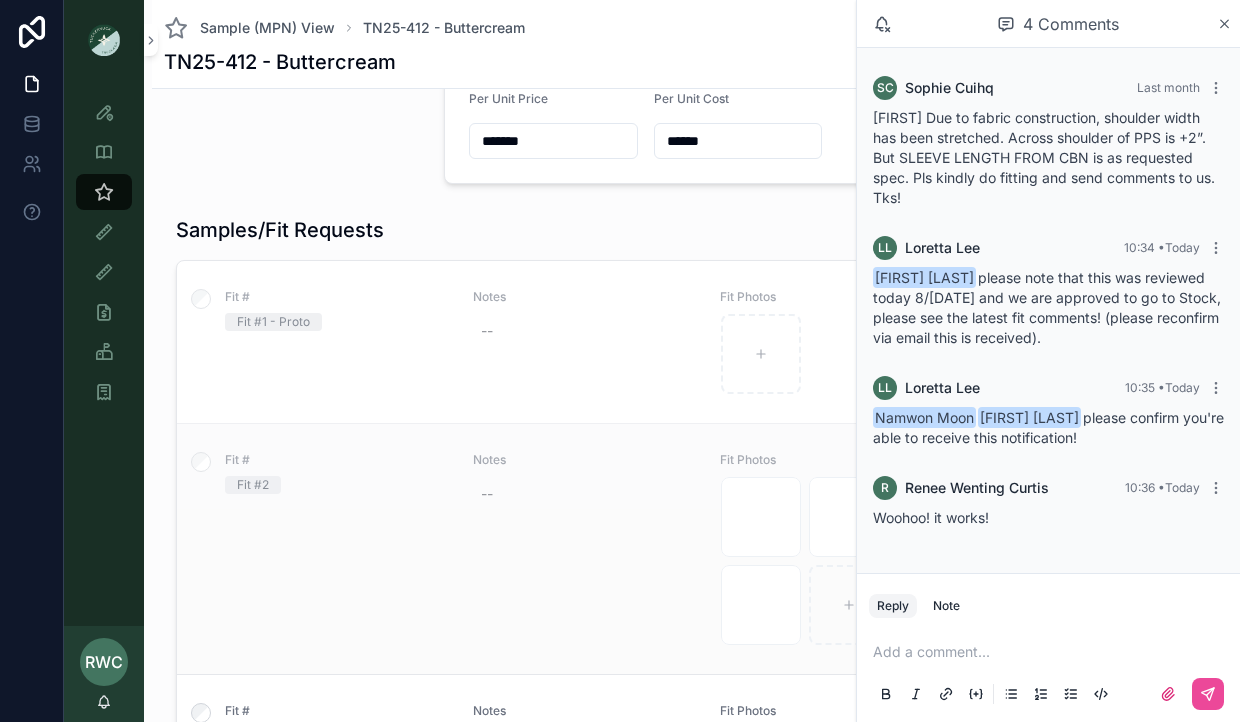 scroll, scrollTop: 0, scrollLeft: 0, axis: both 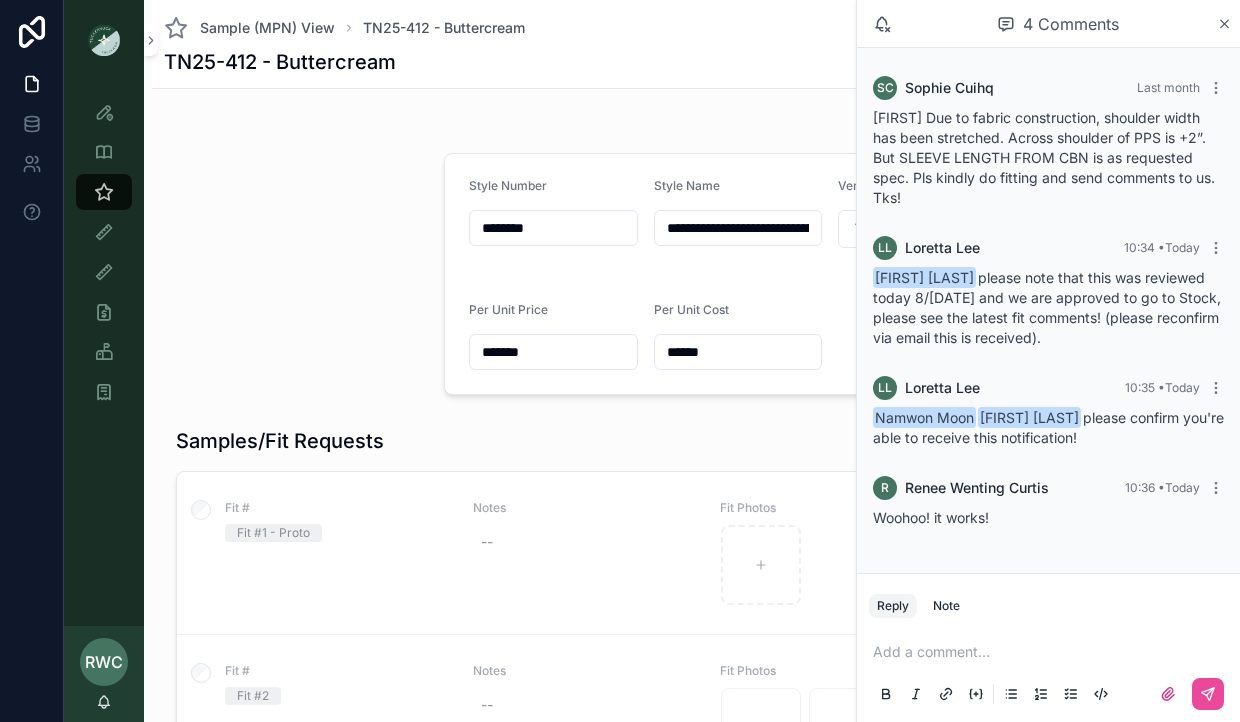 click at bounding box center (294, 274) 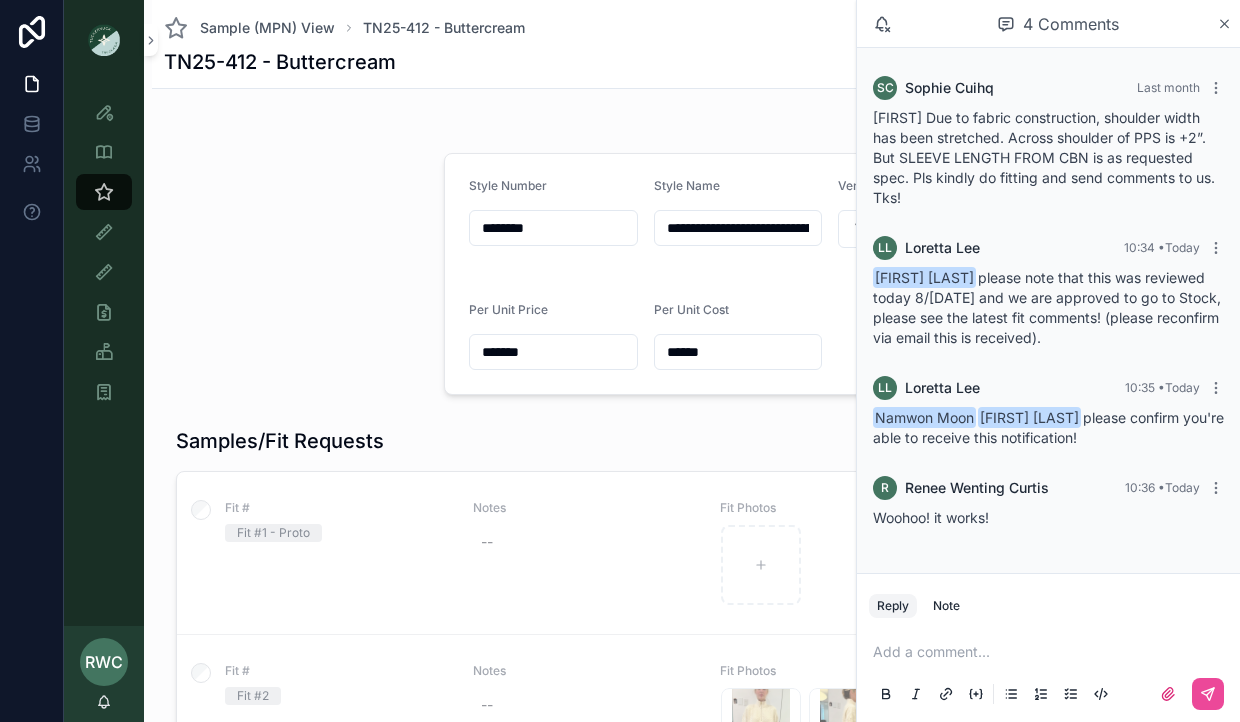 click at bounding box center (104, 40) 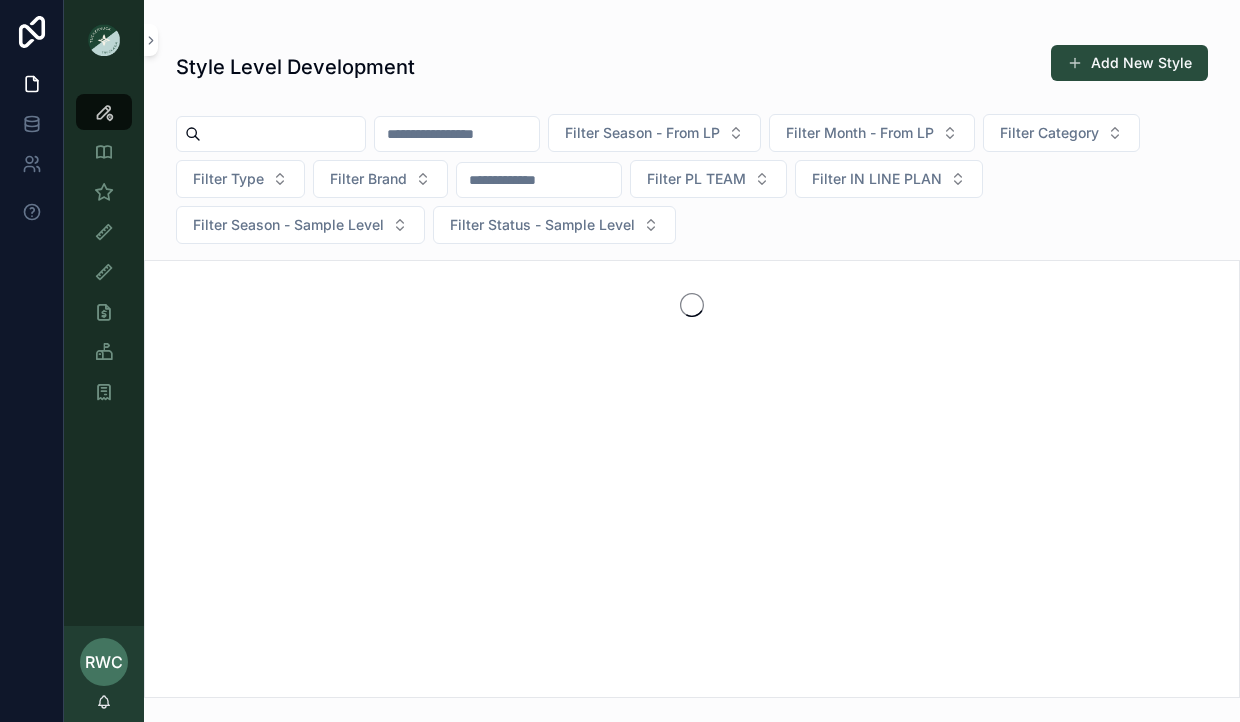 click at bounding box center (457, 134) 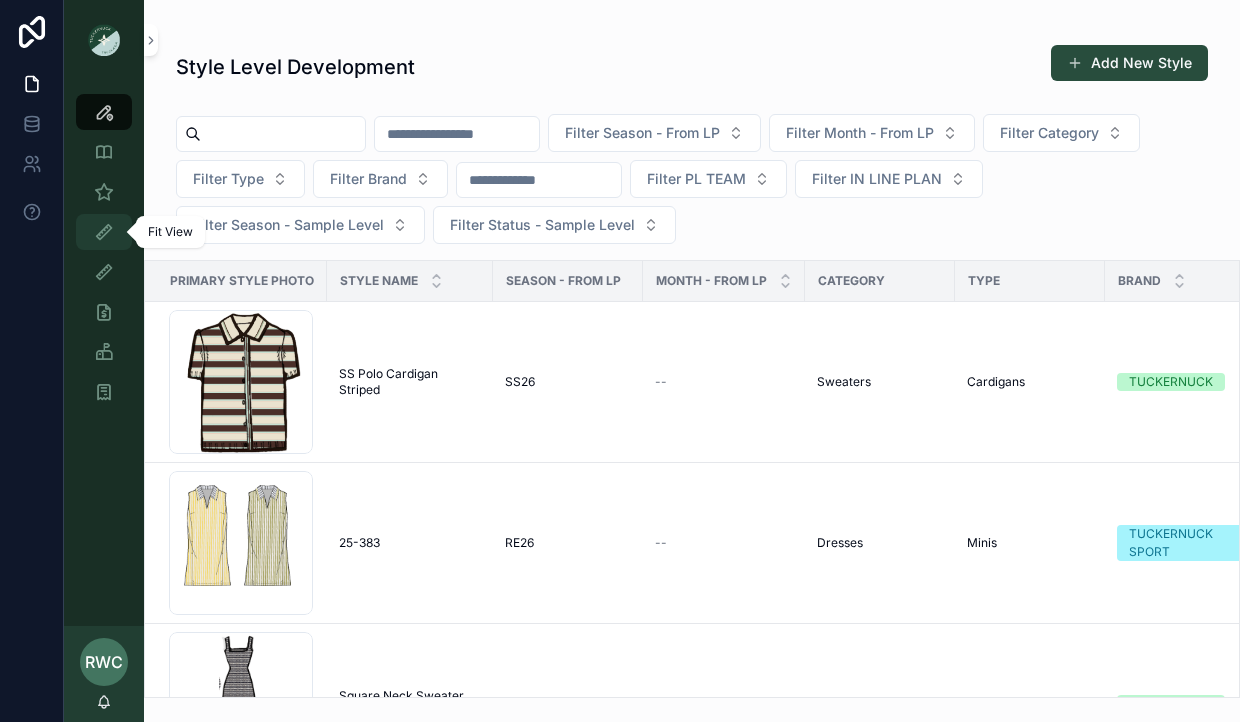click at bounding box center (104, 232) 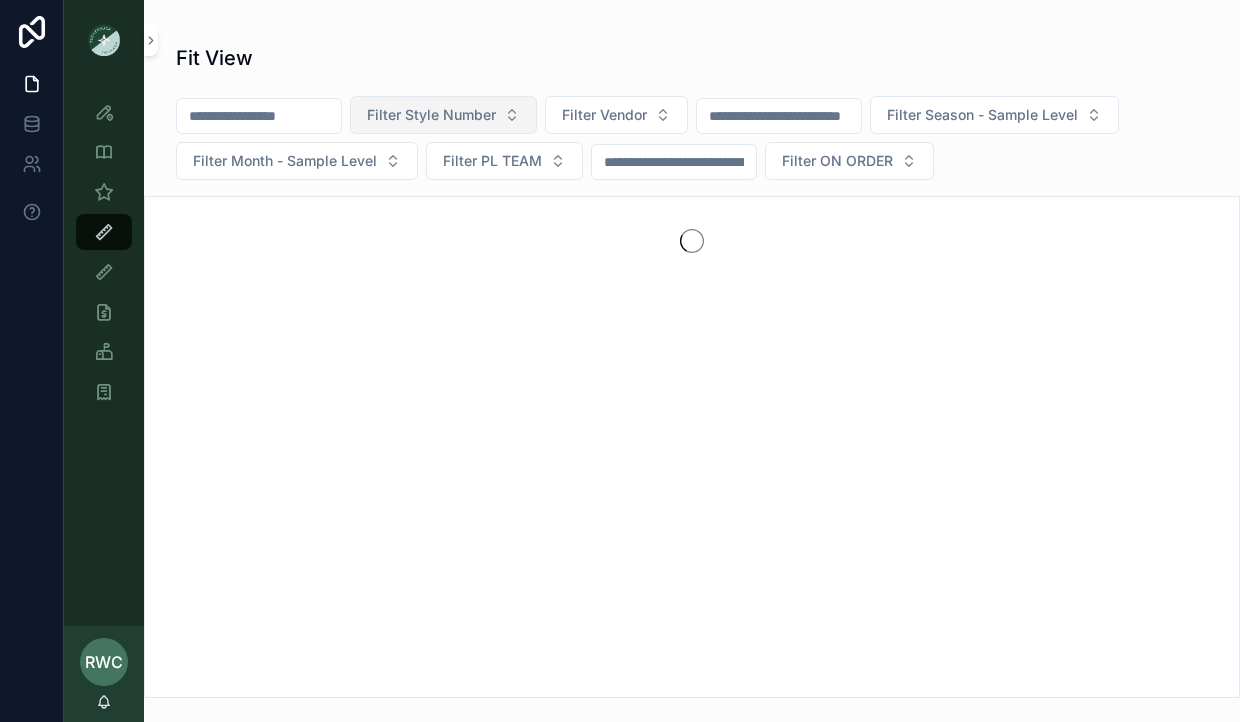 click on "Filter Style Number" at bounding box center (431, 115) 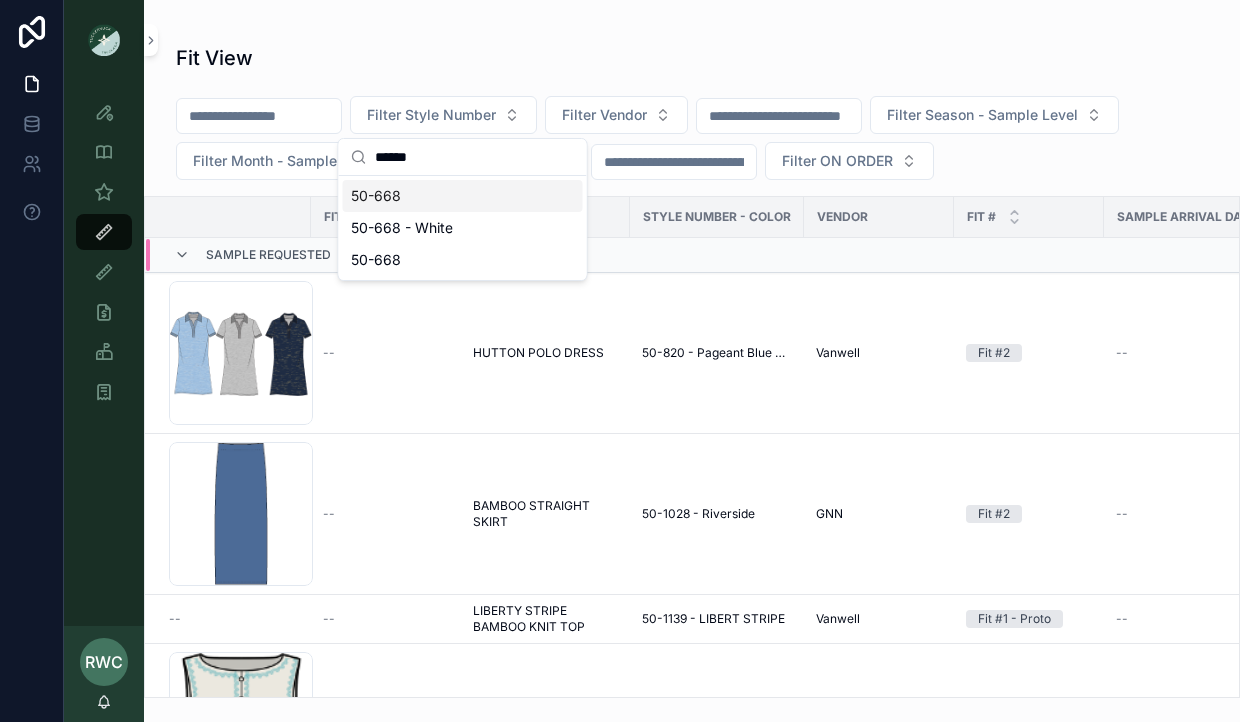 type on "******" 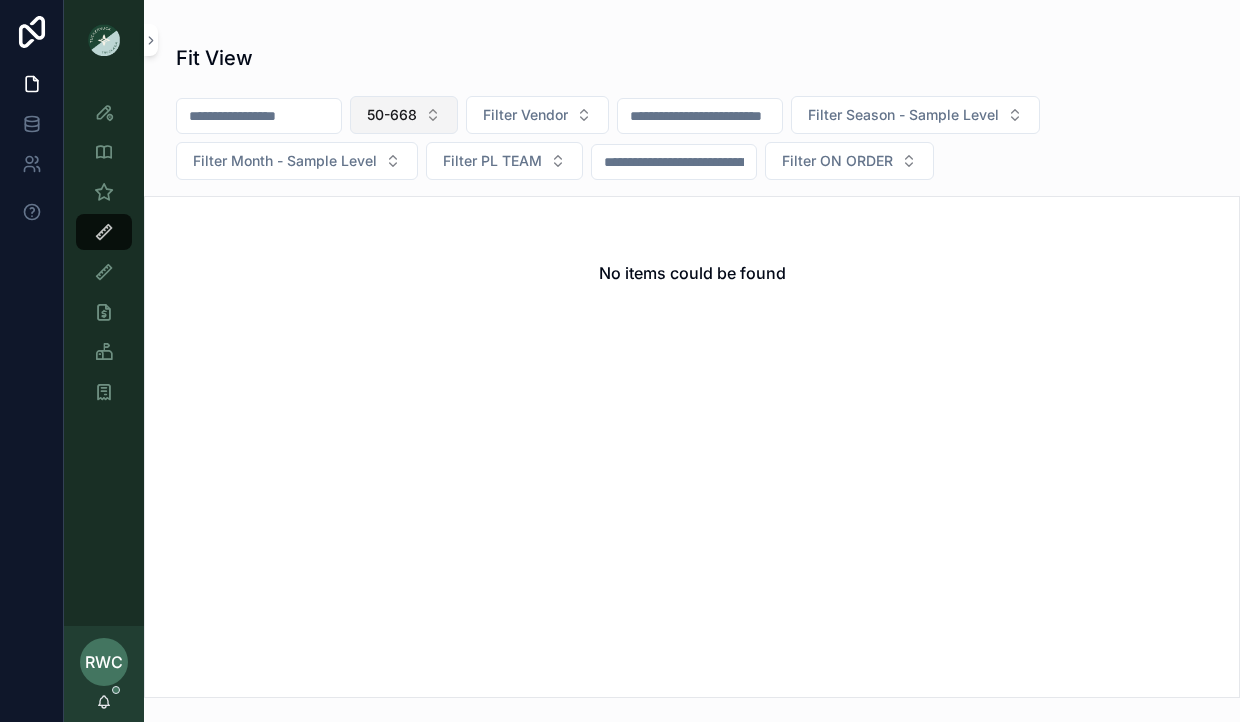 click on "50-668" at bounding box center [392, 115] 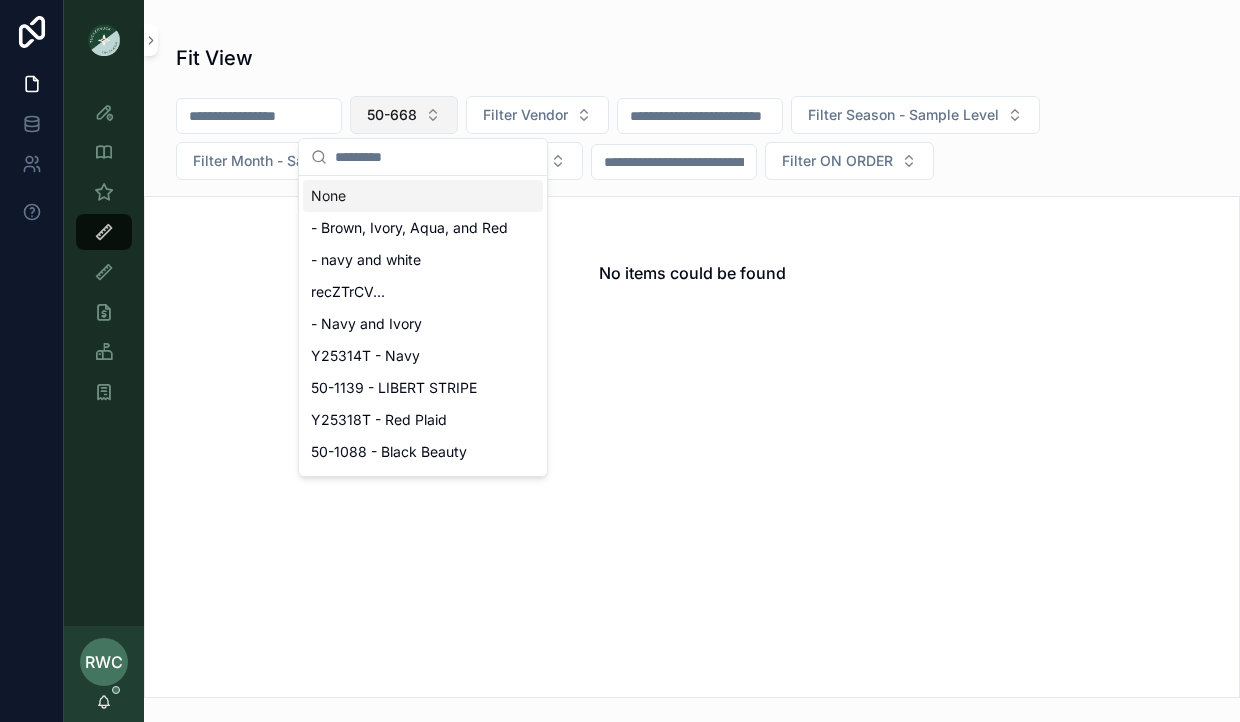 click on "50-668" at bounding box center [392, 115] 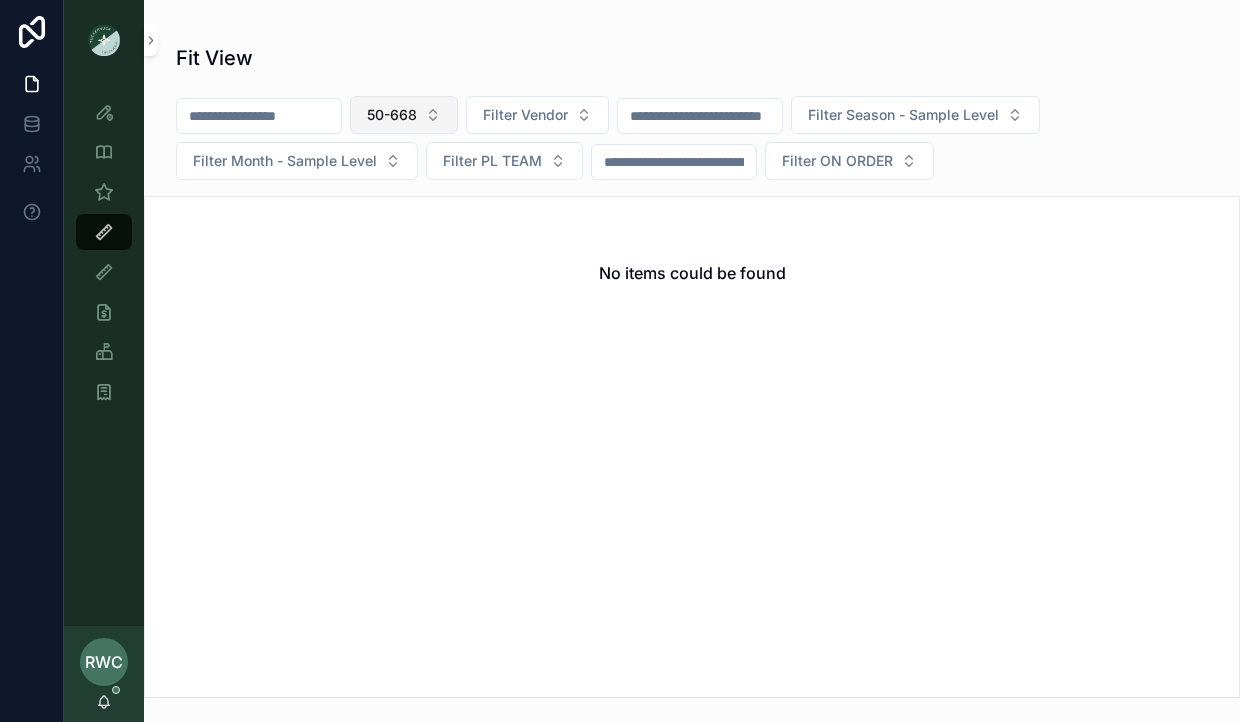 click on "50-668" at bounding box center (392, 115) 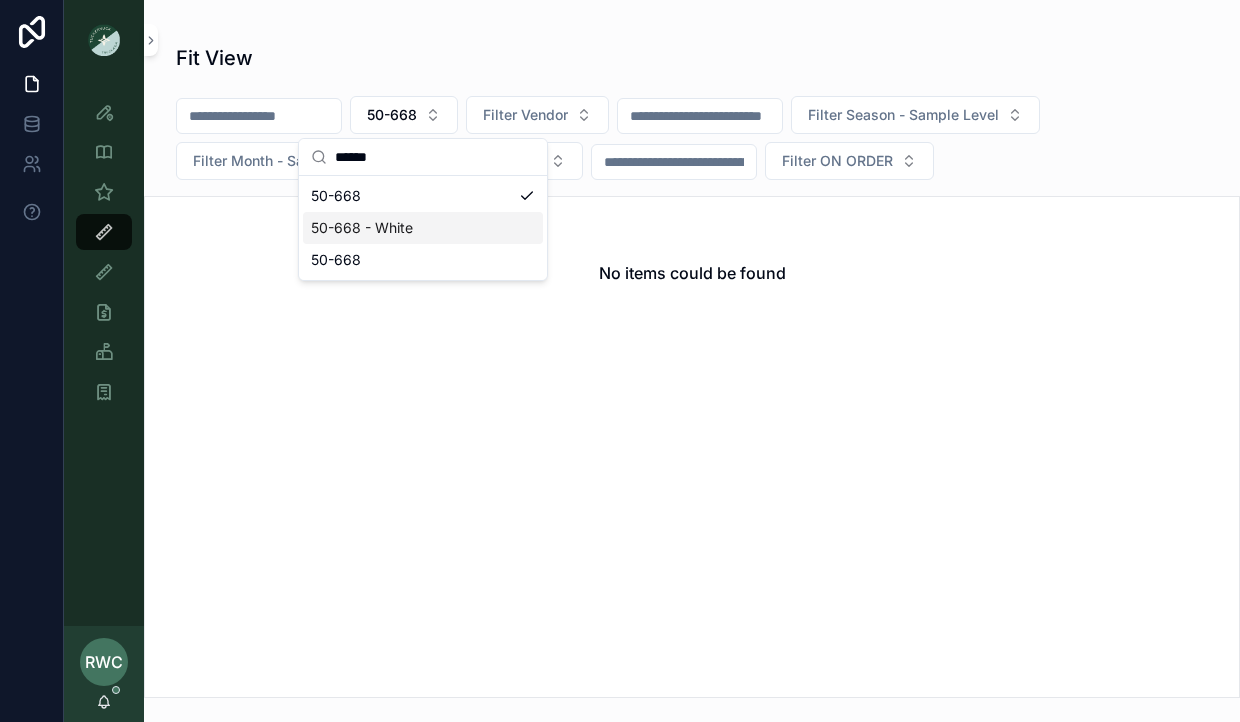 type on "******" 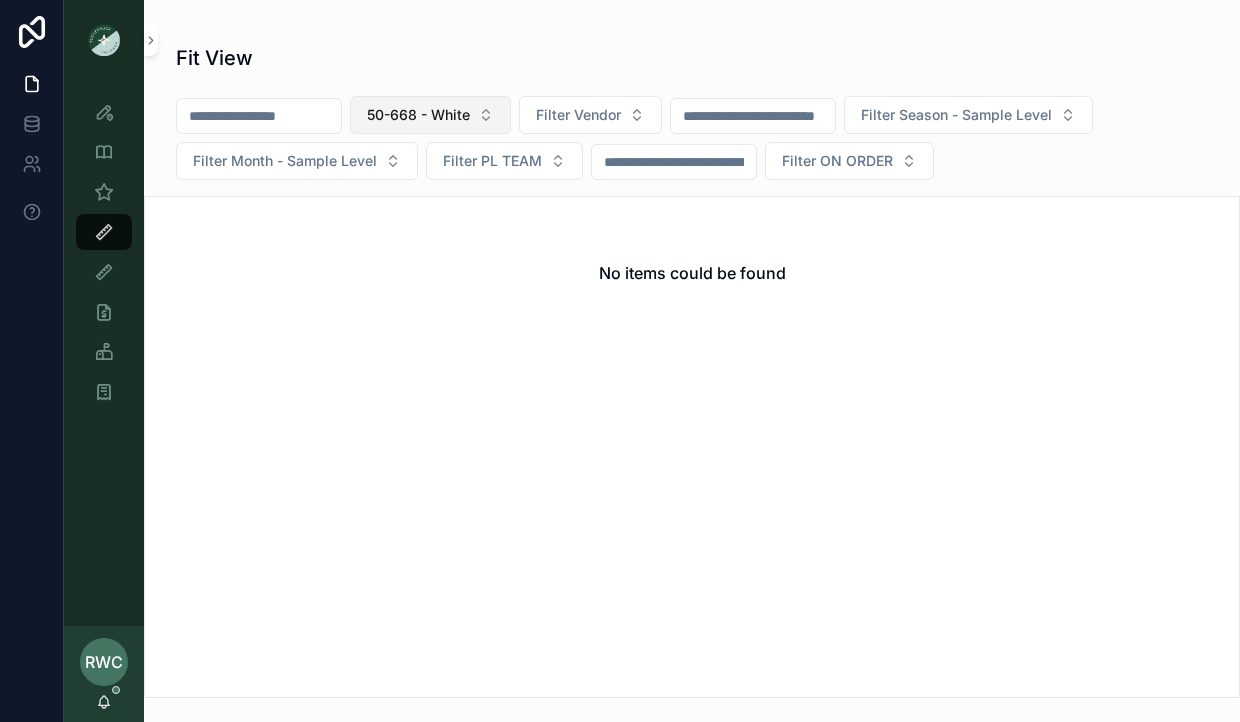 click on "50-668 - White" at bounding box center [418, 115] 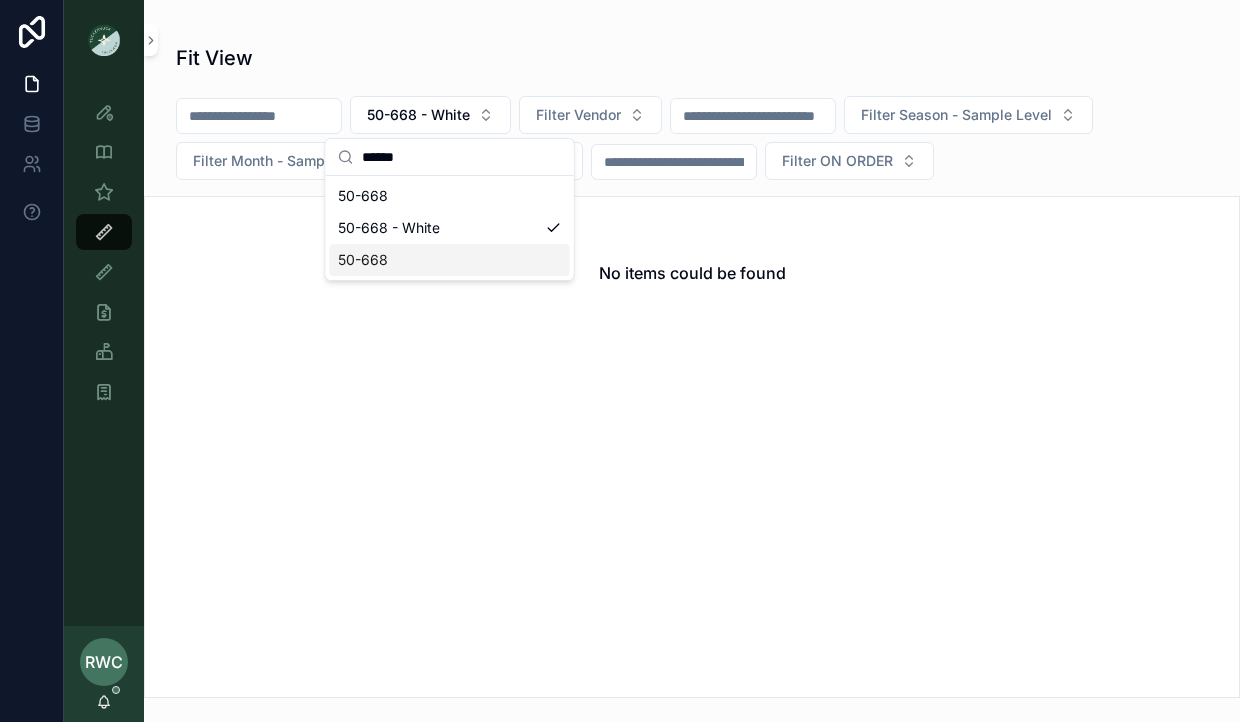 type on "******" 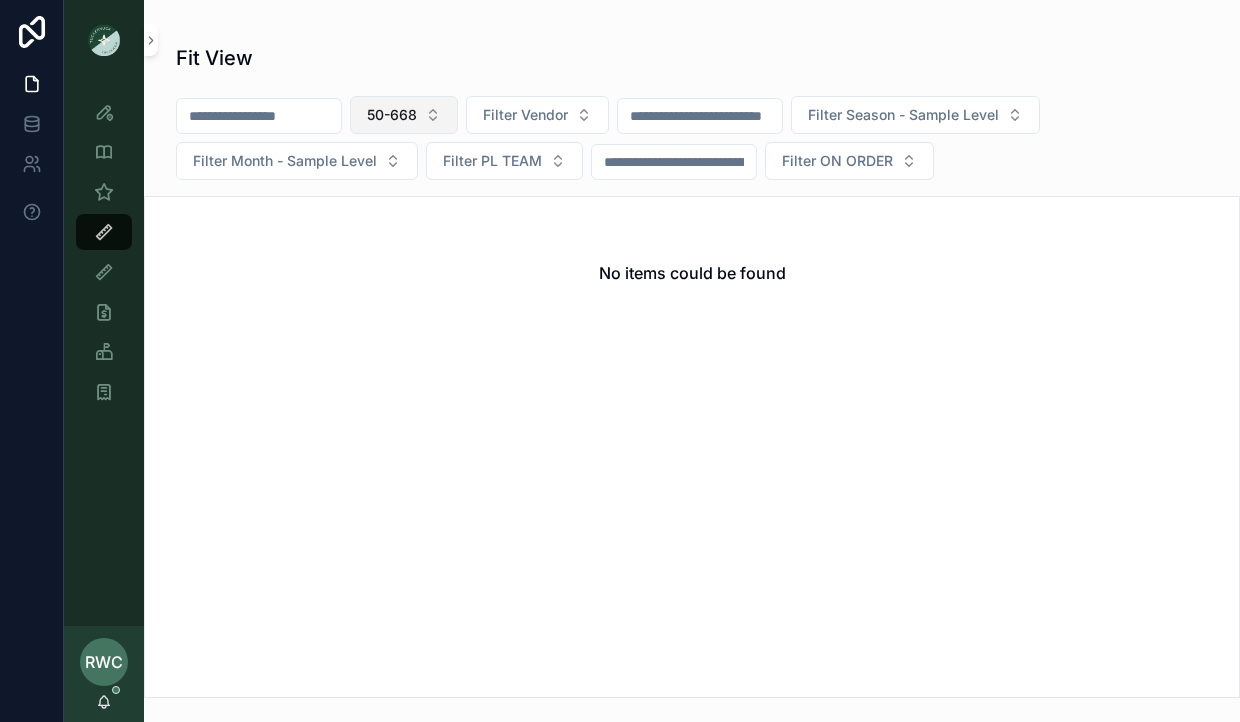 click on "50-668" at bounding box center [392, 115] 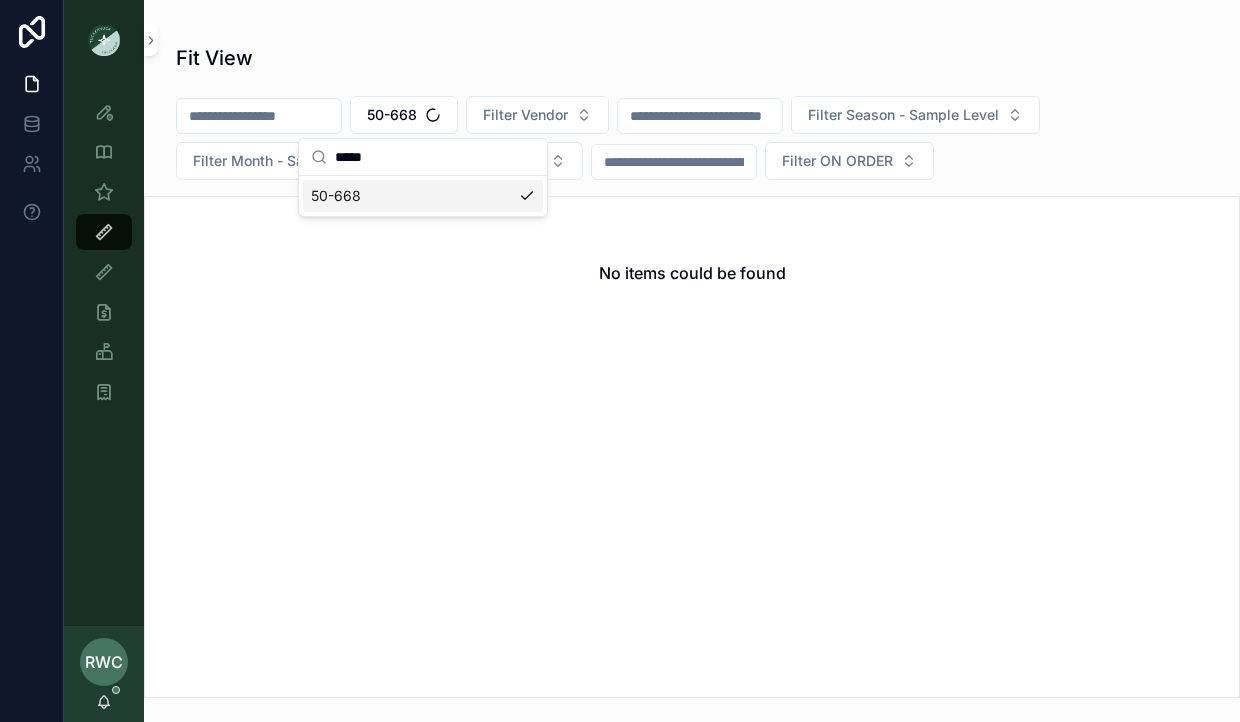 type on "******" 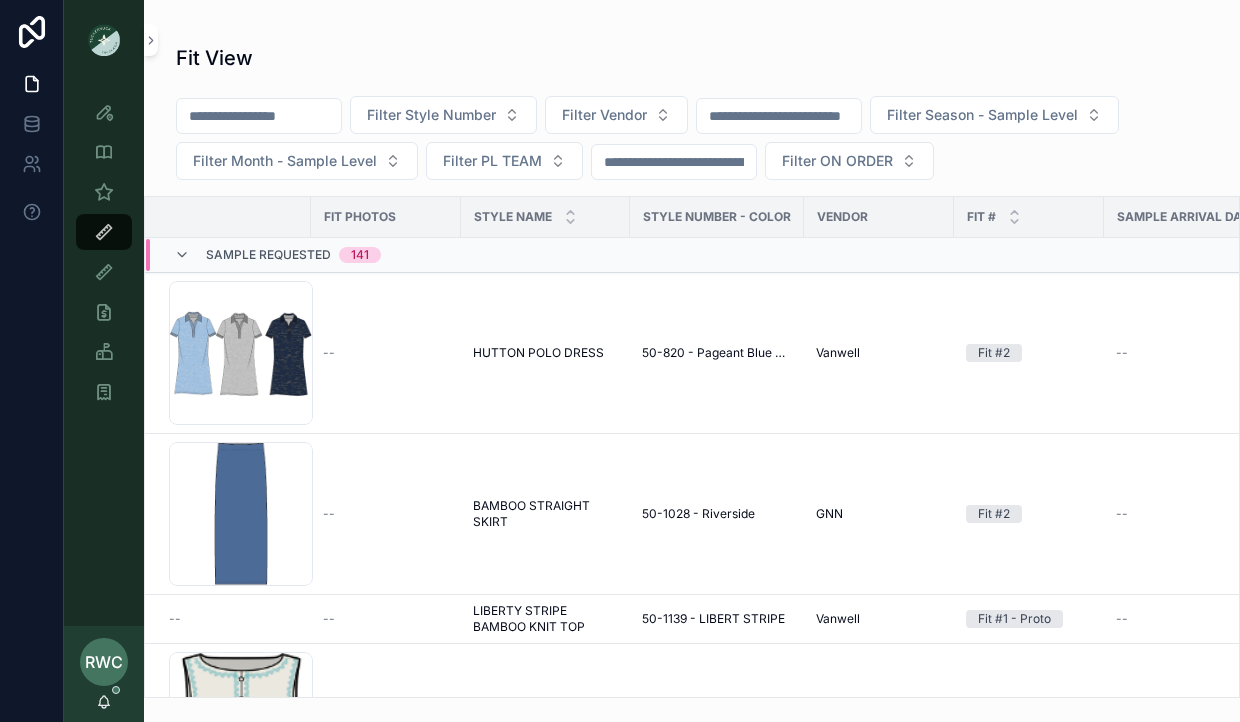 type 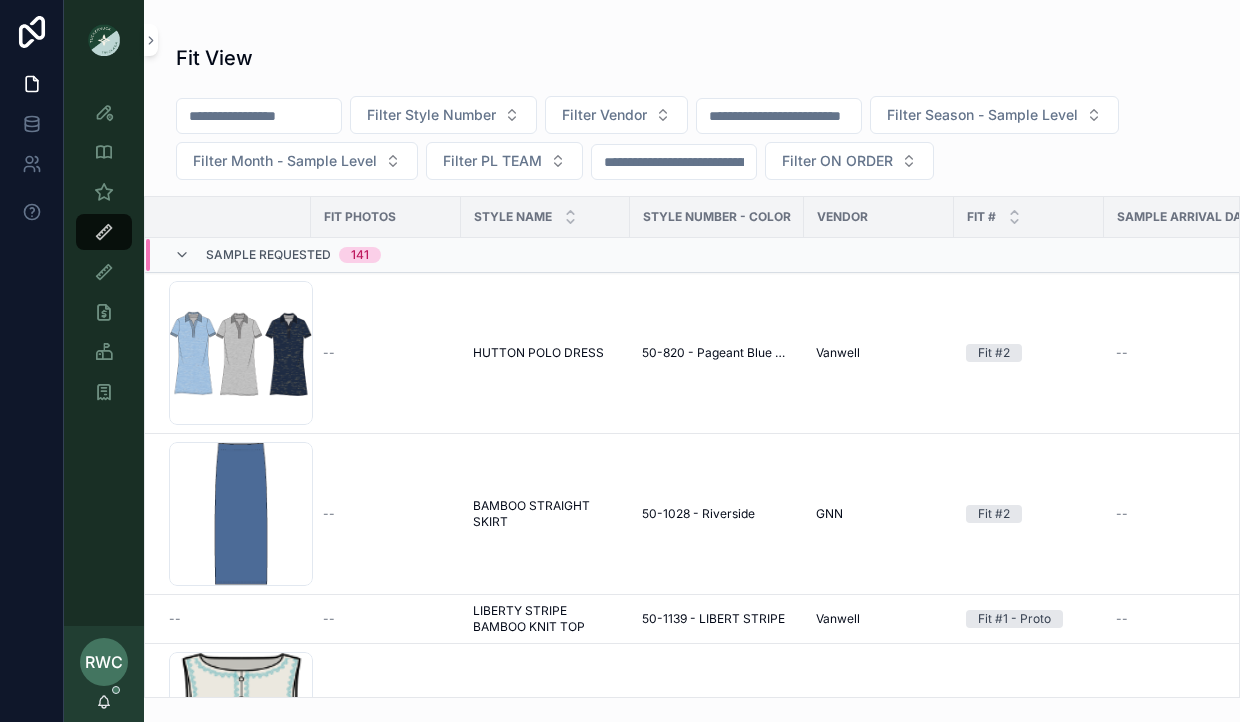 click on "Filter Style Number" at bounding box center (443, 115) 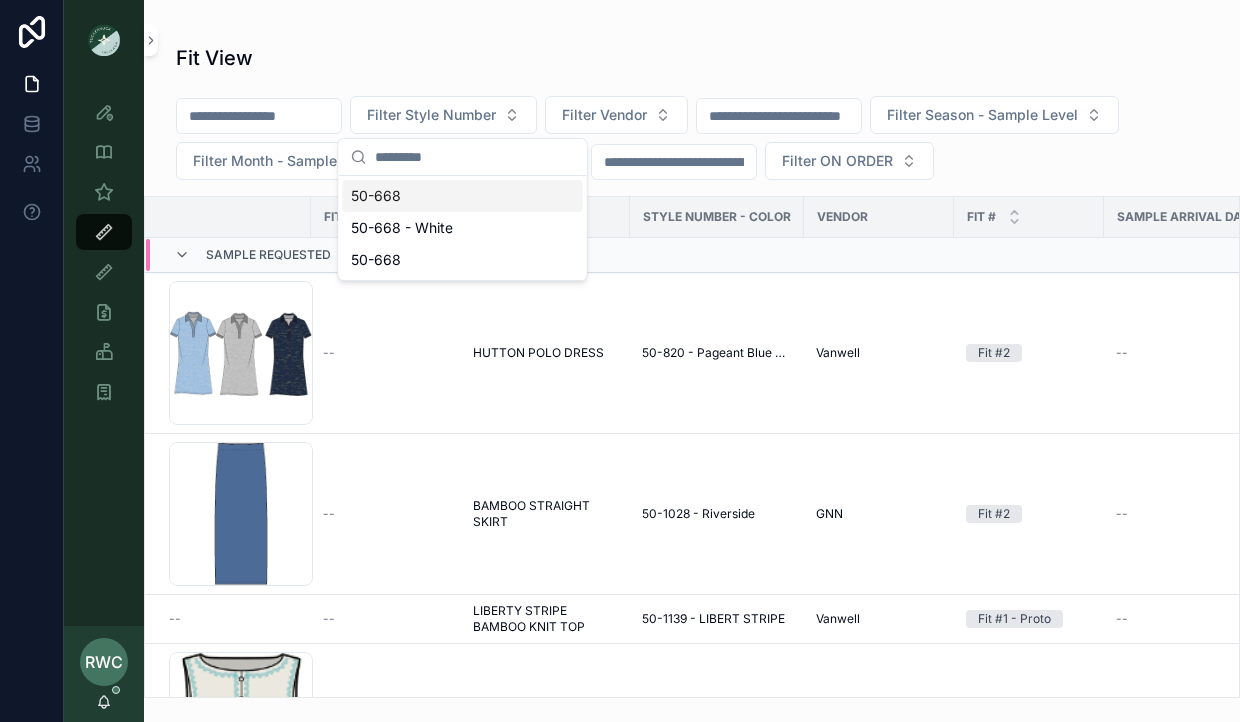 click on "50-668" at bounding box center (463, 196) 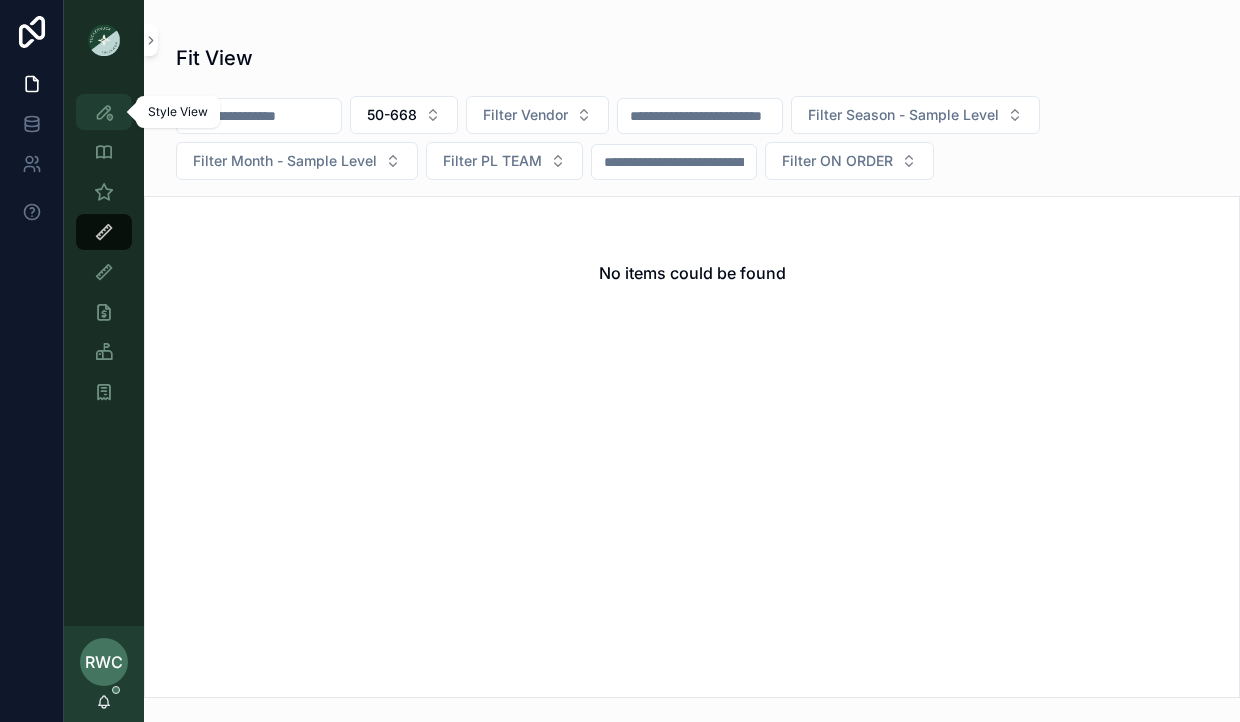 click at bounding box center (104, 112) 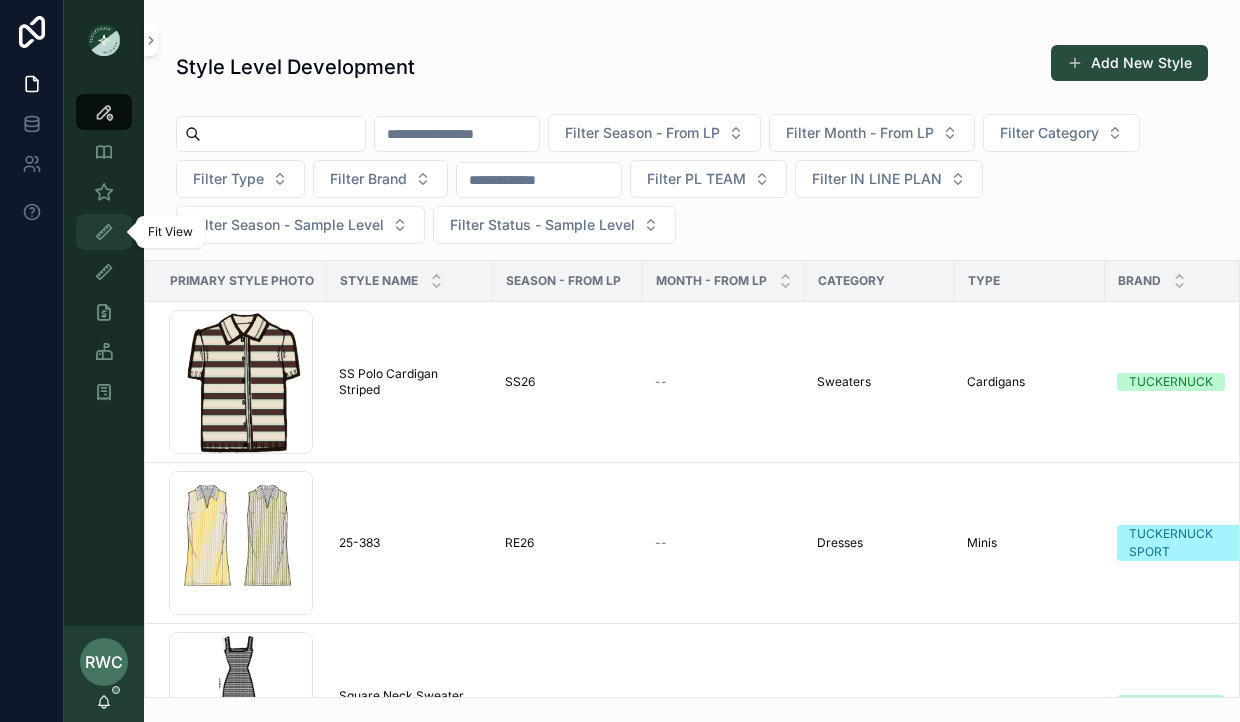 click at bounding box center [104, 232] 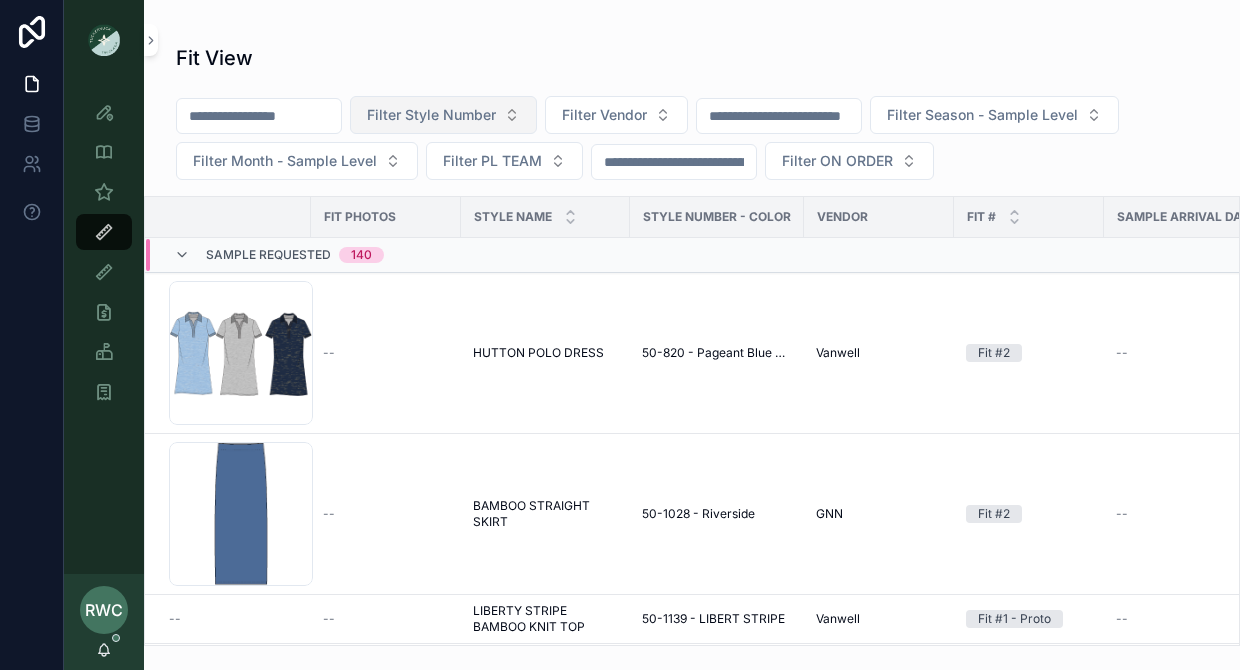 click on "Filter Style Number" at bounding box center (431, 115) 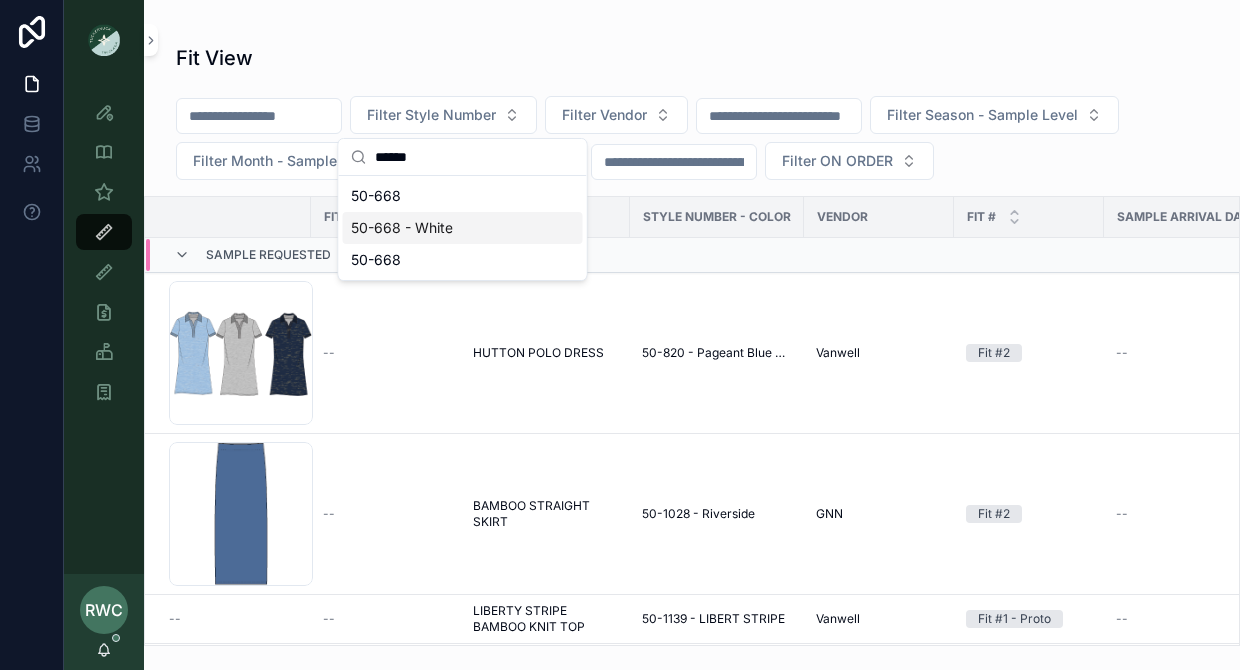 type on "******" 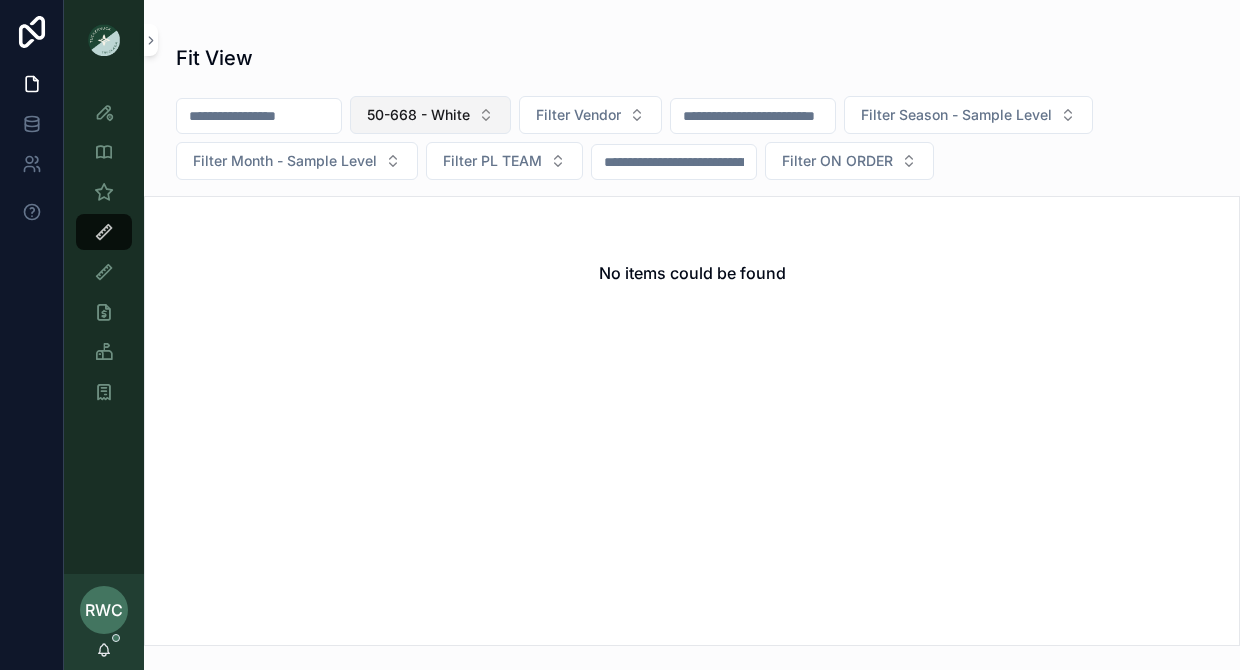 click on "50-668 - White" at bounding box center [418, 115] 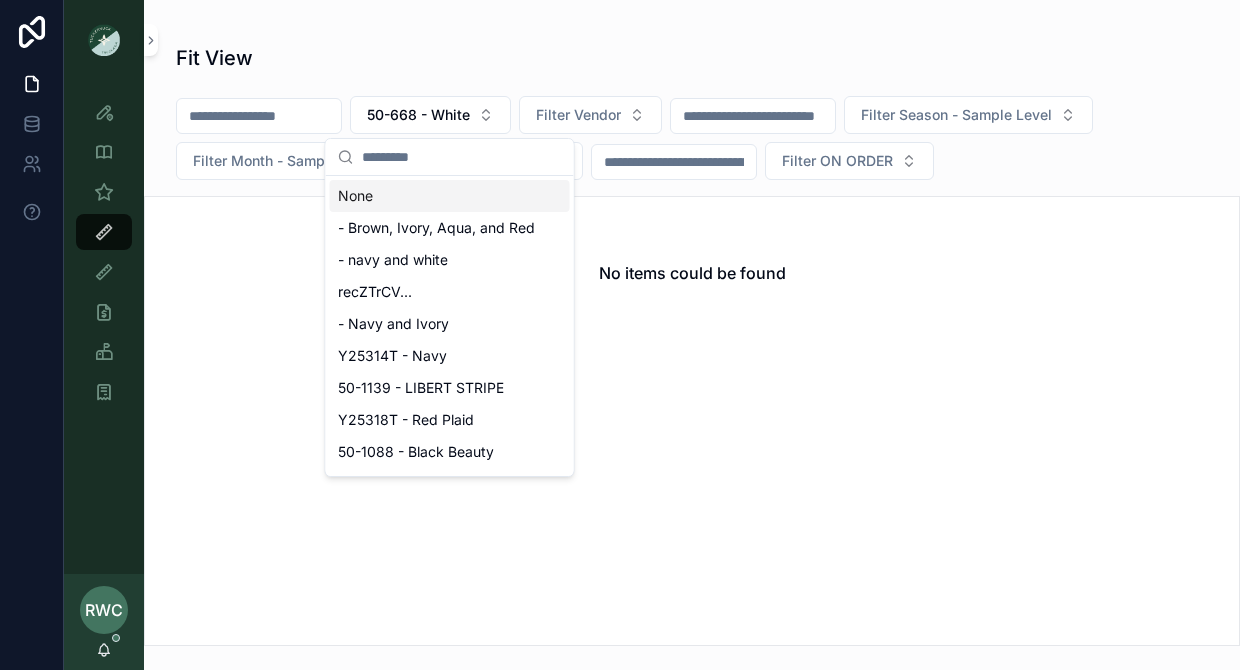 click at bounding box center [462, 157] 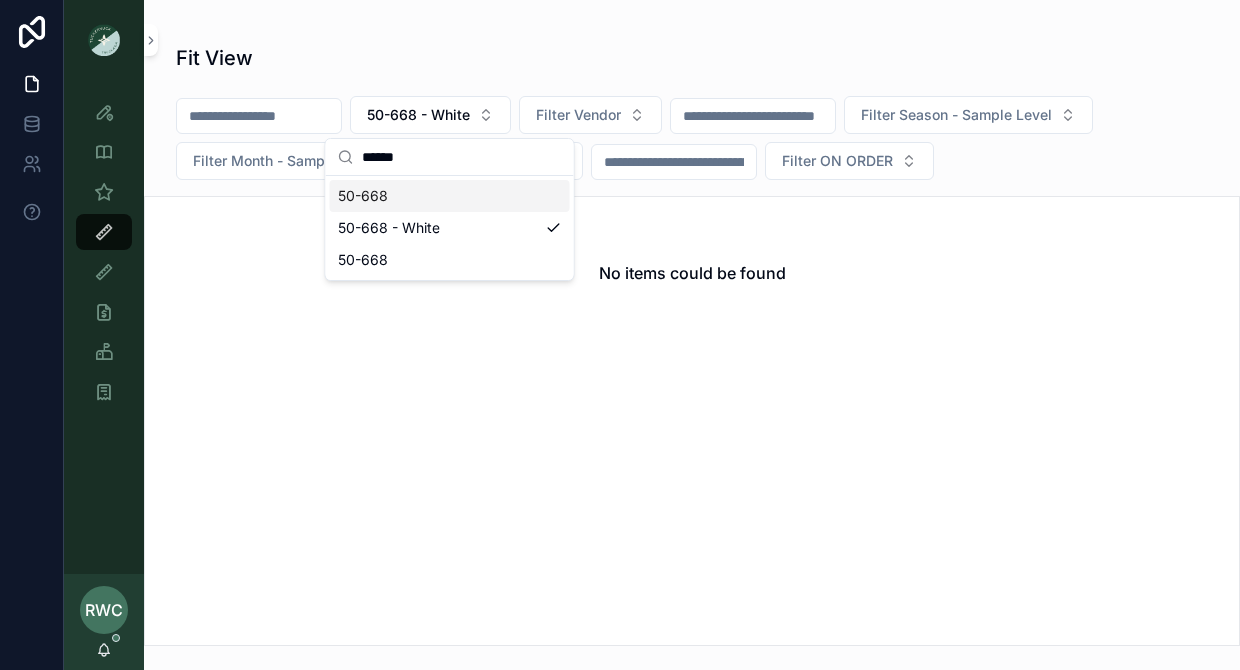 type on "******" 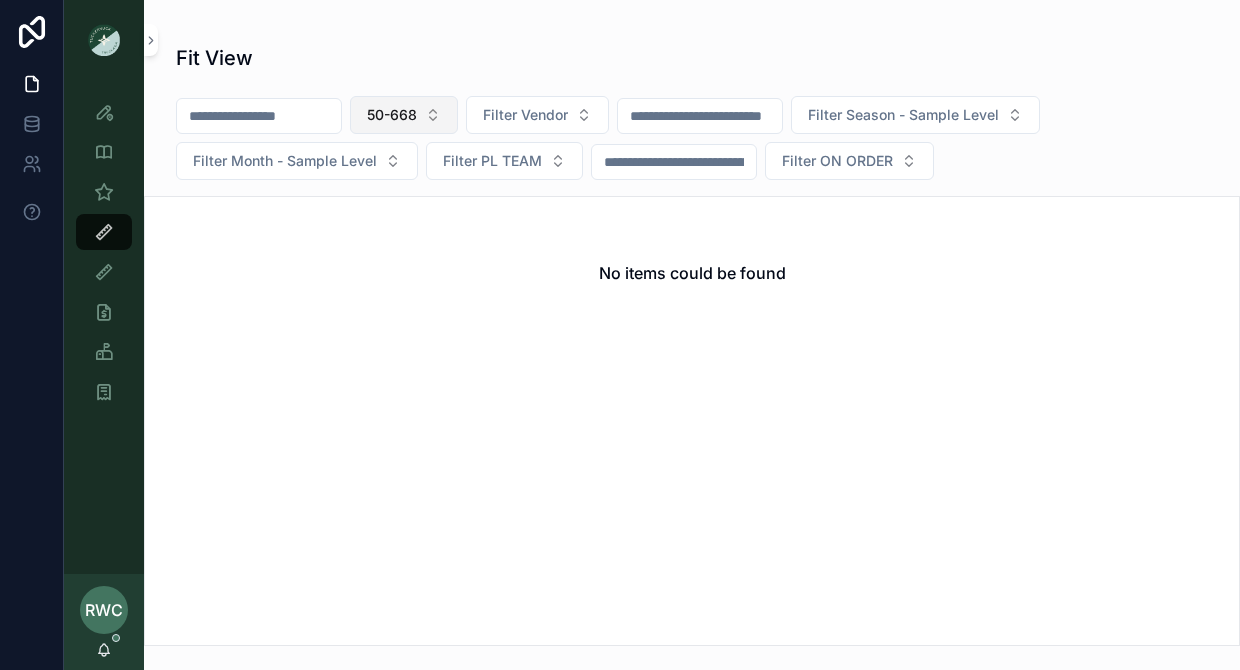 click on "50-668" at bounding box center [392, 115] 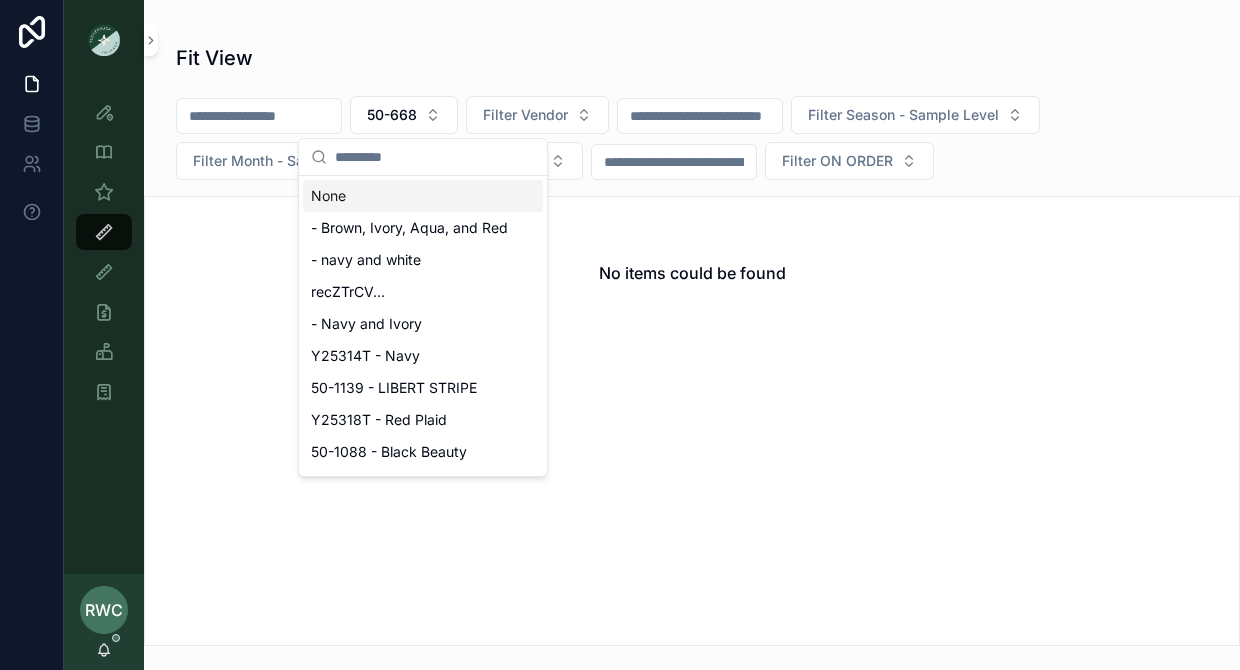 click at bounding box center [435, 157] 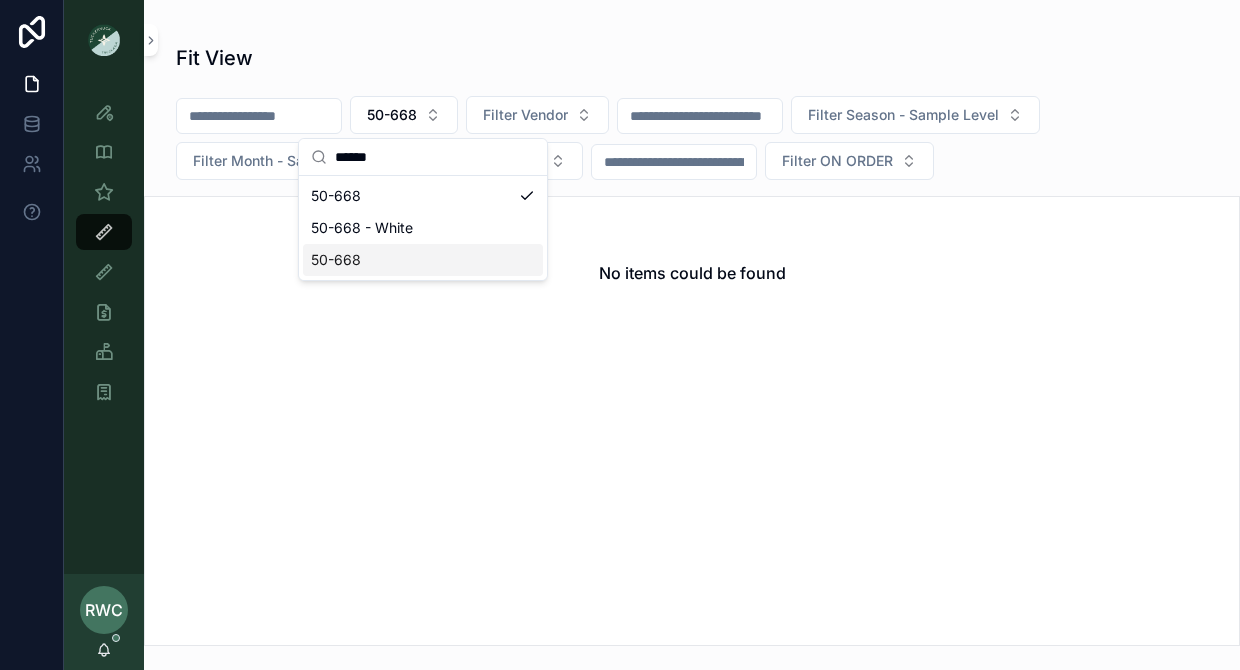 type on "******" 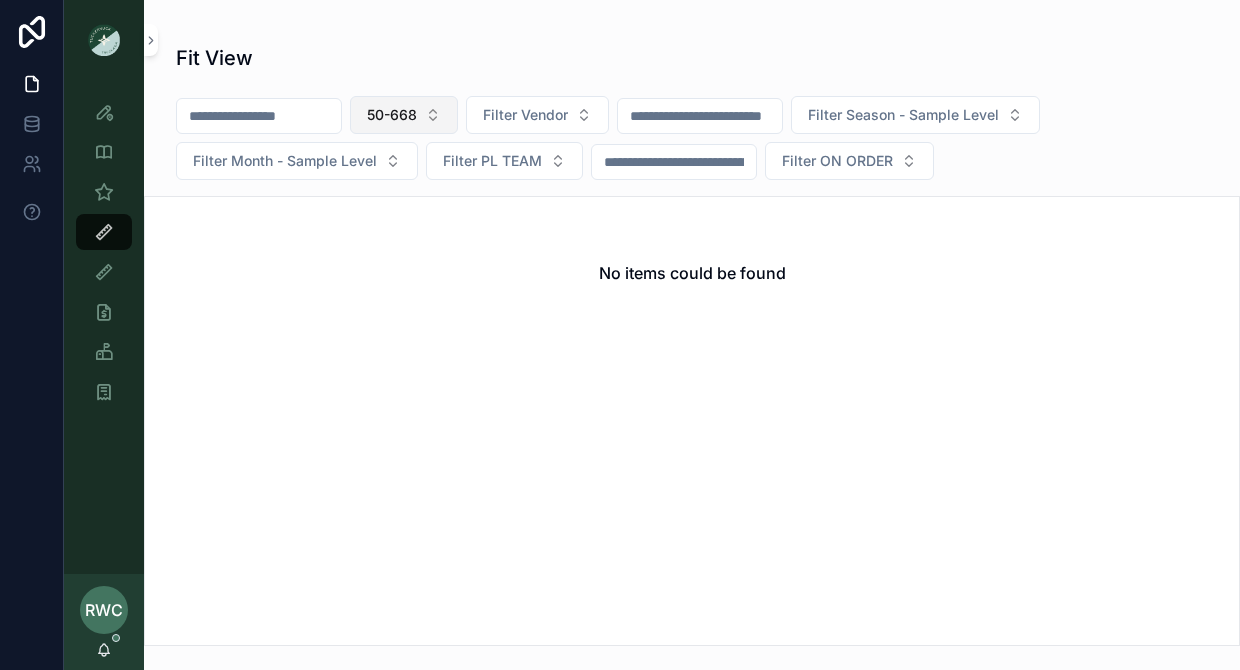 click on "50-668" at bounding box center (392, 115) 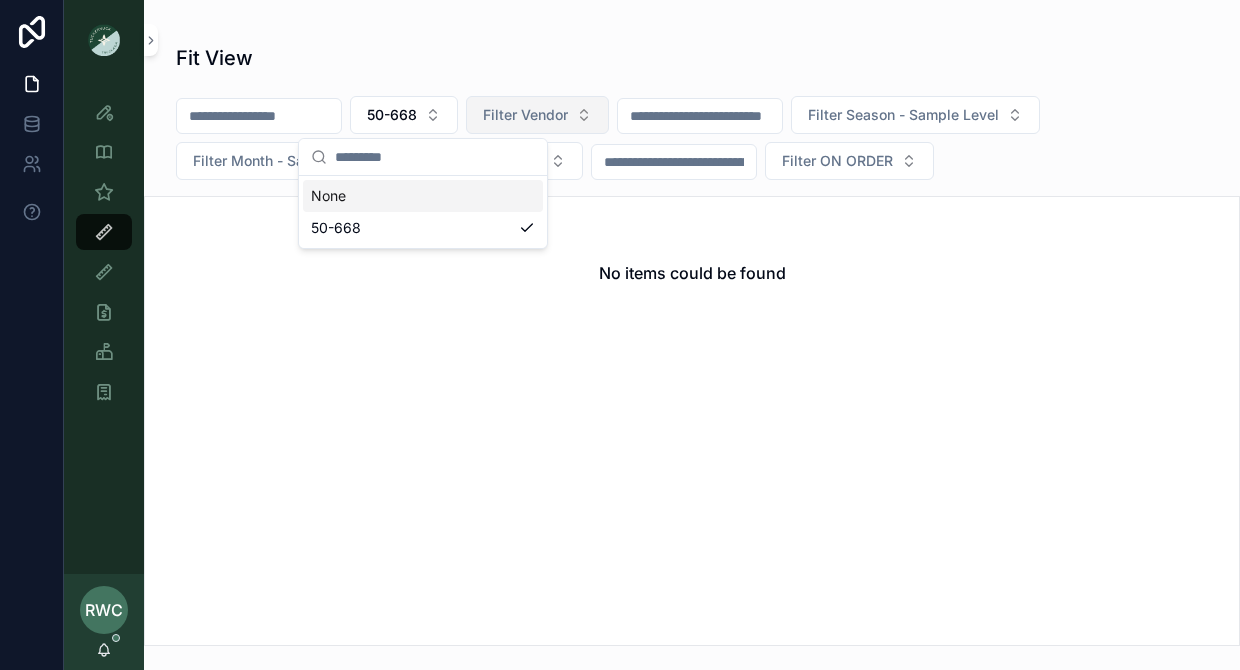 click on "Filter Vendor" at bounding box center [525, 115] 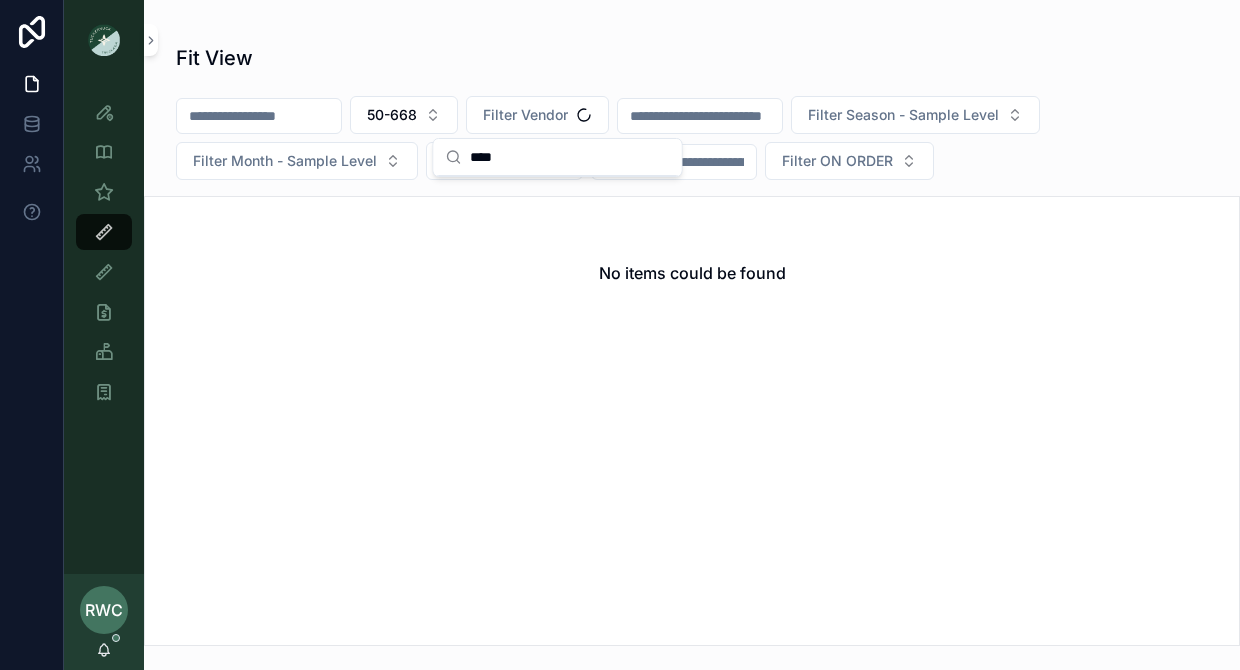 type on "****" 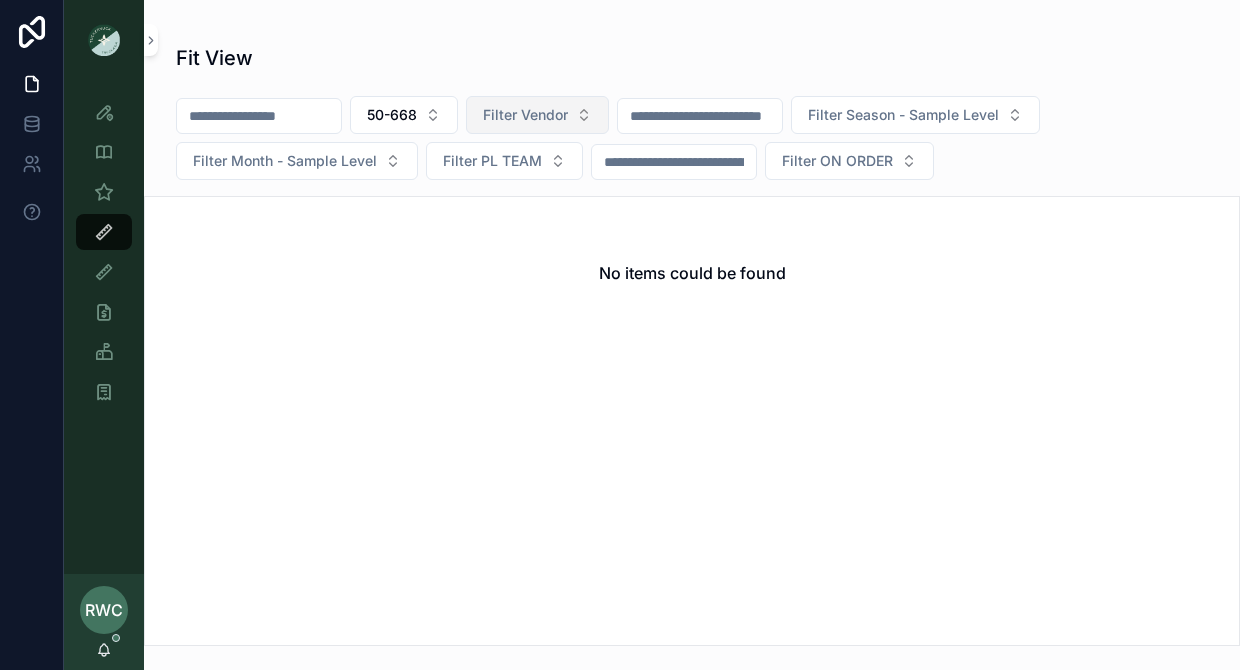 click on "Filter Vendor" at bounding box center [525, 115] 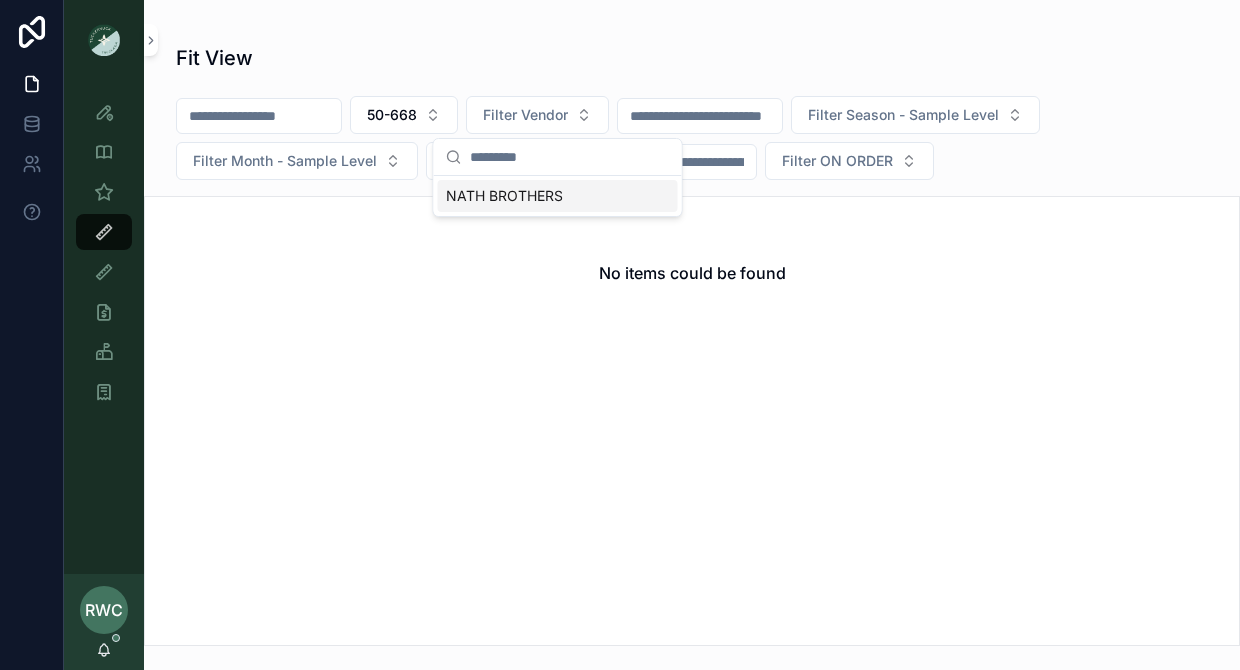 click on "NATH BROTHERS" at bounding box center (504, 196) 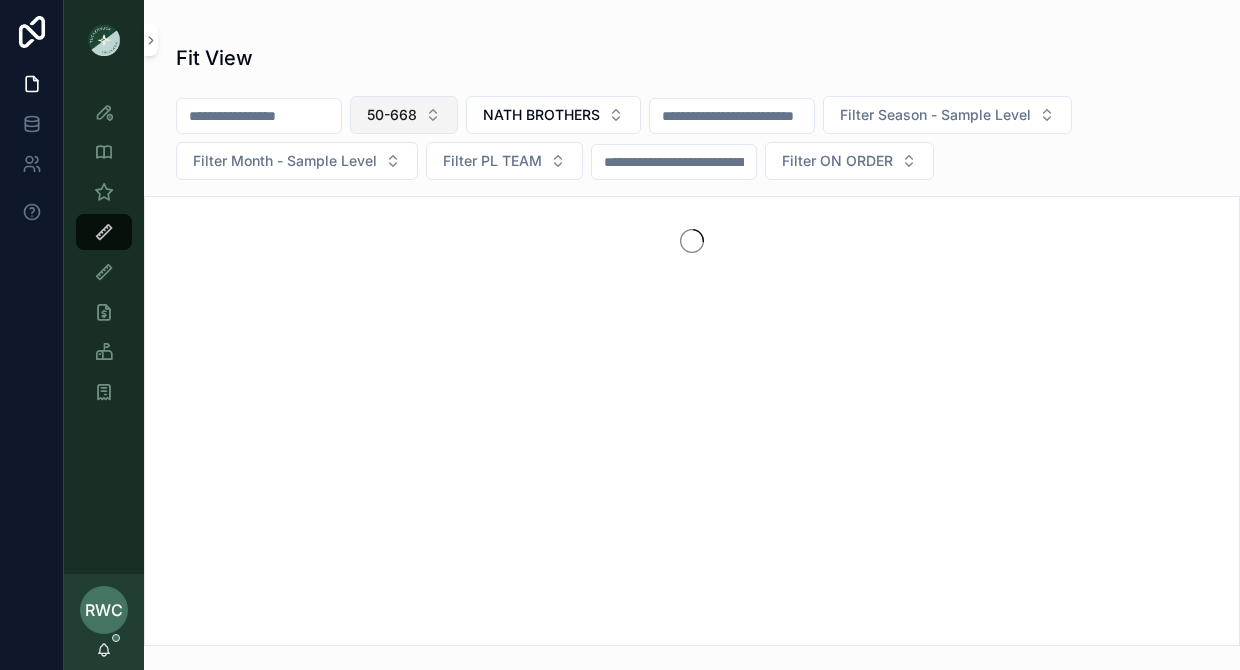 click on "50-668" at bounding box center [392, 115] 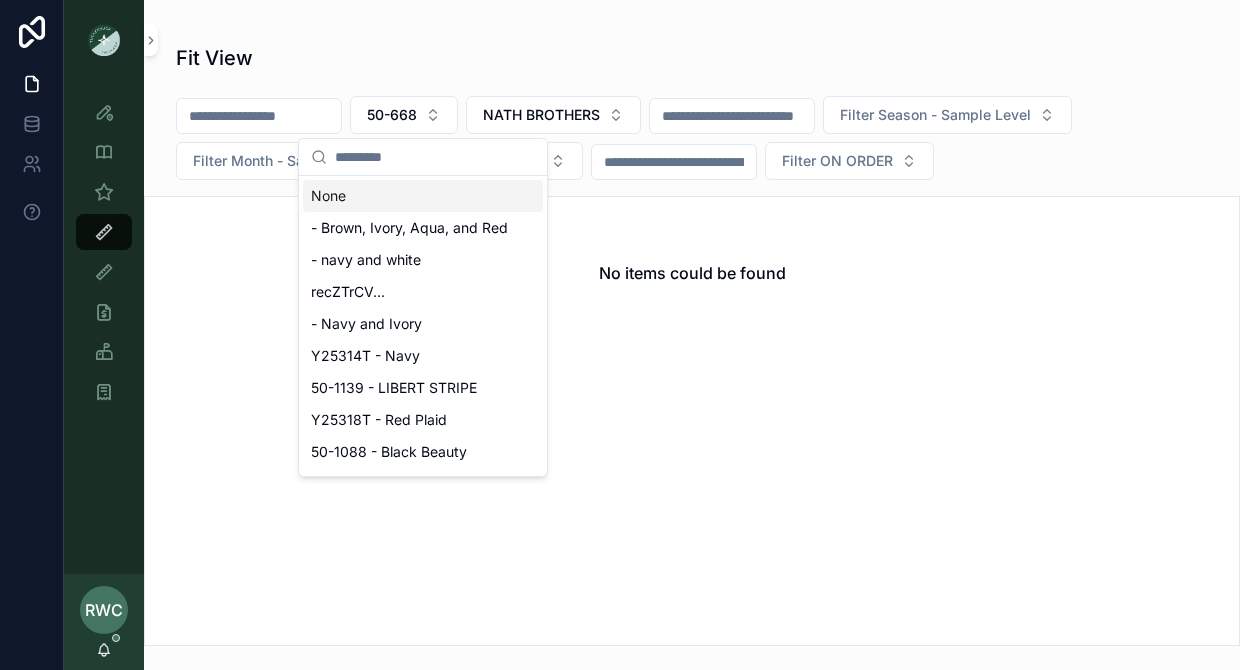 click at bounding box center [259, 116] 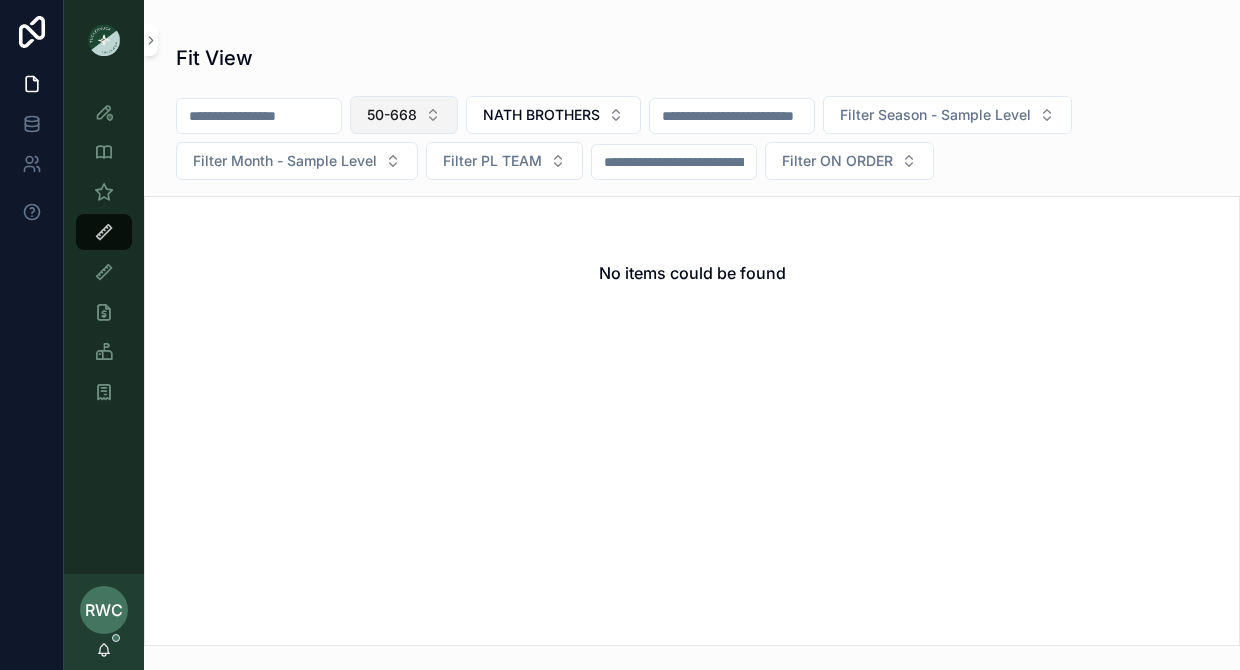 click on "50-668" at bounding box center [392, 115] 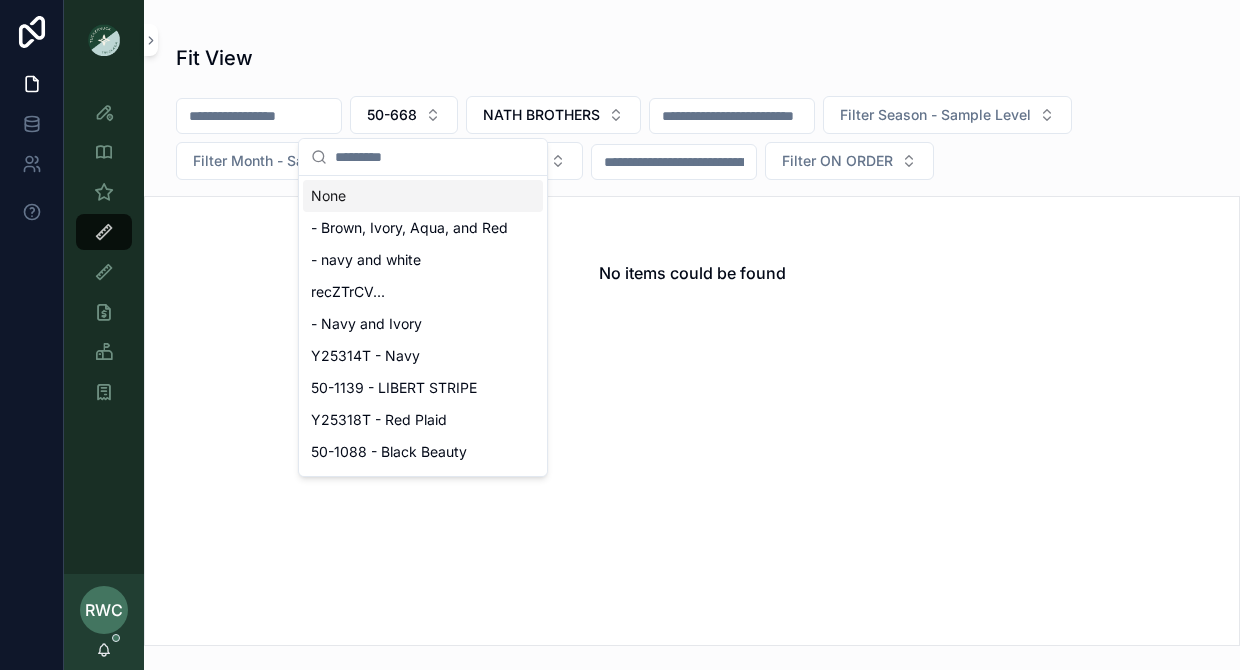 click on "None" at bounding box center [423, 196] 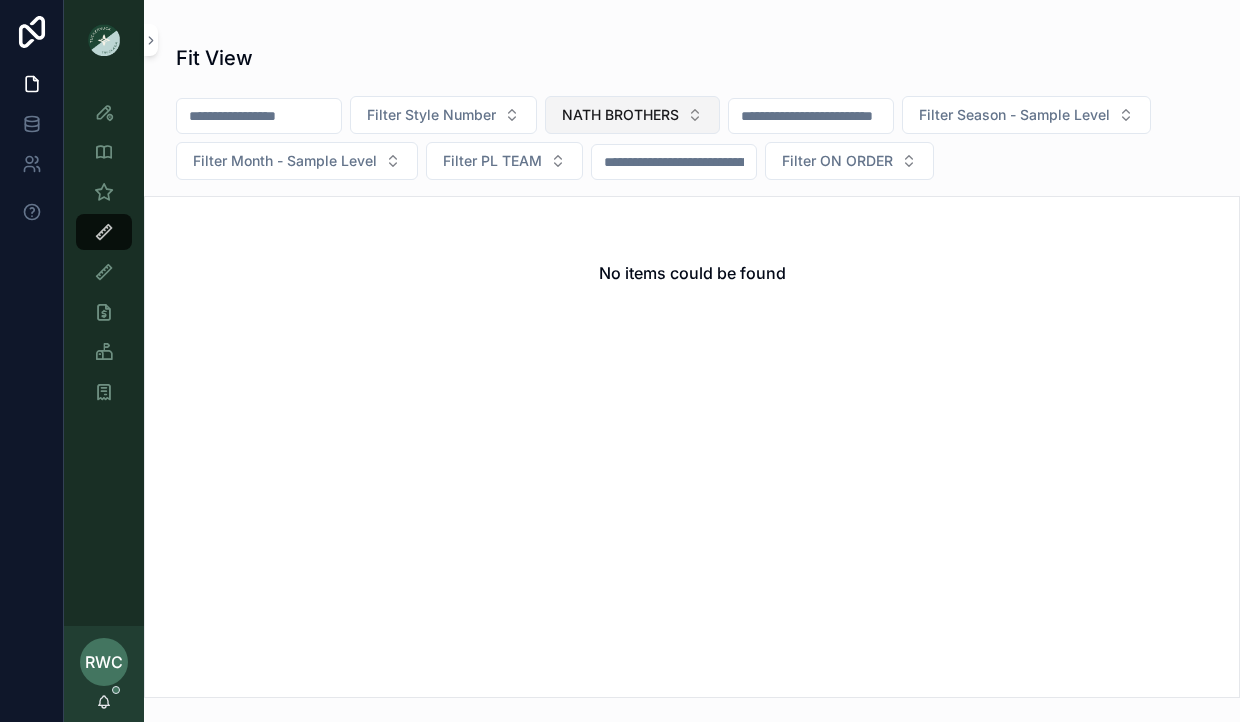 click on "NATH BROTHERS" at bounding box center (620, 115) 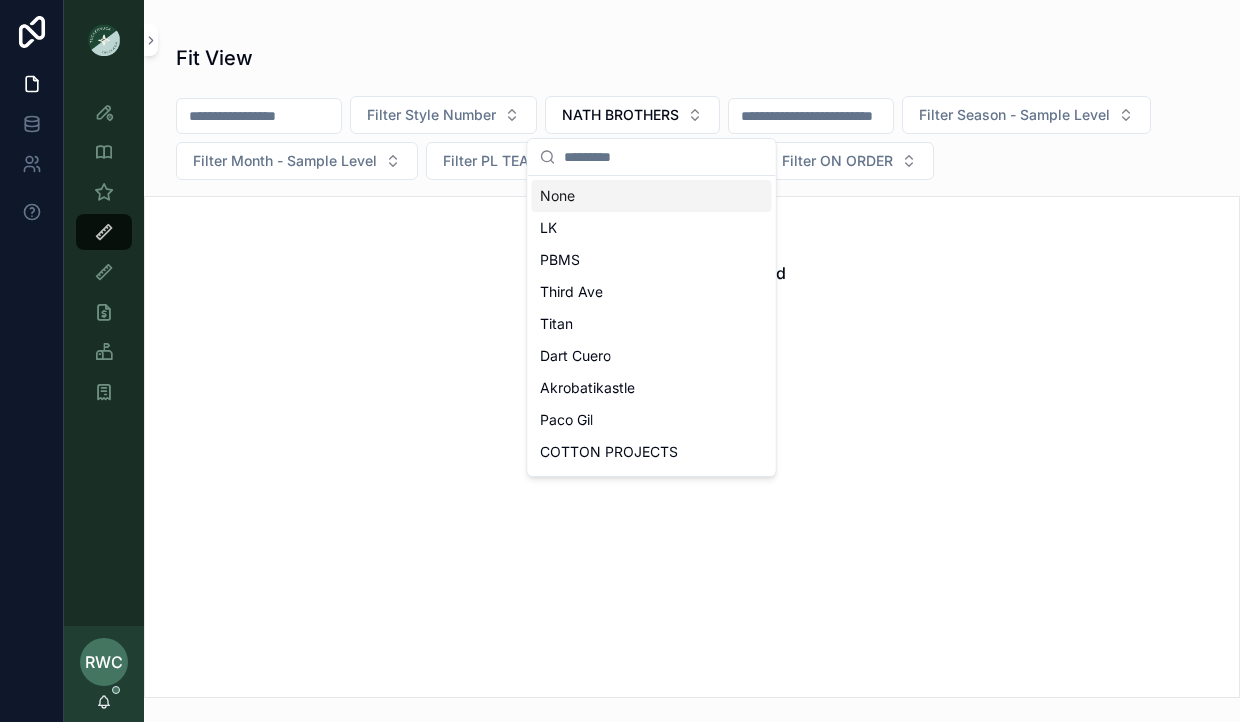 click on "None" at bounding box center [652, 196] 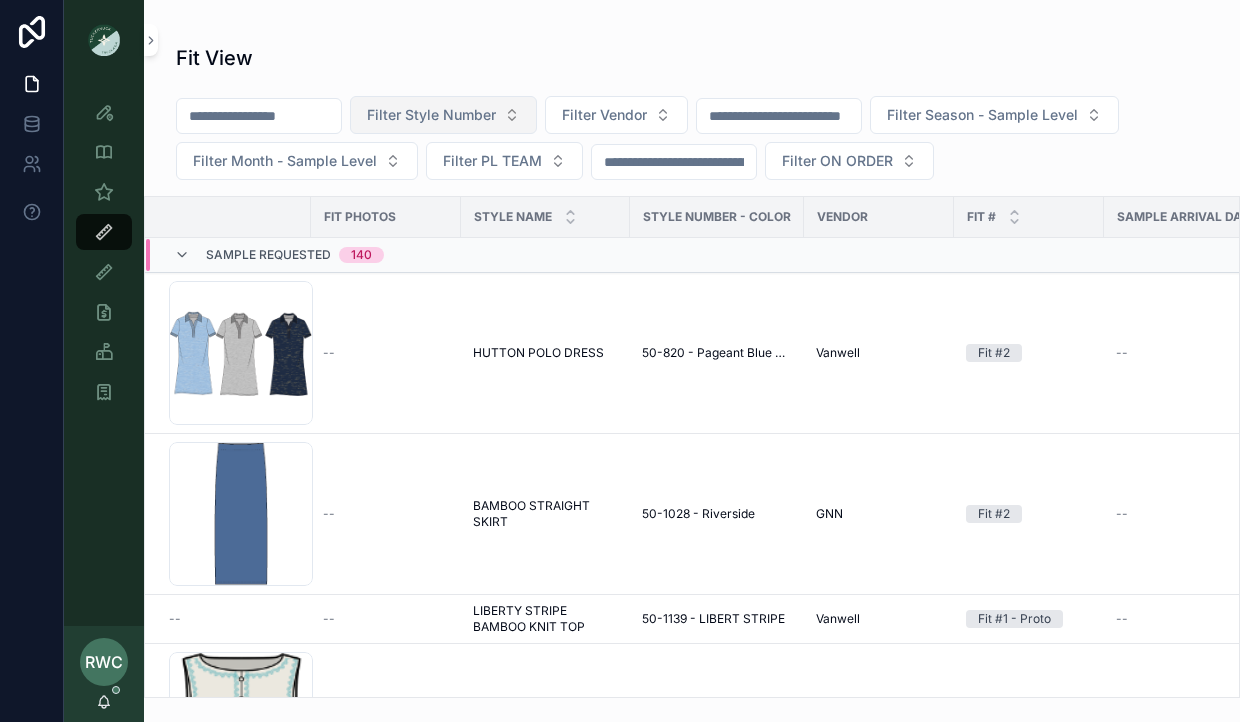 click on "Filter Style Number" at bounding box center (431, 115) 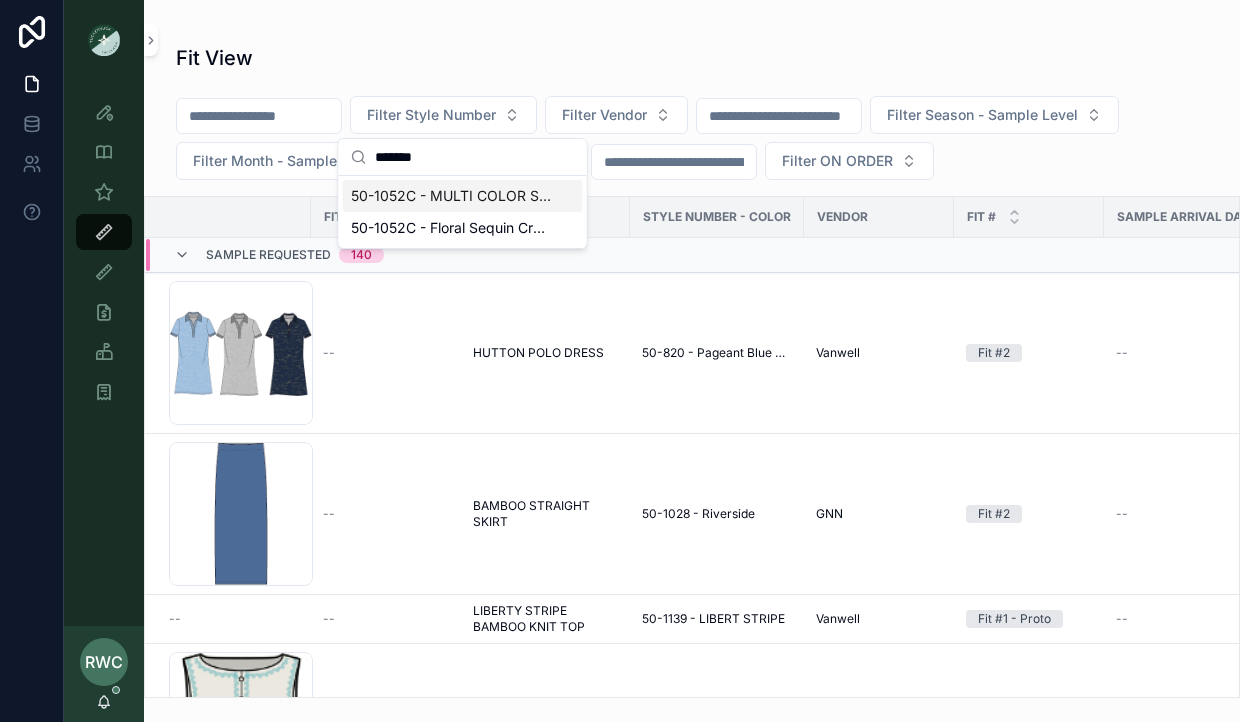 type on "*******" 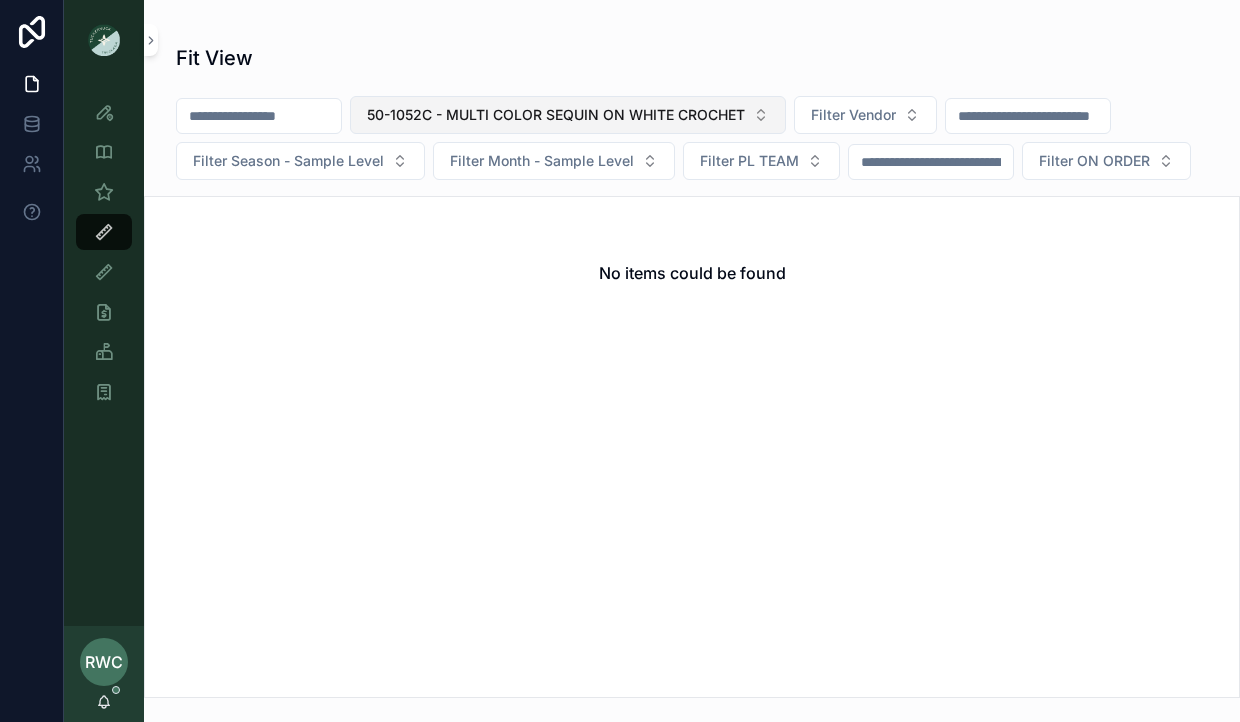click on "50-1052C - MULTI COLOR SEQUIN ON WHITE CROCHET" at bounding box center [556, 115] 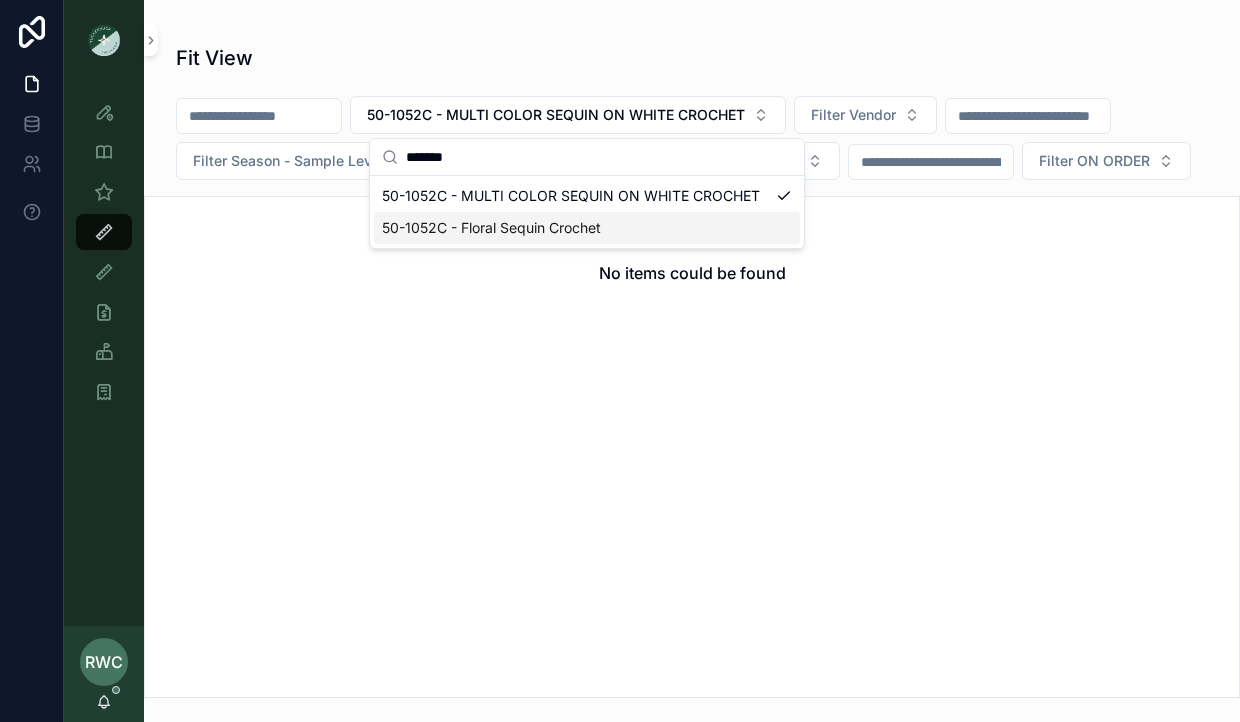 type on "*******" 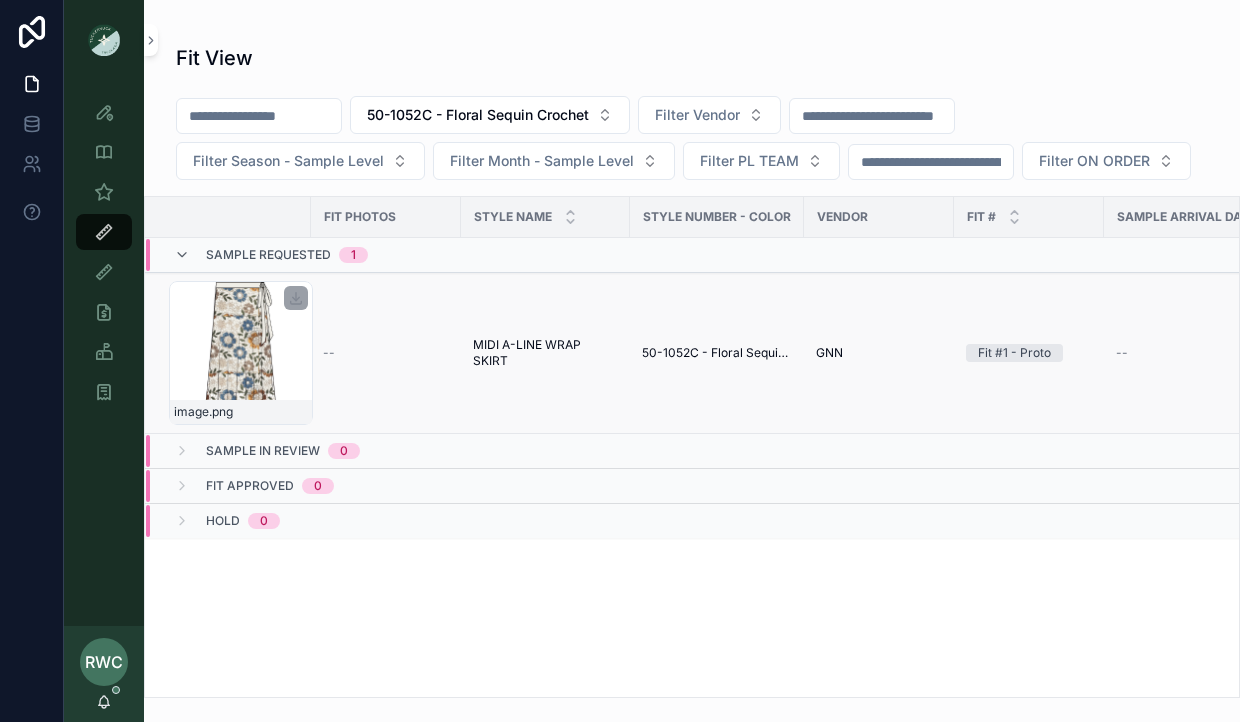 click on "image .png" at bounding box center [241, 353] 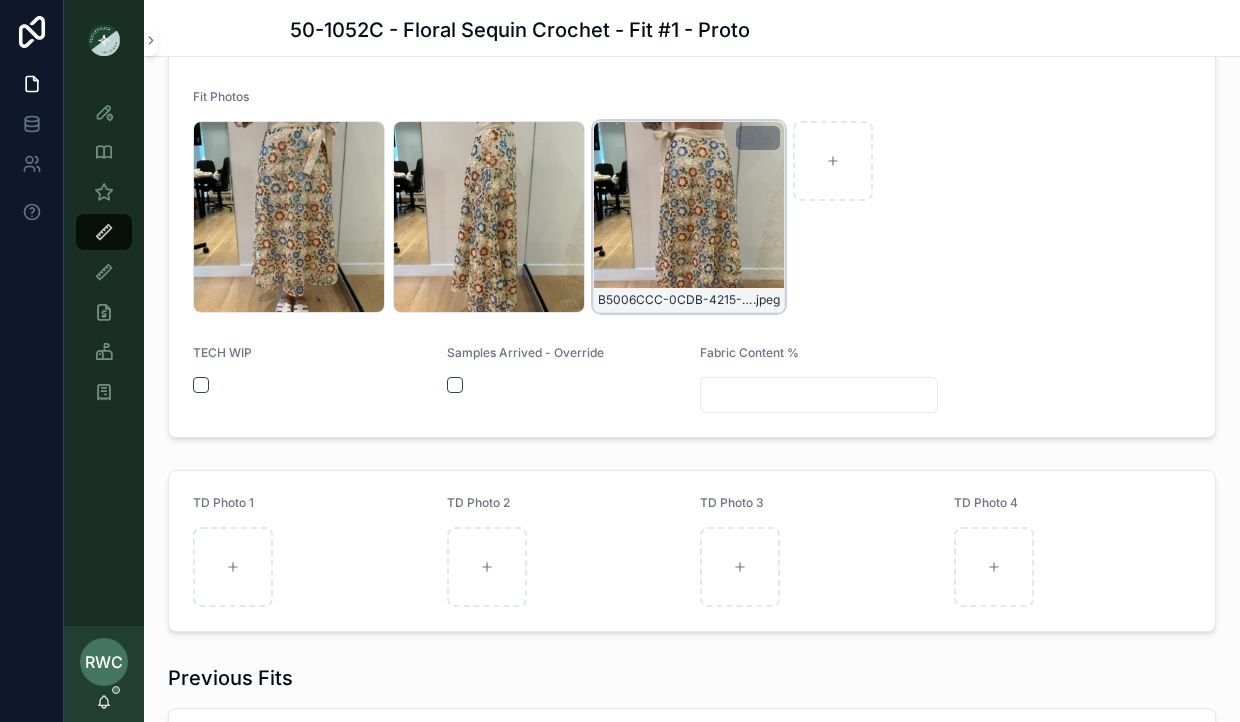 scroll, scrollTop: 632, scrollLeft: 0, axis: vertical 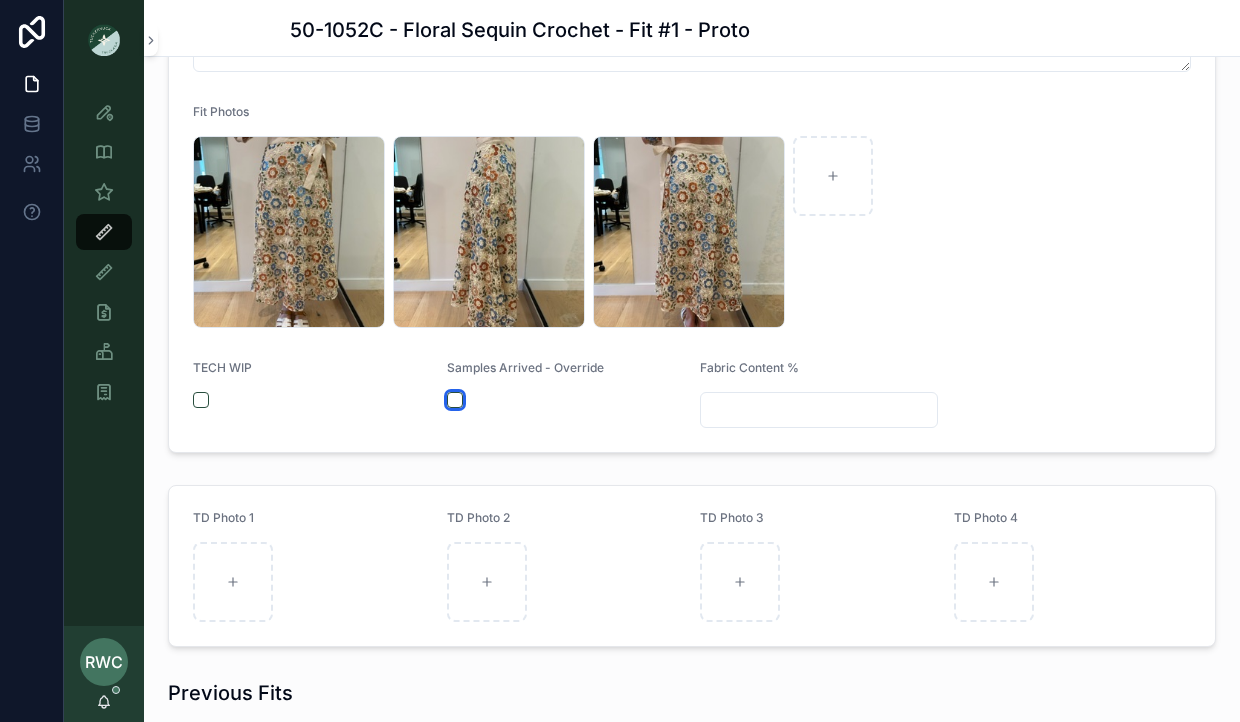 click at bounding box center [455, 400] 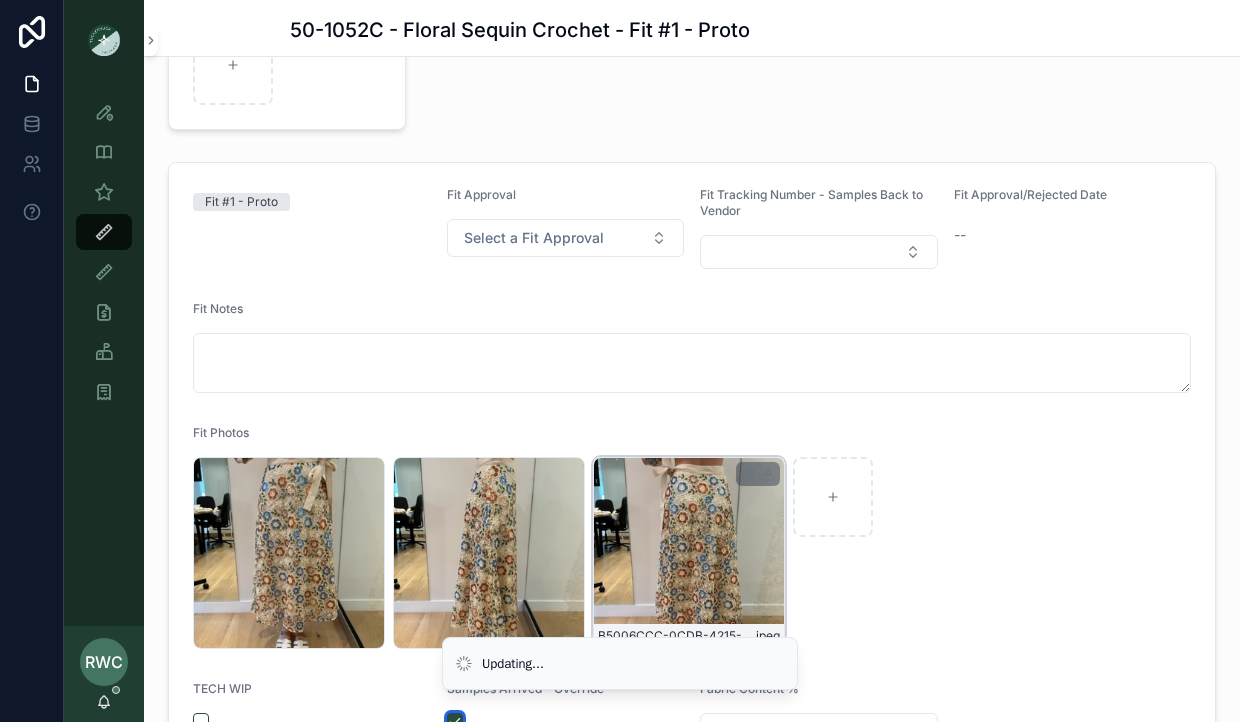 scroll, scrollTop: 217, scrollLeft: 0, axis: vertical 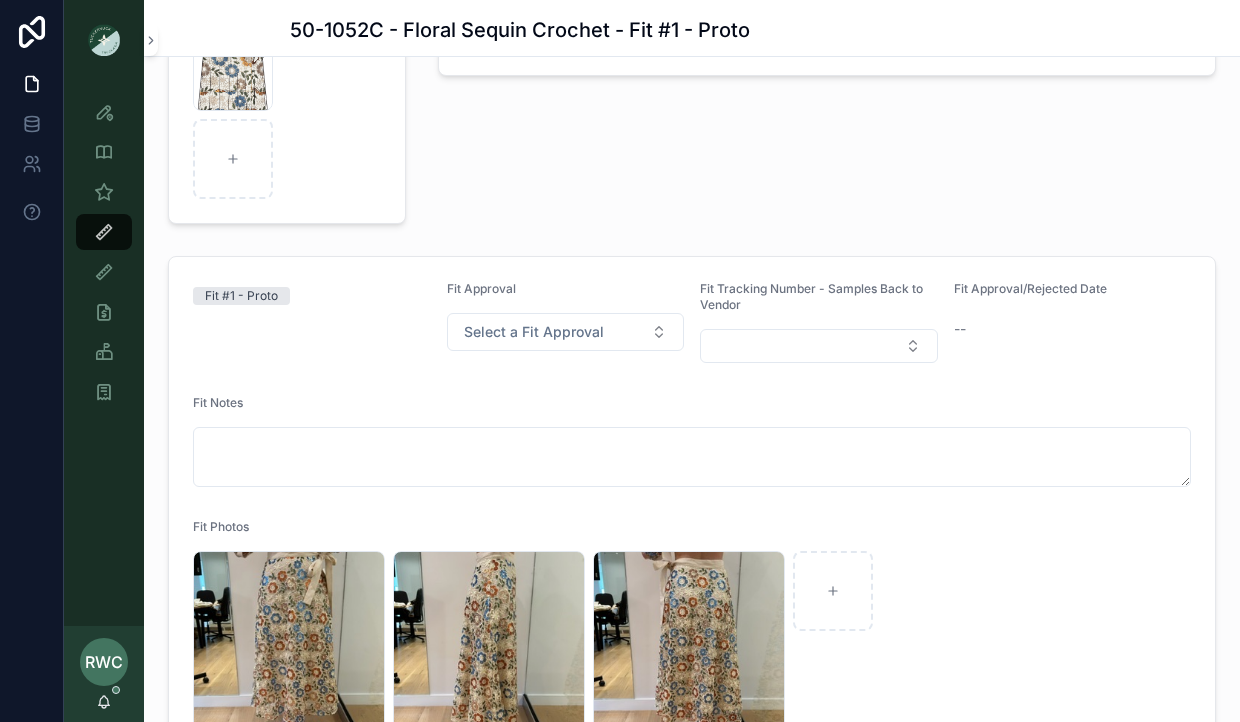 click on "**********" at bounding box center [827, 91] 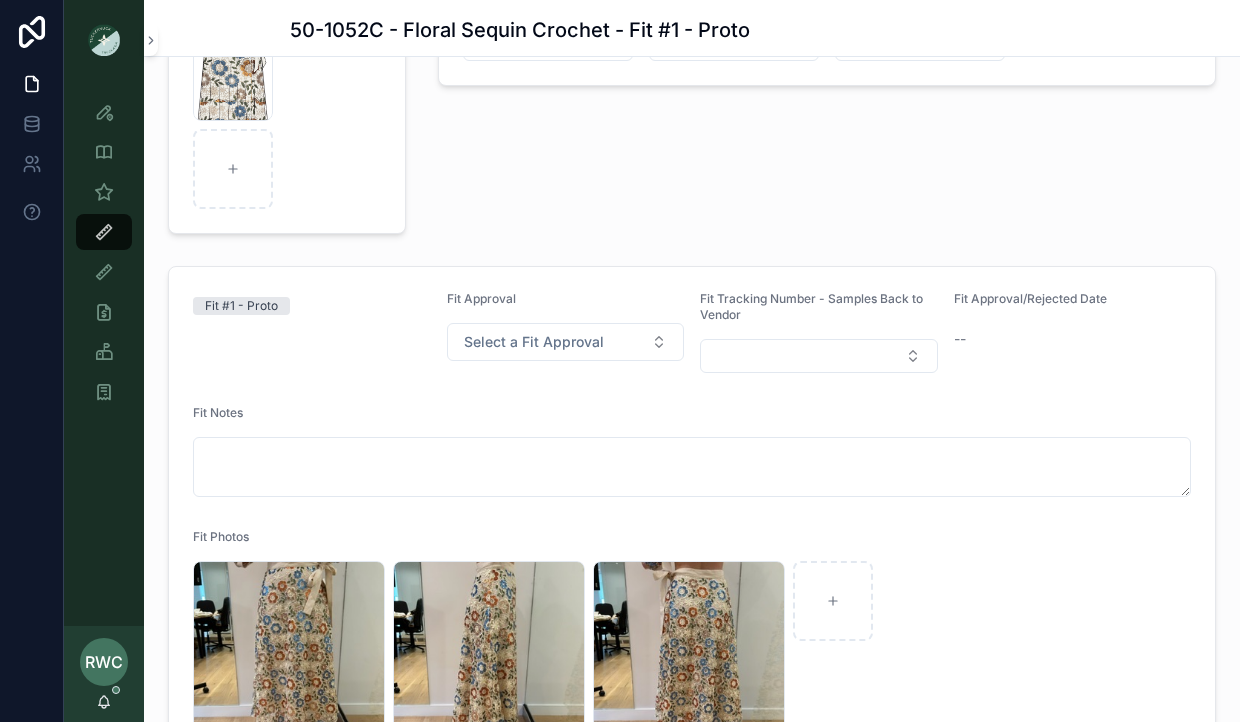 scroll, scrollTop: 0, scrollLeft: 0, axis: both 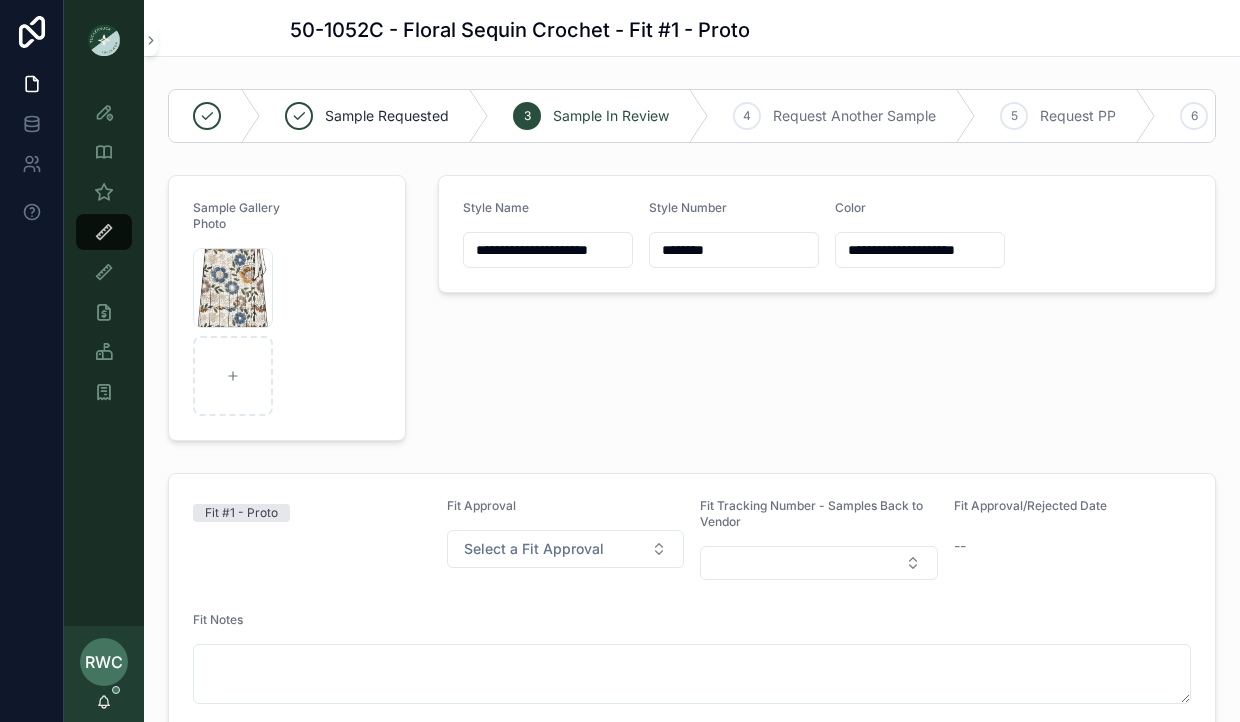 click at bounding box center (104, 40) 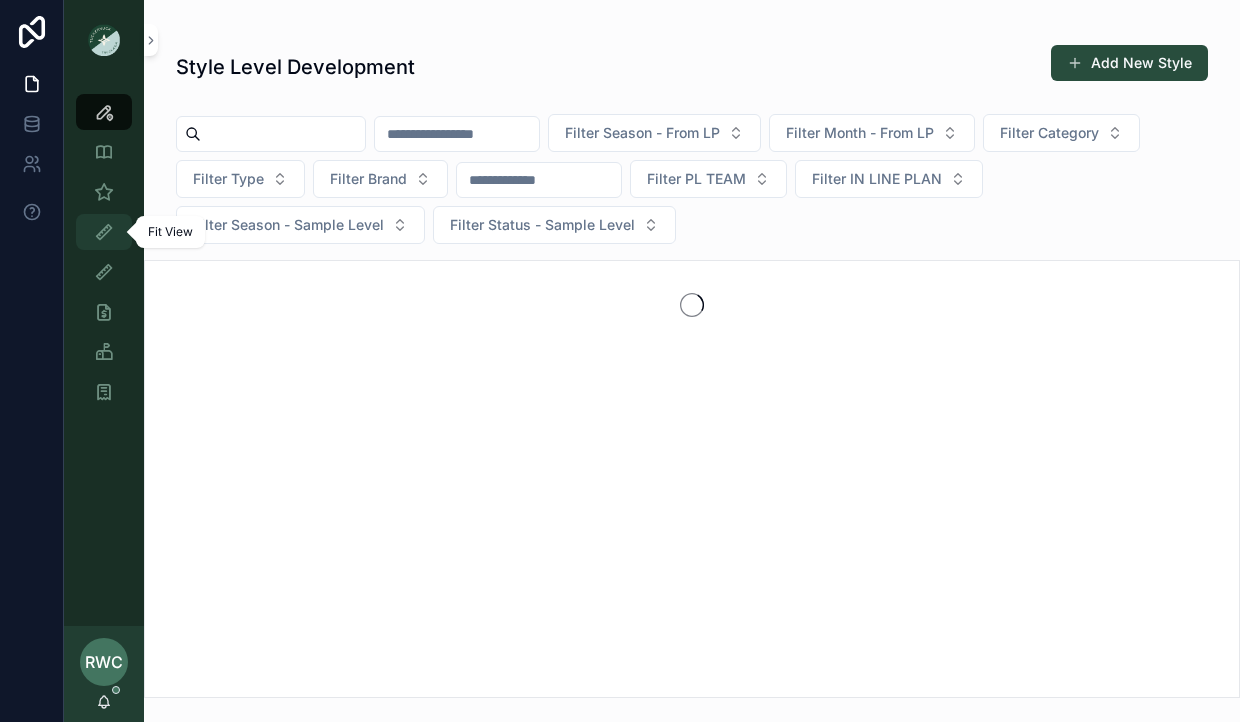 click on "Fit View" at bounding box center (104, 232) 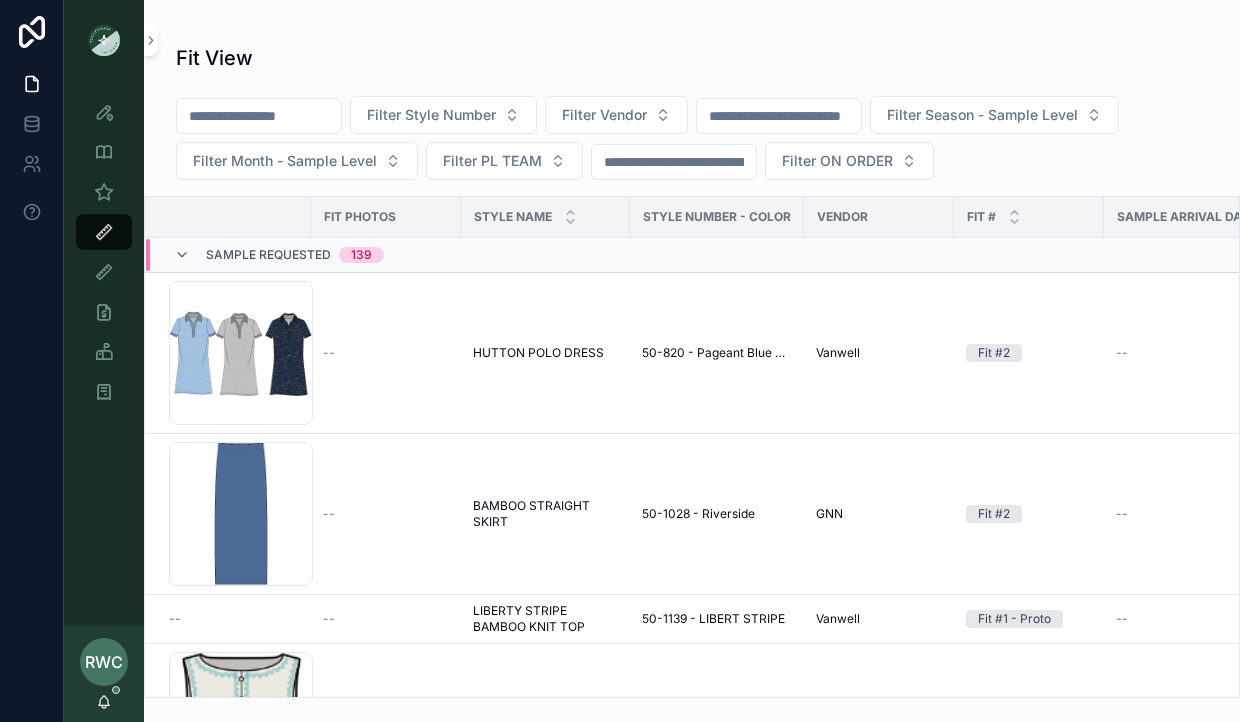 click at bounding box center [259, 116] 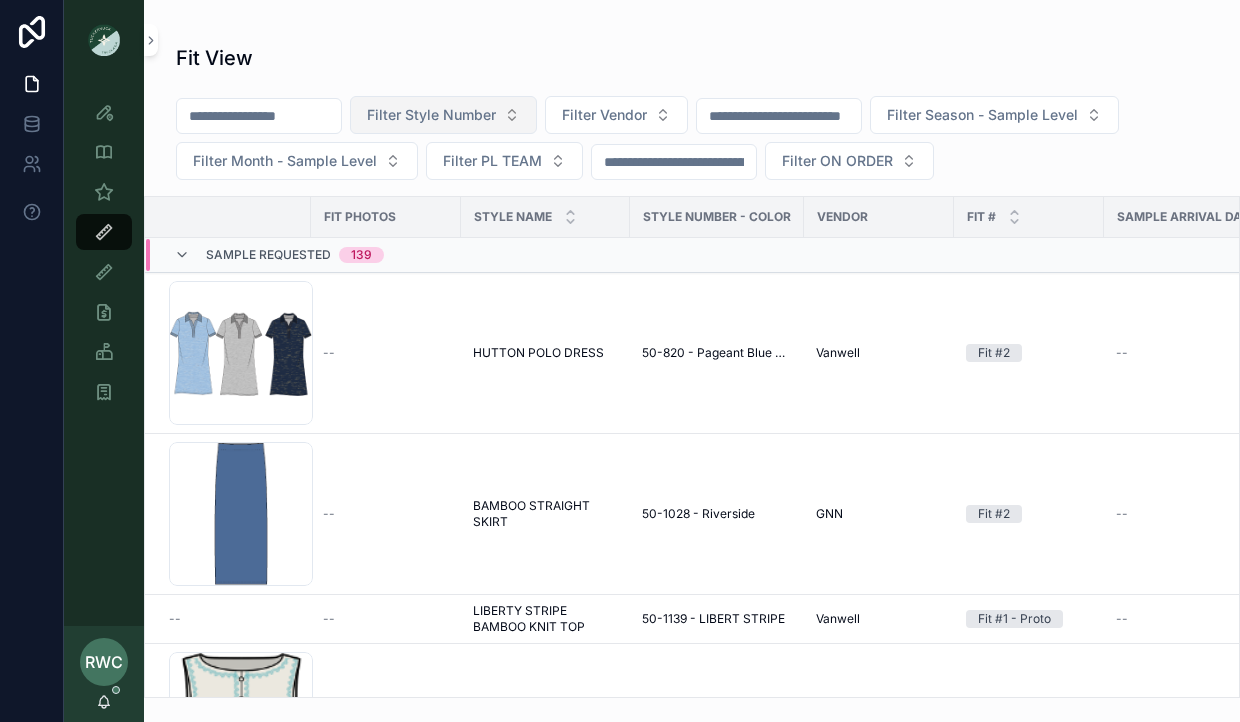 click on "Filter Style Number" at bounding box center [431, 115] 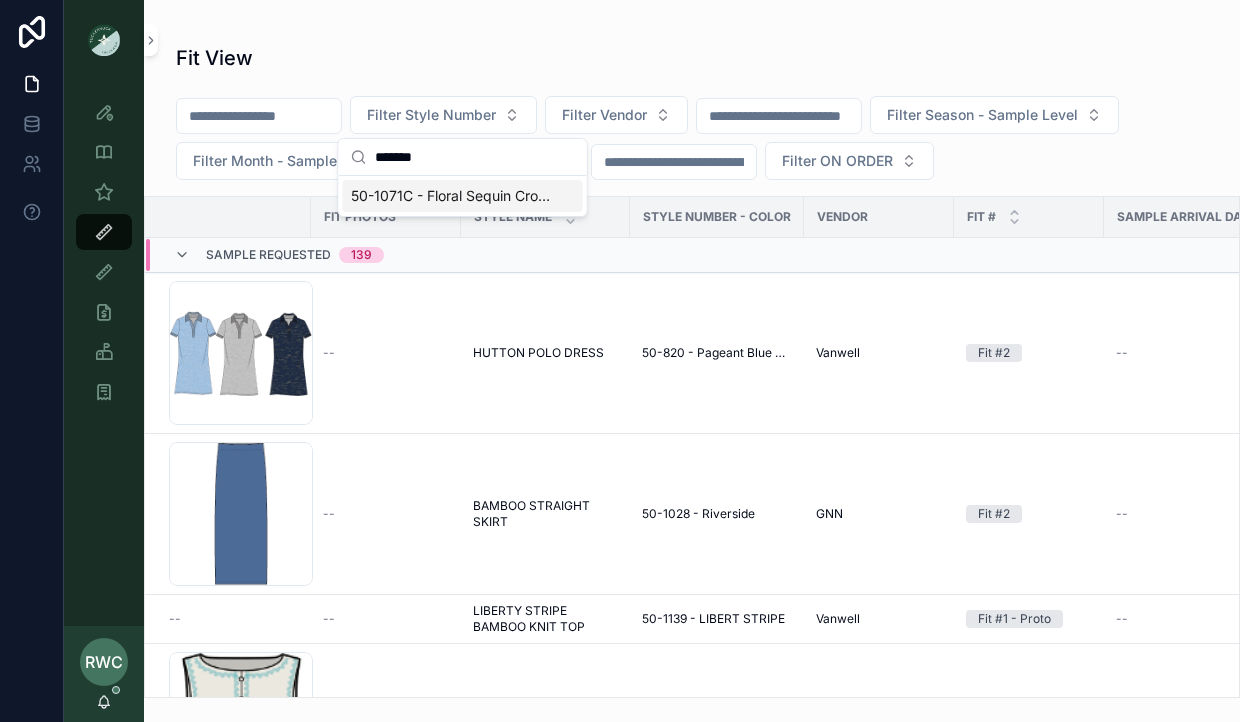 type on "*******" 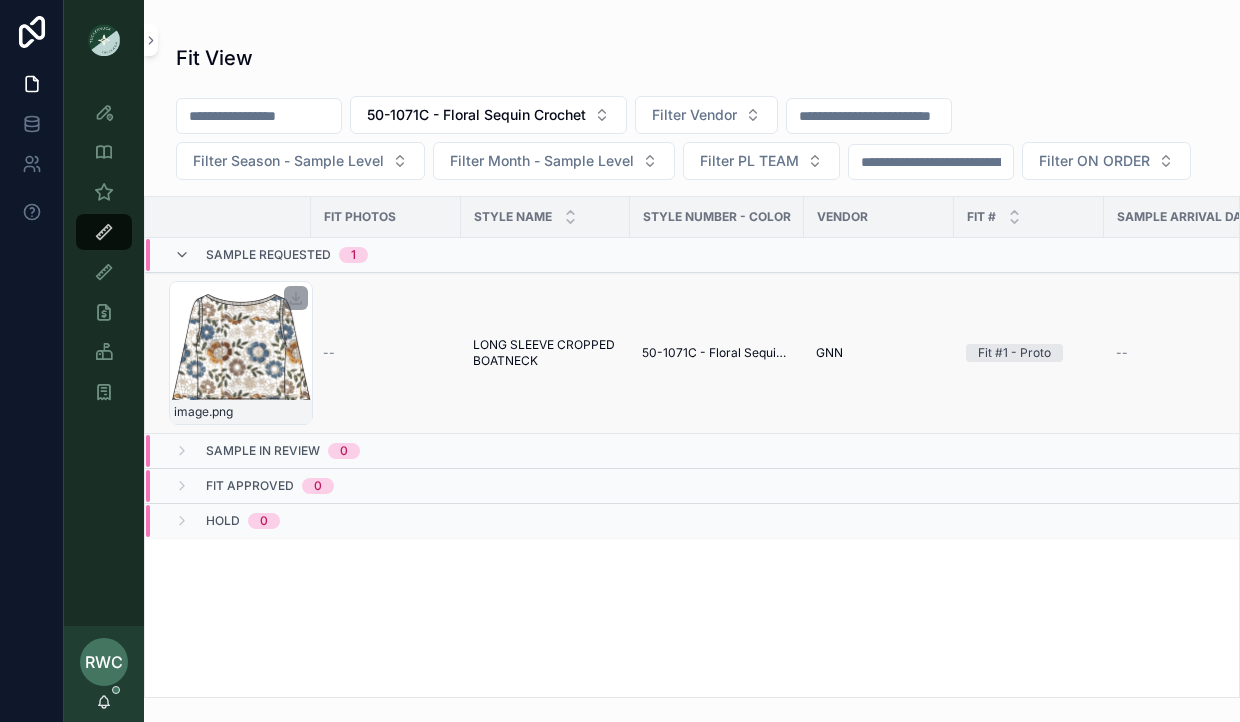 click on "image .png" at bounding box center (241, 353) 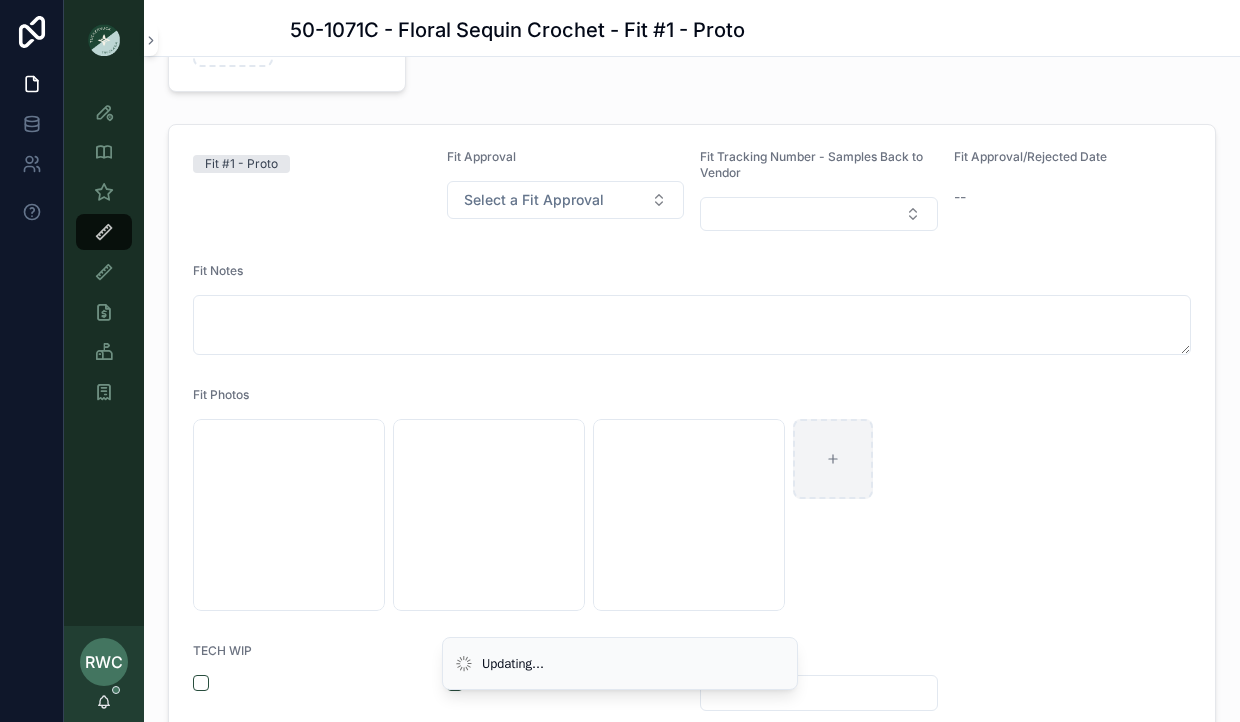 scroll, scrollTop: 538, scrollLeft: 0, axis: vertical 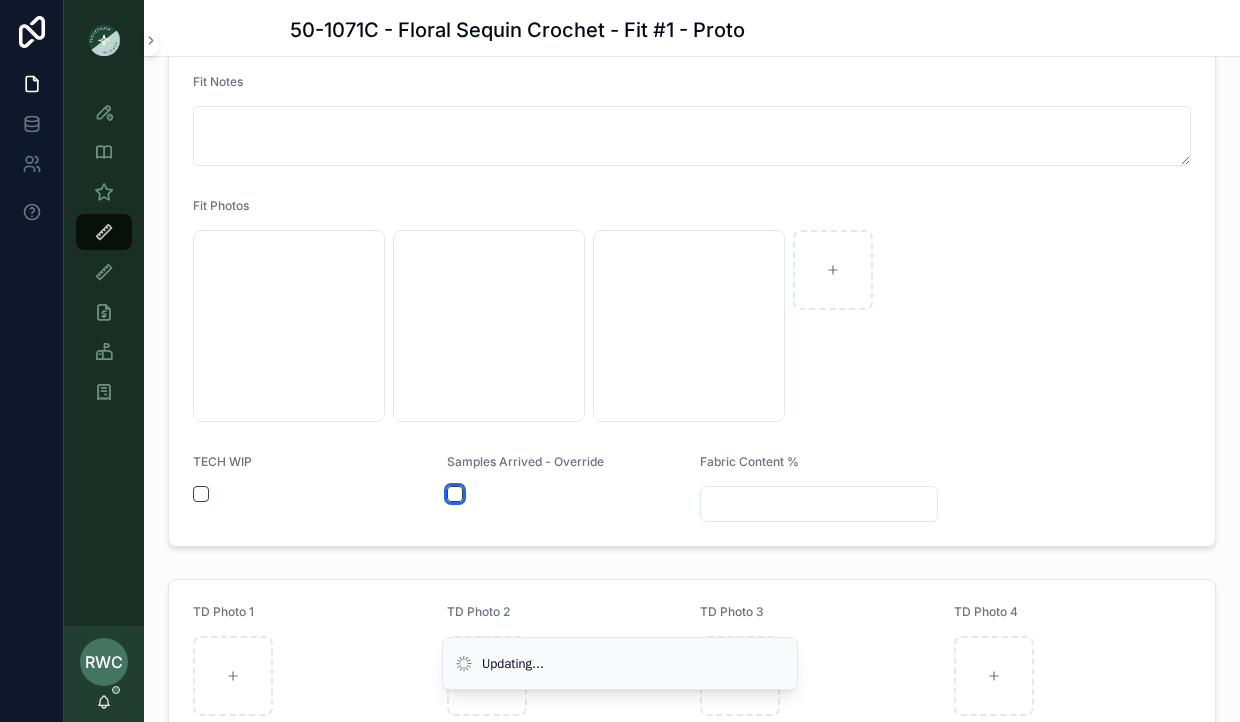 click at bounding box center (455, 494) 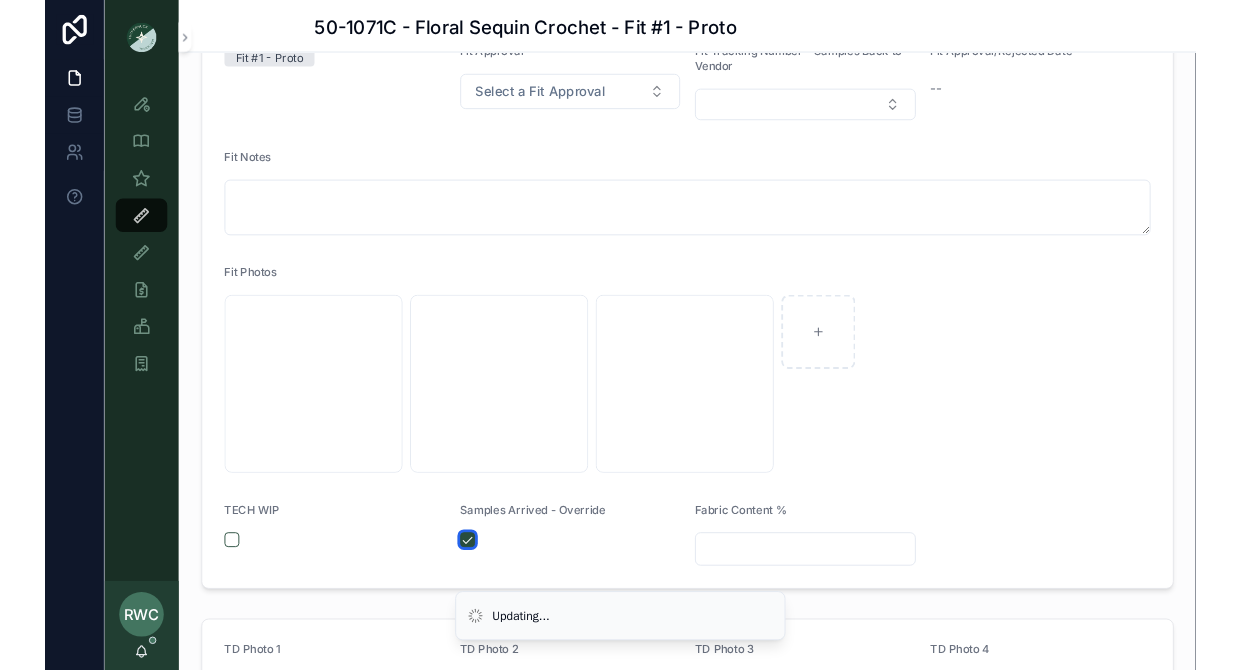 scroll, scrollTop: 0, scrollLeft: 0, axis: both 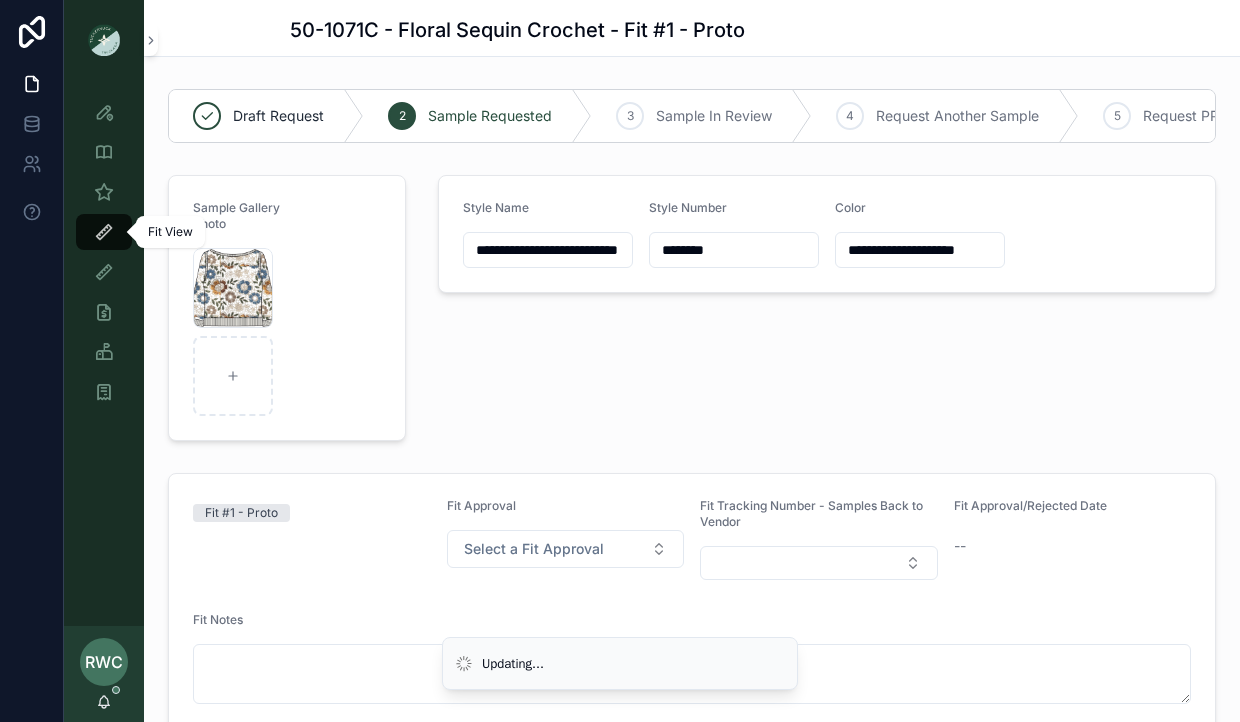 click at bounding box center [104, 232] 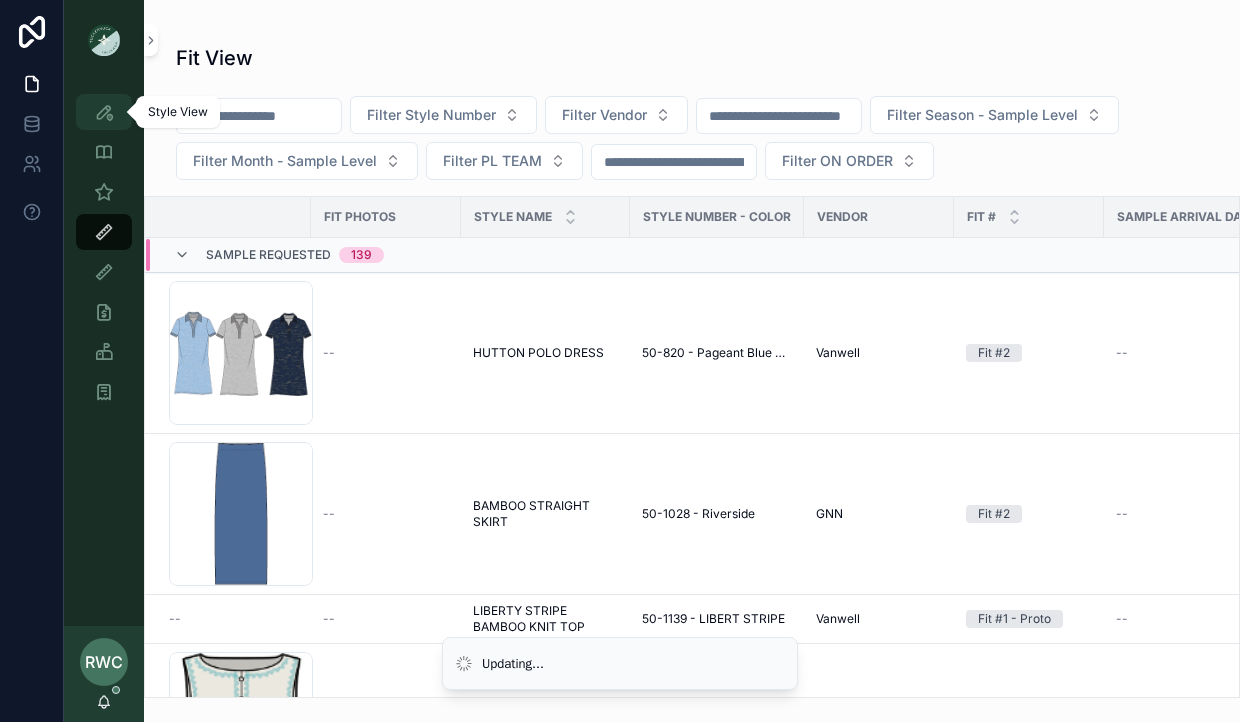 click at bounding box center [104, 112] 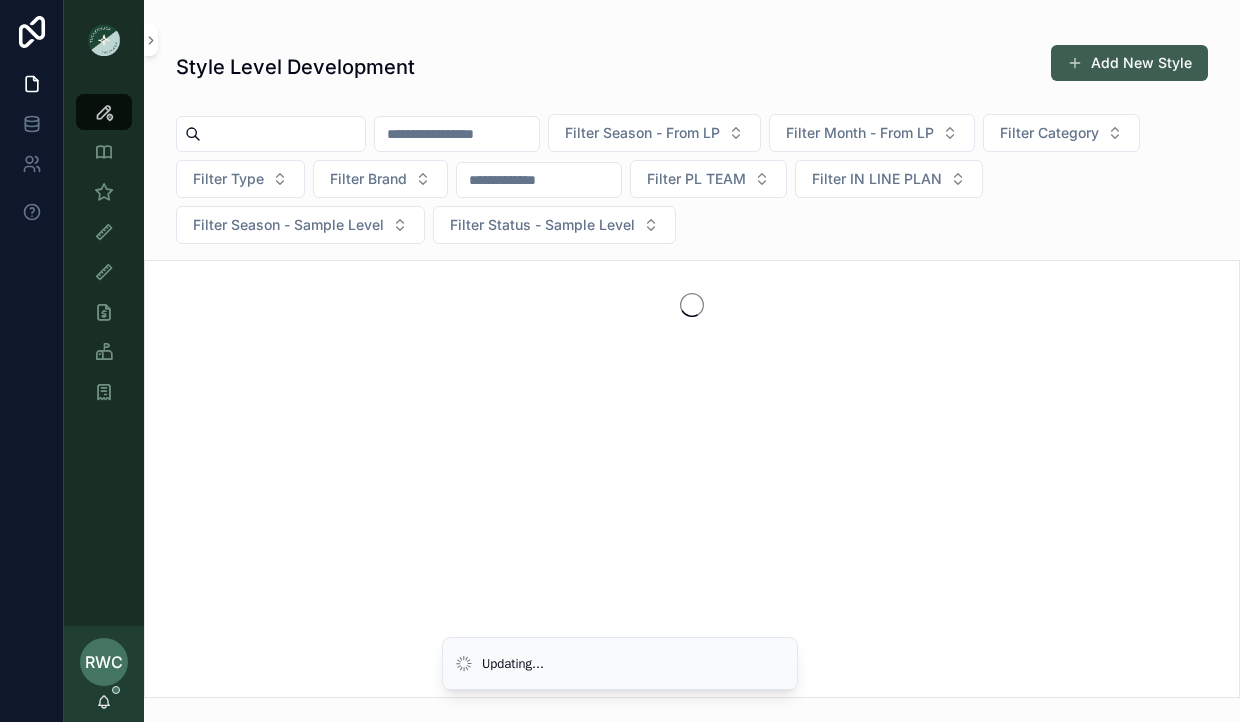 click on "Add New Style" at bounding box center [1129, 63] 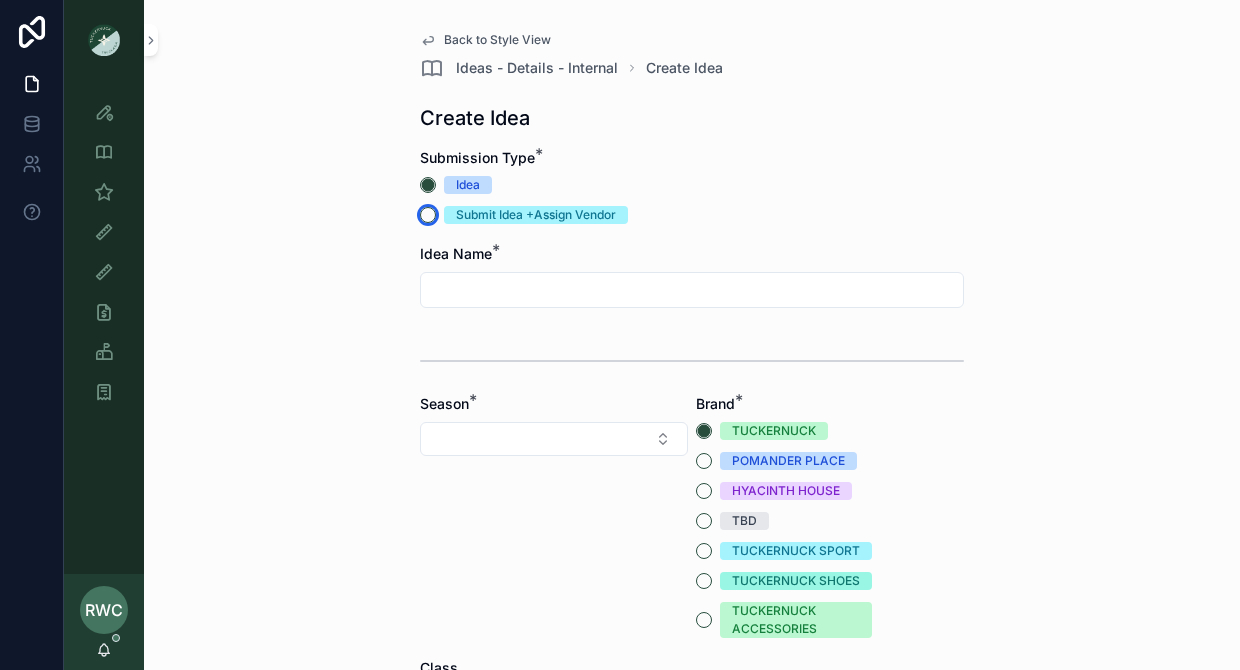 click on "Submit Idea +Assign Vendor" at bounding box center [428, 215] 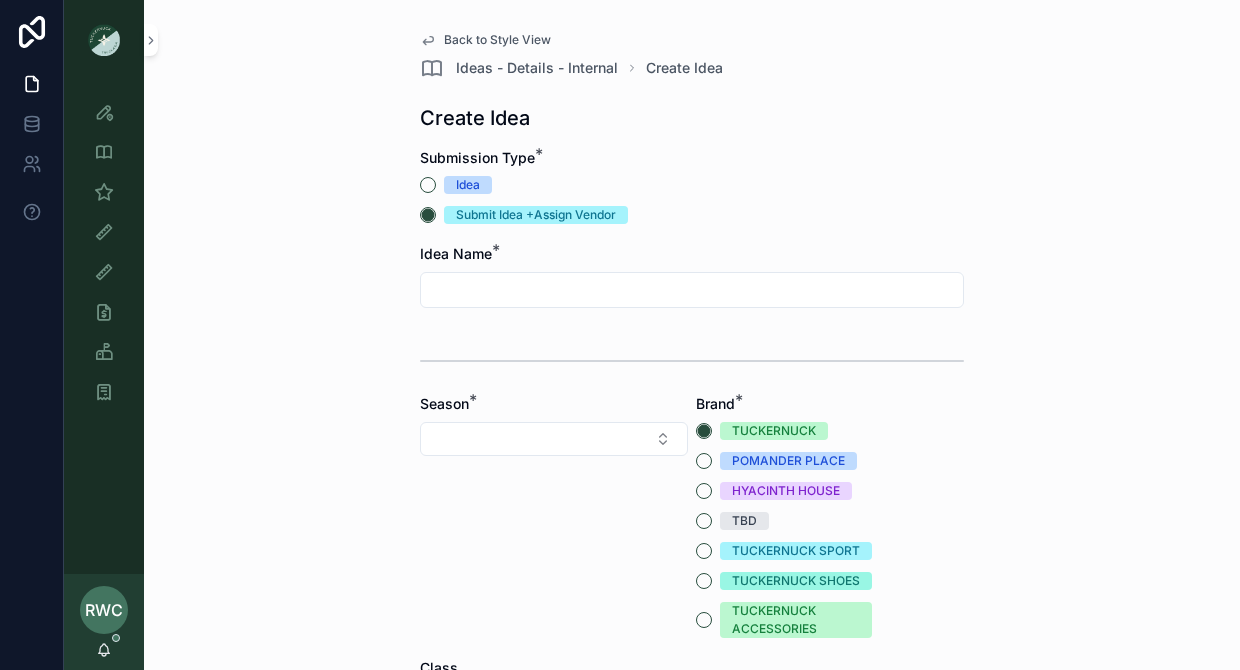 click on "Submission Type * Idea Submit Idea +Assign Vendor" at bounding box center [692, 186] 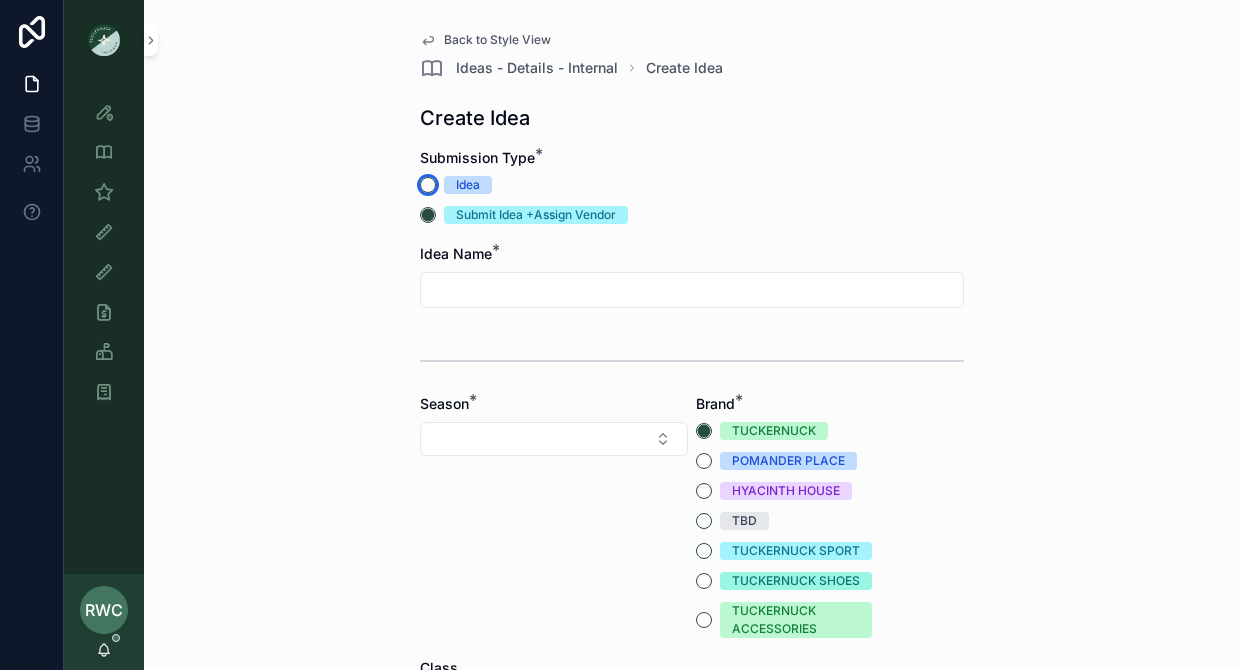 click on "Idea" at bounding box center (428, 185) 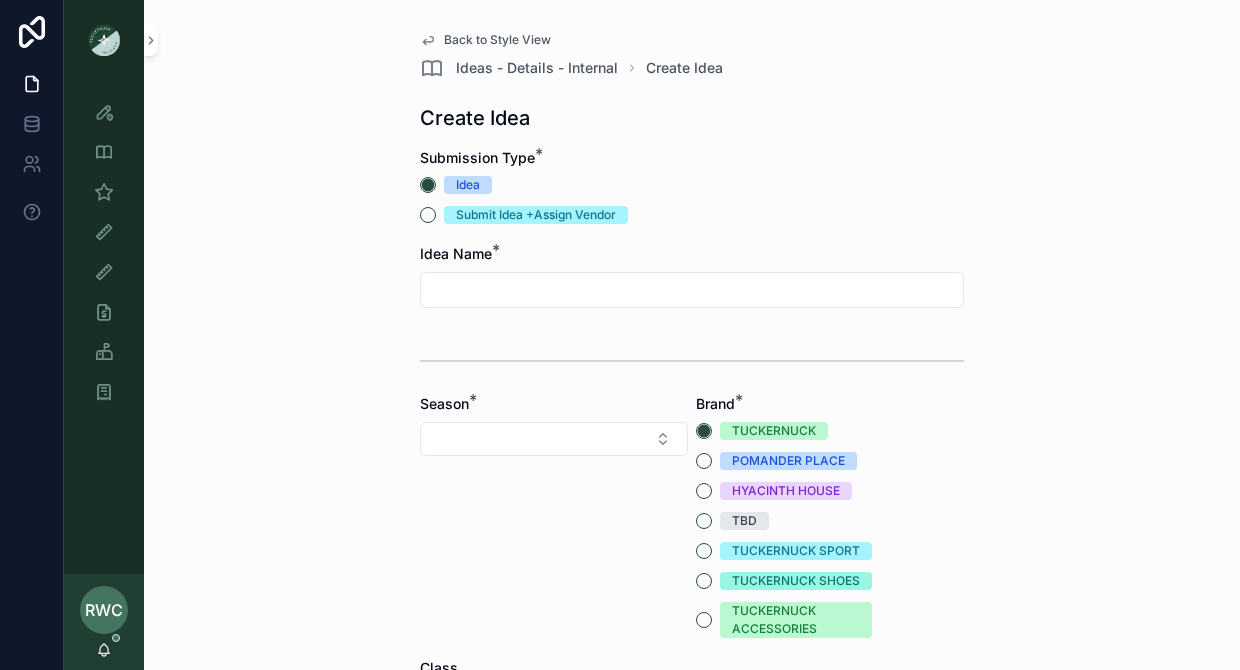 click at bounding box center (692, 290) 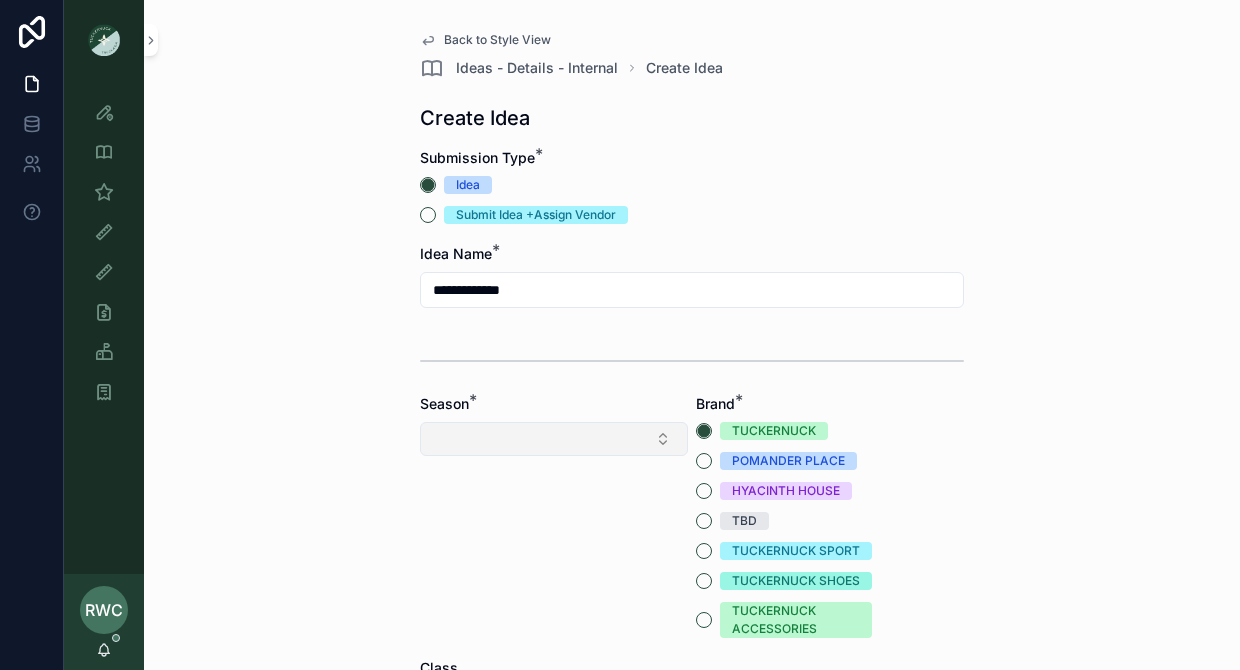 type on "**********" 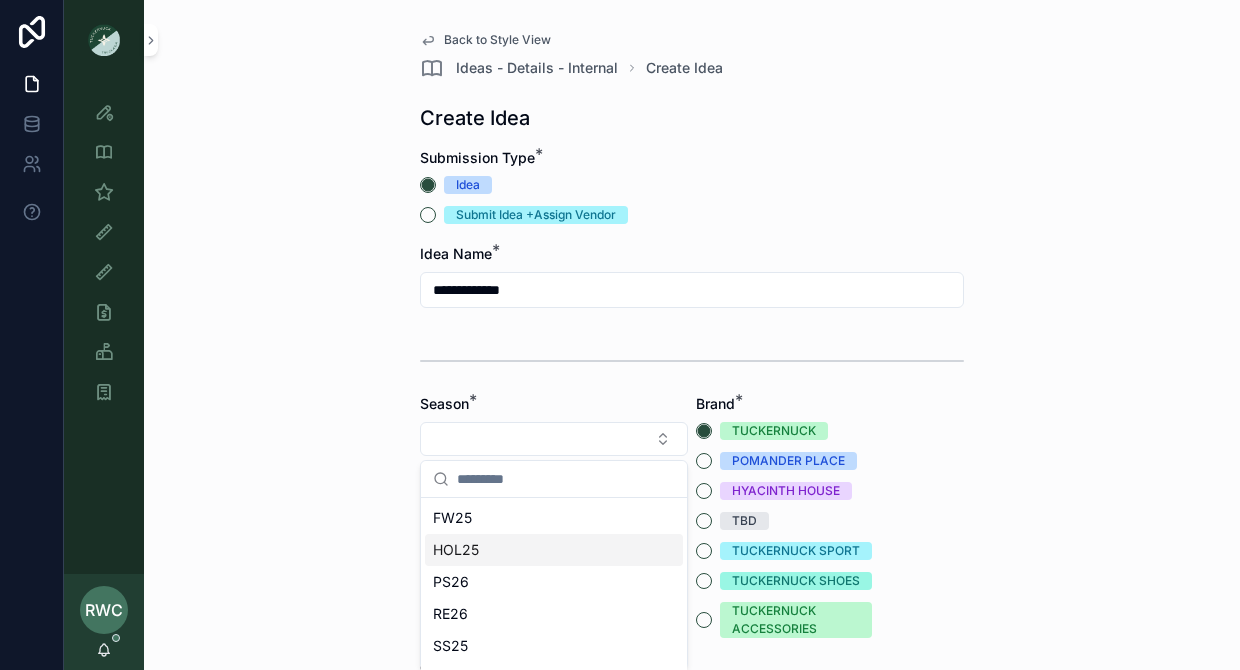 click on "HOL25" at bounding box center [554, 550] 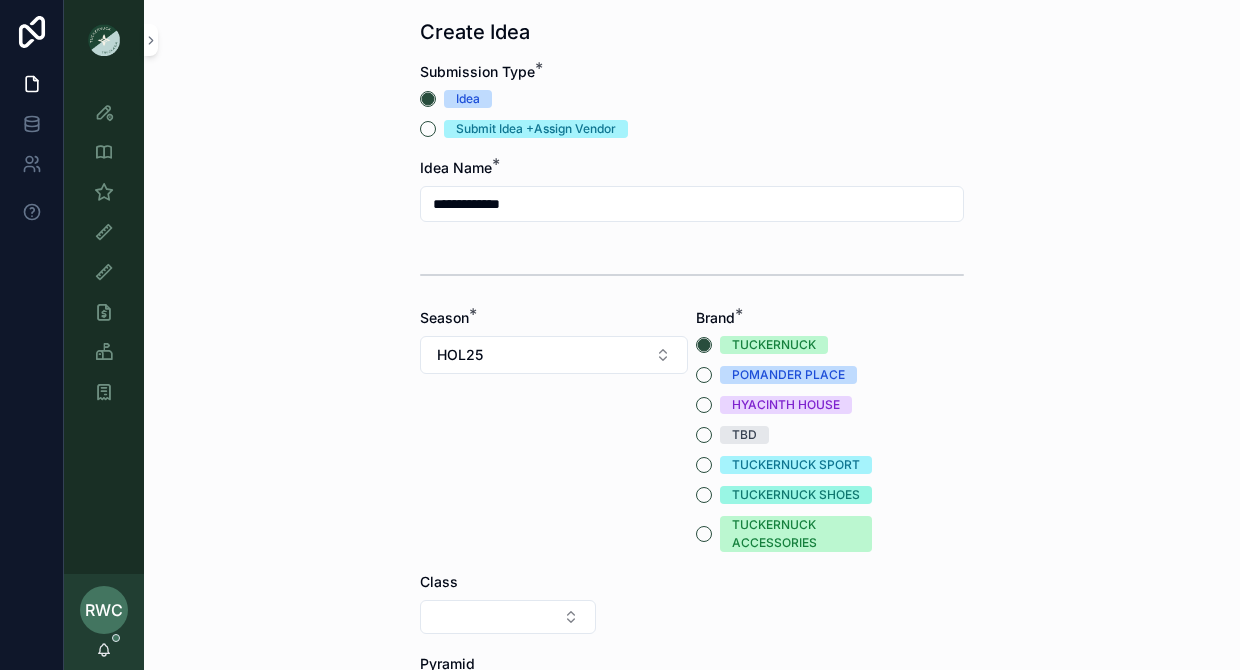 scroll, scrollTop: 108, scrollLeft: 0, axis: vertical 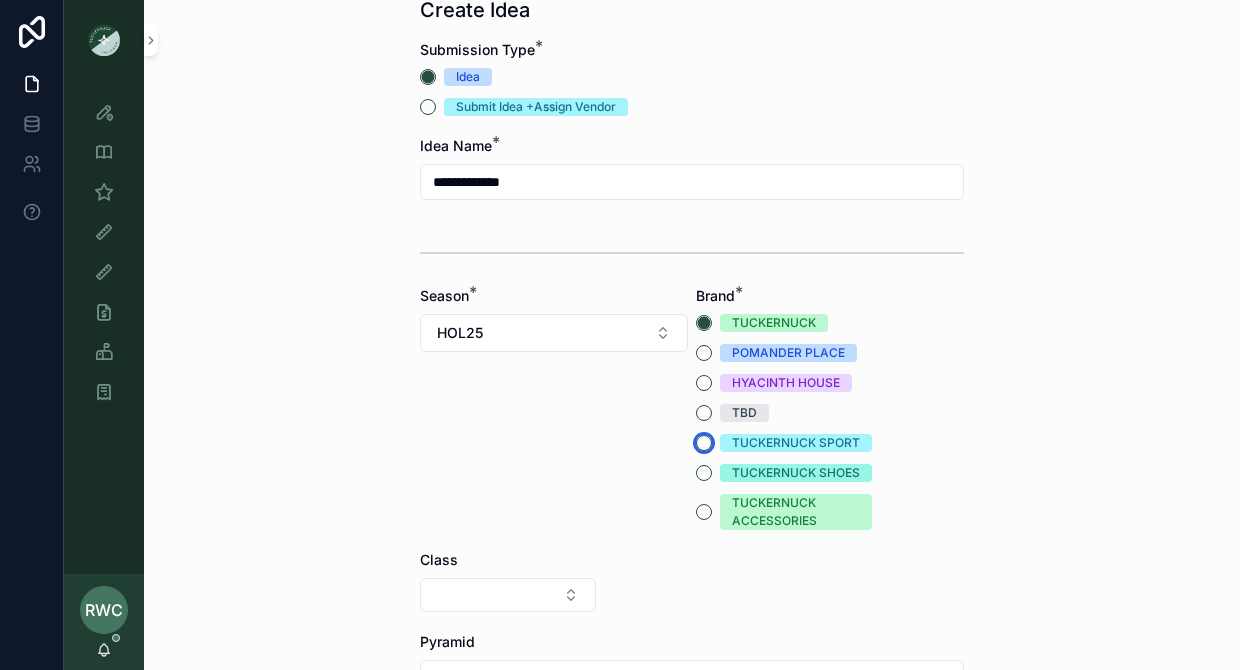 click on "TUCKERNUCK SPORT" at bounding box center [704, 443] 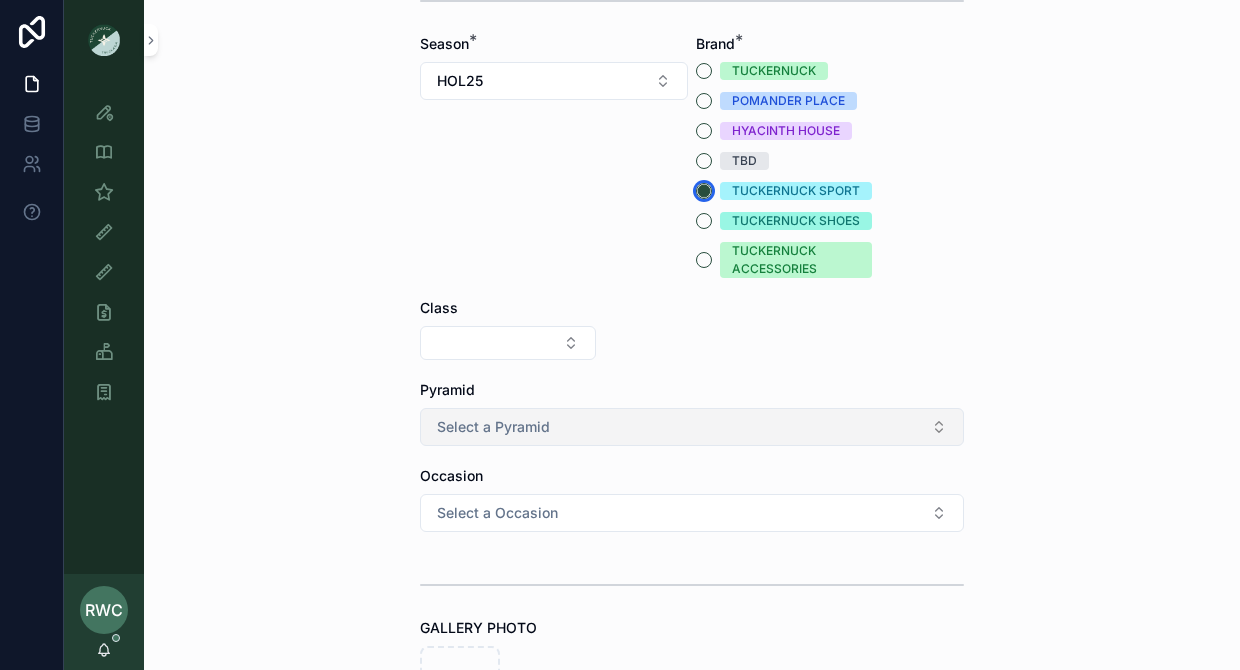 scroll, scrollTop: 405, scrollLeft: 0, axis: vertical 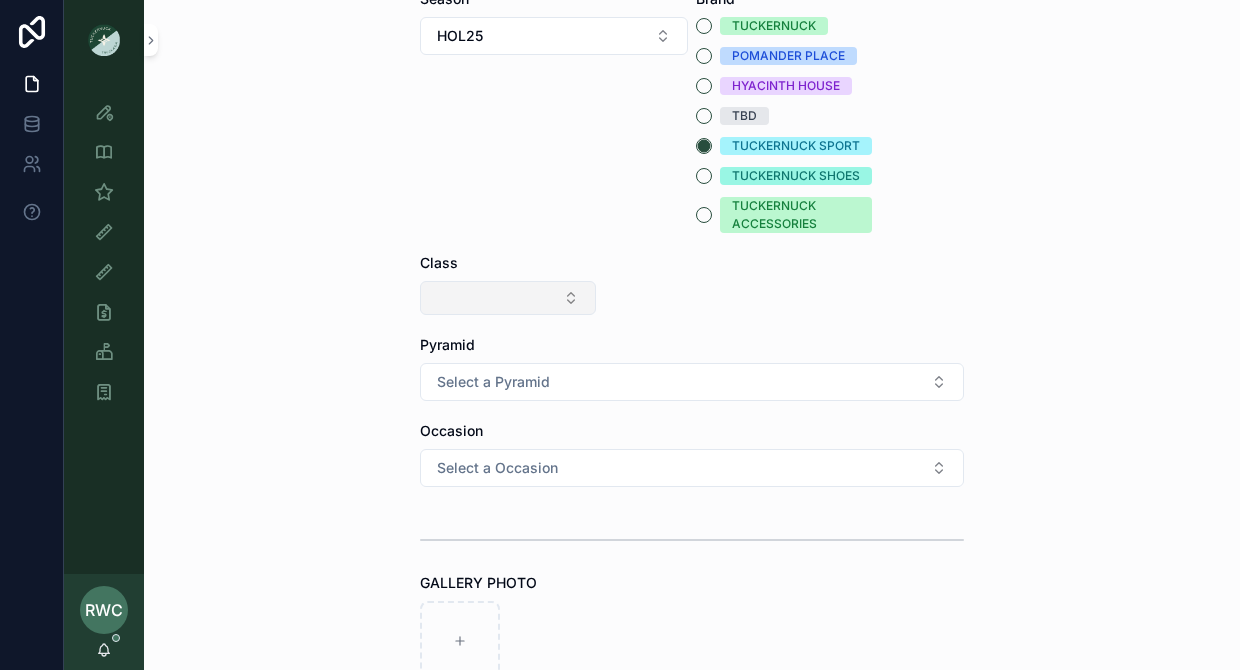 click at bounding box center (508, 298) 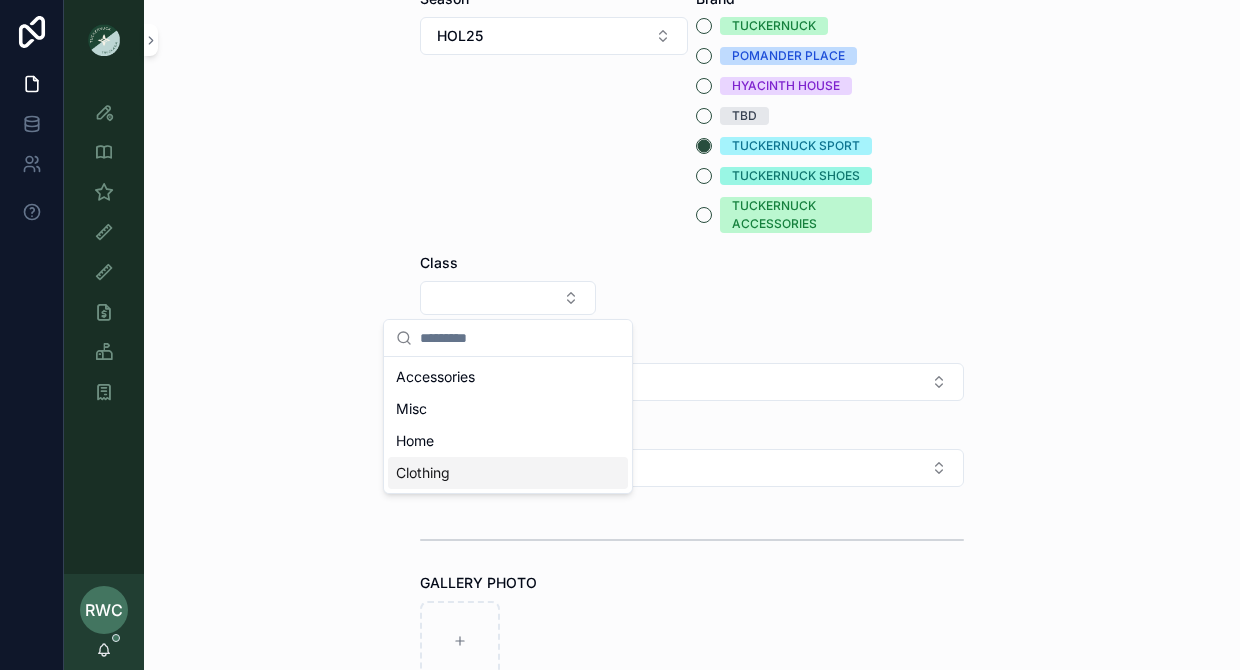 click on "Clothing" at bounding box center [508, 473] 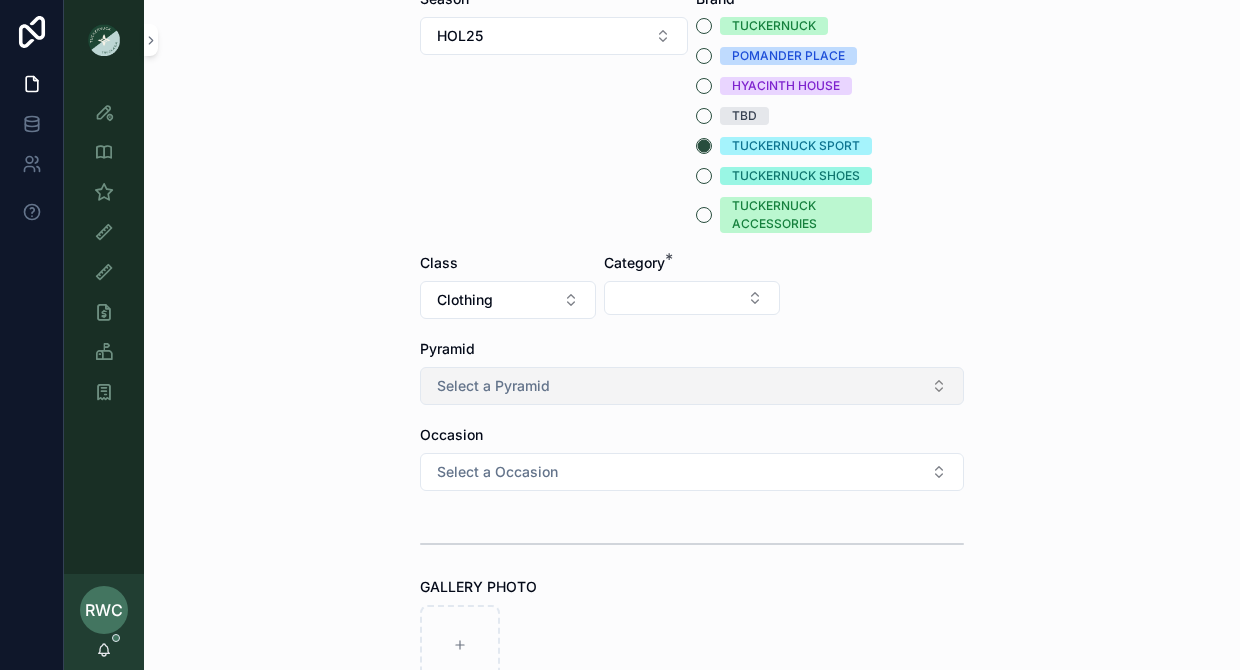 click on "Select a Pyramid" at bounding box center [692, 386] 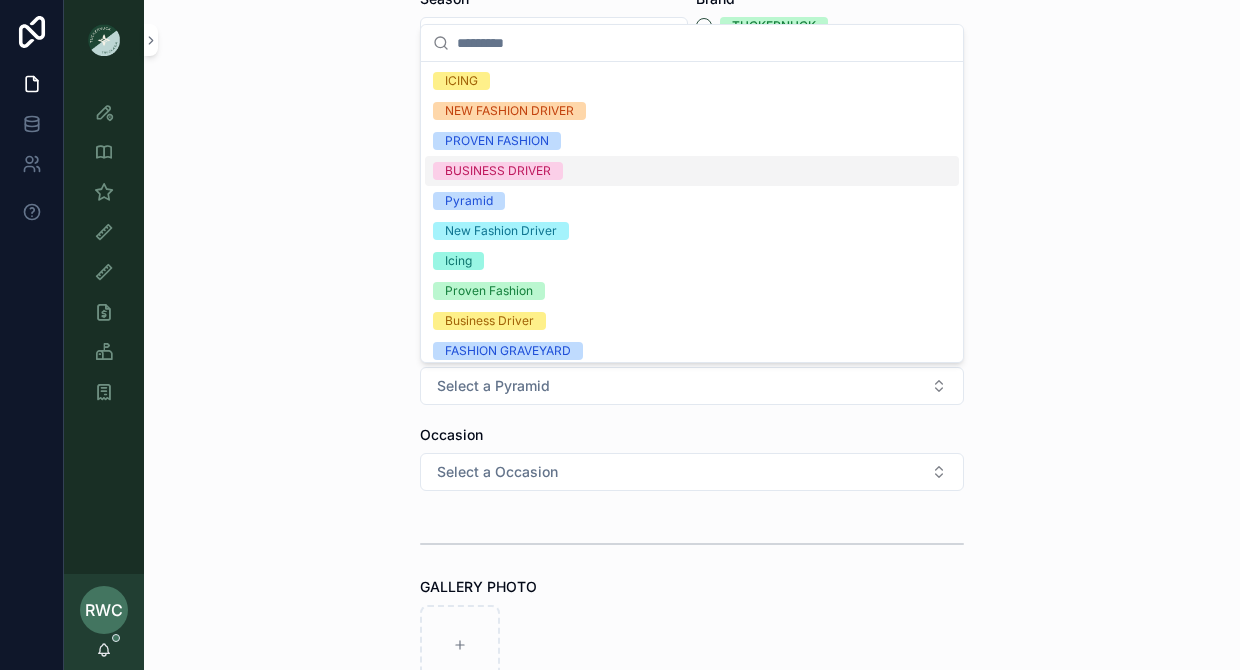 scroll, scrollTop: 8, scrollLeft: 0, axis: vertical 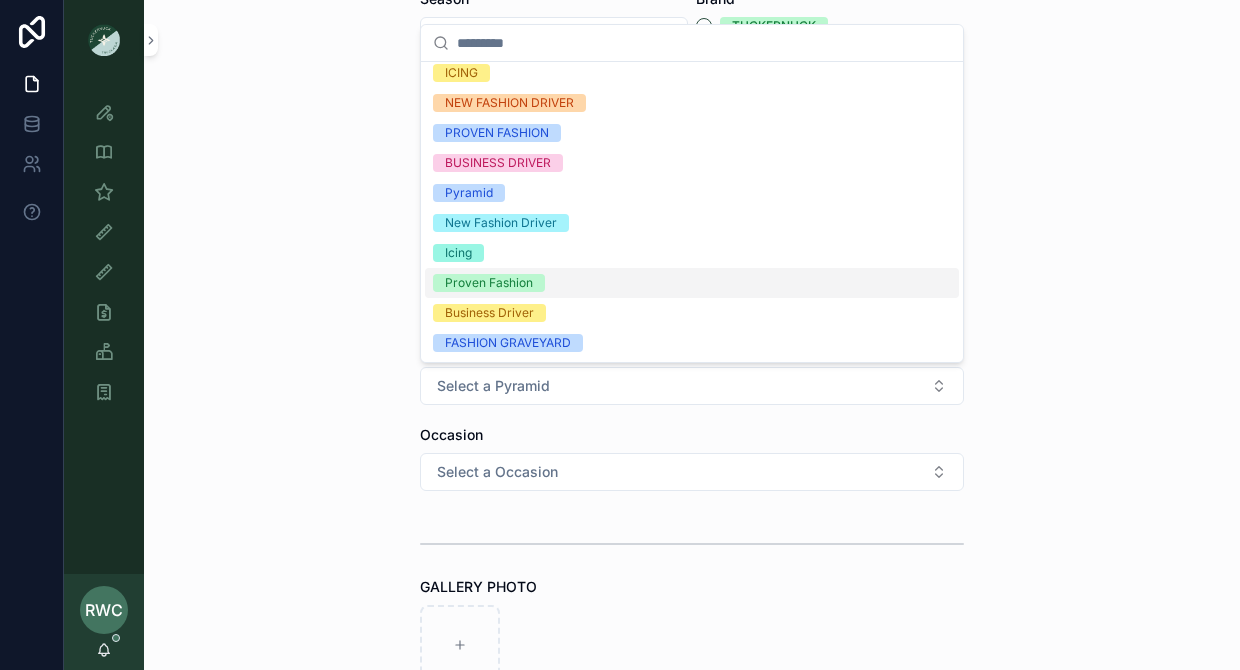 click on "**********" at bounding box center [692, 335] 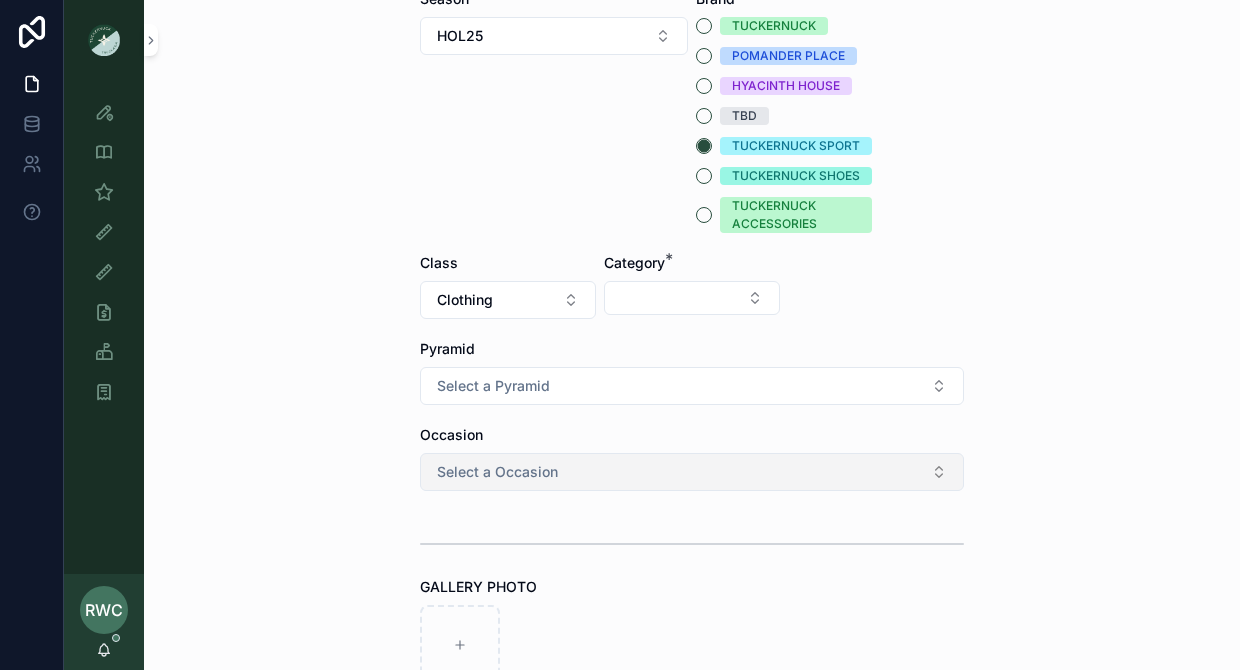 click on "Select a Occasion" at bounding box center [692, 472] 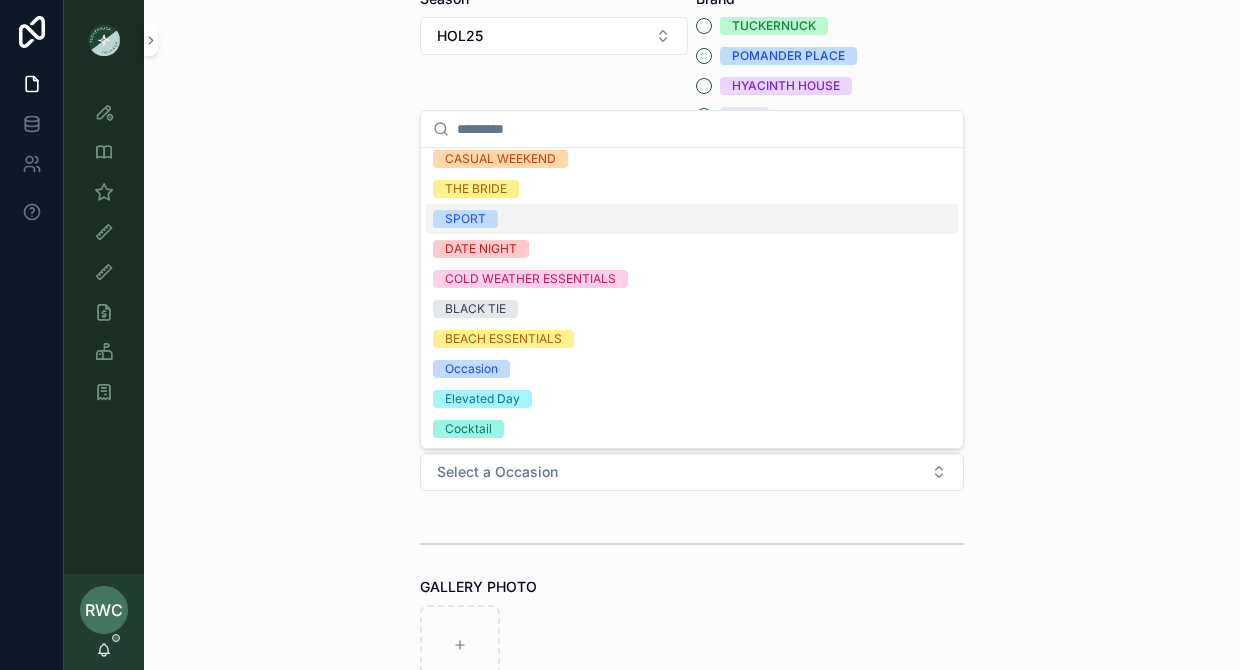 click on "SPORT" at bounding box center [465, 219] 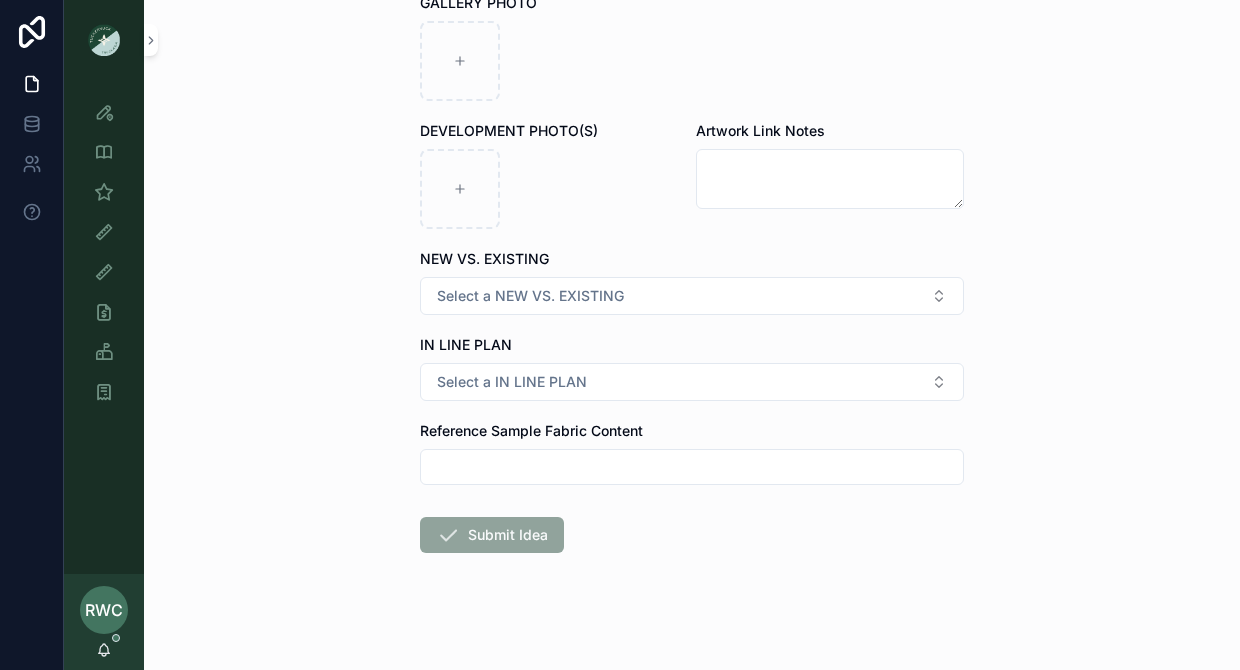 scroll, scrollTop: 1000, scrollLeft: 0, axis: vertical 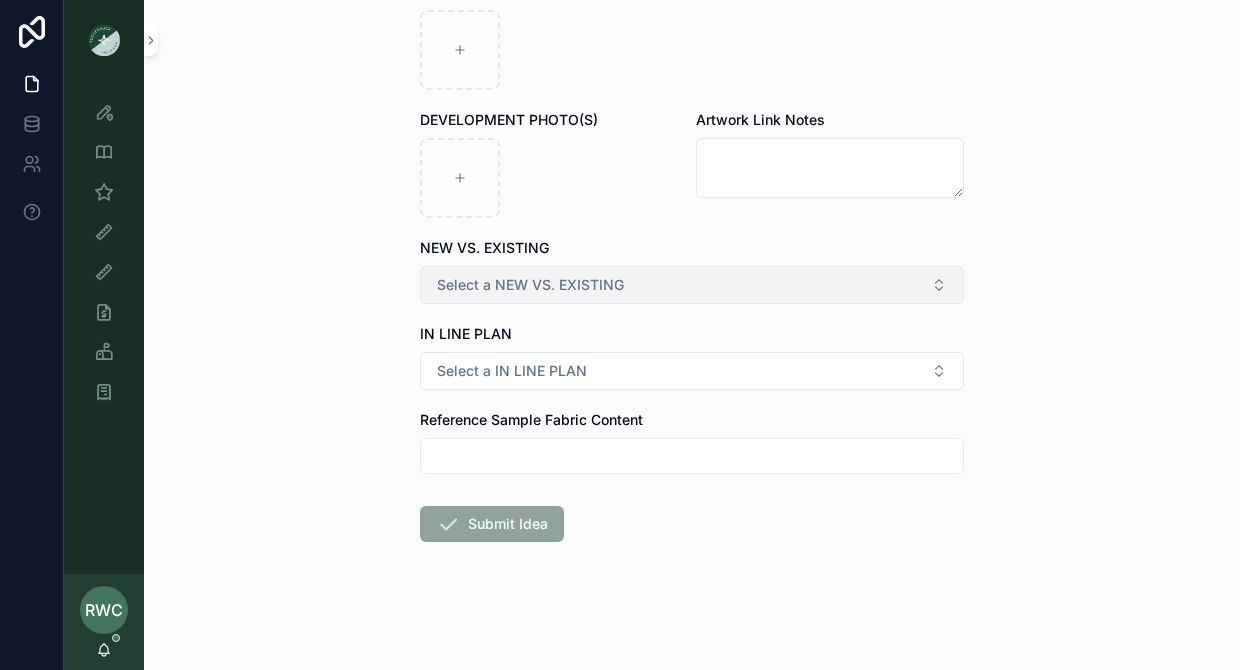 click on "Select a NEW VS. EXISTING" at bounding box center [692, 285] 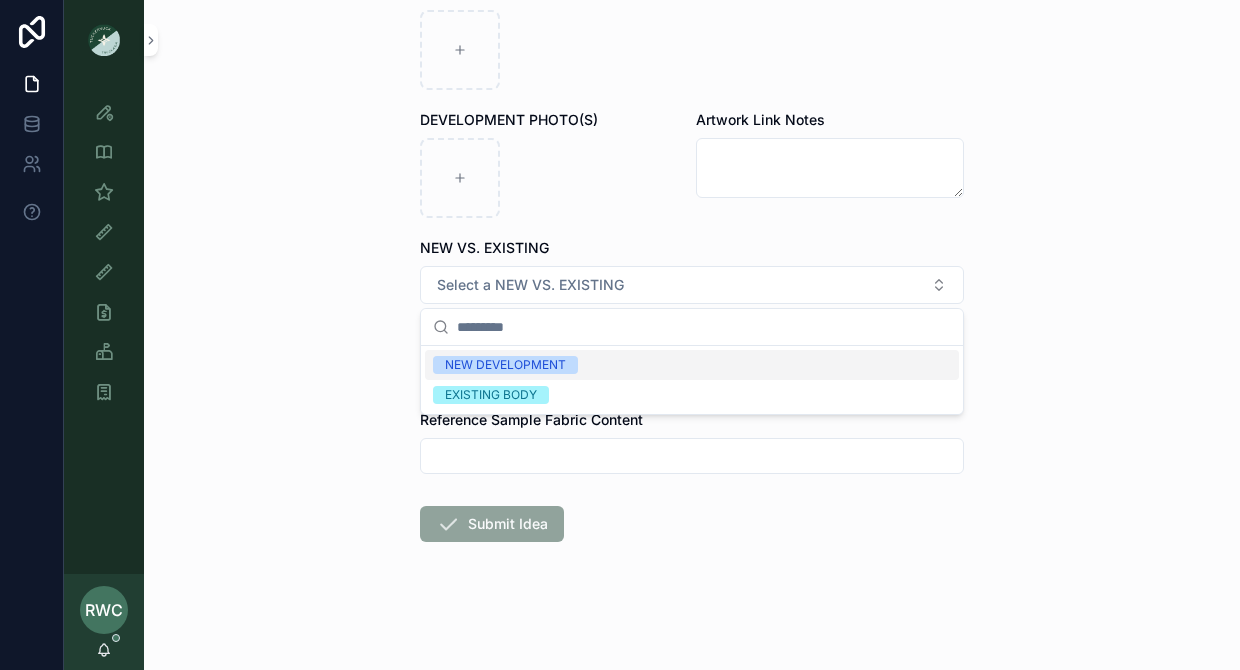 click on "NEW DEVELOPMENT" at bounding box center [692, 365] 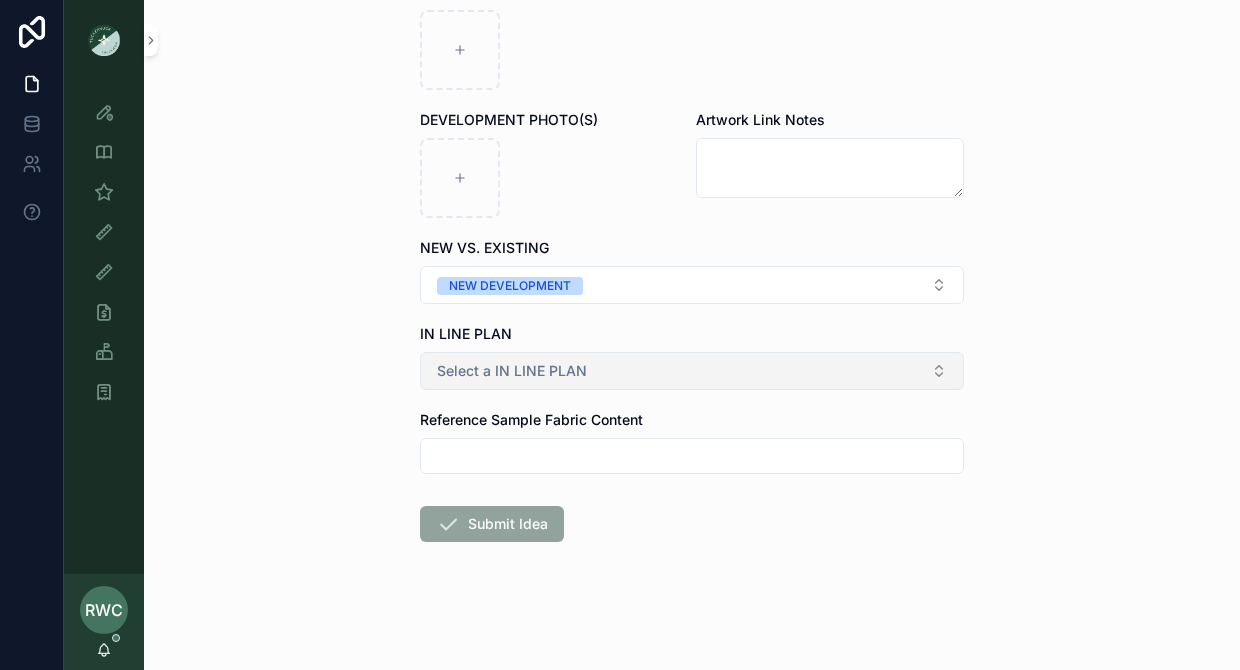 click on "Select a IN LINE PLAN" at bounding box center [692, 371] 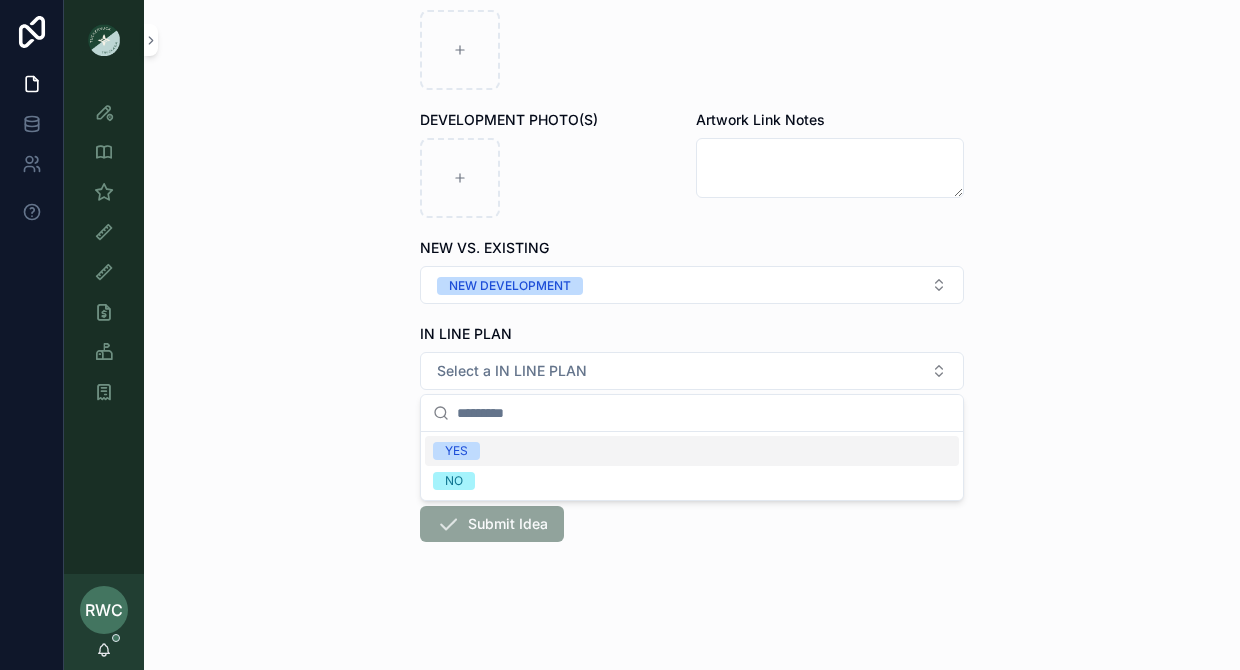 click on "YES" at bounding box center [692, 451] 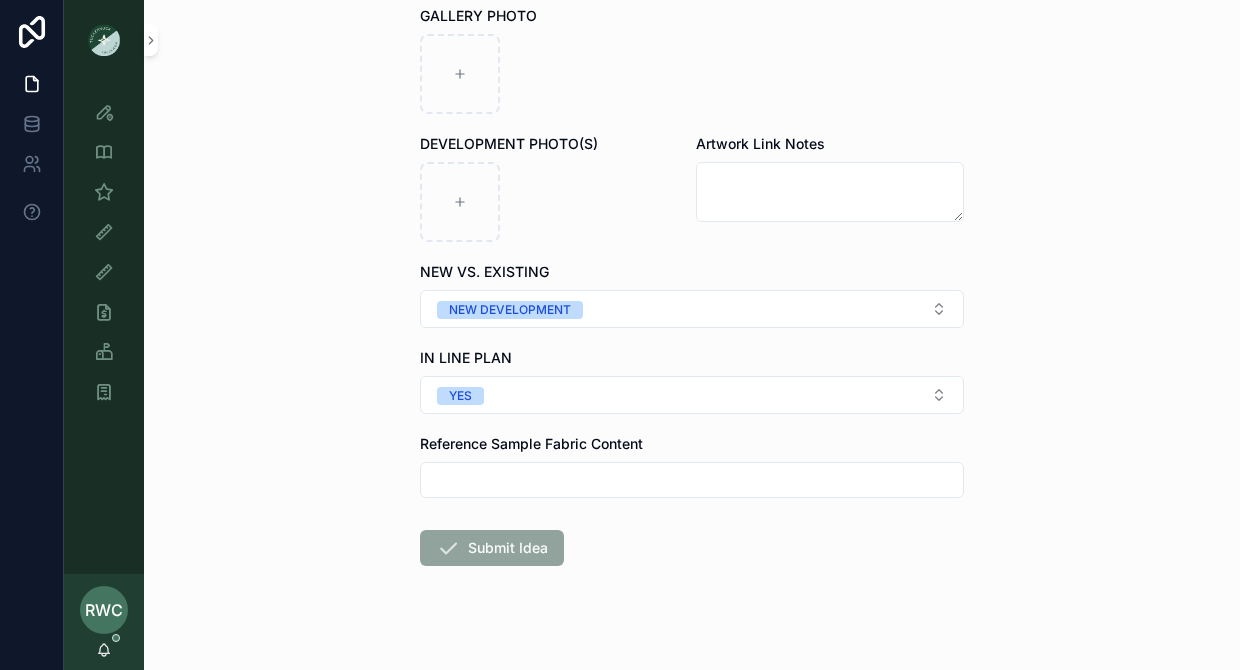 scroll, scrollTop: 1000, scrollLeft: 0, axis: vertical 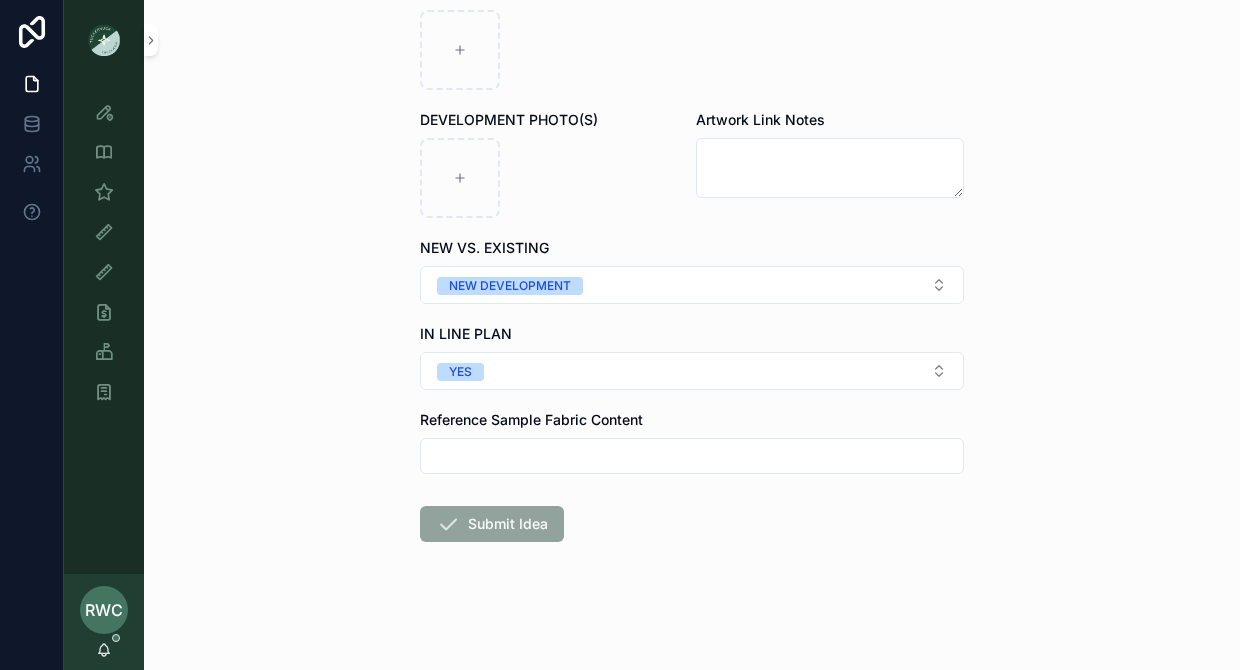 click on "Submit Idea" at bounding box center [492, 528] 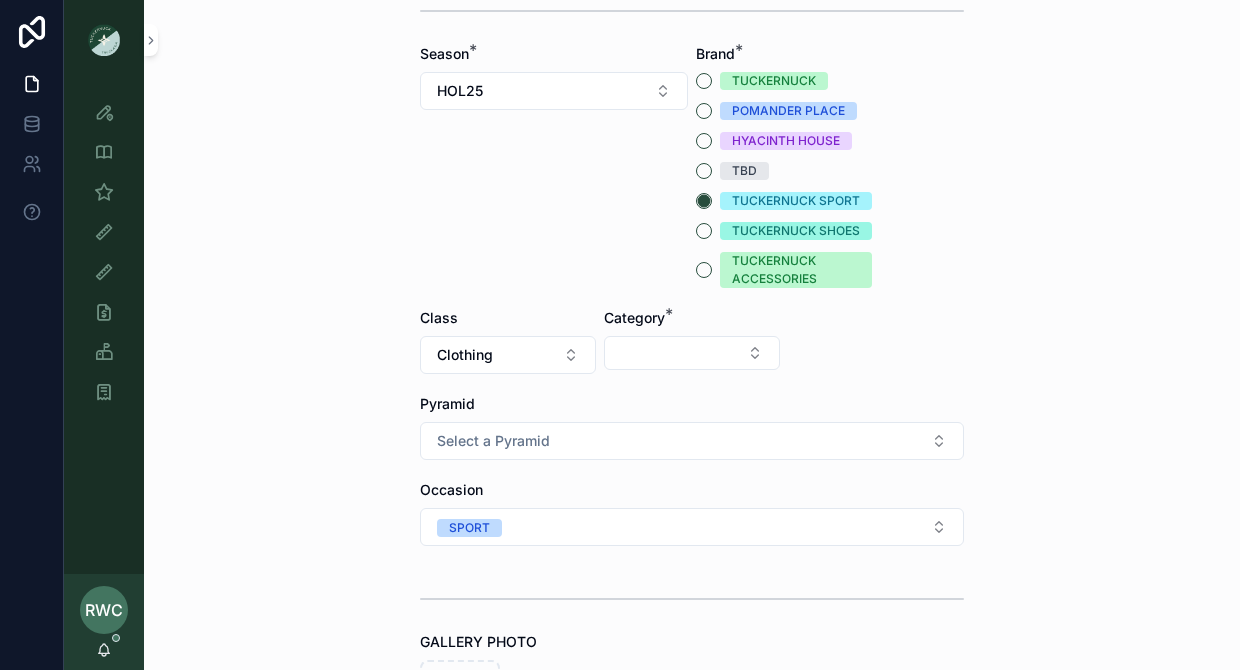scroll, scrollTop: 623, scrollLeft: 0, axis: vertical 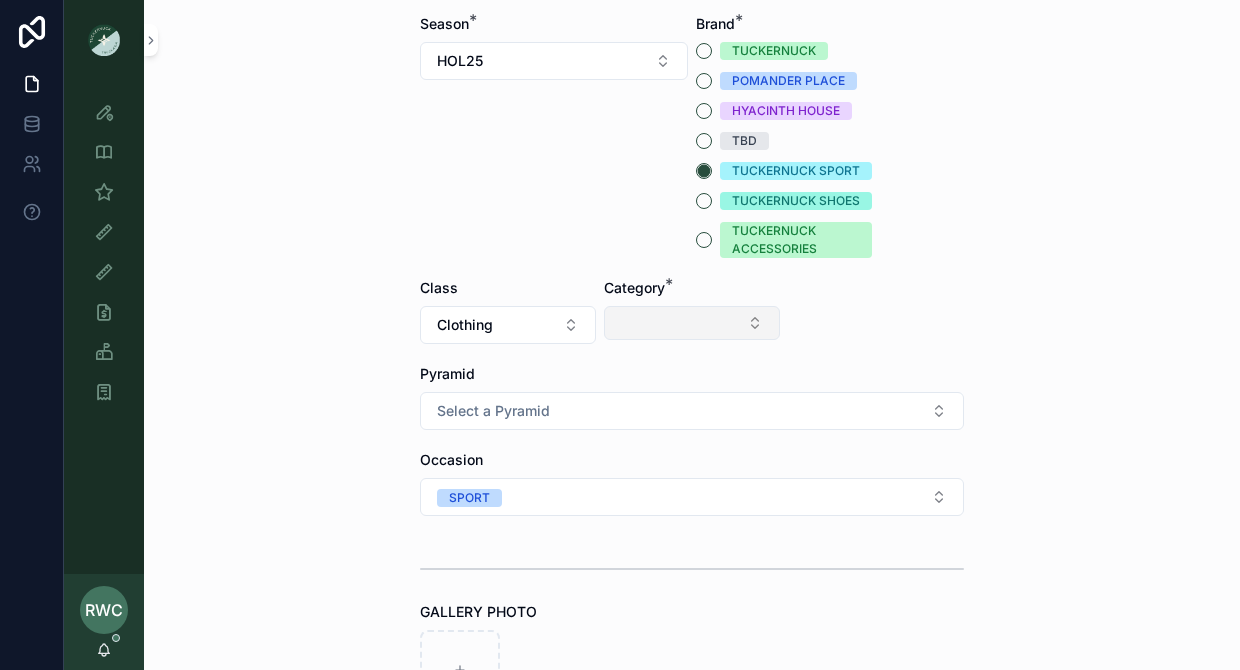 click at bounding box center [692, 323] 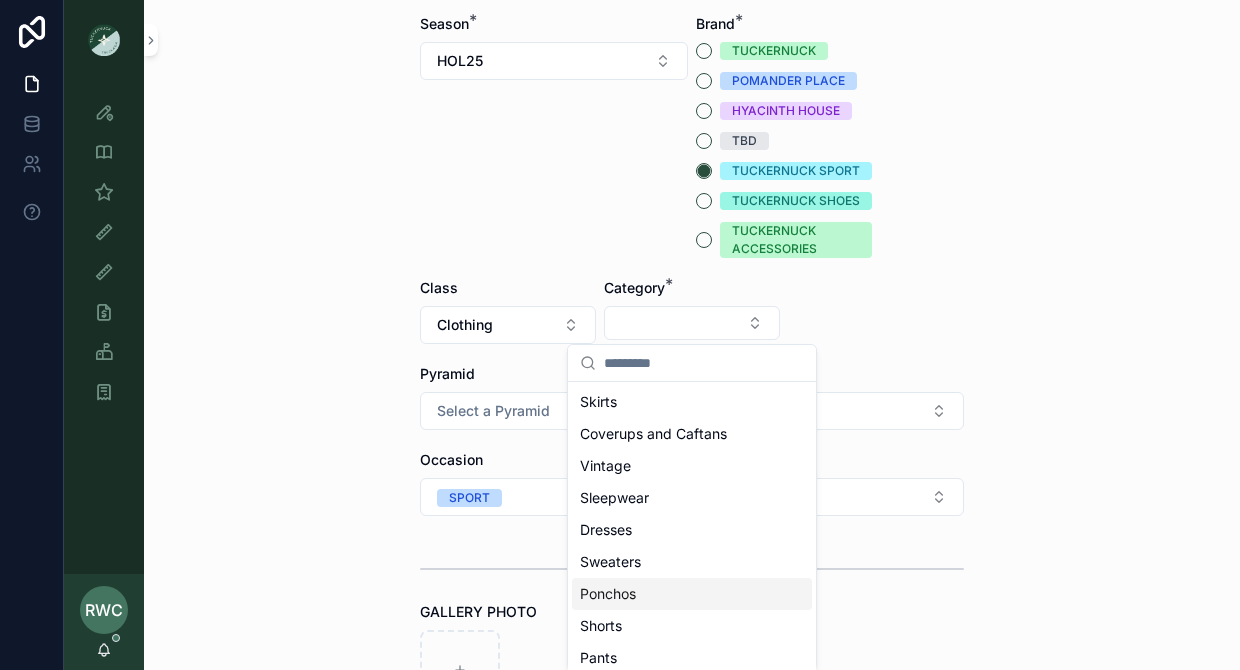 scroll, scrollTop: 16, scrollLeft: 0, axis: vertical 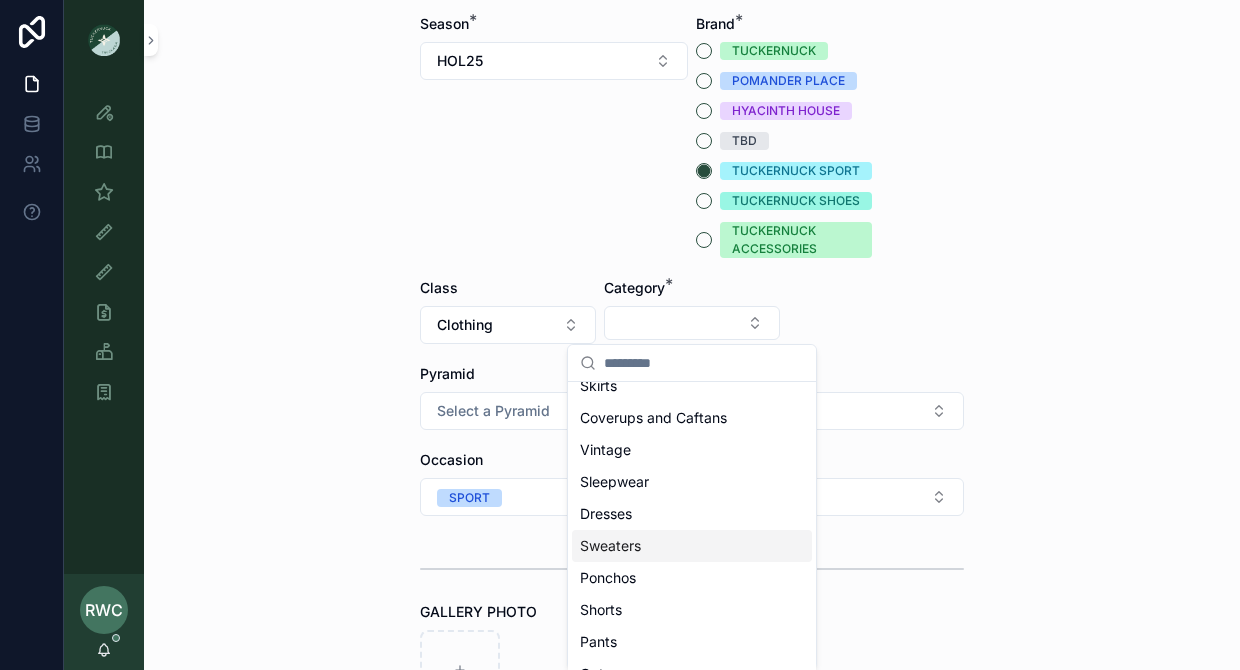 click on "Sweaters" at bounding box center (610, 546) 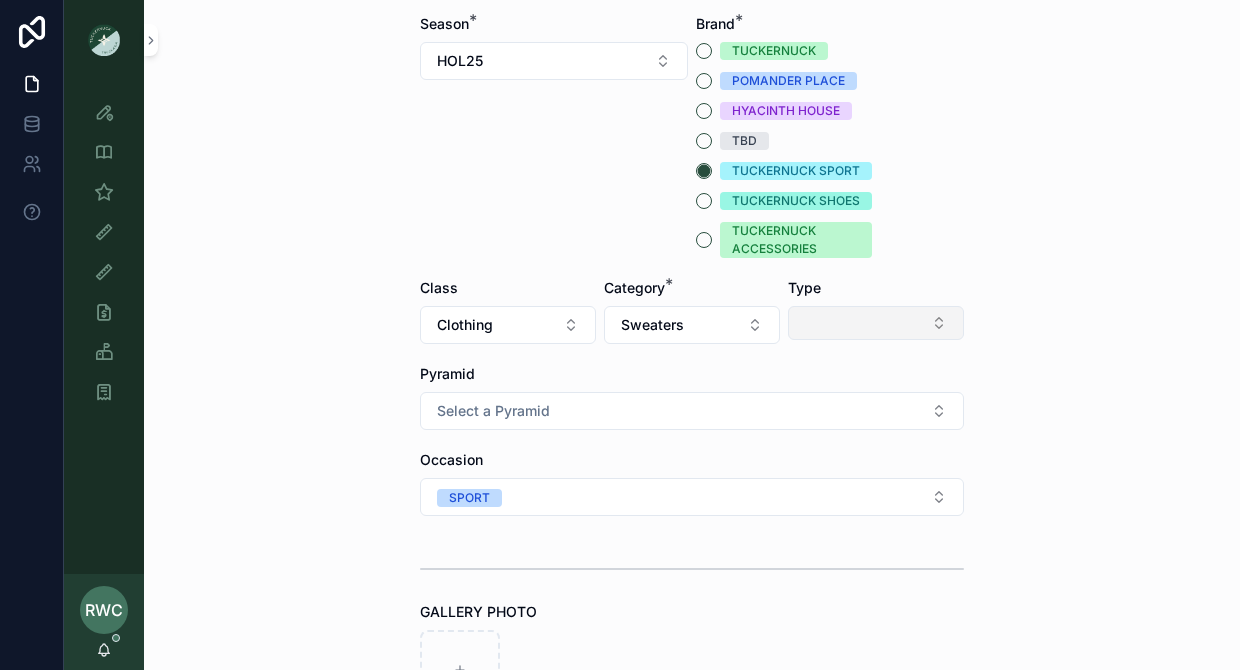 click at bounding box center [876, 323] 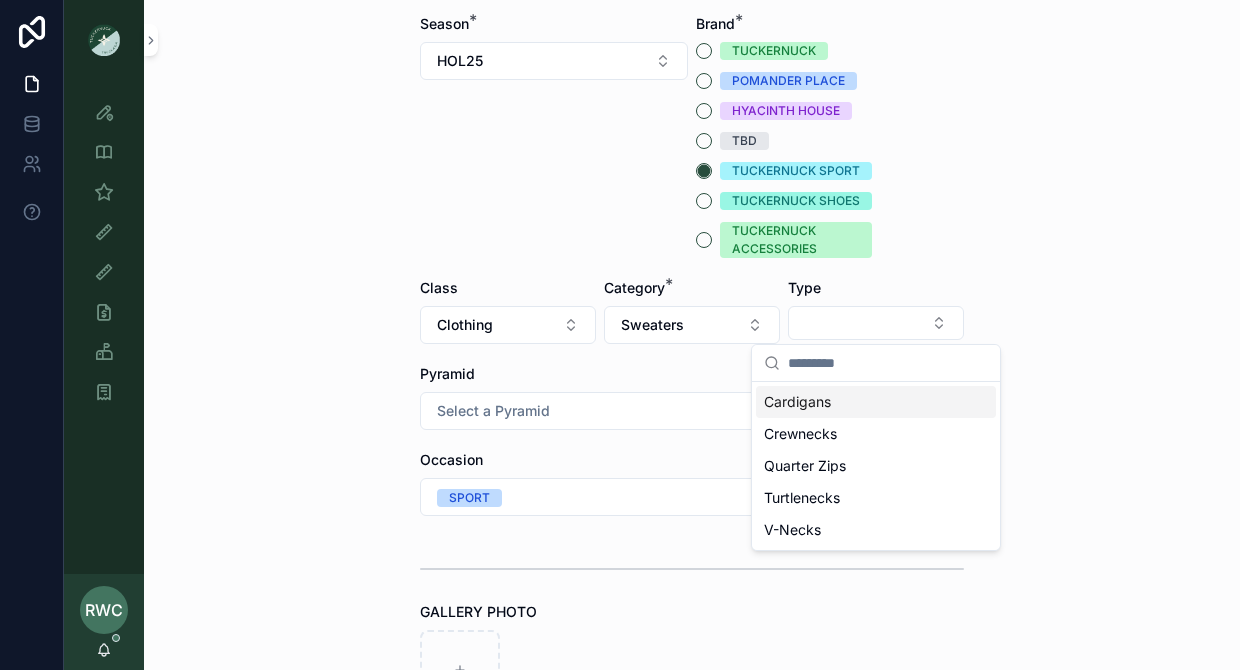 click on "Cardigans" at bounding box center [876, 402] 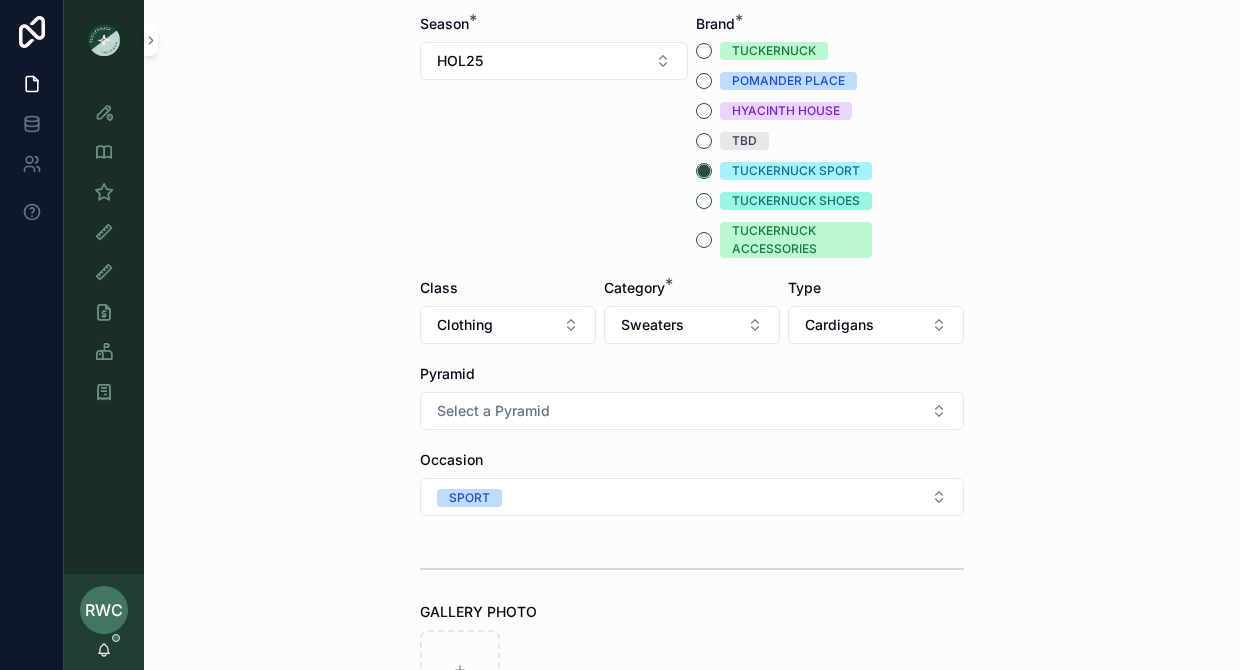 click on "**********" at bounding box center (692, -45) 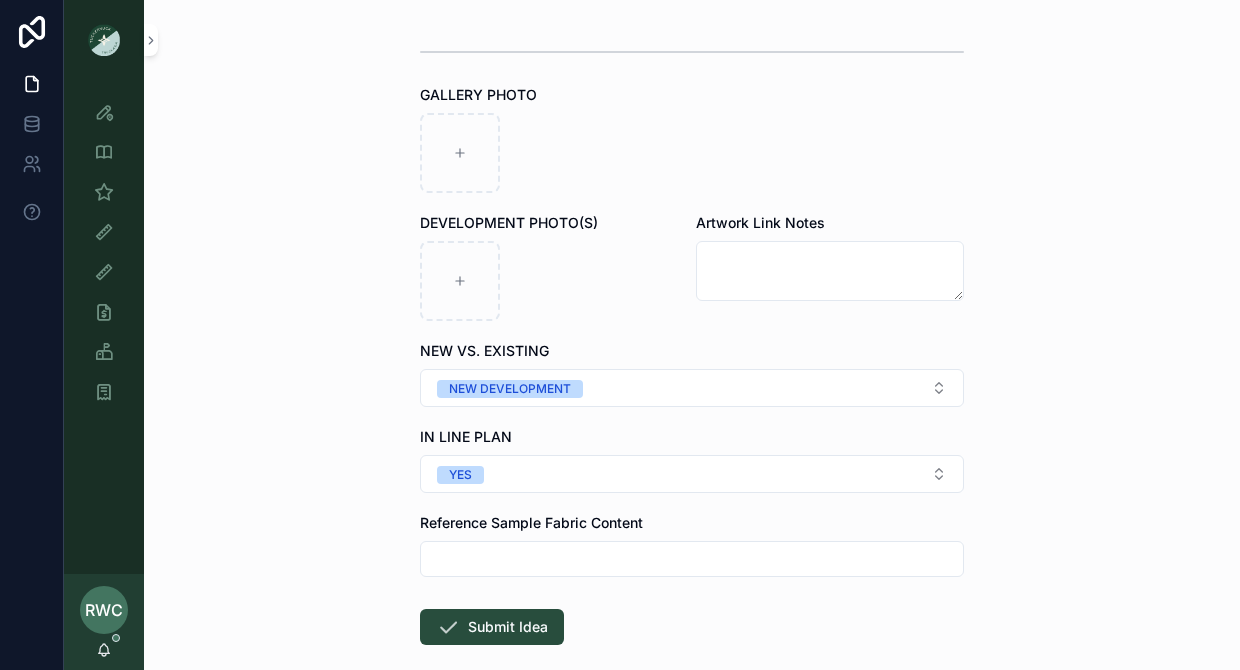 scroll, scrollTop: 915, scrollLeft: 0, axis: vertical 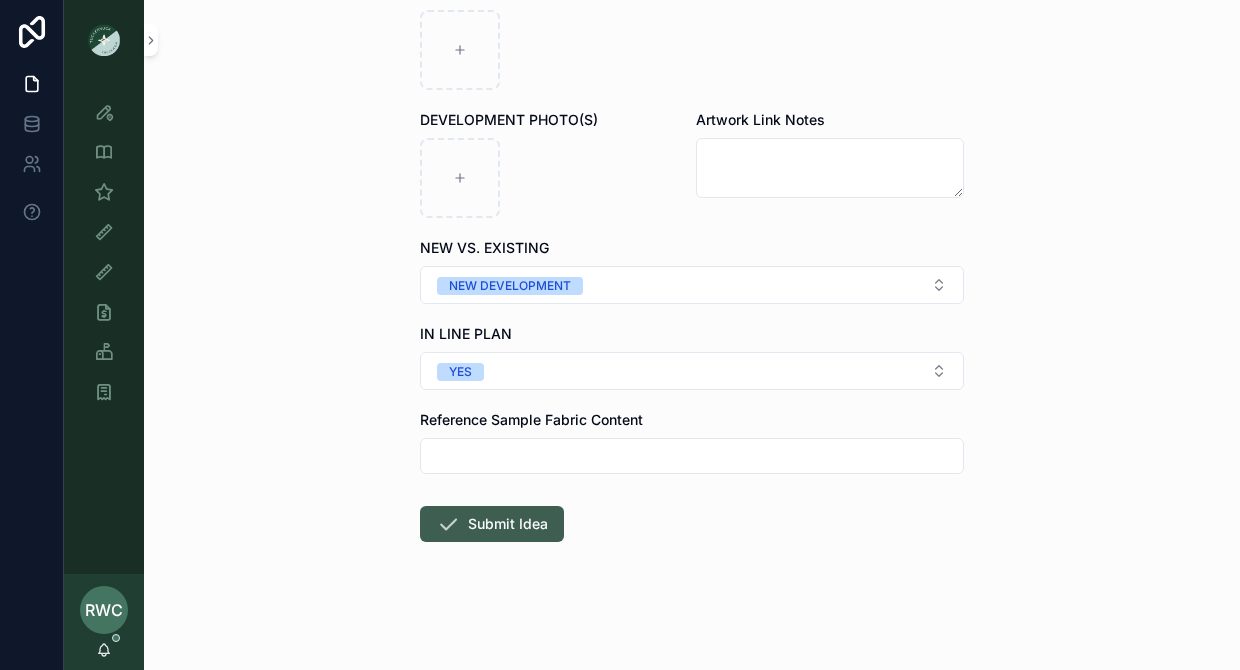 click on "Submit Idea" at bounding box center [492, 524] 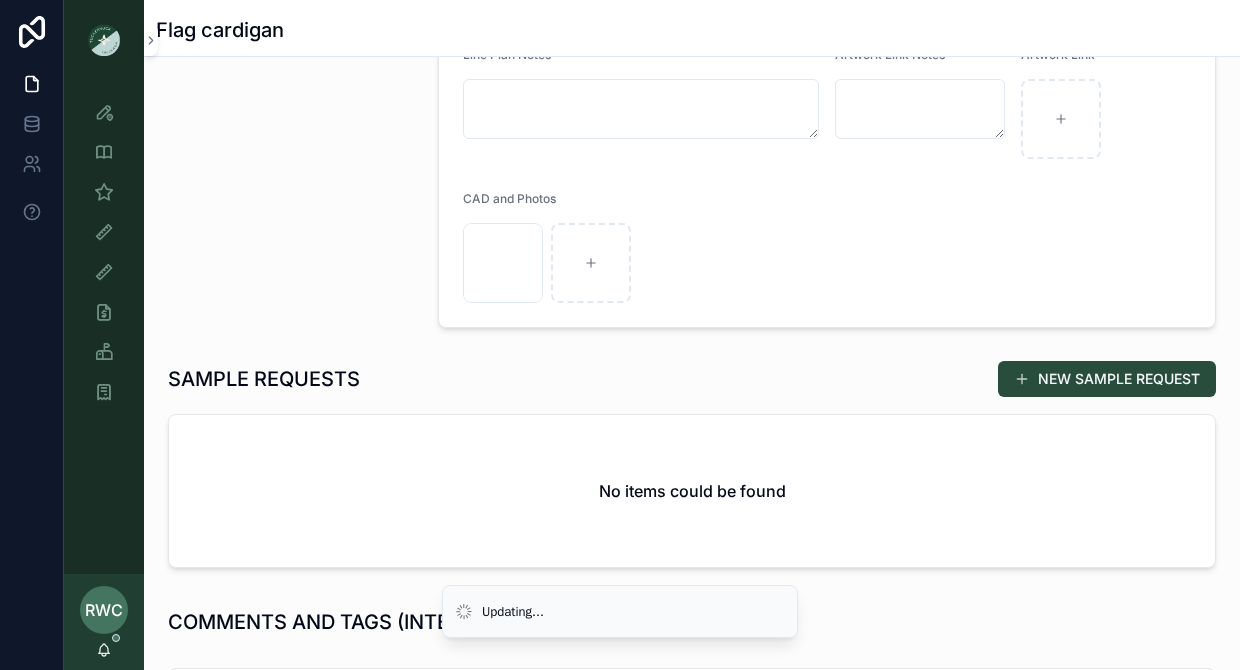 scroll, scrollTop: 602, scrollLeft: 0, axis: vertical 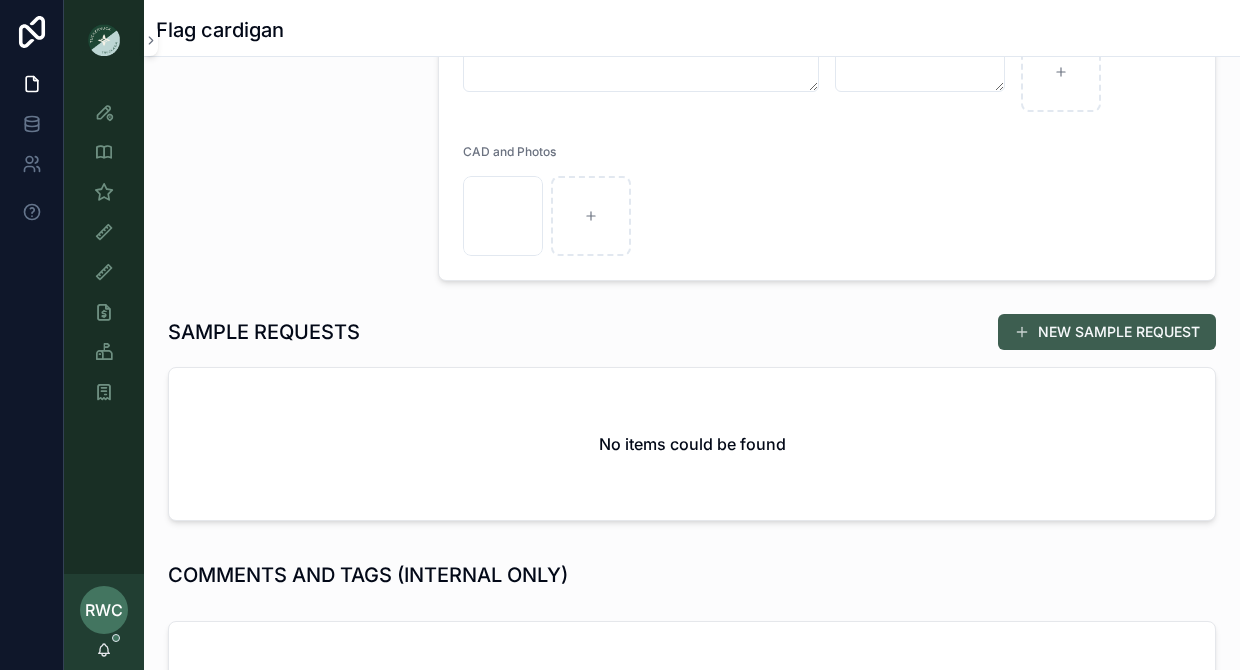 click on "NEW SAMPLE REQUEST" at bounding box center (1107, 332) 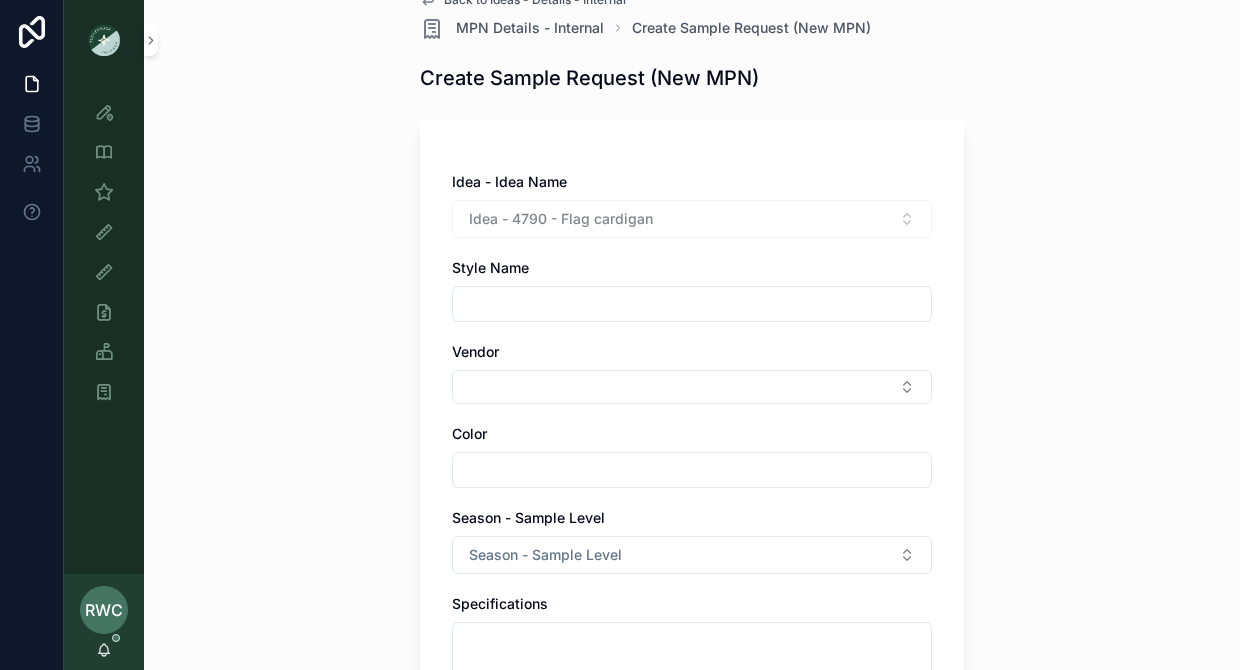 scroll, scrollTop: 41, scrollLeft: 0, axis: vertical 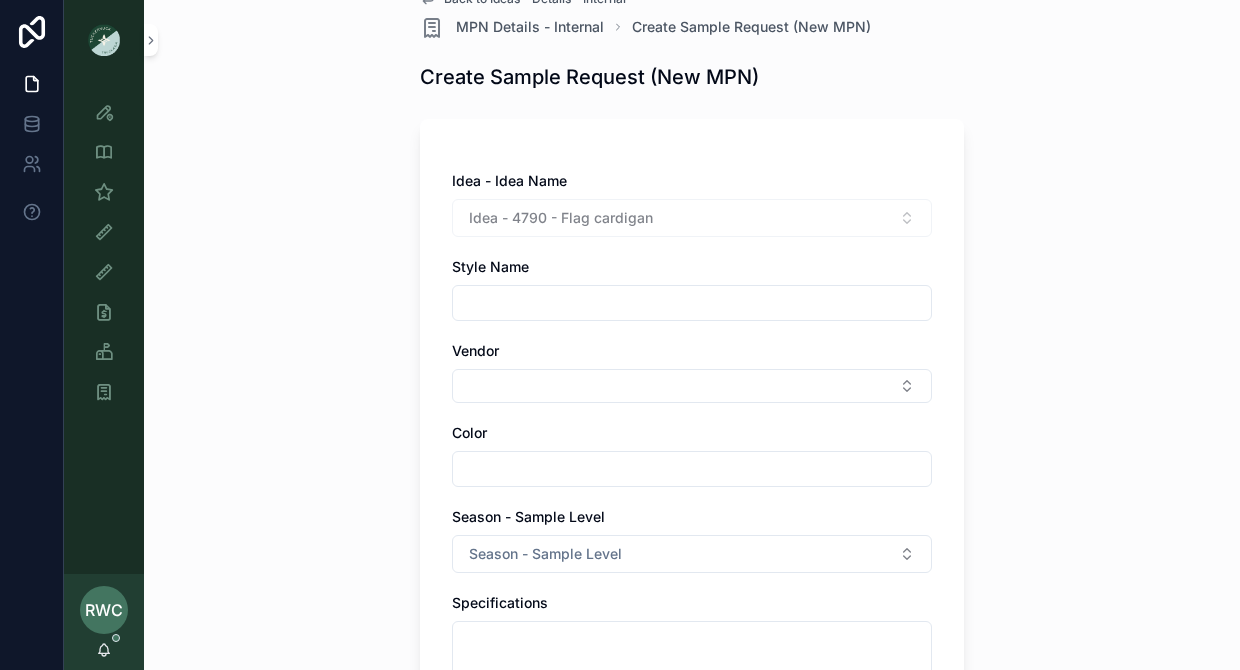 click at bounding box center [692, 303] 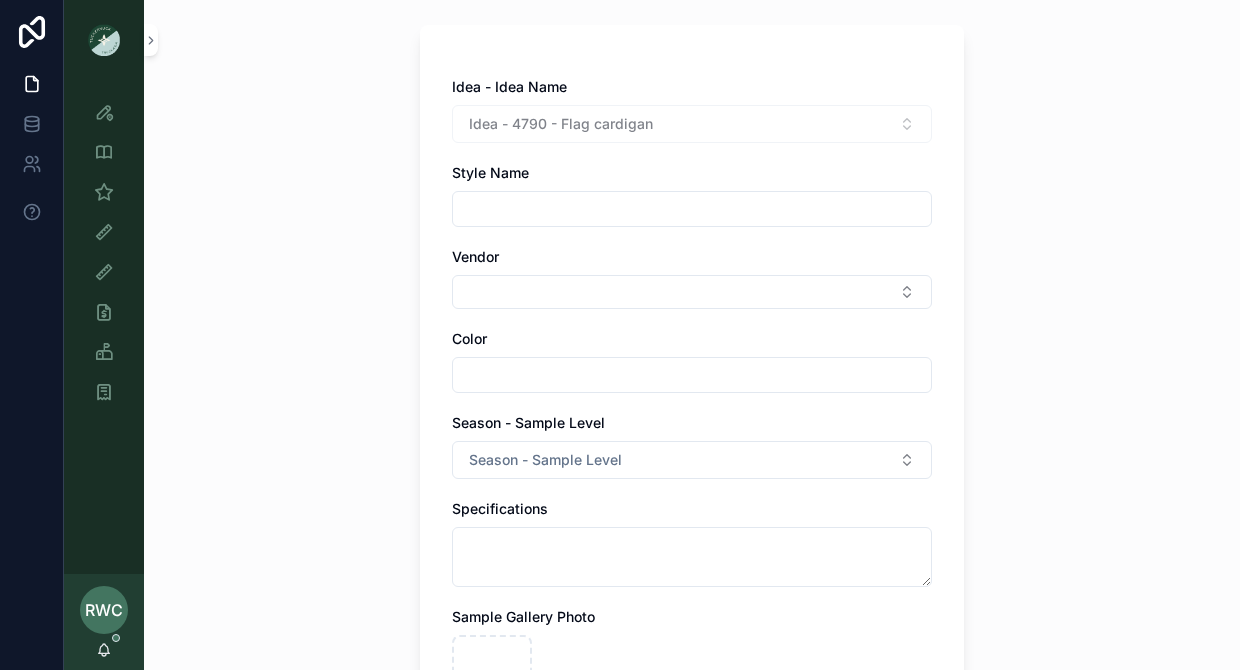 scroll, scrollTop: 0, scrollLeft: 0, axis: both 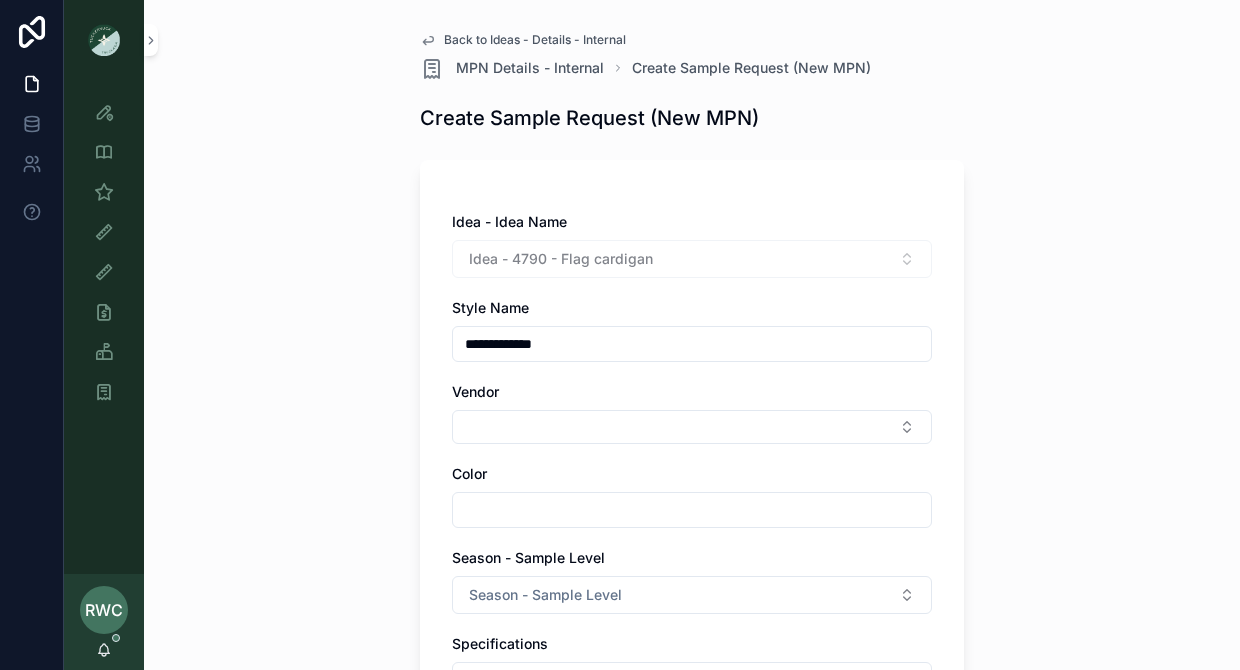 type on "**********" 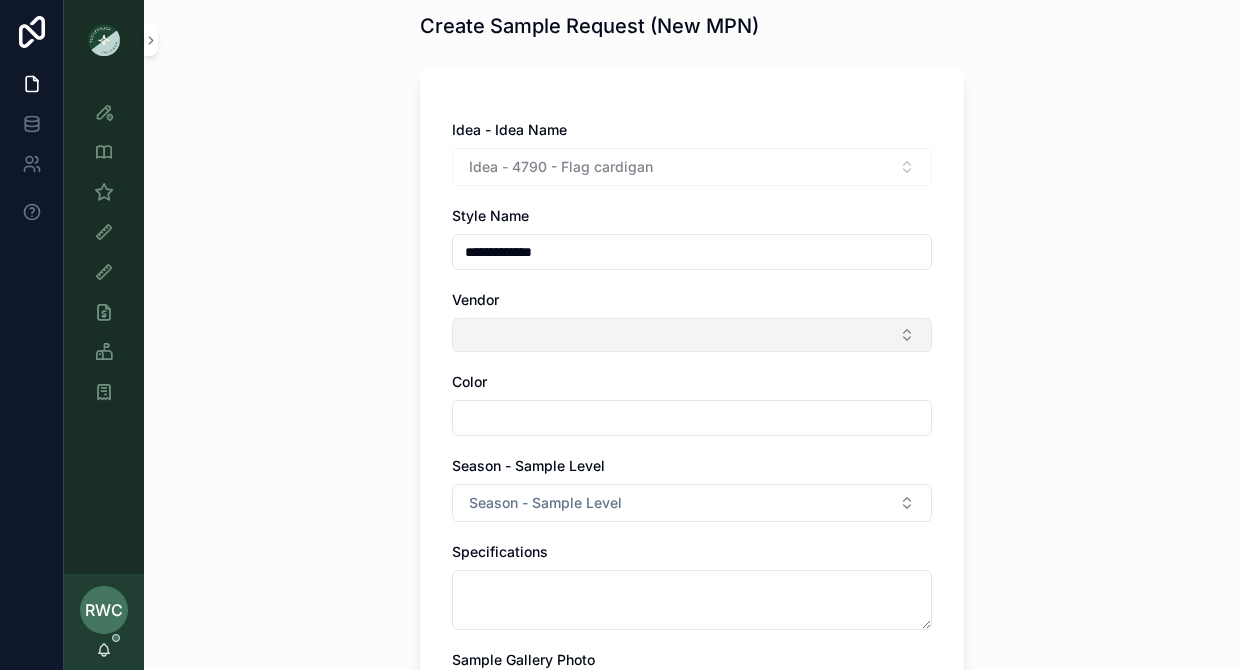 scroll, scrollTop: 138, scrollLeft: 0, axis: vertical 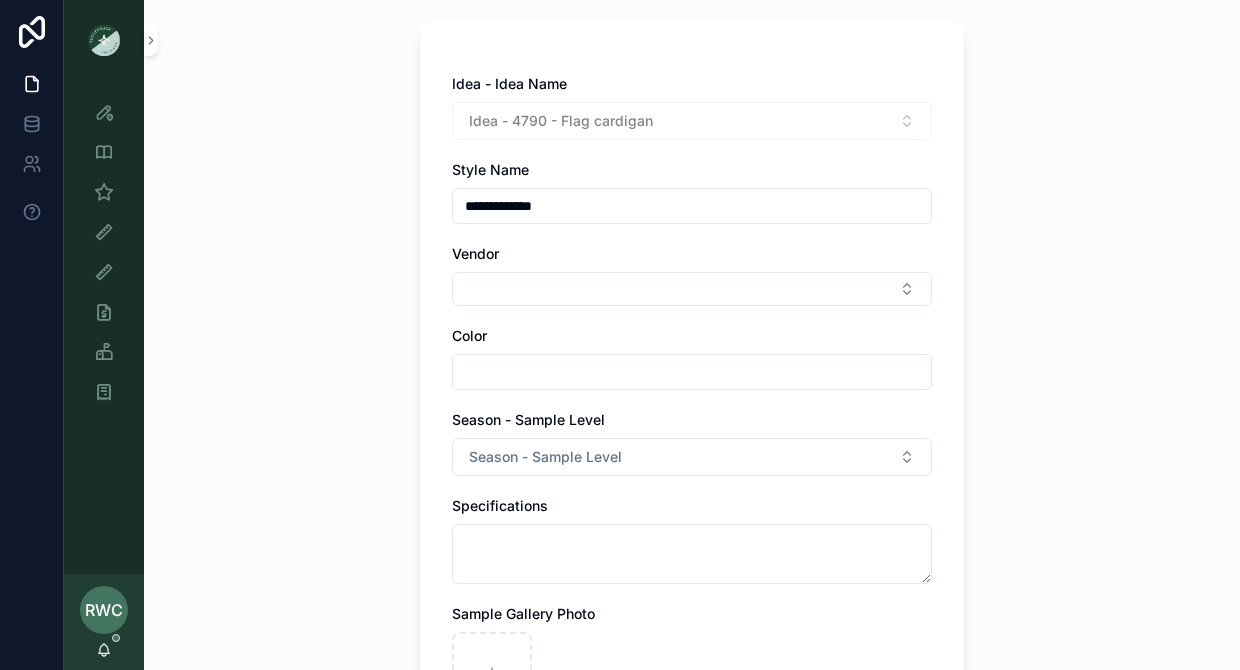 click at bounding box center (692, 372) 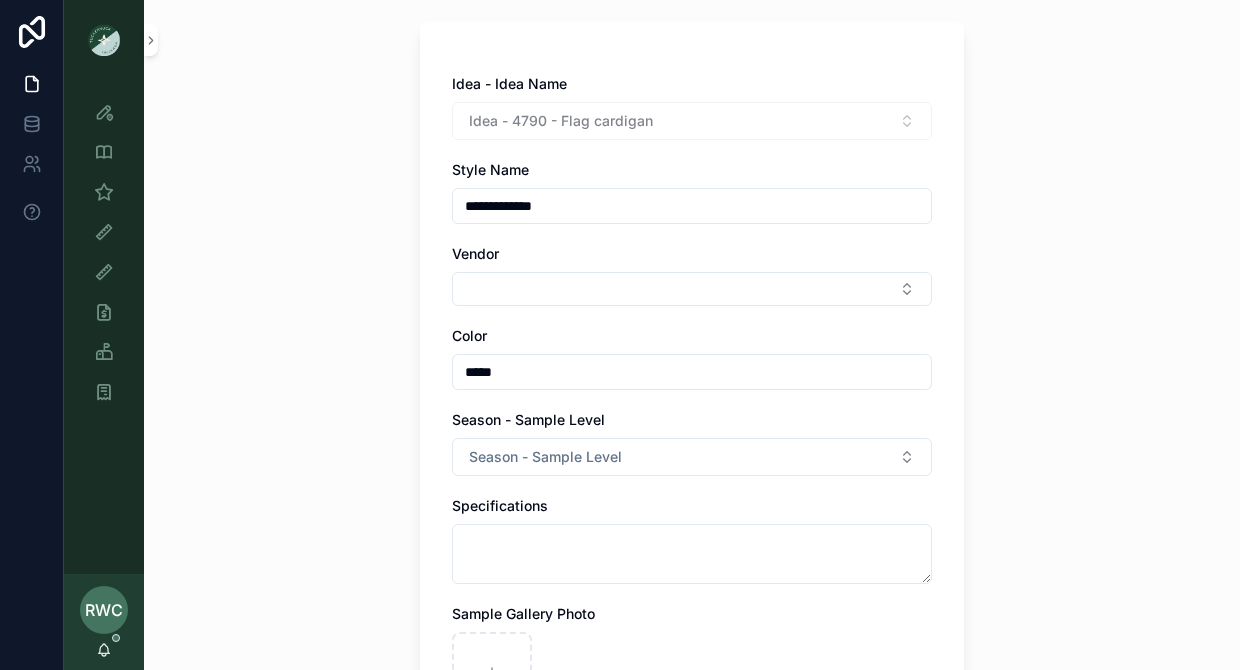 type on "*****" 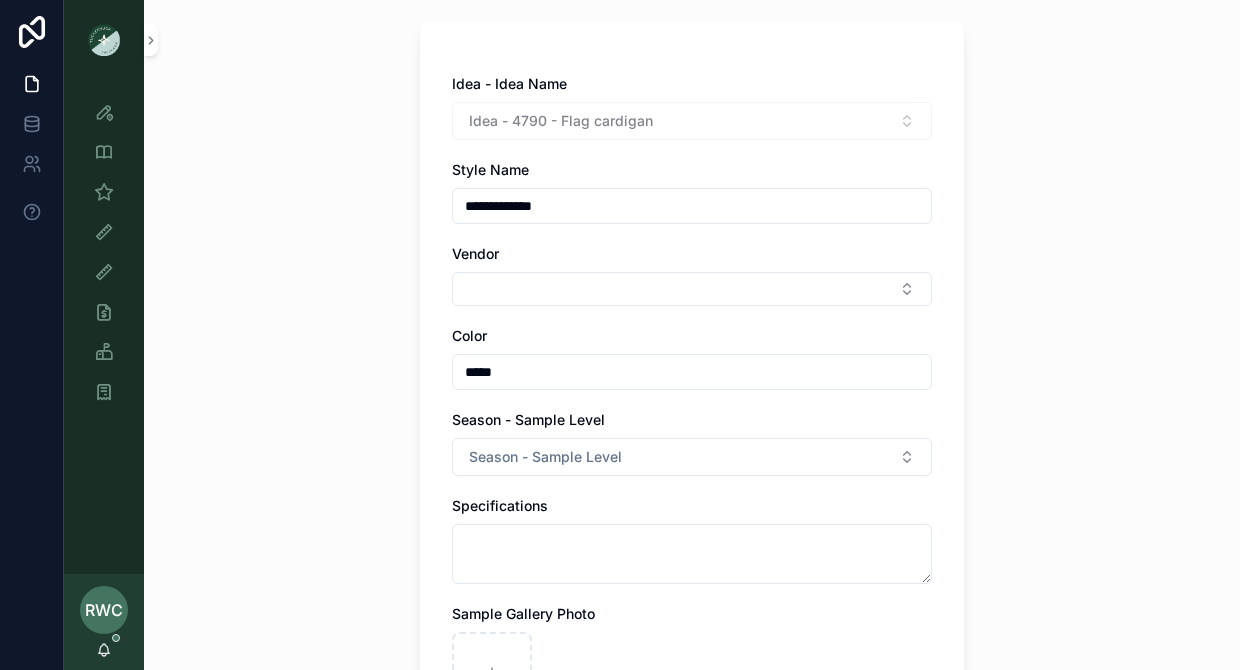 drag, startPoint x: 568, startPoint y: 202, endPoint x: 369, endPoint y: 178, distance: 200.44202 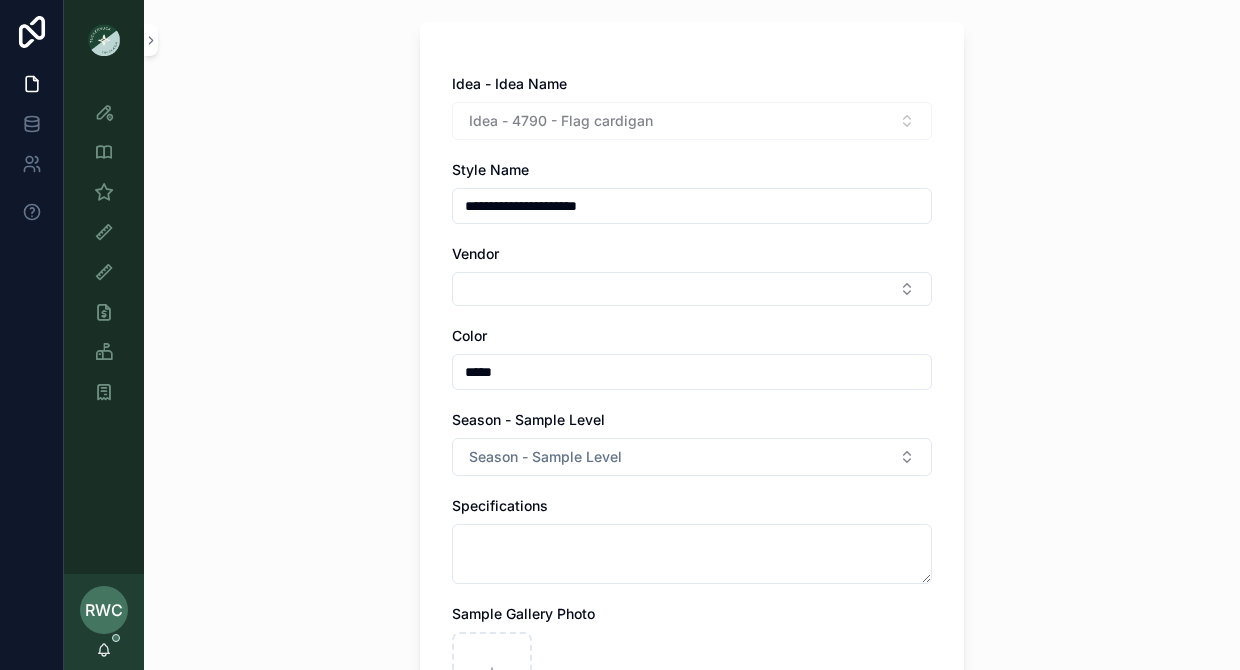 type on "**********" 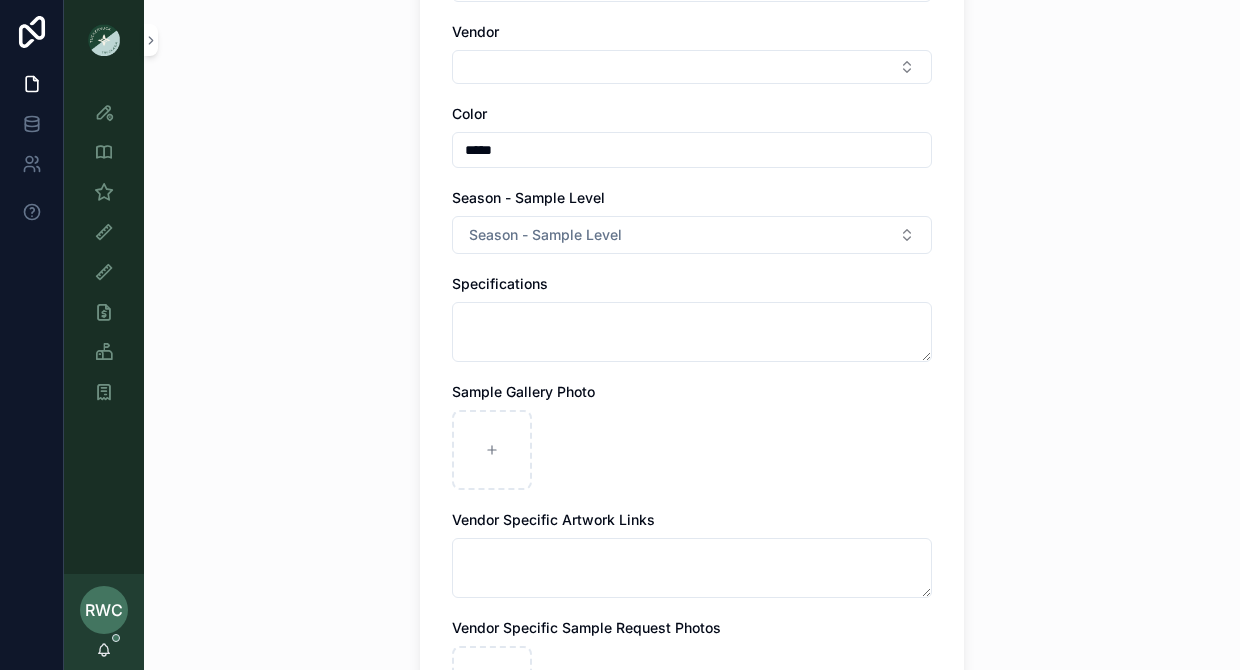 scroll, scrollTop: 397, scrollLeft: 0, axis: vertical 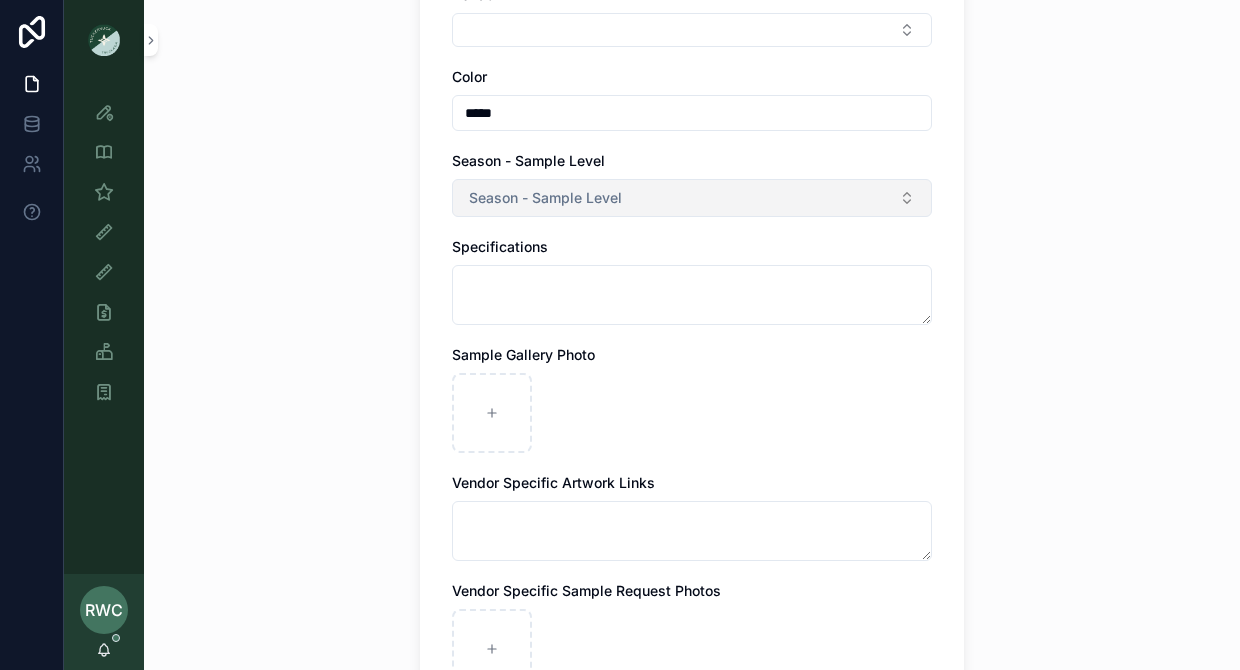 click on "Season - Sample Level" at bounding box center [545, 198] 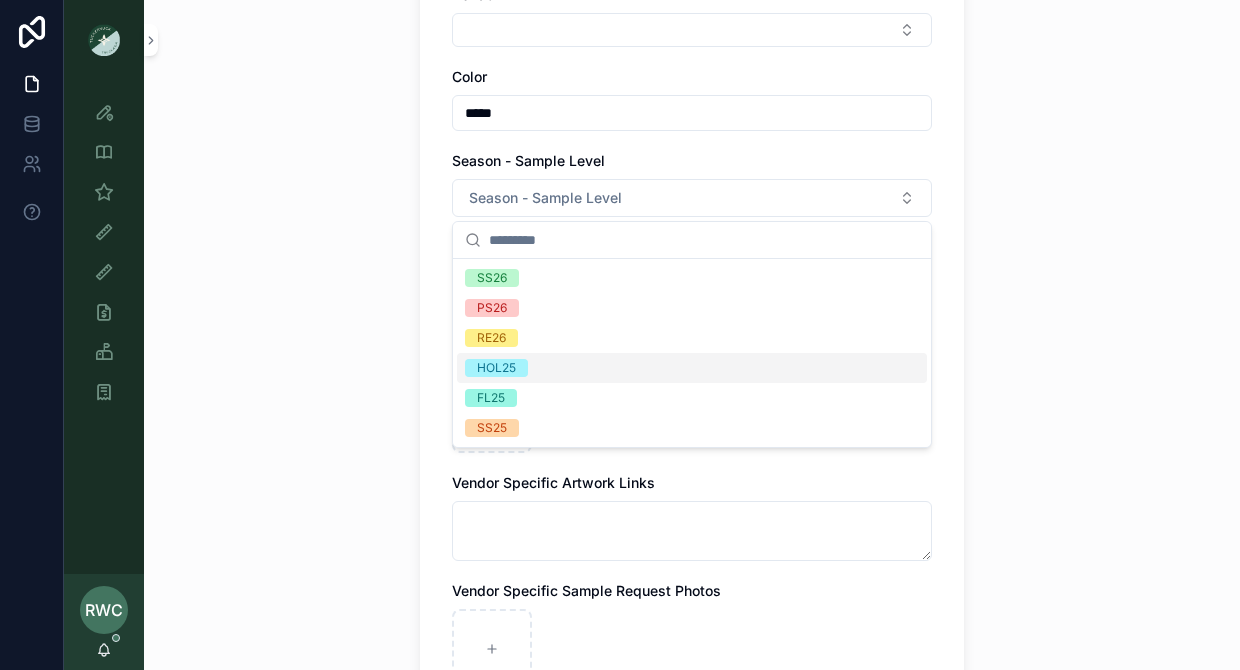 click on "HOL25" at bounding box center (496, 368) 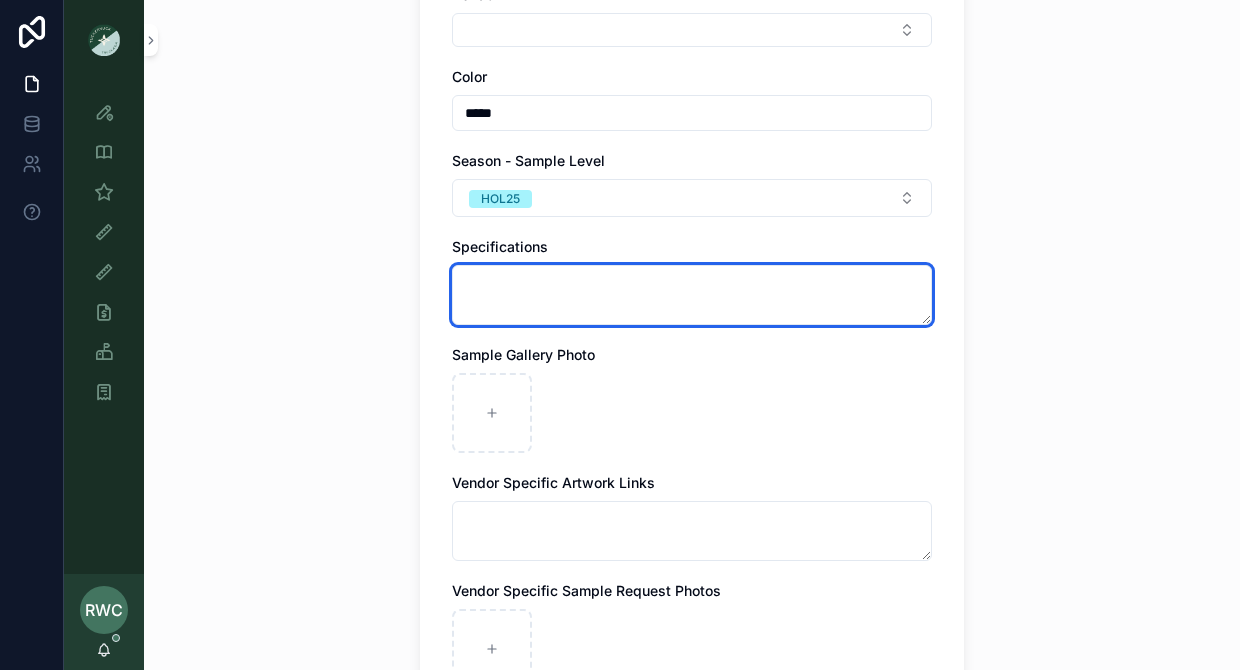click at bounding box center [692, 295] 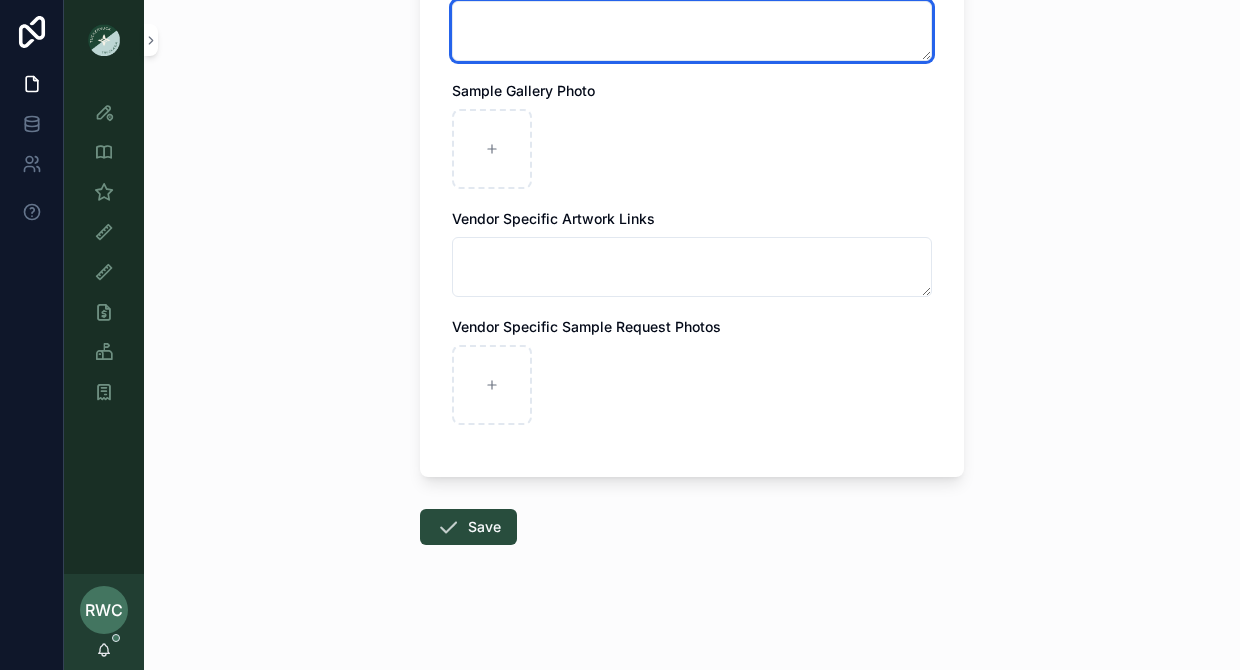 scroll, scrollTop: 664, scrollLeft: 0, axis: vertical 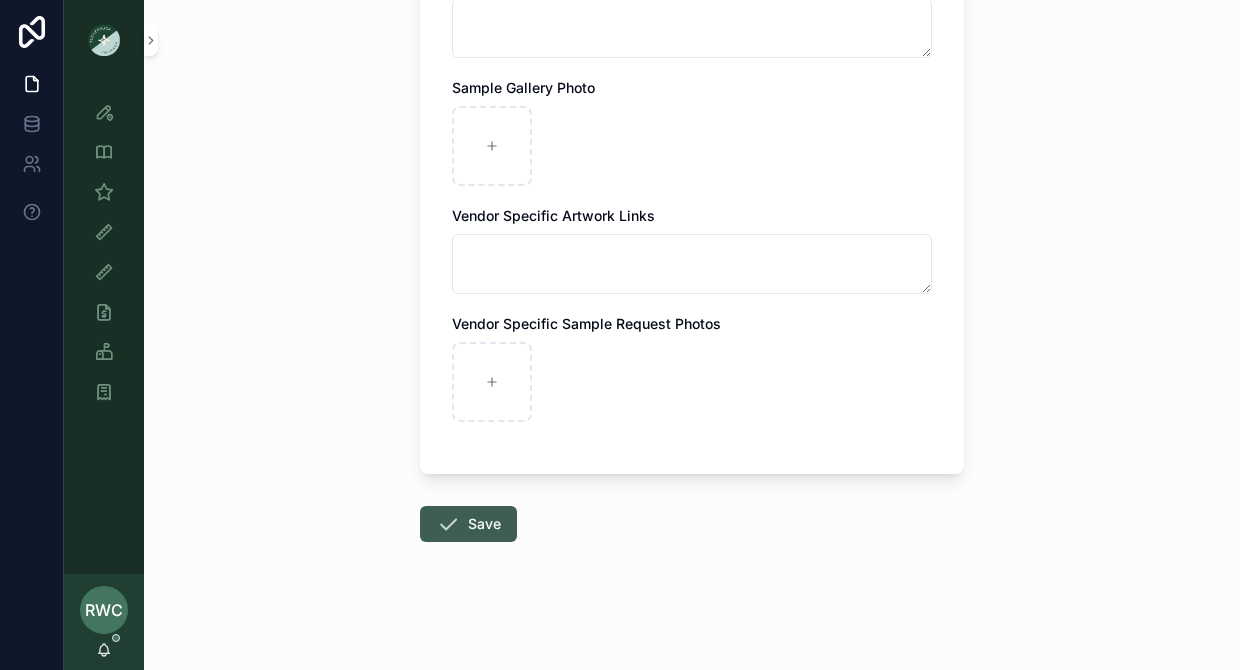 click on "Save" at bounding box center (468, 524) 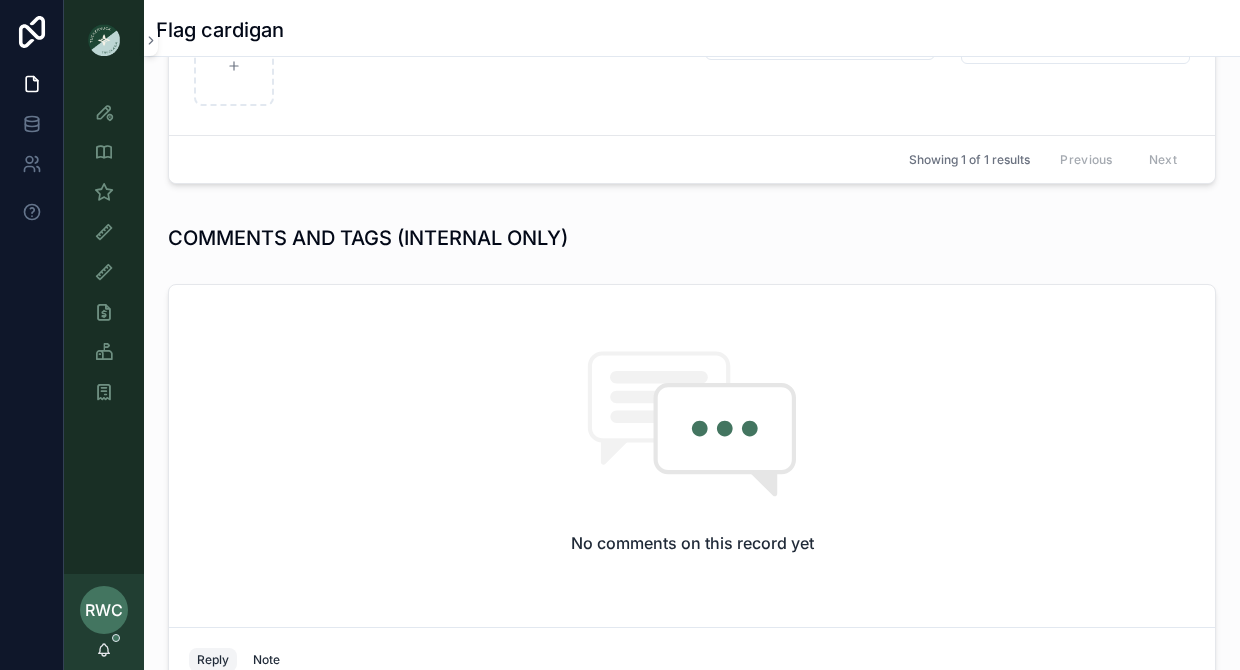 scroll, scrollTop: 823, scrollLeft: 0, axis: vertical 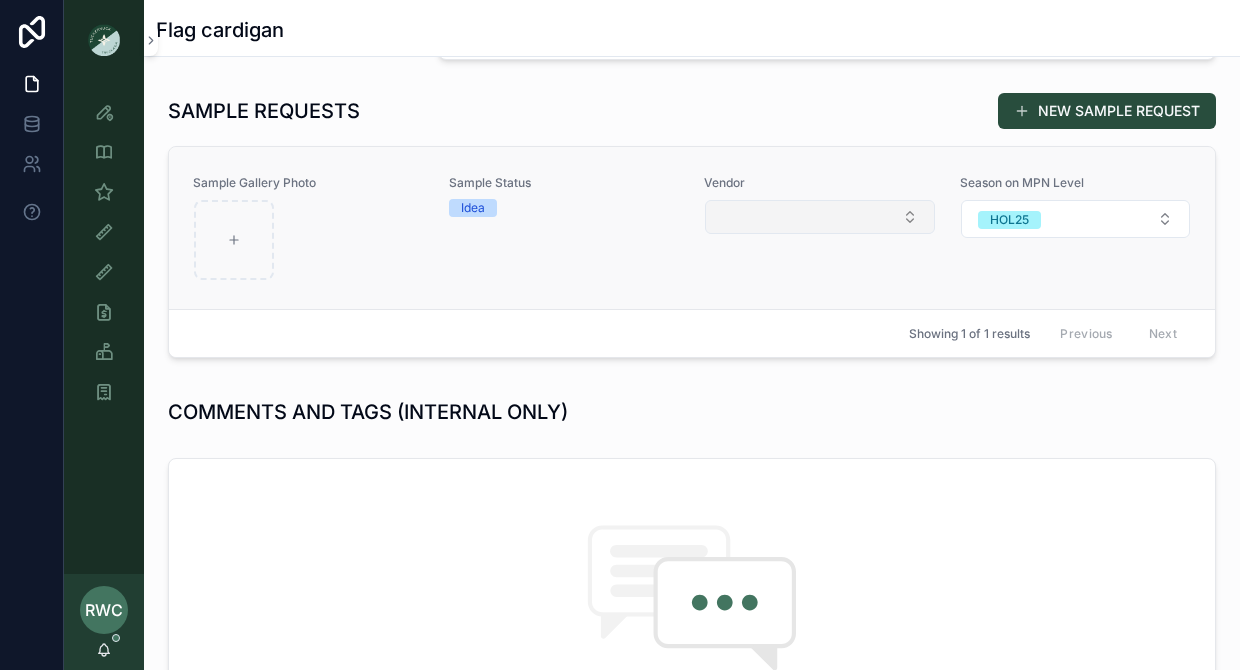 click at bounding box center (820, 217) 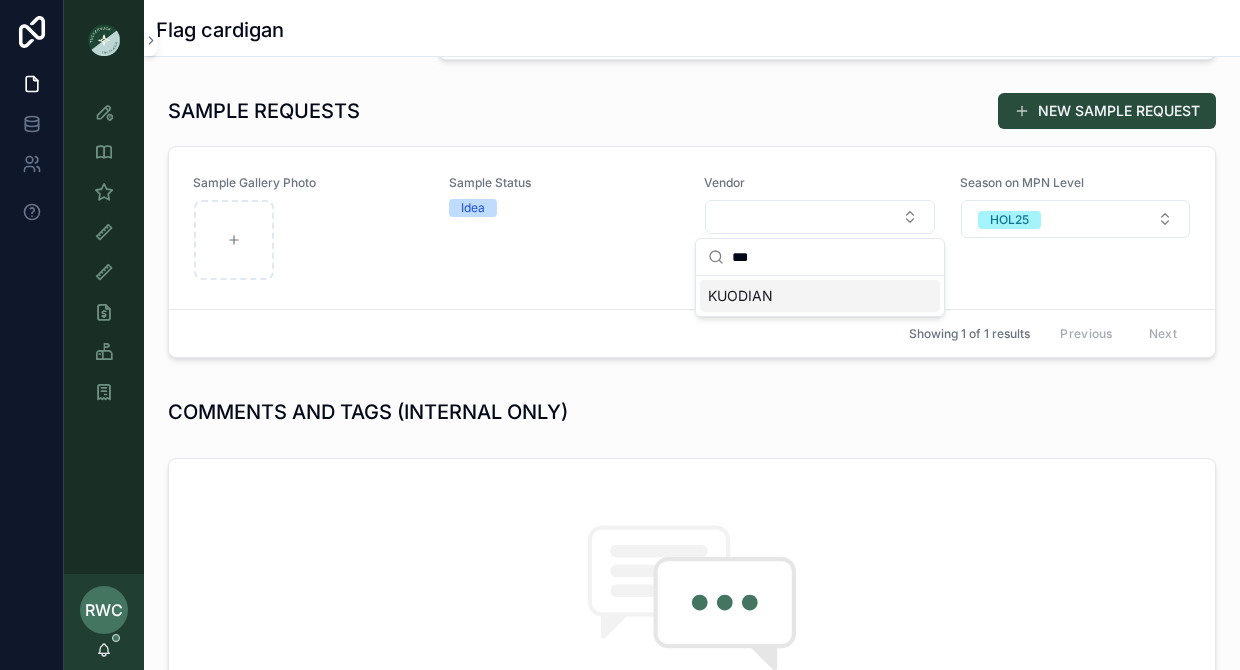 type on "***" 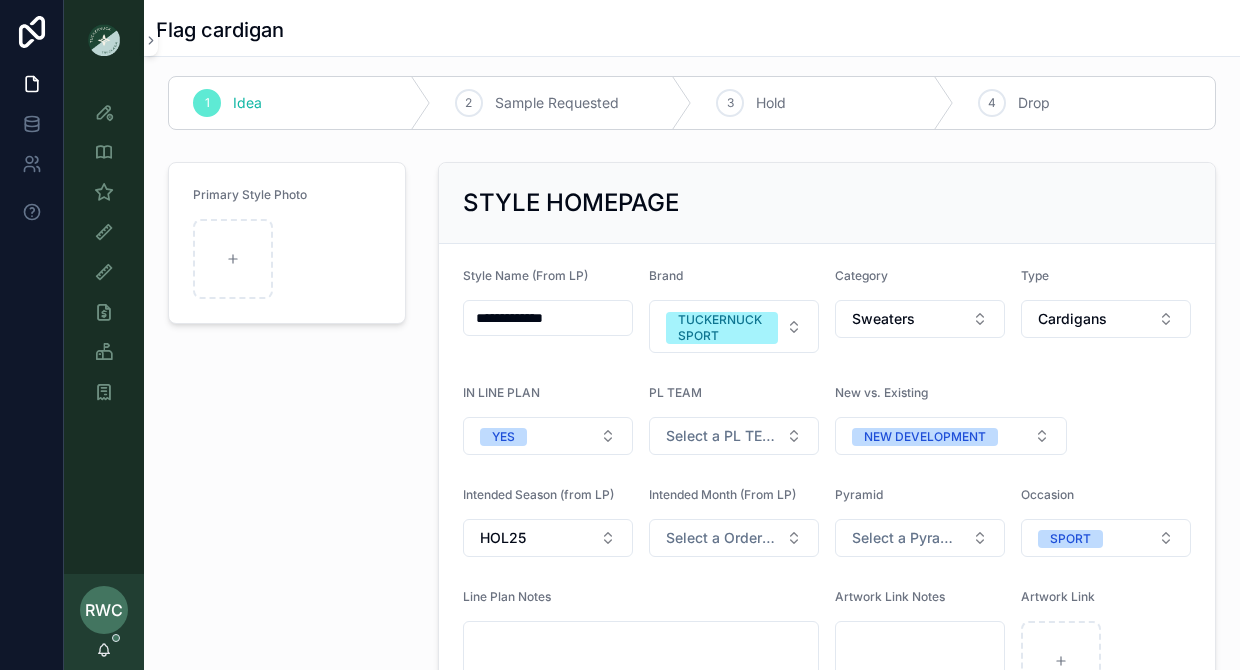 scroll, scrollTop: 62, scrollLeft: 0, axis: vertical 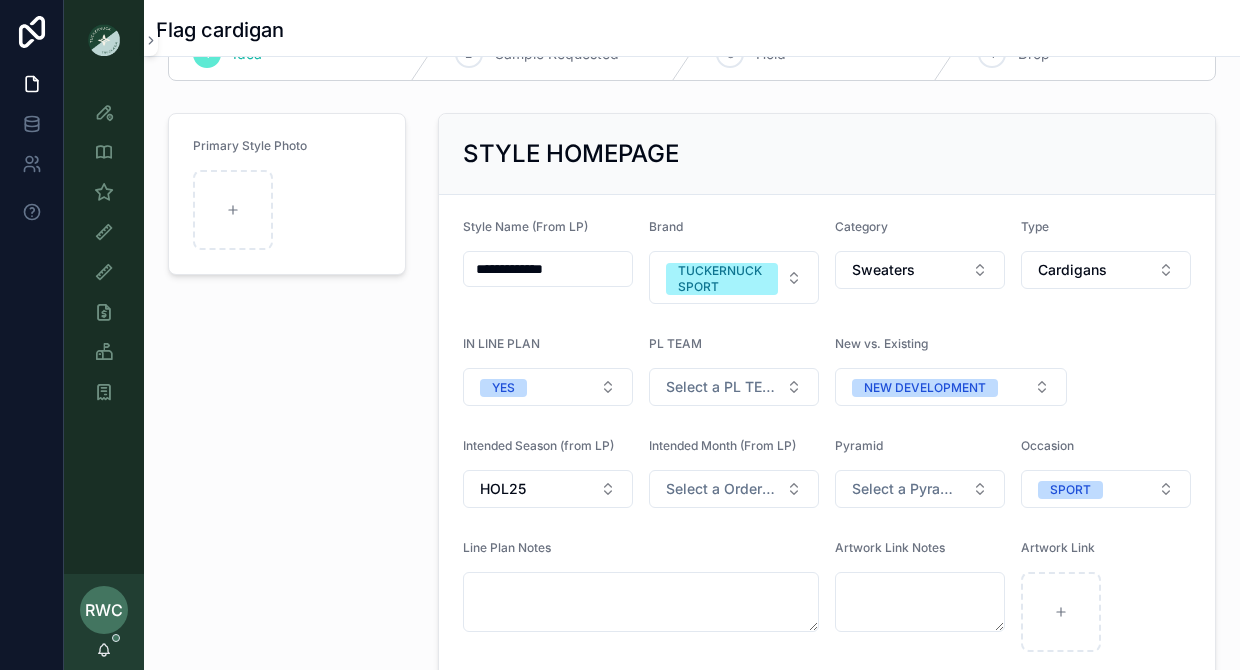 click on "STYLE HOMEPAGE" at bounding box center [827, 154] 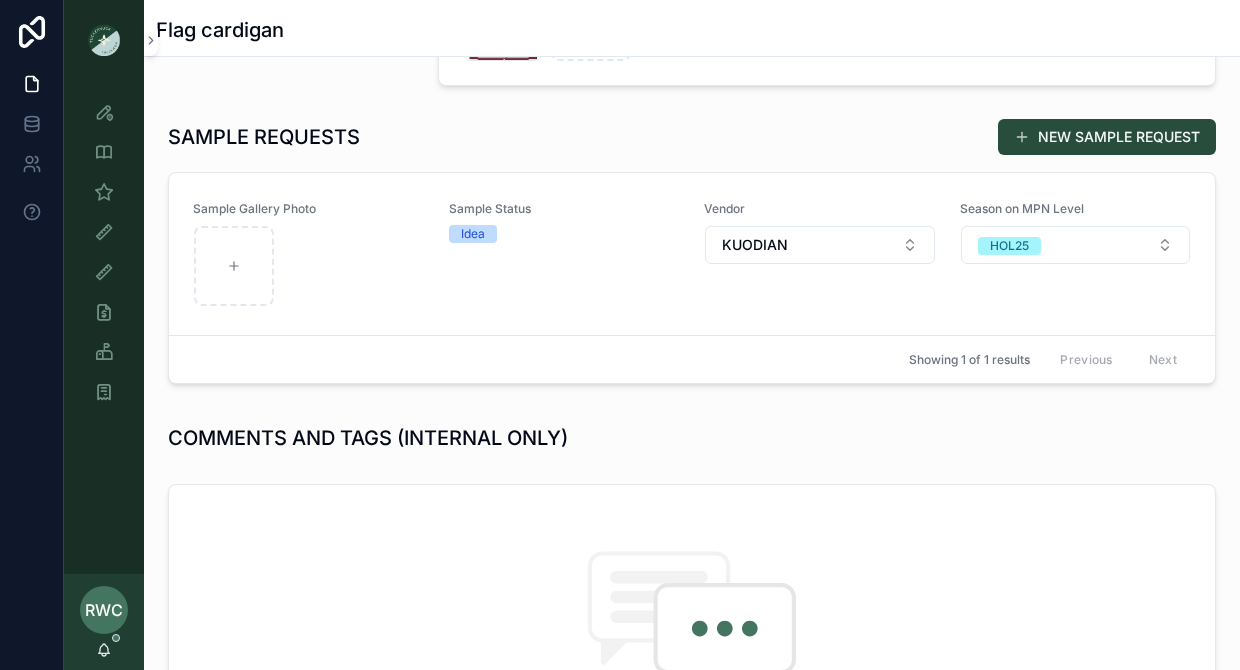 scroll, scrollTop: 794, scrollLeft: 0, axis: vertical 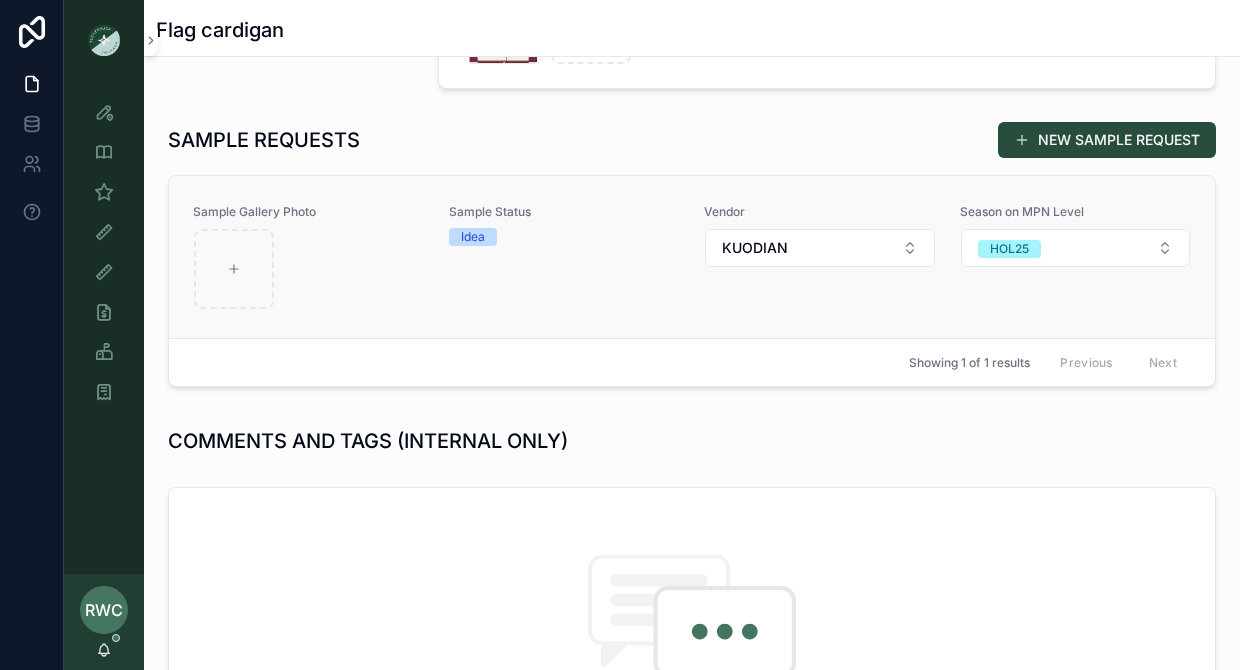 click on "Idea" at bounding box center [473, 237] 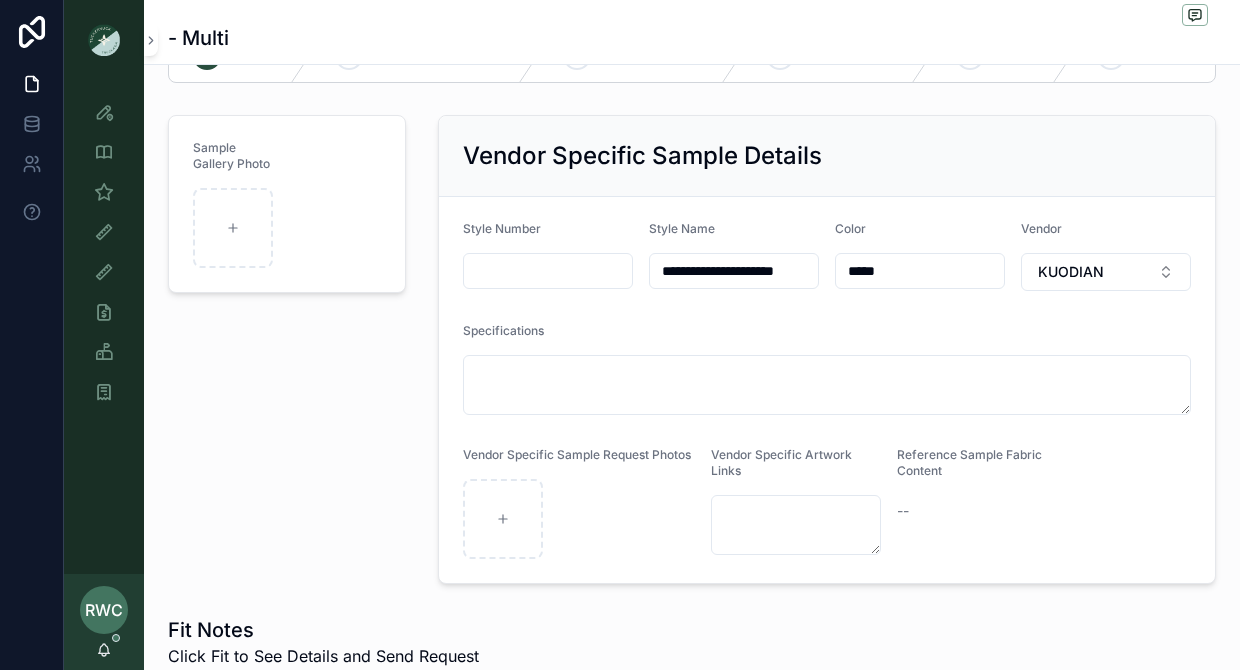 scroll, scrollTop: 69, scrollLeft: 0, axis: vertical 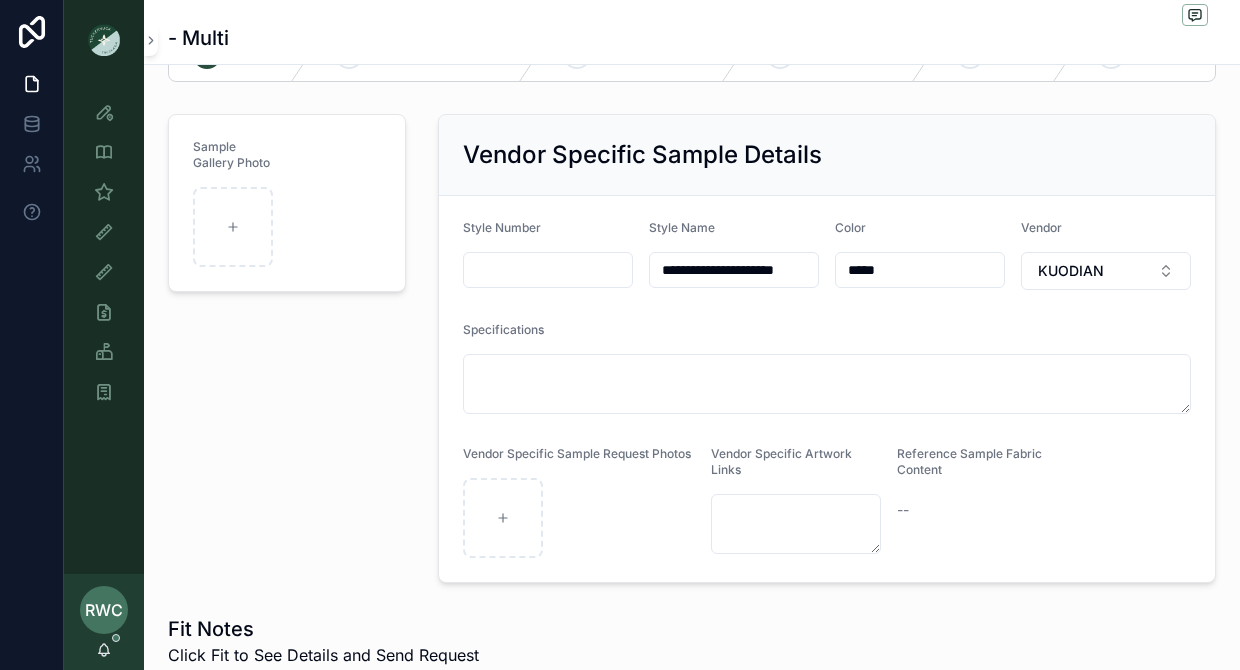 click at bounding box center (548, 270) 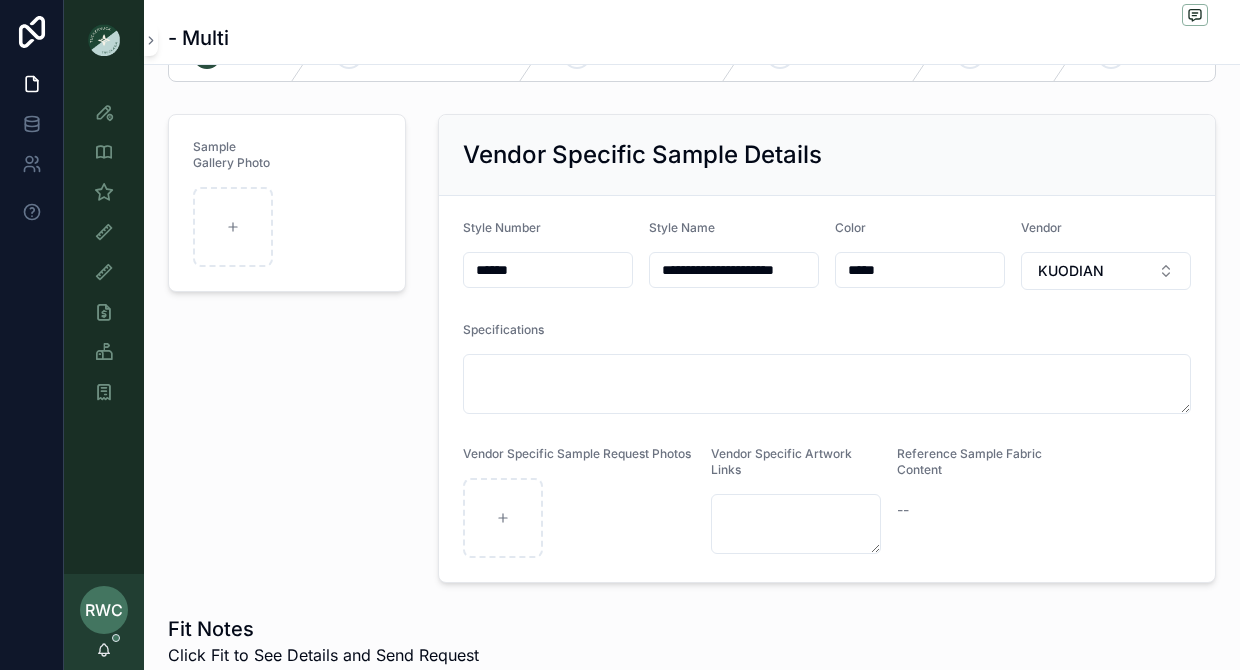 type on "******" 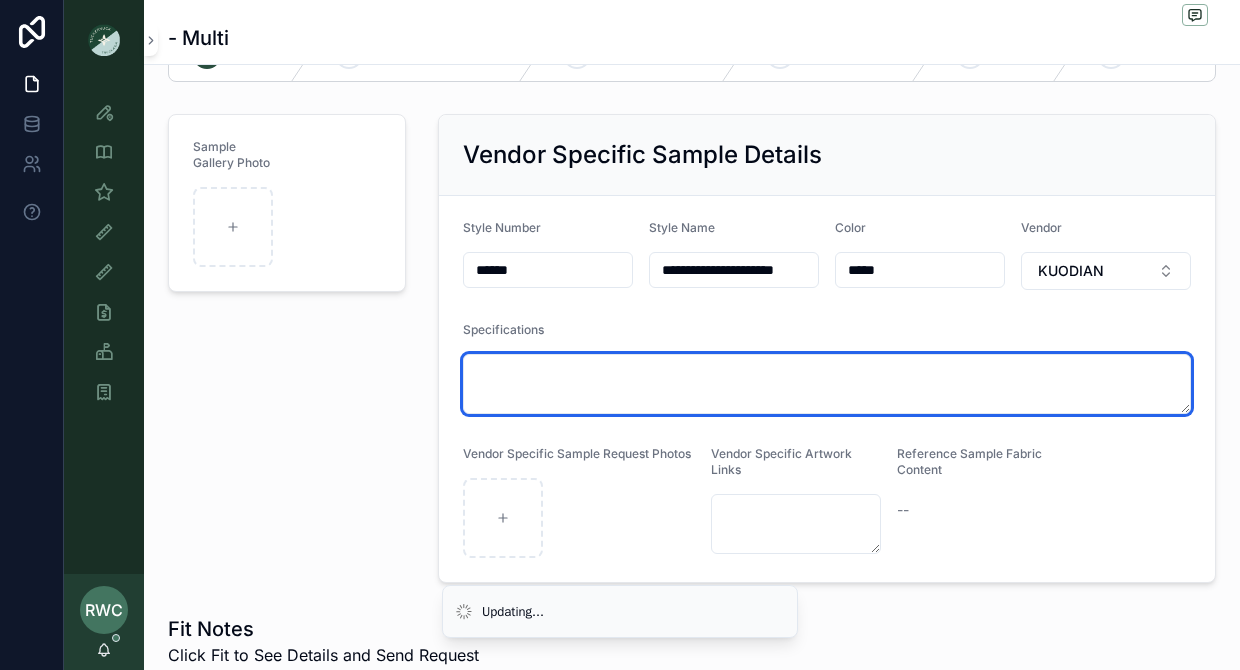 click at bounding box center (827, 384) 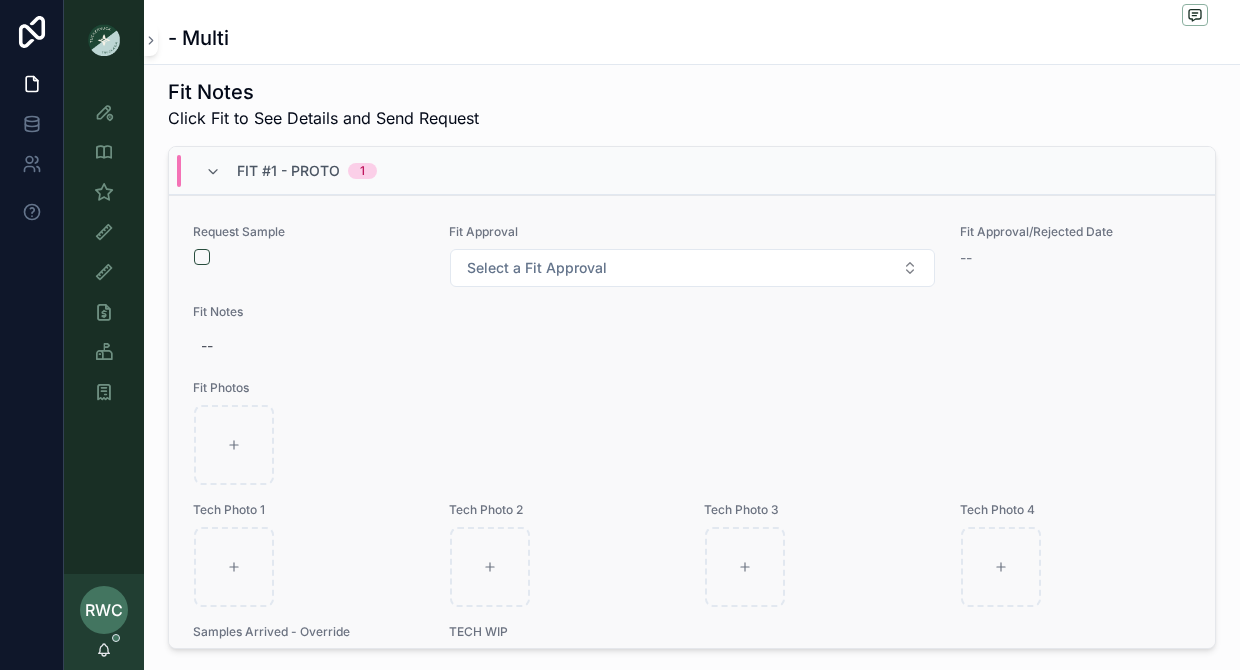 scroll, scrollTop: 609, scrollLeft: 0, axis: vertical 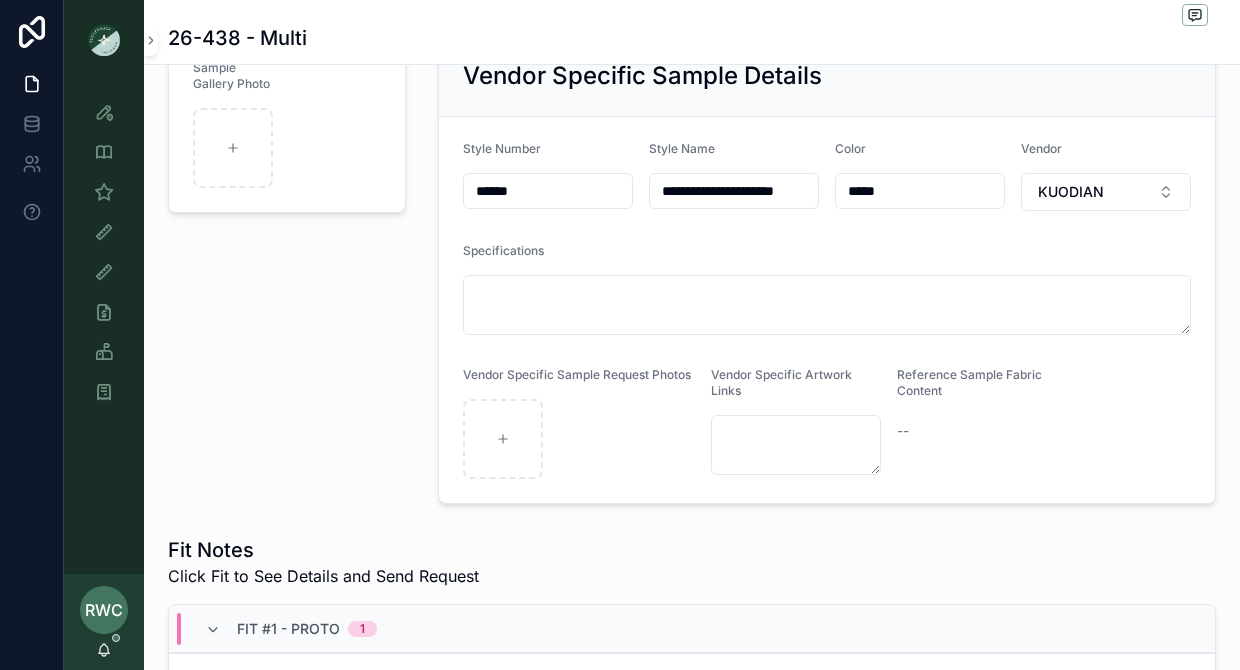 click on "Sample Gallery Photo" at bounding box center [287, 269] 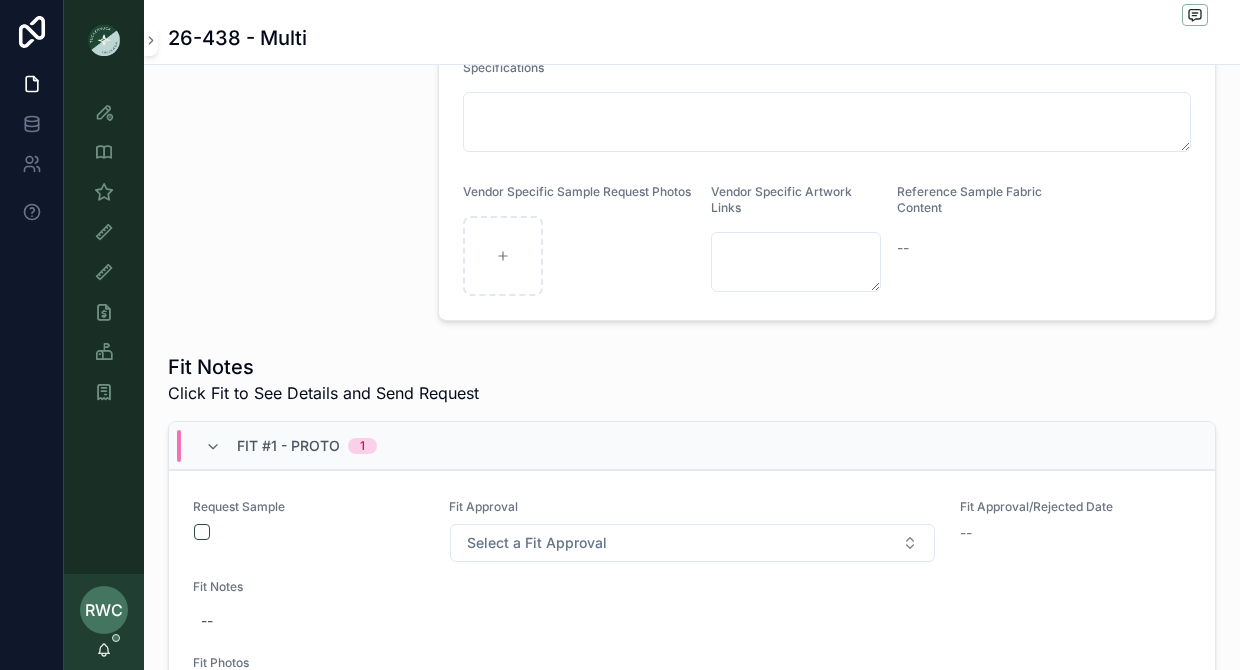 scroll, scrollTop: 354, scrollLeft: 0, axis: vertical 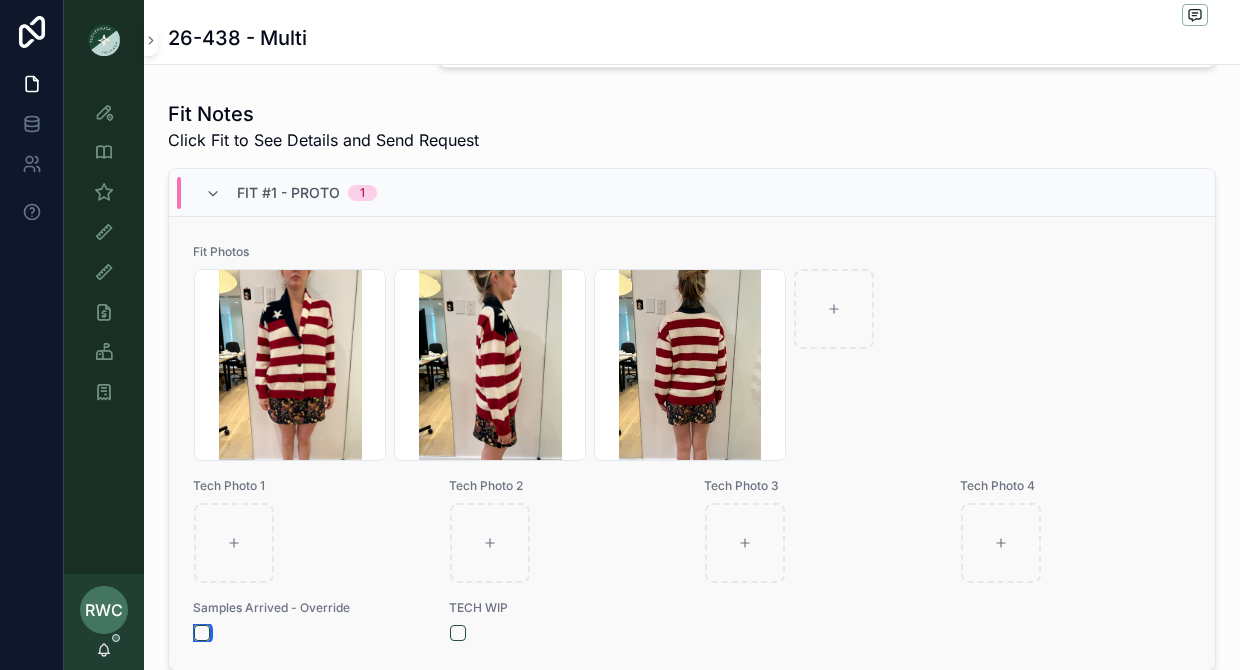 click at bounding box center [202, 633] 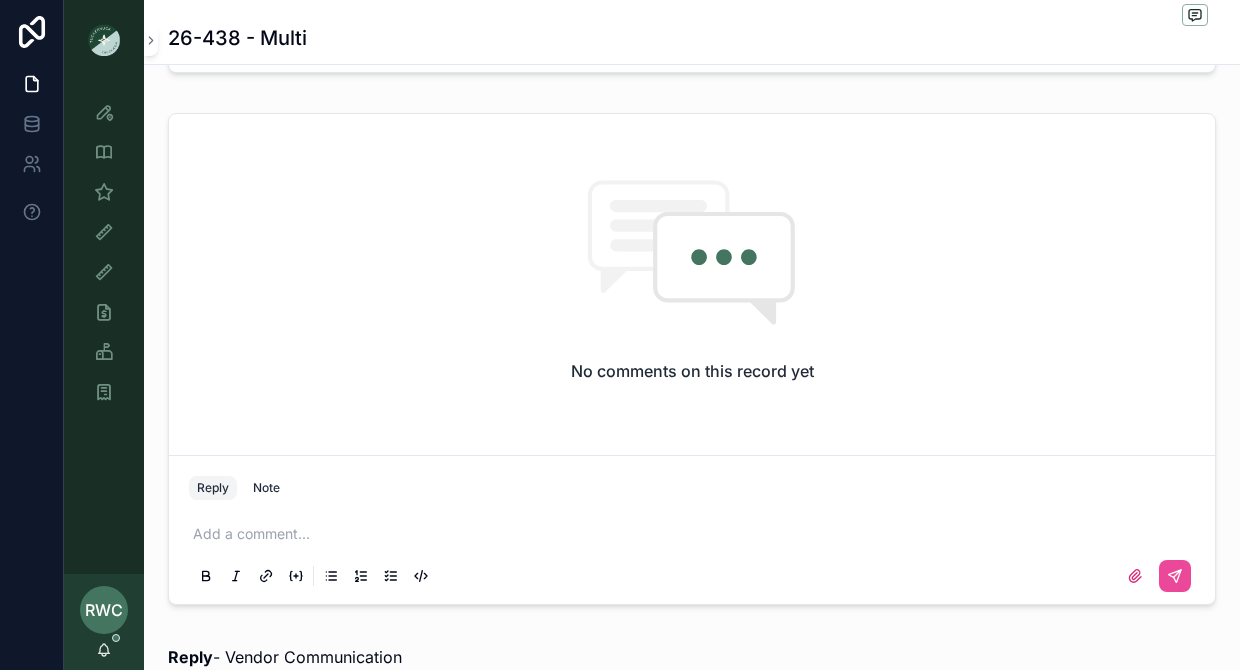 scroll, scrollTop: 926, scrollLeft: 0, axis: vertical 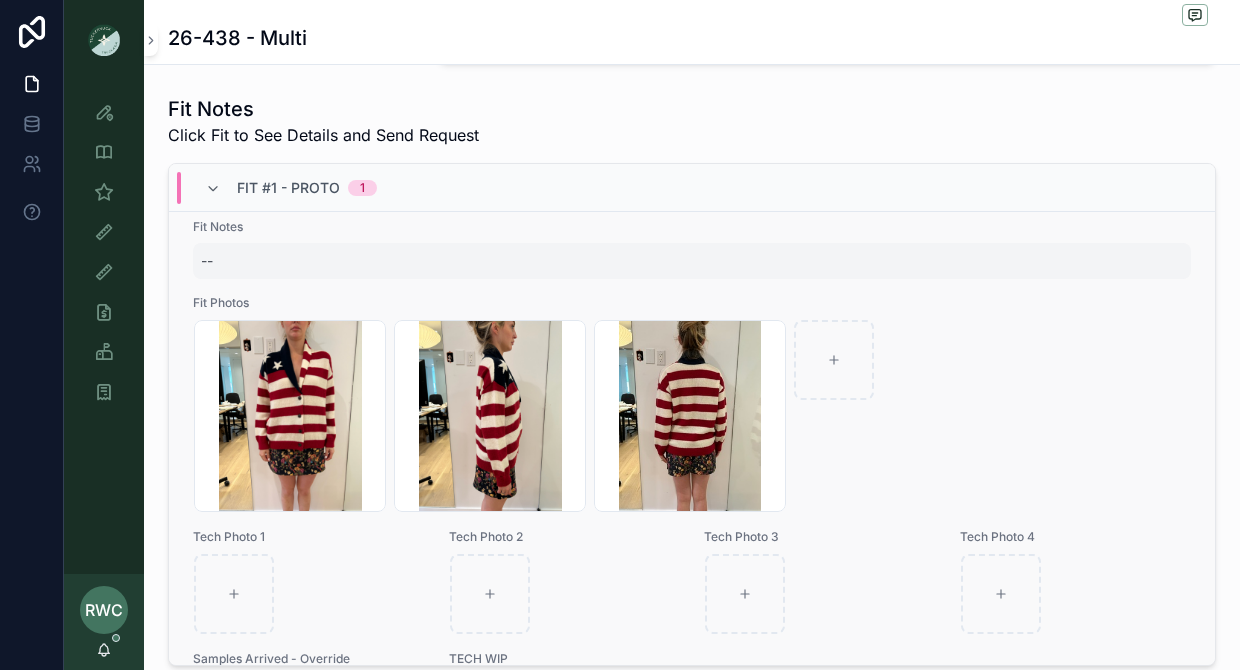 click on "--" at bounding box center (692, 261) 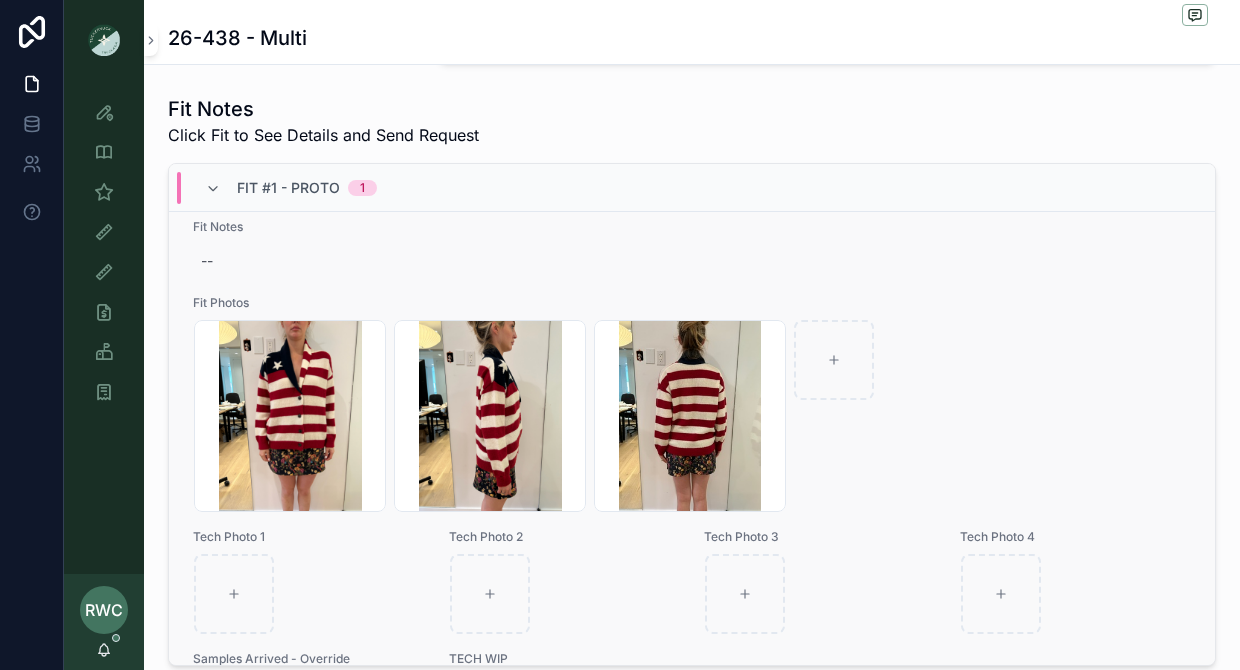 scroll, scrollTop: 158, scrollLeft: 0, axis: vertical 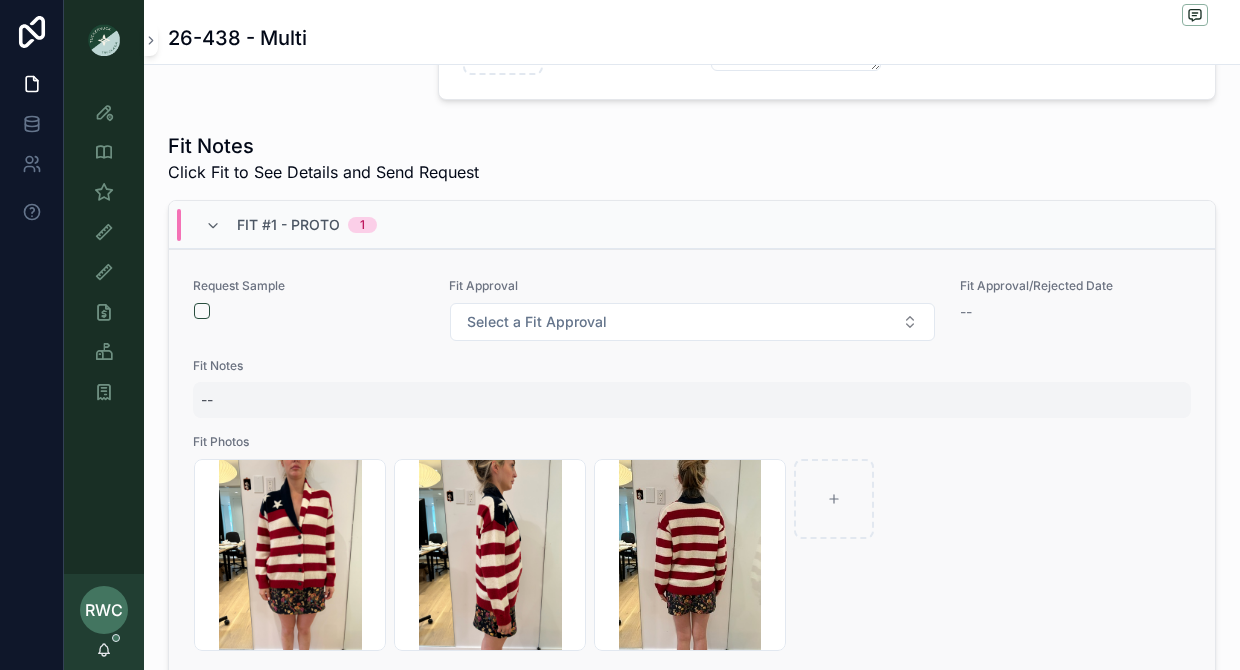 click on "--" at bounding box center (692, 400) 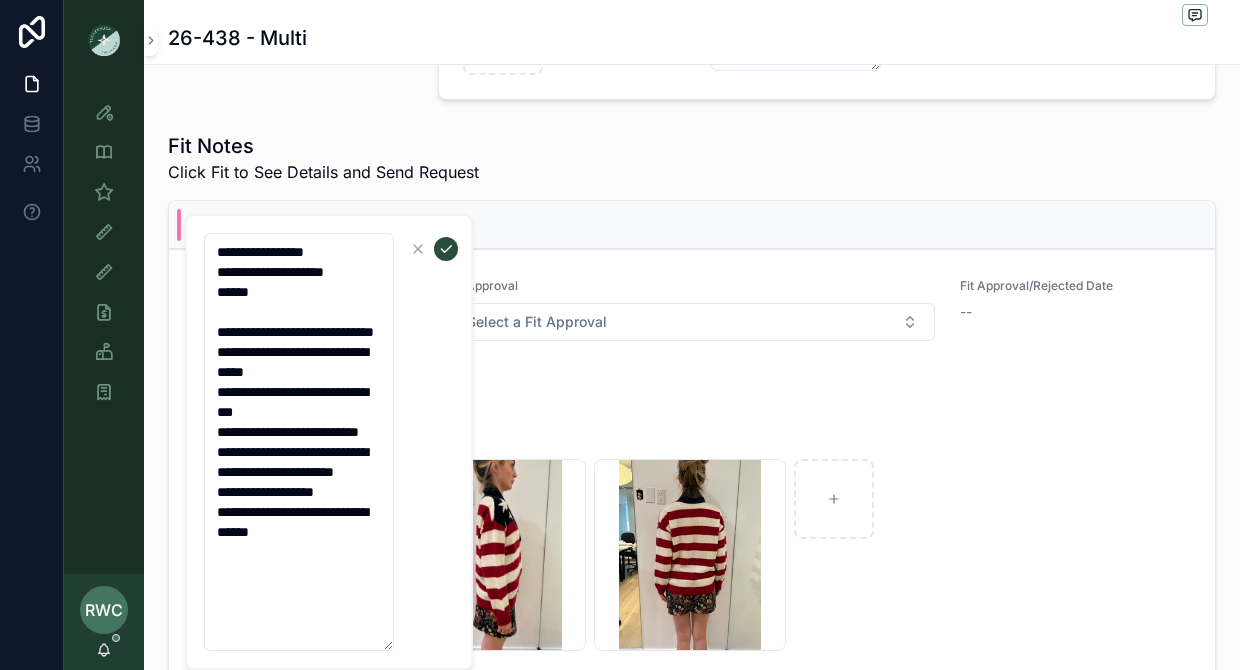 type on "**********" 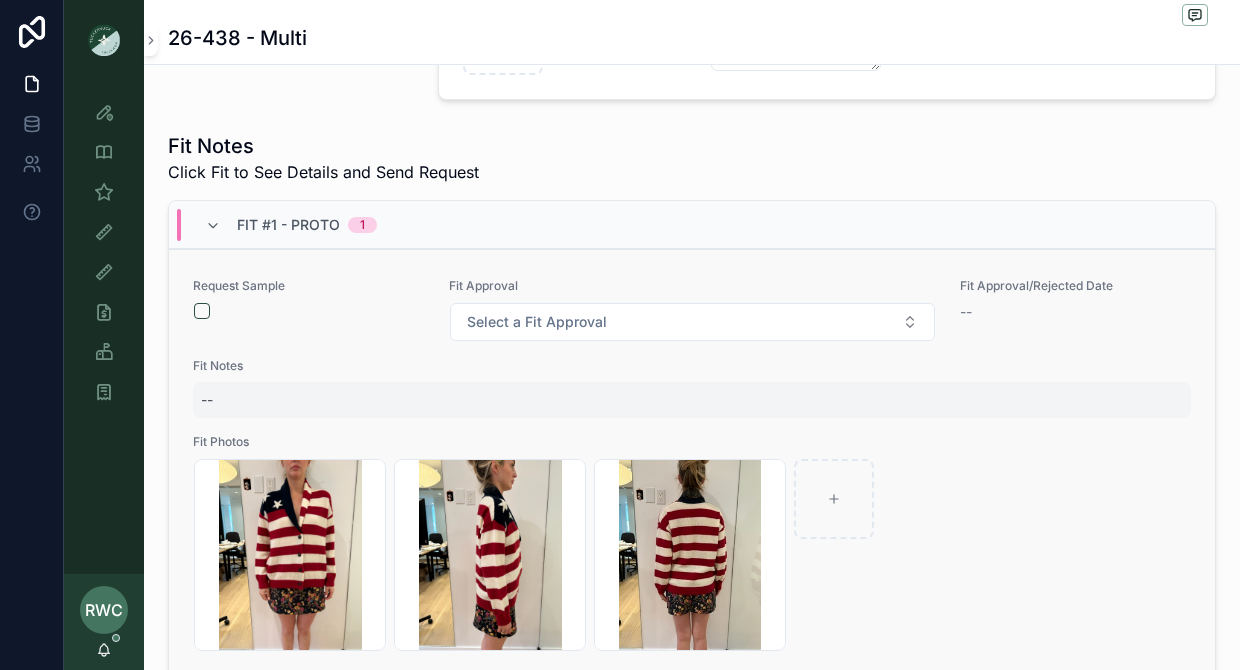 scroll, scrollTop: 158, scrollLeft: 0, axis: vertical 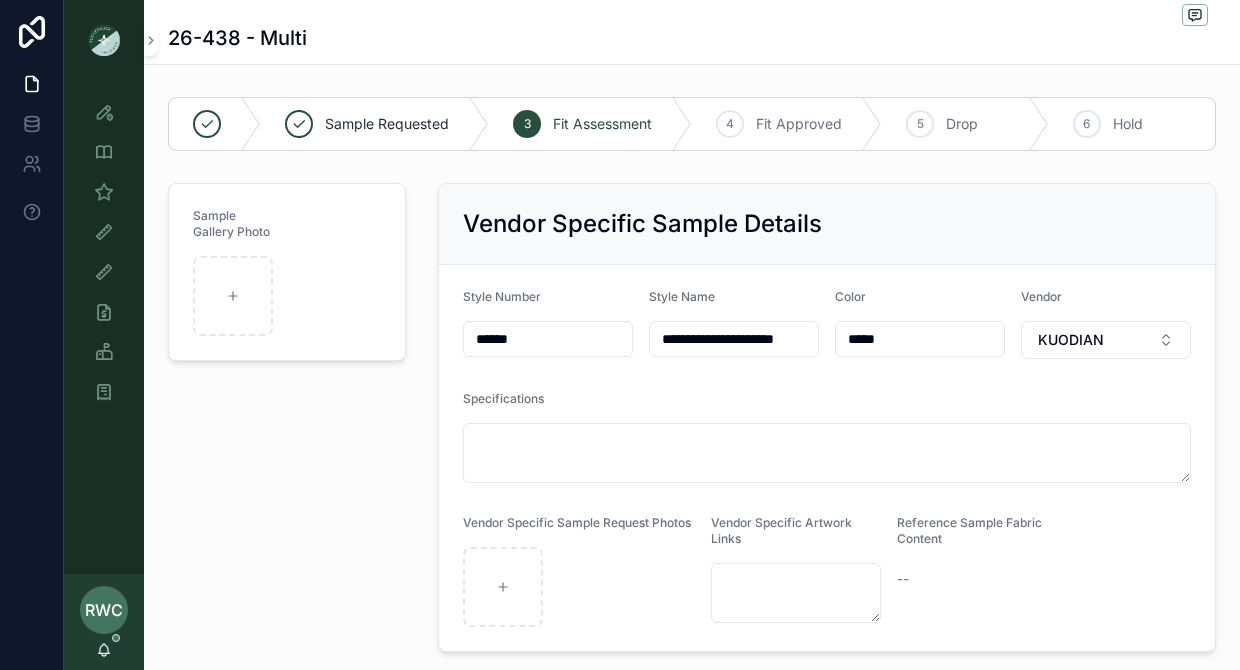 click on "Sample Gallery Photo" at bounding box center [287, 417] 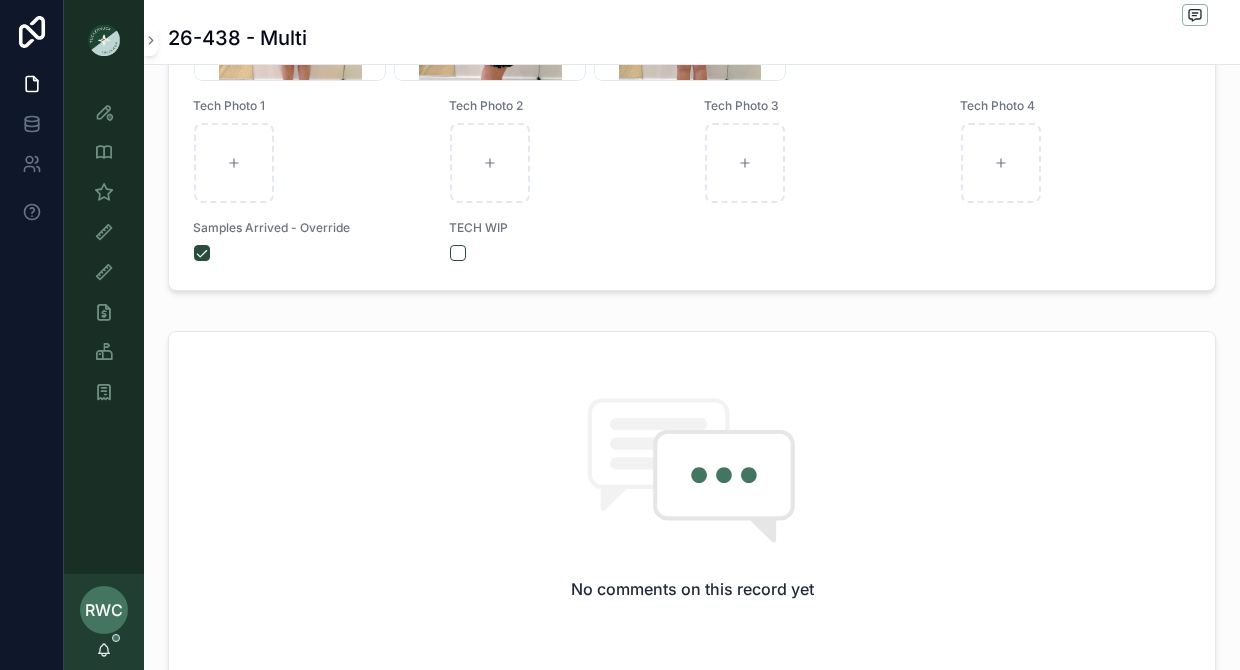 scroll, scrollTop: 473, scrollLeft: 0, axis: vertical 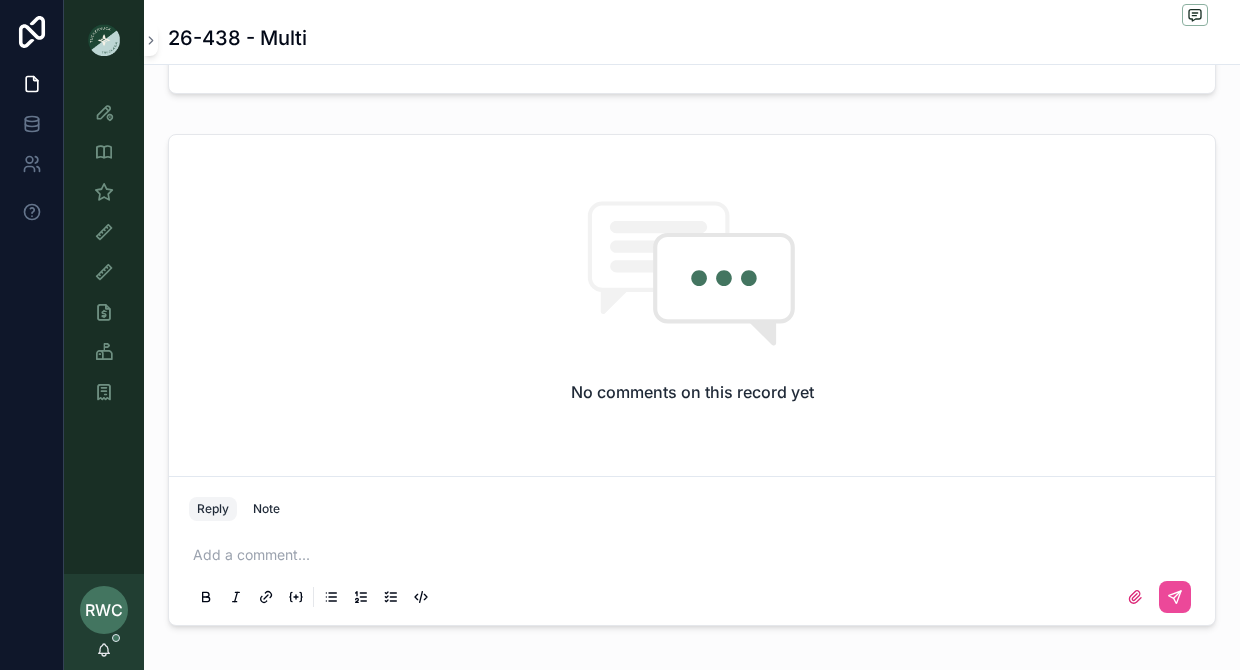 click on "Add a comment..." at bounding box center [692, 575] 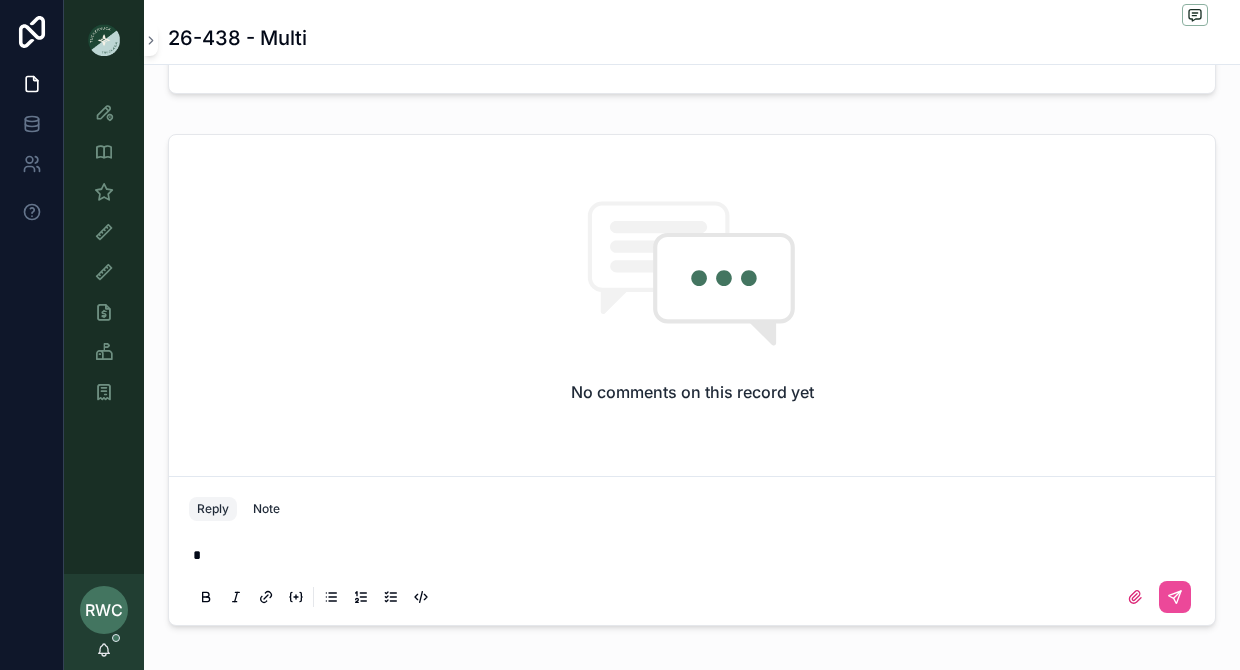 type 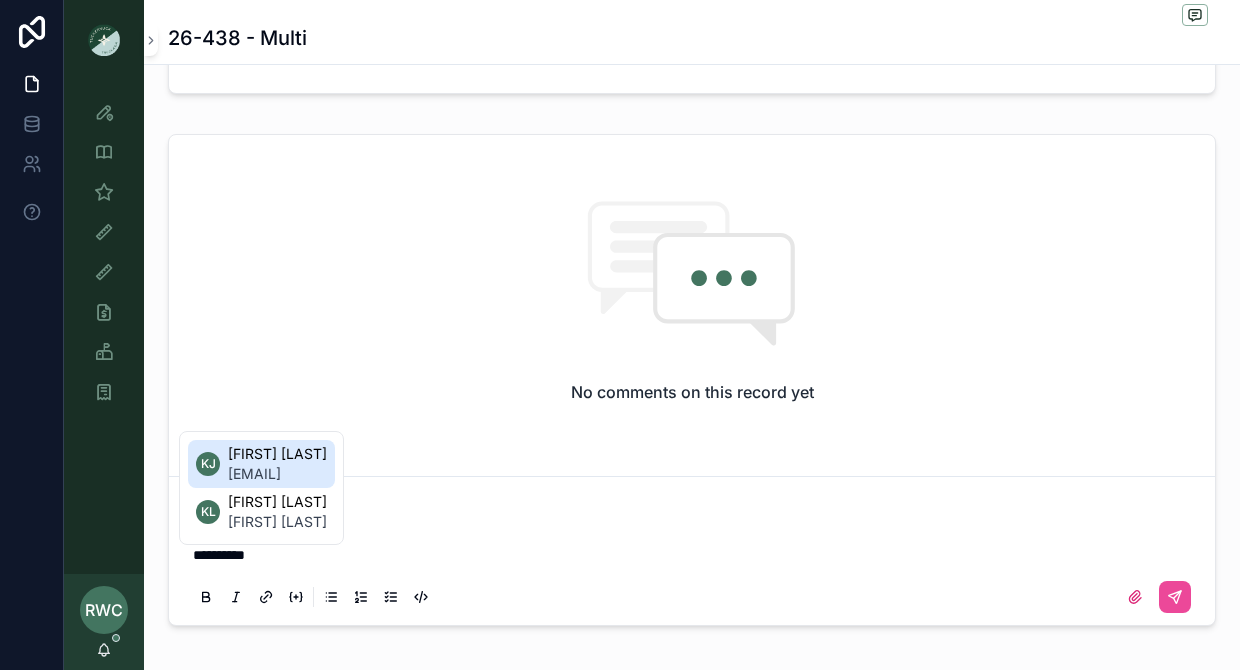 click on "kjenkins@tnuck.com" at bounding box center (277, 474) 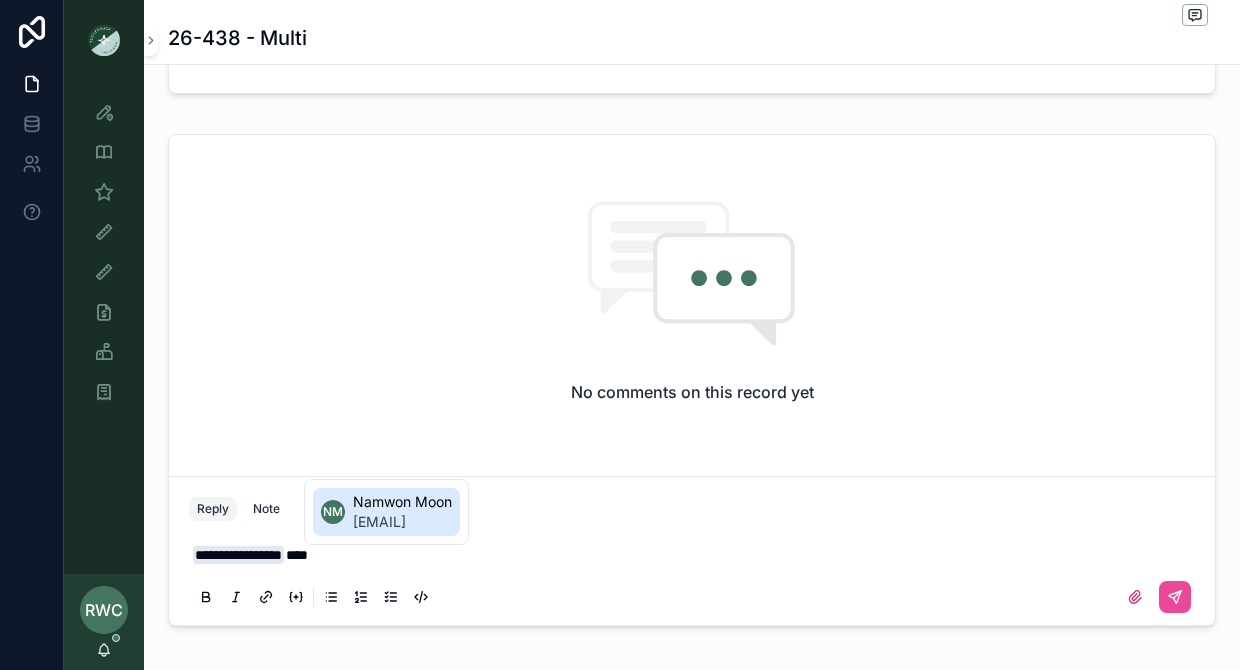 click on "namwon@tnuck.com" at bounding box center (402, 522) 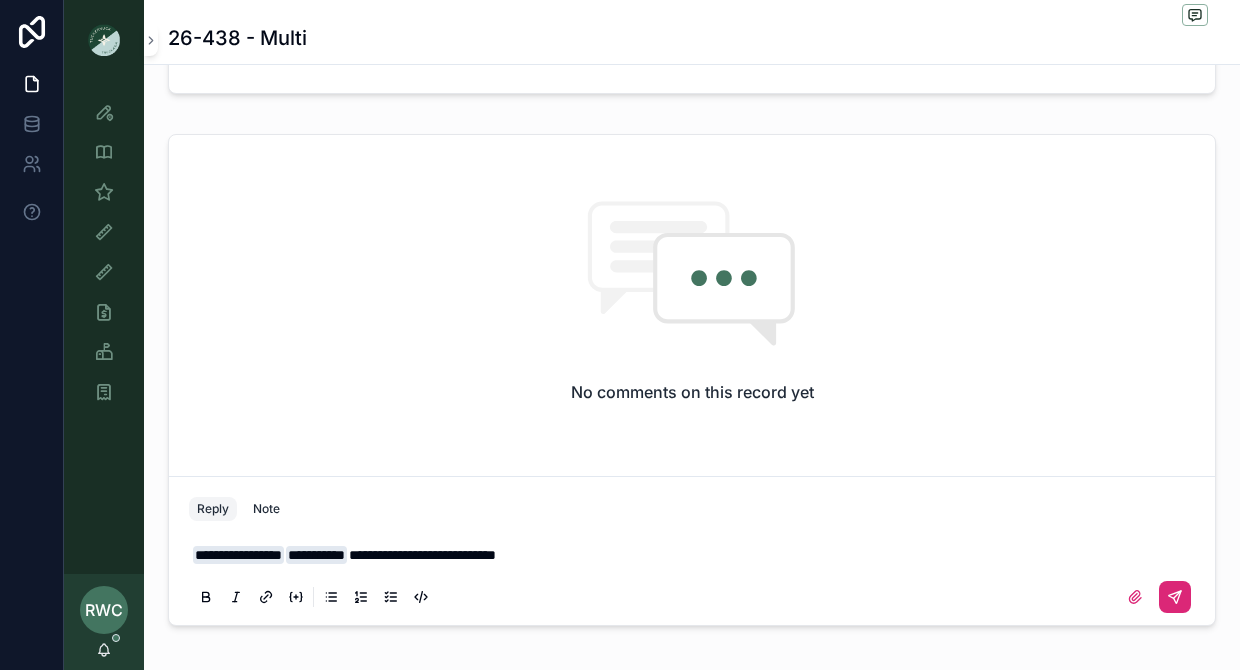 click 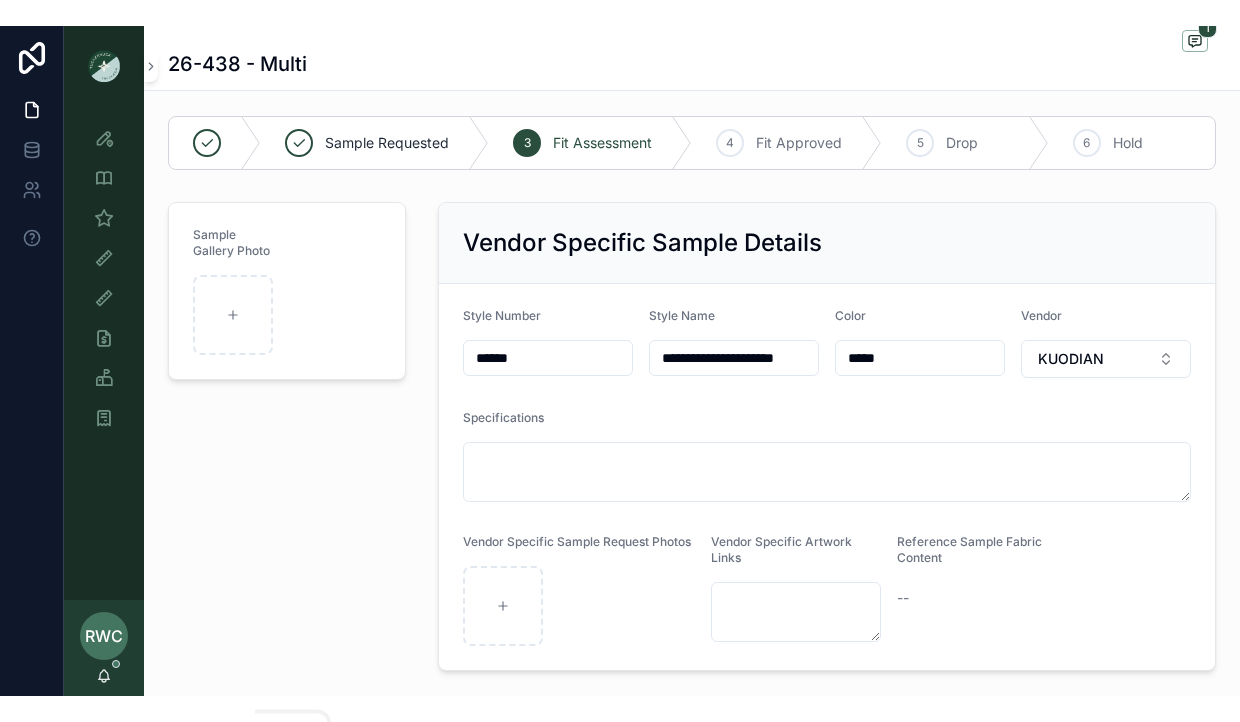 scroll, scrollTop: 0, scrollLeft: 0, axis: both 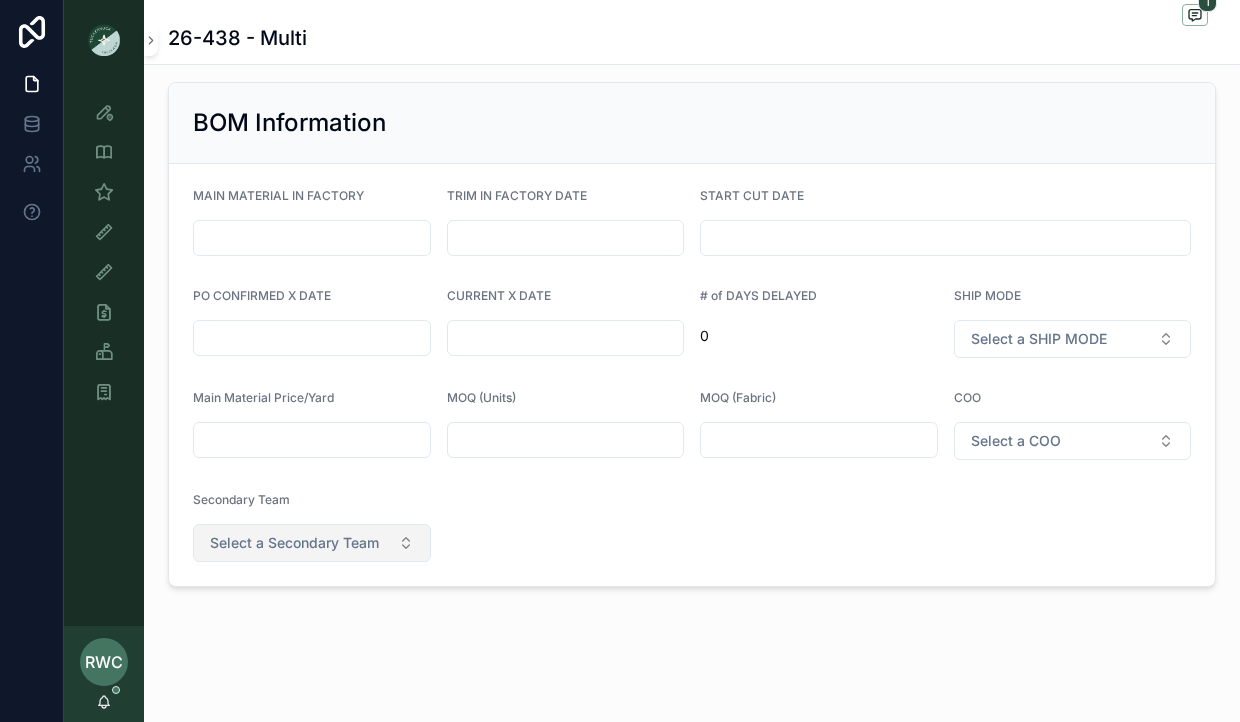 click on "Select a Secondary Team" at bounding box center (294, 543) 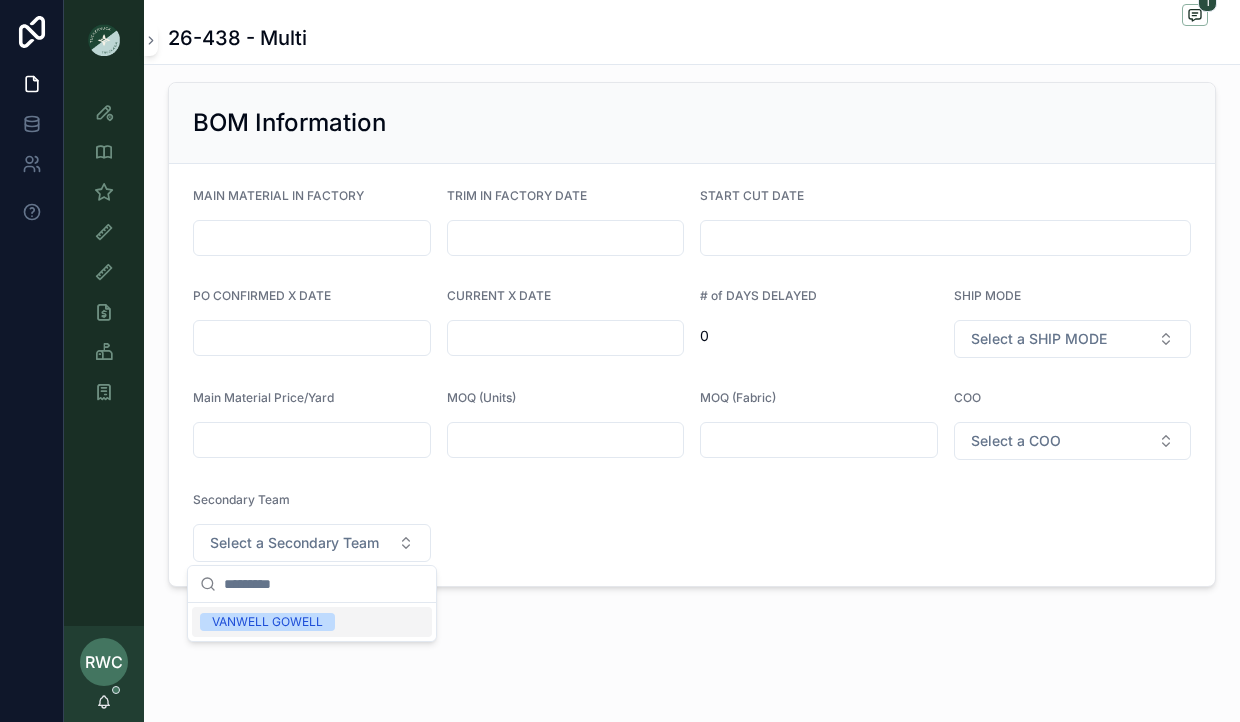 click on "MAIN MATERIAL IN FACTORY TRIM IN FACTORY DATE START CUT DATE PO CONFIRMED X DATE CURRENT X DATE # of DAYS DELAYED 0 SHIP MODE Select a SHIP MODE Main Material Price/Yard MOQ (Units) MOQ (Fabric) COO Select a COO Secondary Team Select a Secondary Team" at bounding box center [692, 375] 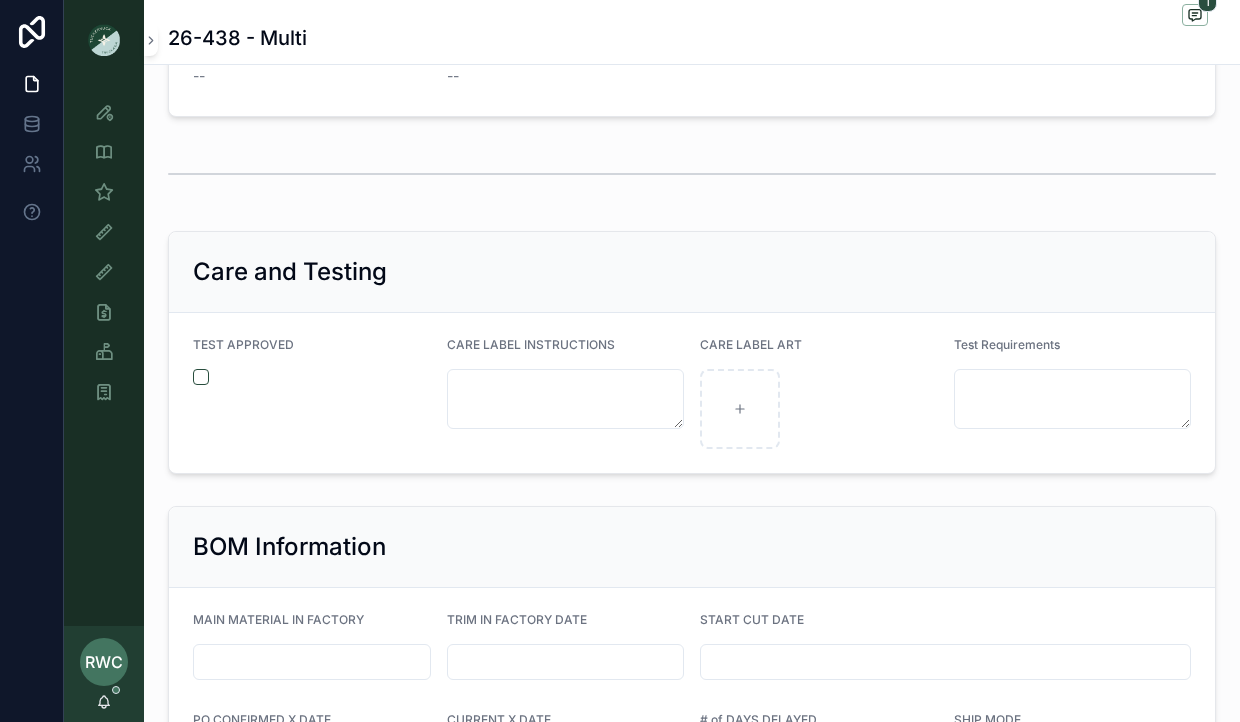 scroll, scrollTop: 3504, scrollLeft: 0, axis: vertical 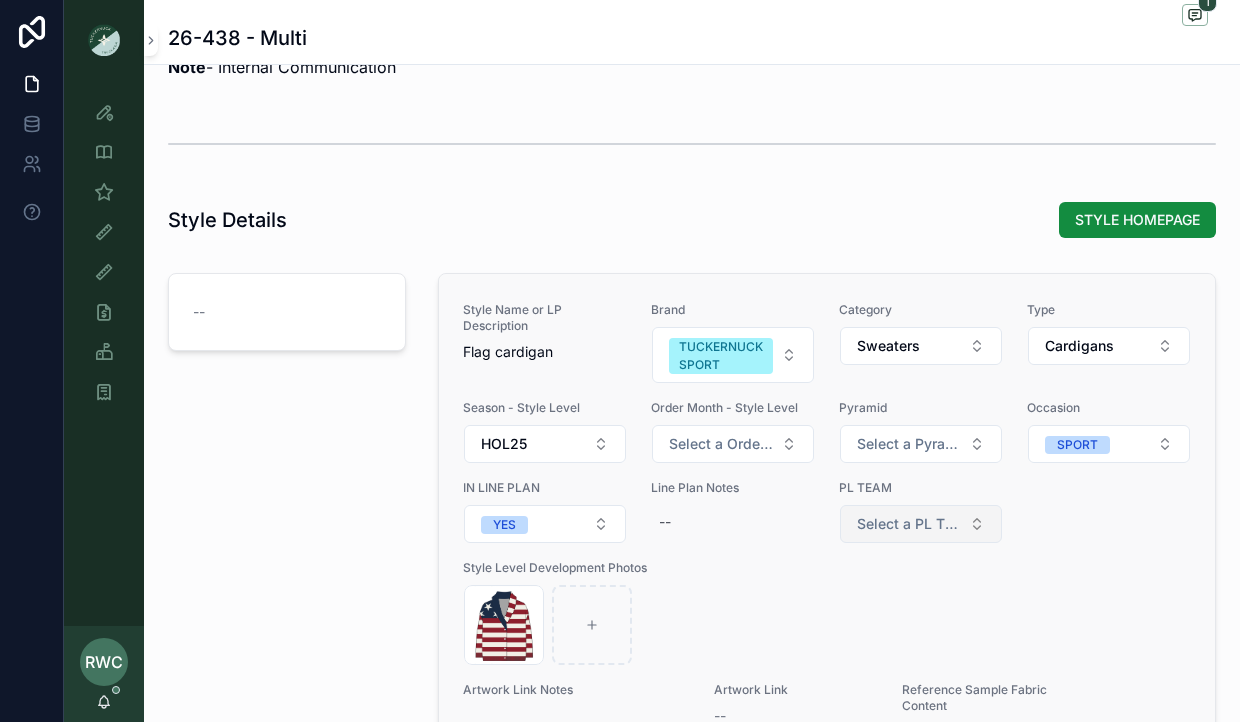 click on "Select a PL TEAM" at bounding box center (909, 524) 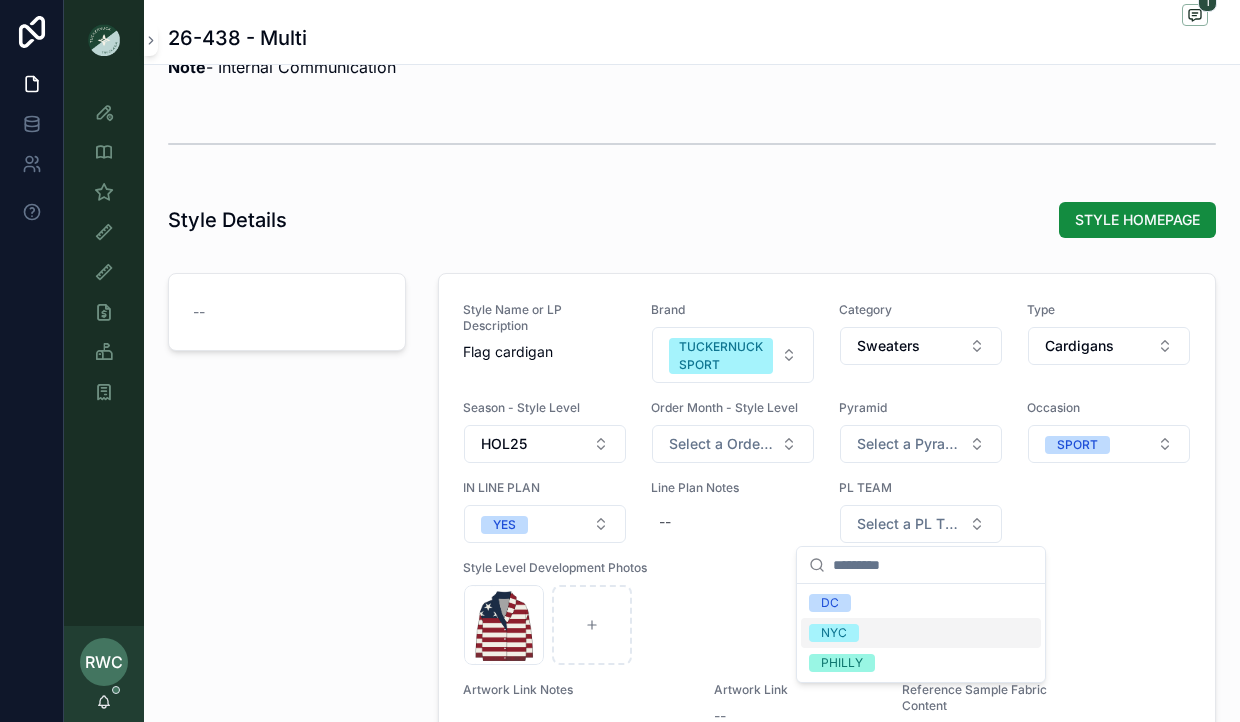 click on "NYC" at bounding box center (834, 633) 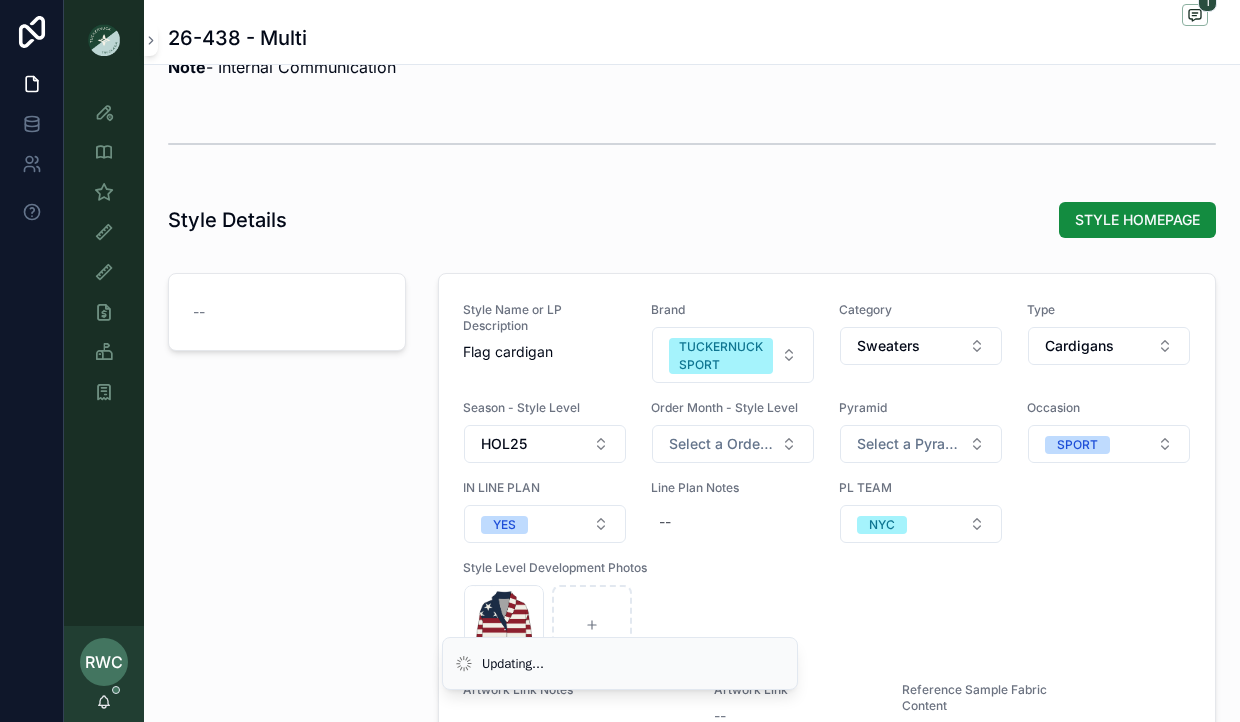 click on "**********" at bounding box center (692, 689) 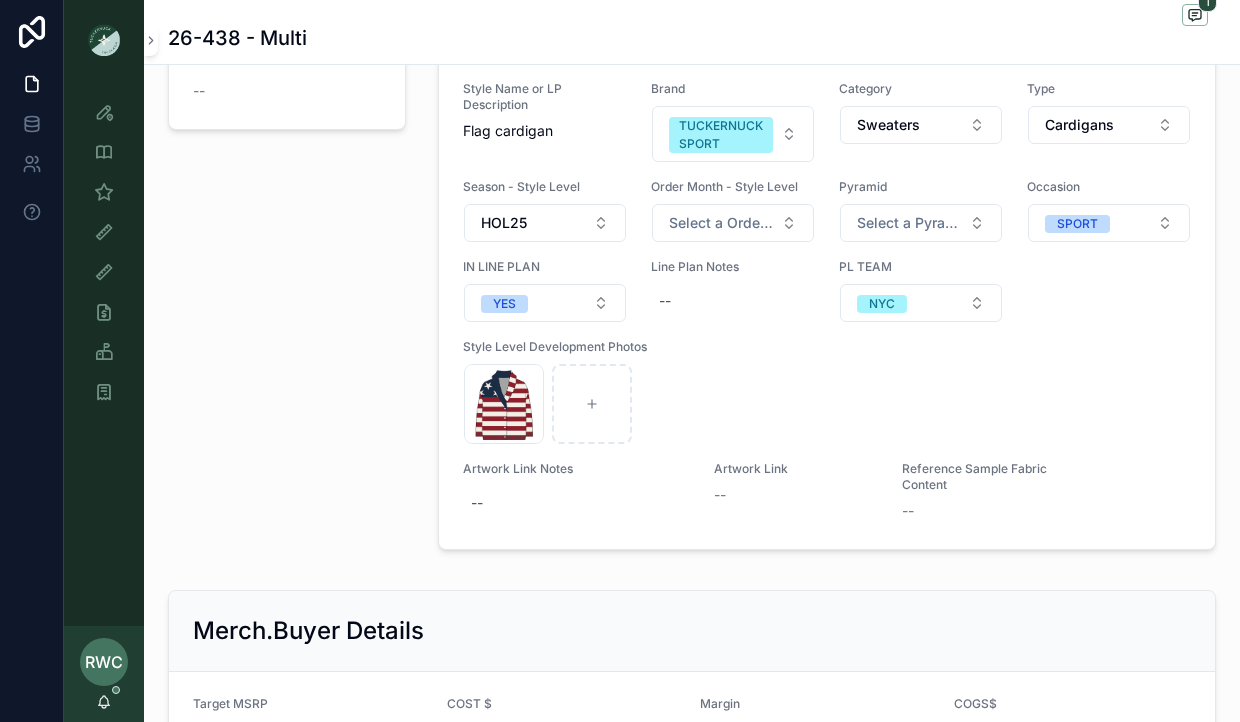 scroll, scrollTop: 1838, scrollLeft: 0, axis: vertical 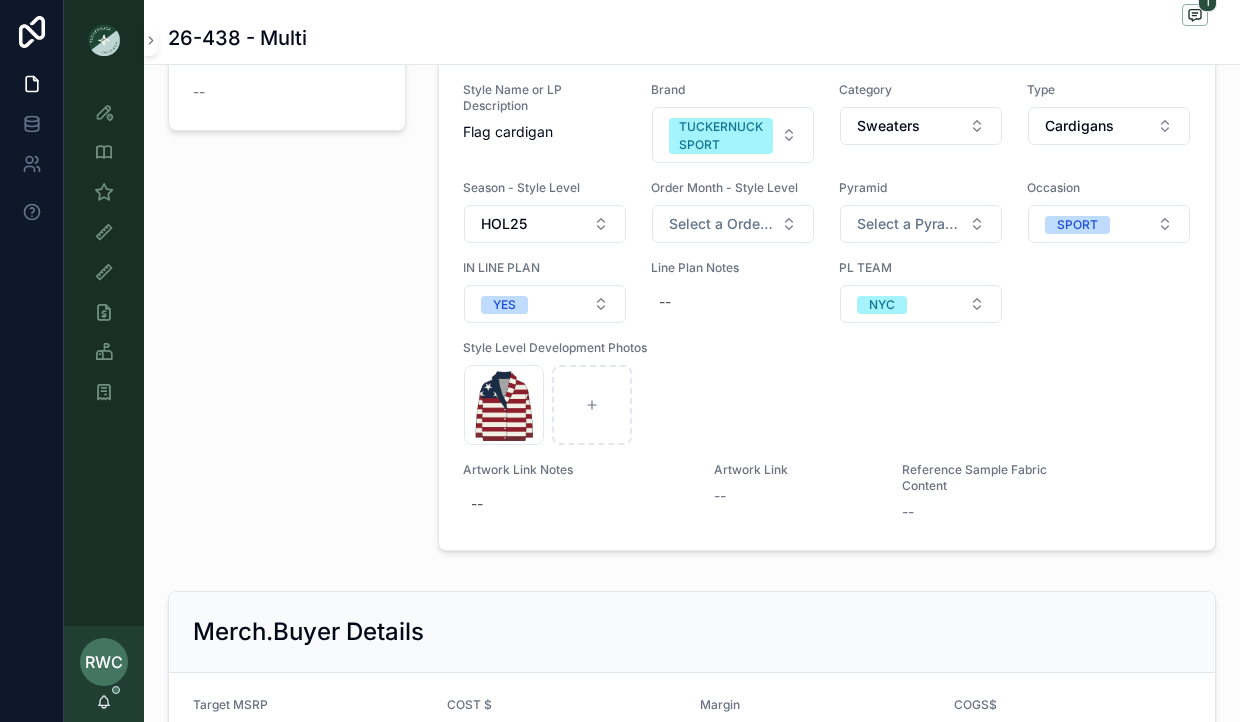 click on "--" at bounding box center (287, 305) 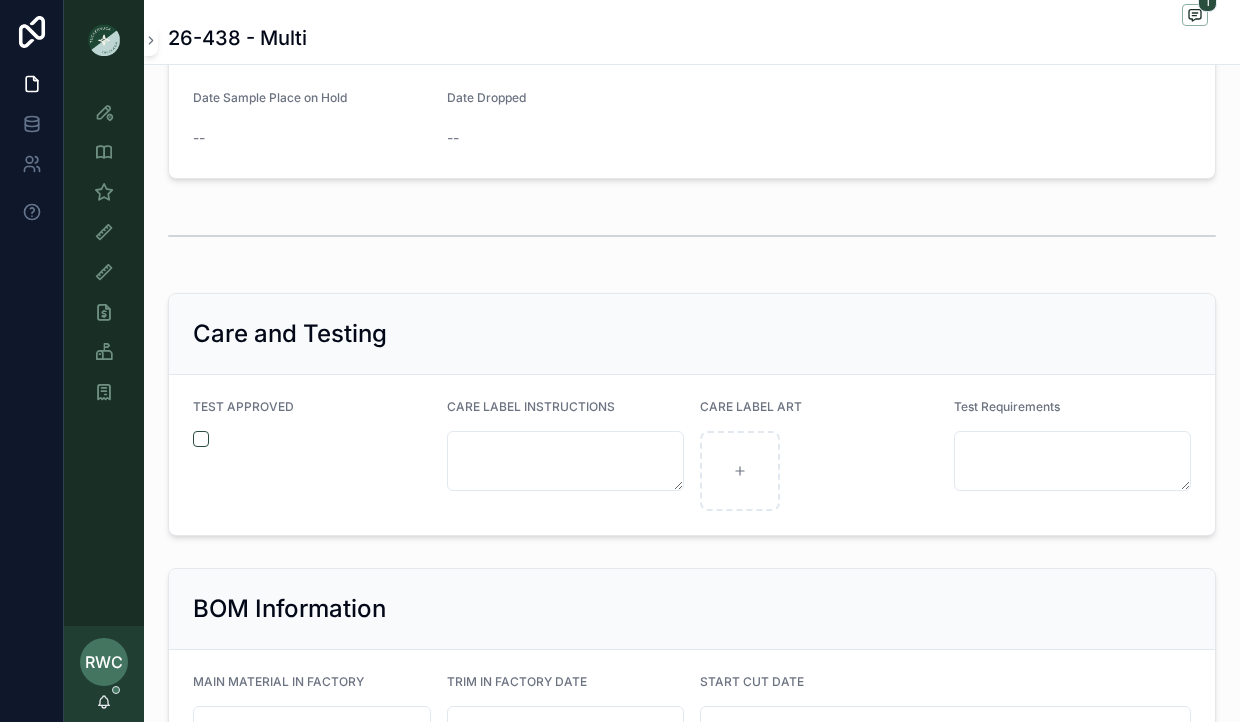scroll, scrollTop: 3930, scrollLeft: 0, axis: vertical 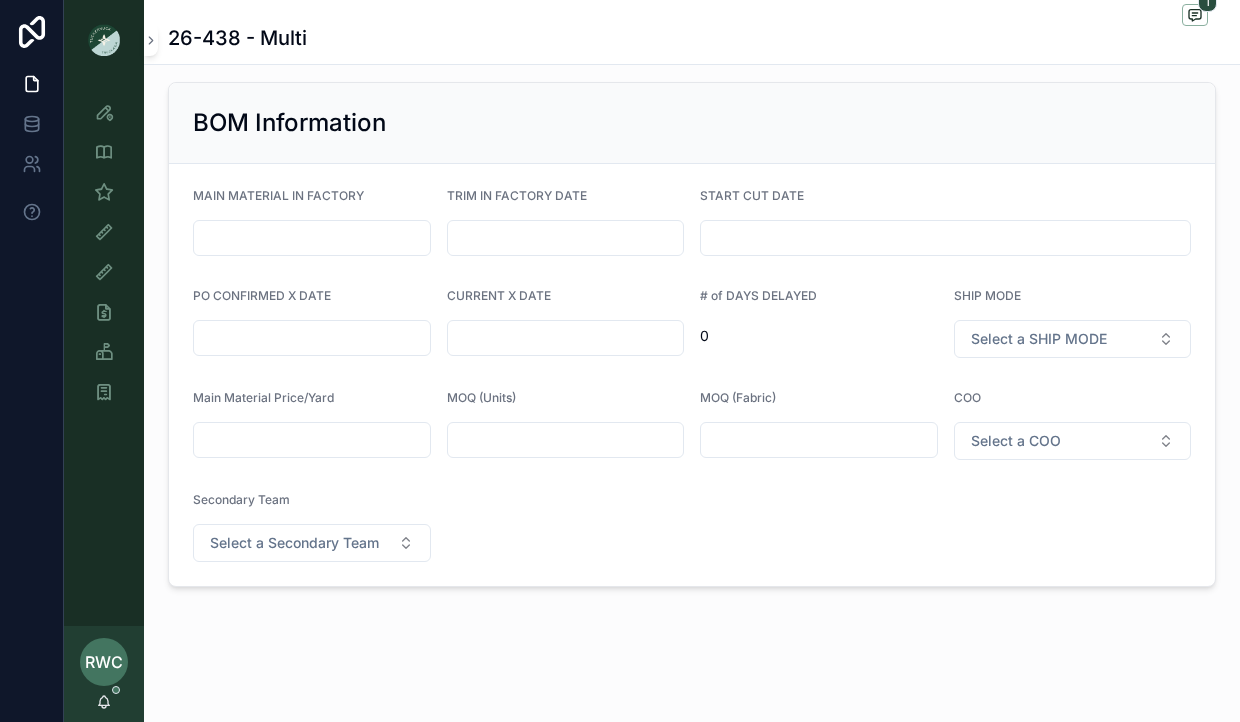 click on "**********" at bounding box center (692, -1604) 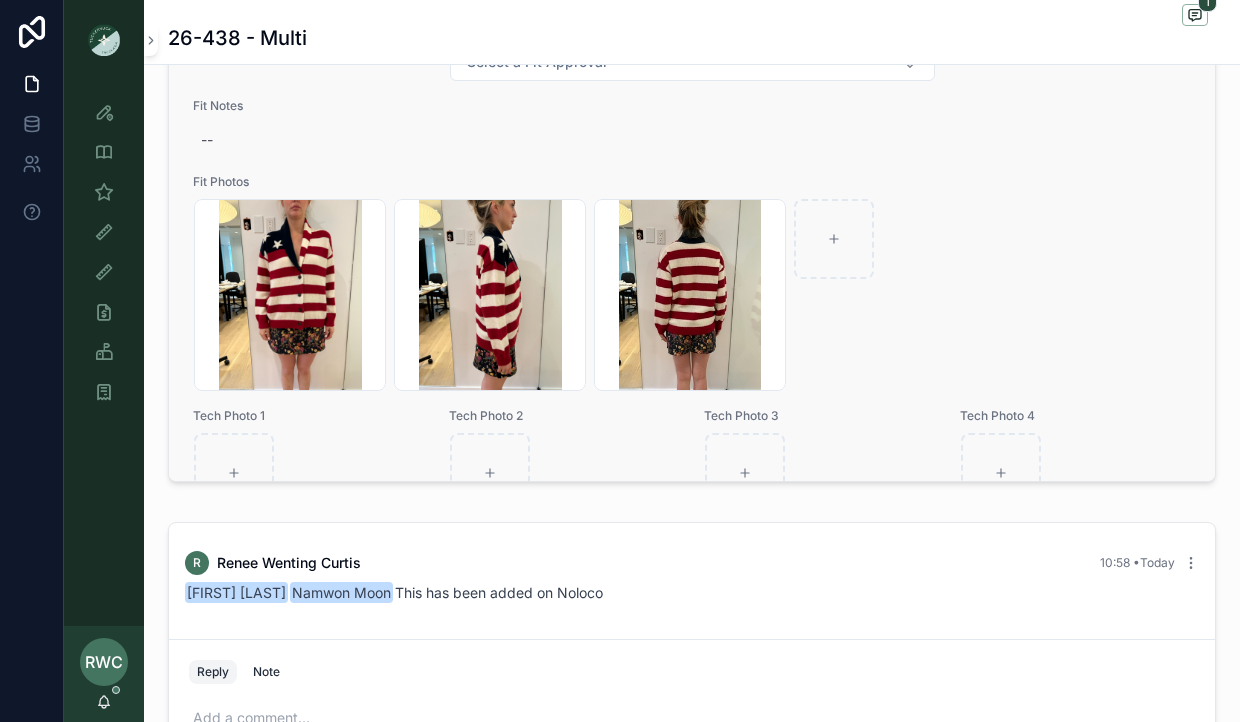 scroll, scrollTop: 539, scrollLeft: 0, axis: vertical 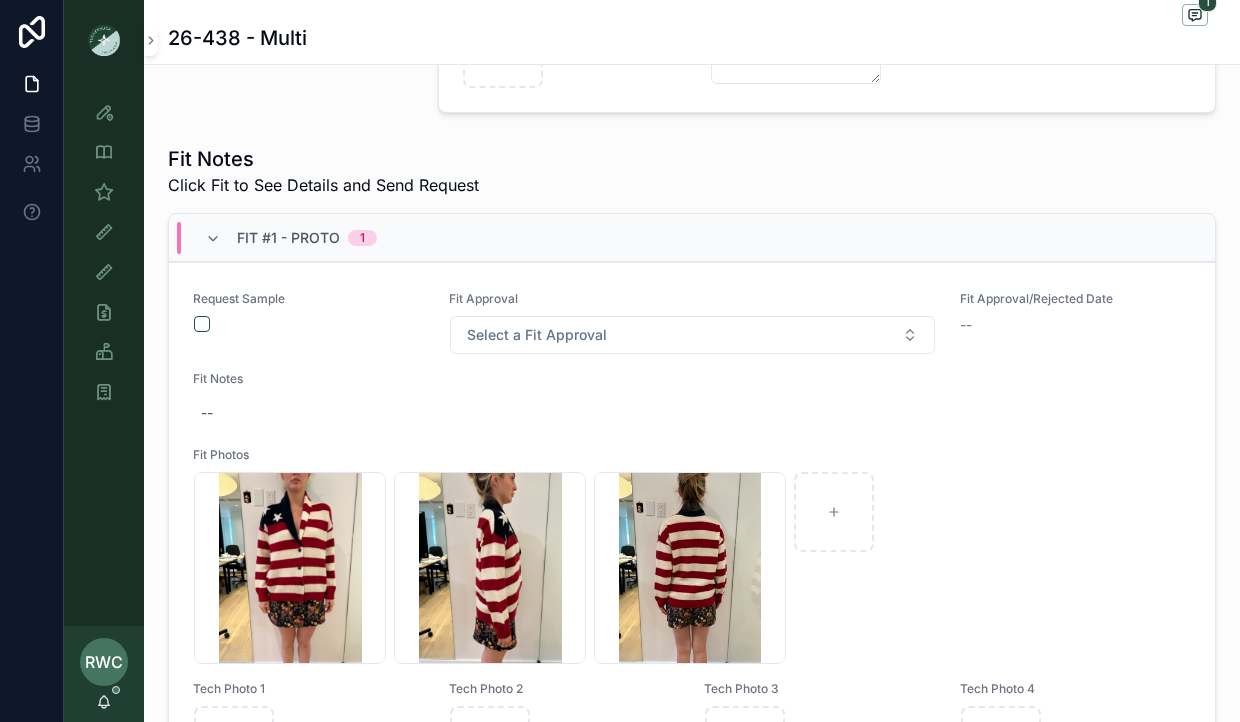 click at bounding box center [104, 40] 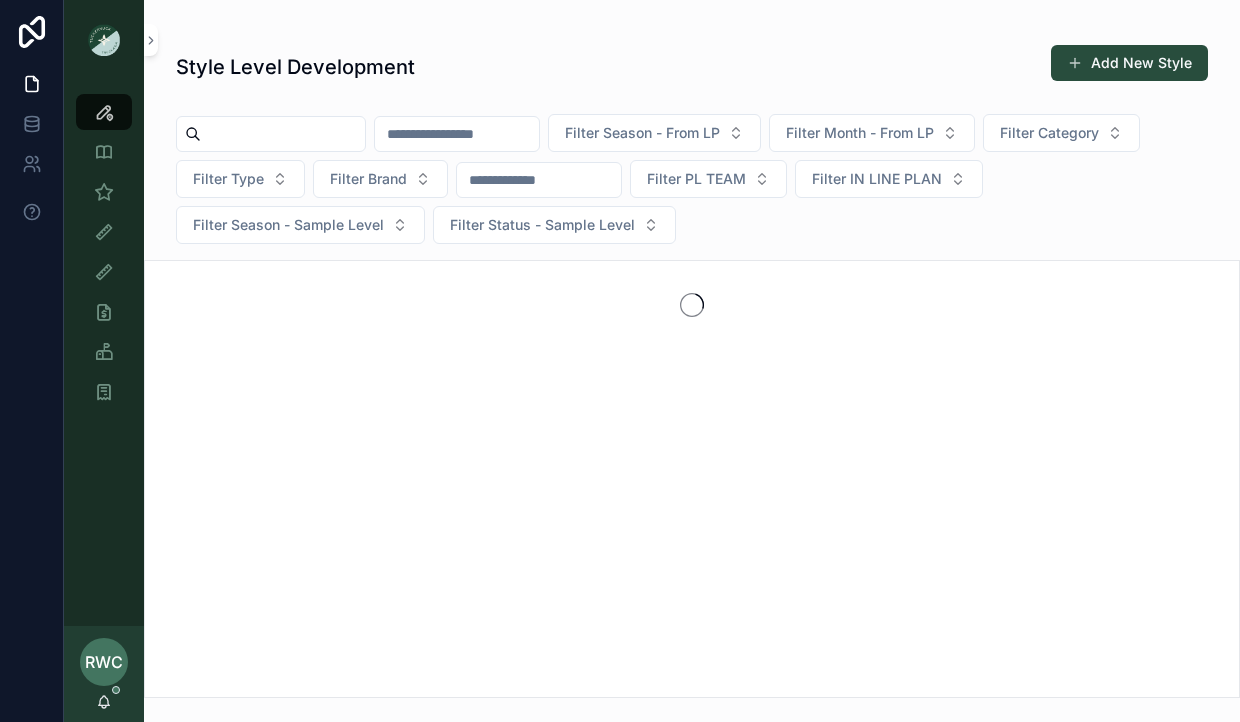 scroll, scrollTop: 0, scrollLeft: 0, axis: both 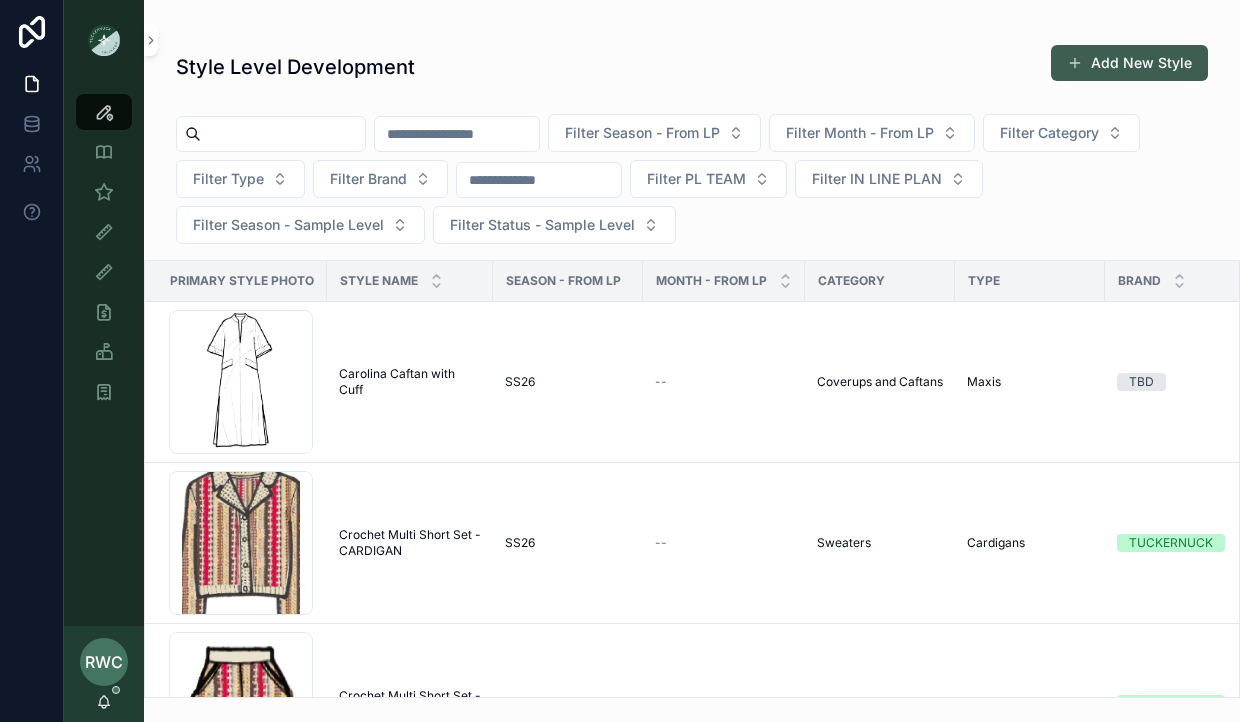 click on "Add New Style" at bounding box center [1129, 63] 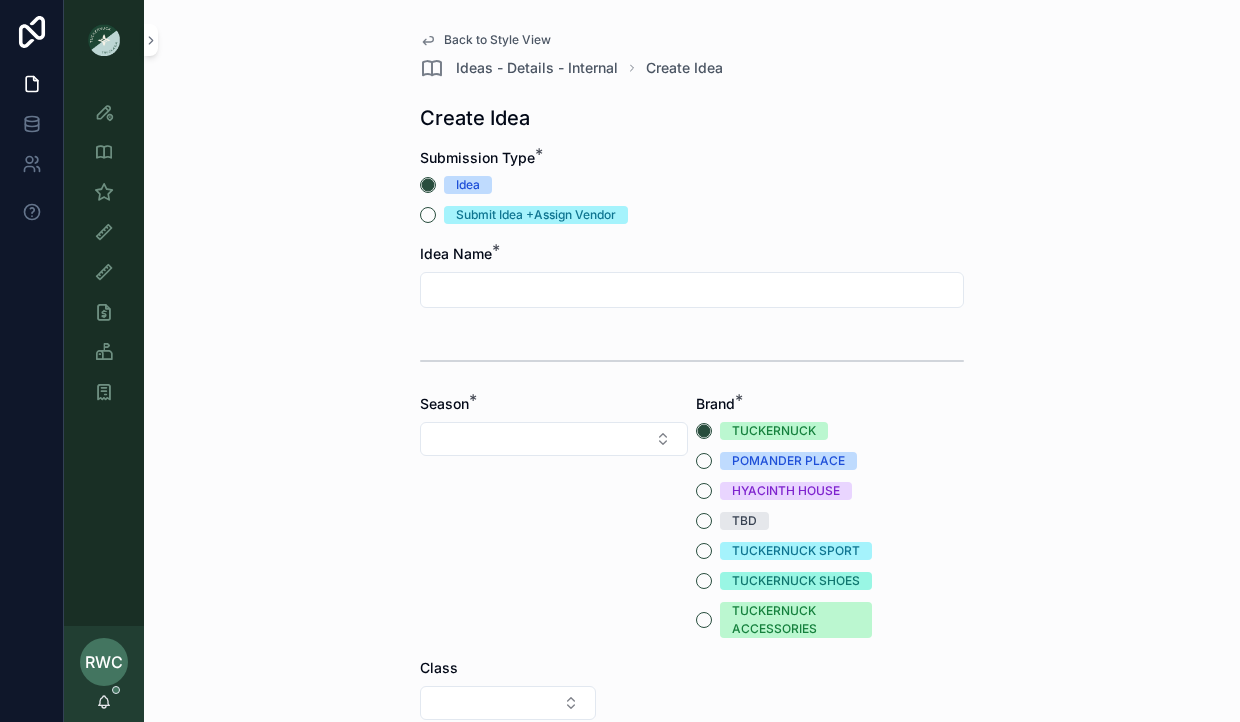 click at bounding box center (692, 290) 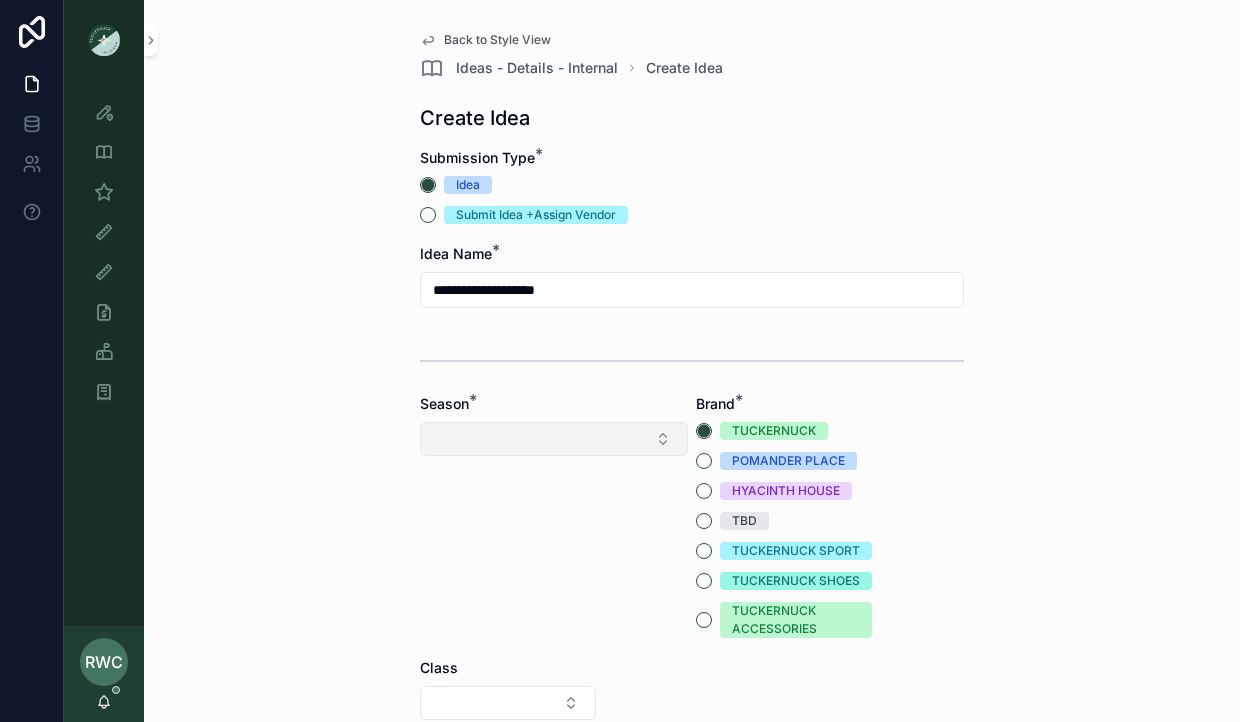 type on "**********" 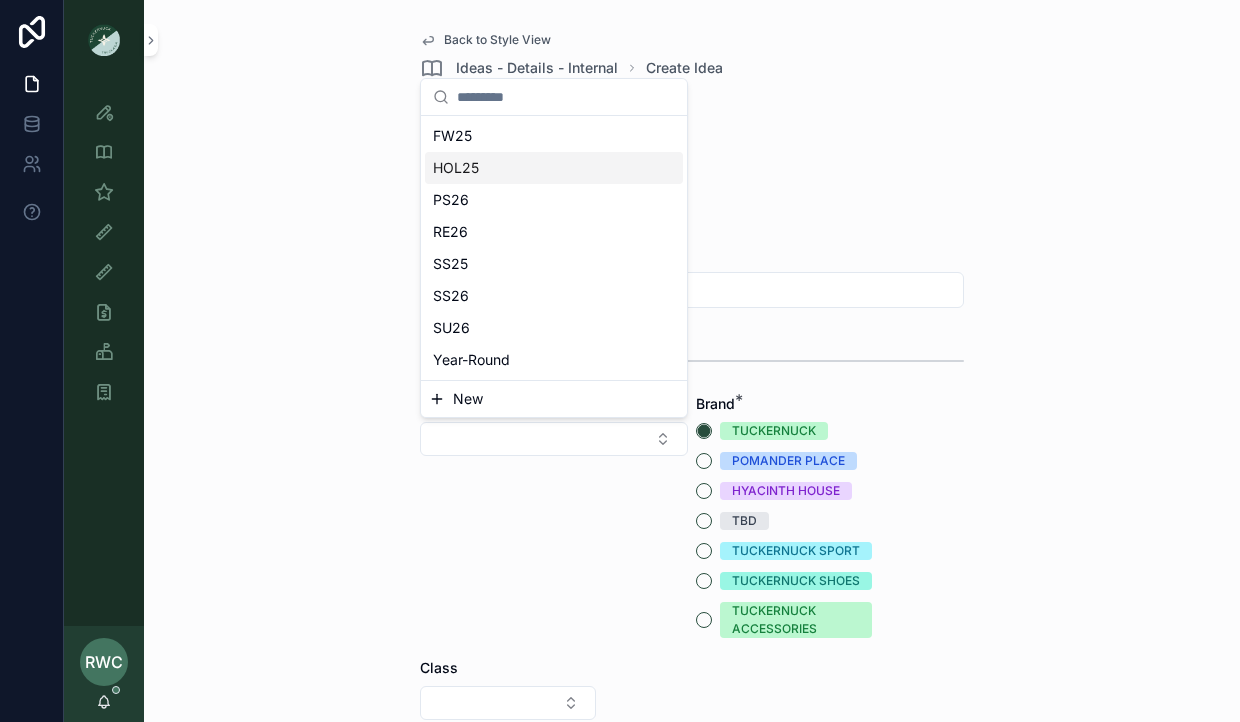 click on "HOL25" at bounding box center (554, 168) 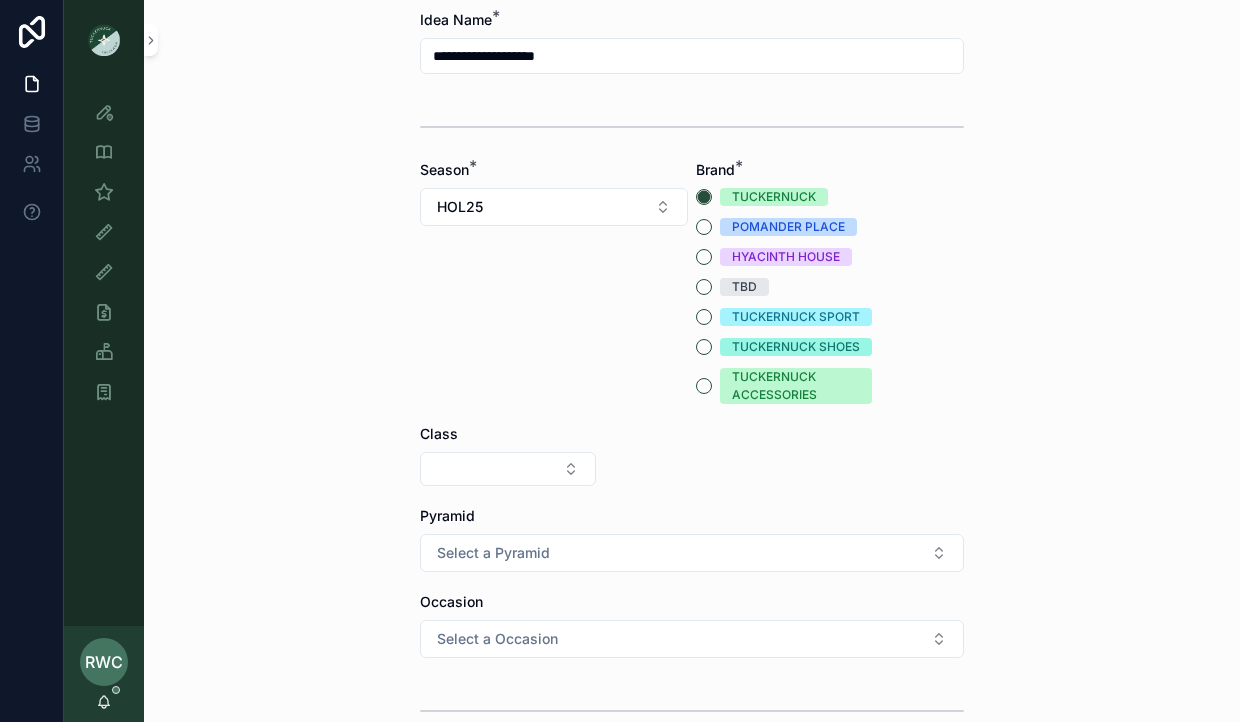 scroll, scrollTop: 257, scrollLeft: 0, axis: vertical 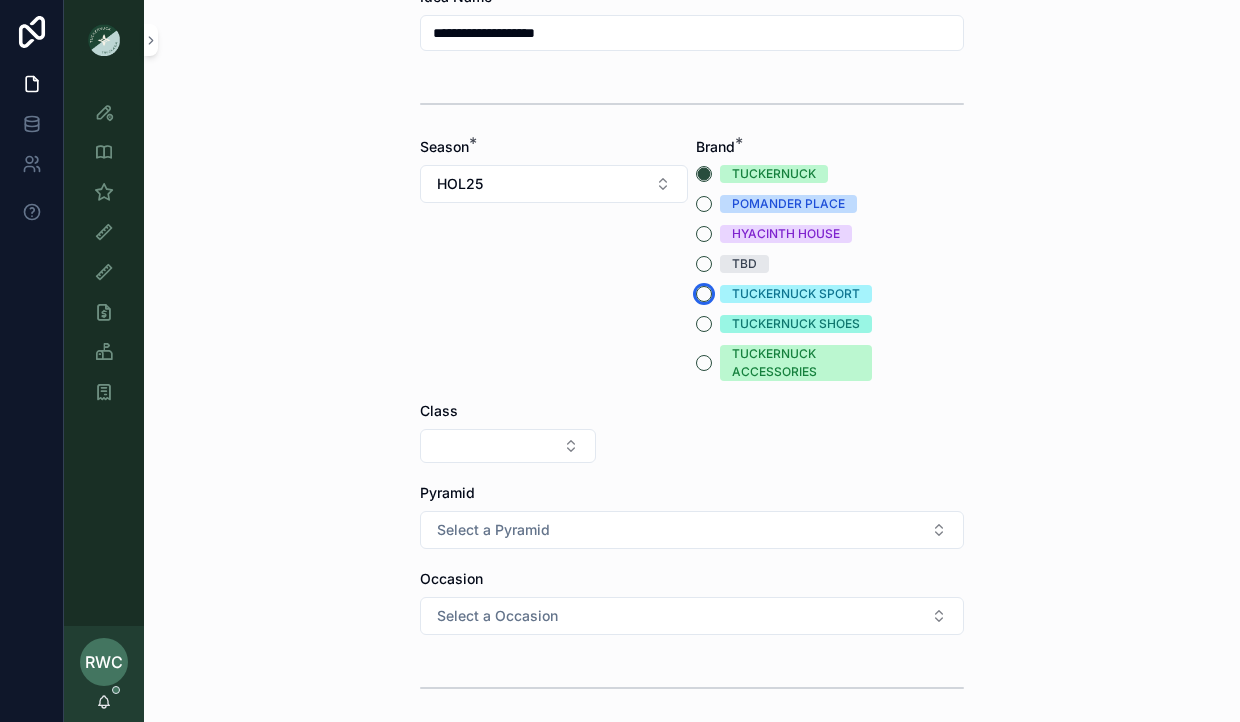 click on "TUCKERNUCK SPORT" at bounding box center [704, 294] 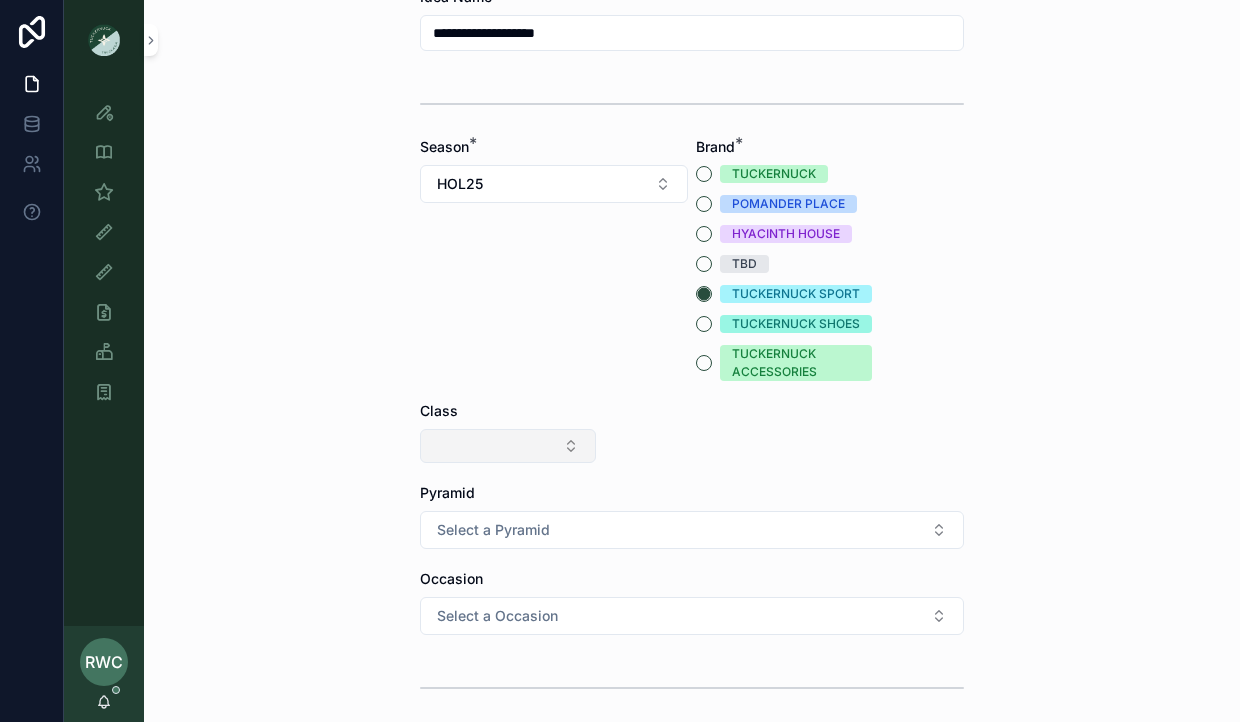 click at bounding box center [508, 446] 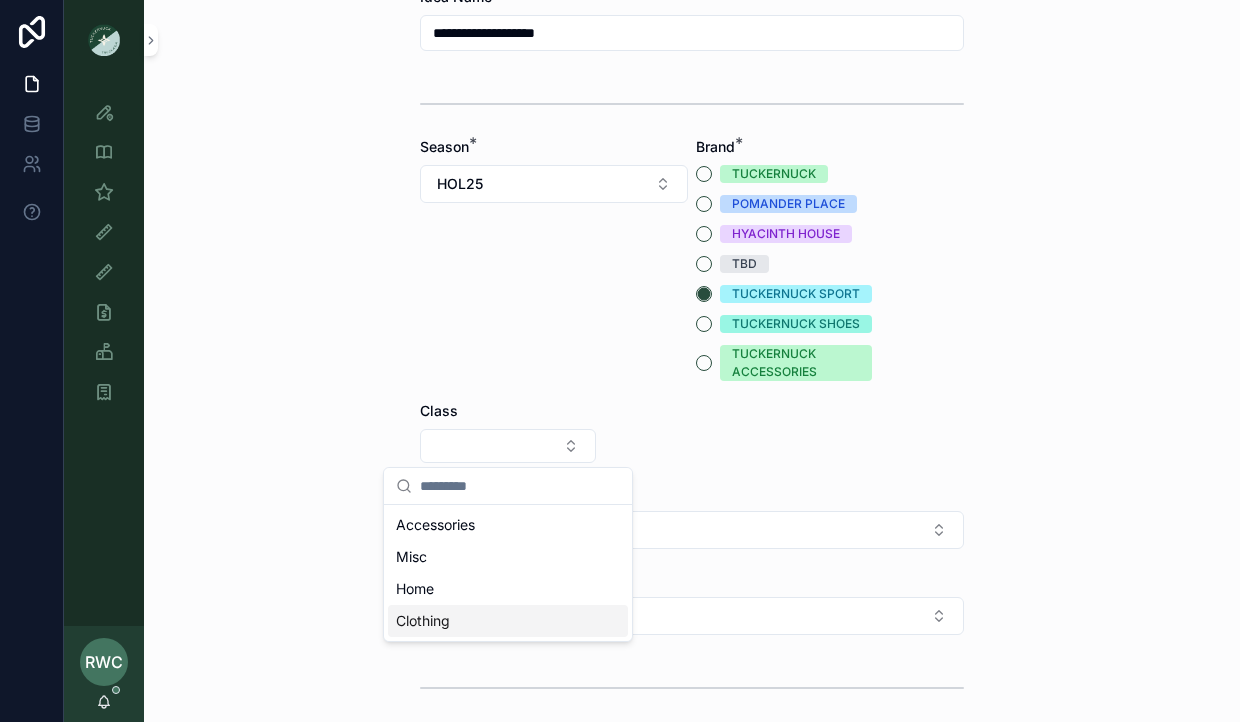 click on "Clothing" at bounding box center [508, 621] 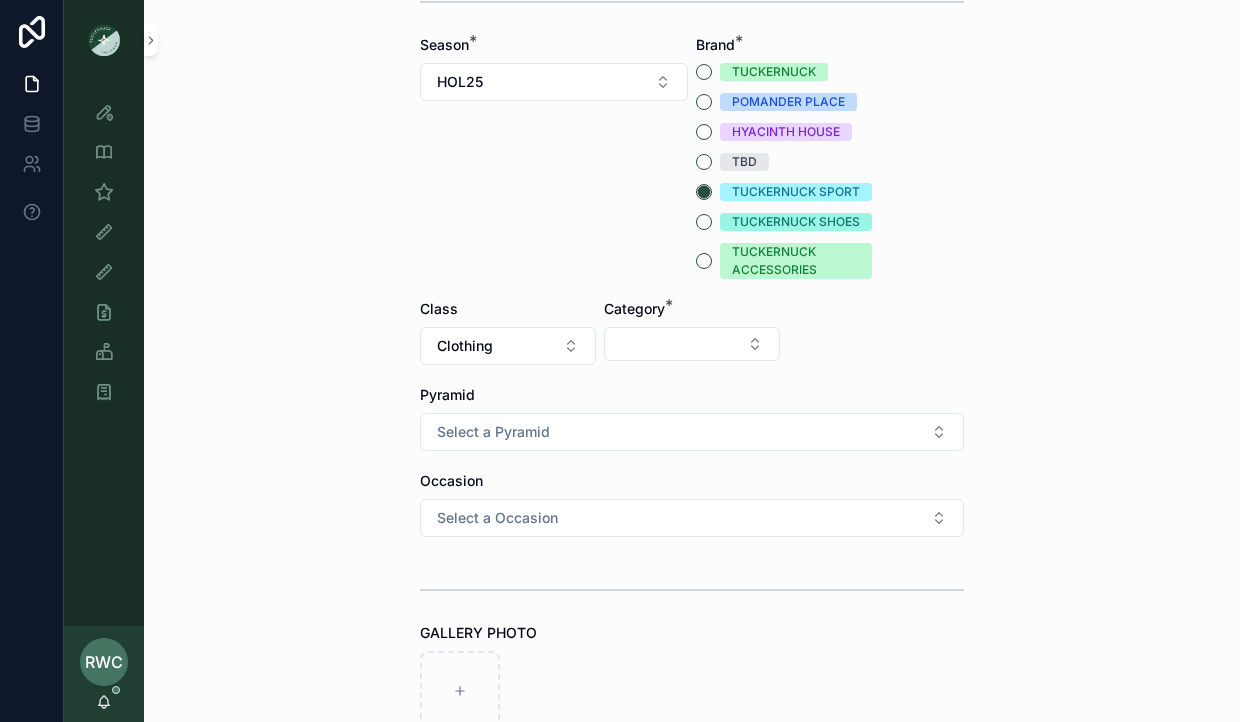 scroll, scrollTop: 393, scrollLeft: 0, axis: vertical 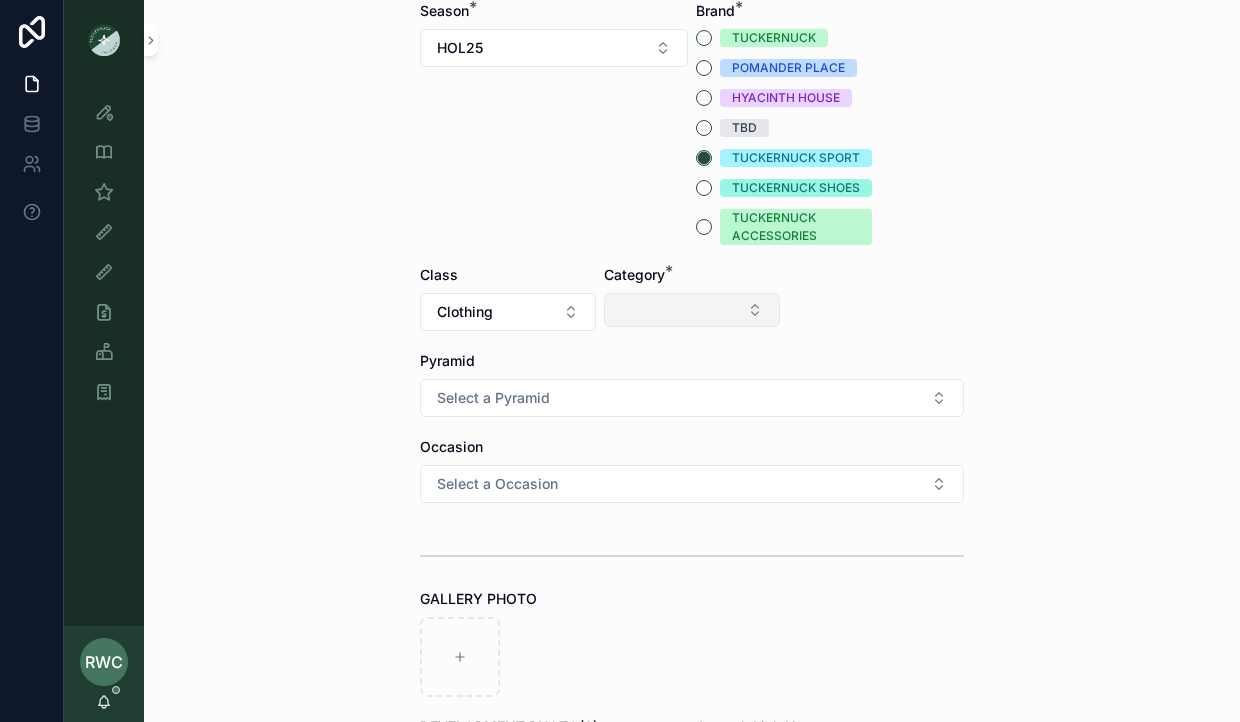 click at bounding box center (692, 310) 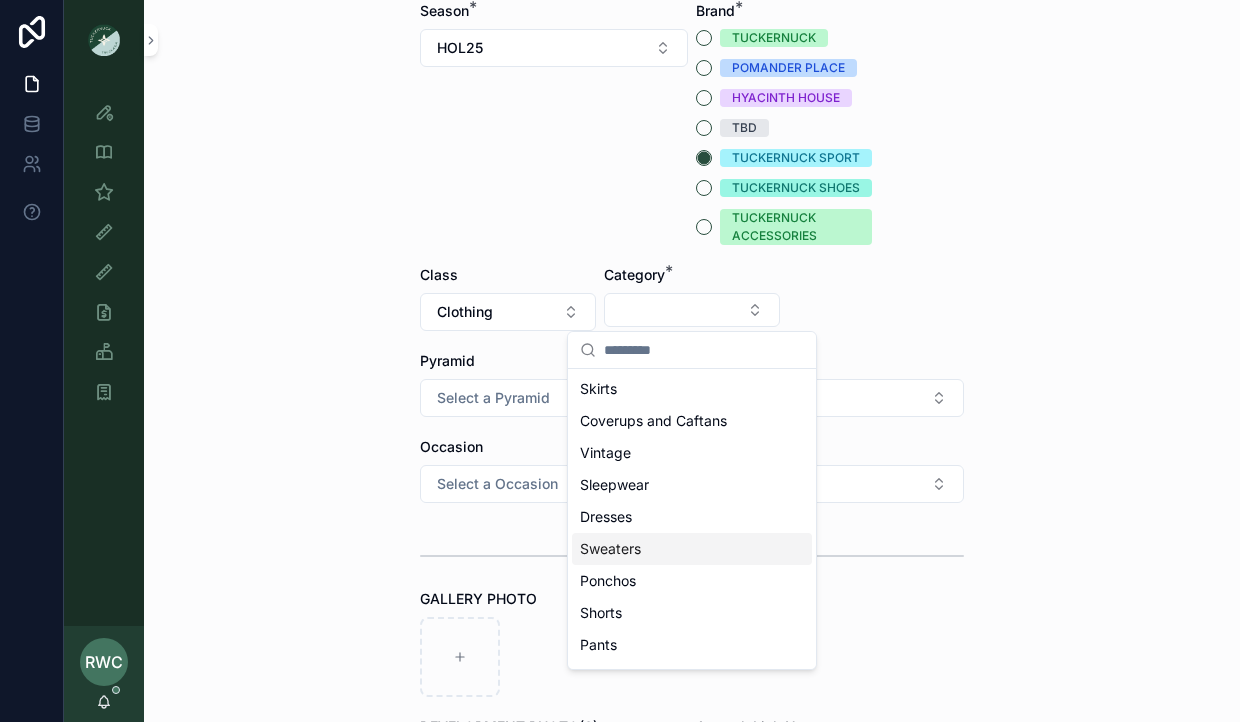 click on "Sweaters" at bounding box center [692, 549] 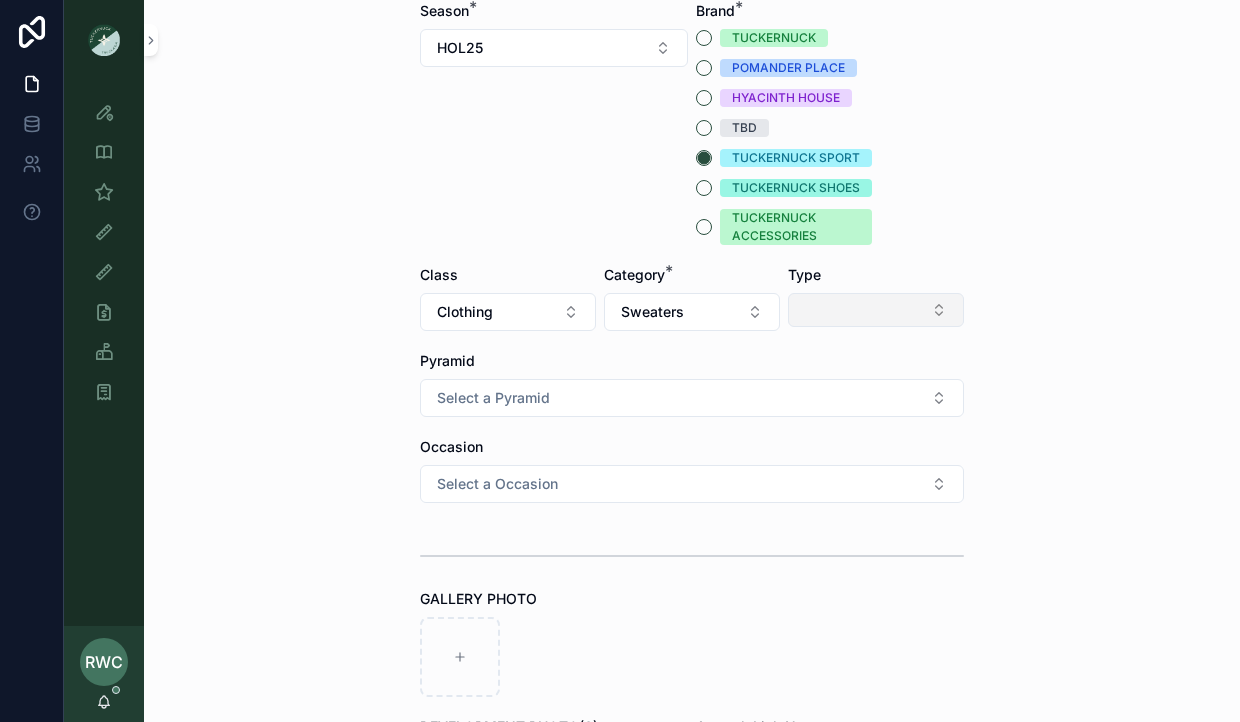 click at bounding box center [876, 310] 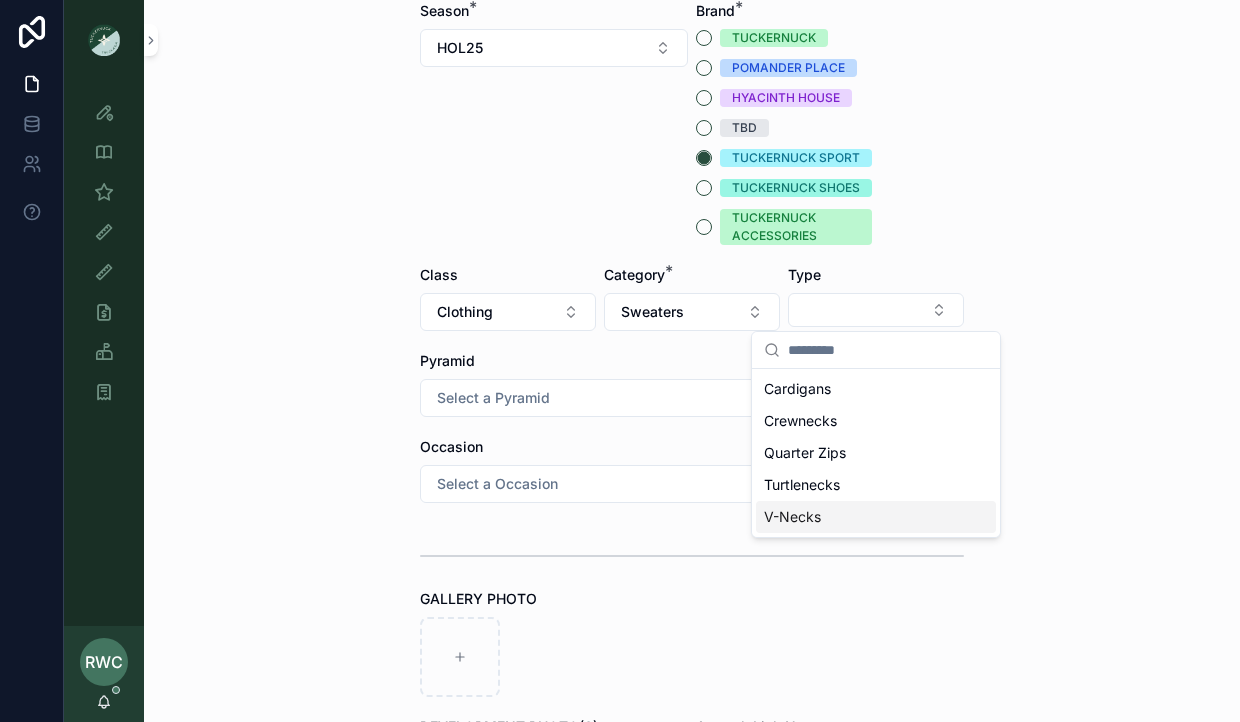 click on "V-Necks" at bounding box center [876, 517] 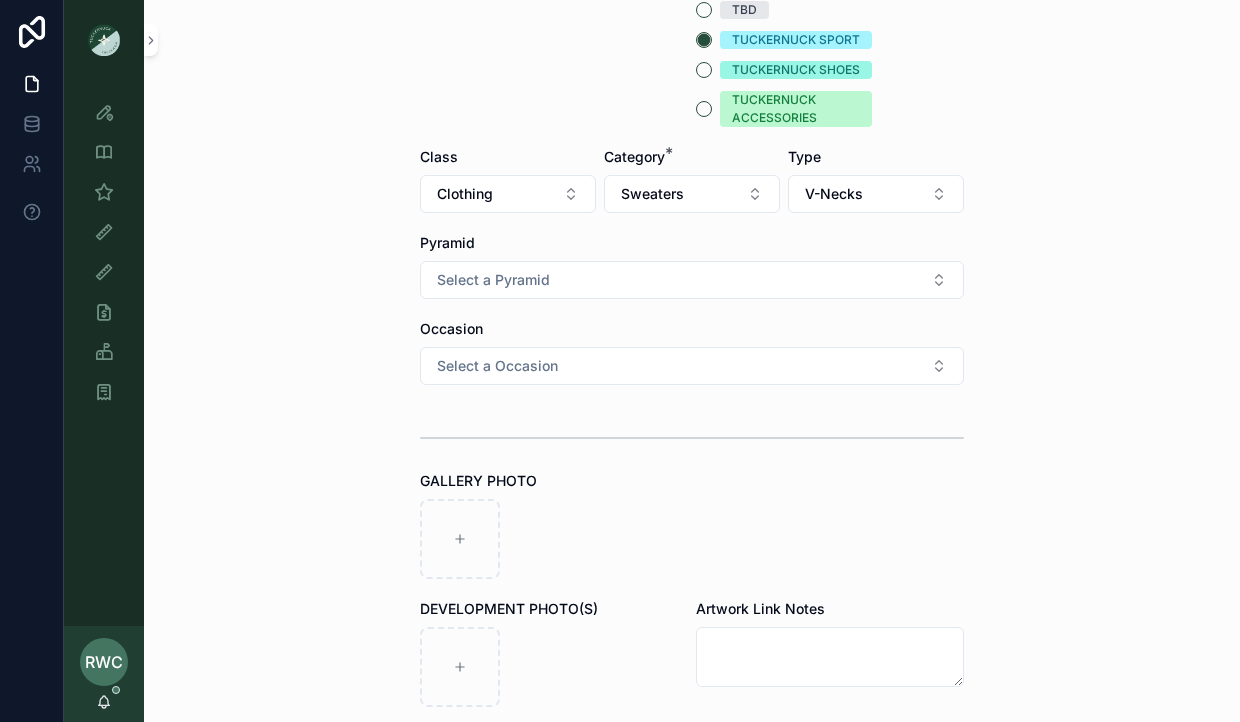 scroll, scrollTop: 526, scrollLeft: 0, axis: vertical 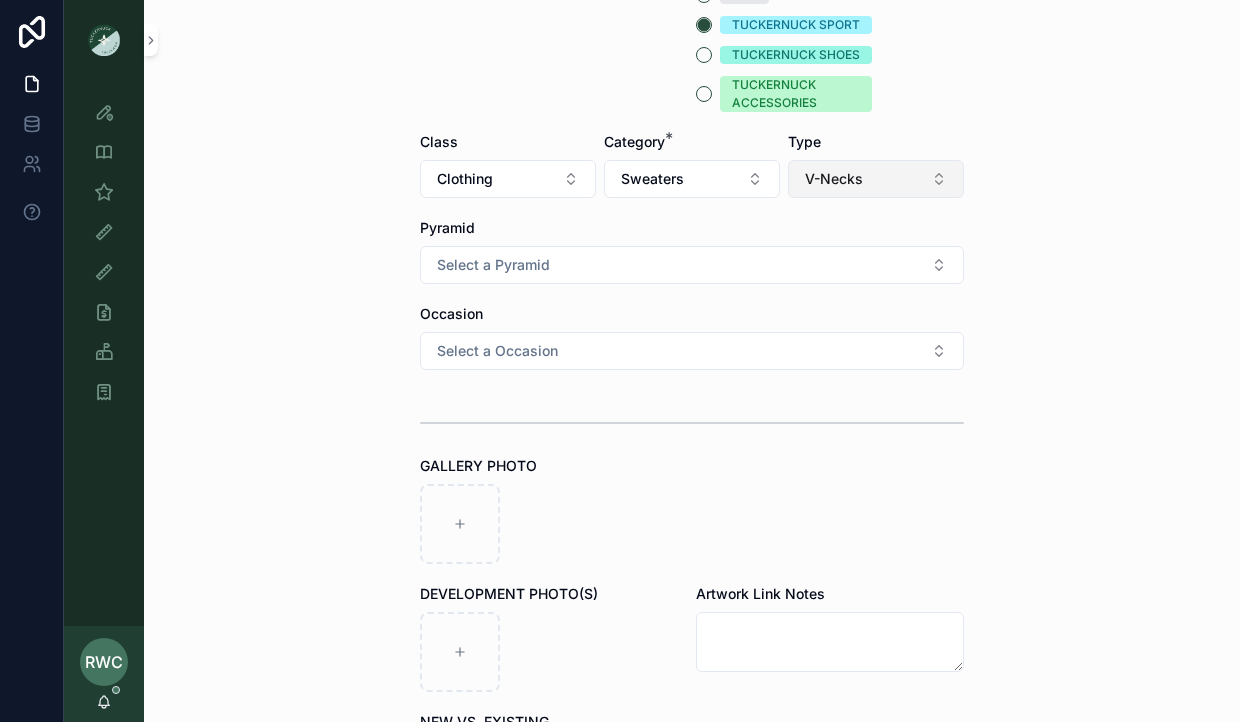 click on "V-Necks" at bounding box center [876, 179] 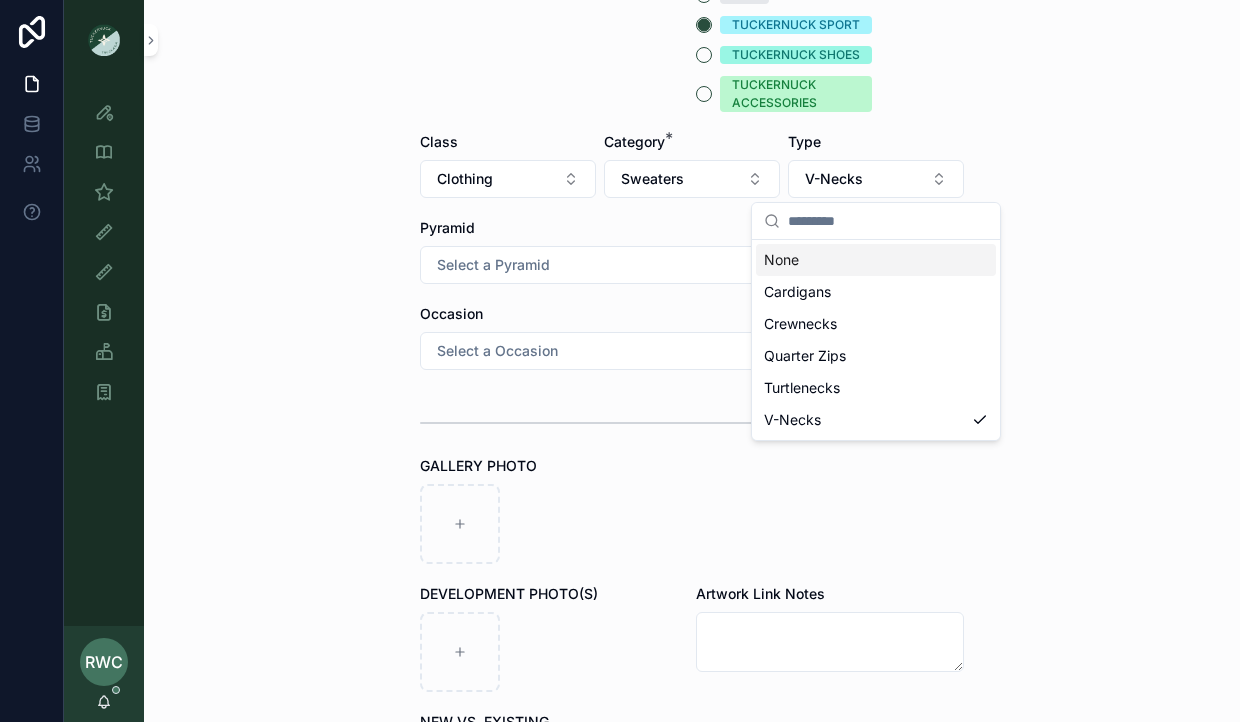 click on "**********" at bounding box center (692, 361) 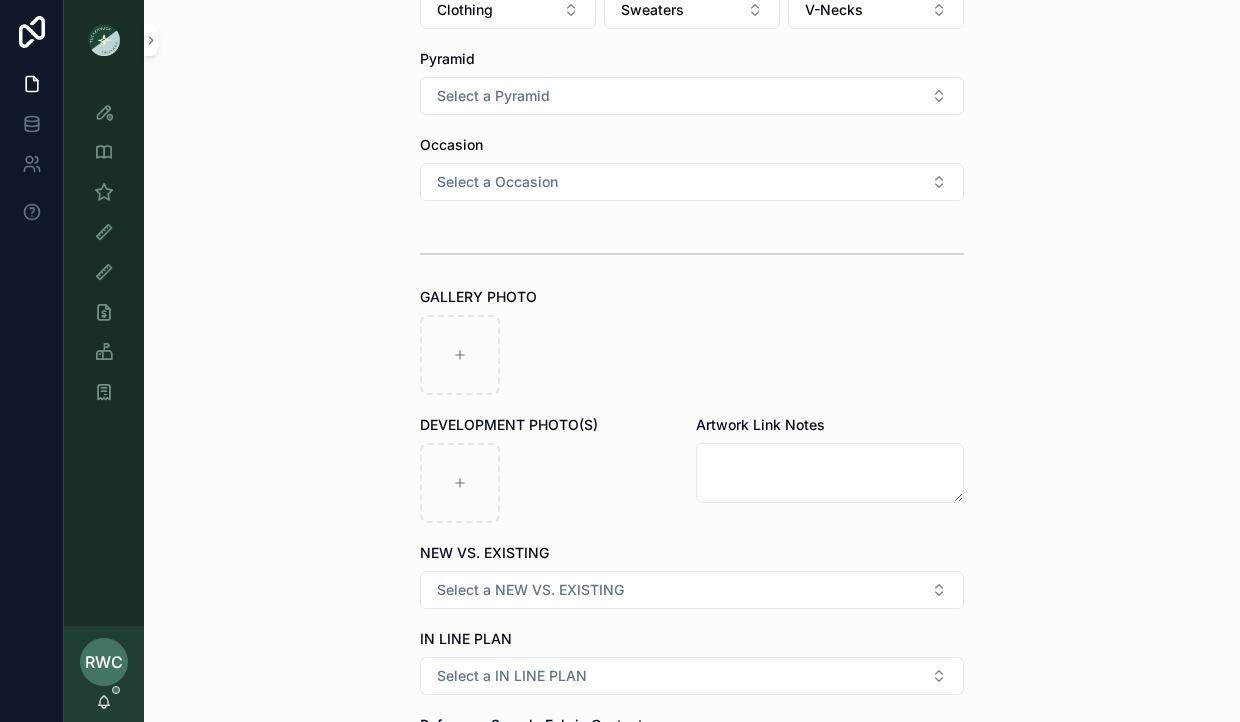 scroll, scrollTop: 705, scrollLeft: 0, axis: vertical 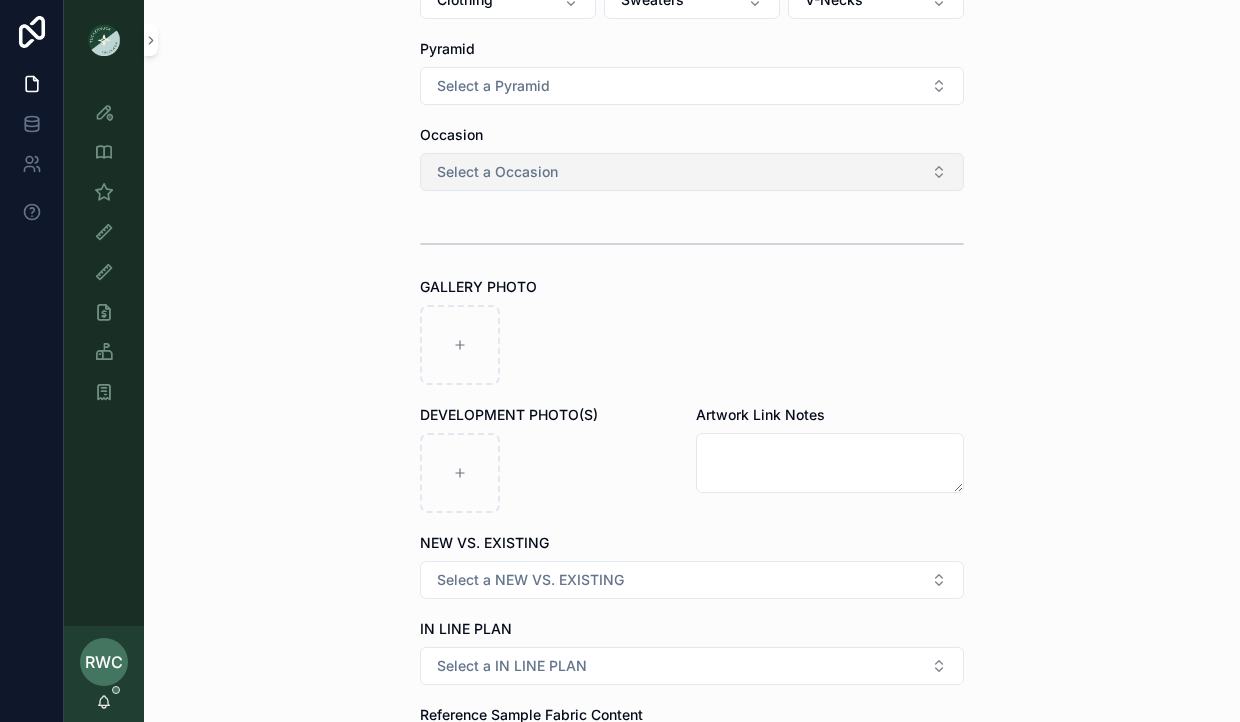 click on "Select a Occasion" at bounding box center [692, 172] 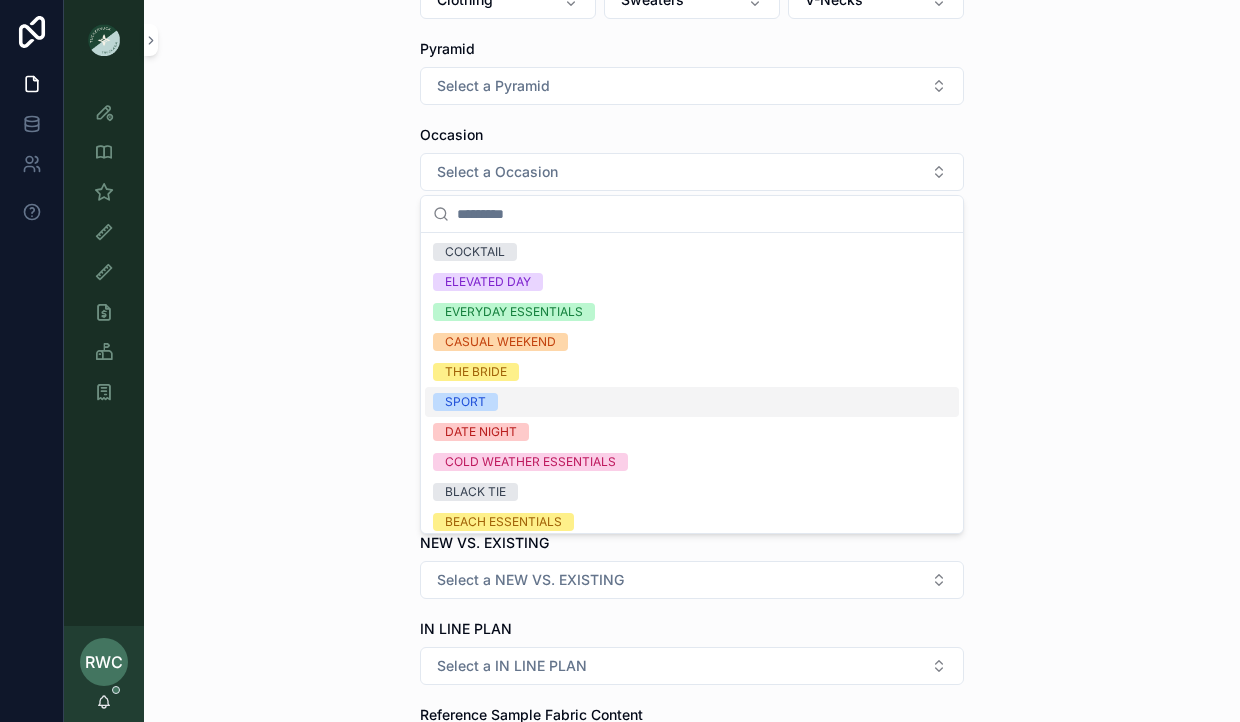 click on "SPORT" at bounding box center (692, 402) 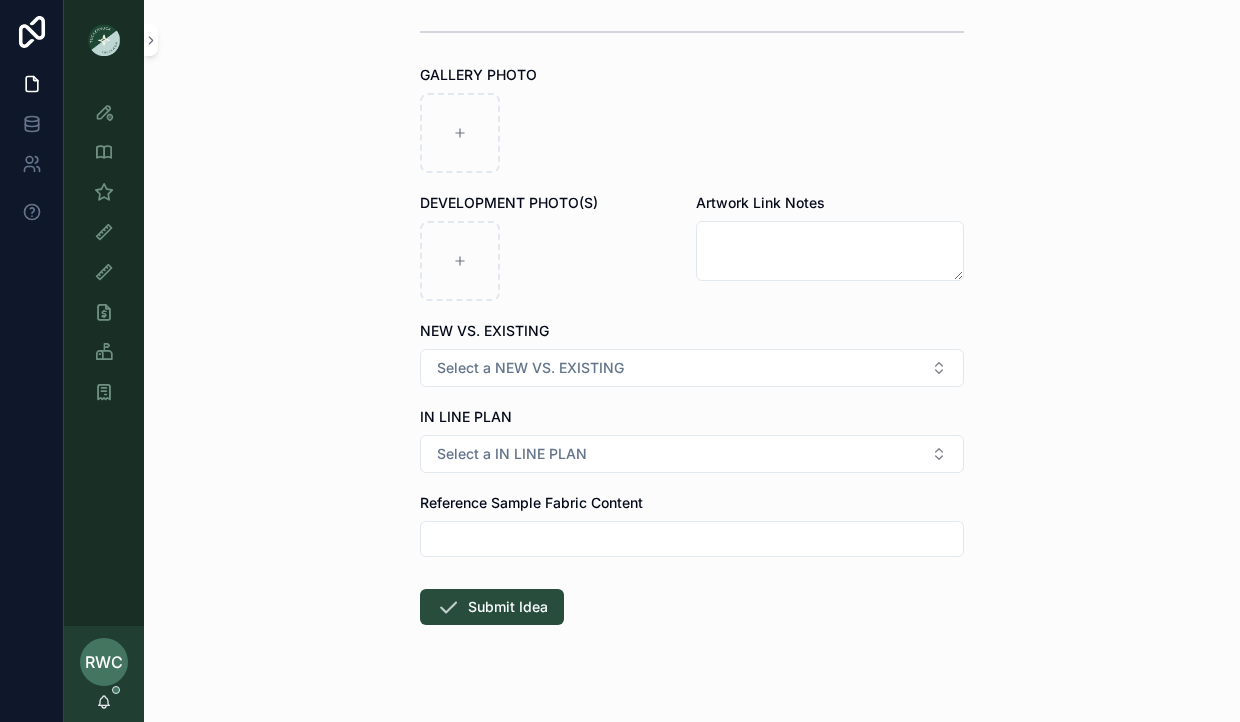 scroll, scrollTop: 948, scrollLeft: 0, axis: vertical 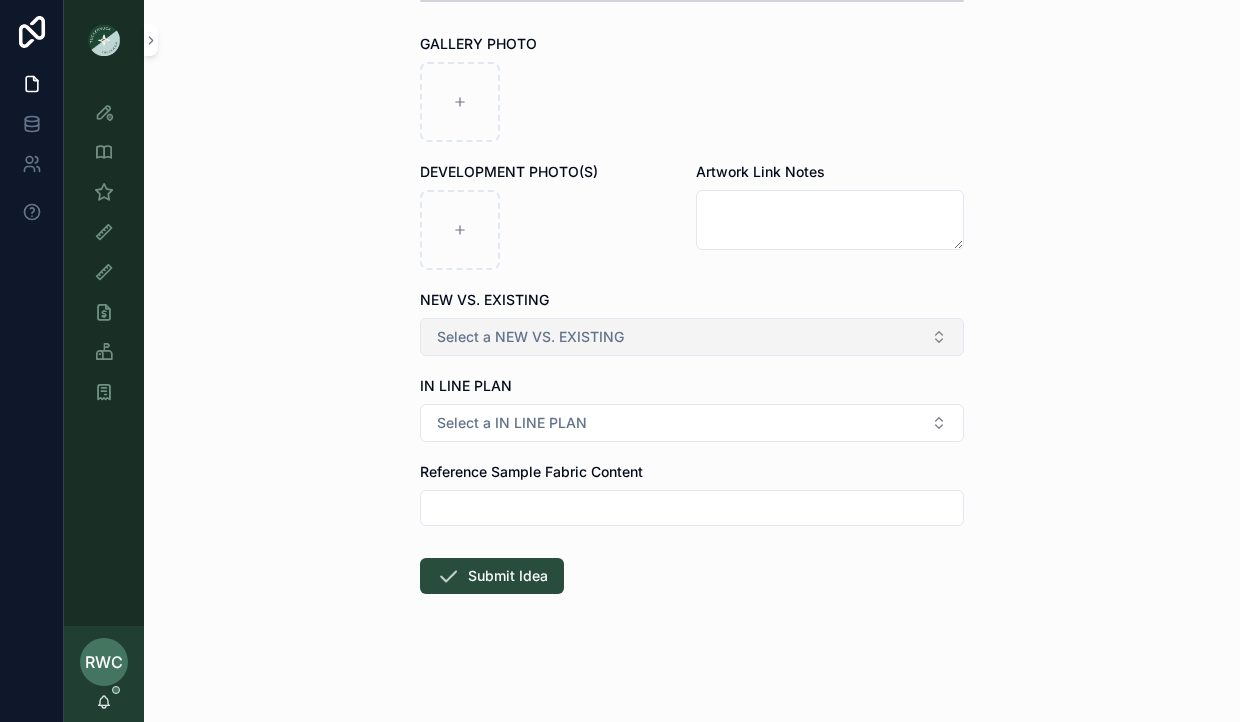 click on "Select a NEW VS. EXISTING" at bounding box center [692, 337] 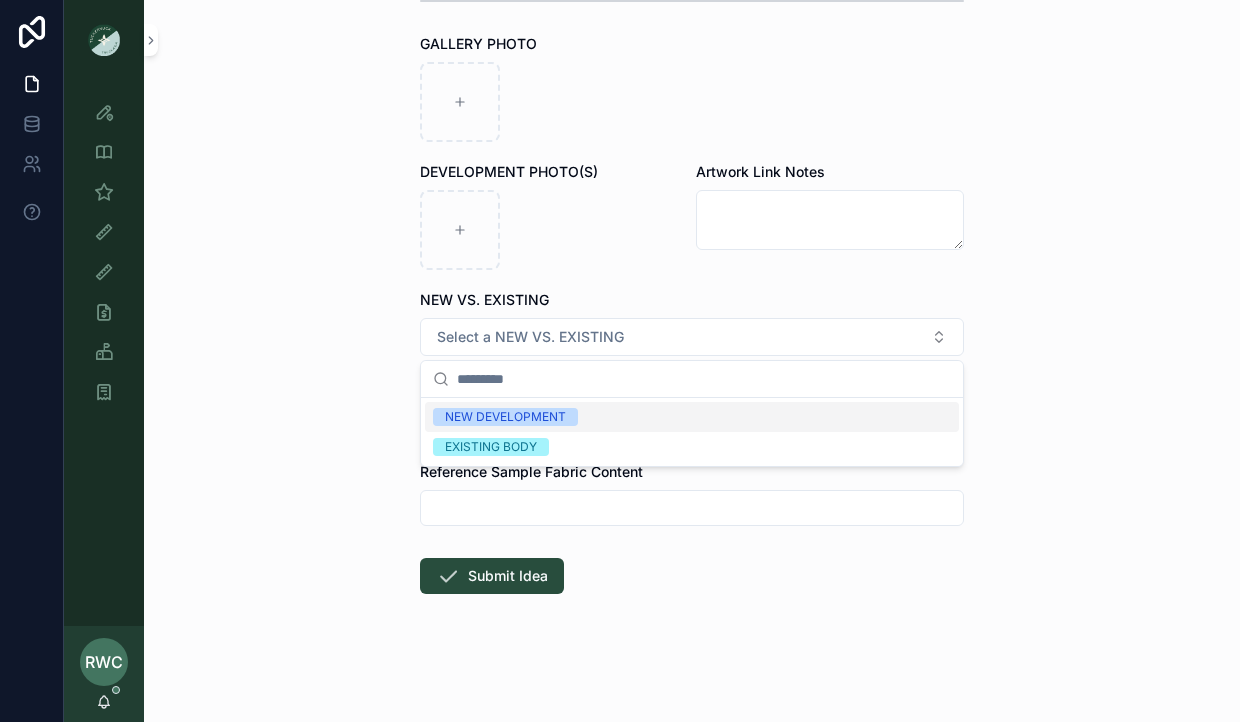 click on "NEW DEVELOPMENT" at bounding box center (692, 417) 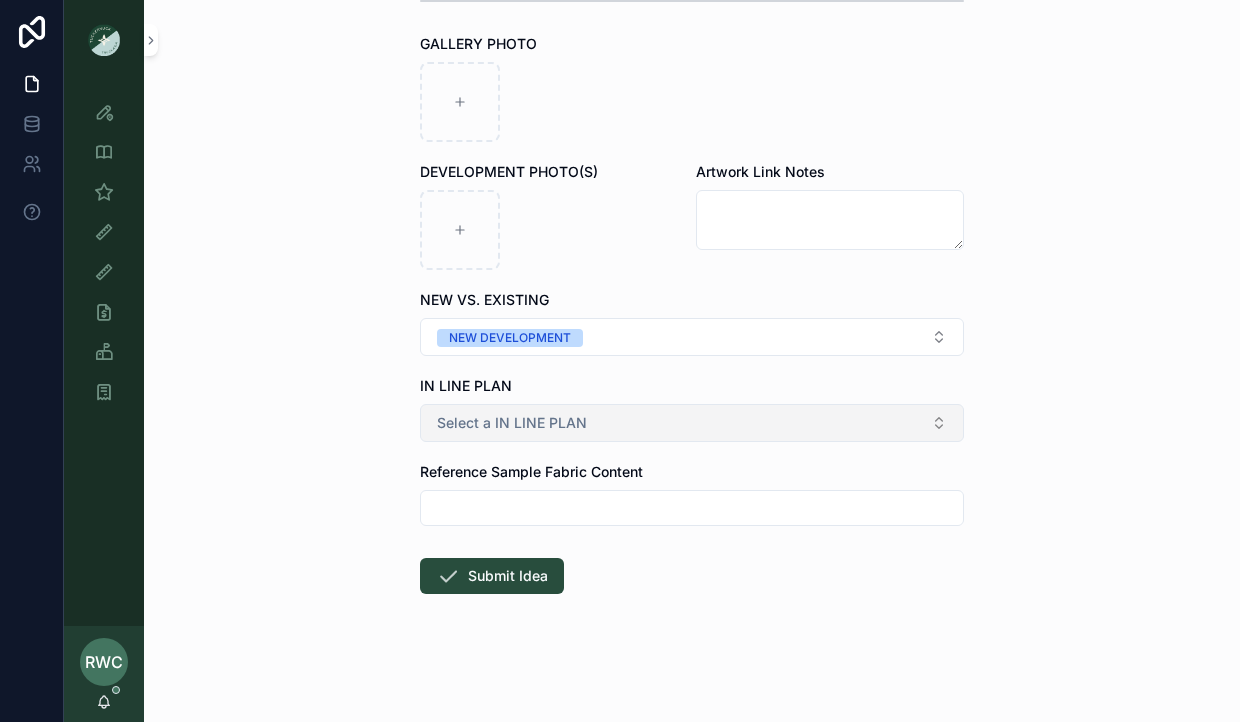 click on "Select a IN LINE PLAN" at bounding box center (512, 423) 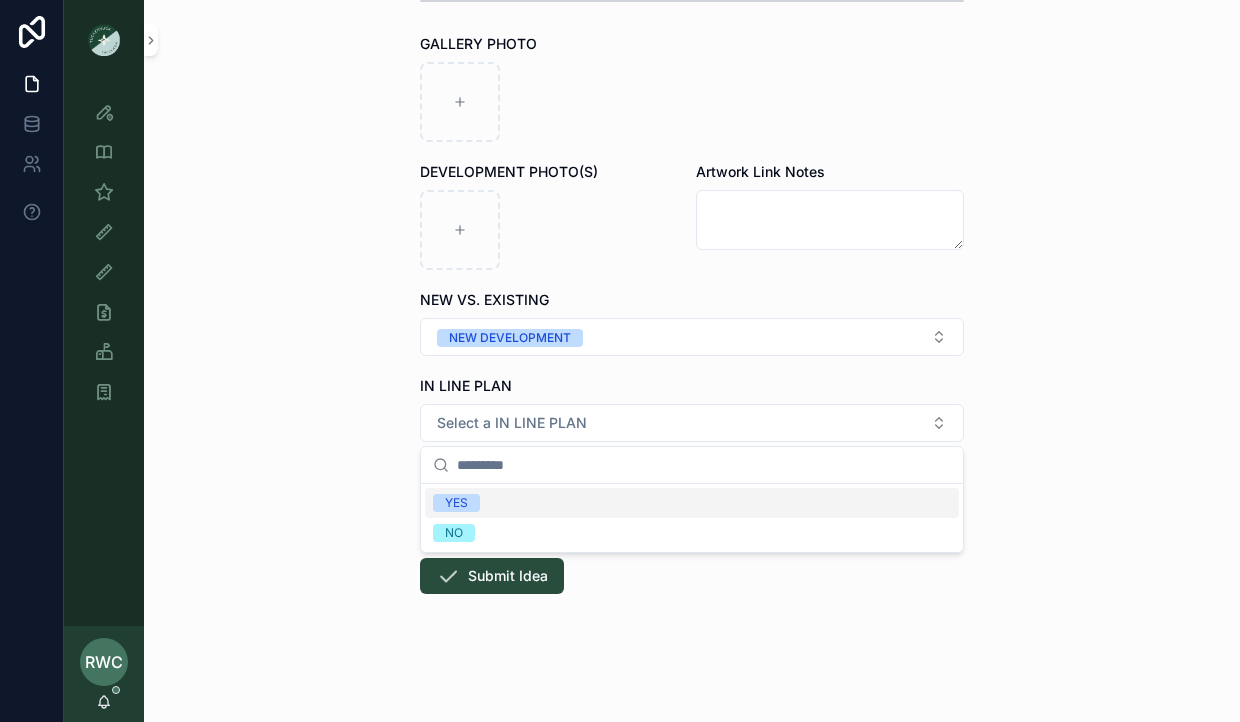 click on "YES" at bounding box center [692, 503] 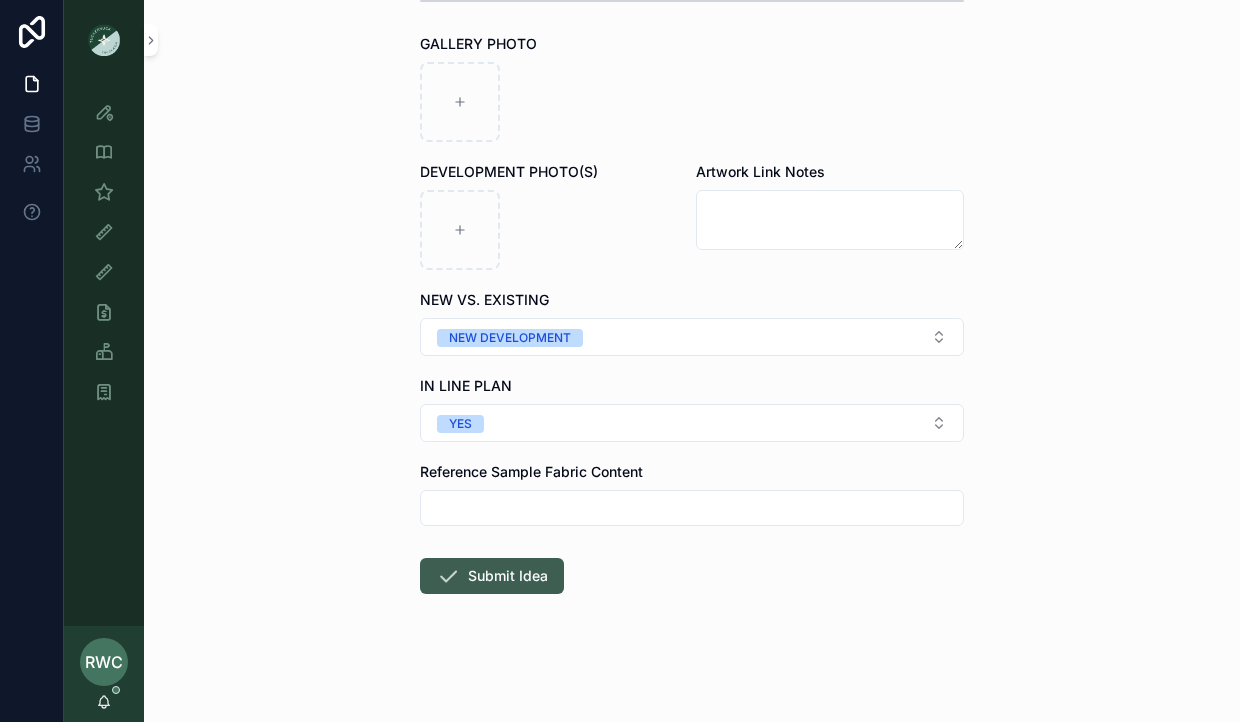 click on "Submit Idea" at bounding box center (492, 576) 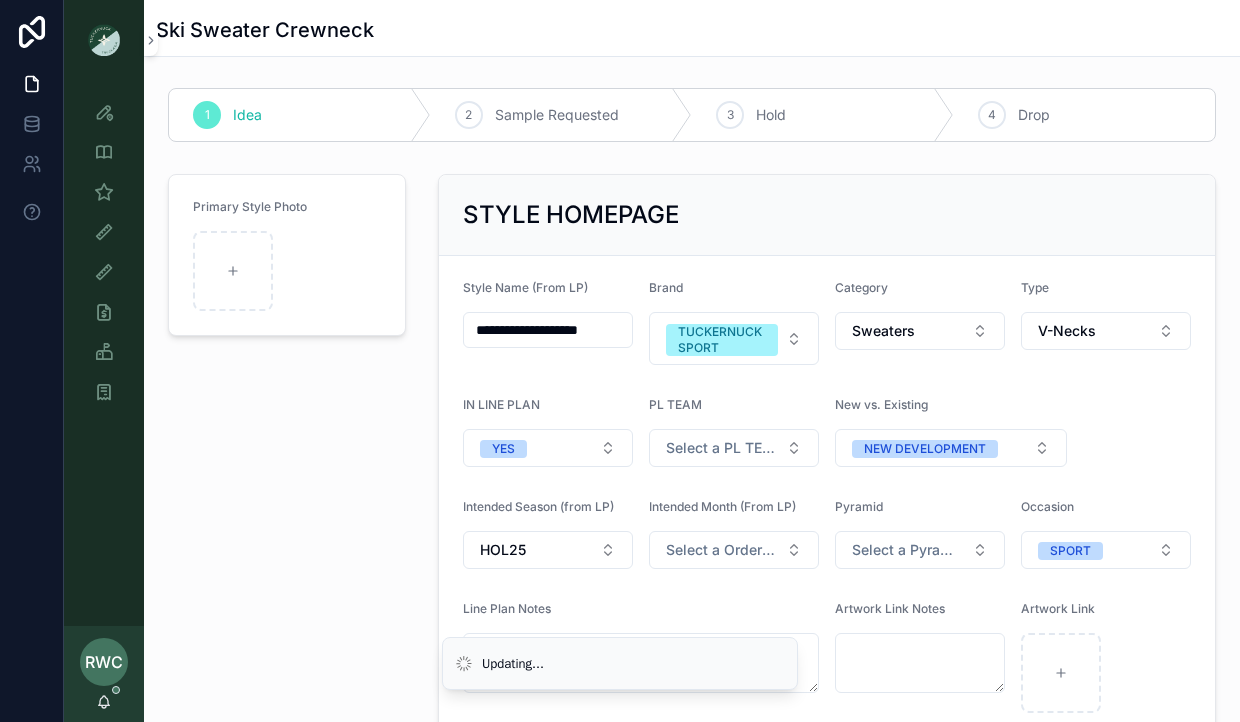 scroll, scrollTop: 0, scrollLeft: 0, axis: both 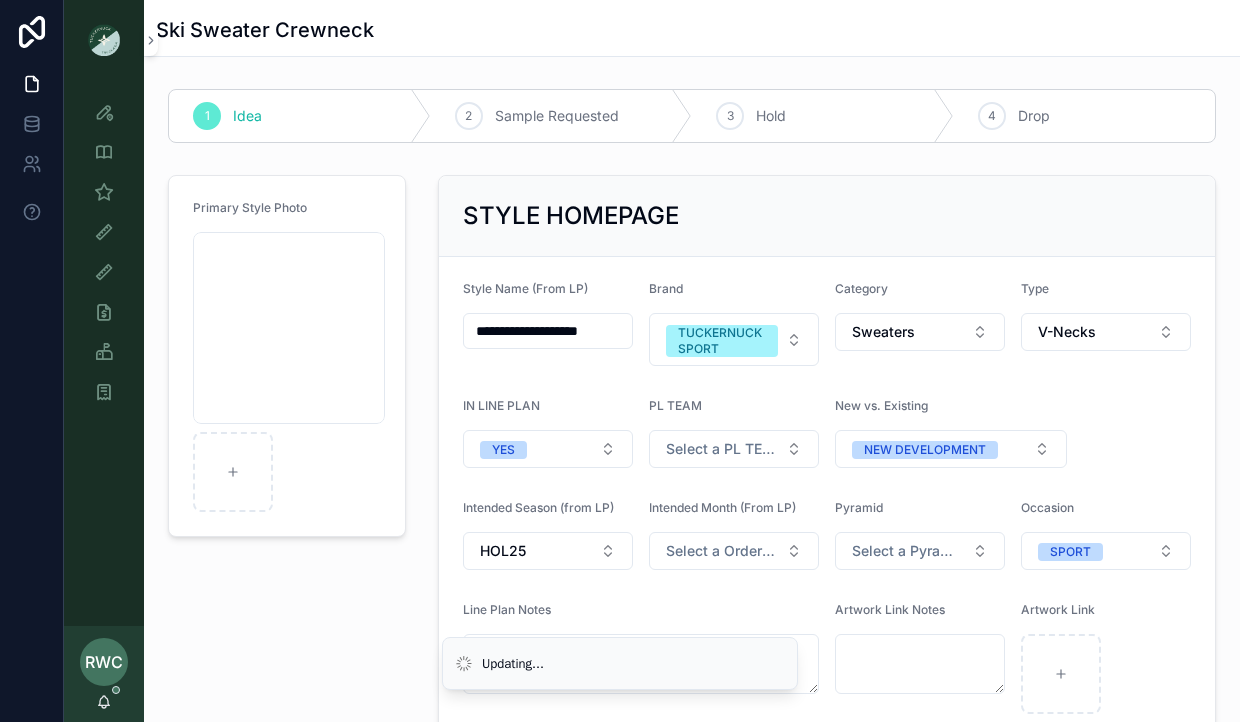 click on "Screenshot 2025-08-05 at 11.30.52 AM .png" at bounding box center [287, 372] 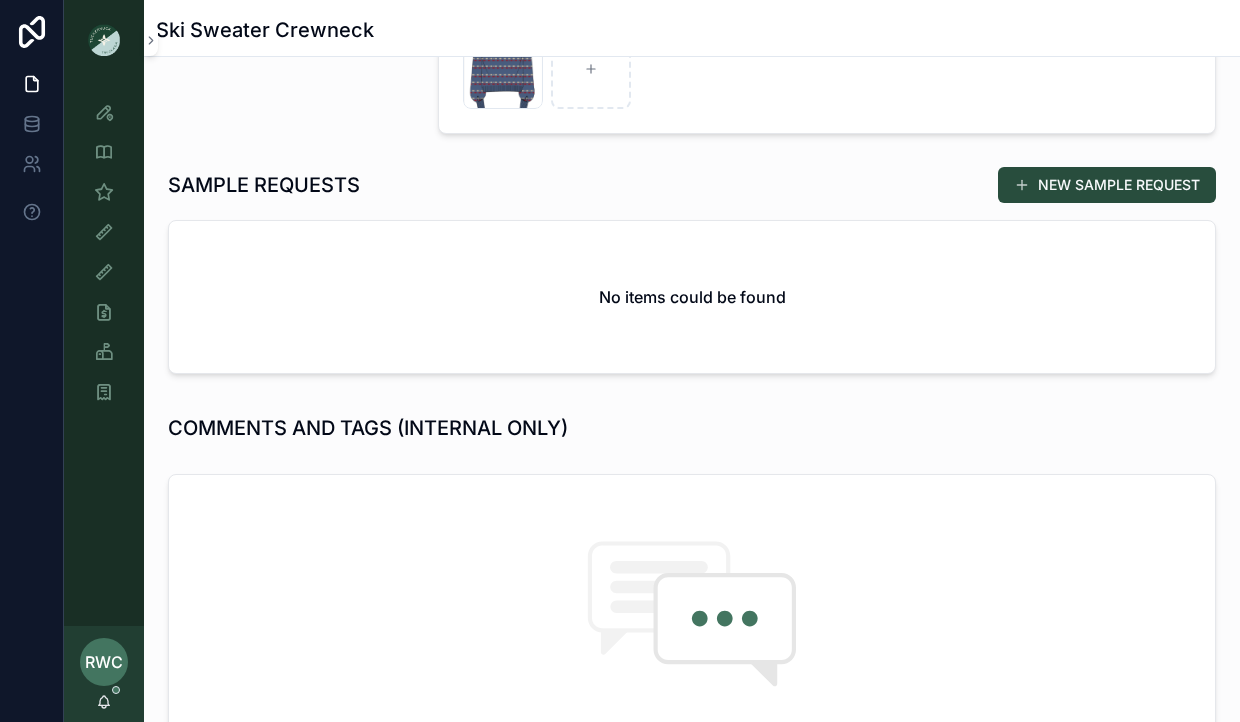 scroll, scrollTop: 745, scrollLeft: 0, axis: vertical 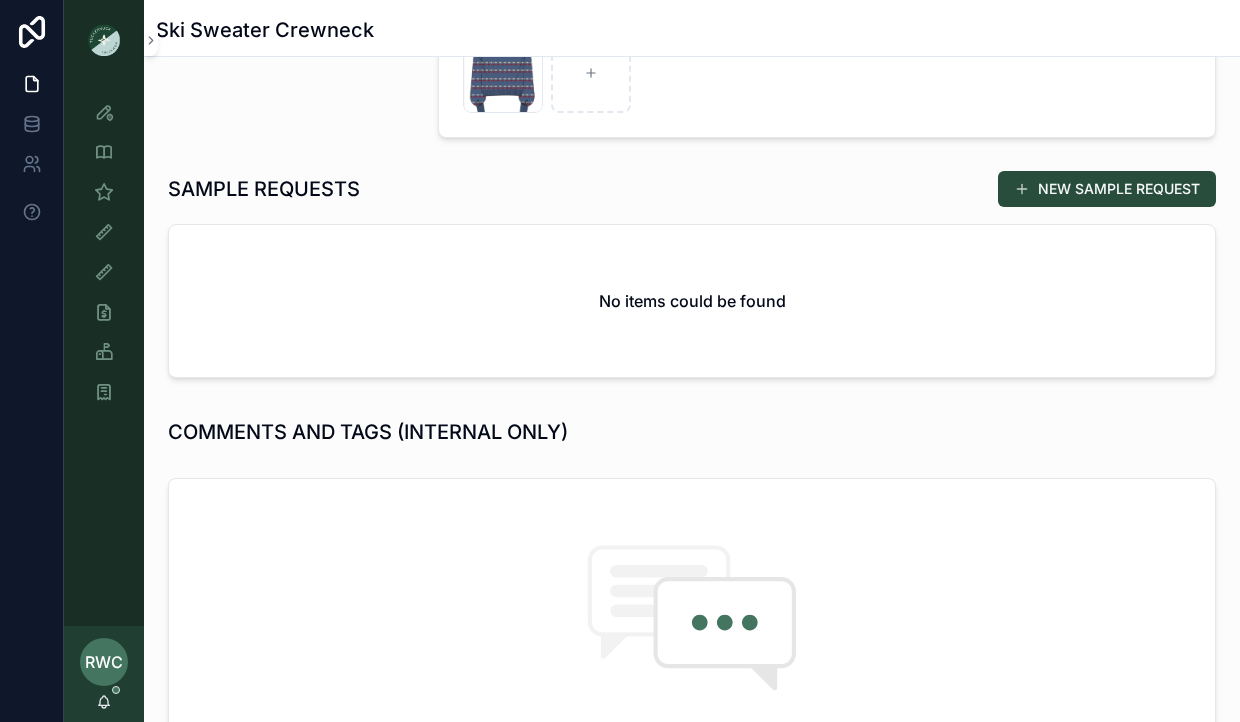 click on "No items could be found" at bounding box center [692, 301] 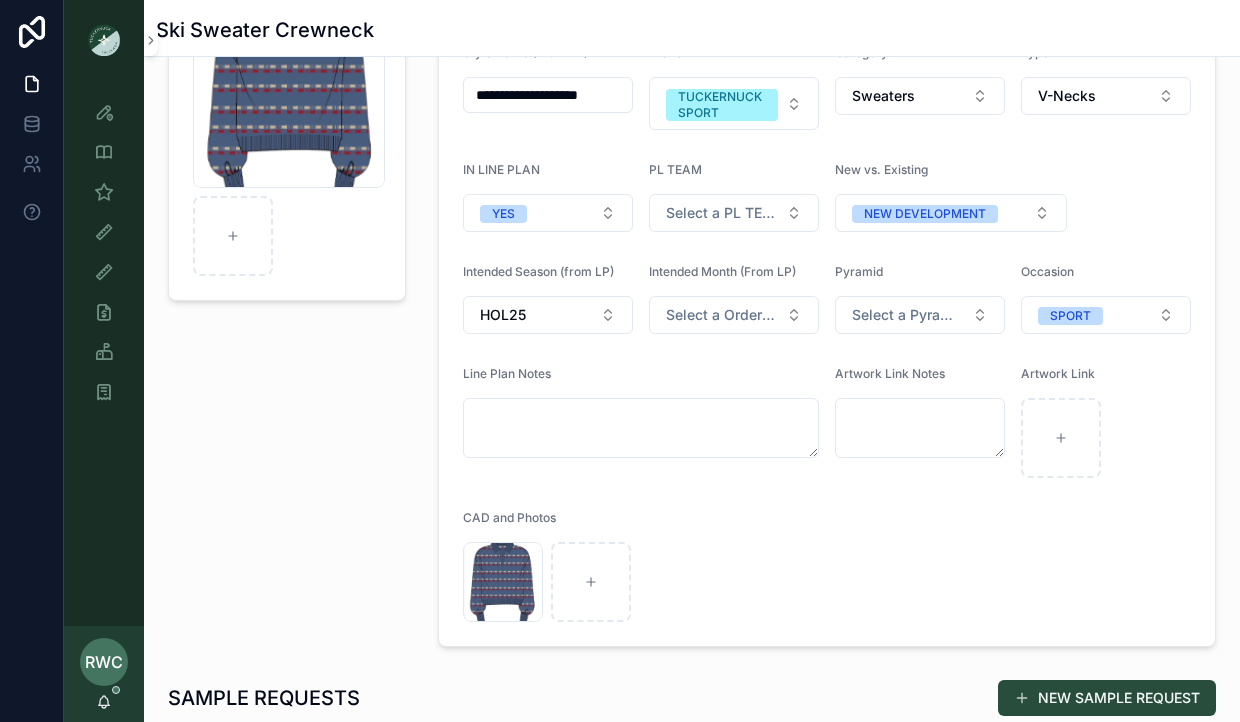 scroll, scrollTop: 0, scrollLeft: 0, axis: both 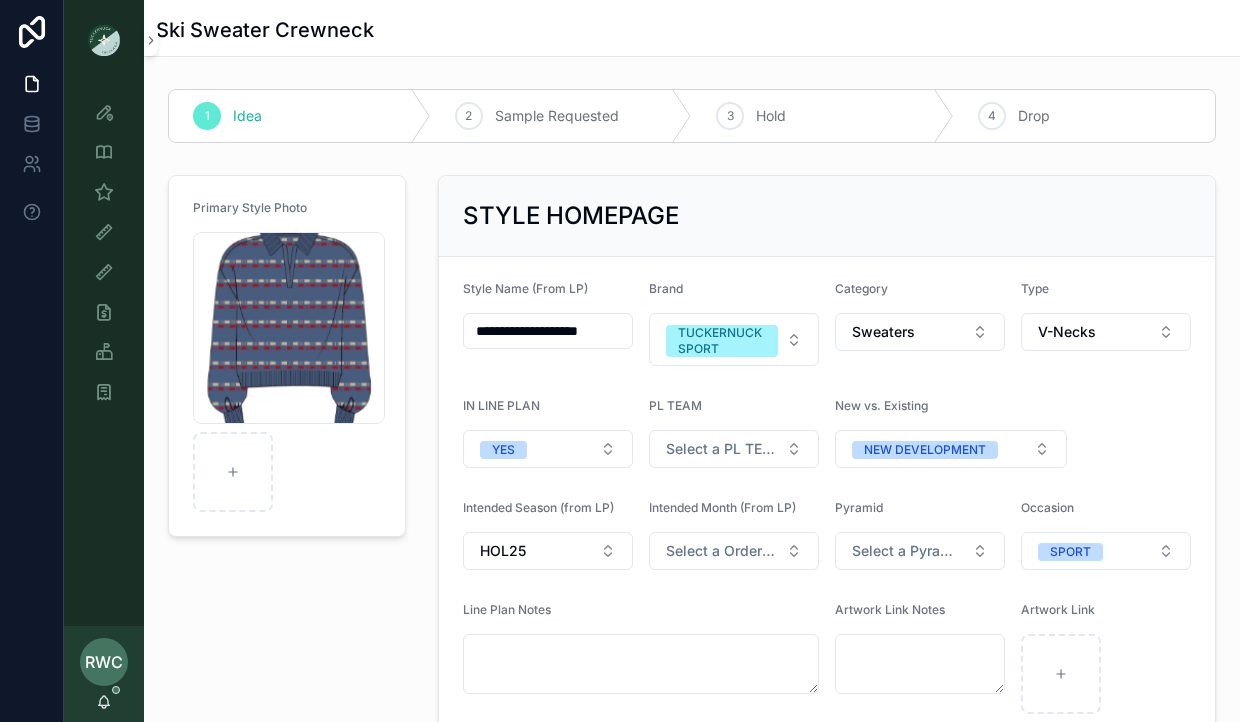 click on "STYLE HOMEPAGE" at bounding box center [827, 216] 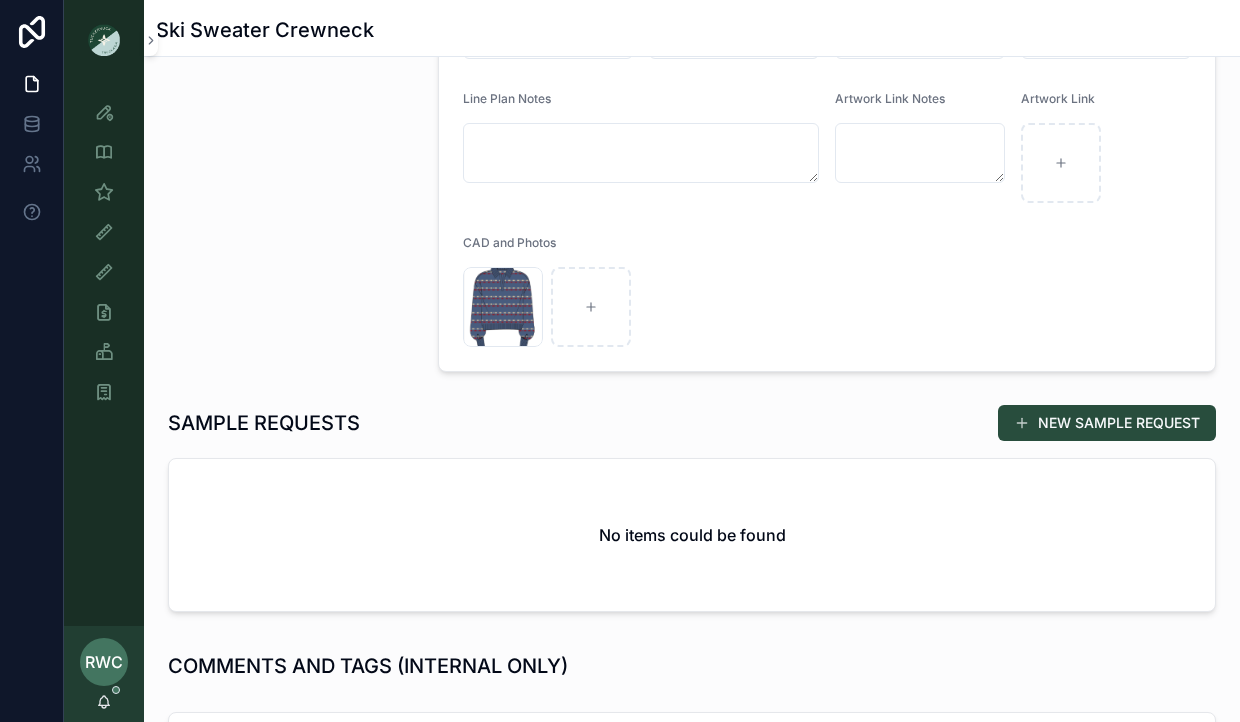 scroll, scrollTop: 527, scrollLeft: 0, axis: vertical 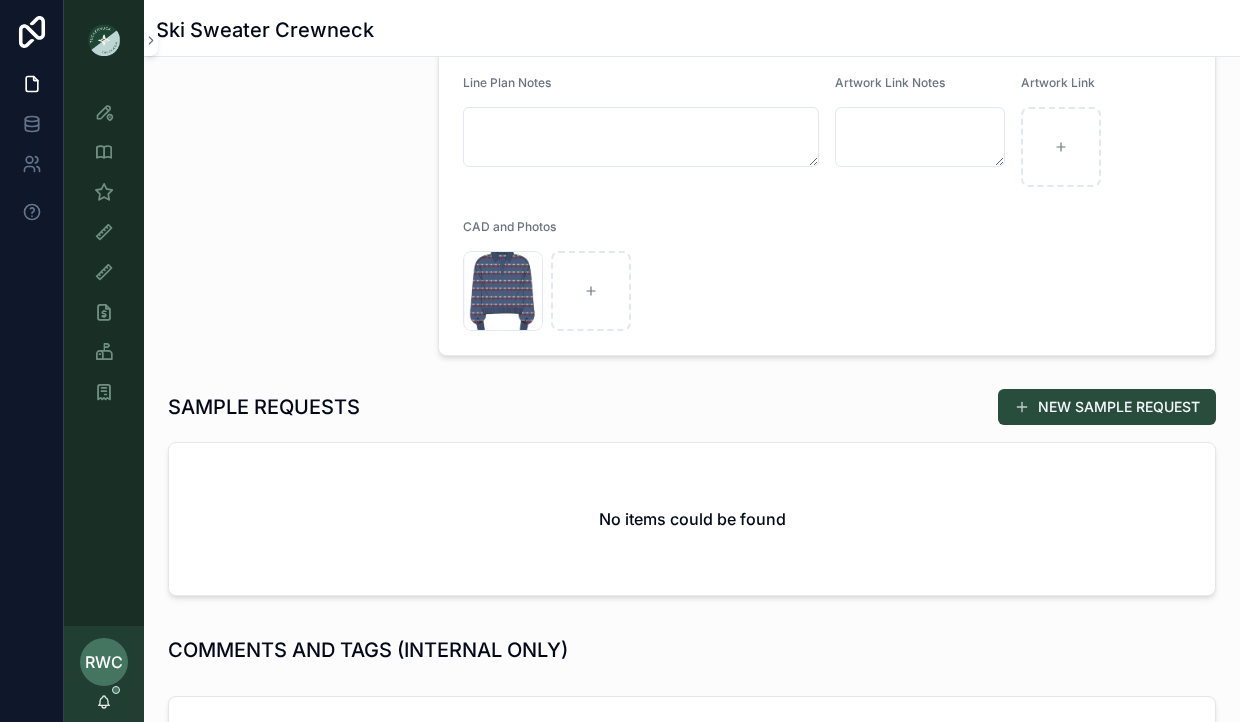 click on "No items could be found" at bounding box center (692, 519) 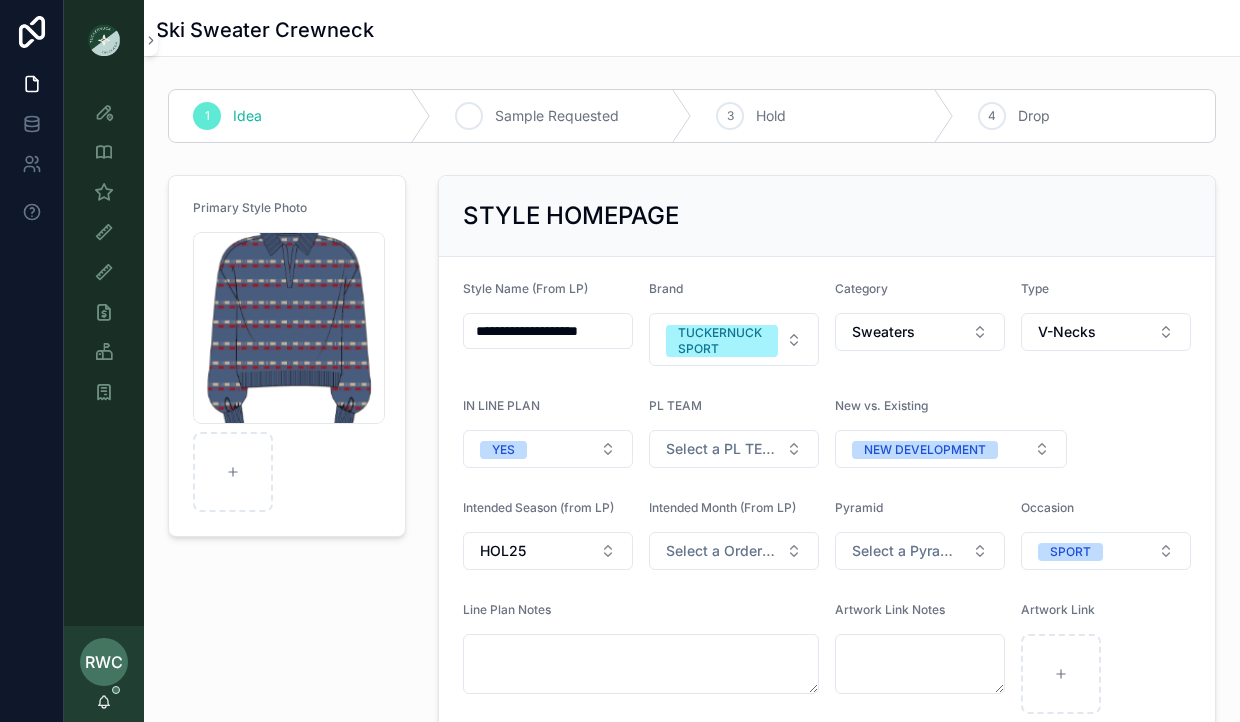 click on "Sample Requested" at bounding box center [557, 116] 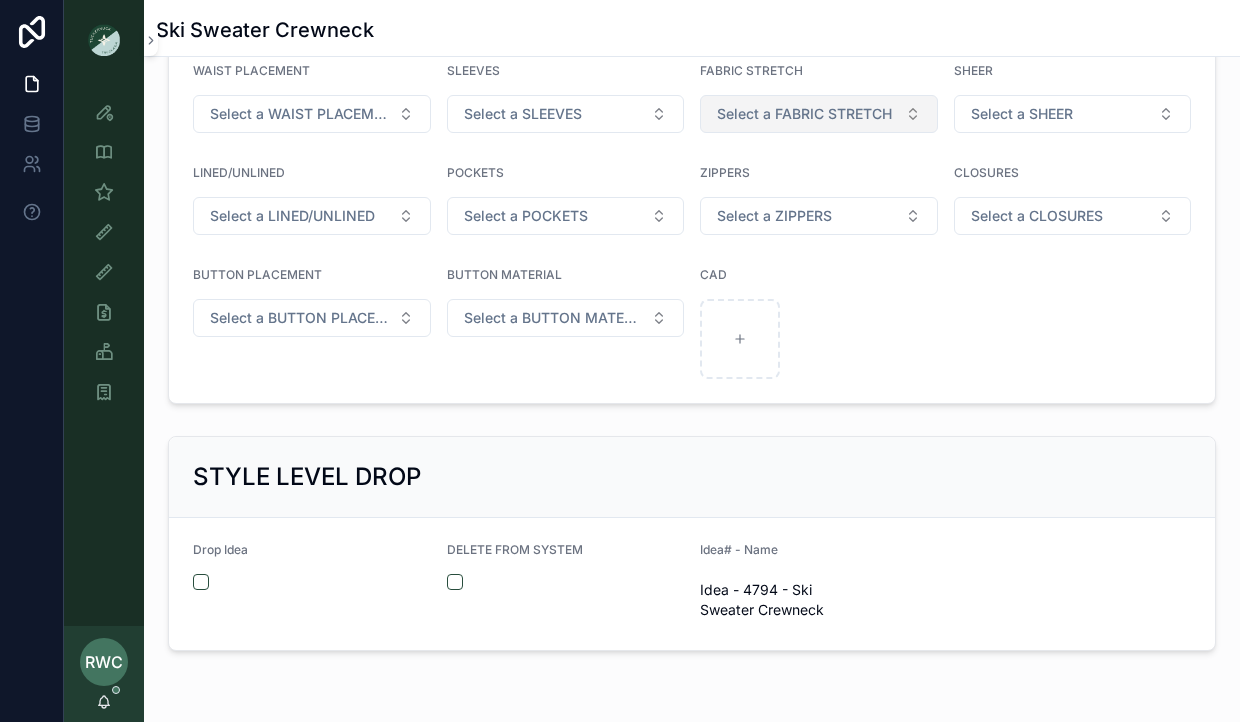 scroll, scrollTop: 1958, scrollLeft: 0, axis: vertical 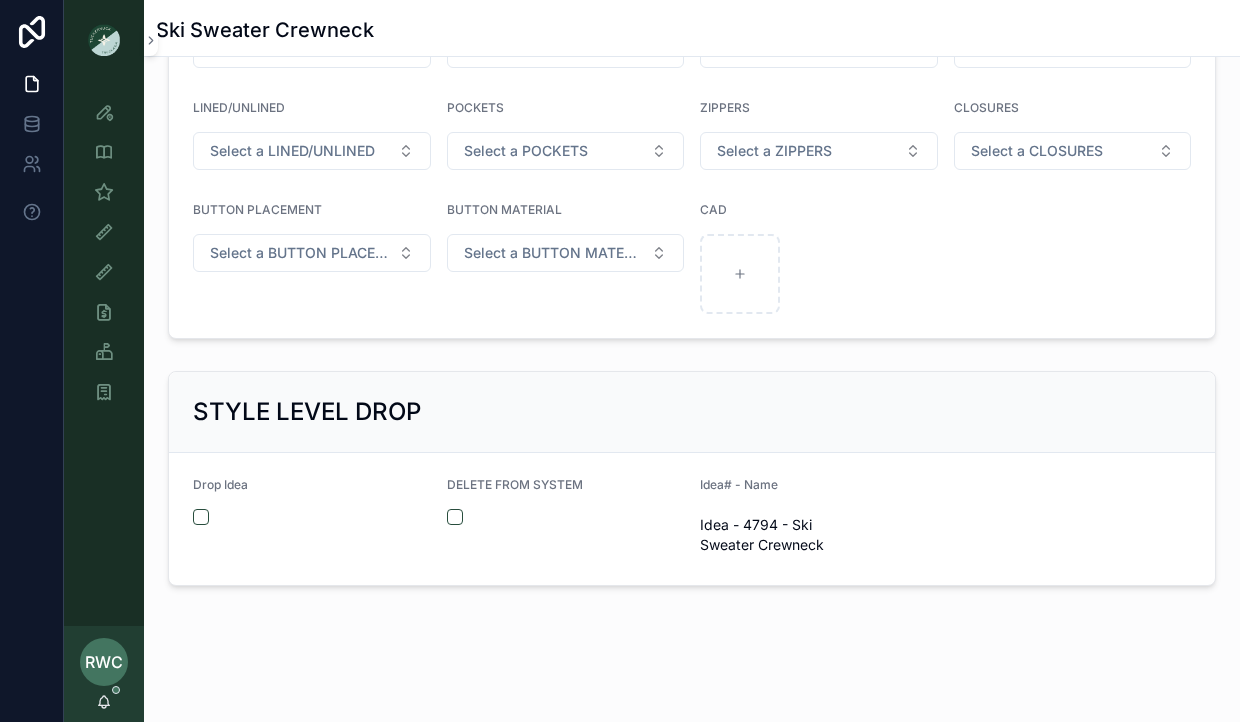 click on "**********" at bounding box center (692, -618) 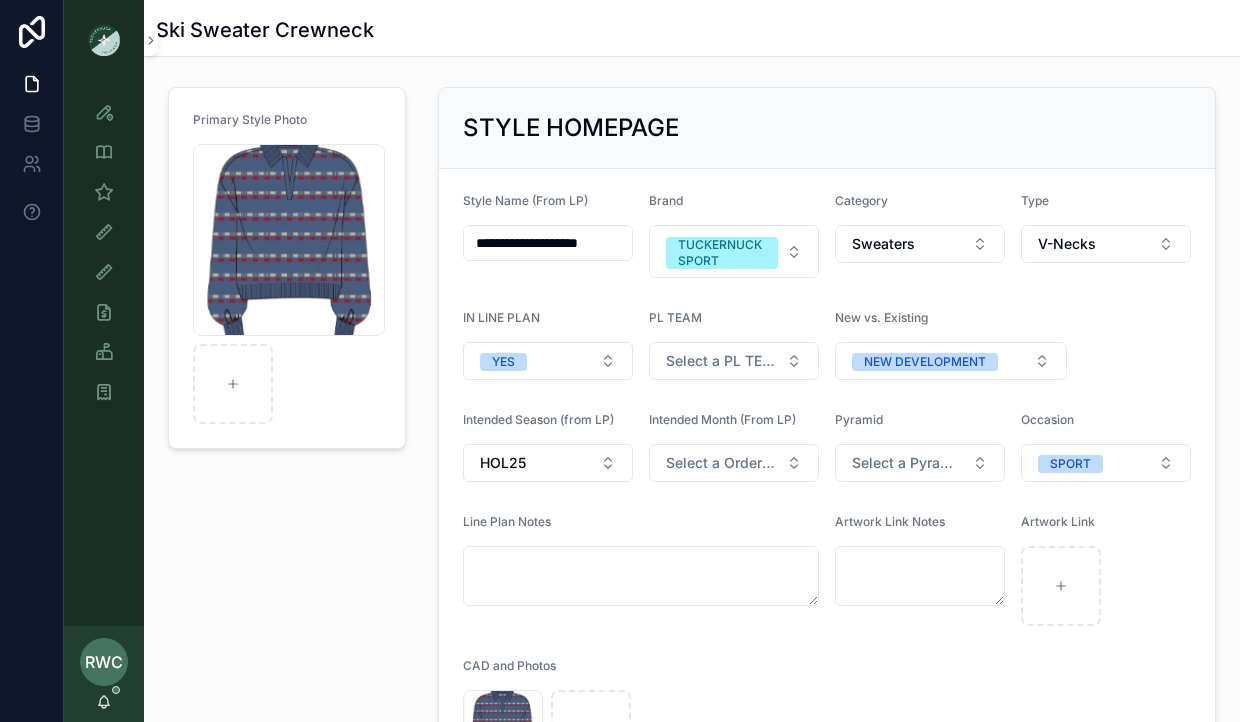 scroll, scrollTop: 0, scrollLeft: 0, axis: both 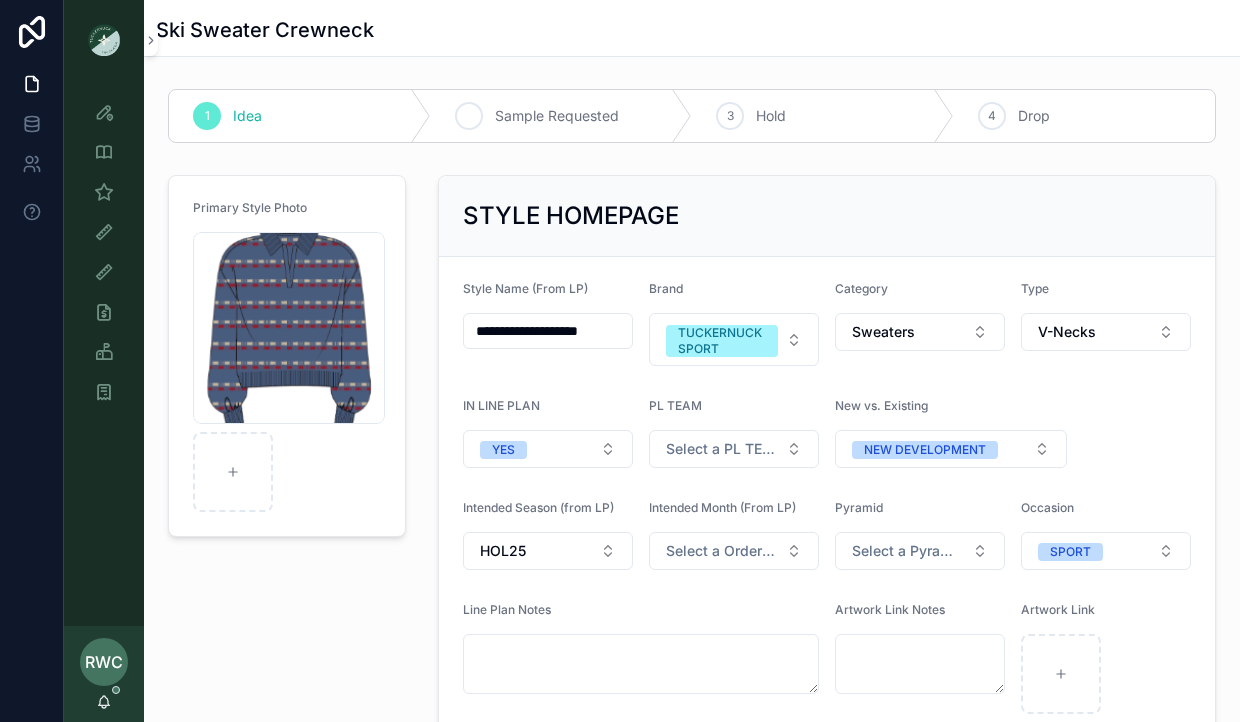 click on "Sample Requested" at bounding box center (557, 116) 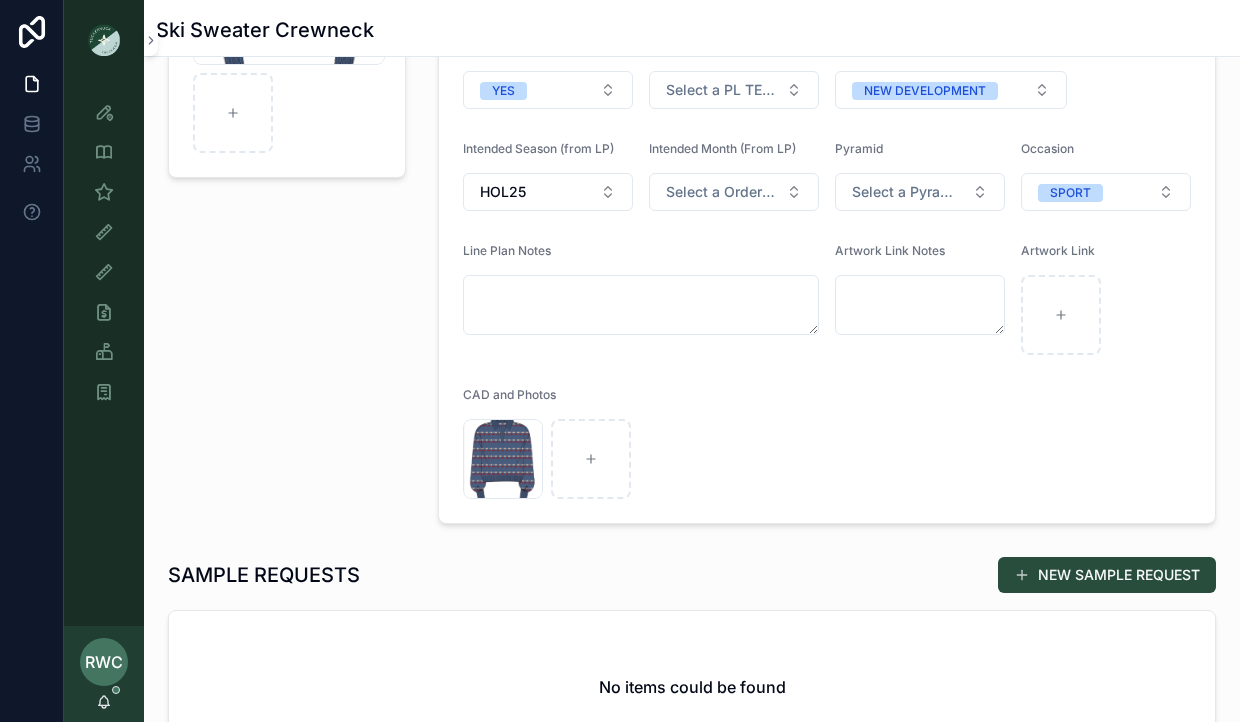 scroll, scrollTop: 363, scrollLeft: 0, axis: vertical 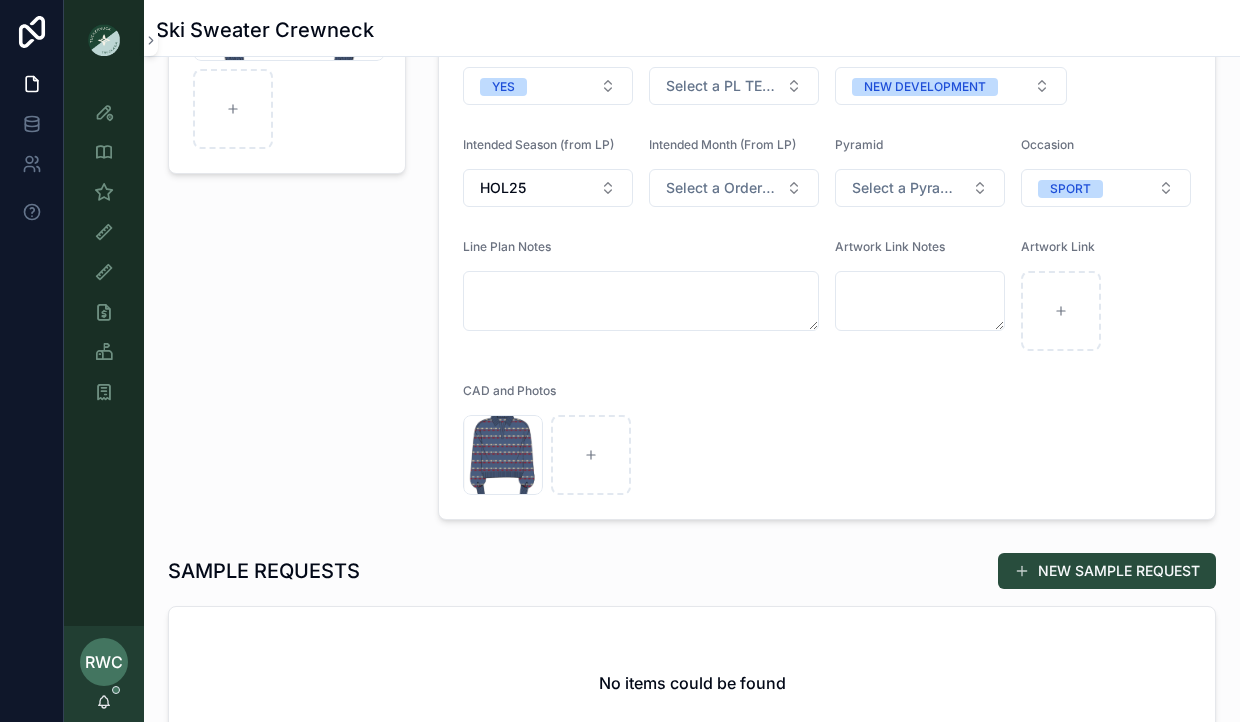 click on "Screenshot-2025-08-05-at-11.30.39-AM .png" at bounding box center (827, 455) 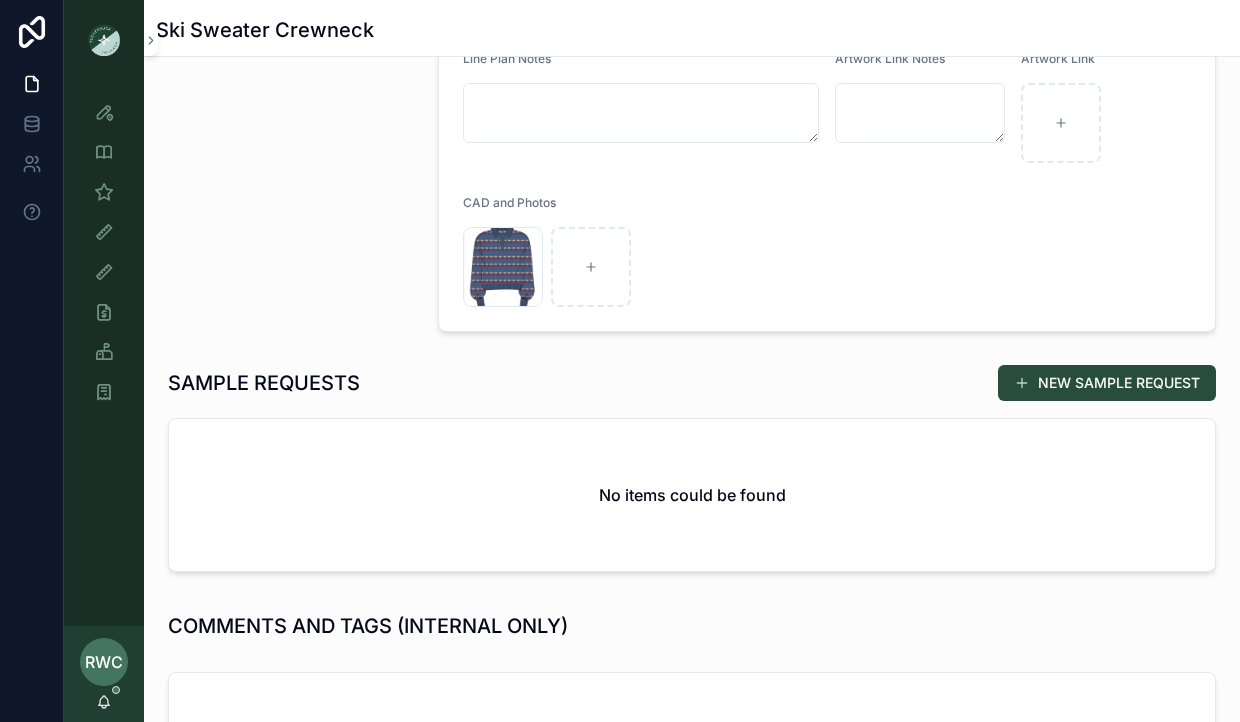 scroll, scrollTop: 538, scrollLeft: 0, axis: vertical 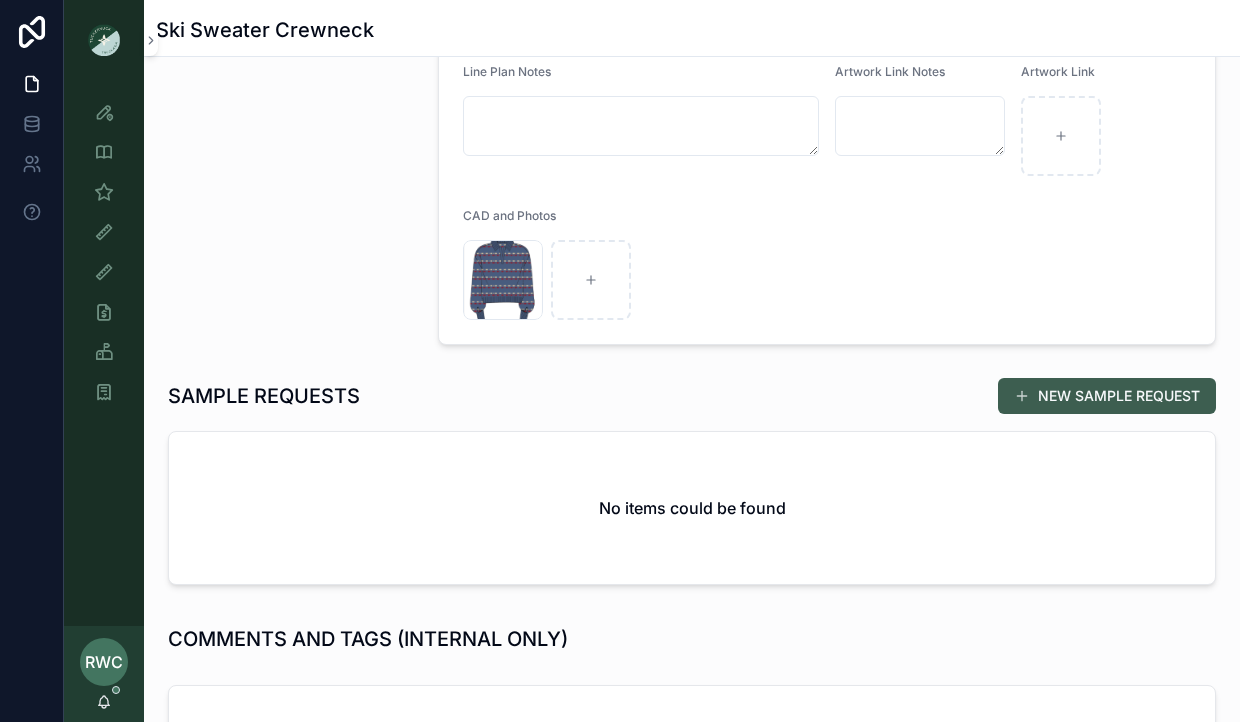 click on "NEW SAMPLE REQUEST" at bounding box center (1107, 396) 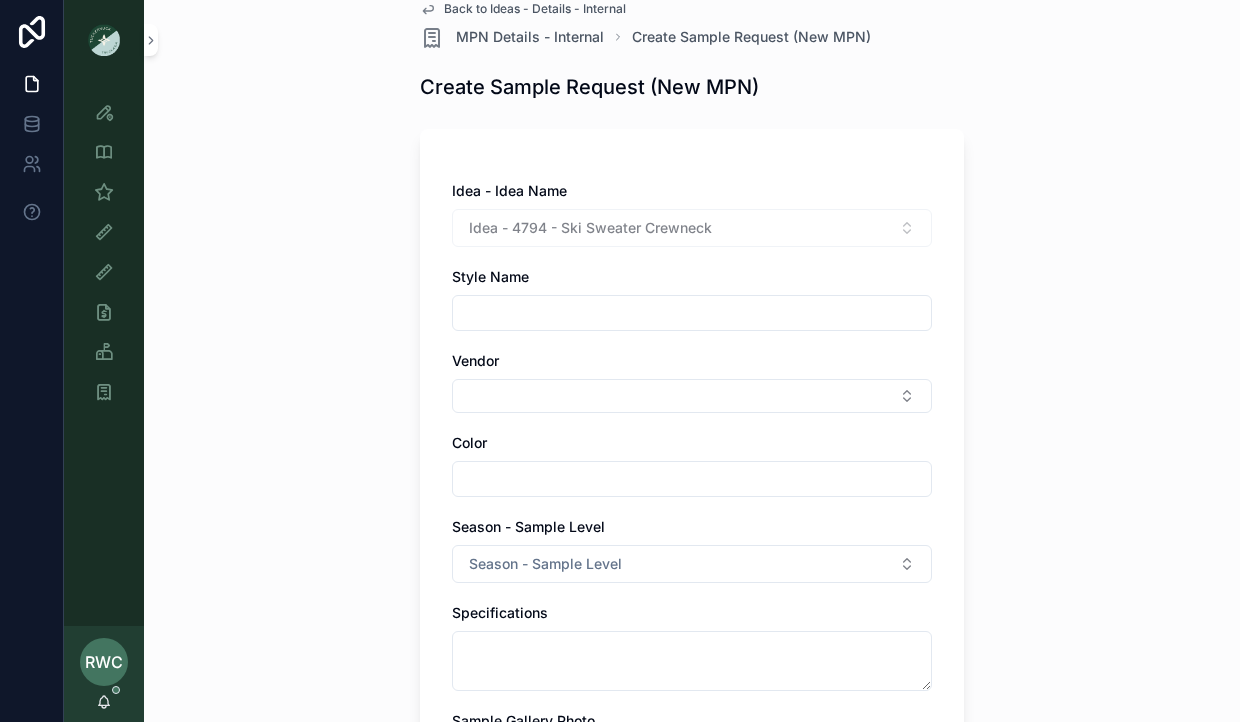 scroll, scrollTop: 0, scrollLeft: 0, axis: both 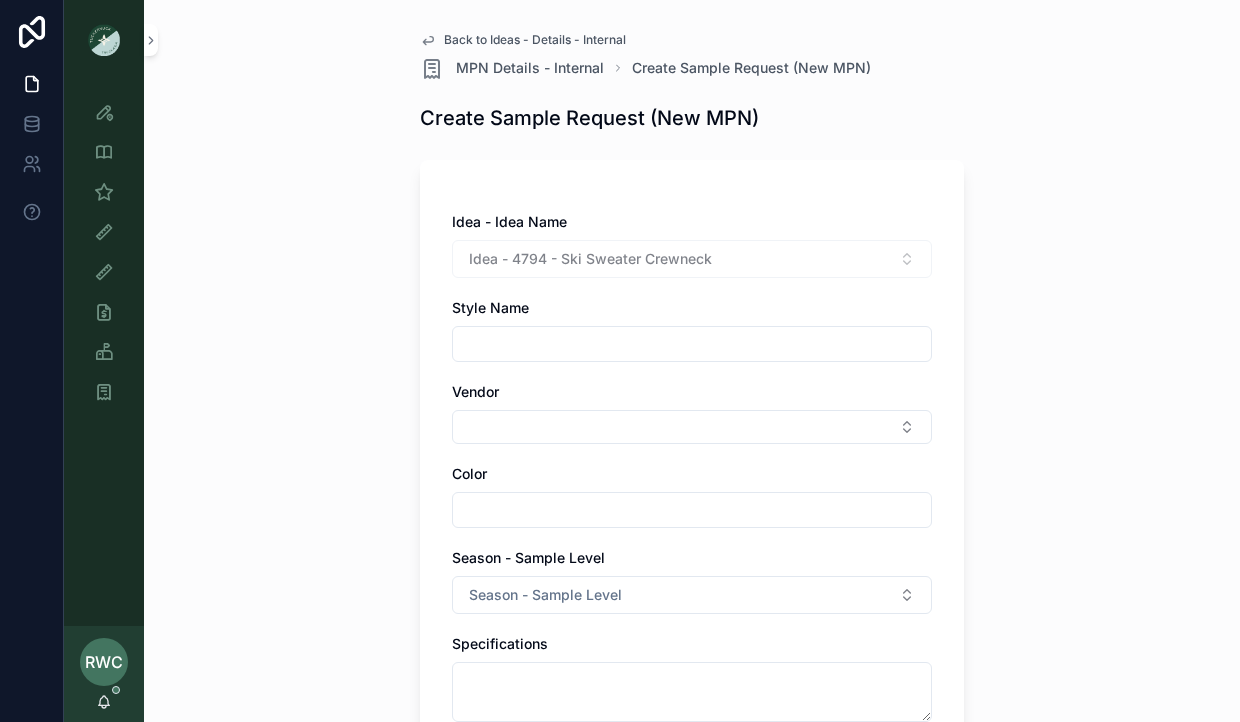 click at bounding box center (692, 344) 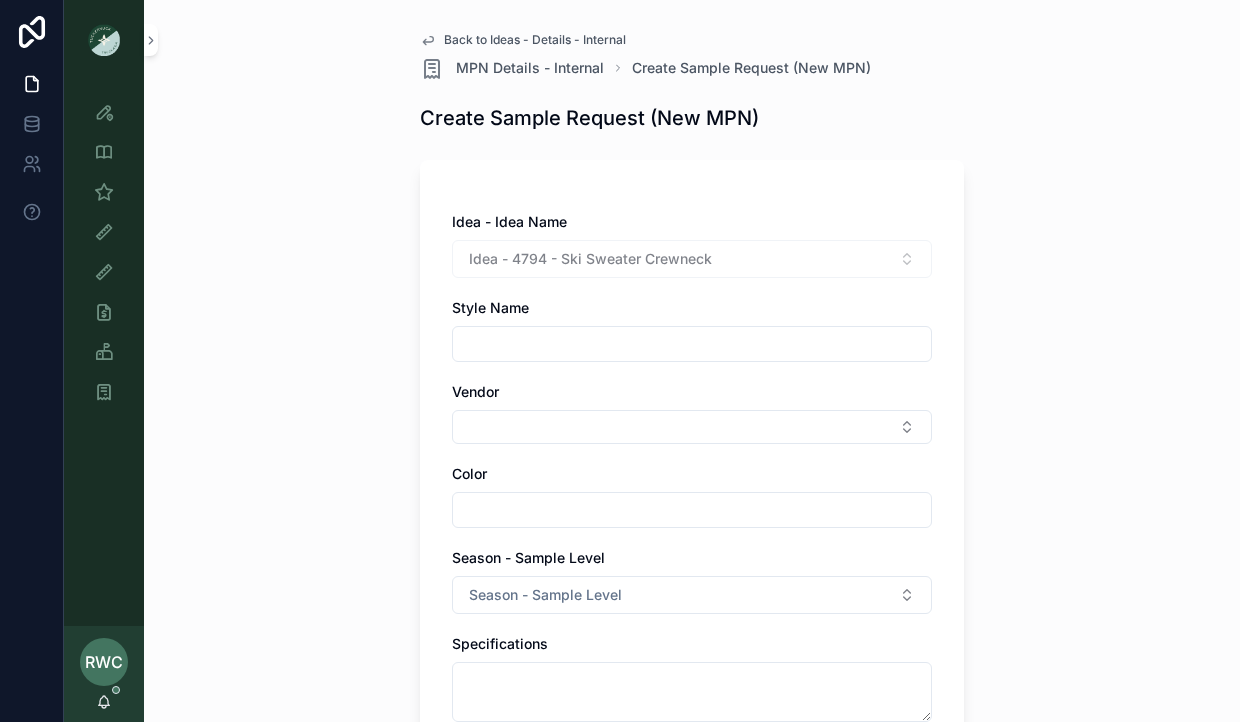 paste on "**********" 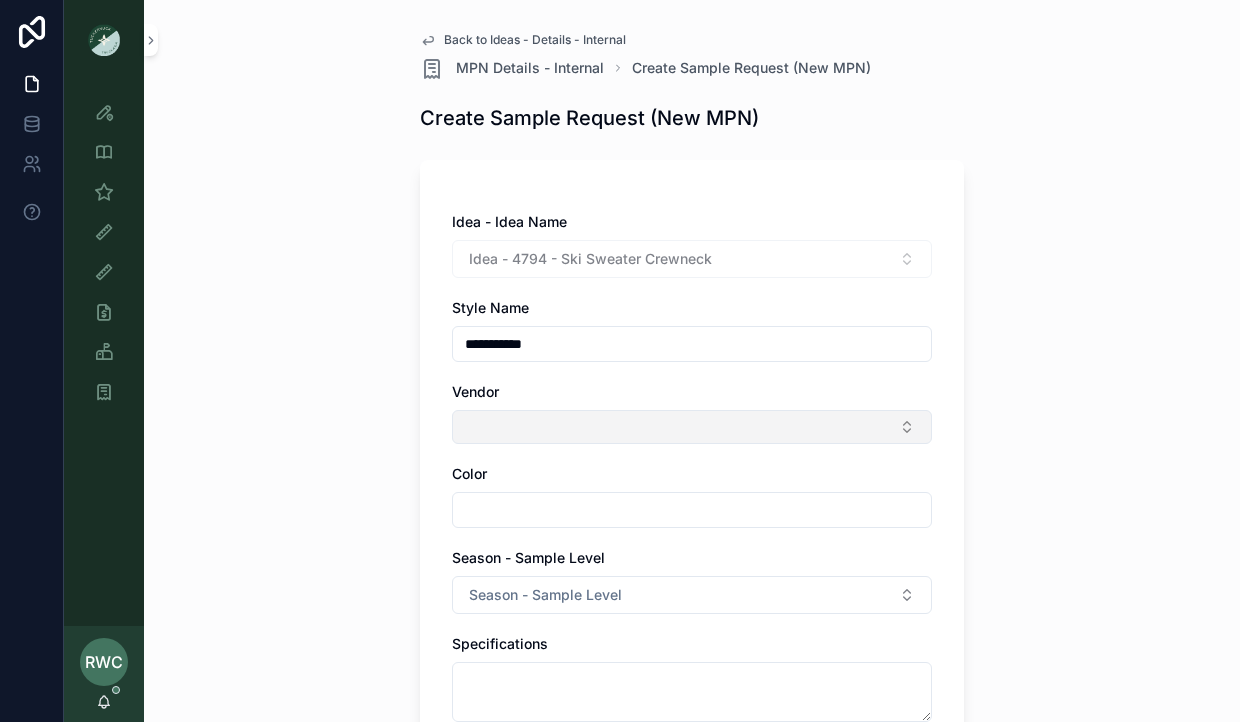 type on "**********" 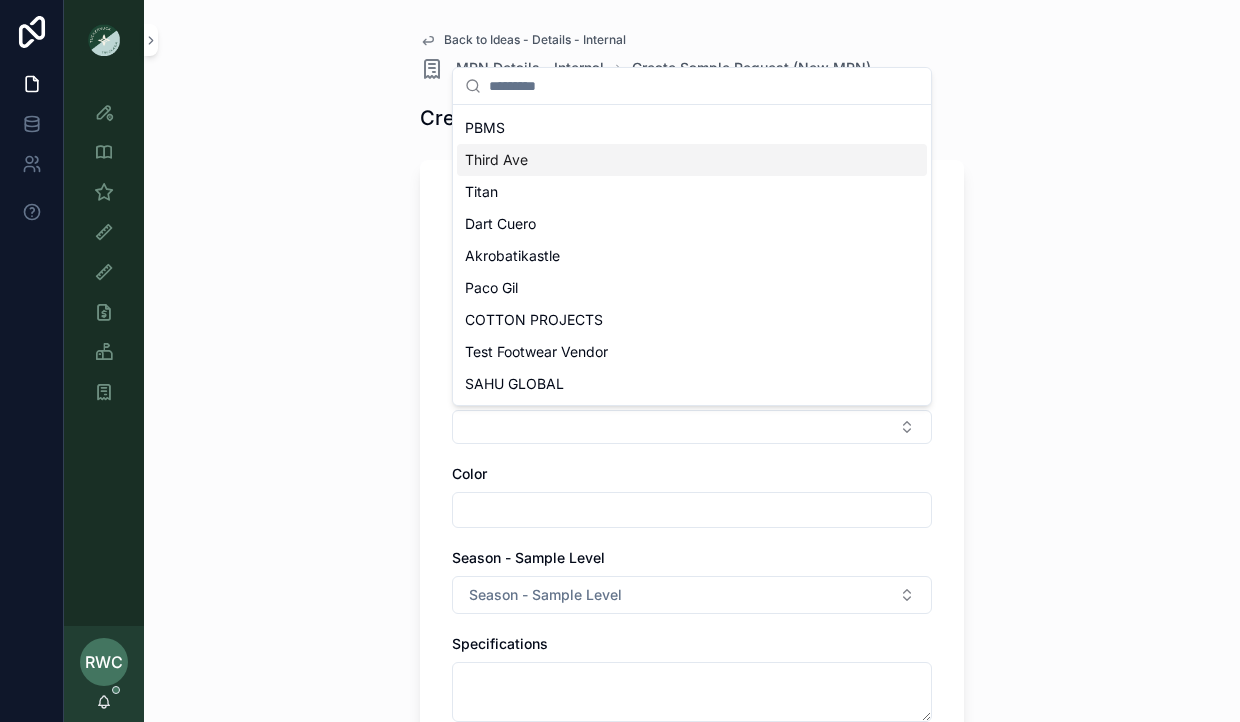 scroll, scrollTop: 0, scrollLeft: 0, axis: both 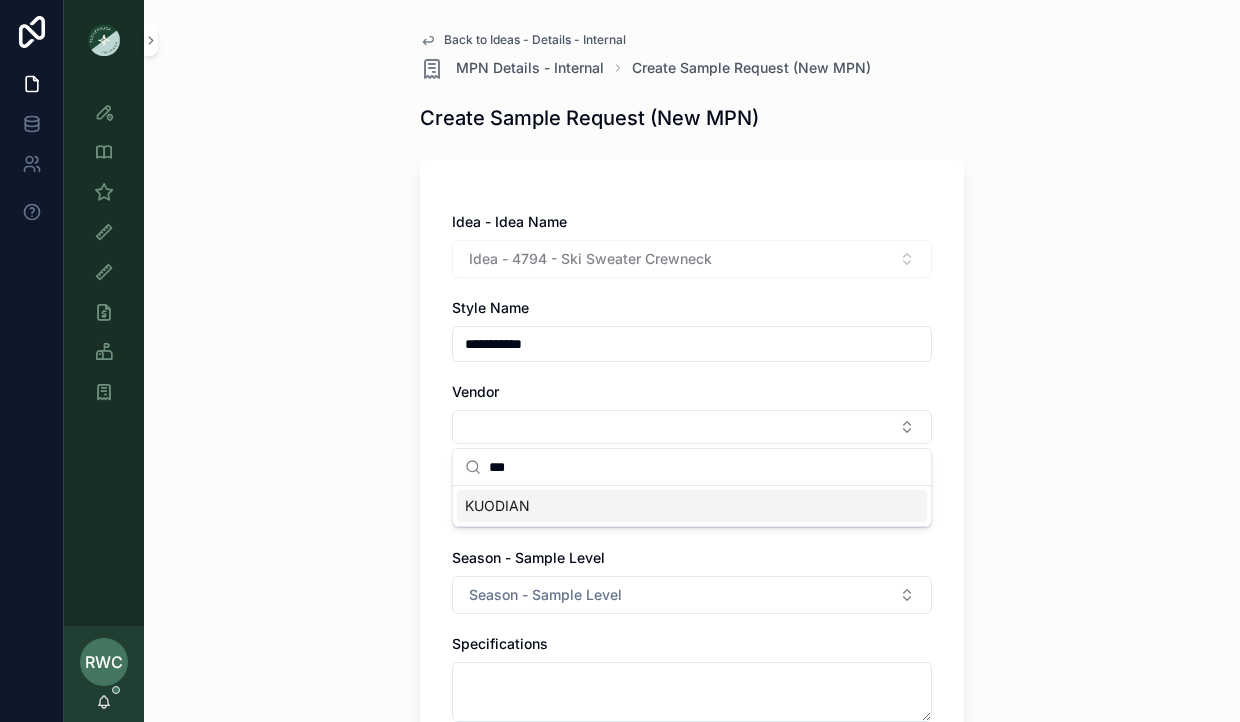 type on "***" 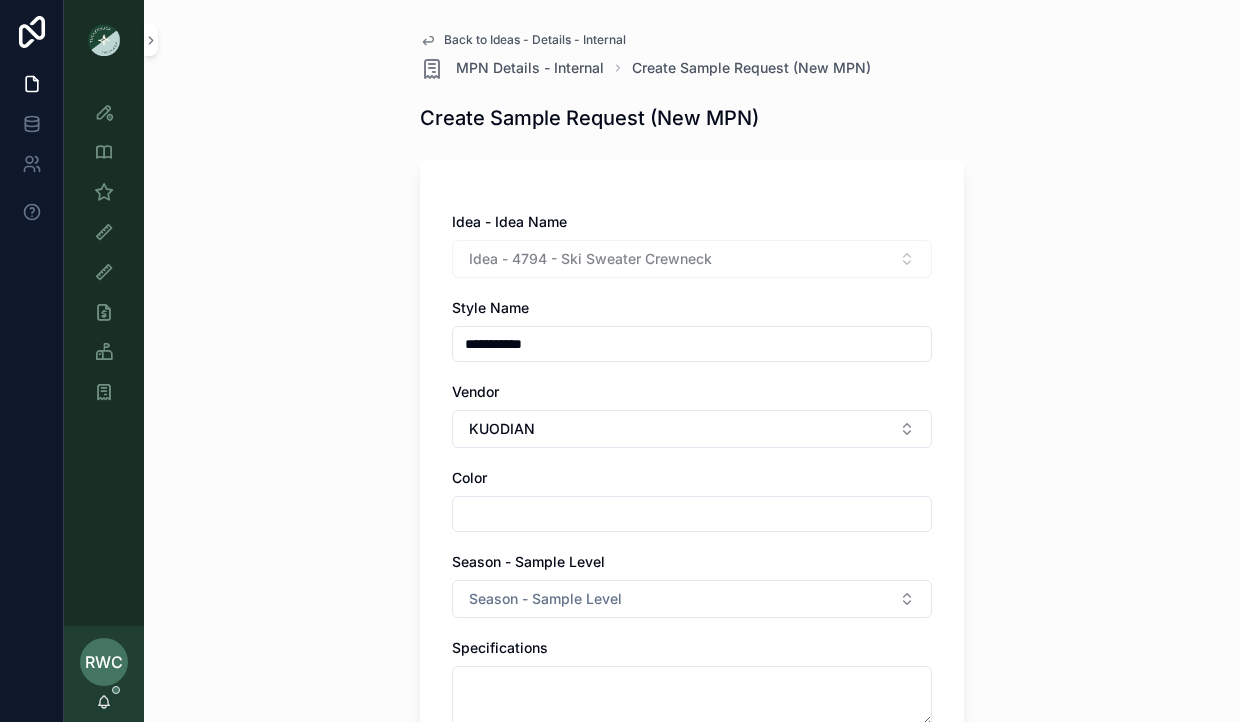 click at bounding box center [692, 514] 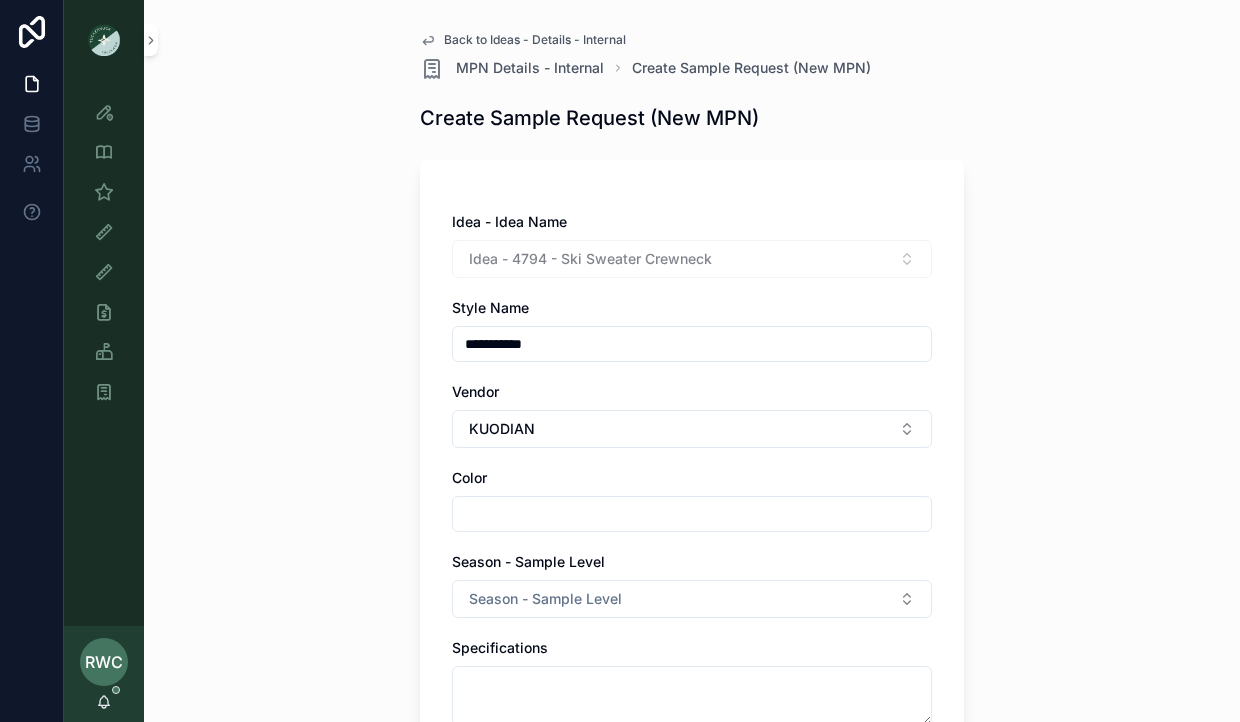 type on "*****" 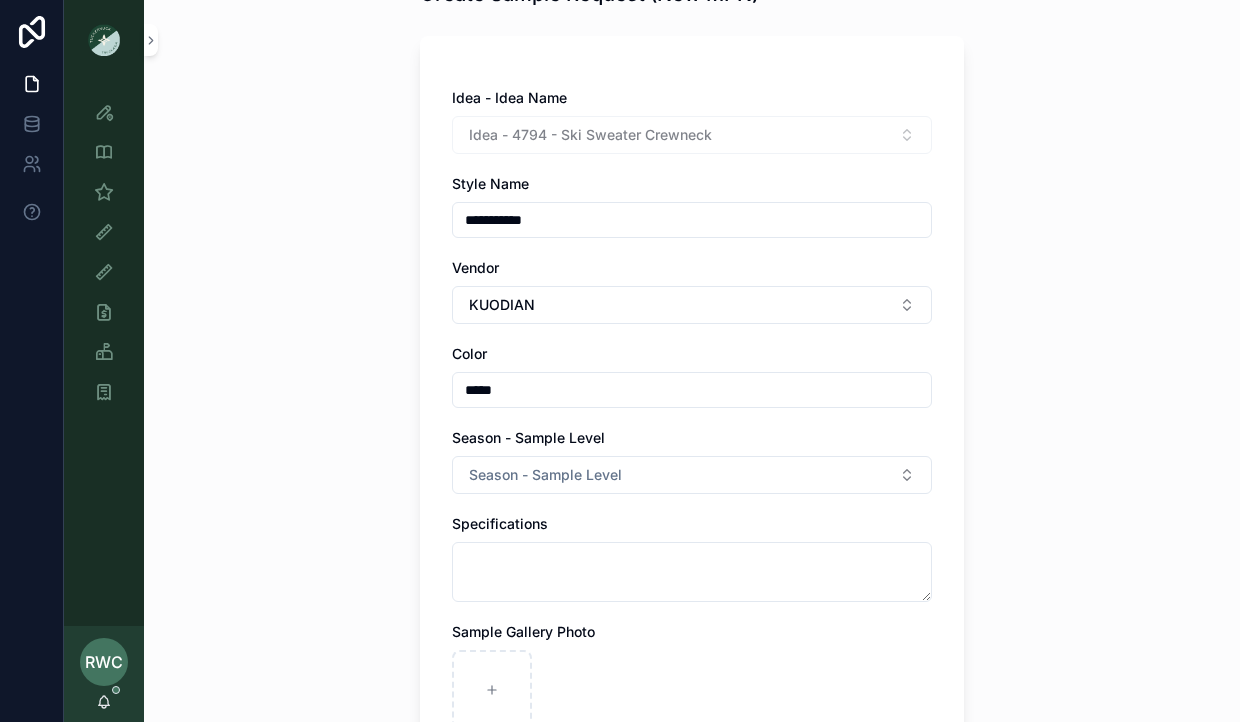 scroll, scrollTop: 130, scrollLeft: 0, axis: vertical 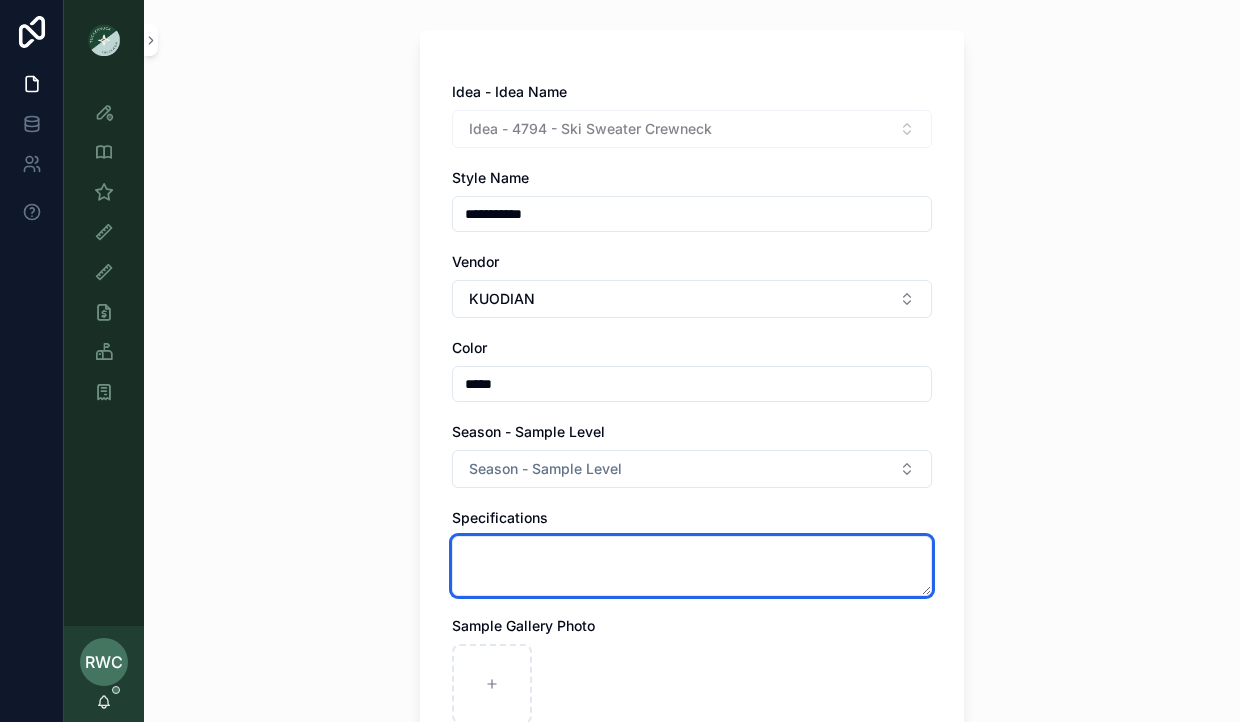 click at bounding box center [692, 566] 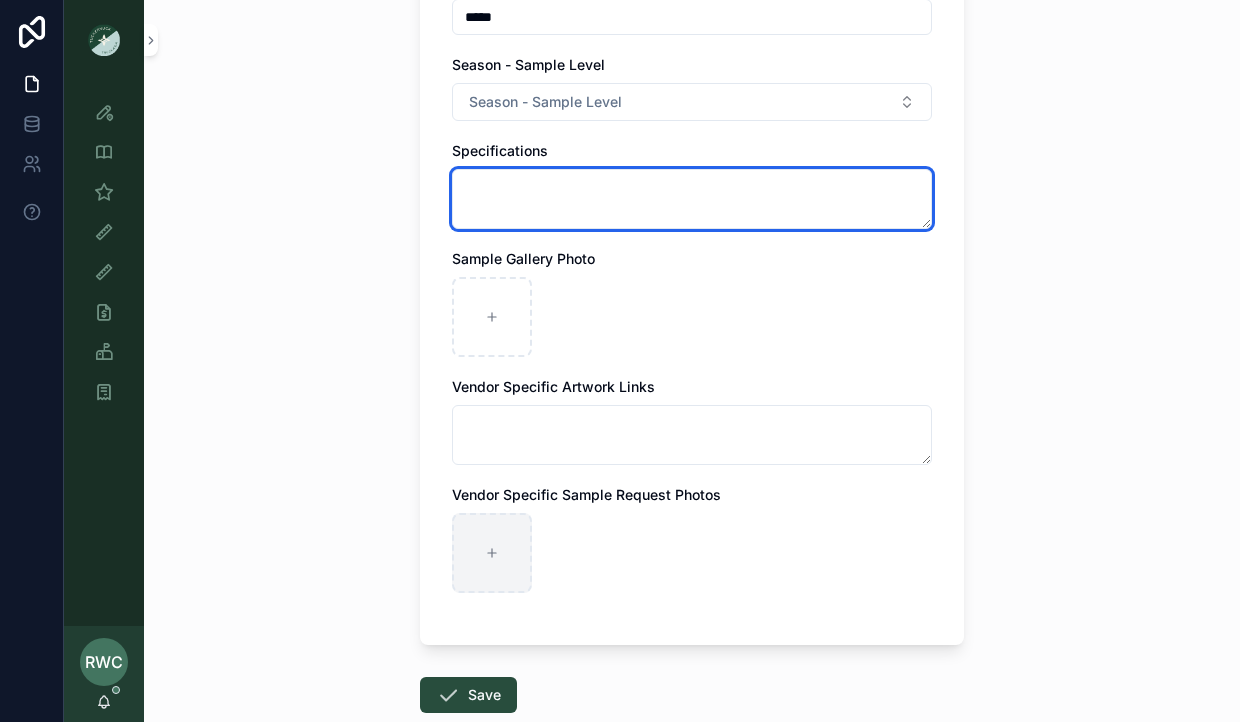 scroll, scrollTop: 616, scrollLeft: 0, axis: vertical 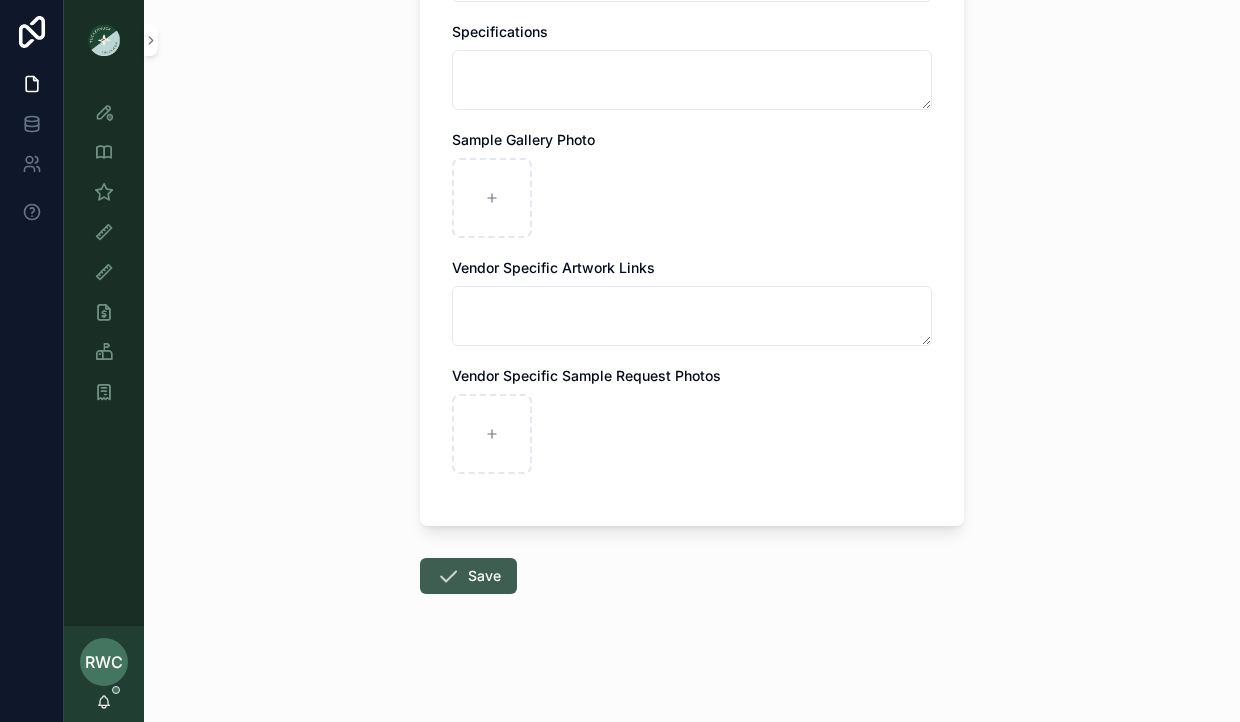click on "Save" at bounding box center [468, 576] 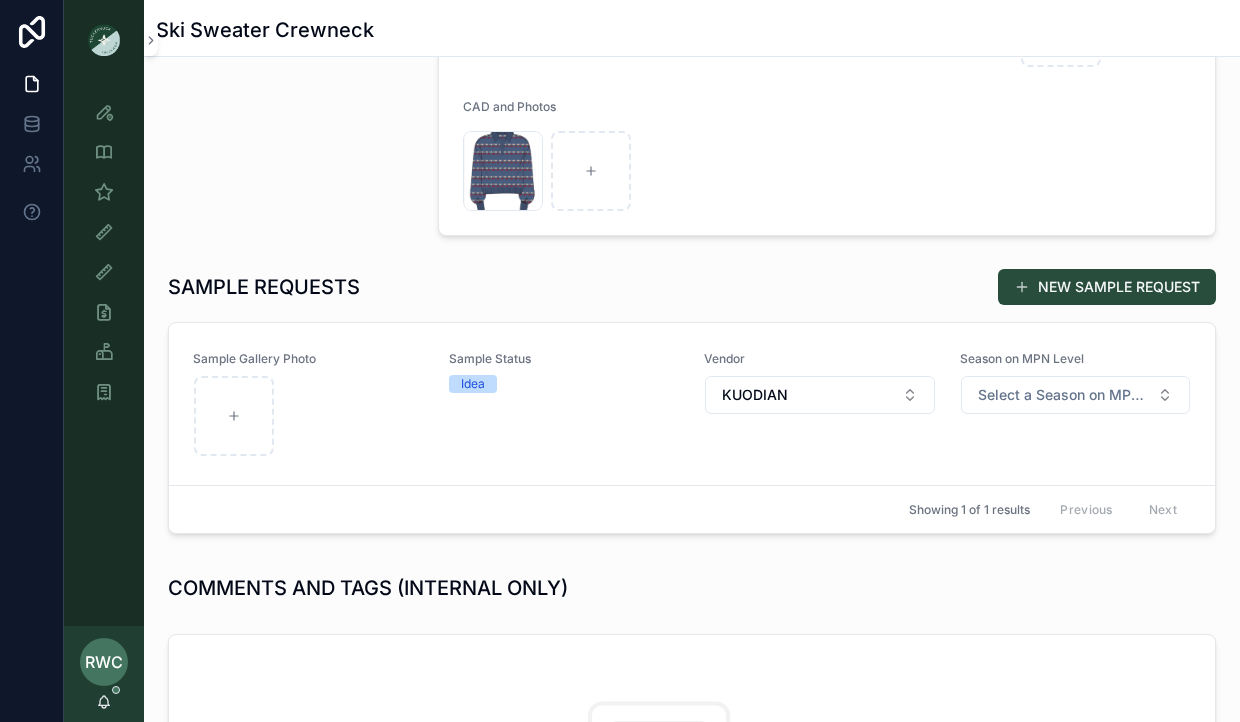 scroll, scrollTop: 648, scrollLeft: 0, axis: vertical 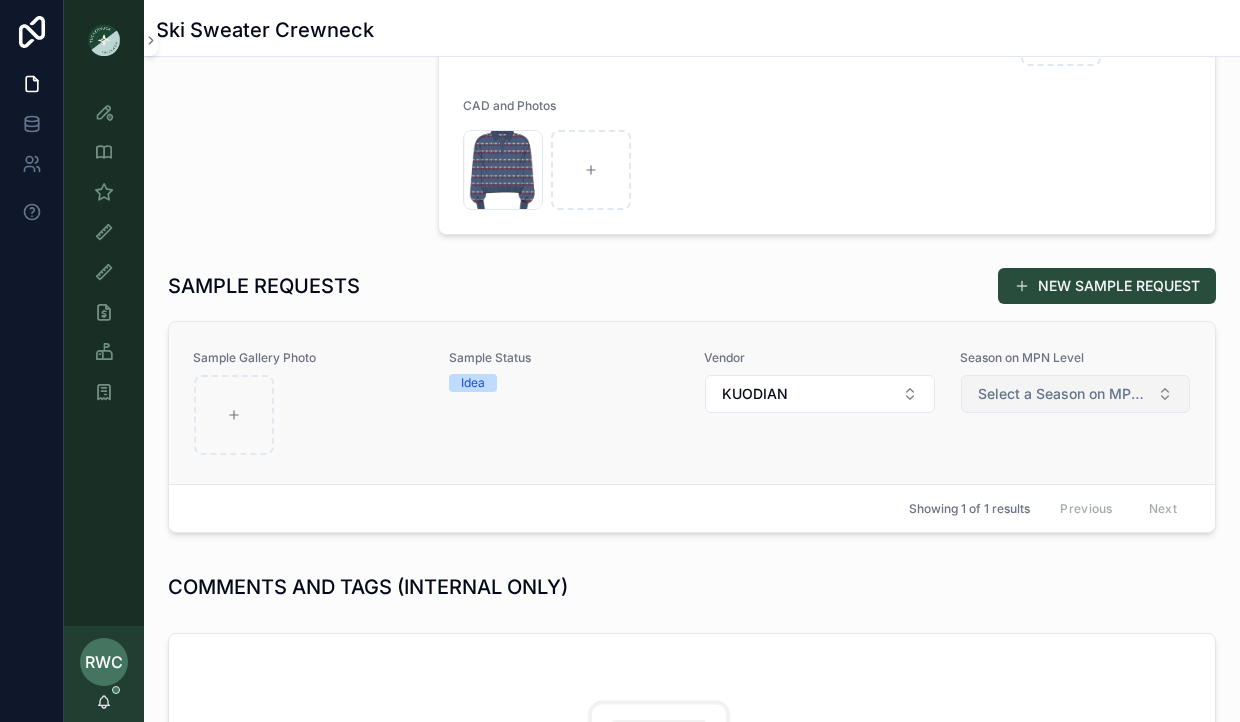 click on "Select a Season on MPN Level" at bounding box center [1064, 394] 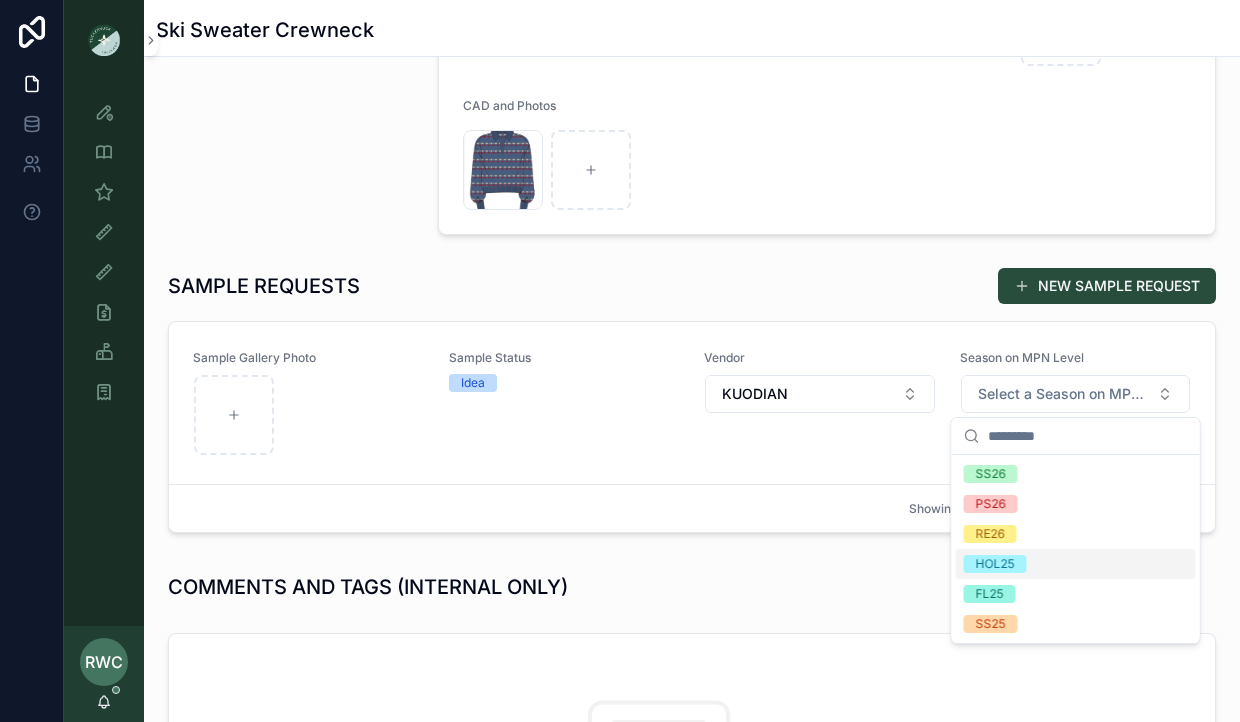 click on "HOL25" at bounding box center [995, 564] 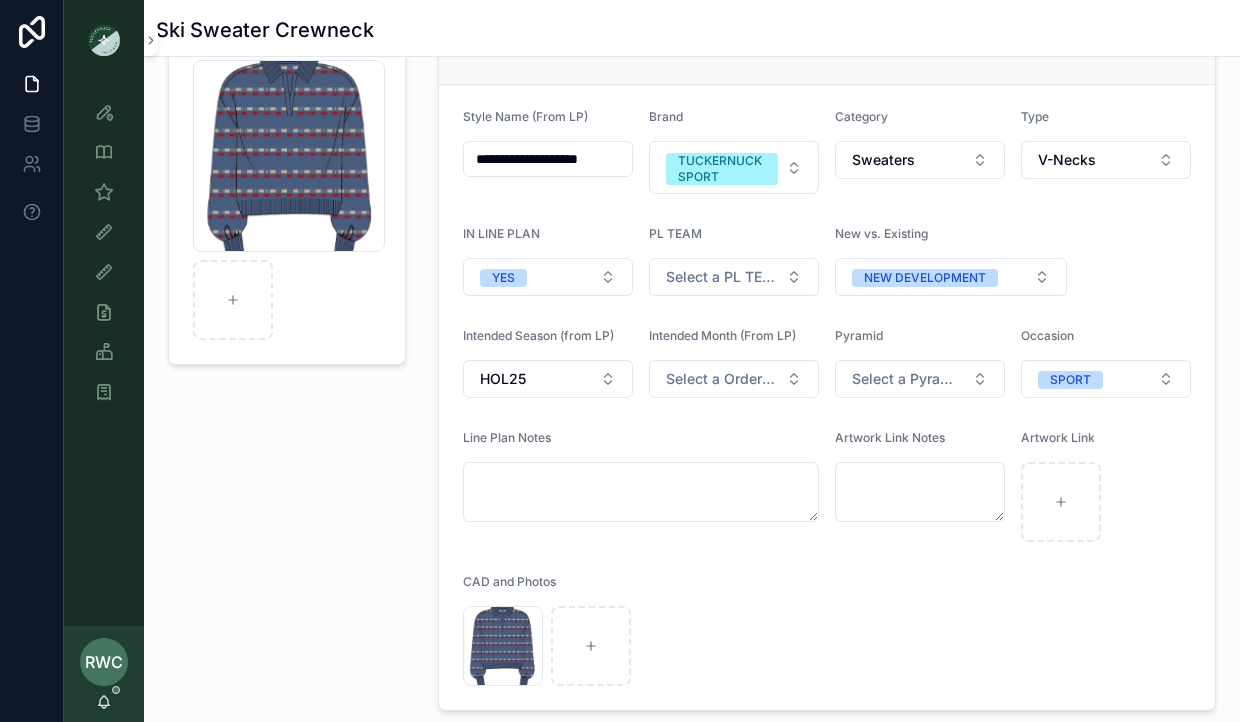 scroll, scrollTop: 154, scrollLeft: 0, axis: vertical 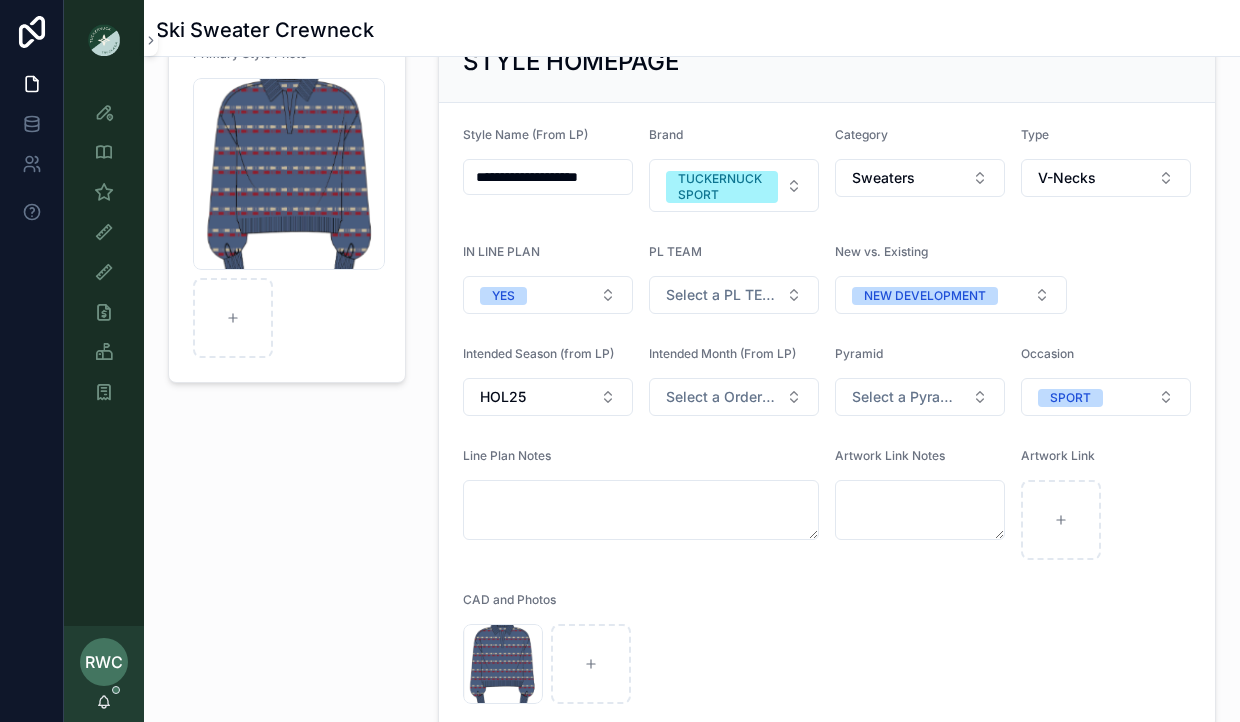 click on "Primary Style Photo Screenshot-2025-08-05-at-11.30.52-AM .png" at bounding box center (287, 375) 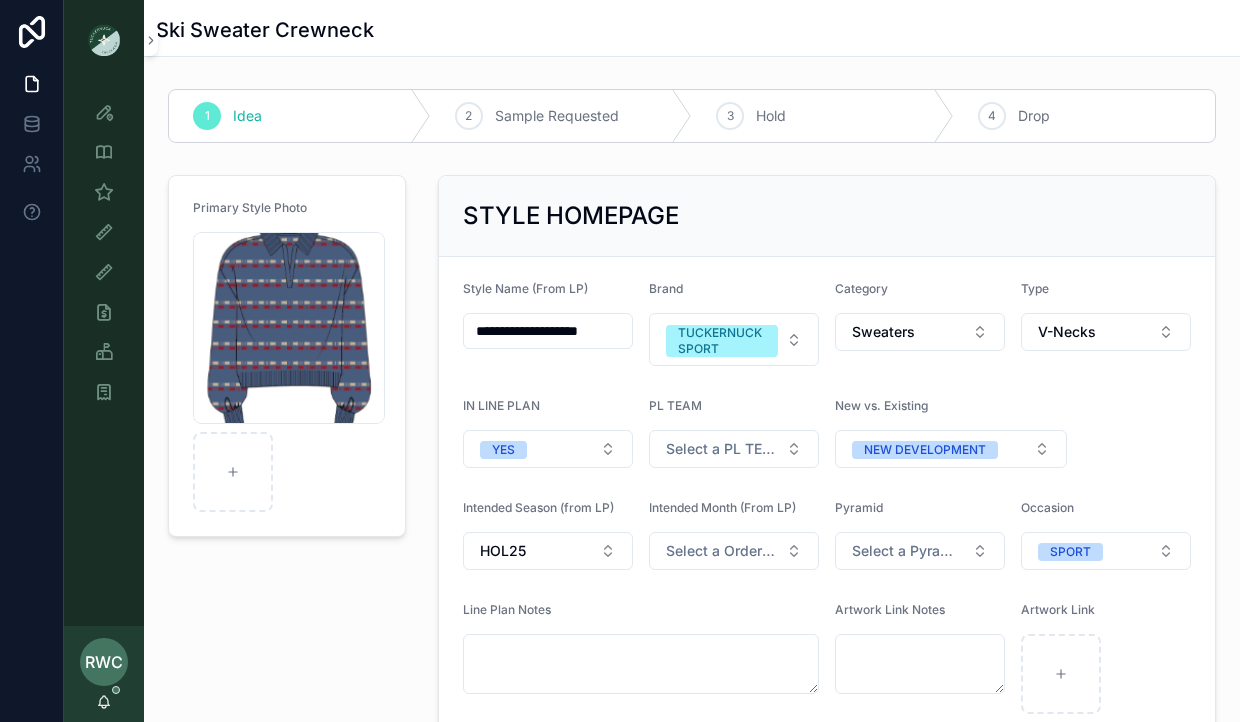 scroll, scrollTop: 5, scrollLeft: 0, axis: vertical 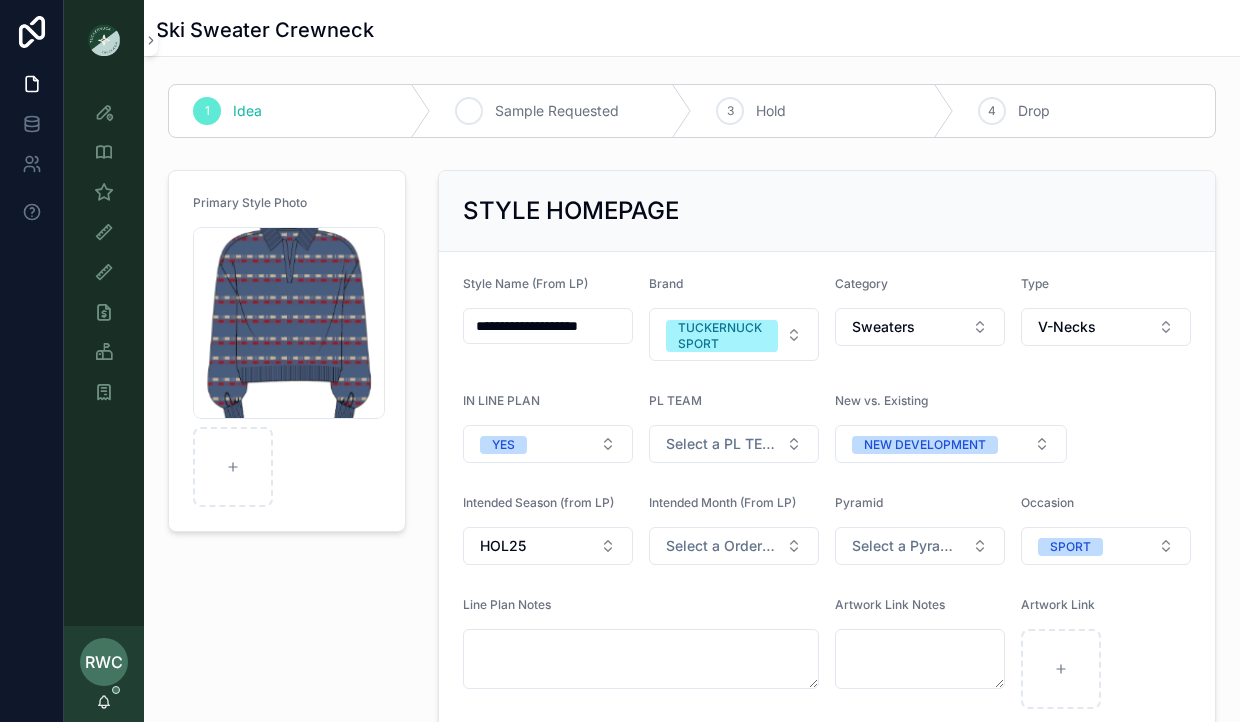 click on "Sample Requested" at bounding box center (557, 111) 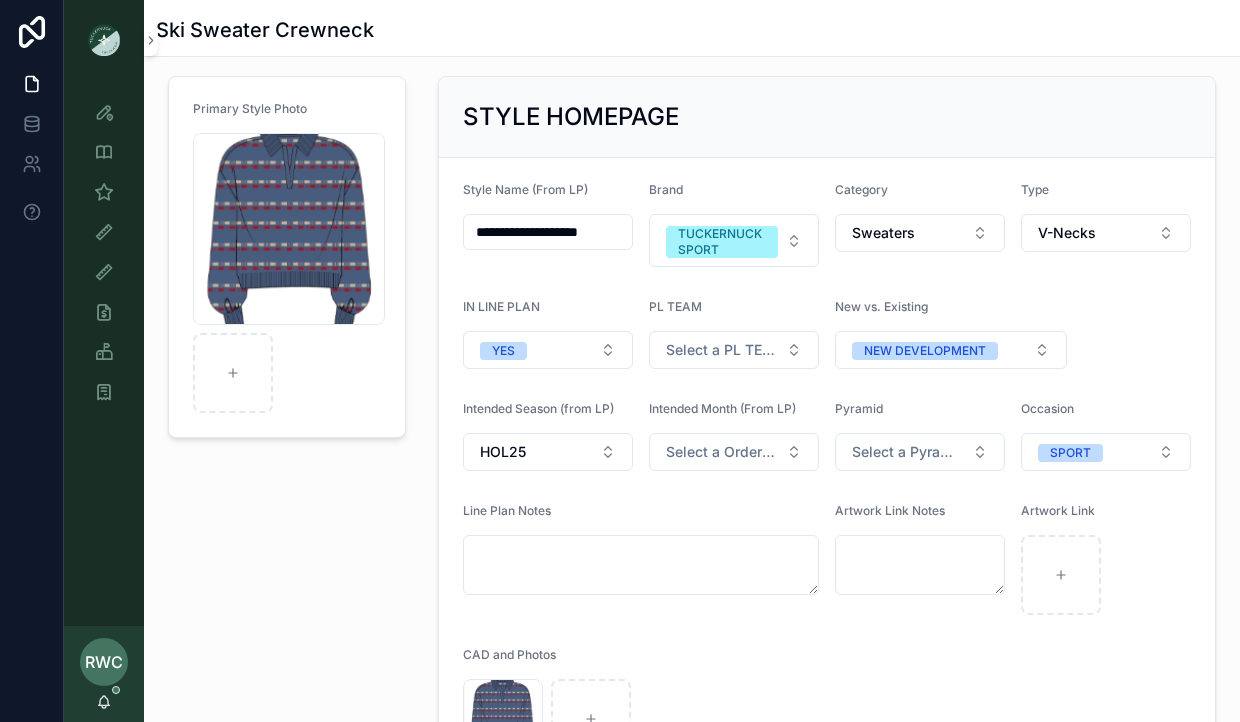 scroll, scrollTop: 105, scrollLeft: 0, axis: vertical 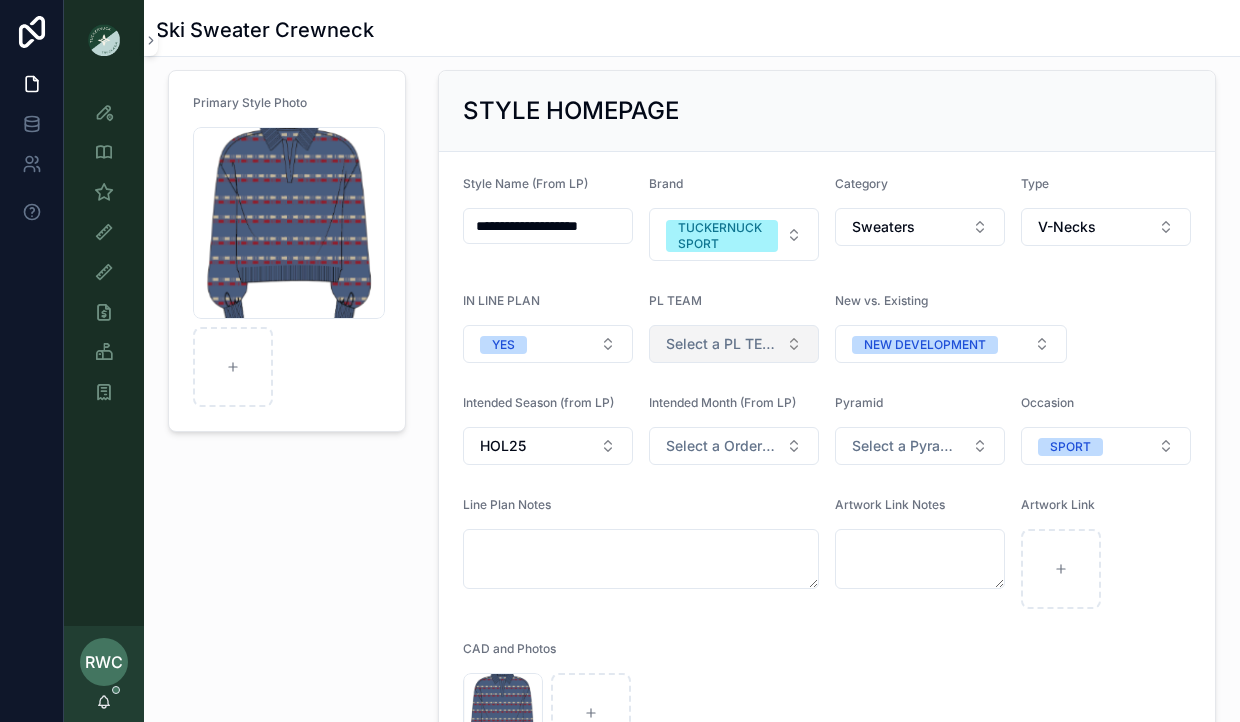 click on "Select a PL TEAM" at bounding box center (722, 344) 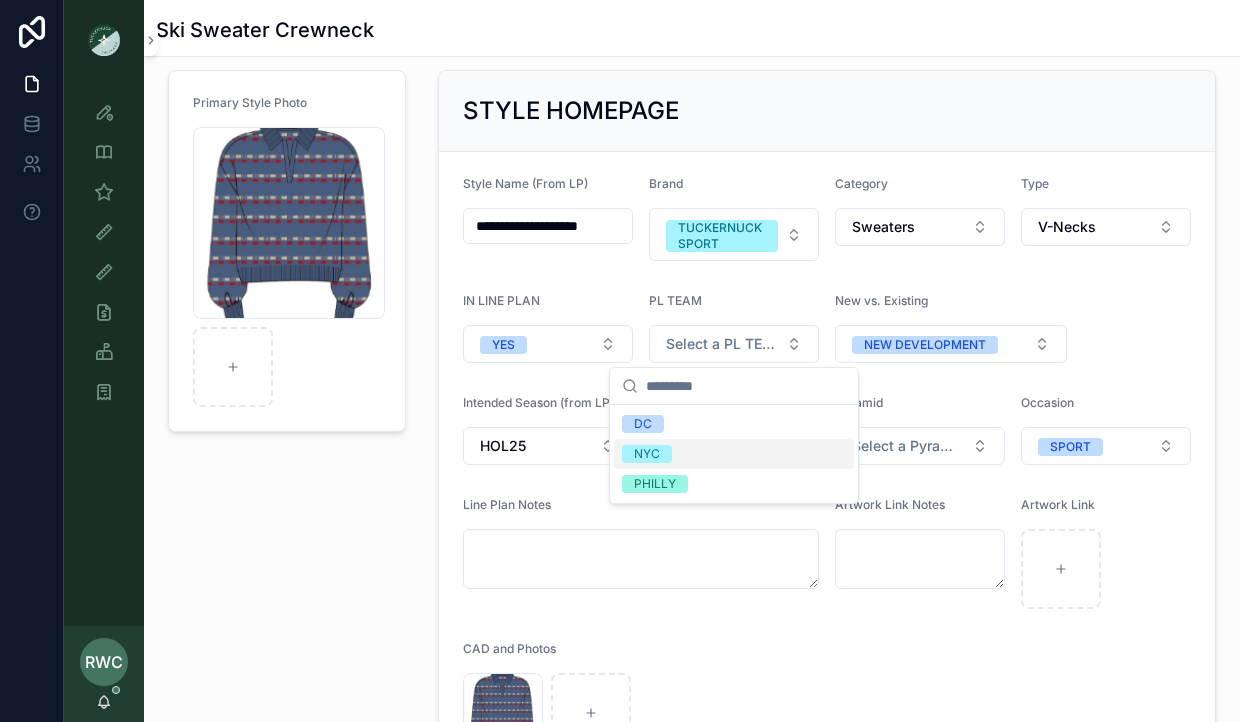 click on "NYC" at bounding box center [647, 454] 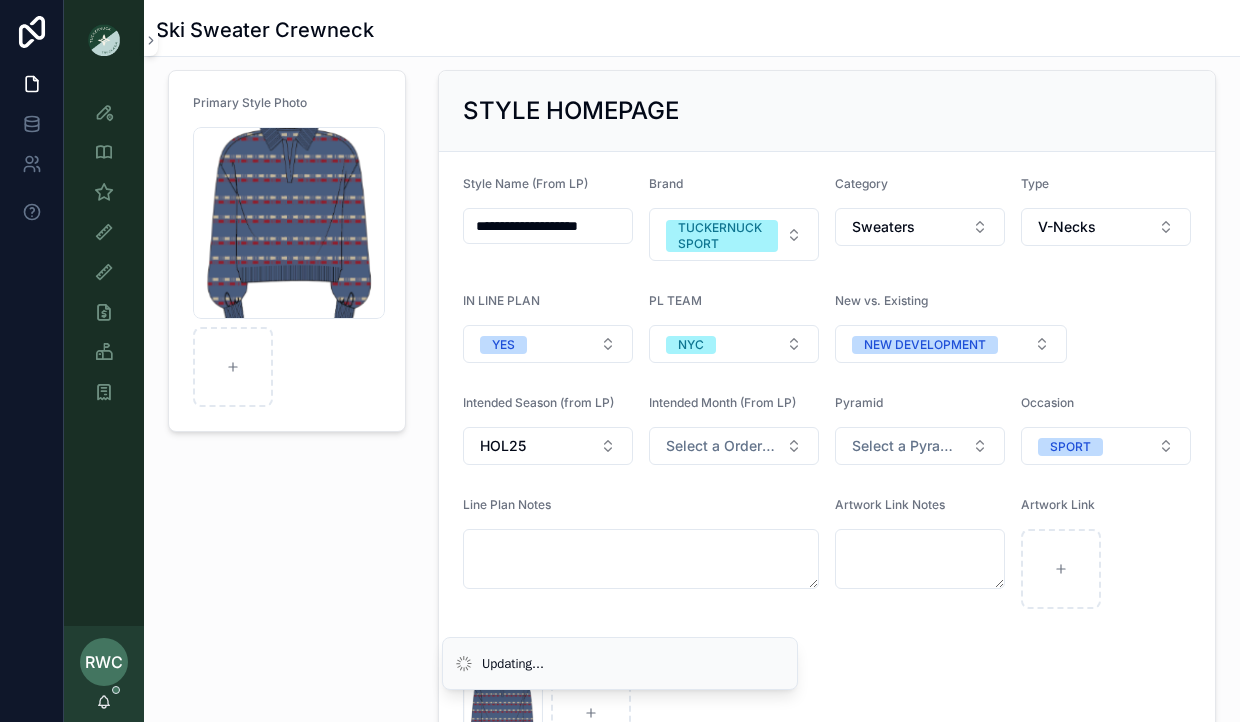 click on "Primary Style Photo Screenshot-2025-08-05-at-11.30.52-AM .png" at bounding box center (287, 424) 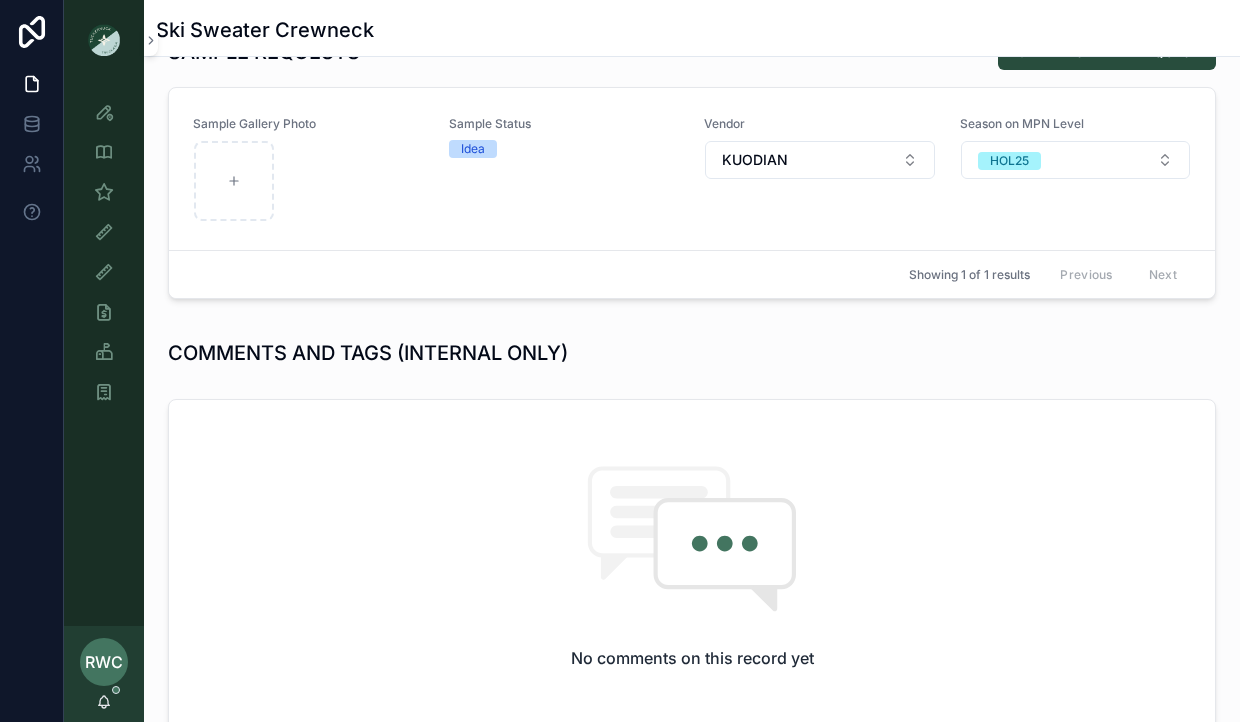 scroll, scrollTop: 884, scrollLeft: 0, axis: vertical 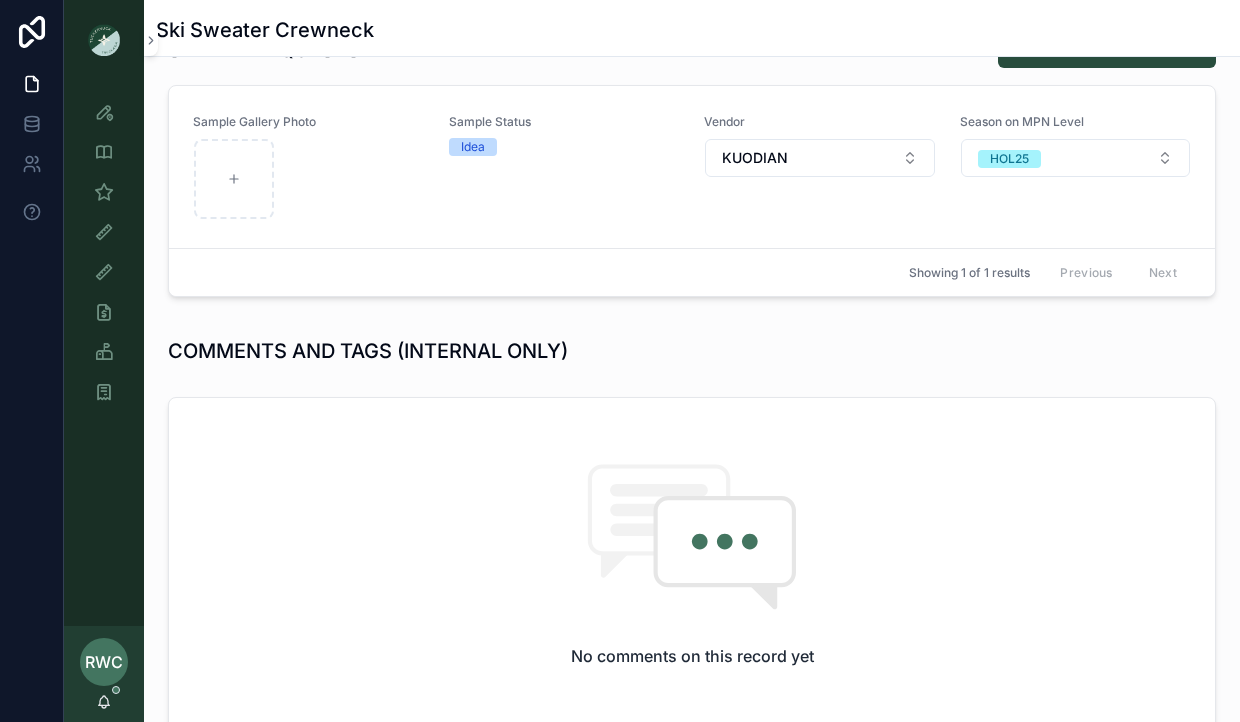 click on "Previous Next" at bounding box center [1118, 272] 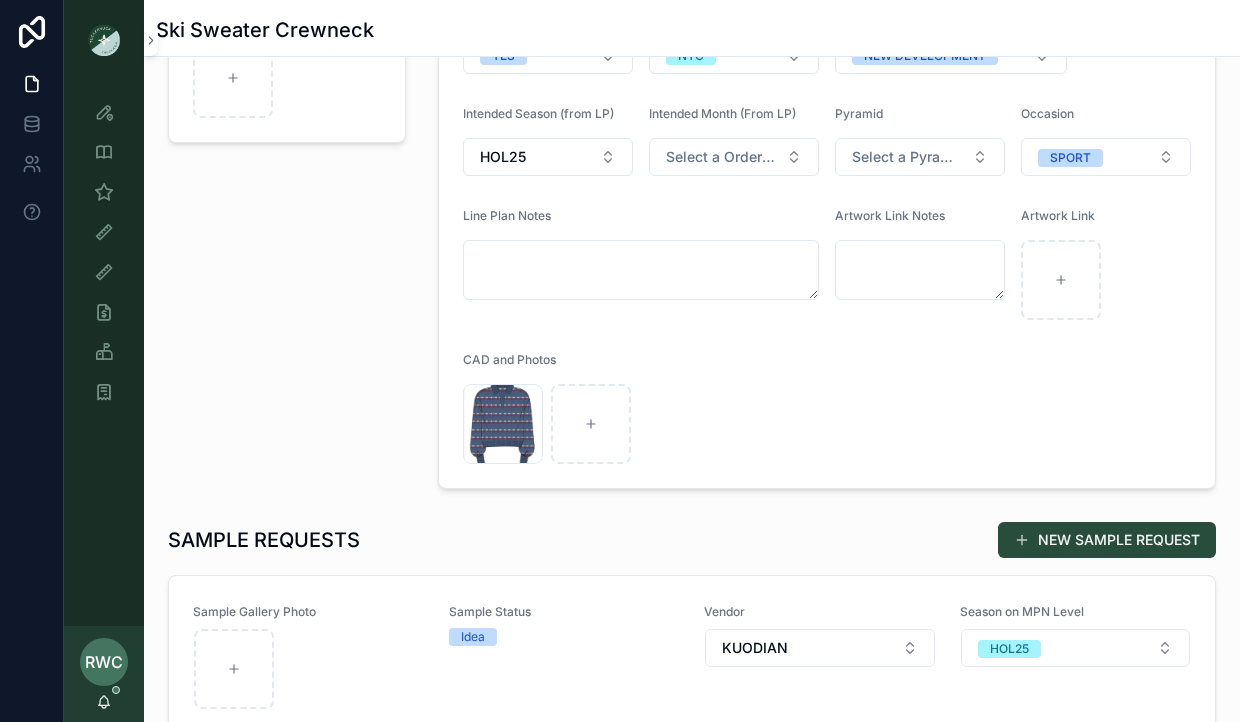 scroll, scrollTop: 730, scrollLeft: 0, axis: vertical 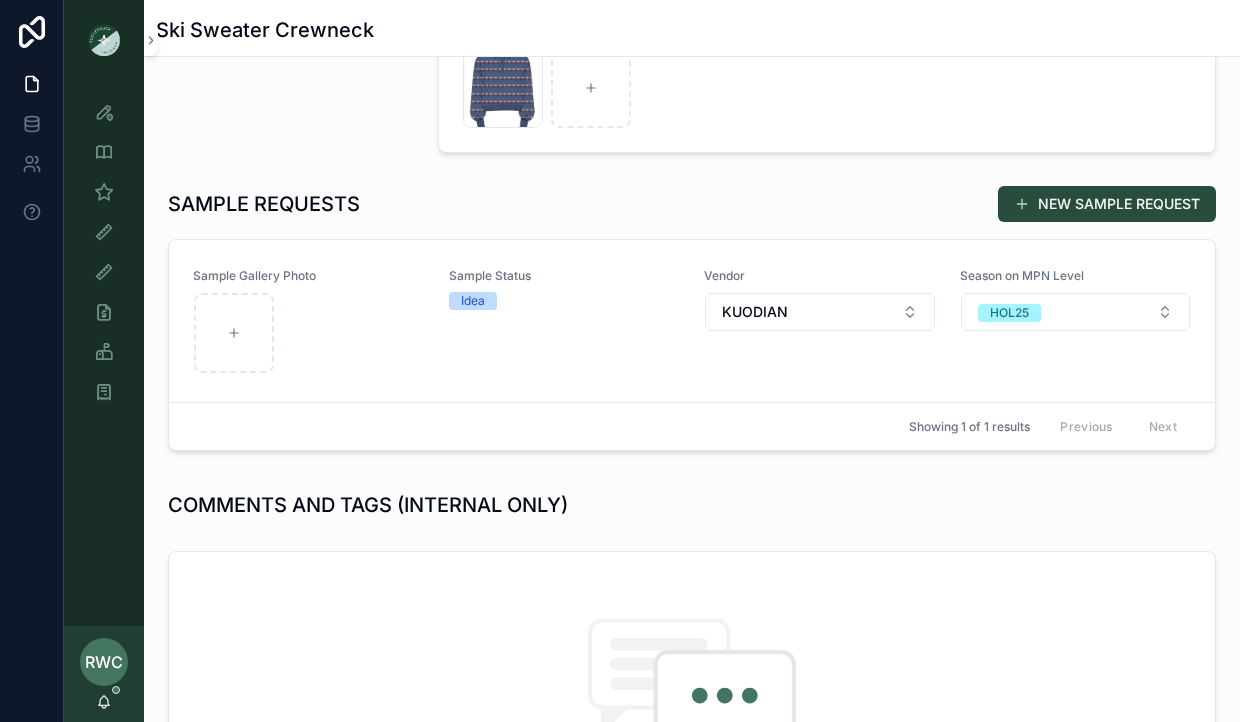 click on "Previous Next" at bounding box center [1118, 426] 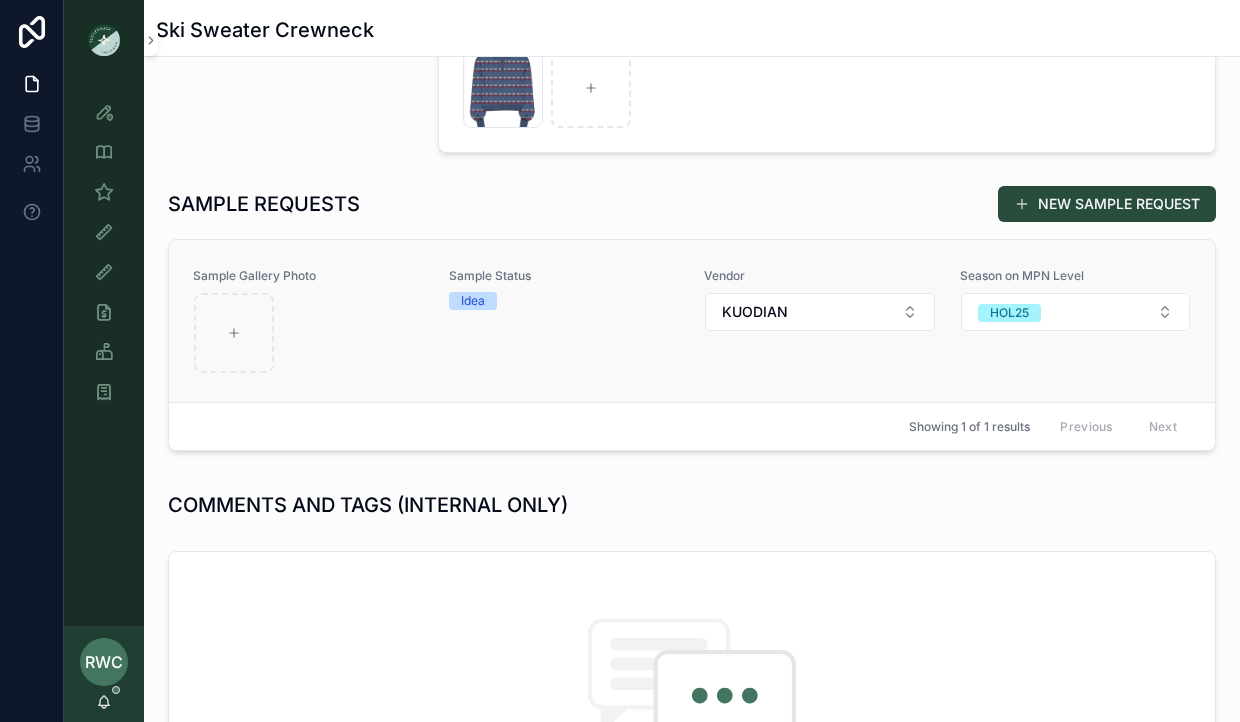 click on "Idea" at bounding box center [473, 301] 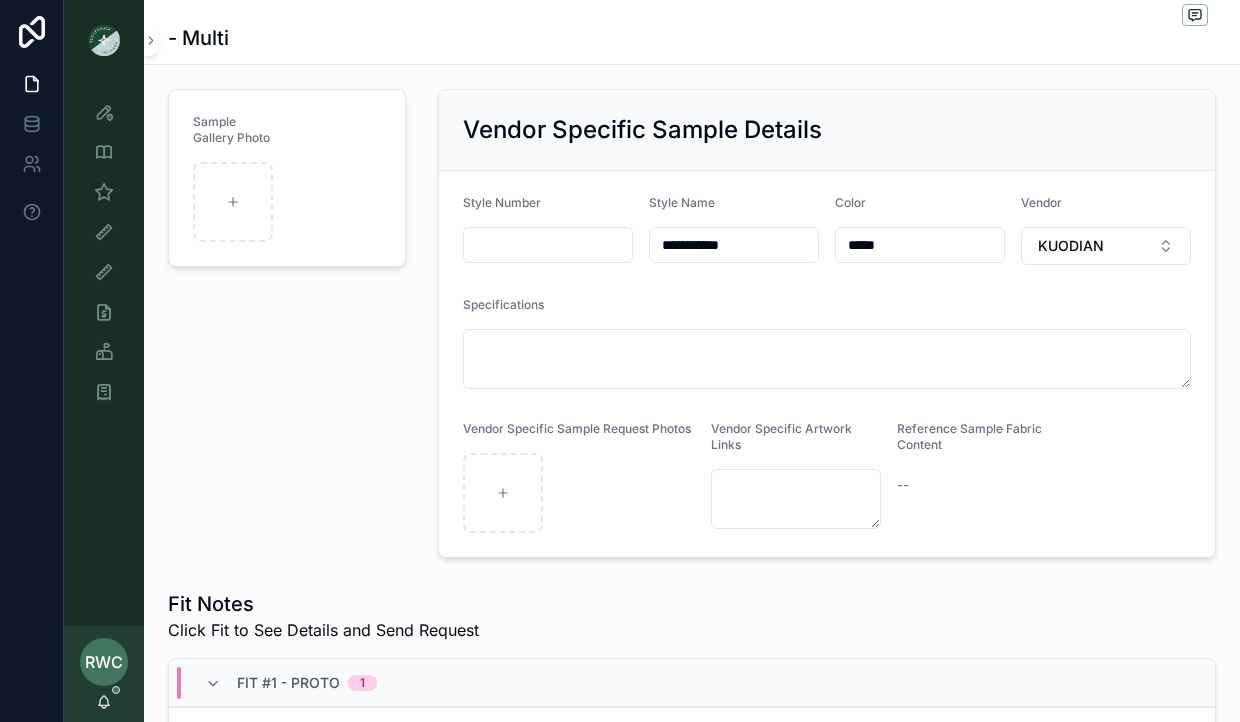 scroll, scrollTop: 52, scrollLeft: 0, axis: vertical 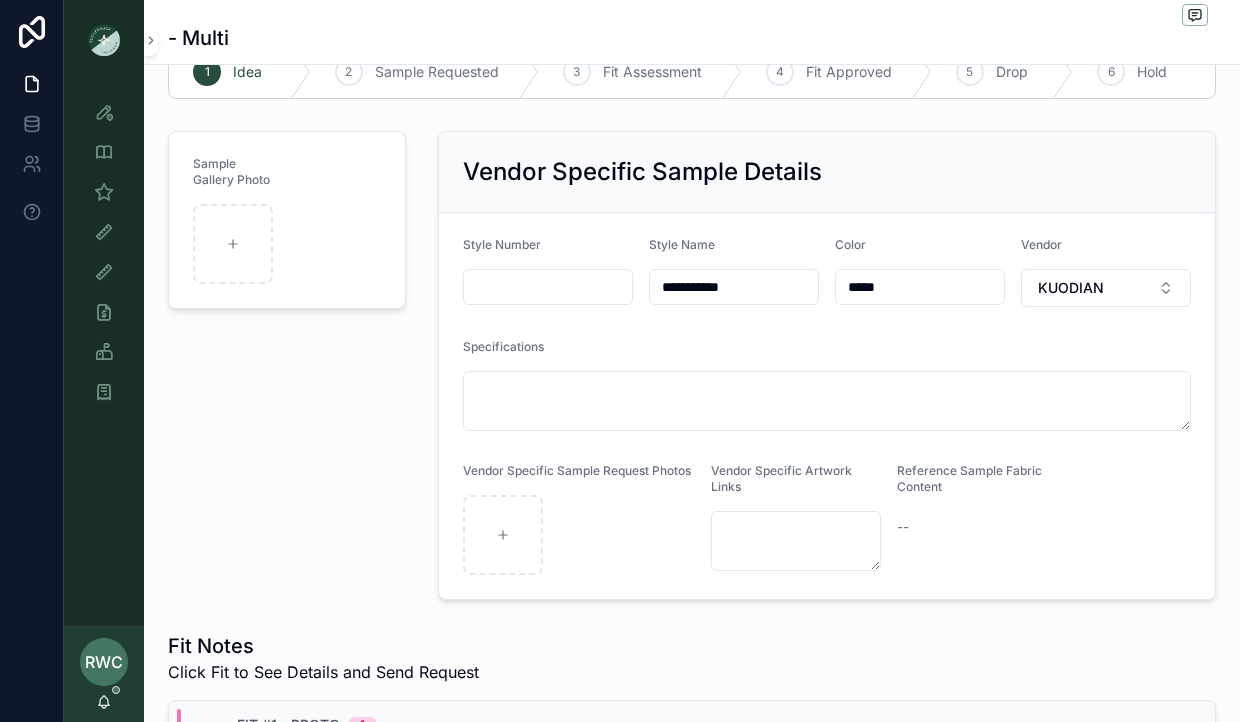 click at bounding box center (548, 287) 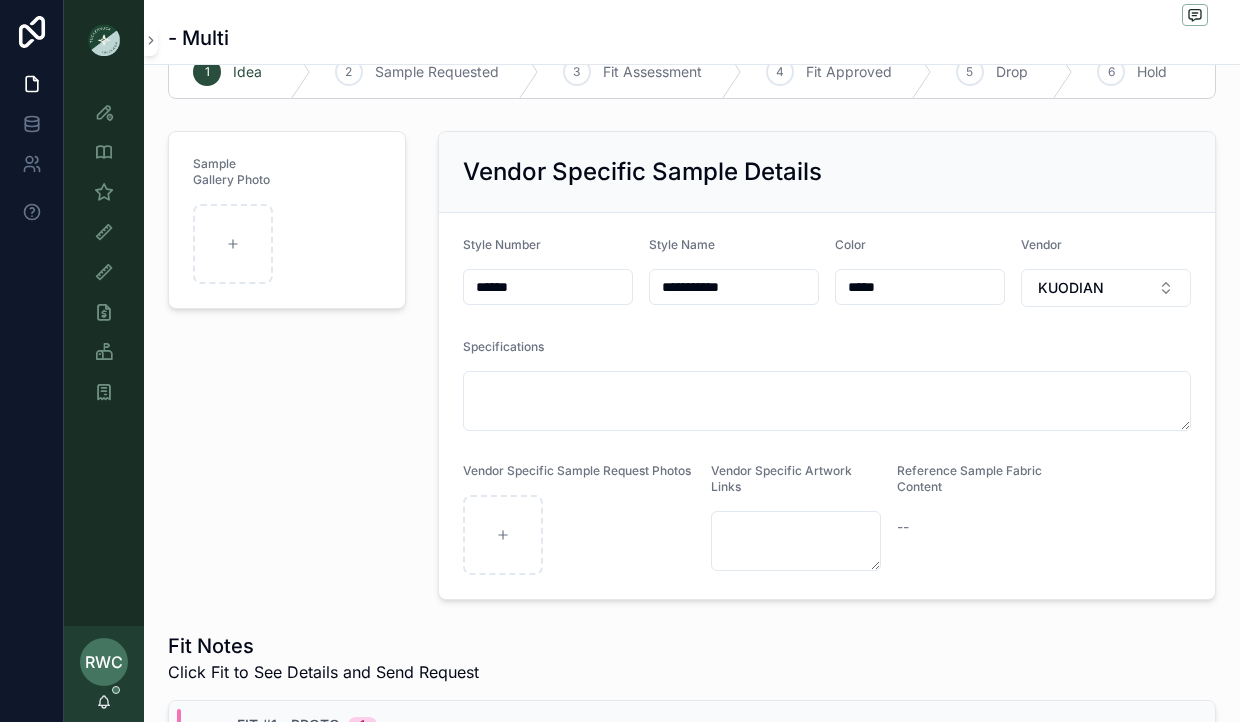 type on "******" 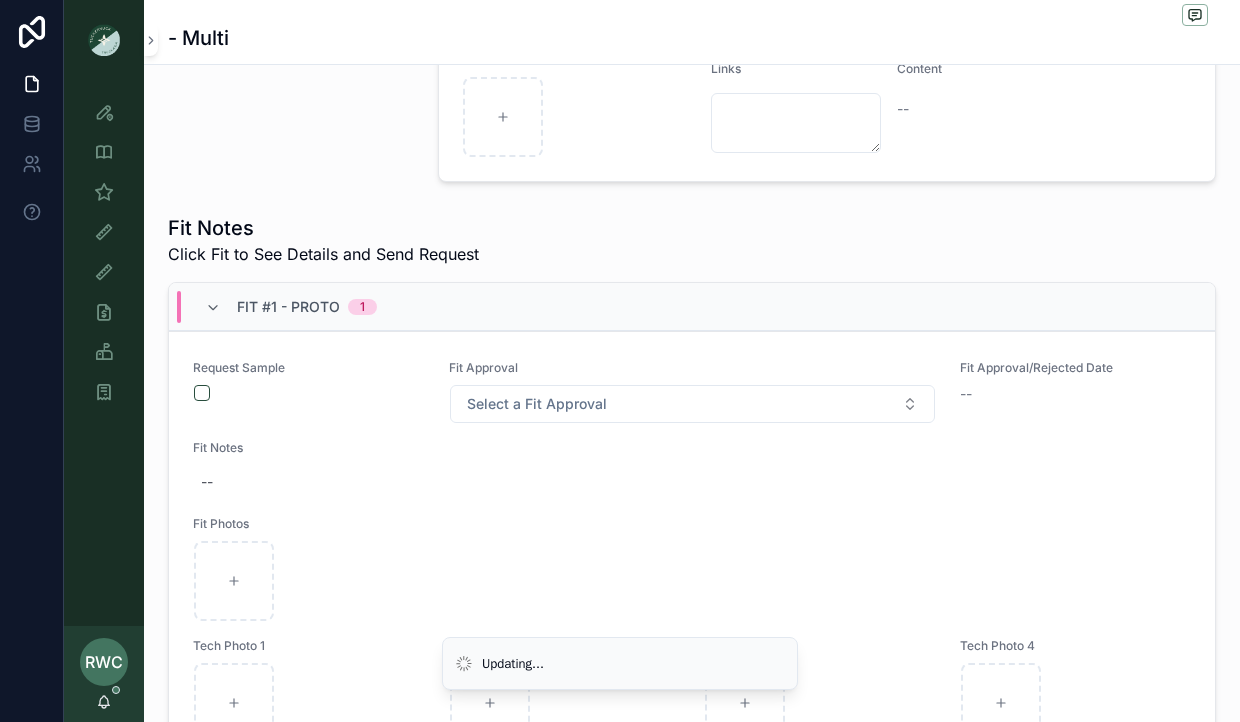 scroll, scrollTop: 488, scrollLeft: 0, axis: vertical 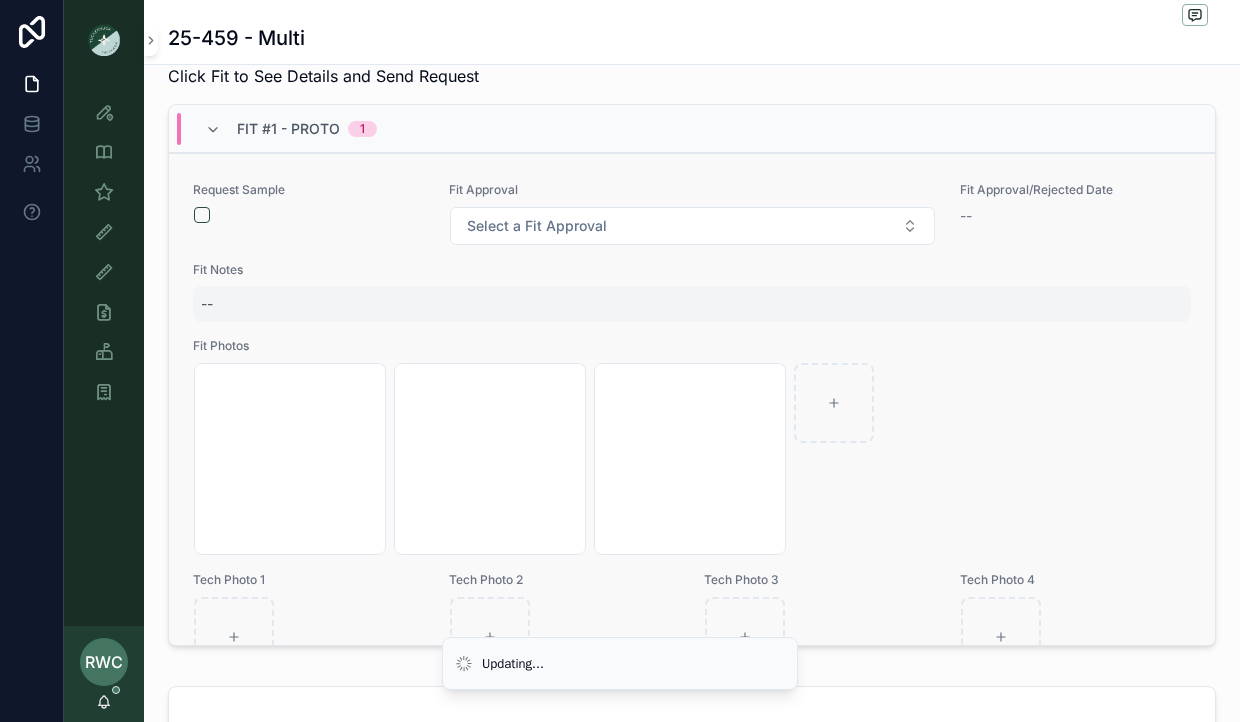 click on "--" at bounding box center (207, 304) 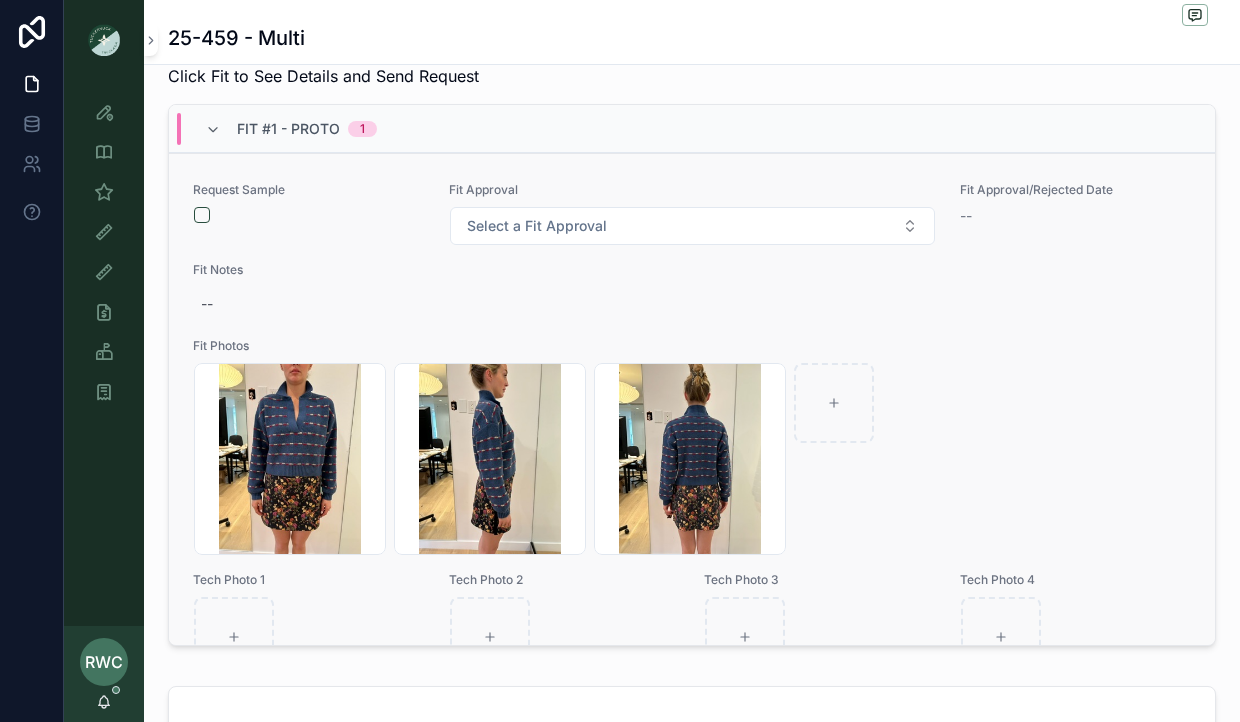 click on "Fit Notes" at bounding box center [692, 270] 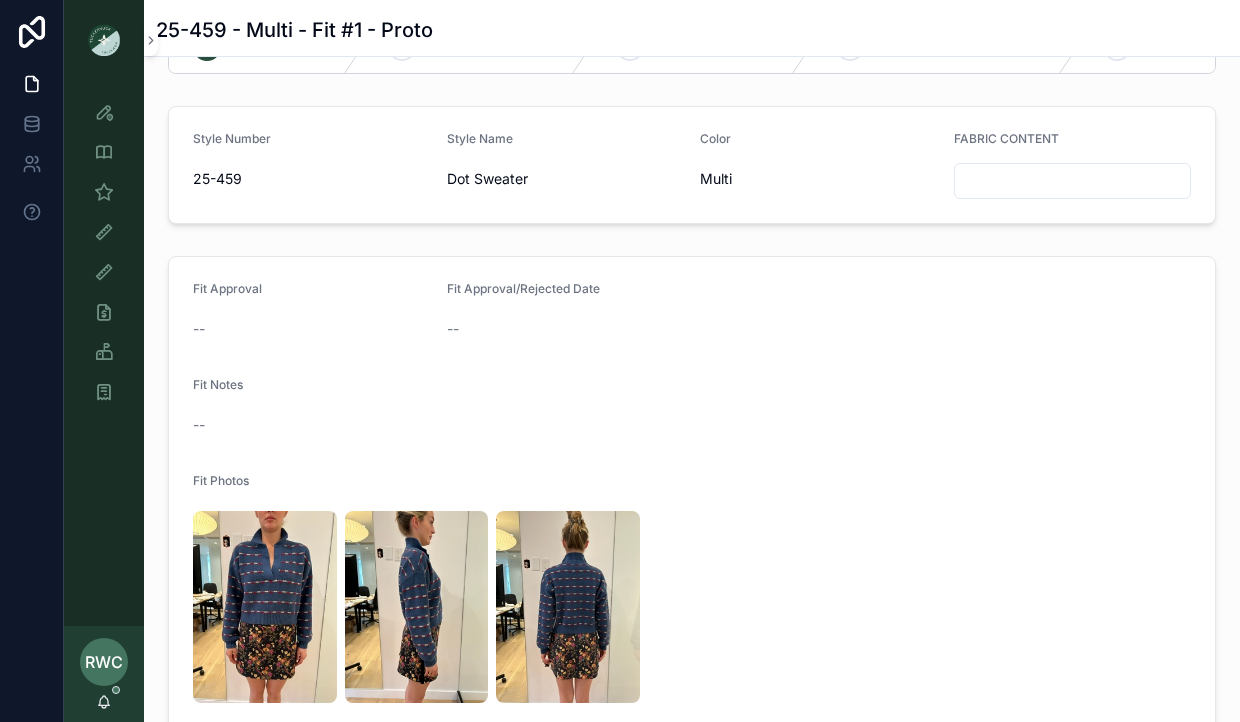 scroll, scrollTop: 91, scrollLeft: 0, axis: vertical 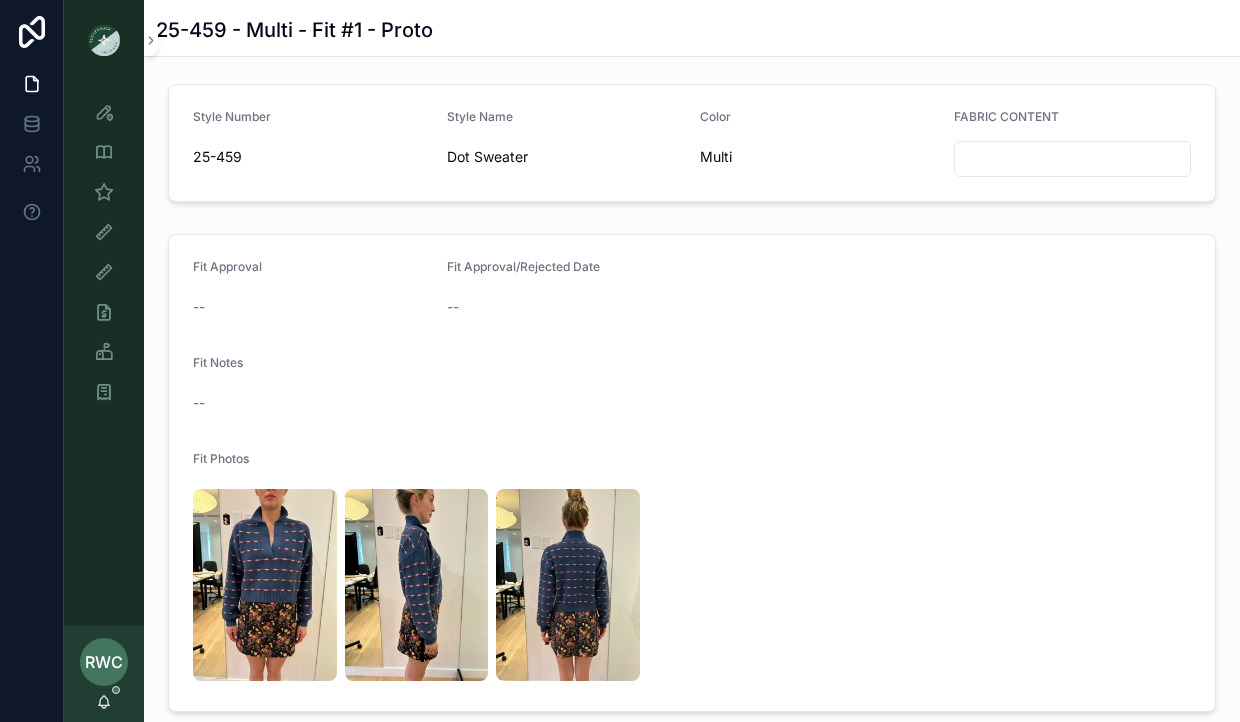 click on "--" at bounding box center [199, 403] 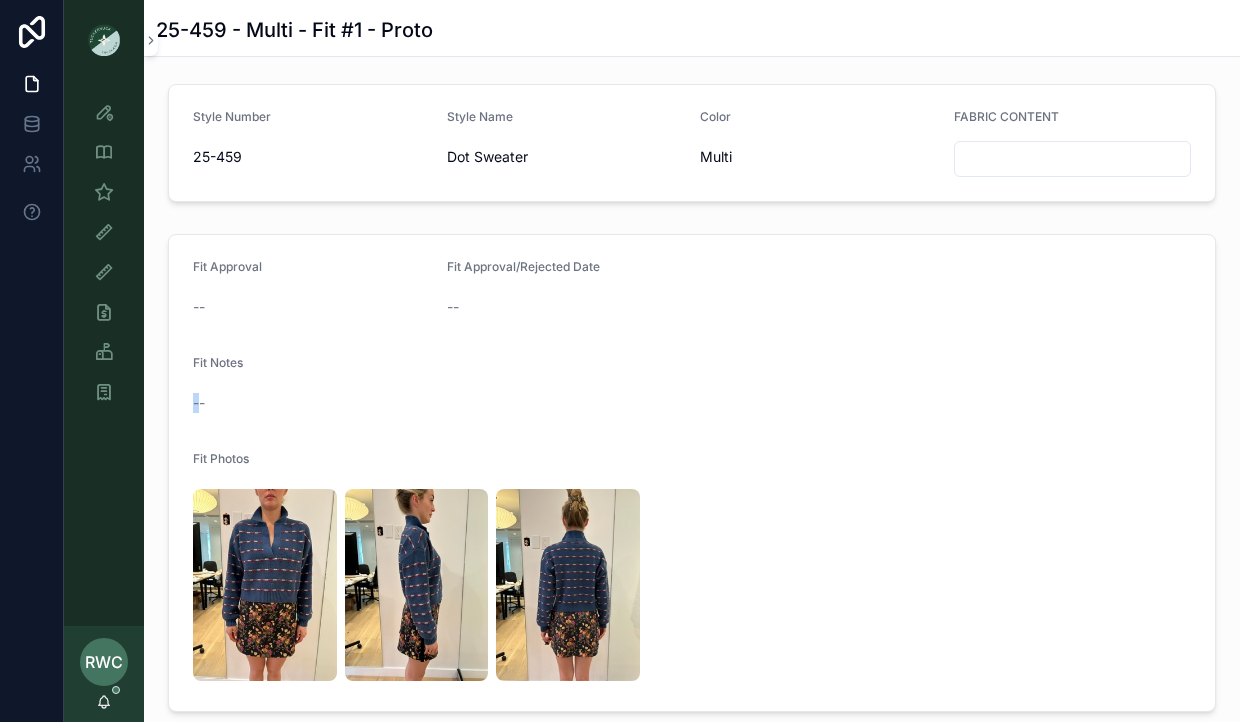 click on "--" at bounding box center [199, 403] 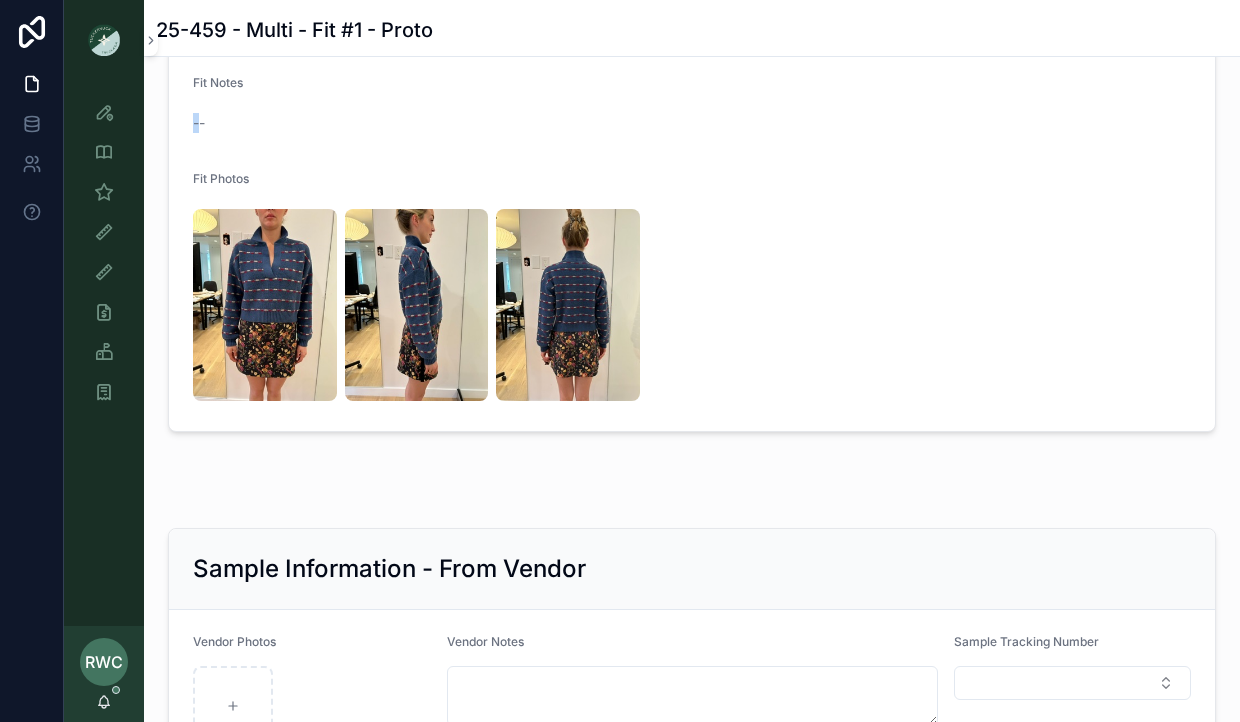 scroll, scrollTop: 167, scrollLeft: 0, axis: vertical 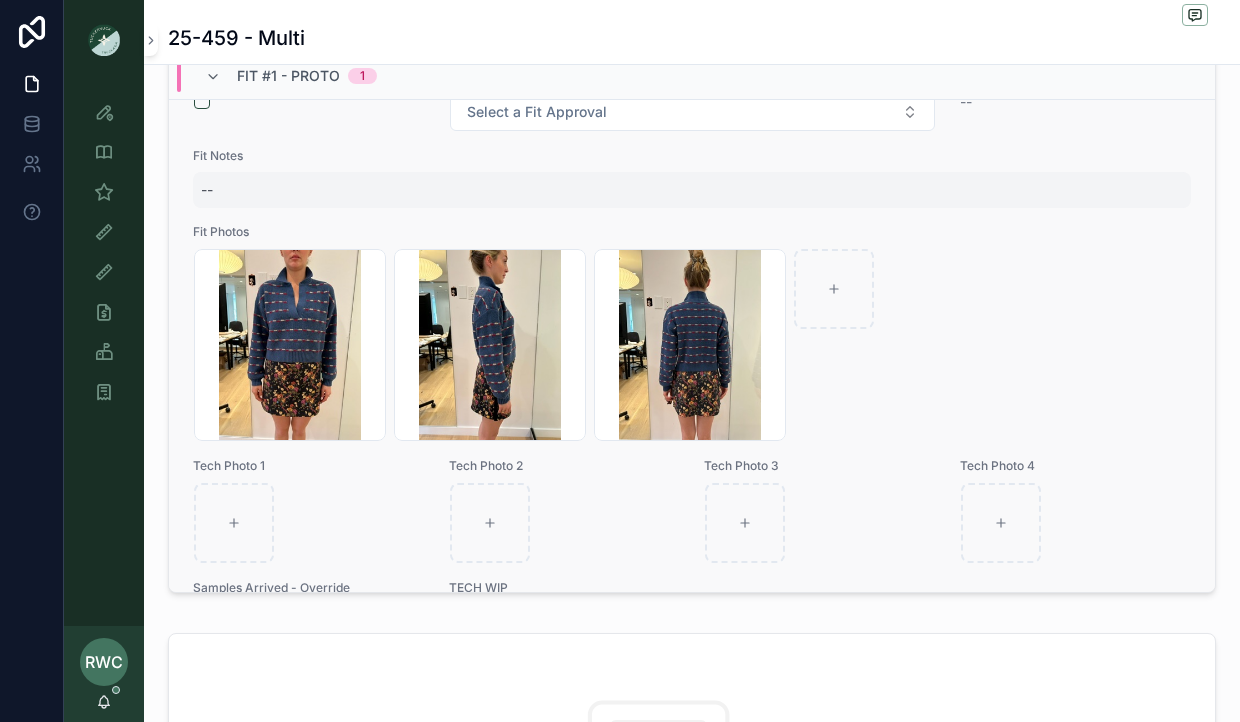 click on "--" at bounding box center [692, 190] 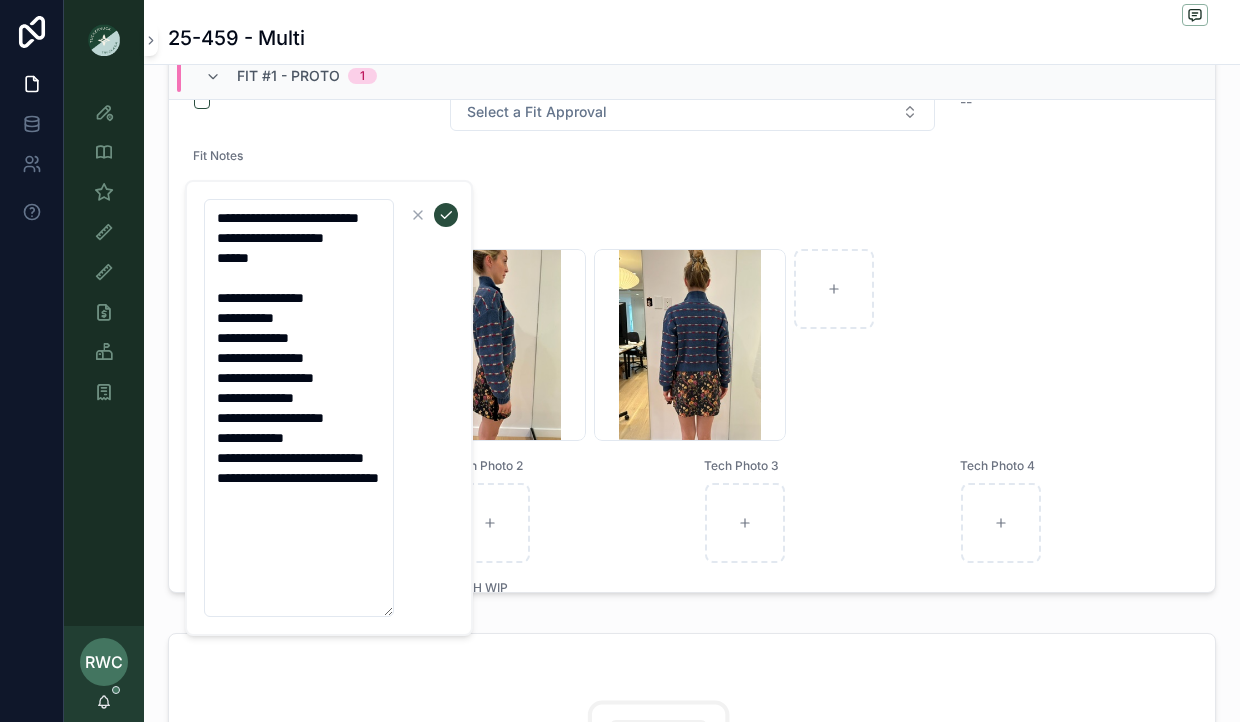 click on "**********" at bounding box center [299, 408] 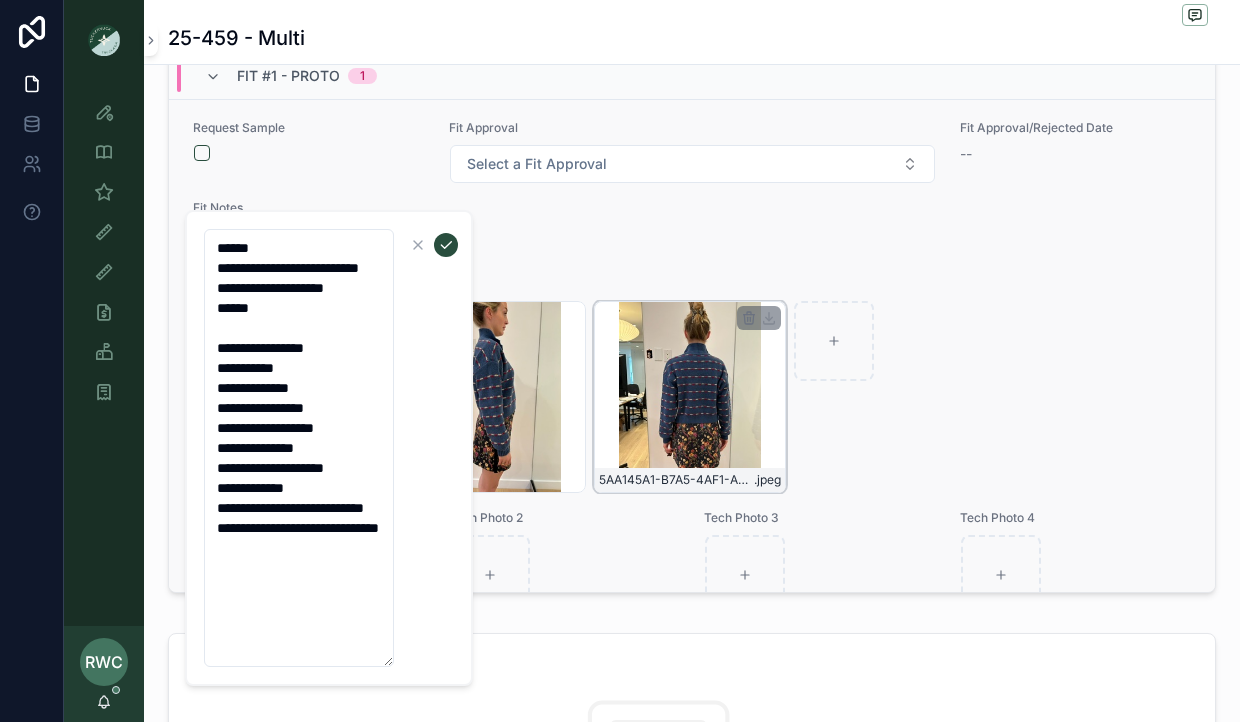 scroll, scrollTop: 119, scrollLeft: 0, axis: vertical 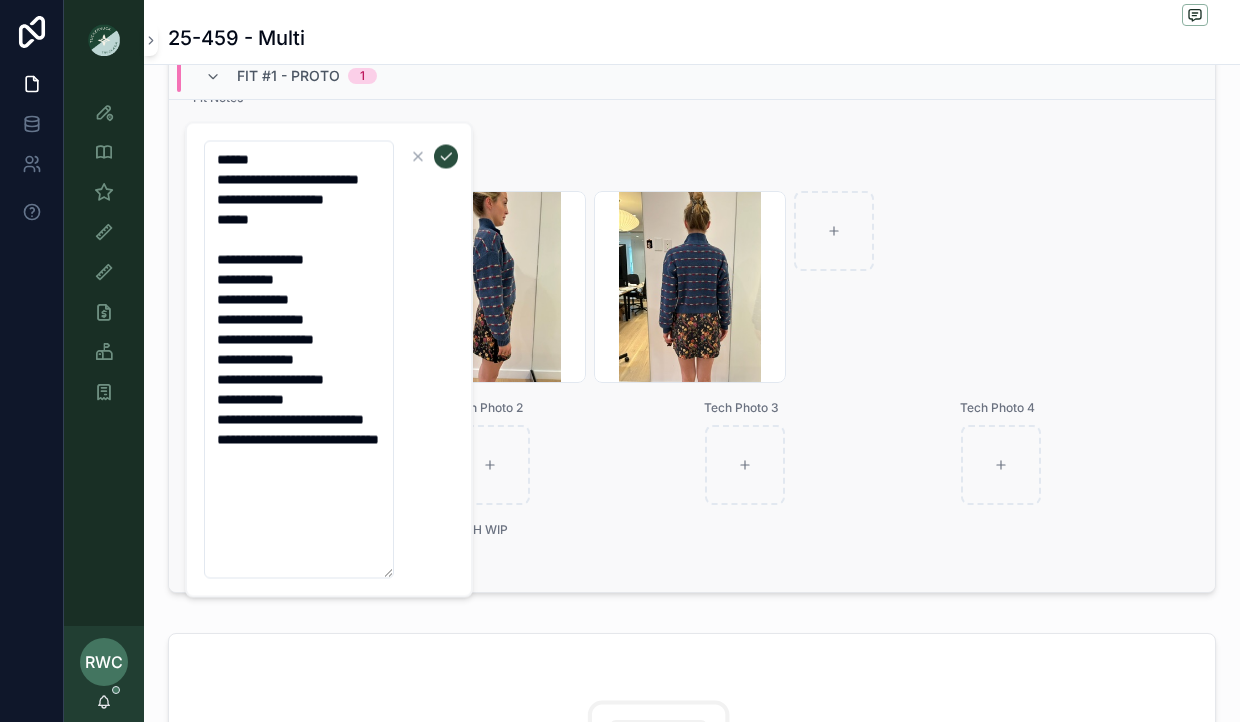 type on "**********" 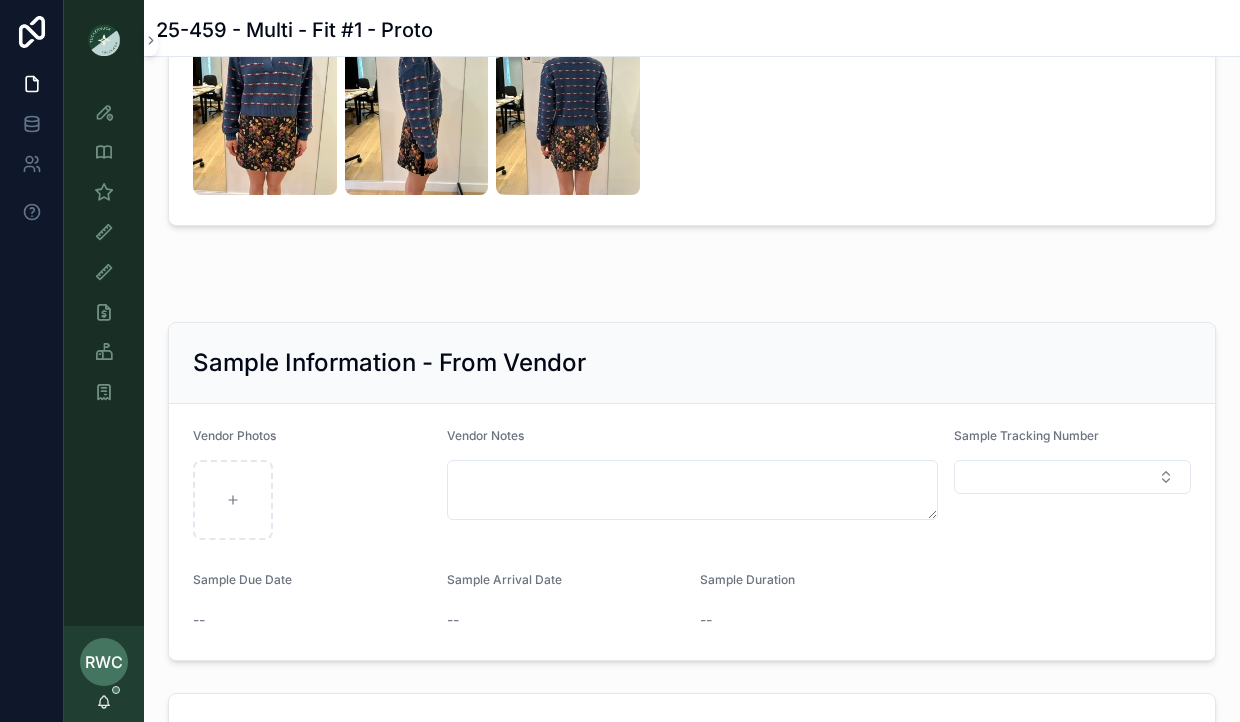 scroll, scrollTop: 515, scrollLeft: 0, axis: vertical 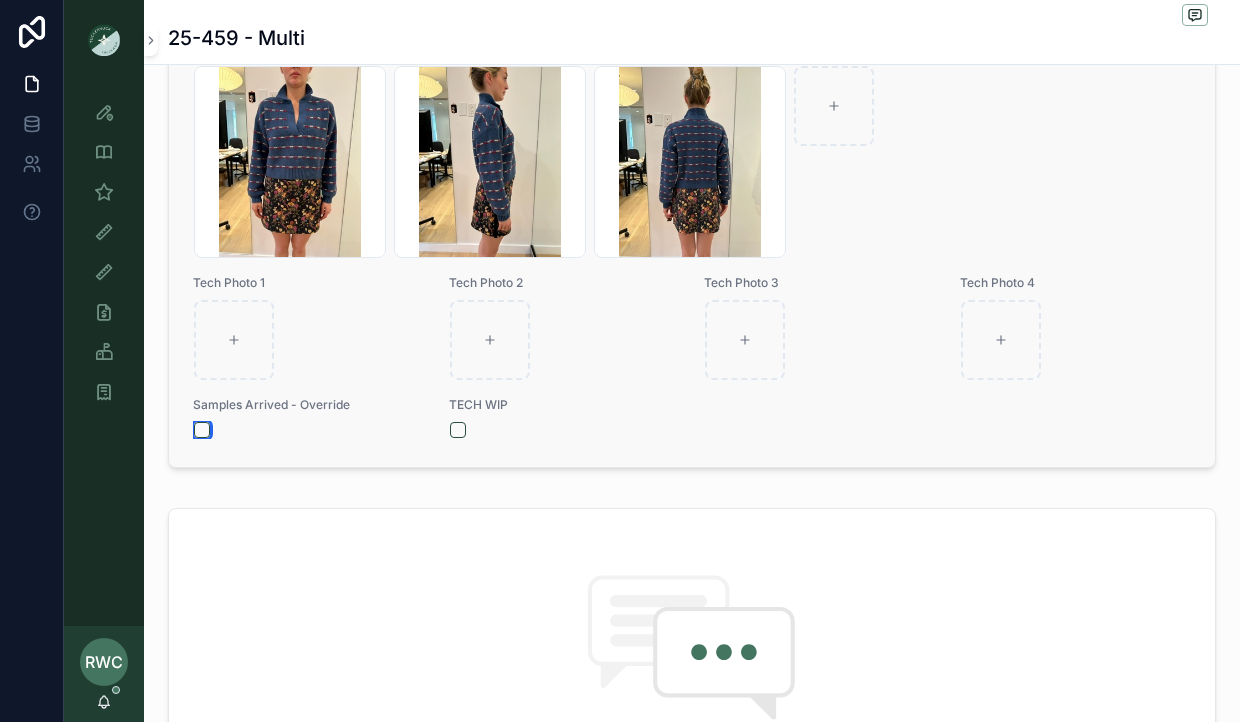 click at bounding box center [202, 430] 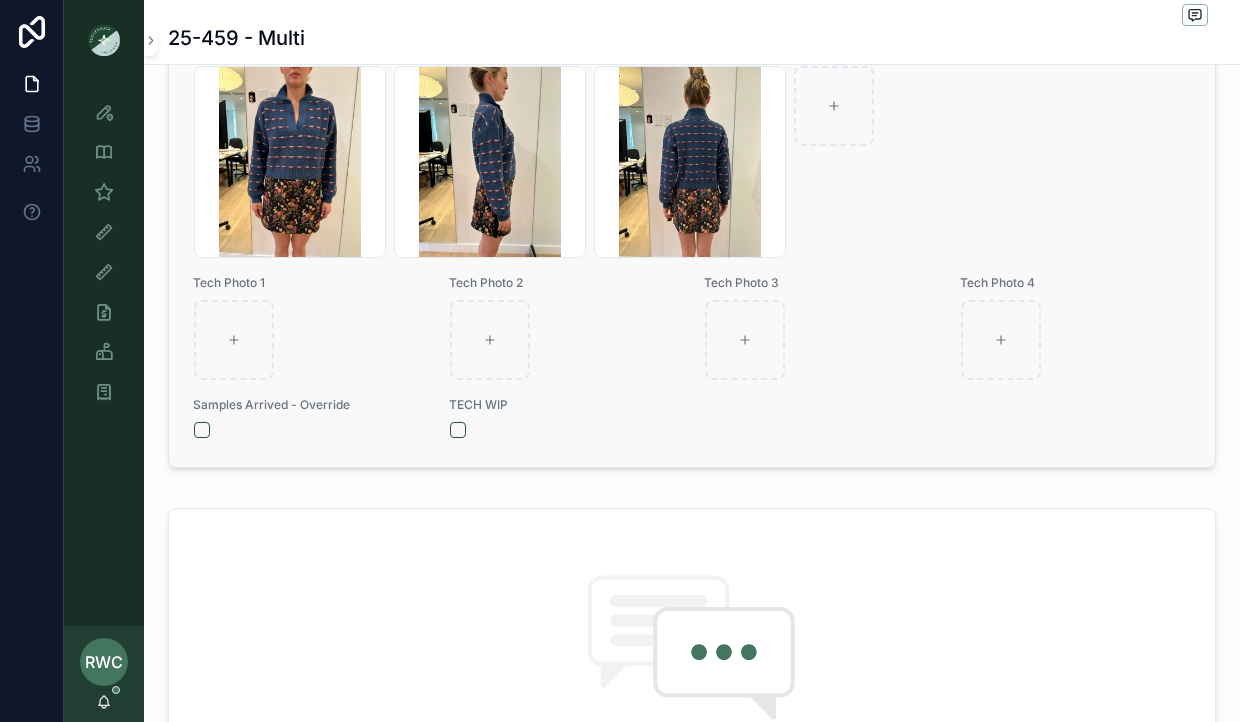 scroll, scrollTop: 399, scrollLeft: 0, axis: vertical 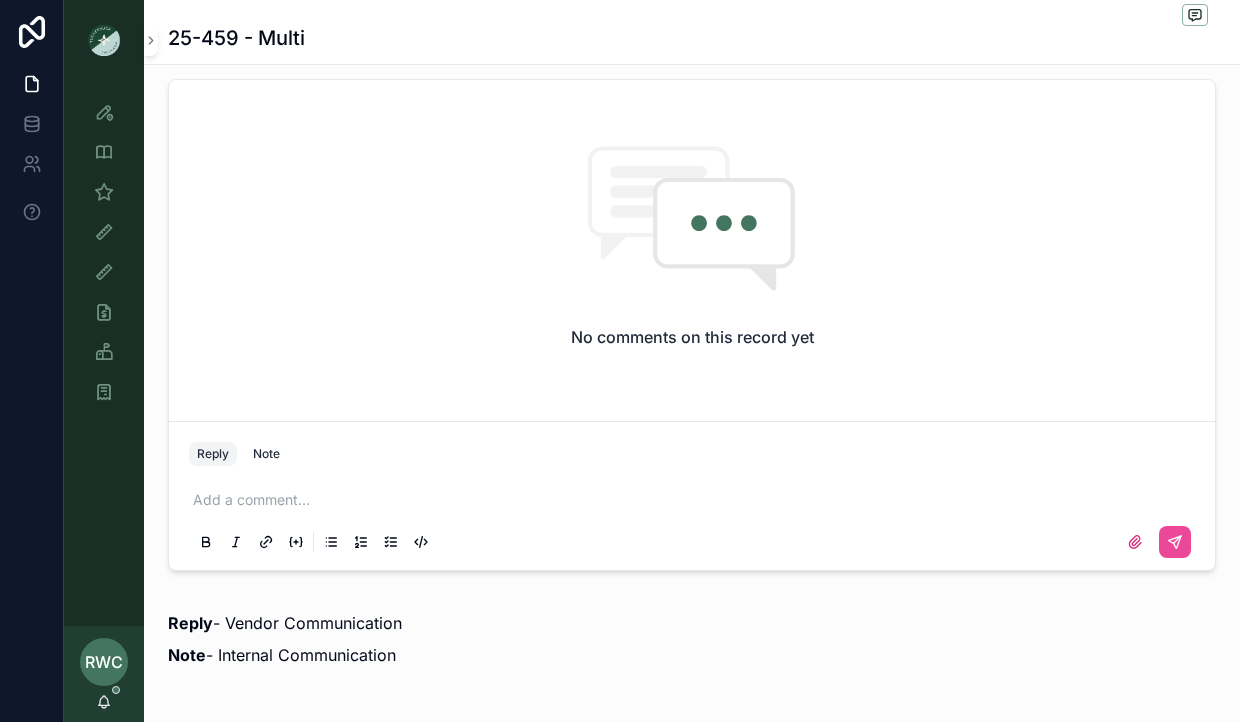 click at bounding box center [696, 500] 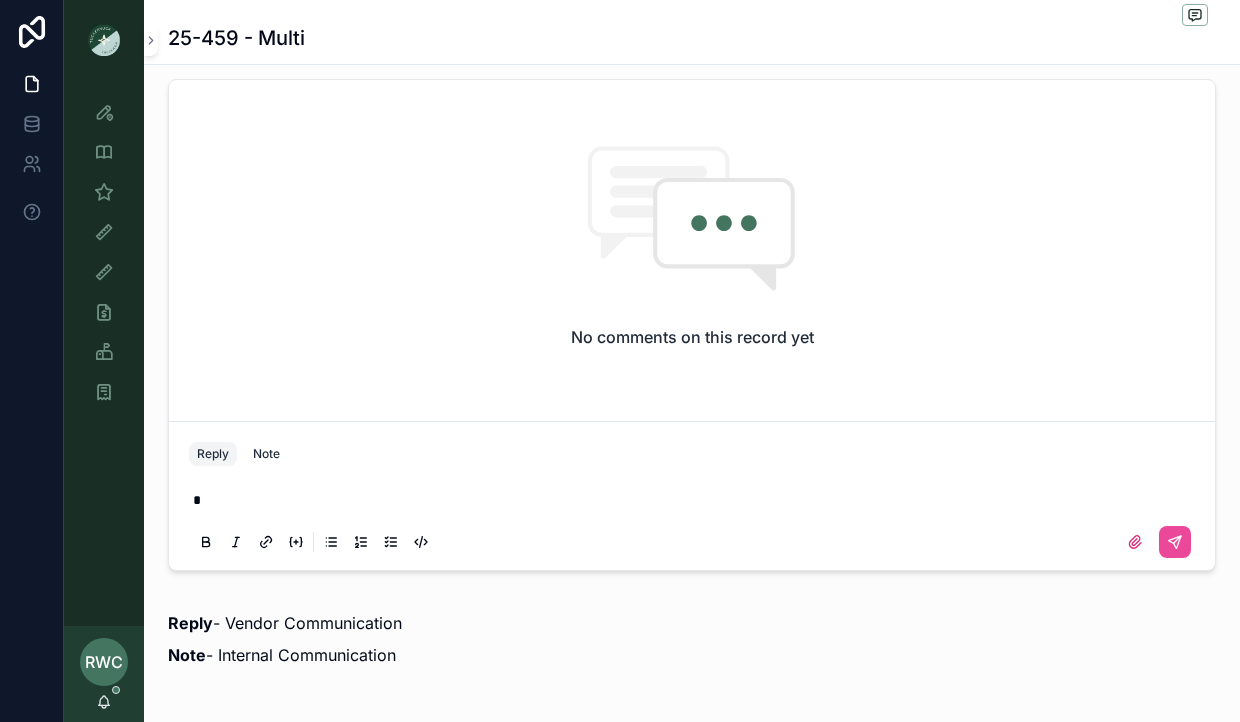 type 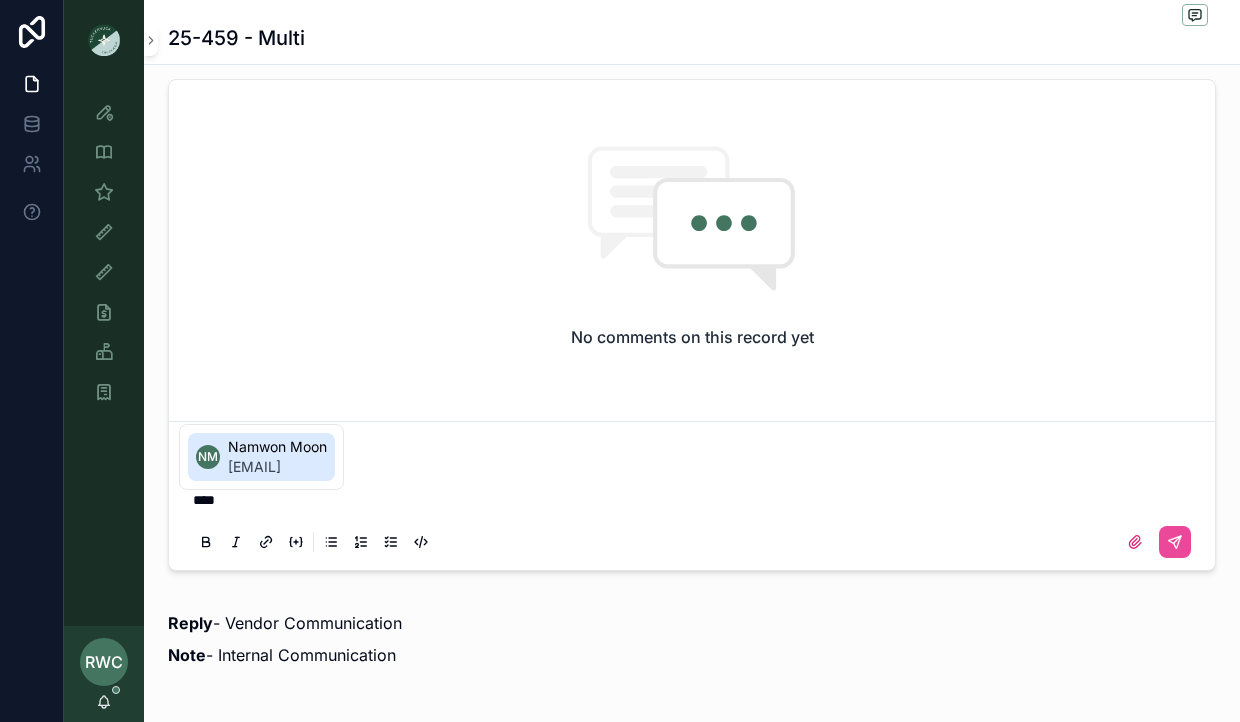 click on "namwon@tnuck.com" at bounding box center [277, 467] 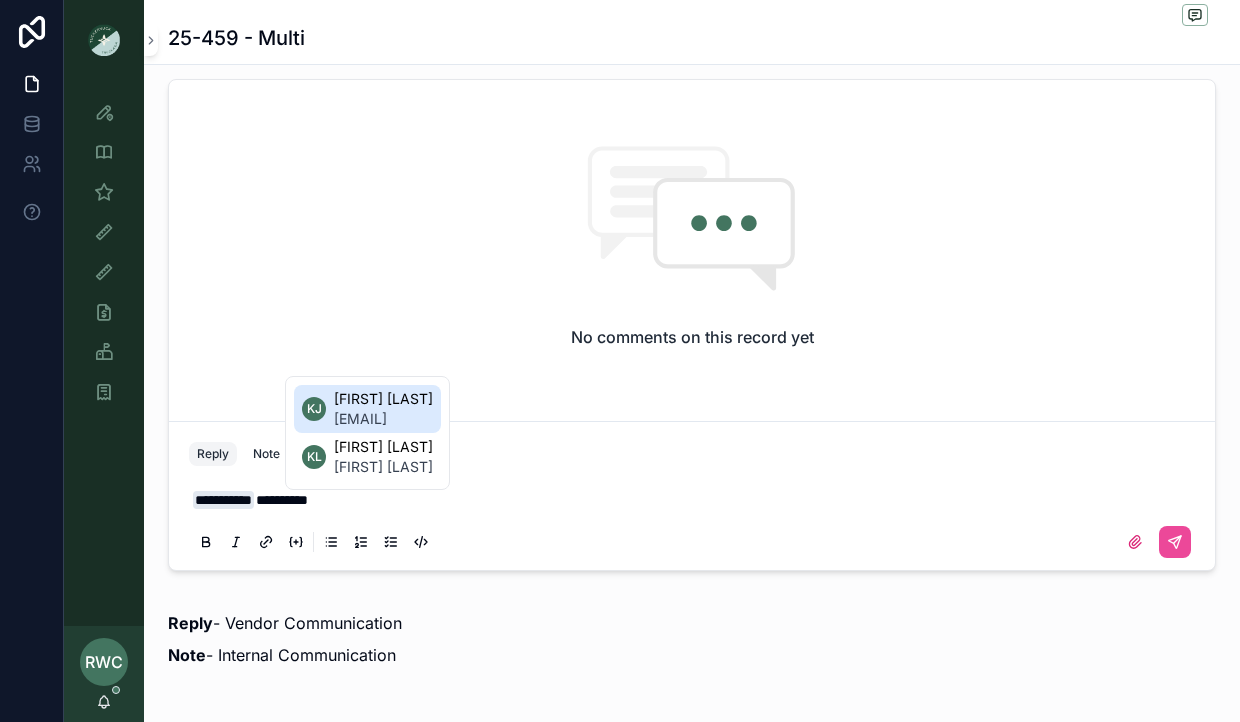 click on "kjenkins@tnuck.com" at bounding box center (383, 419) 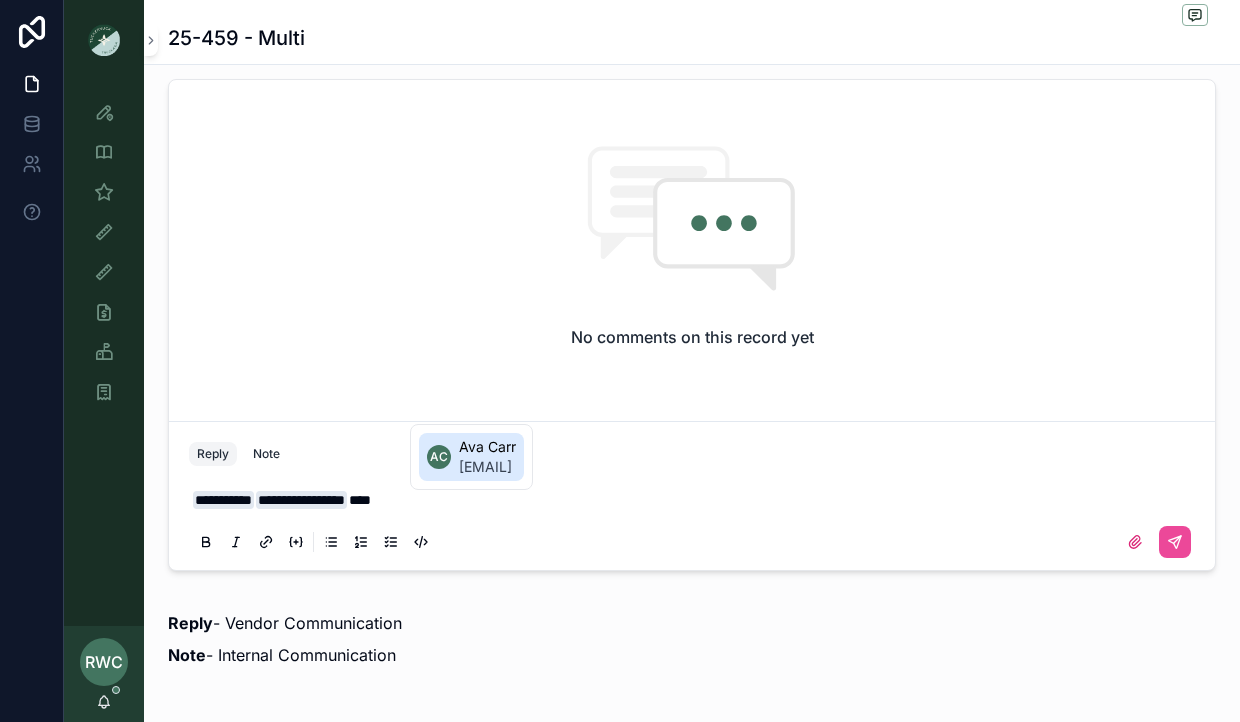 click on "acarr@tnuck.com" at bounding box center (487, 467) 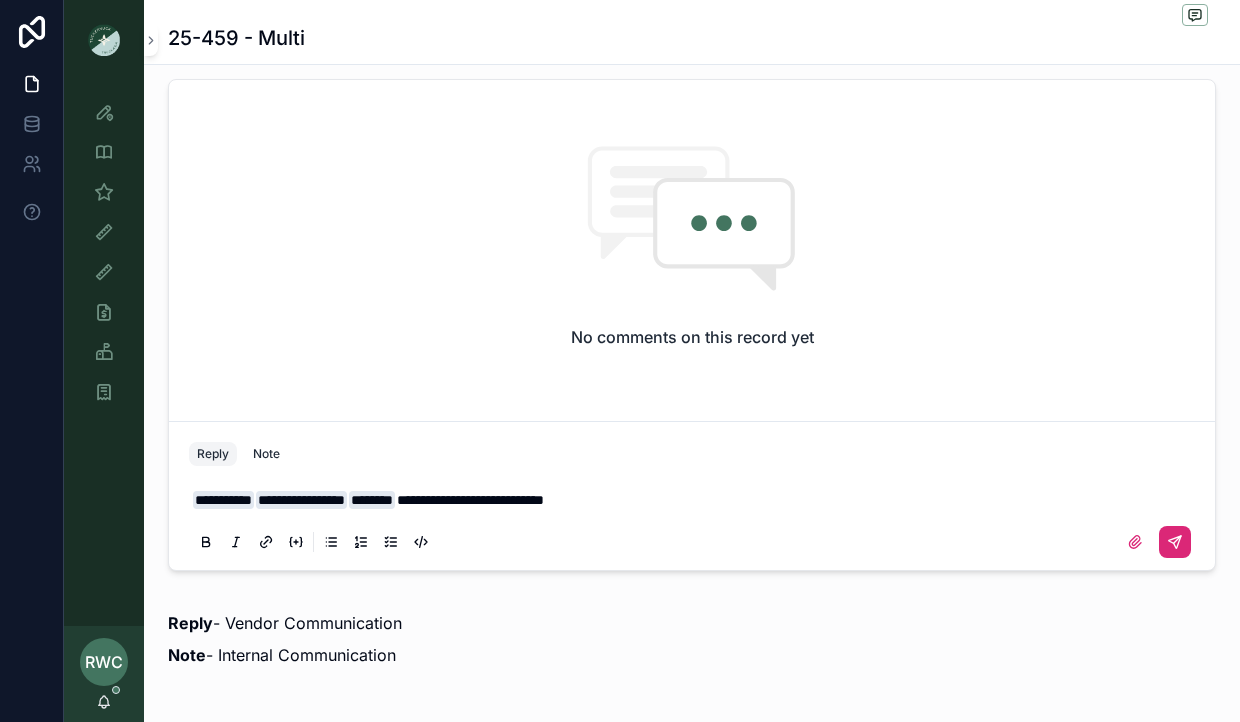 click at bounding box center [1175, 542] 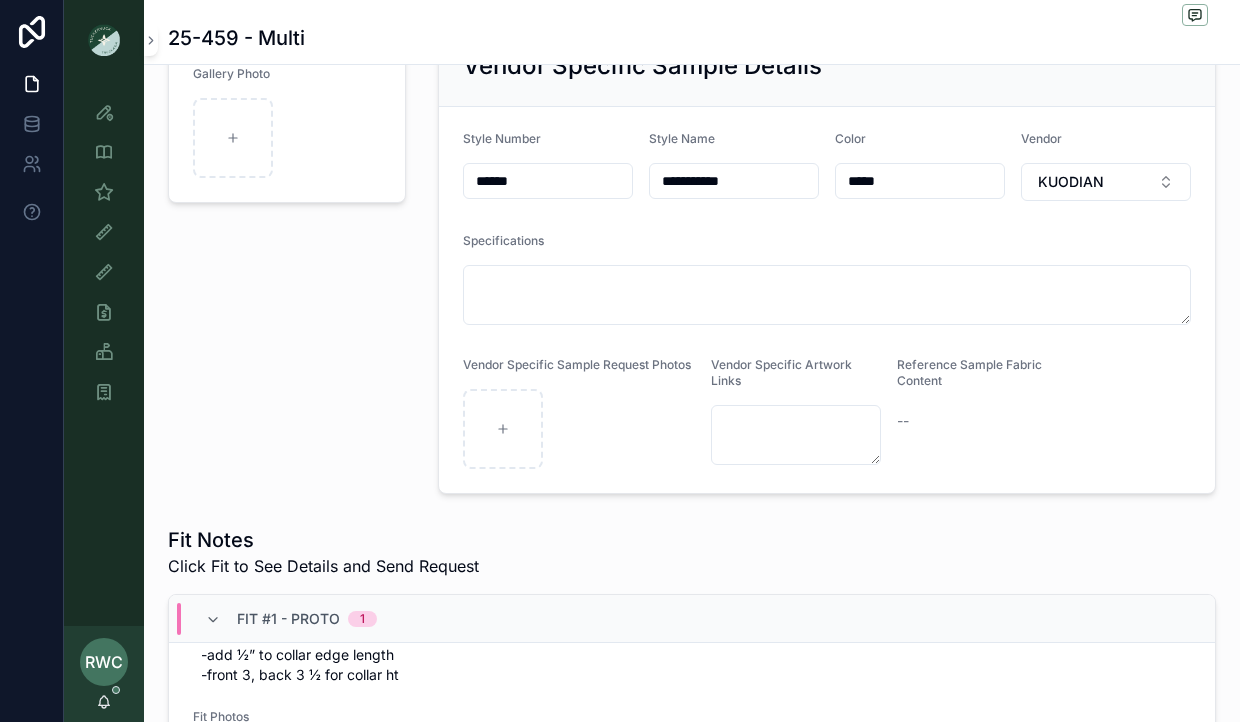scroll, scrollTop: 87, scrollLeft: 0, axis: vertical 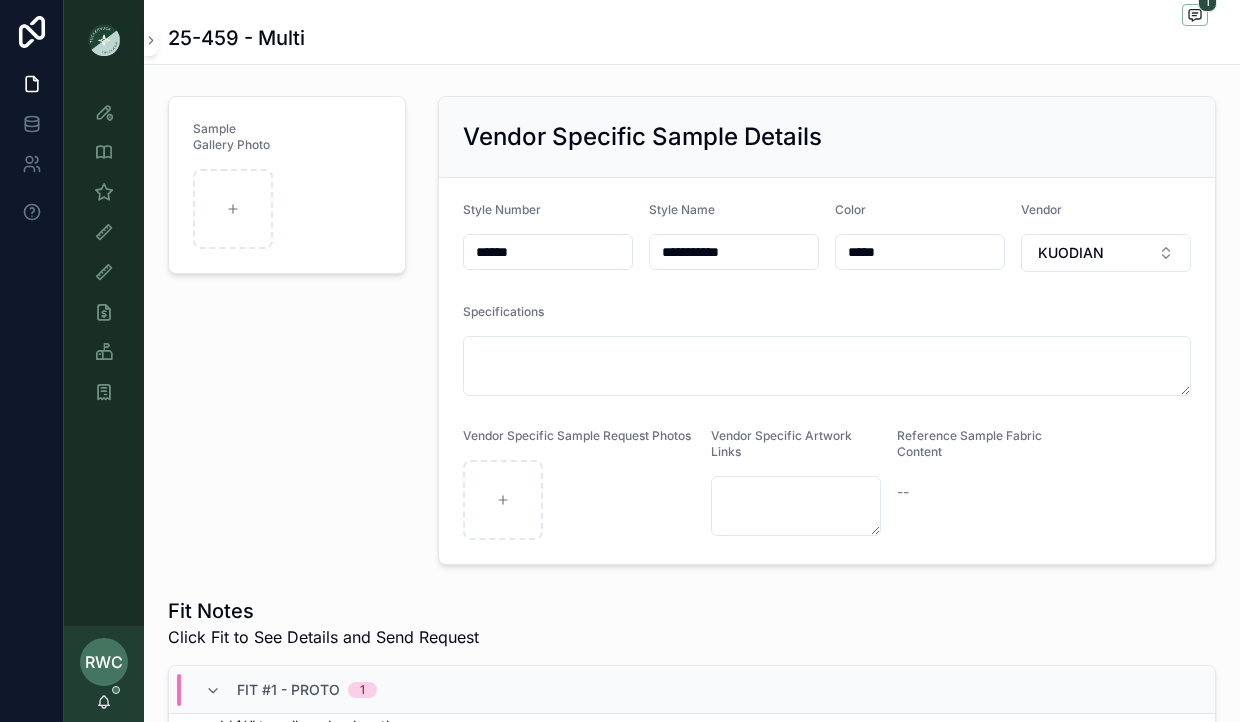click at bounding box center (104, 40) 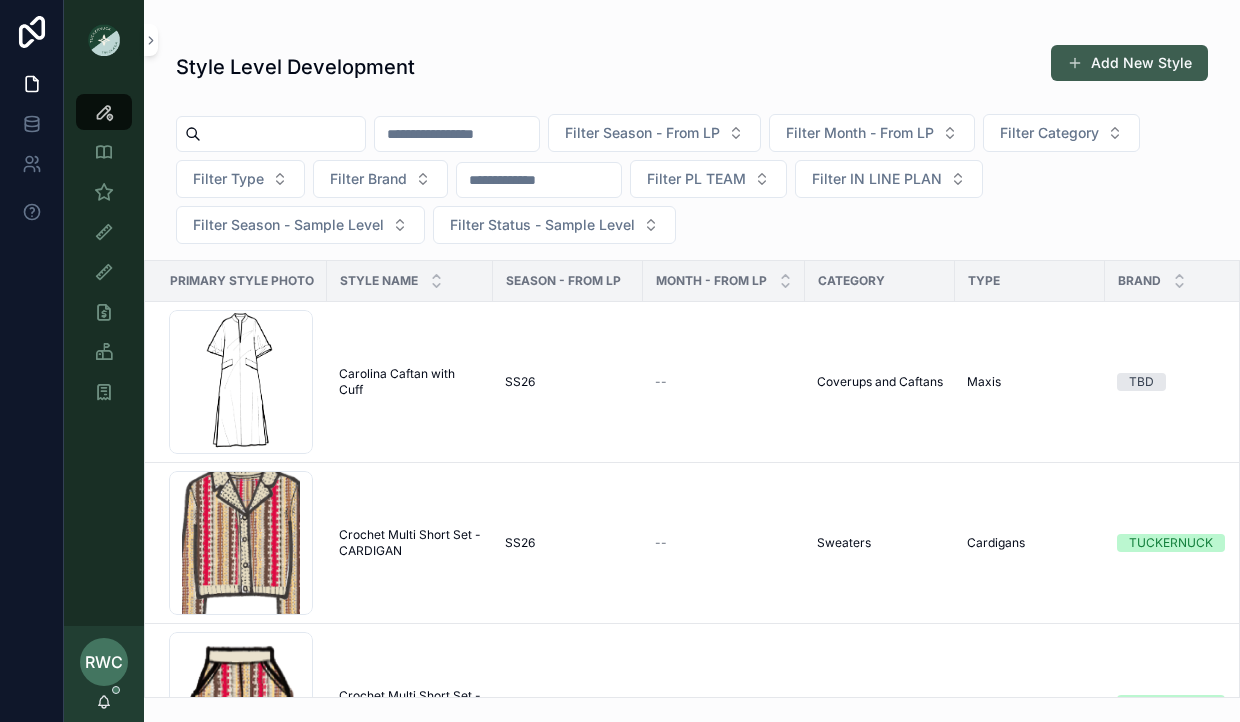 click on "Add New Style" at bounding box center (1129, 63) 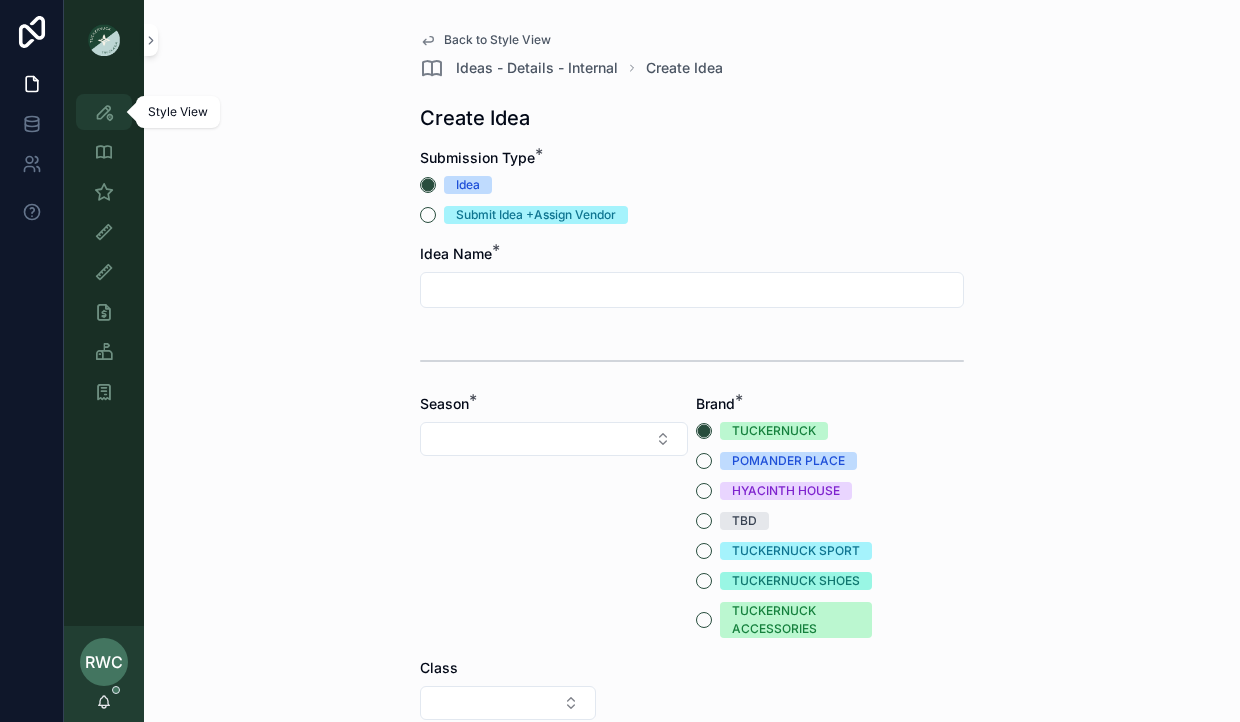 click at bounding box center [104, 112] 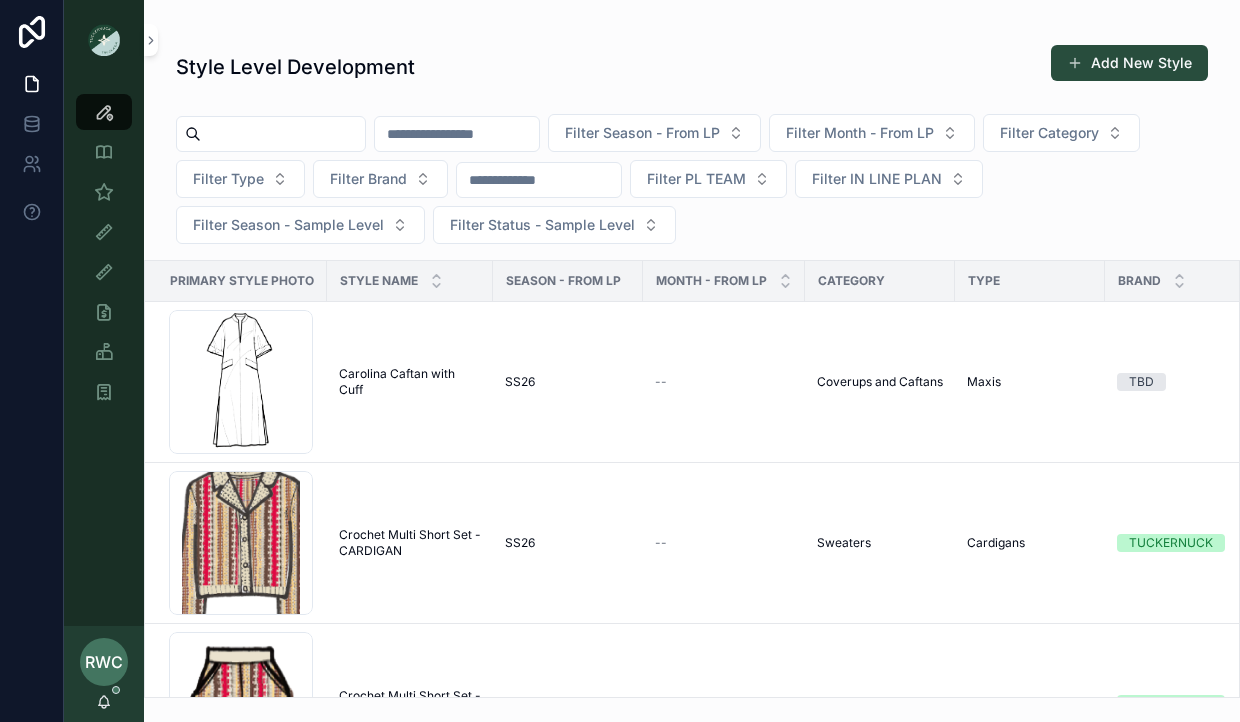 click at bounding box center [283, 134] 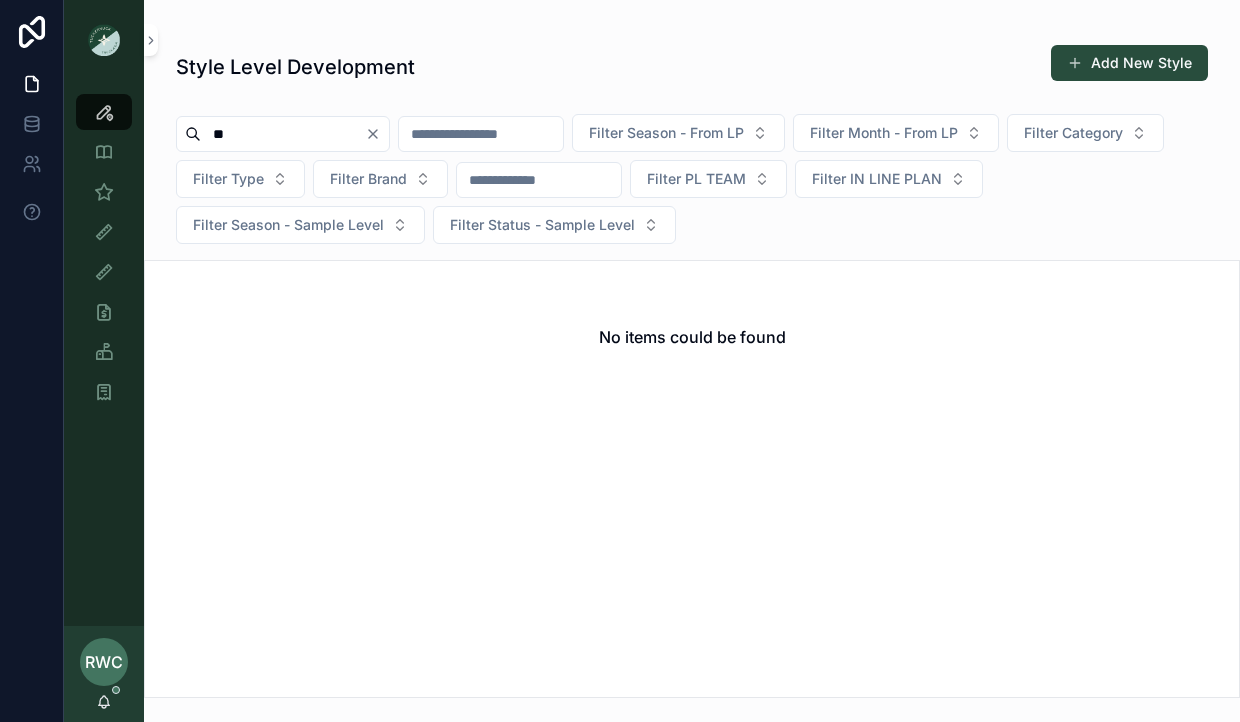 type on "*" 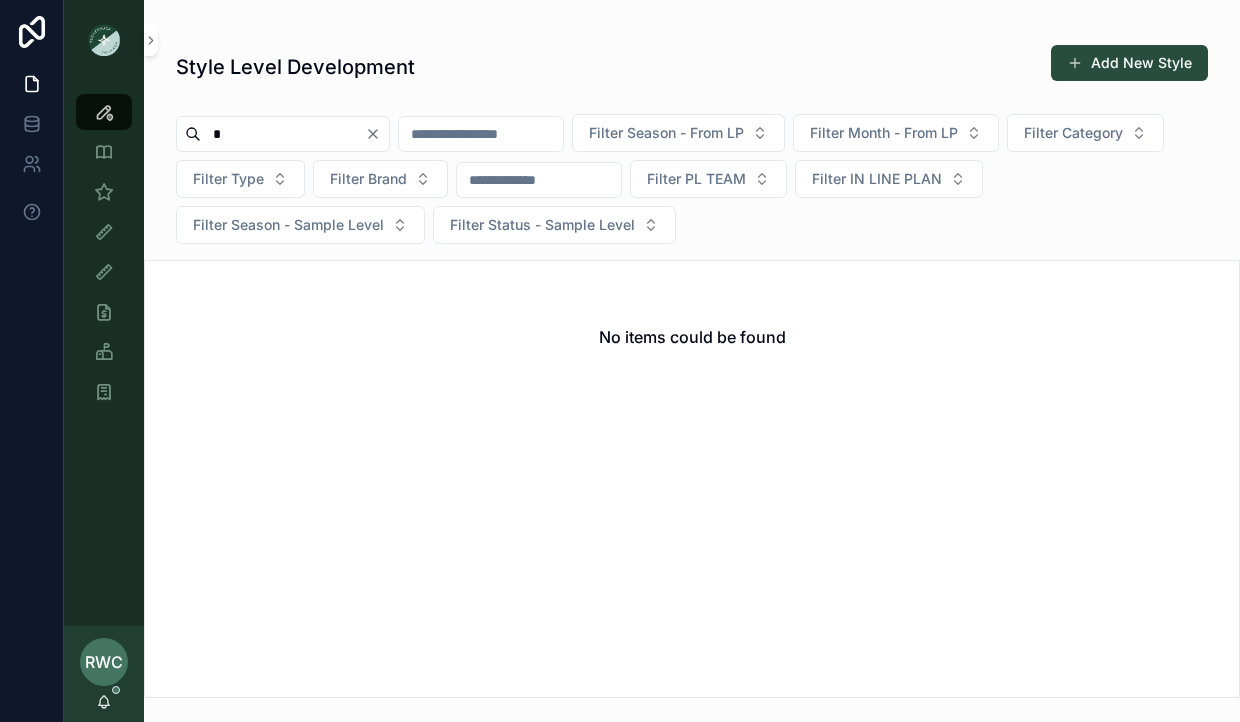 type 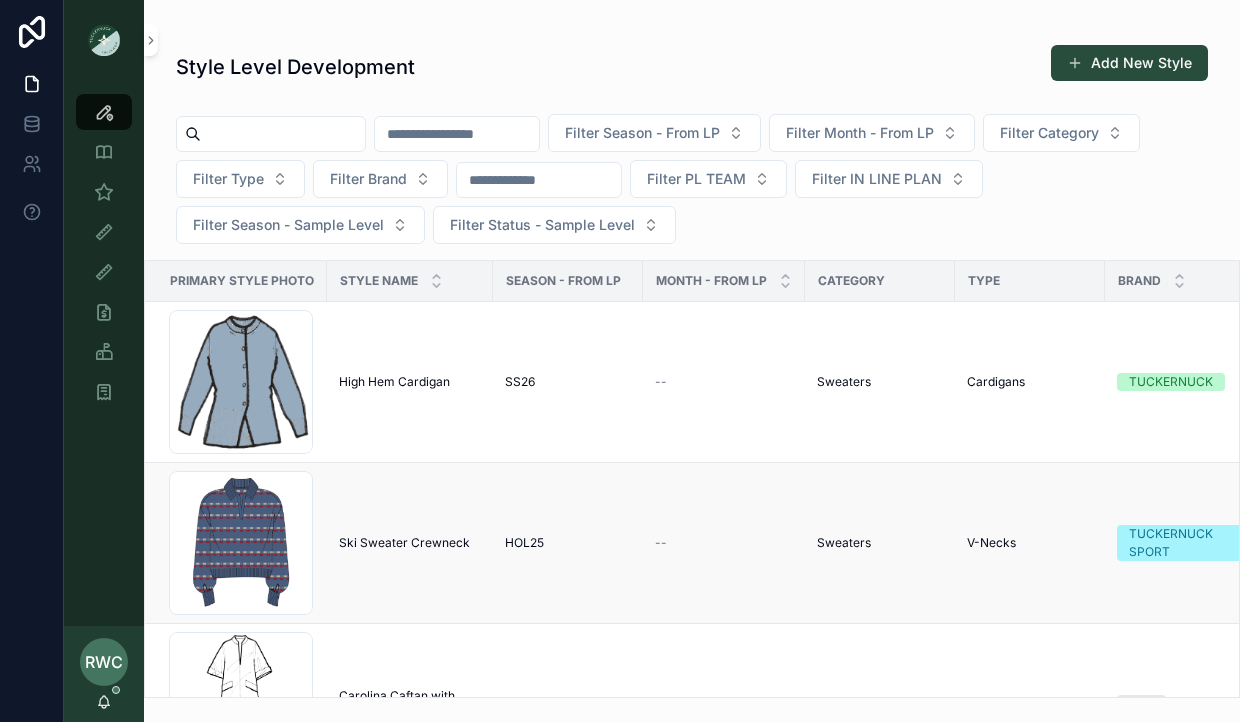 click on "Ski Sweater Crewneck Ski Sweater Crewneck" at bounding box center [410, 543] 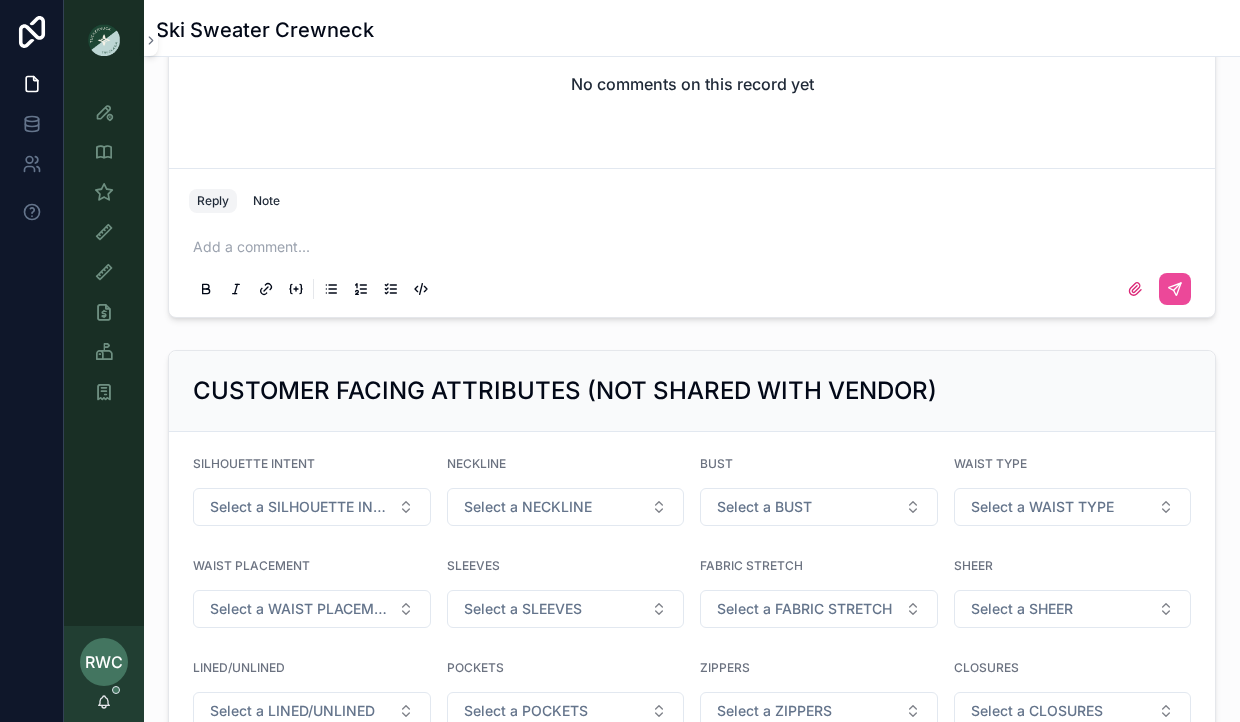 scroll, scrollTop: 1457, scrollLeft: 0, axis: vertical 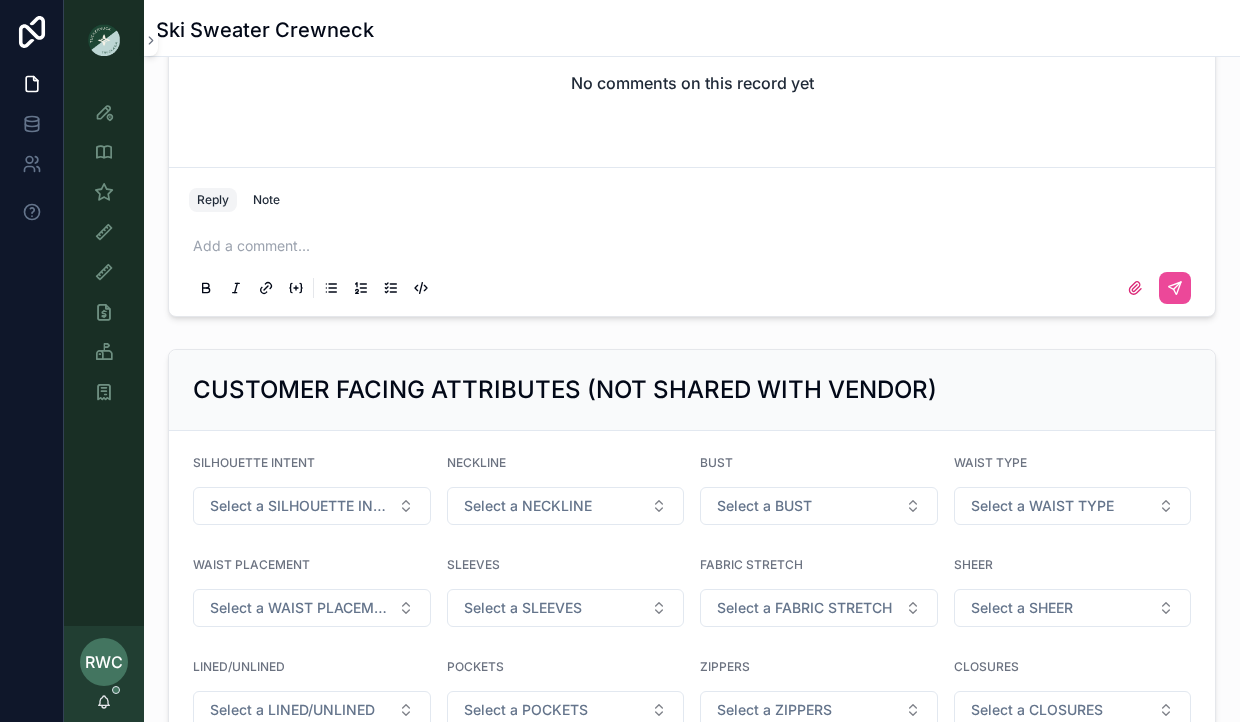 click at bounding box center (696, 246) 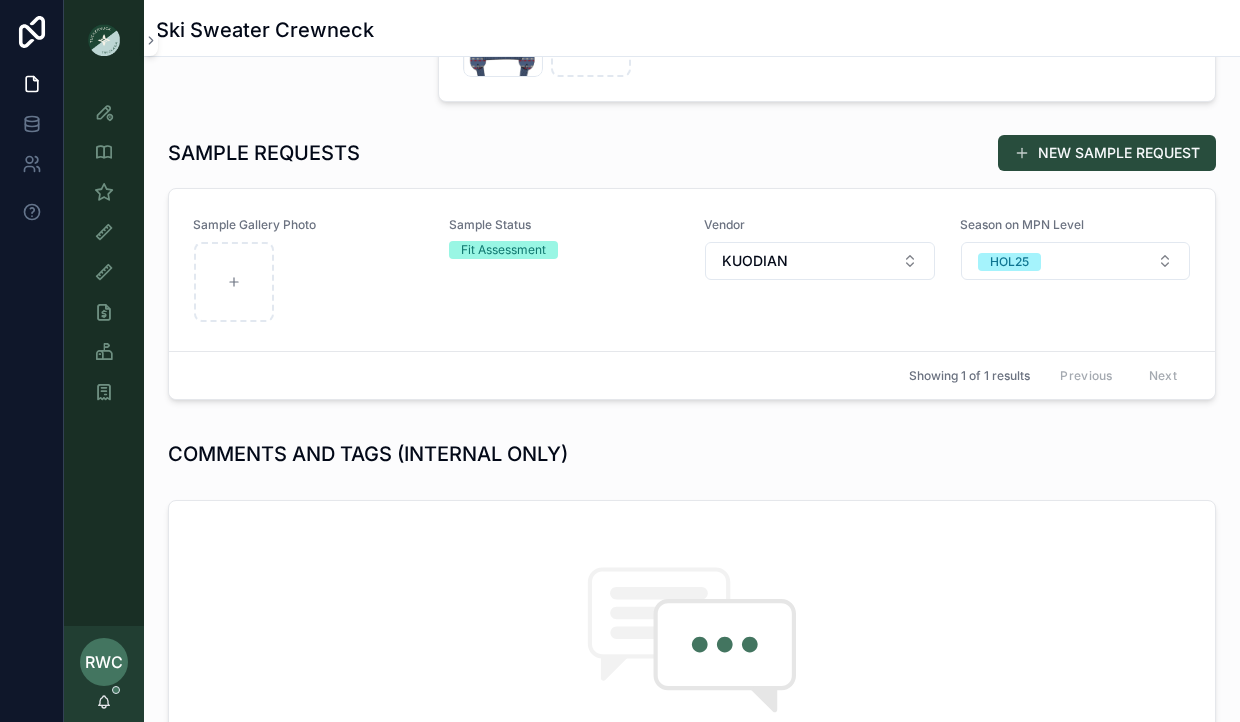 scroll, scrollTop: 834, scrollLeft: 0, axis: vertical 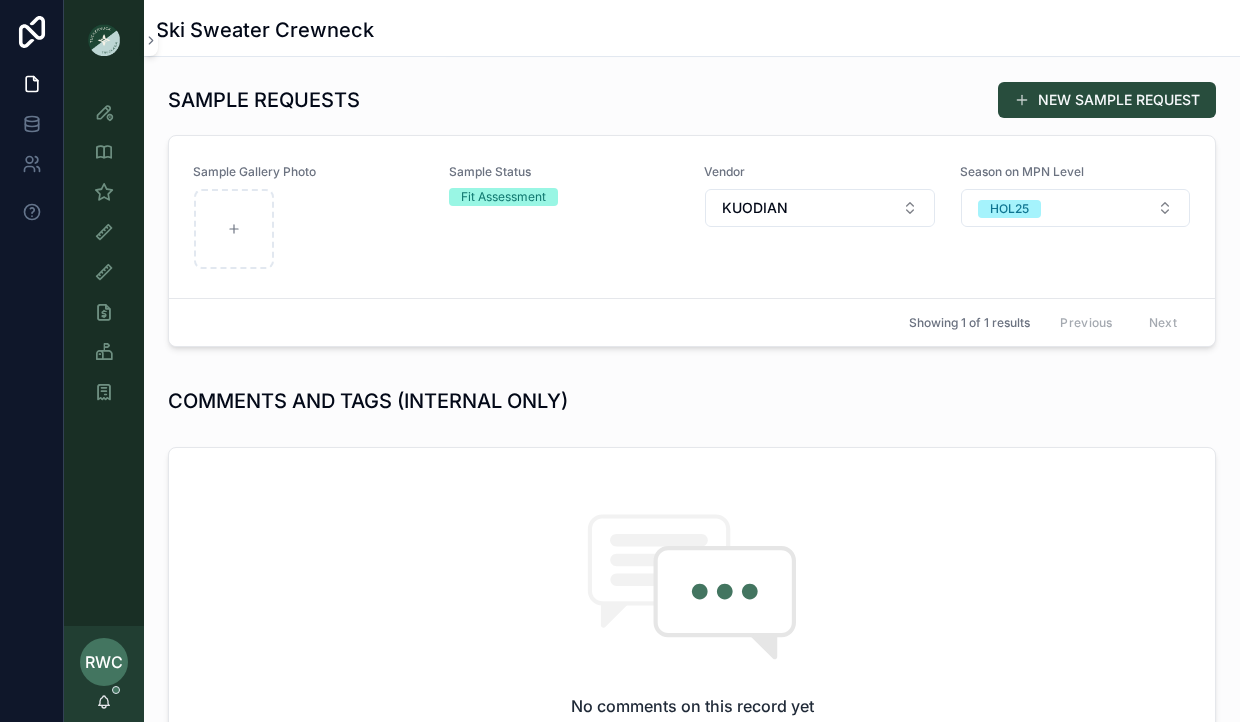type 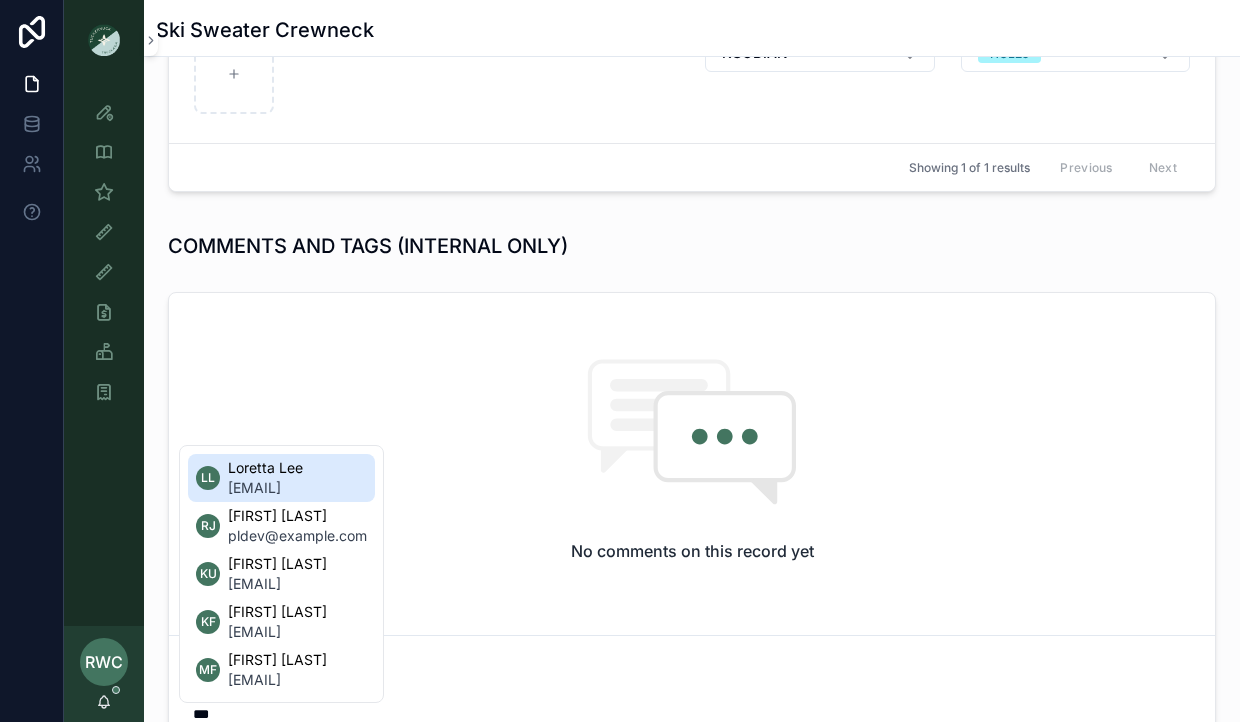 click on "llee@tnuck.com" at bounding box center [265, 488] 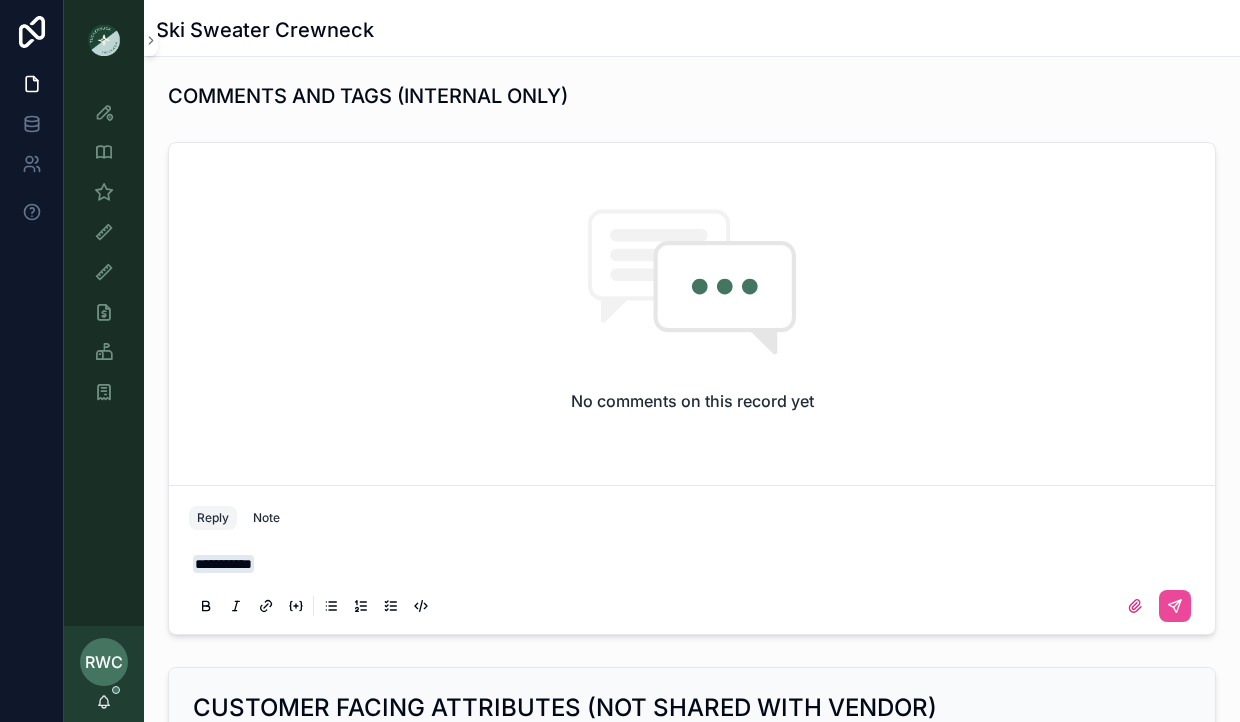 scroll, scrollTop: 1143, scrollLeft: 0, axis: vertical 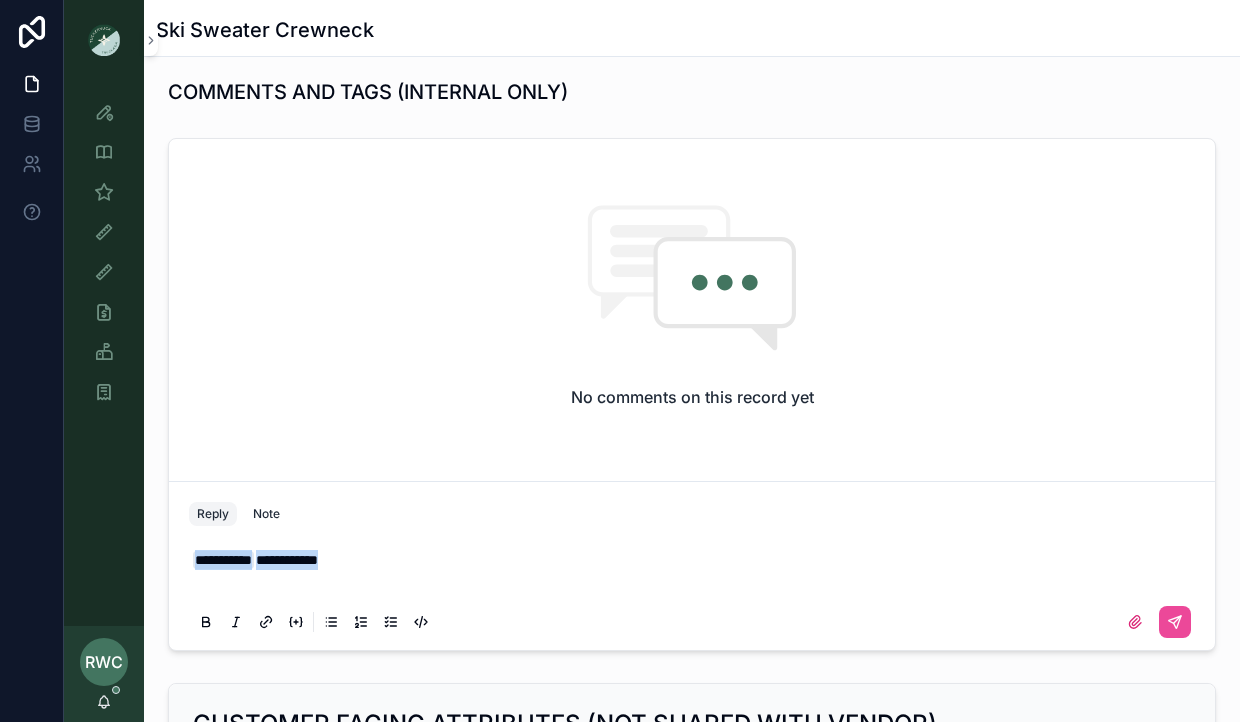 drag, startPoint x: 363, startPoint y: 556, endPoint x: 120, endPoint y: 557, distance: 243.00206 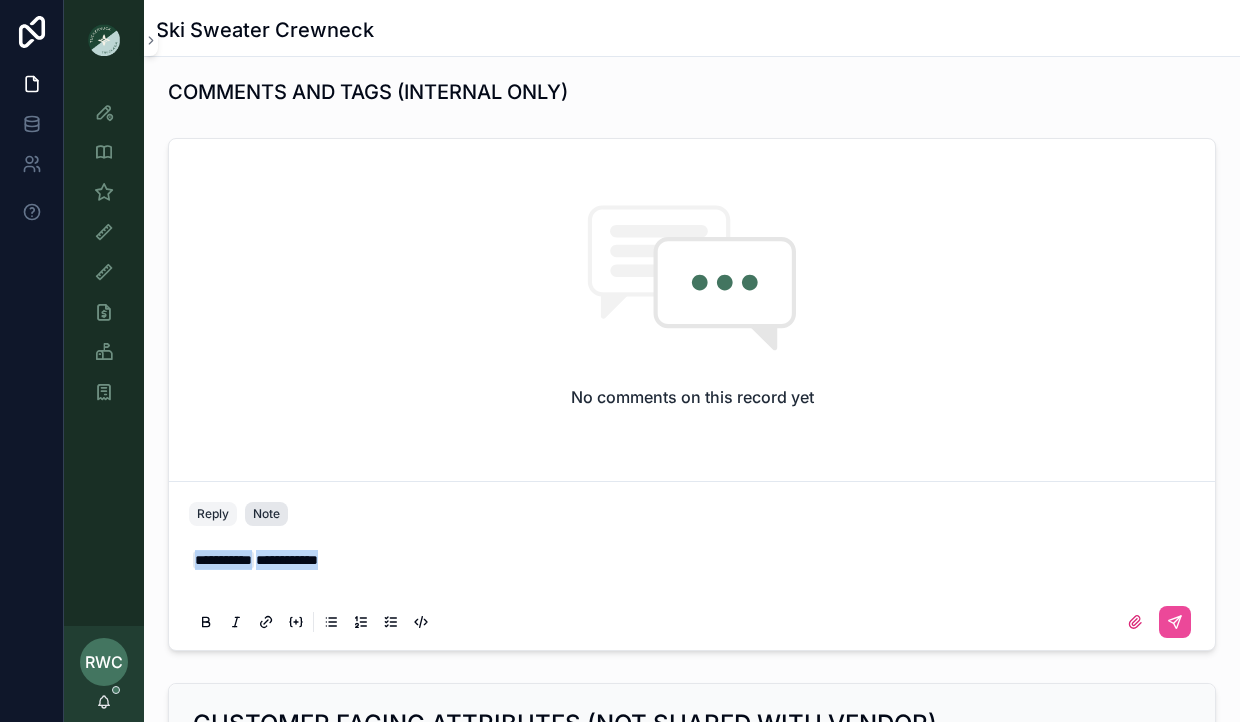 click on "Note" at bounding box center (266, 514) 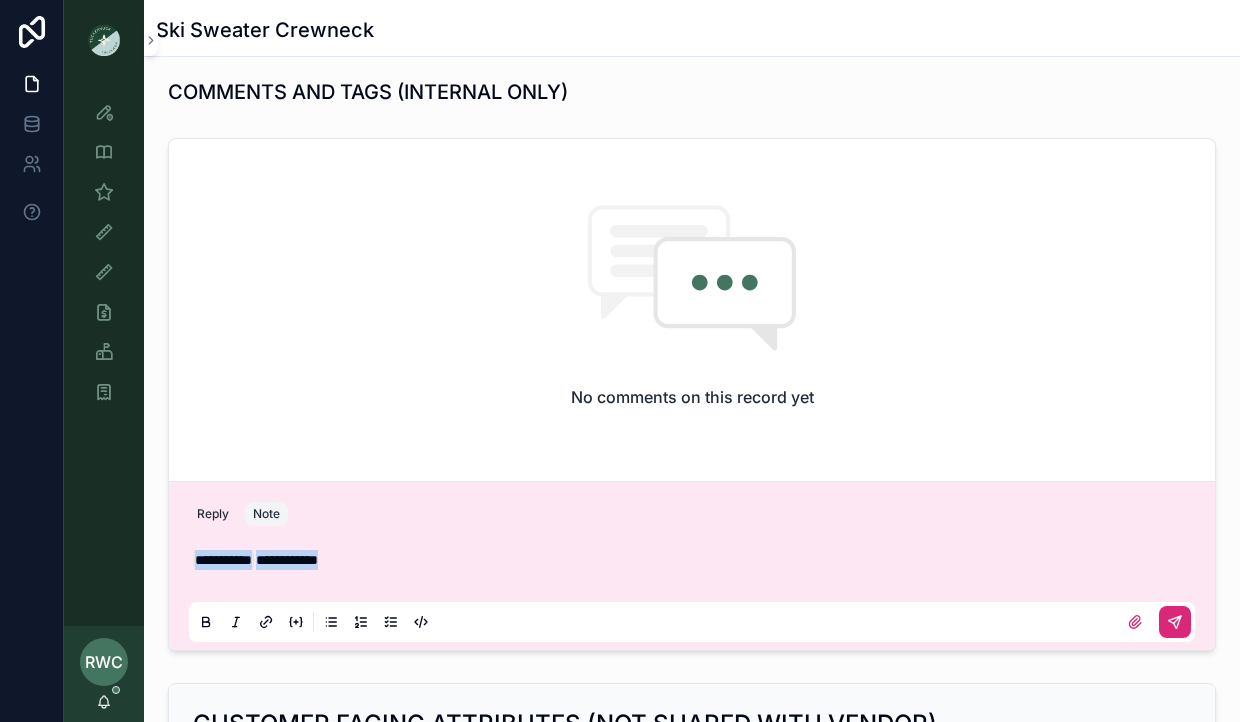 click at bounding box center (1175, 622) 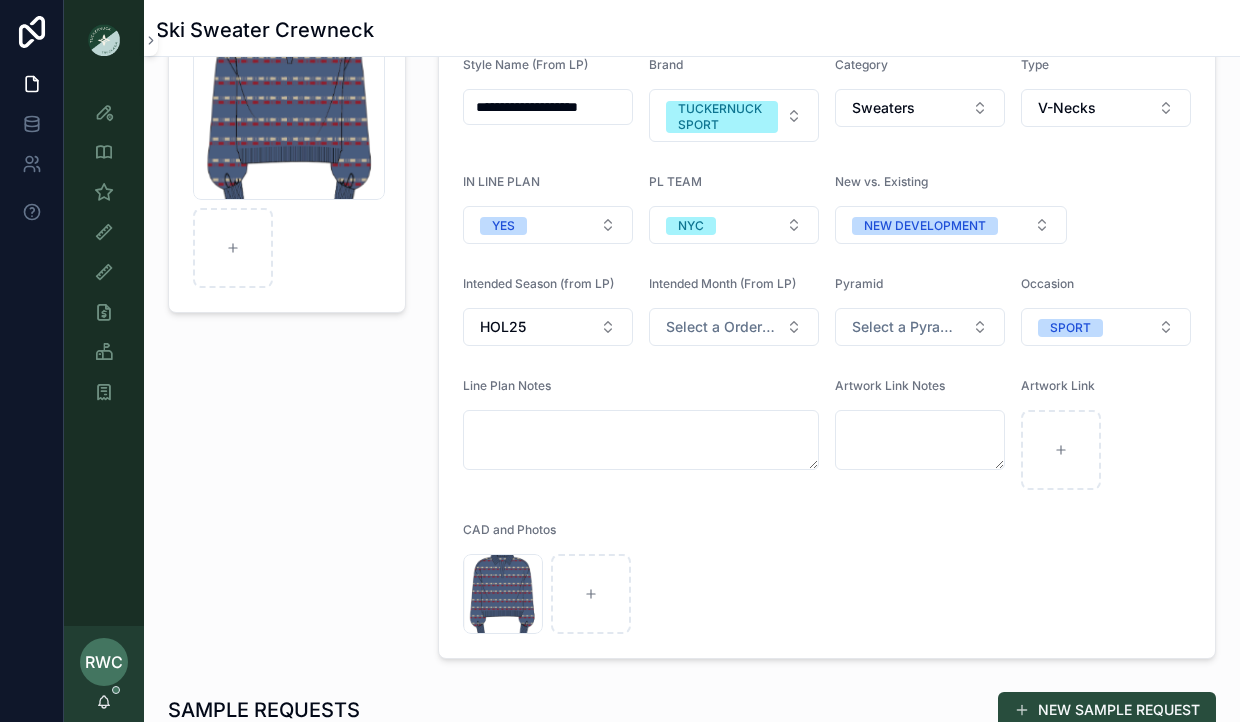scroll, scrollTop: 0, scrollLeft: 0, axis: both 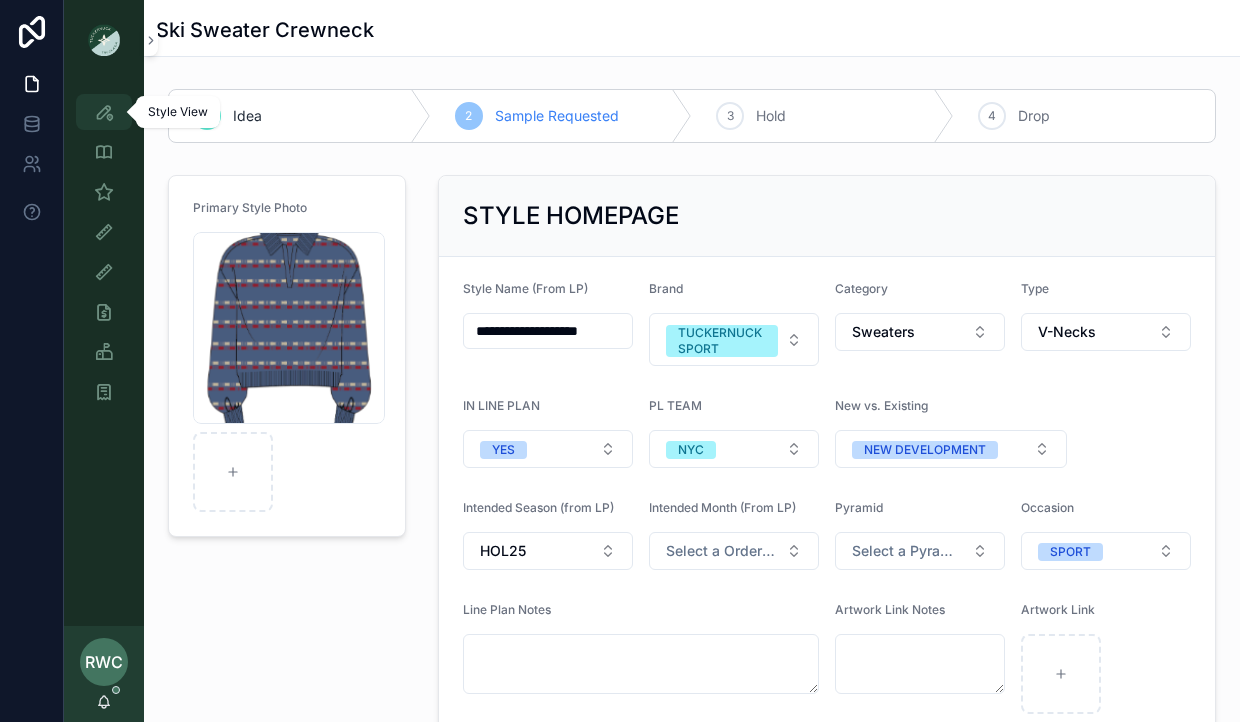 click at bounding box center [104, 112] 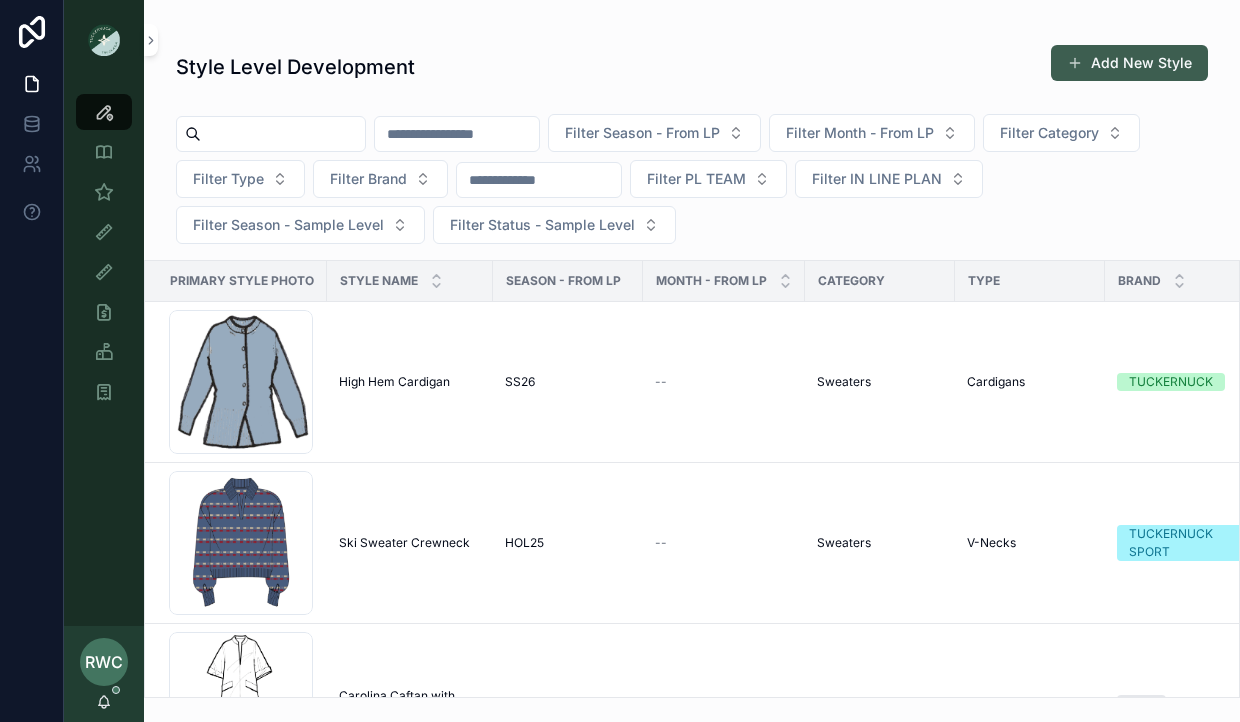 click on "Add New Style" at bounding box center [1129, 63] 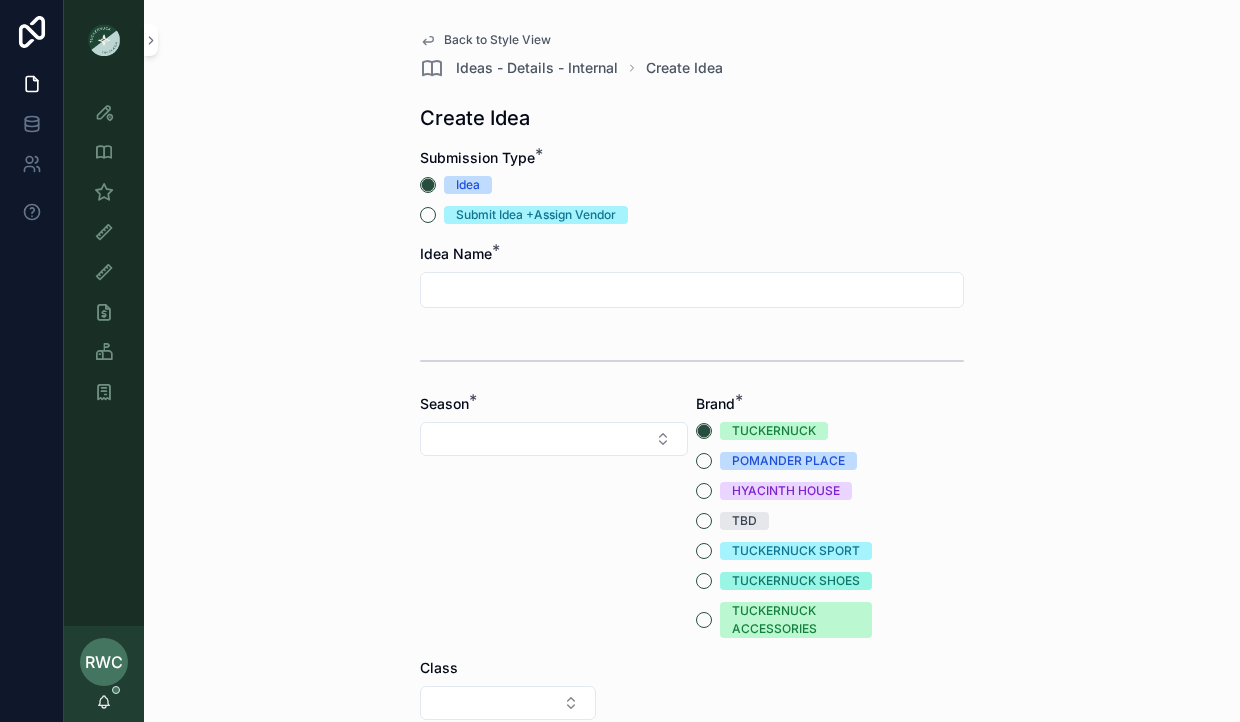 click at bounding box center (692, 290) 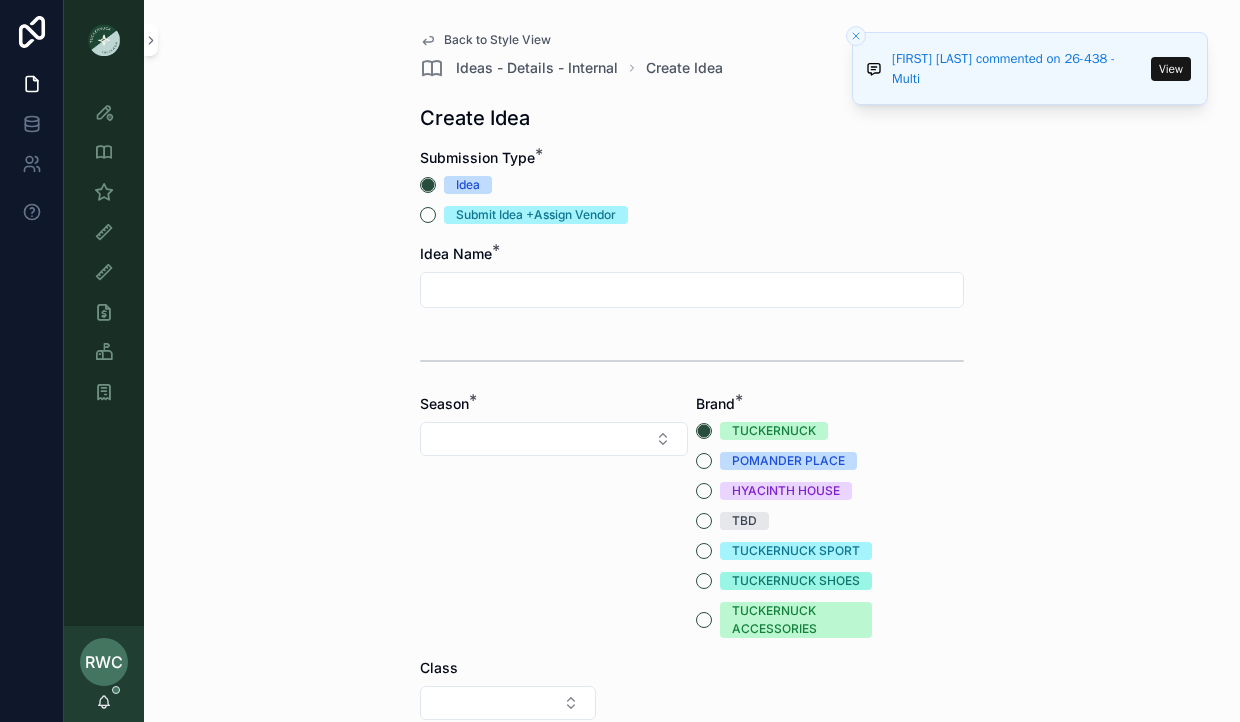 paste on "**********" 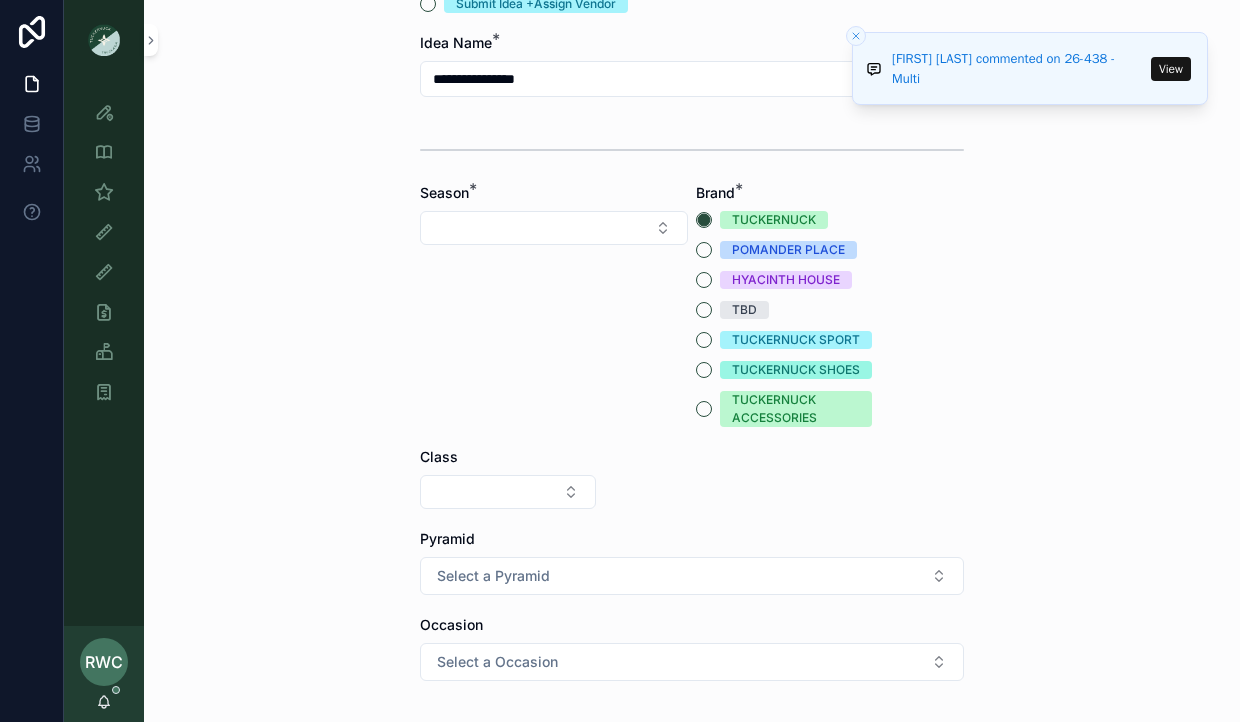 scroll, scrollTop: 264, scrollLeft: 0, axis: vertical 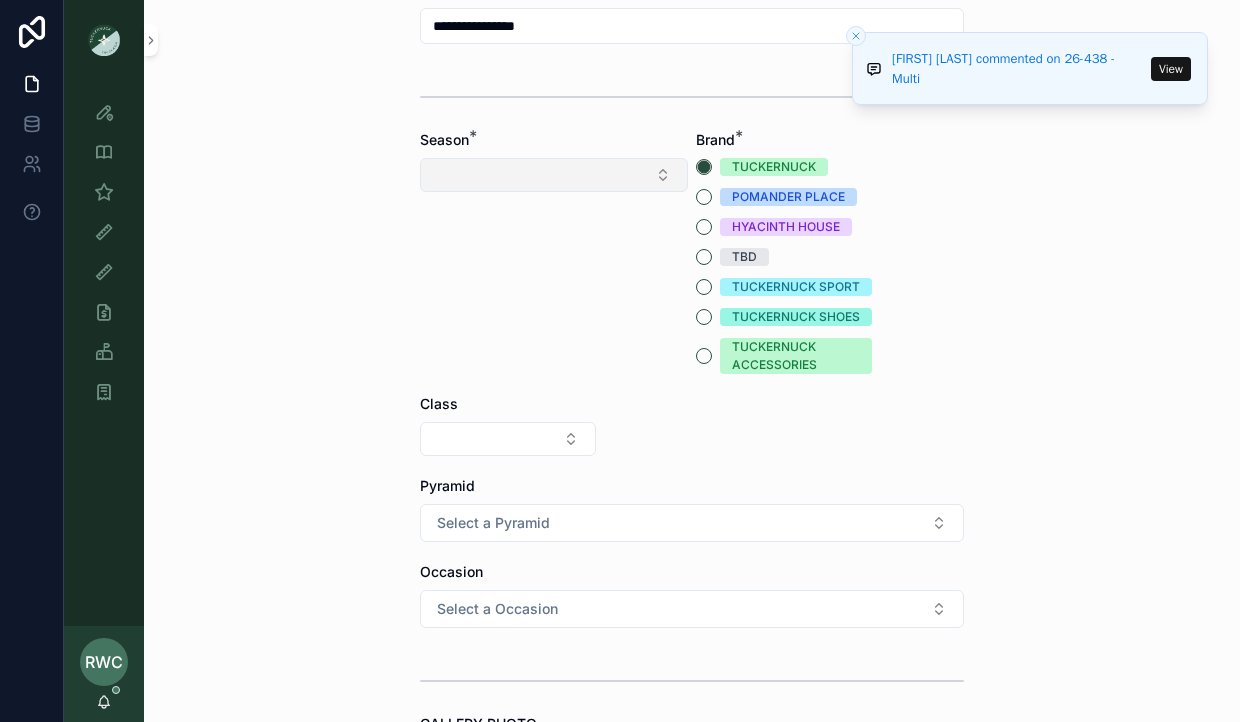 type on "**********" 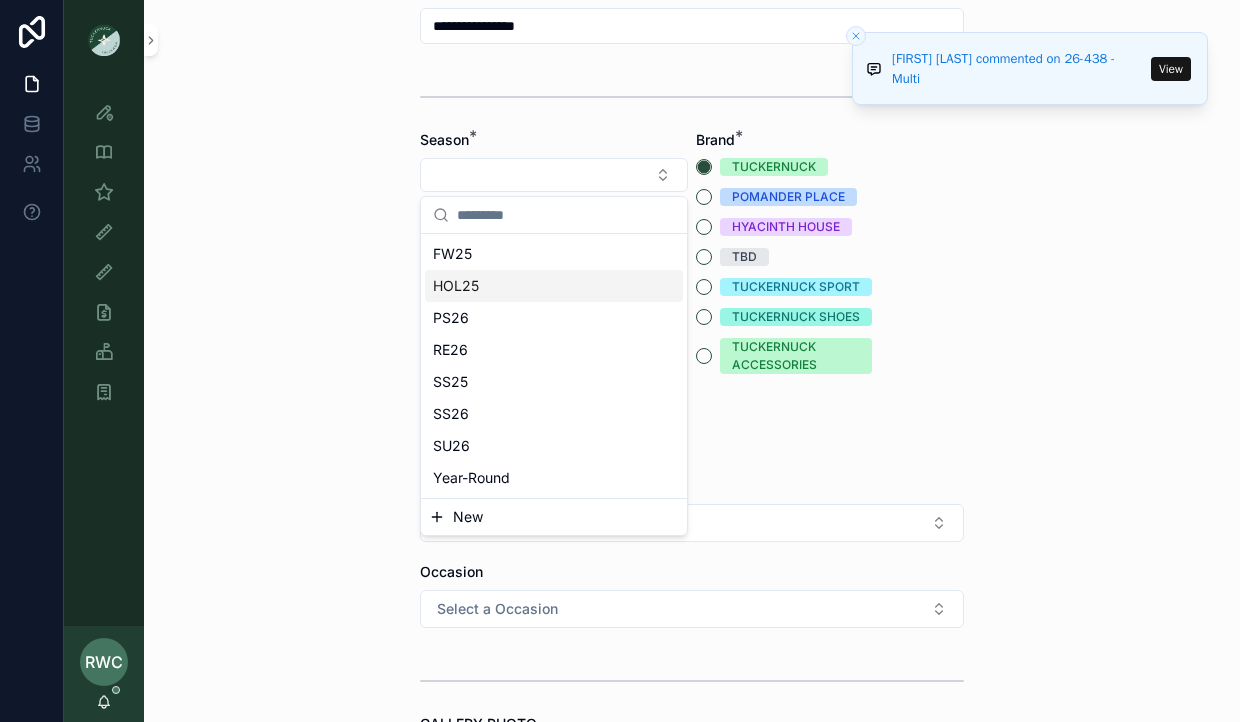 click on "HOL25" at bounding box center (554, 286) 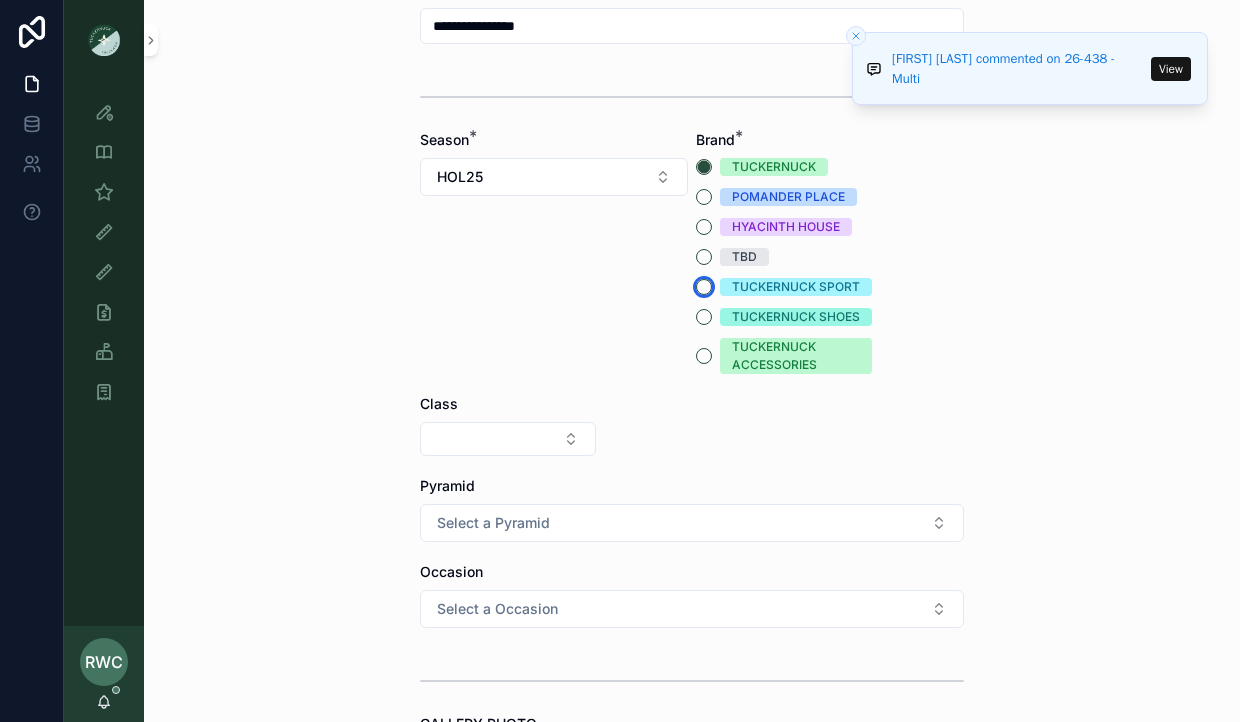 click on "TUCKERNUCK SPORT" at bounding box center [704, 287] 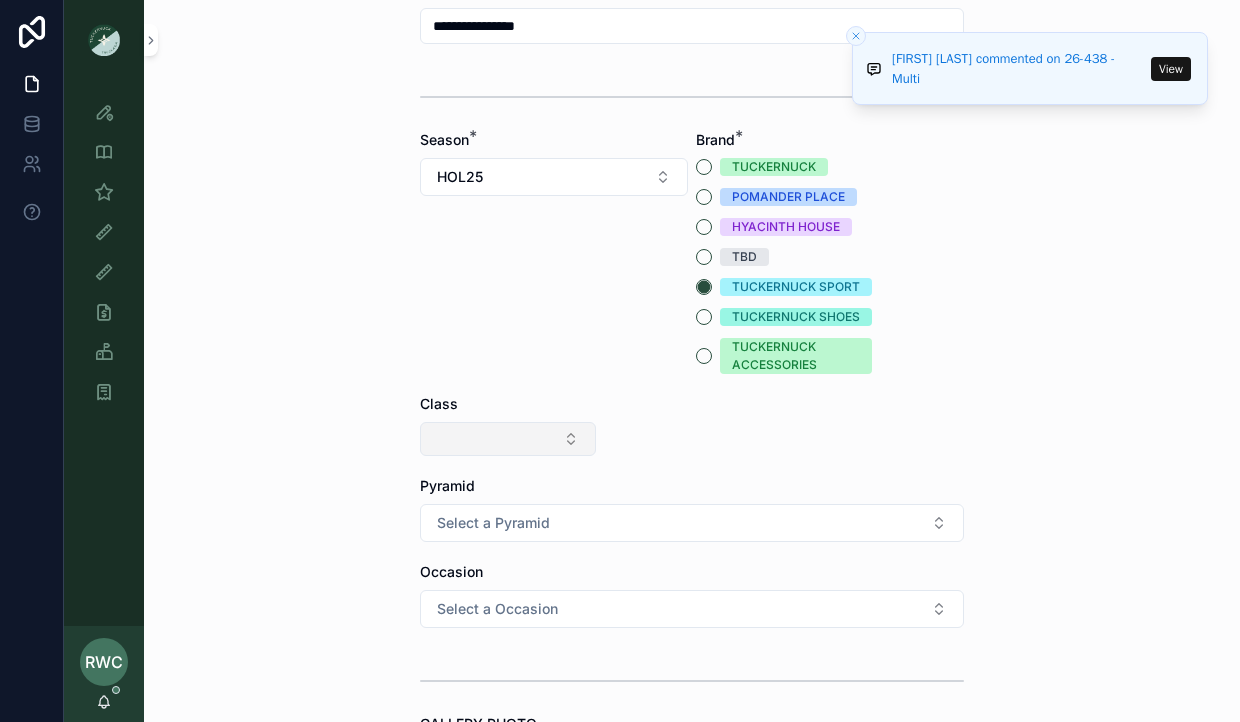 click at bounding box center [508, 439] 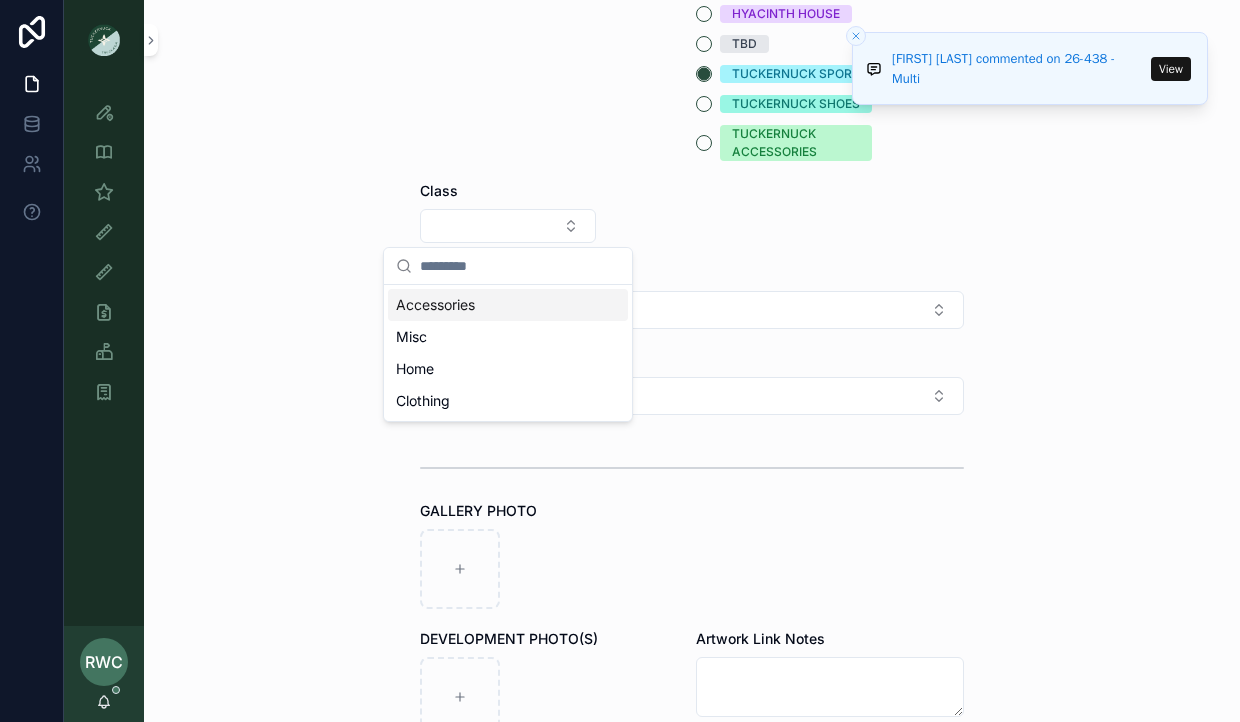scroll, scrollTop: 503, scrollLeft: 0, axis: vertical 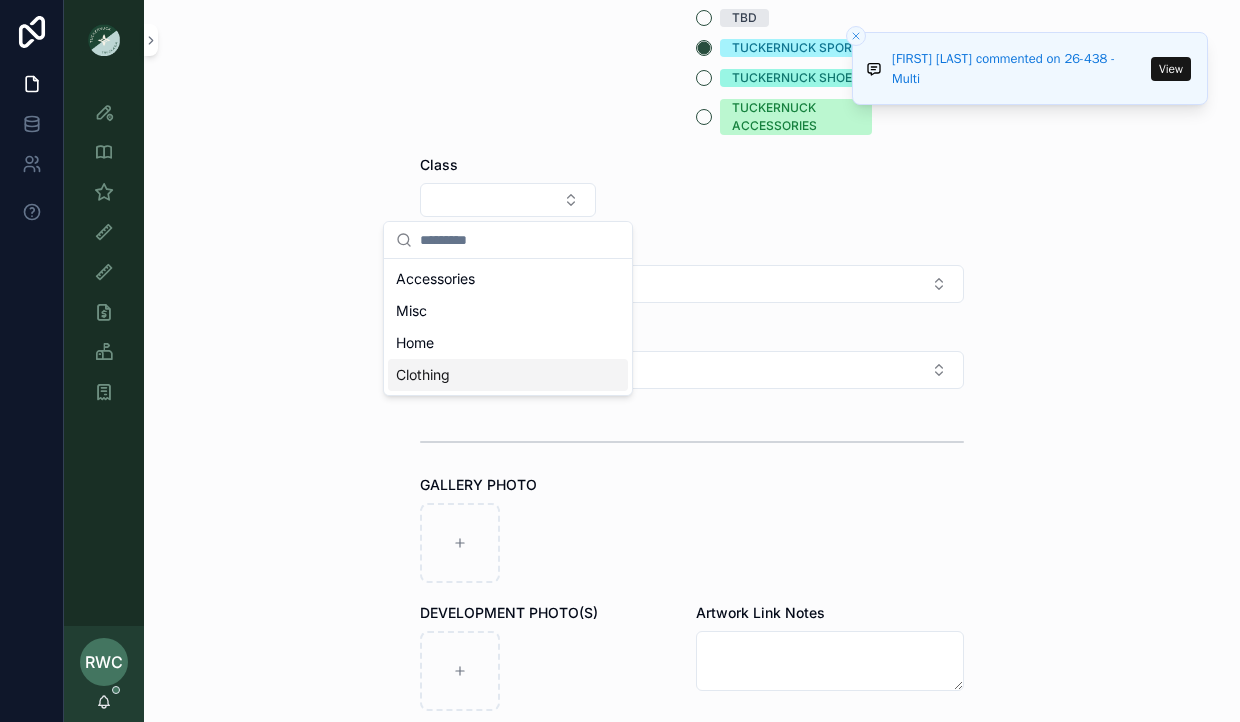 click on "Clothing" at bounding box center [508, 375] 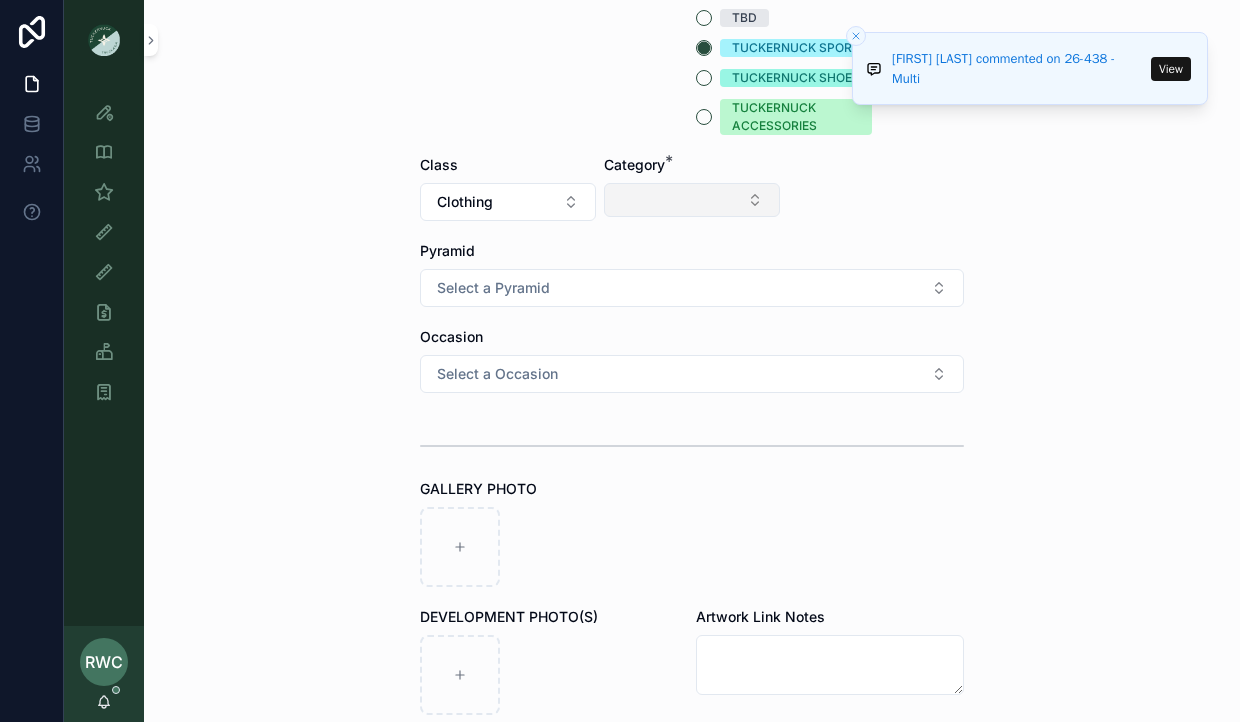 click at bounding box center [692, 200] 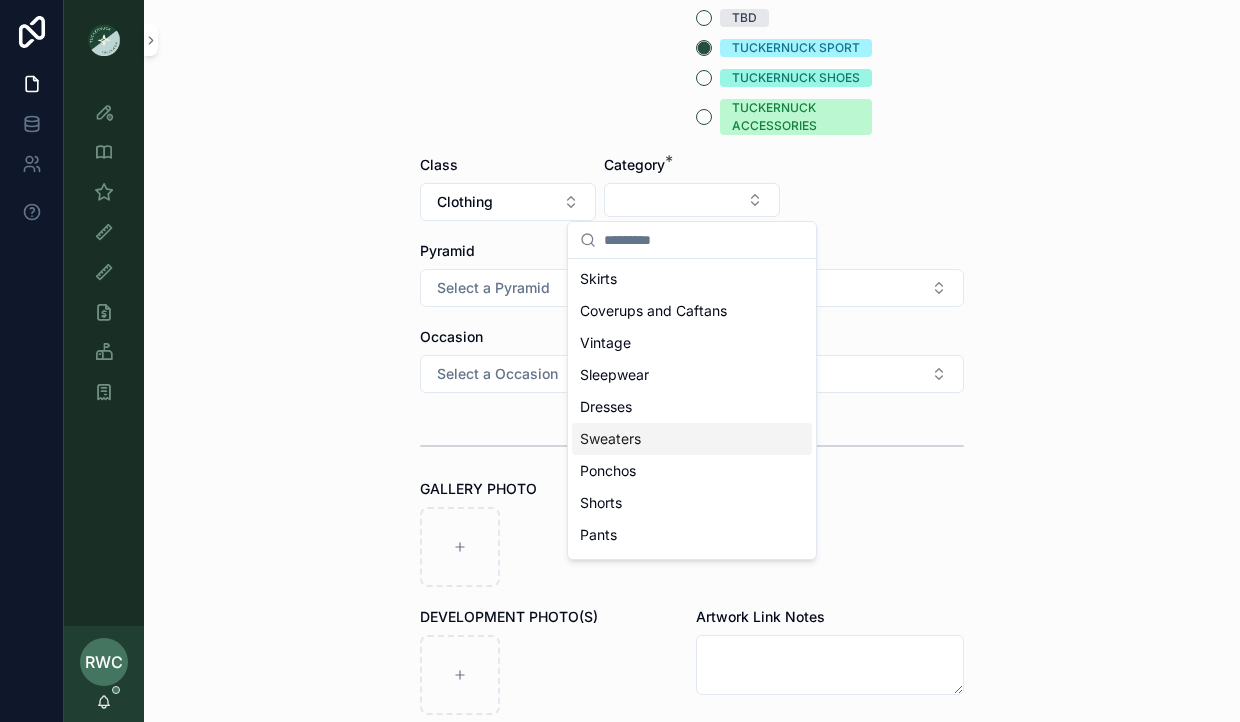 click on "Sweaters" at bounding box center [692, 439] 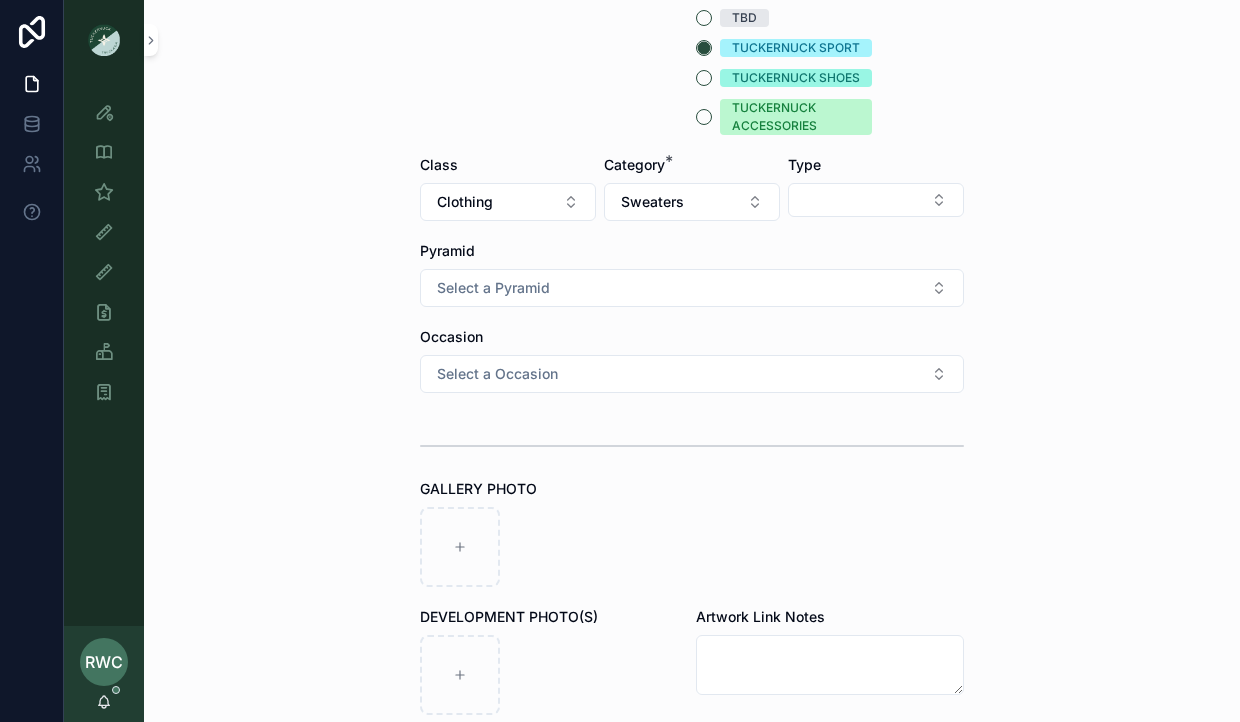 click on "Type" at bounding box center (876, 188) 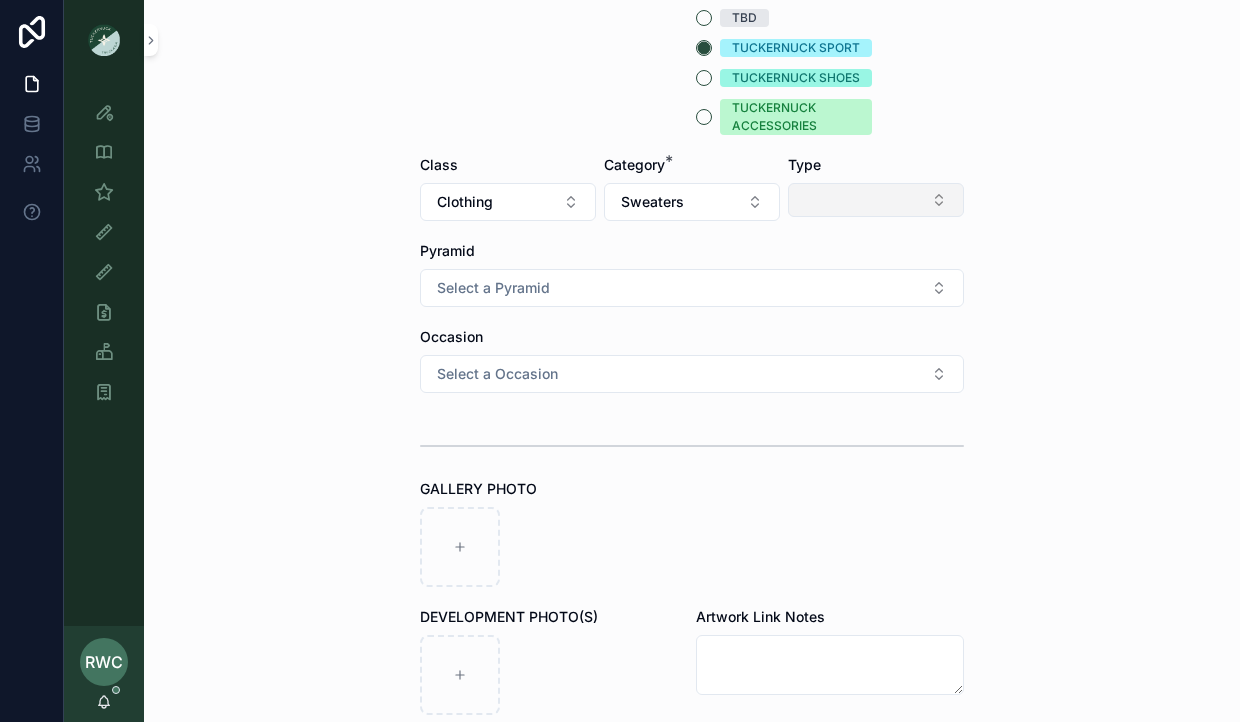 click at bounding box center (876, 200) 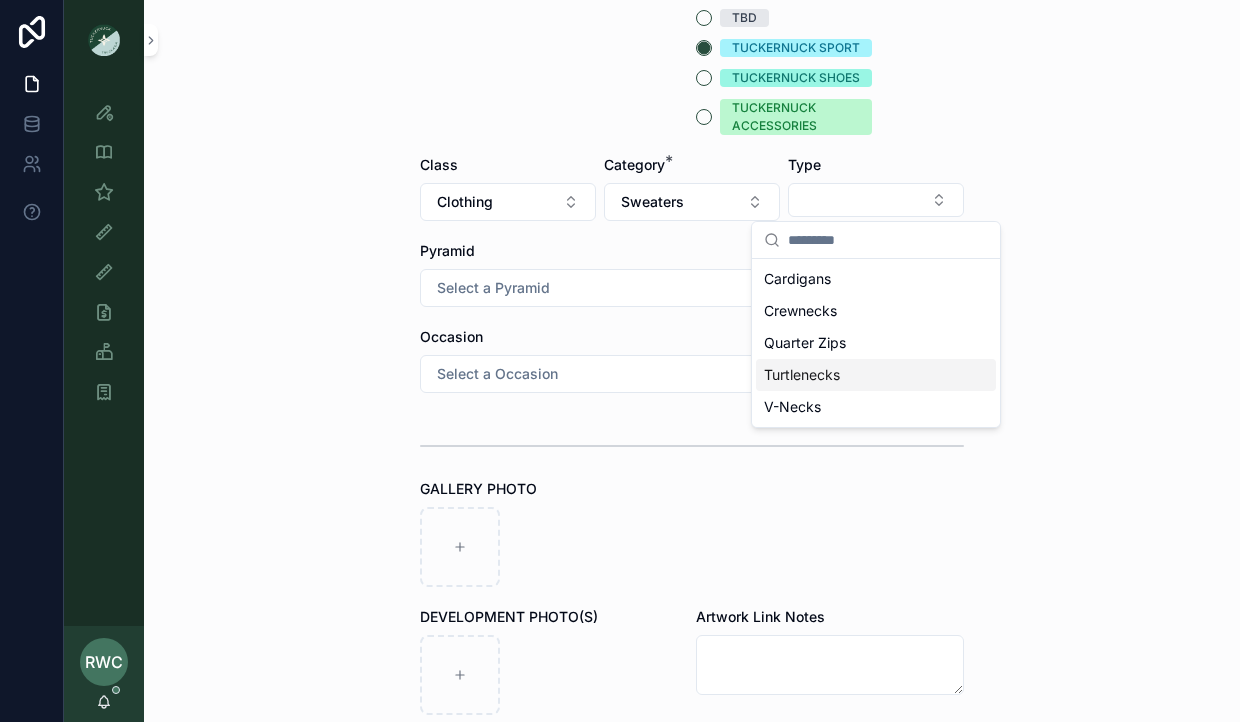 click on "Turtlenecks" at bounding box center [802, 375] 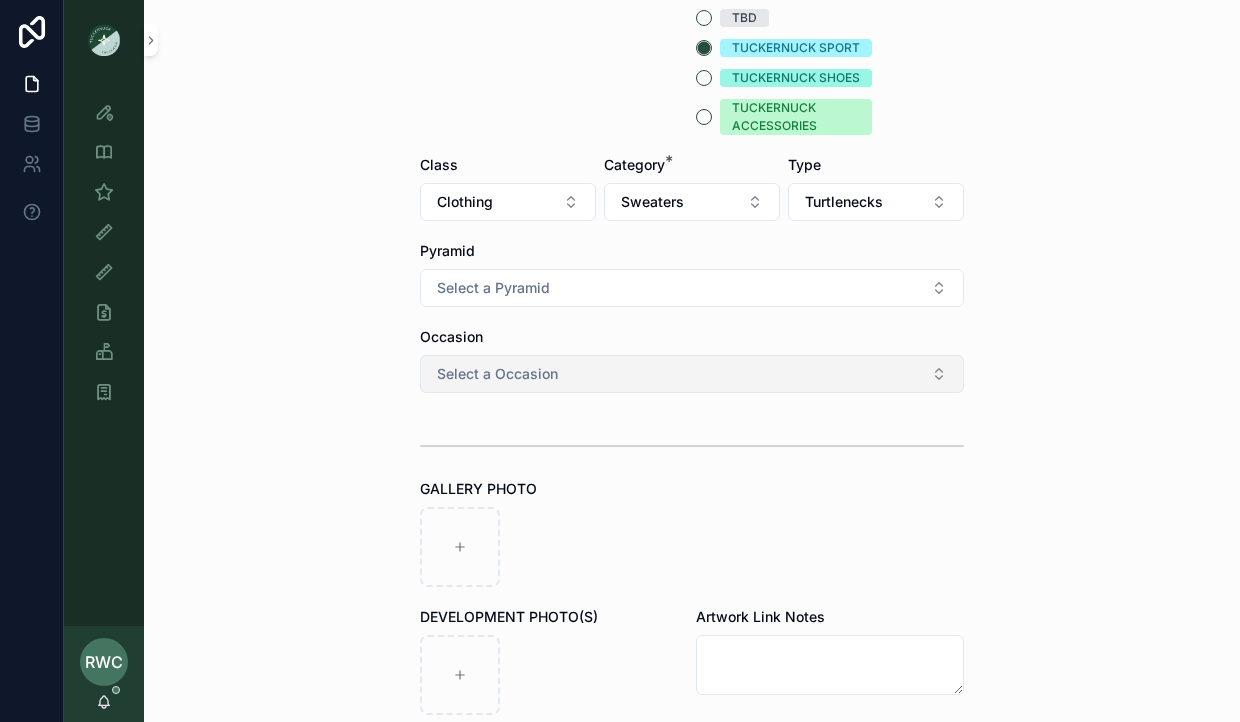 click on "Select a Occasion" at bounding box center (497, 374) 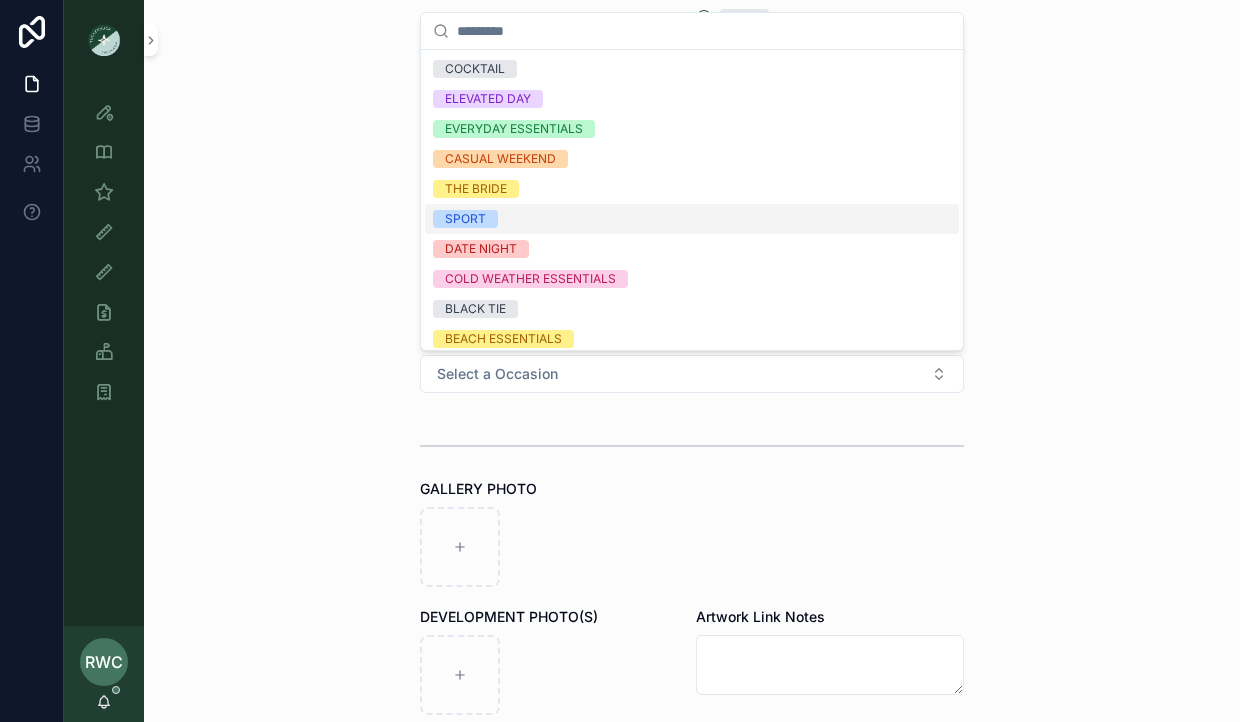 click on "SPORT" at bounding box center (465, 219) 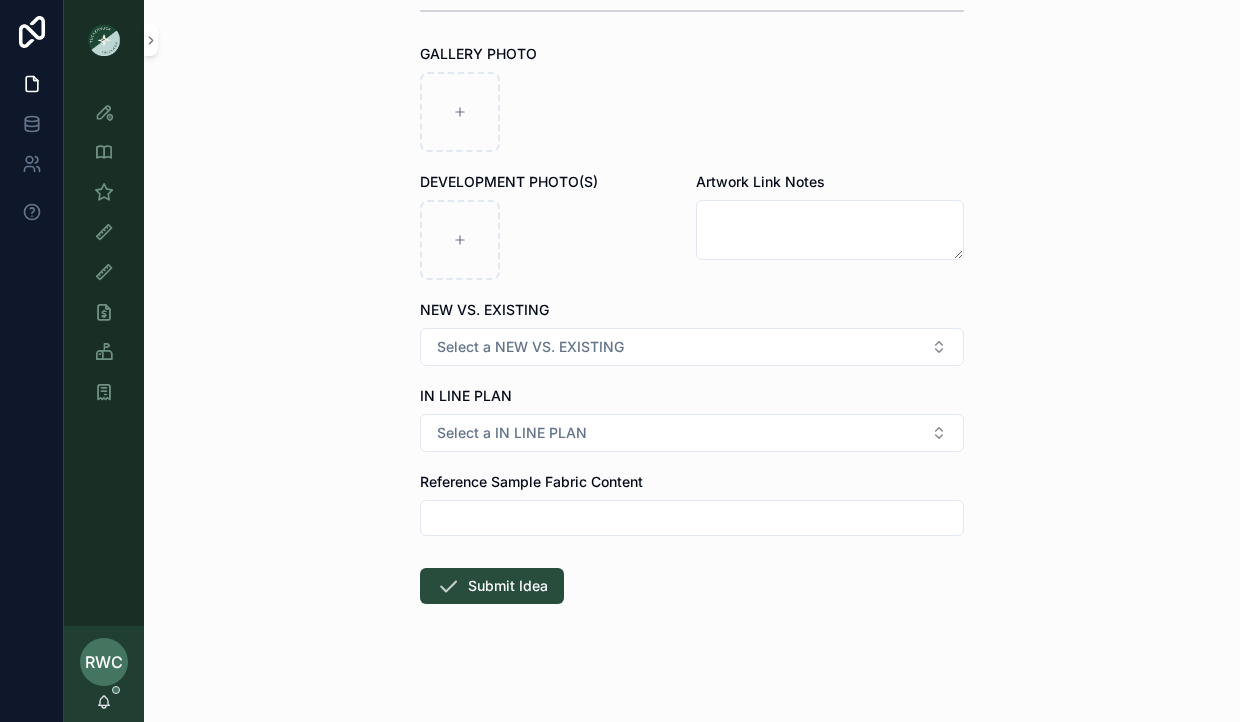 scroll, scrollTop: 948, scrollLeft: 0, axis: vertical 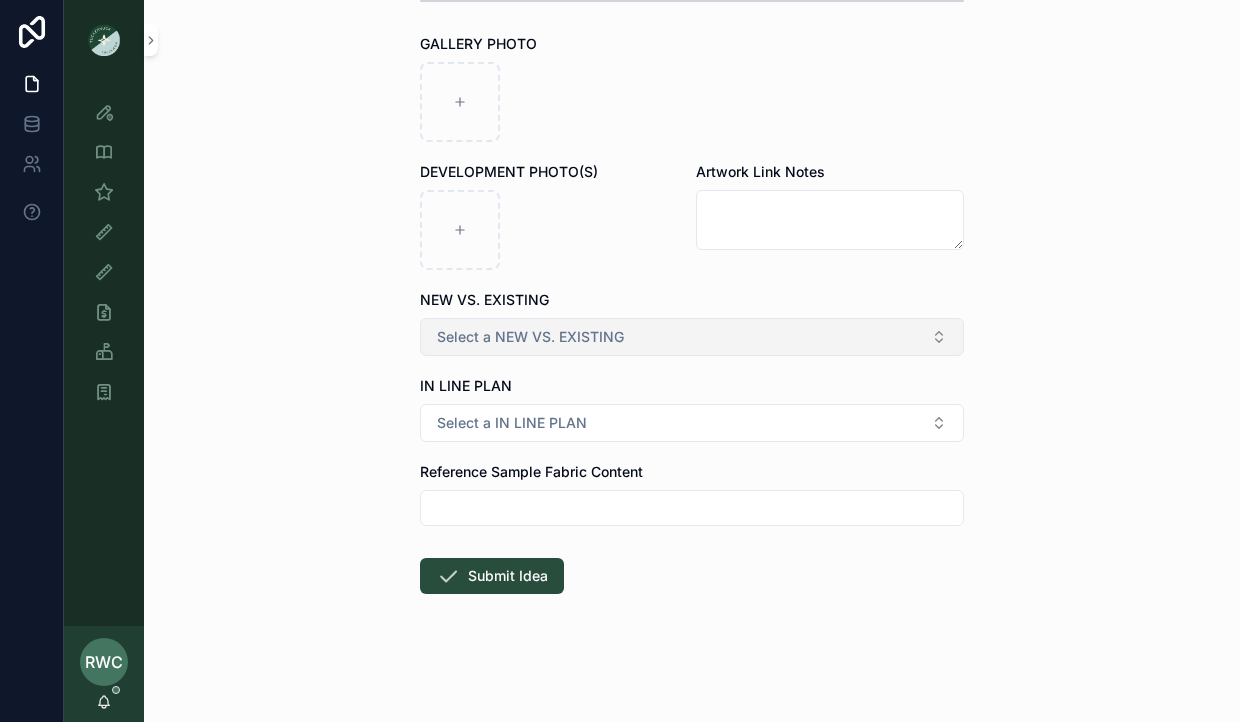 click on "Select a NEW VS. EXISTING" at bounding box center (530, 337) 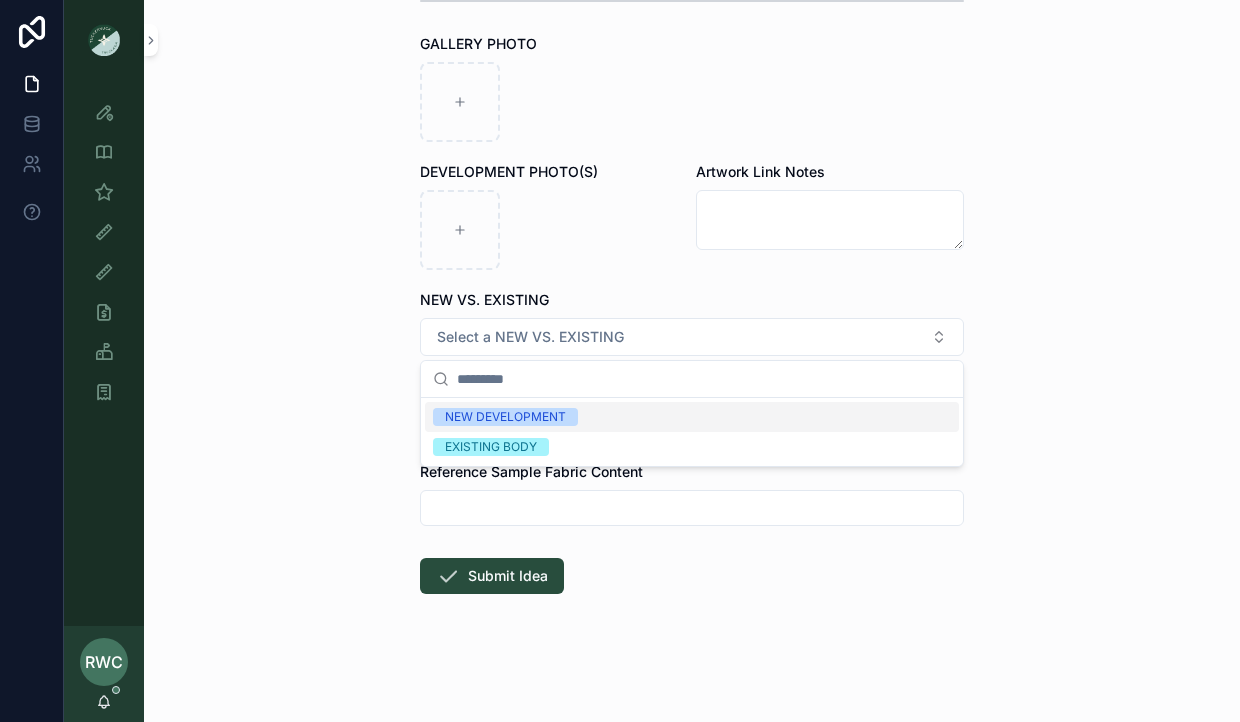 click on "NEW DEVELOPMENT" at bounding box center [505, 417] 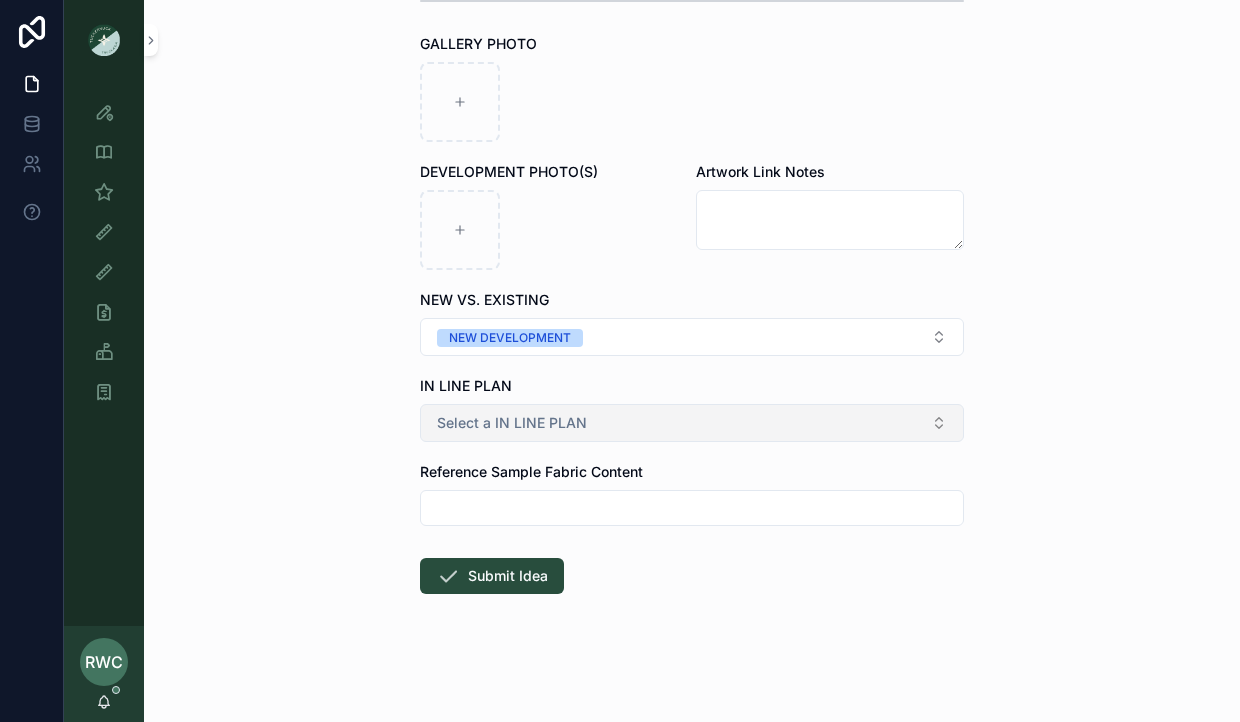 click on "Select a IN LINE PLAN" at bounding box center [512, 423] 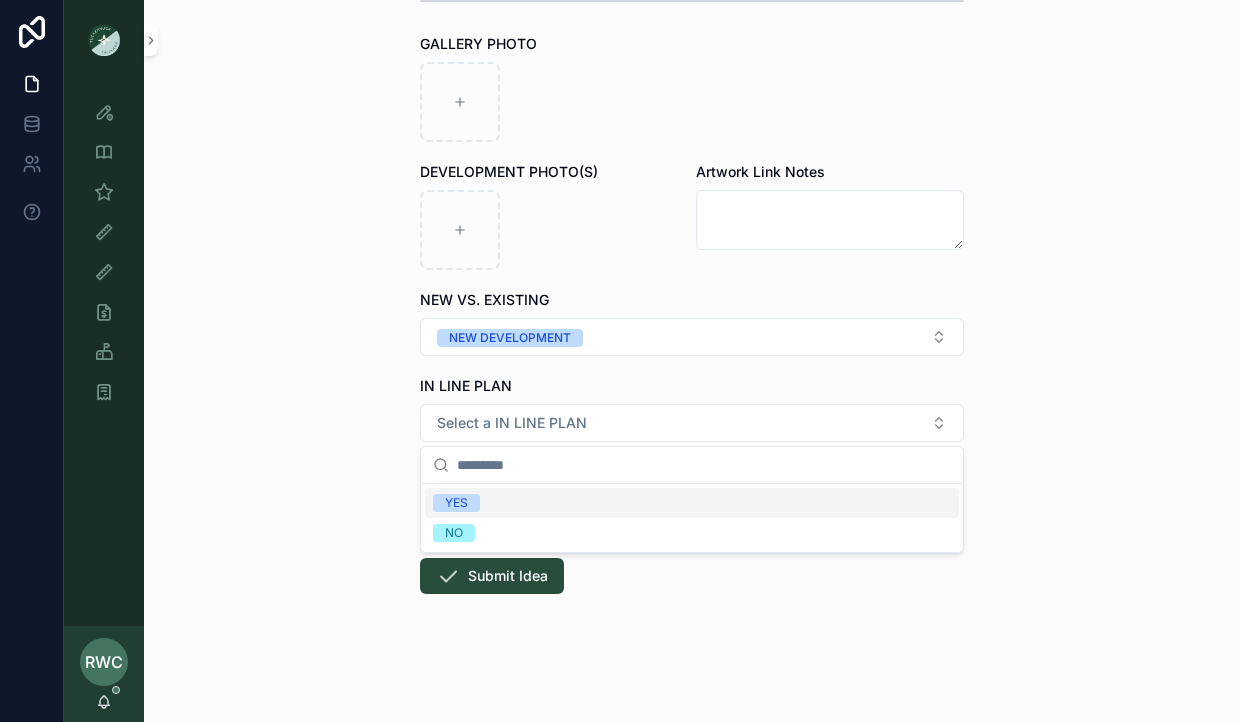 click on "YES" at bounding box center [692, 503] 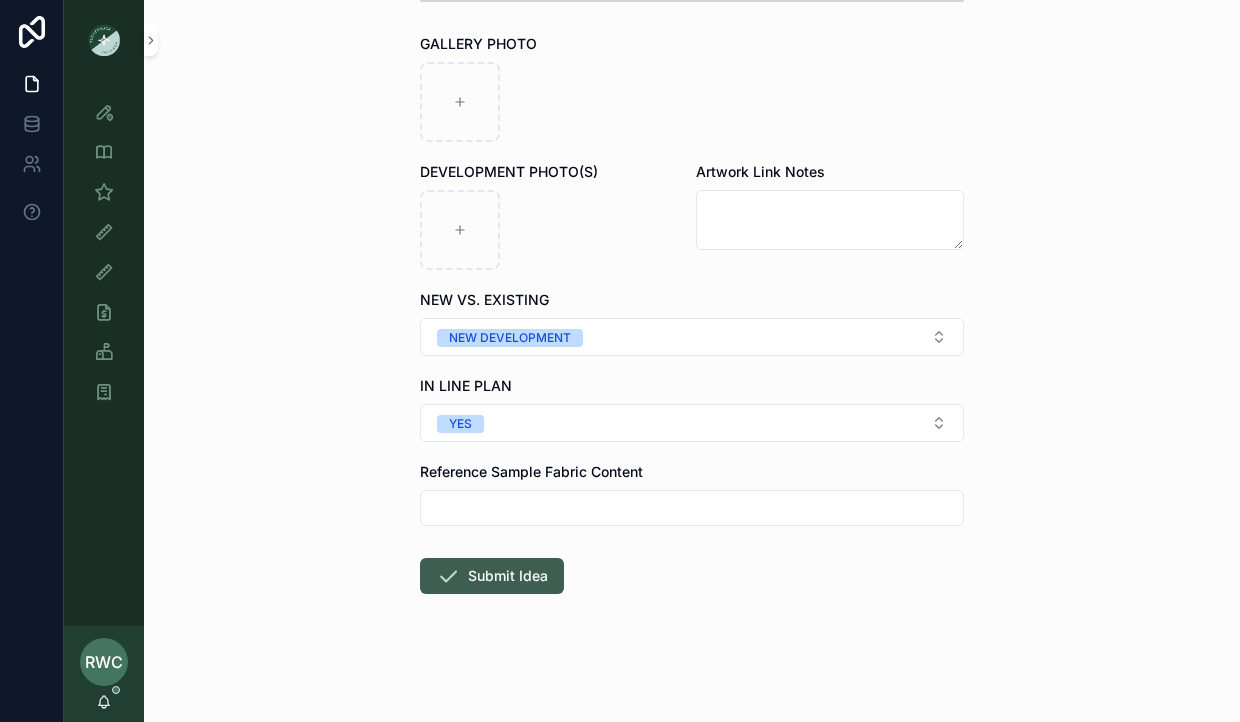 click on "Submit Idea" at bounding box center (492, 576) 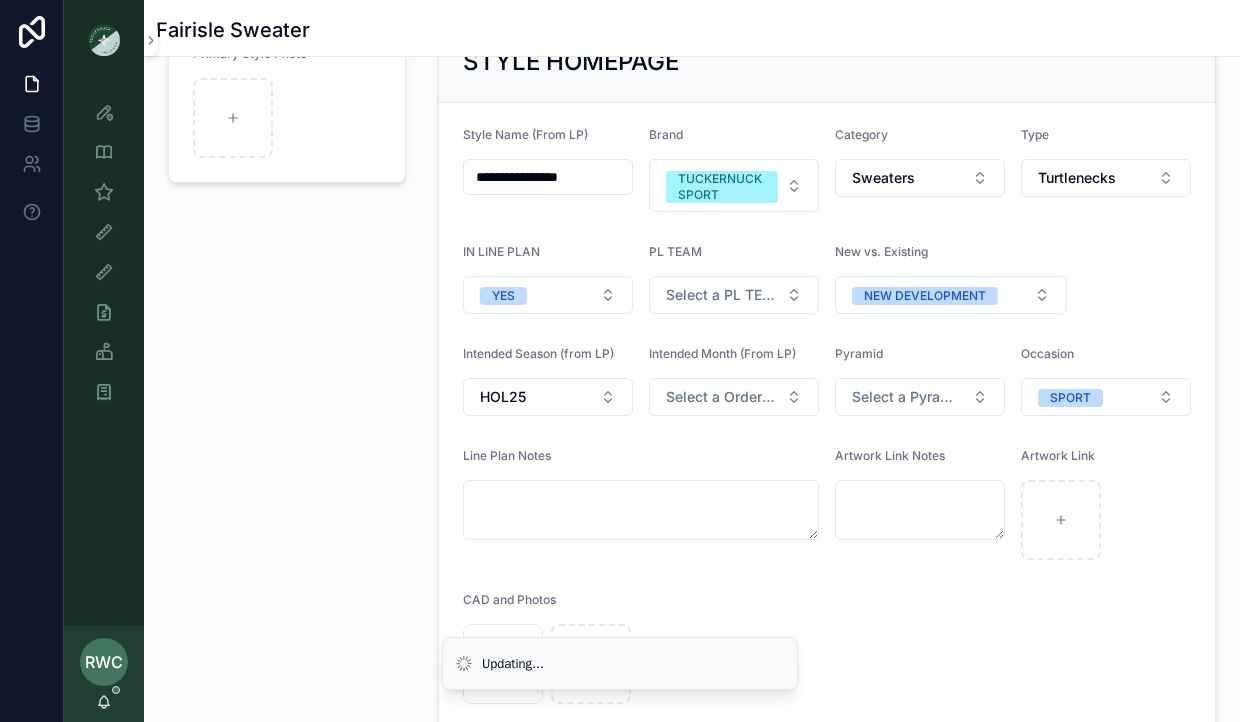 scroll, scrollTop: 0, scrollLeft: 0, axis: both 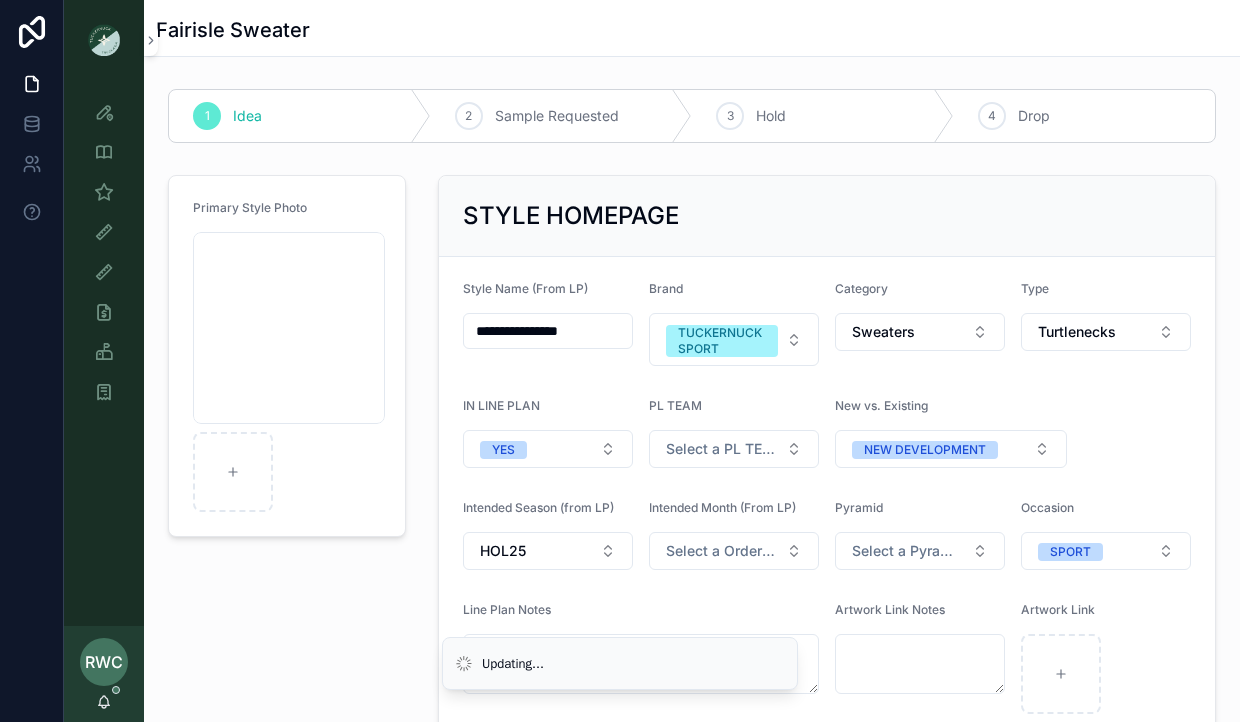 click on "STYLE HOMEPAGE" at bounding box center (827, 216) 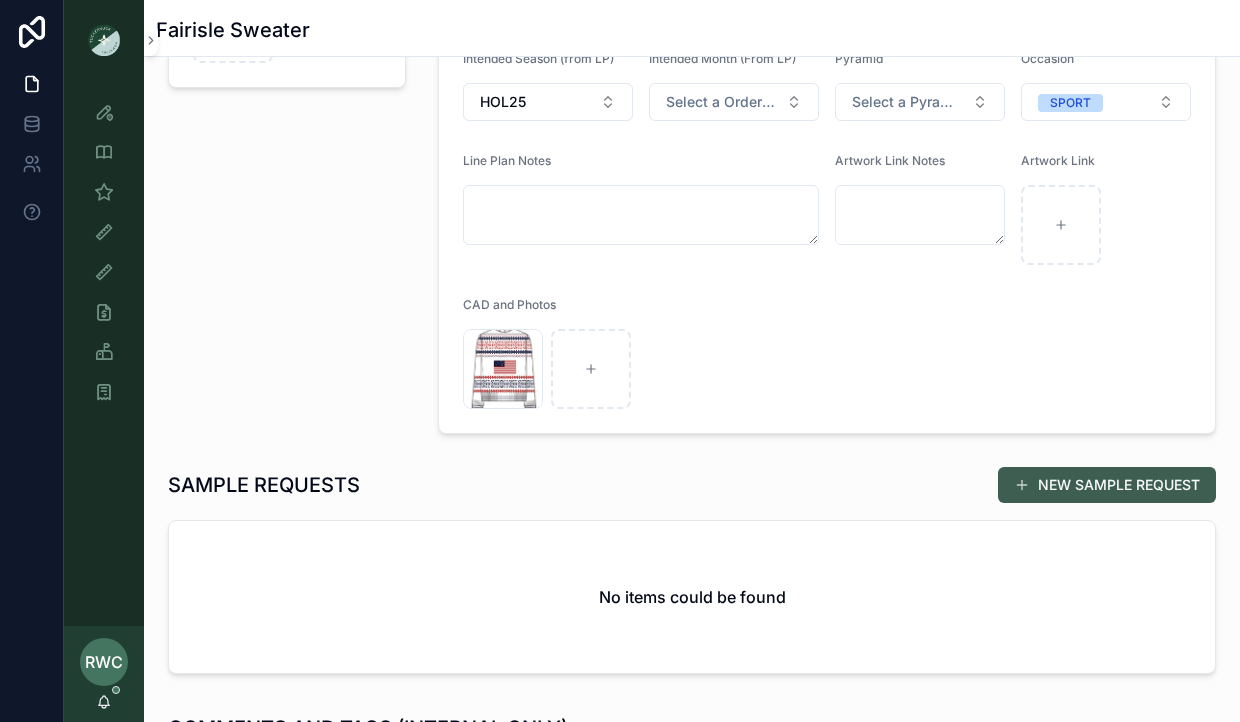 scroll, scrollTop: 451, scrollLeft: 0, axis: vertical 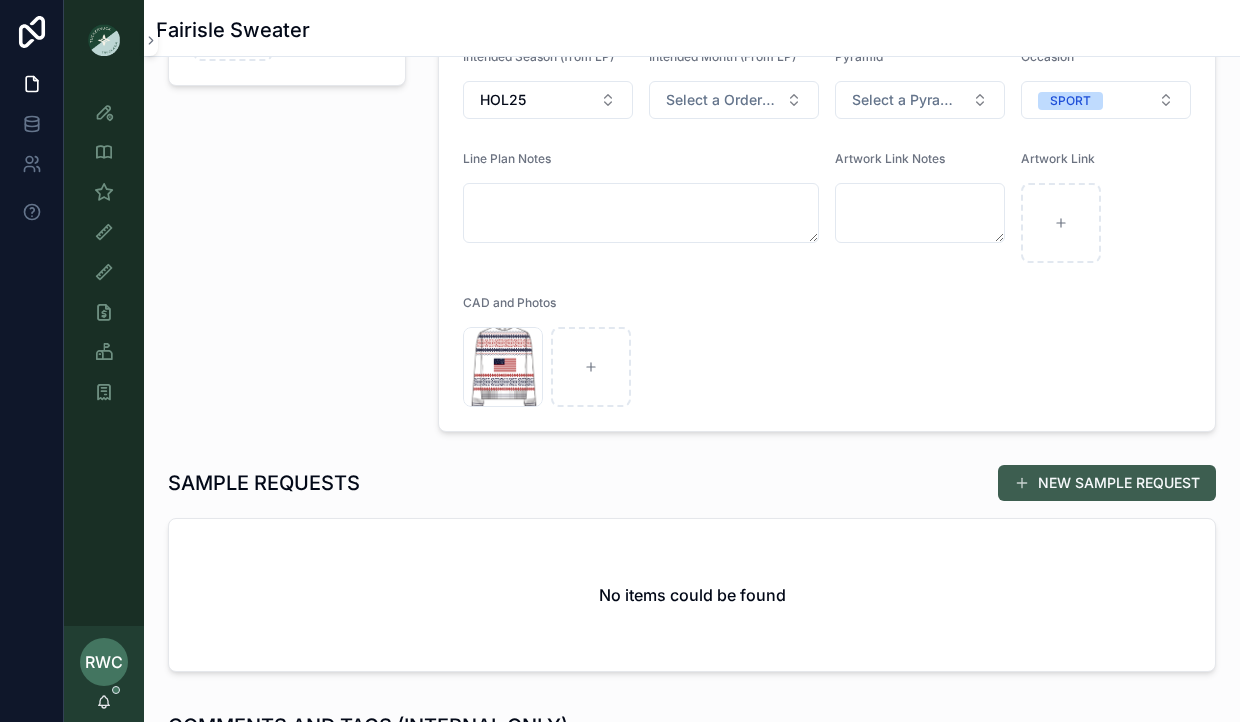 click on "NEW SAMPLE REQUEST" at bounding box center (1107, 483) 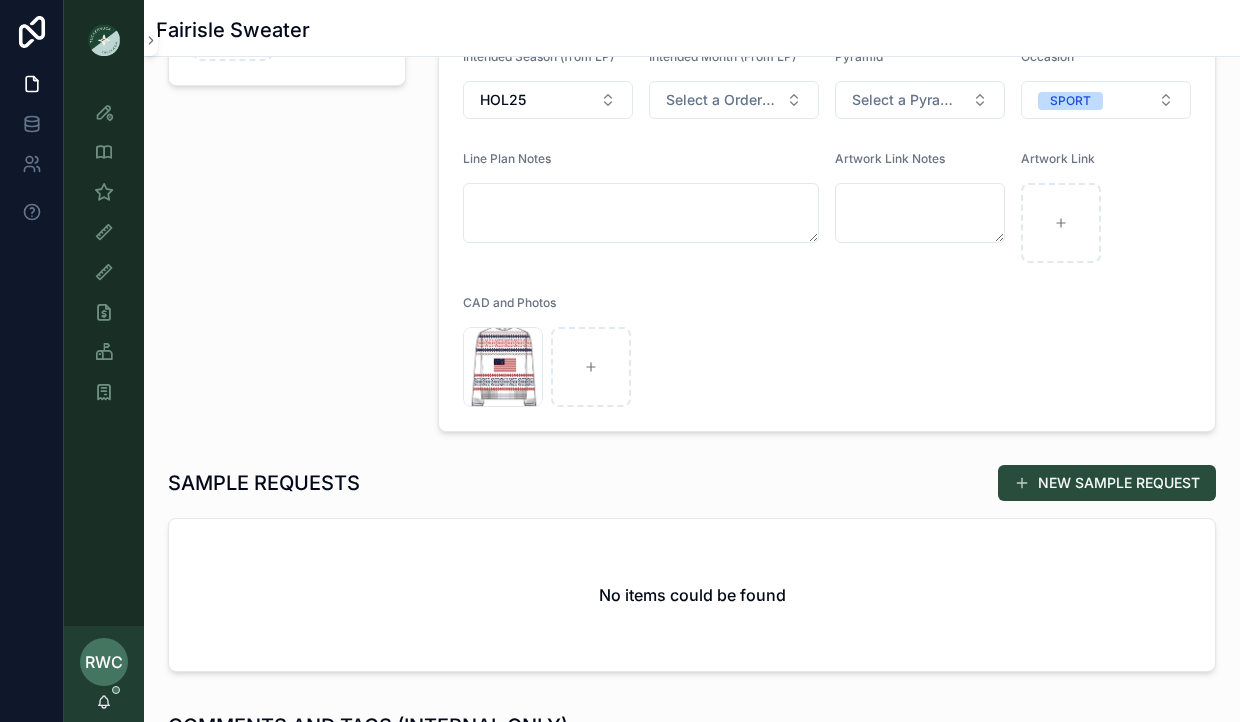 scroll, scrollTop: 0, scrollLeft: 0, axis: both 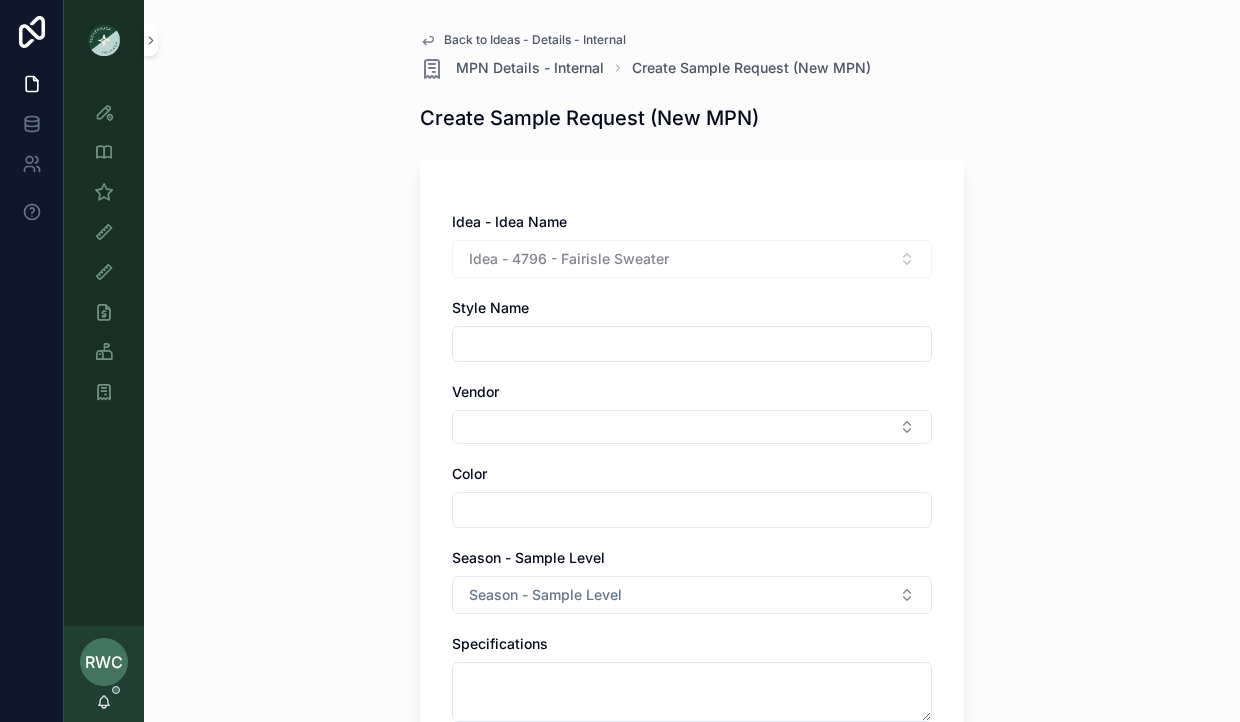 click at bounding box center [692, 344] 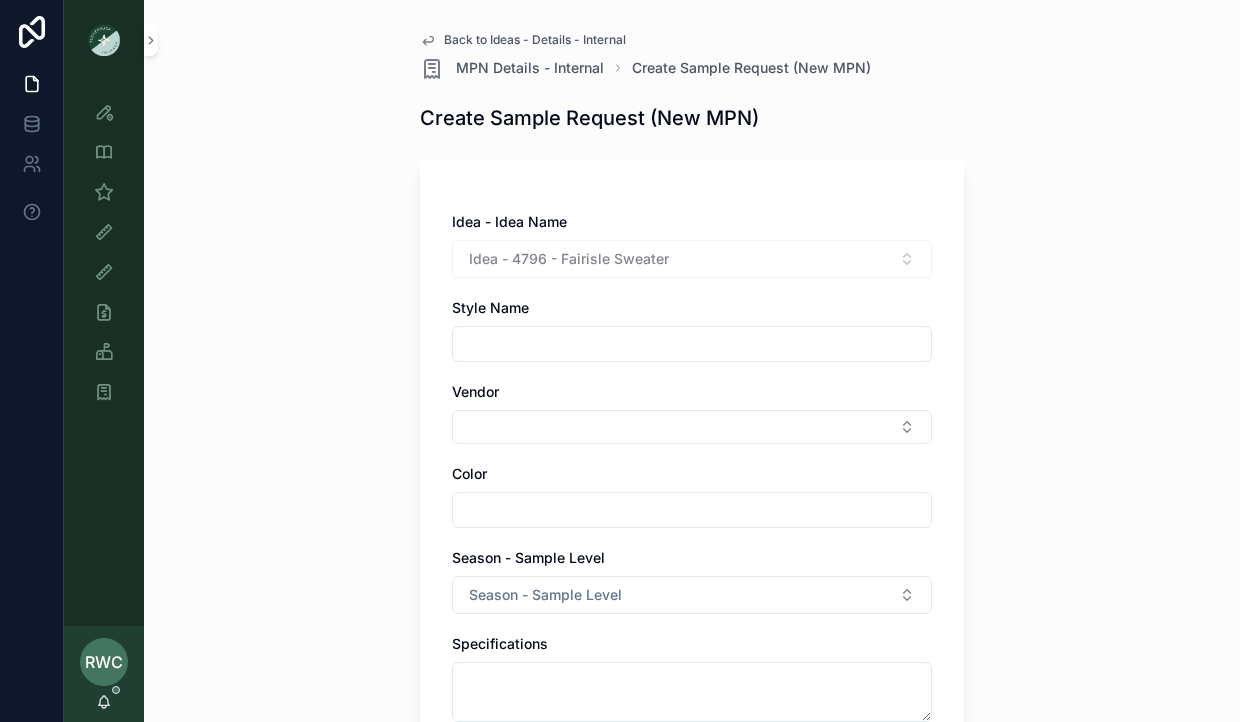 paste on "**********" 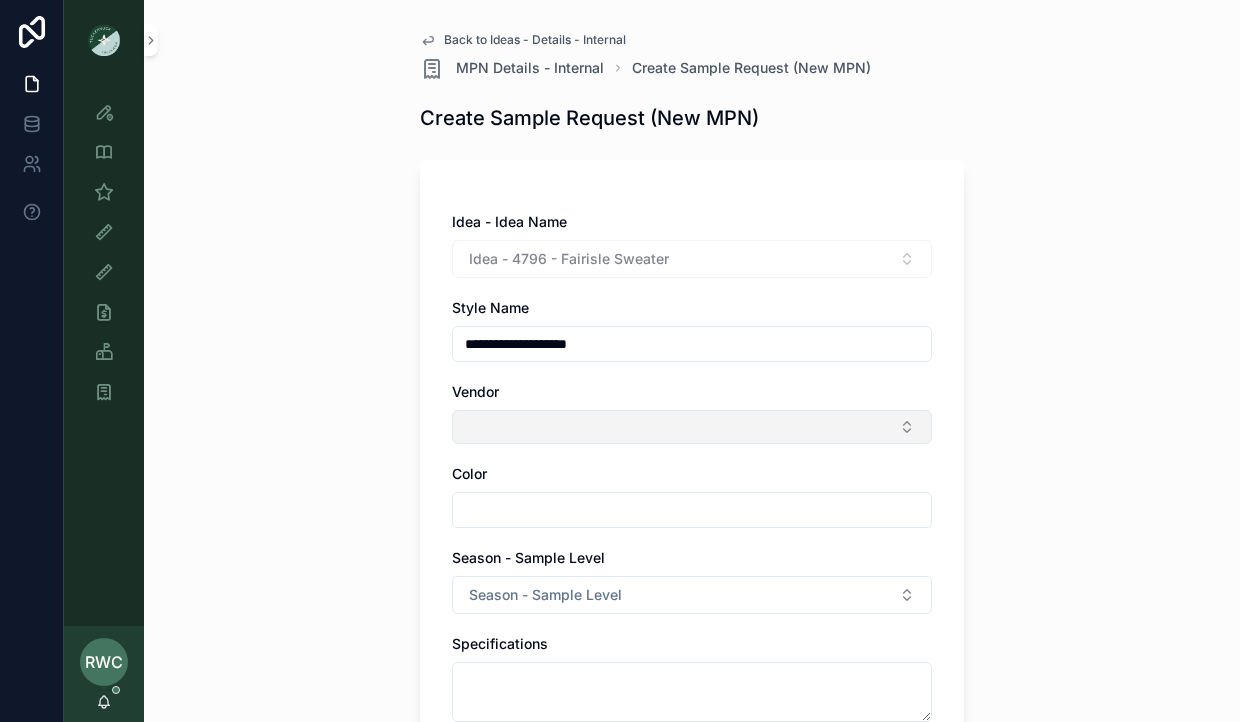 type on "**********" 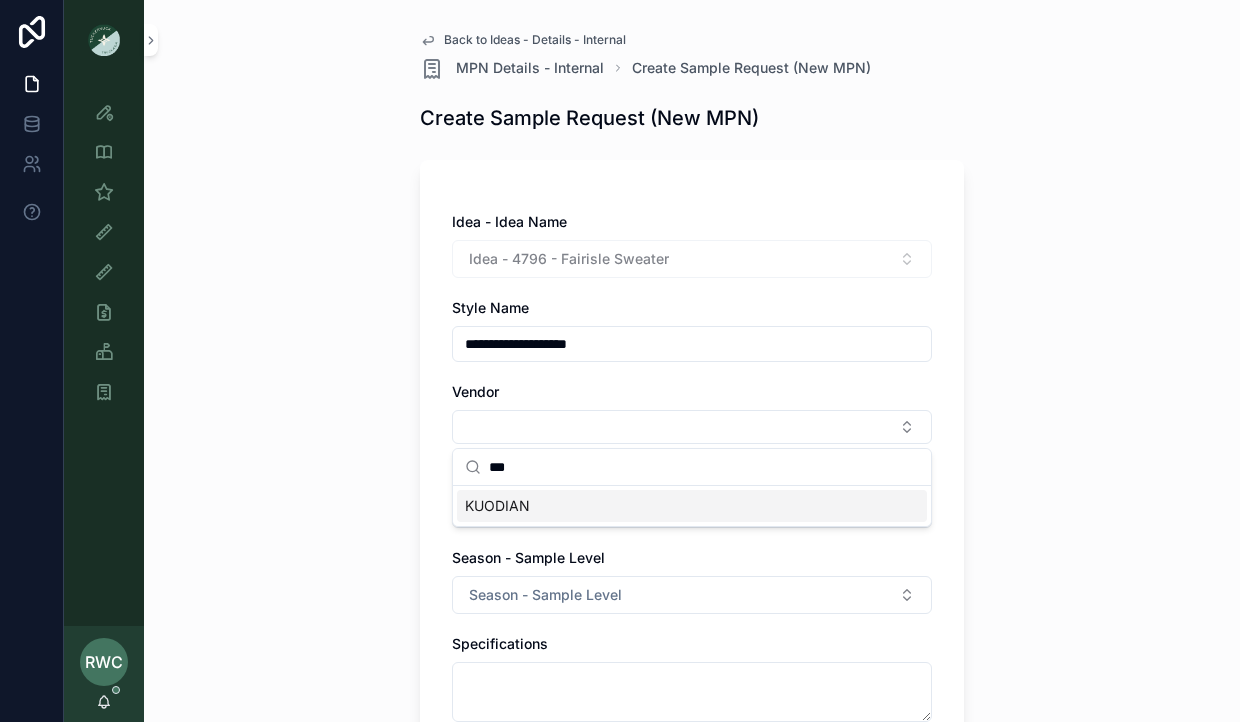 type on "***" 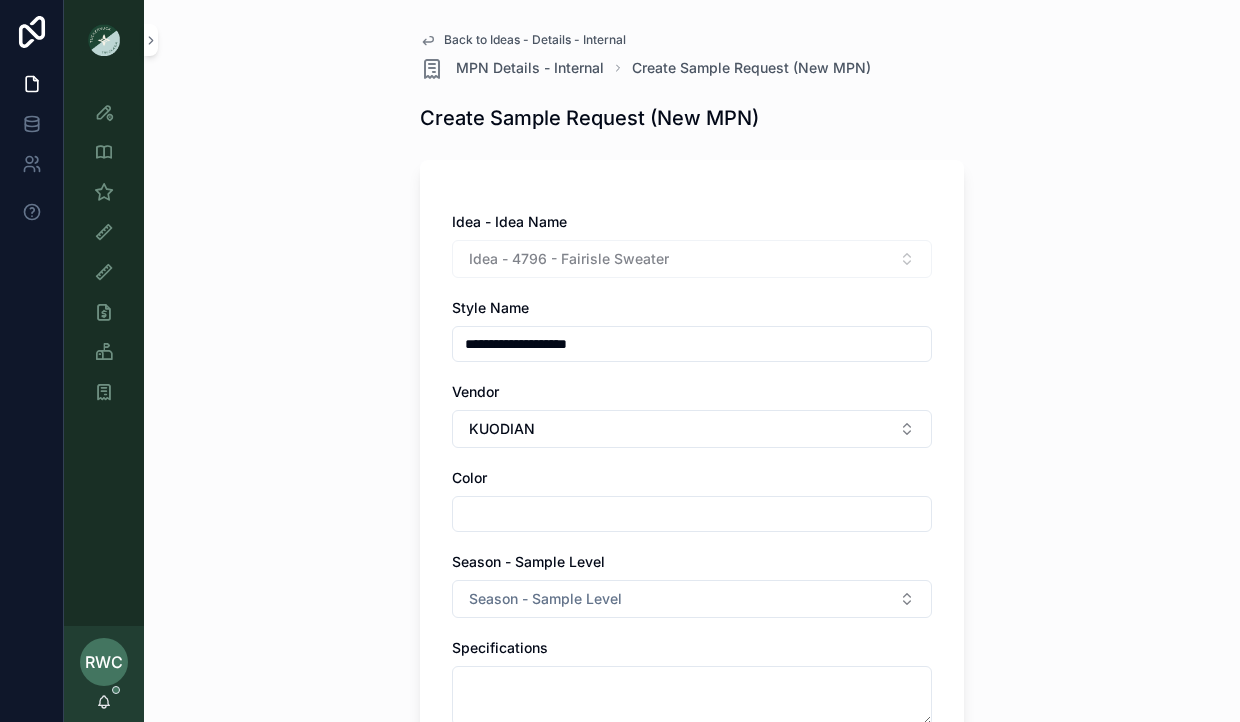 click on "**********" at bounding box center [692, 361] 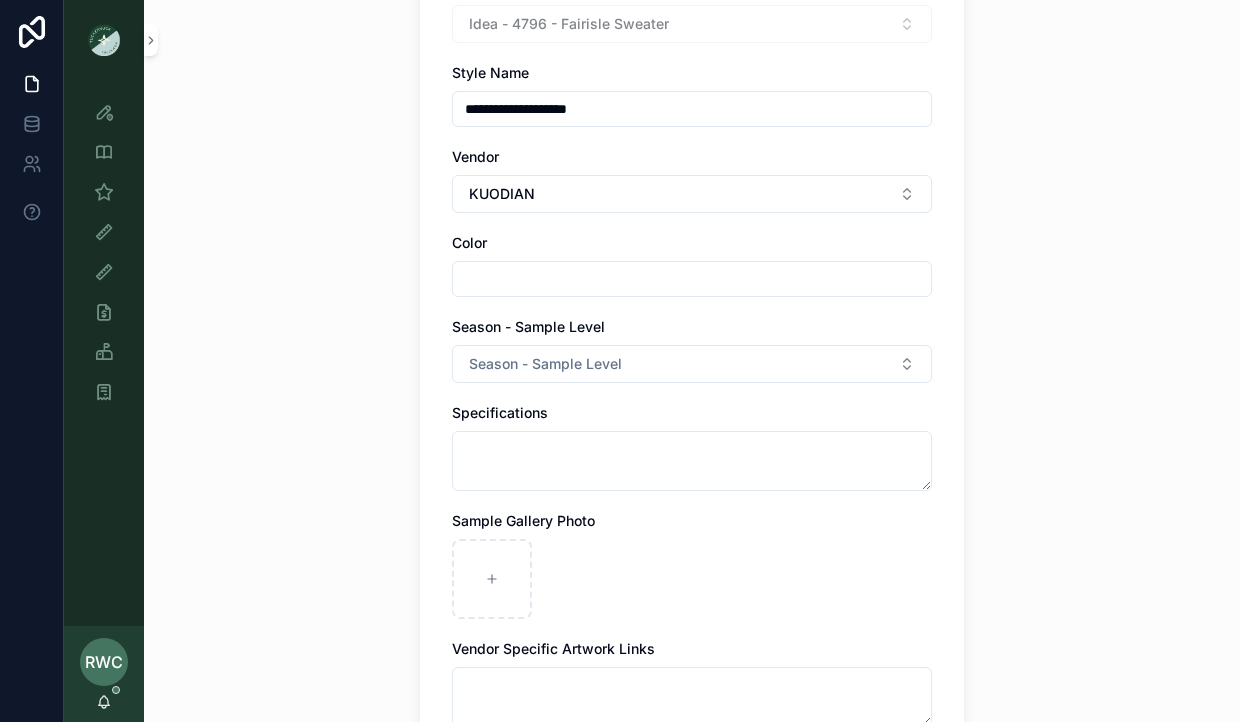 scroll, scrollTop: 259, scrollLeft: 0, axis: vertical 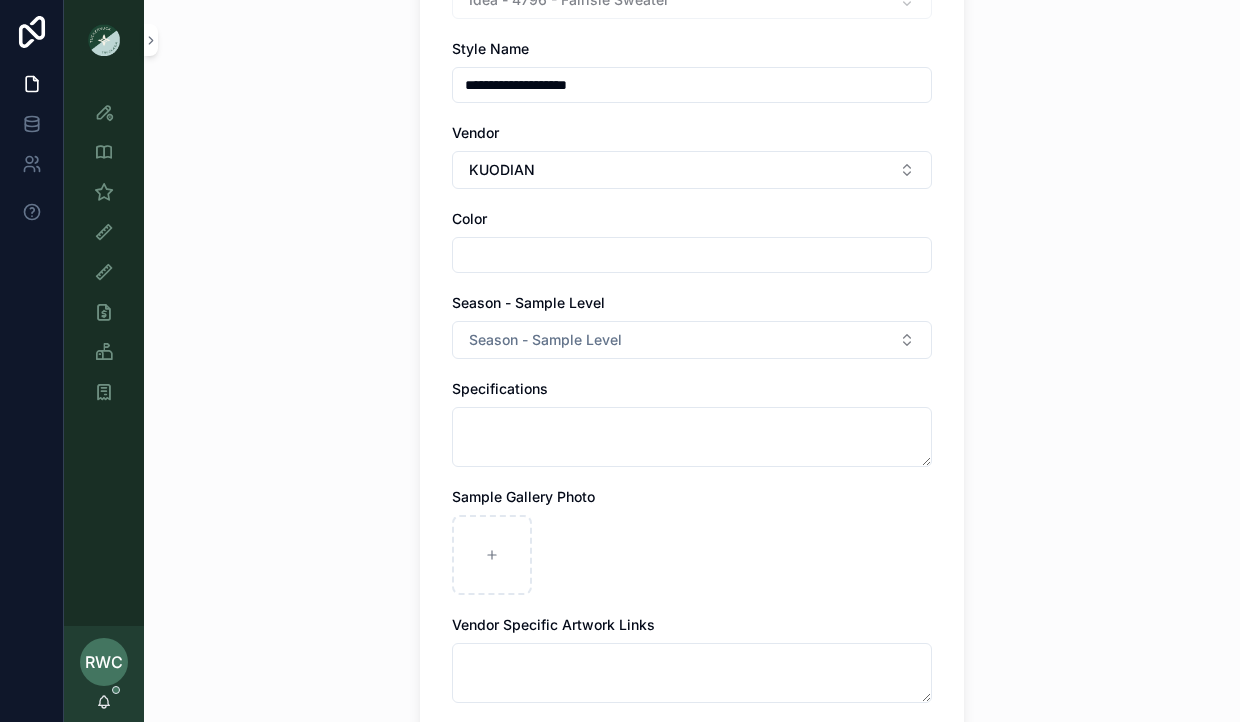click at bounding box center [692, 255] 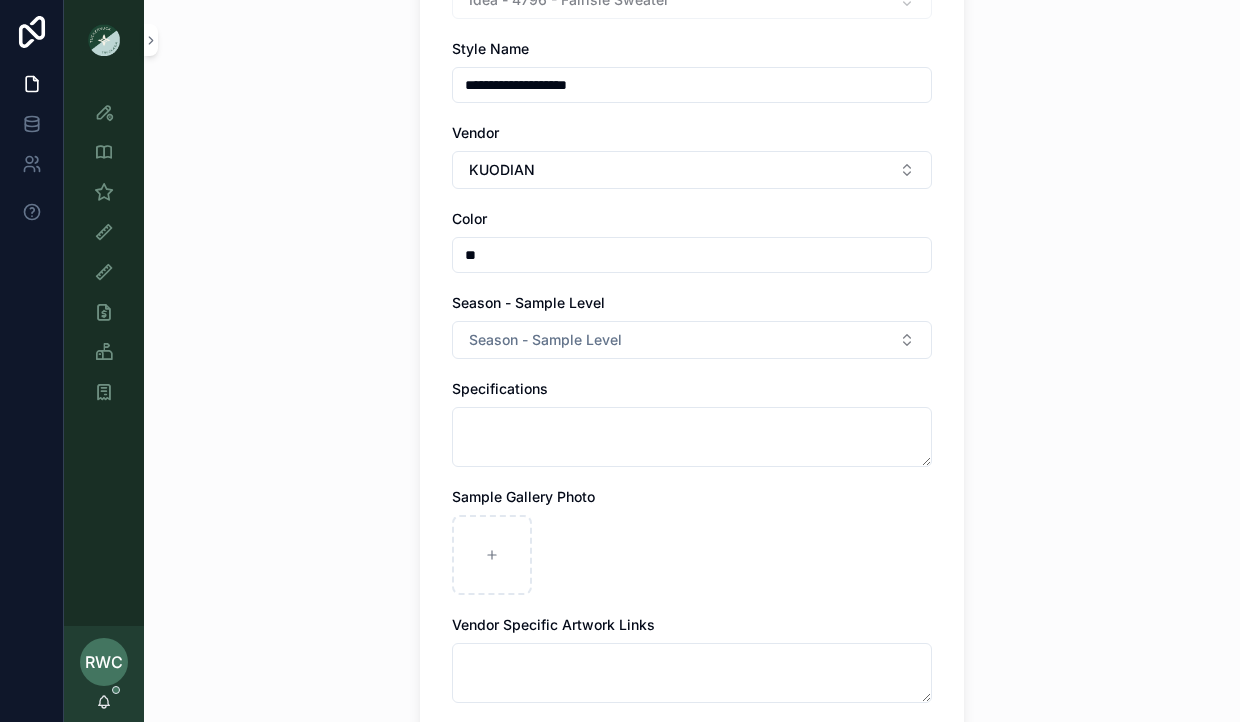 type on "*****" 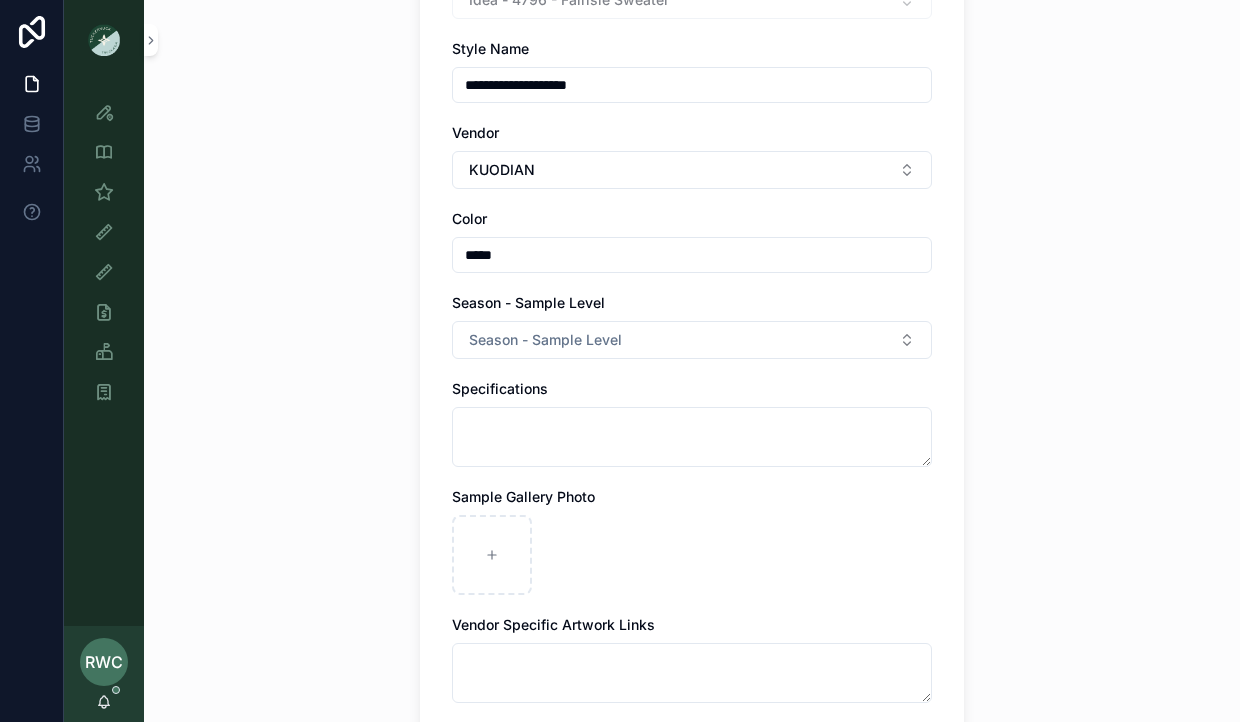 click on "**********" at bounding box center [692, 102] 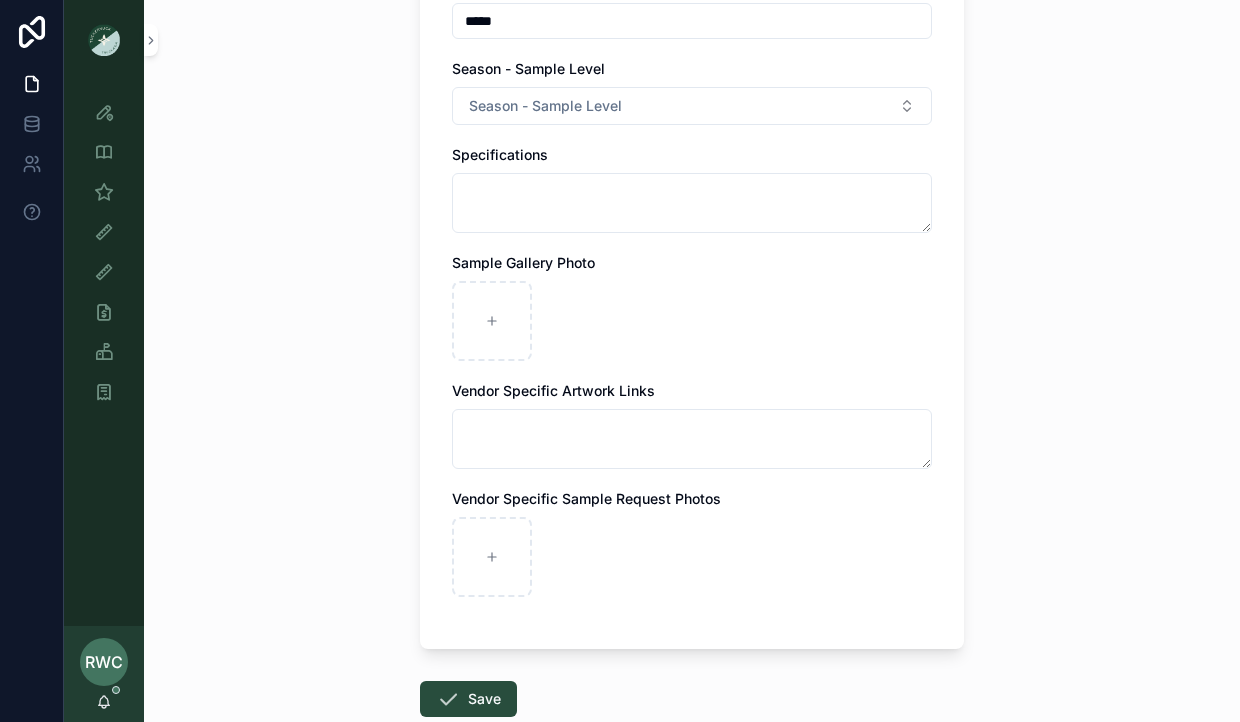 scroll, scrollTop: 616, scrollLeft: 0, axis: vertical 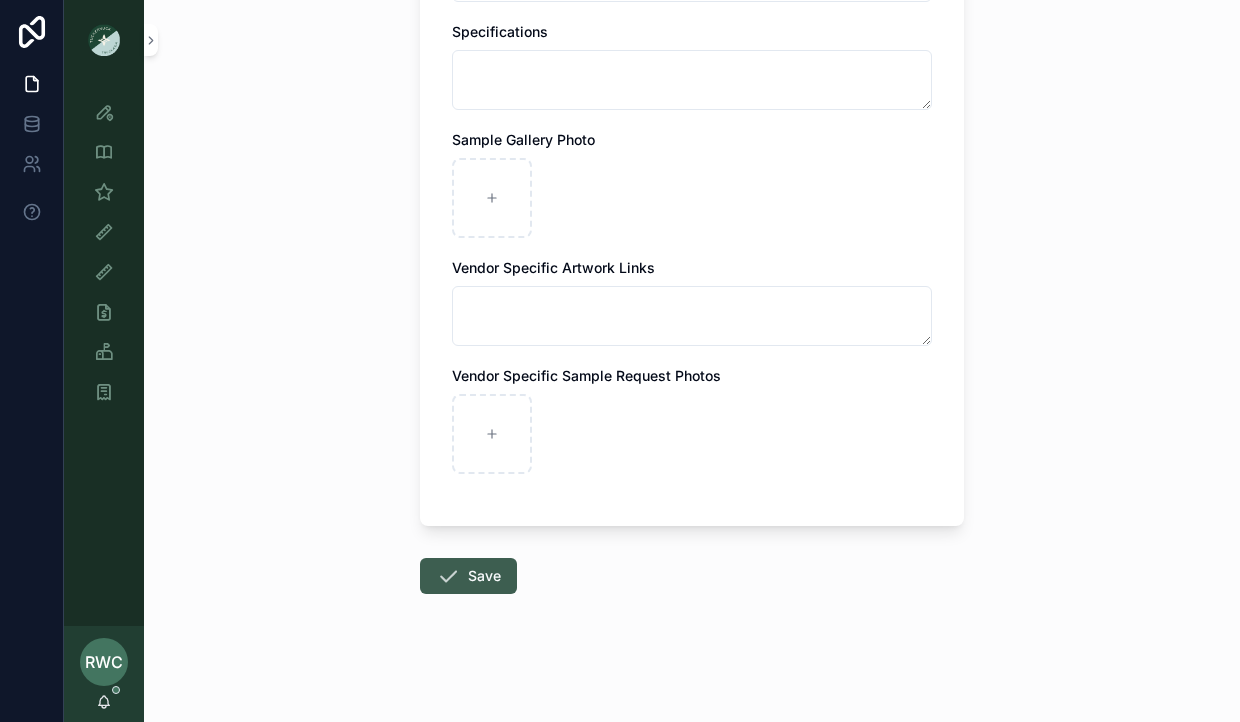 click on "Save" at bounding box center (468, 576) 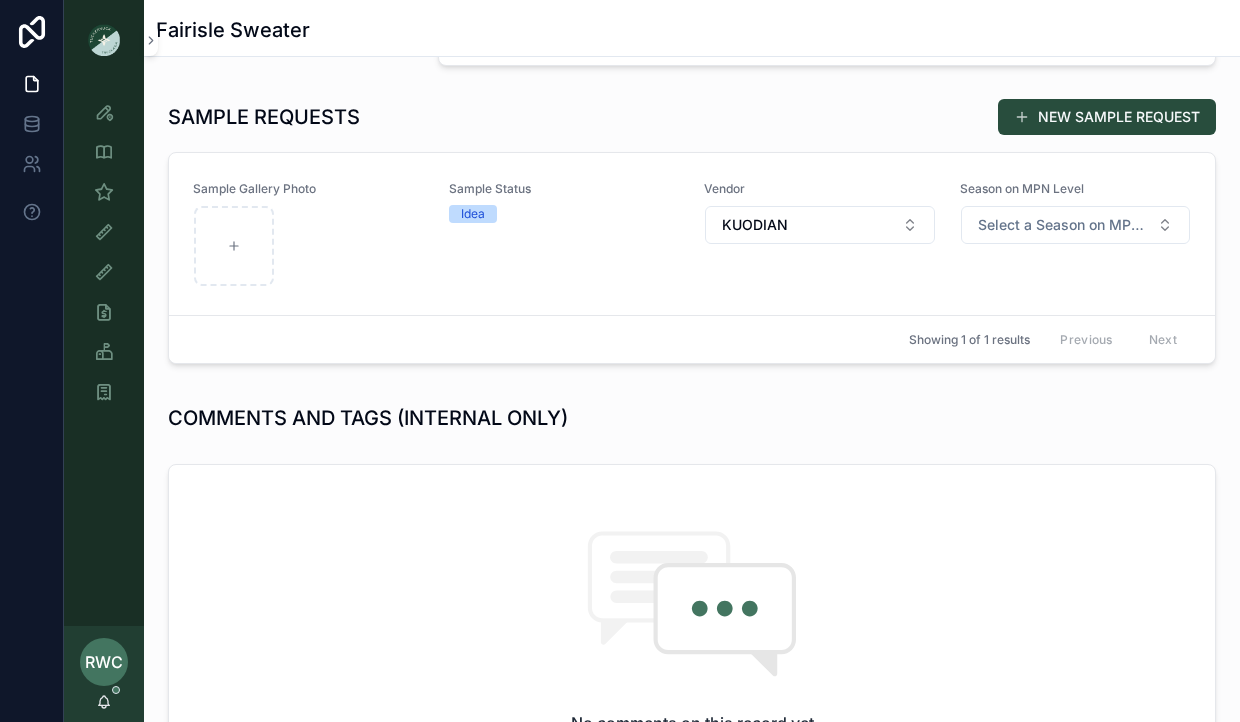 scroll, scrollTop: 818, scrollLeft: 0, axis: vertical 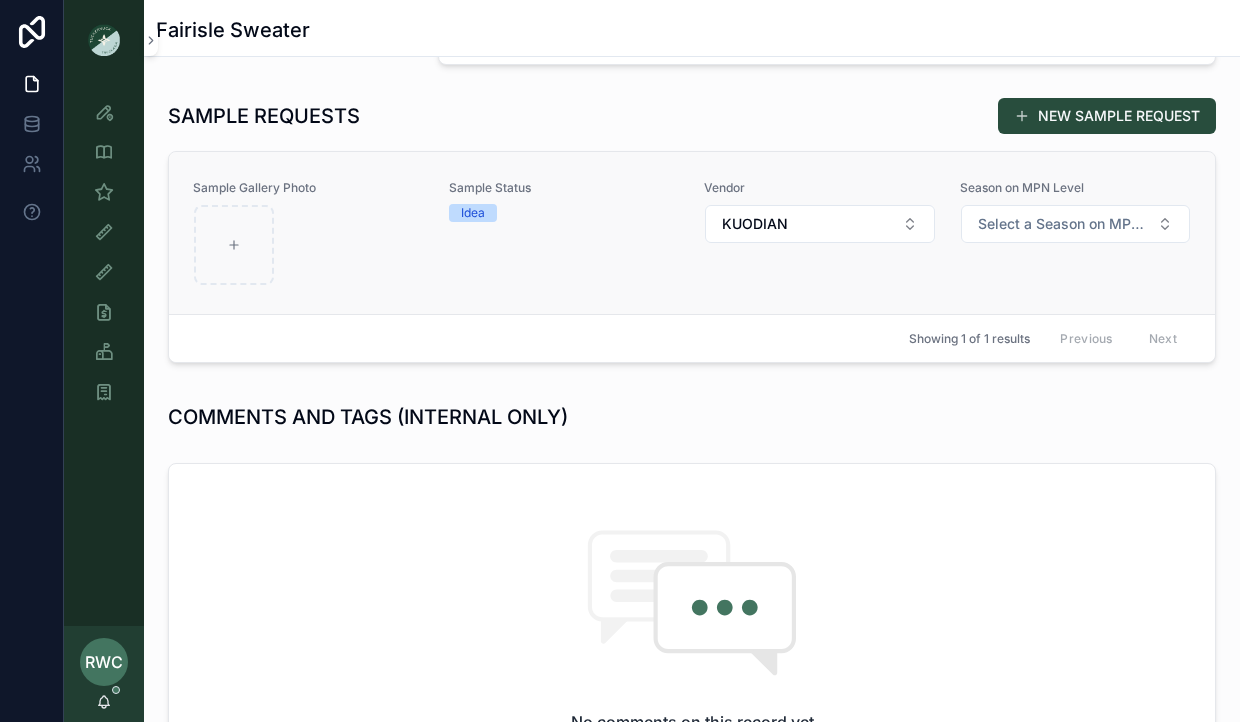 click on "Idea" at bounding box center (473, 213) 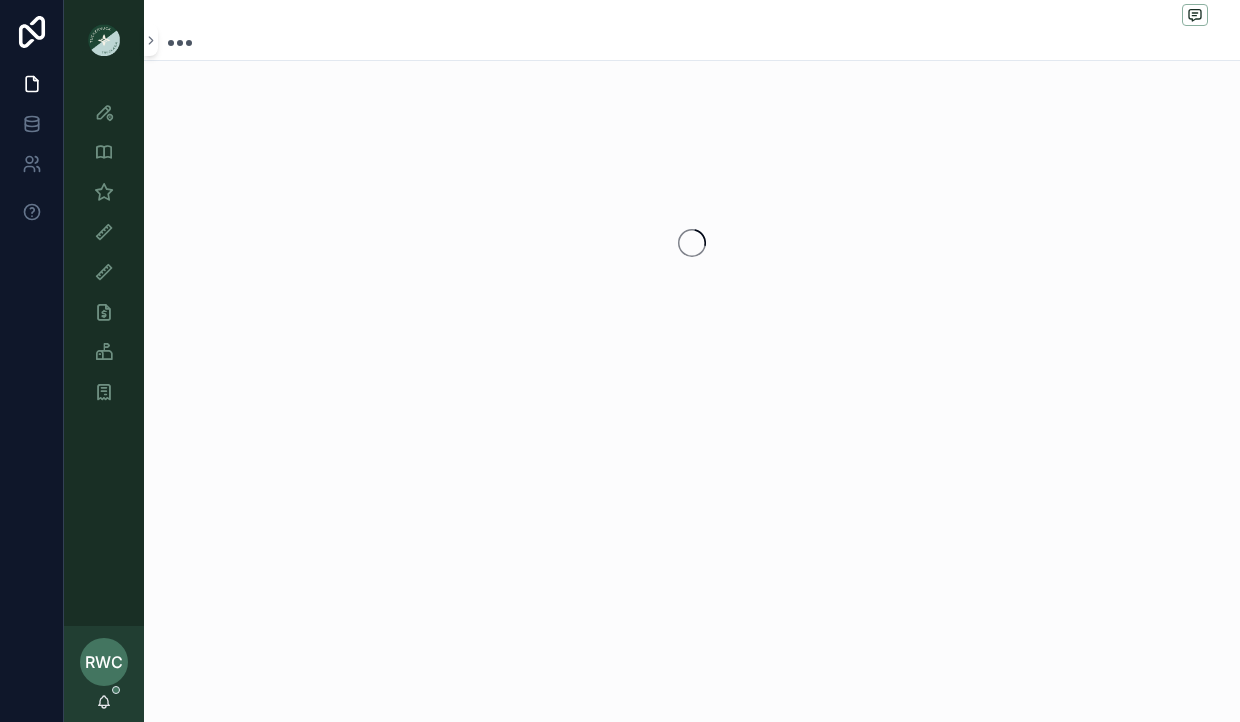scroll, scrollTop: 0, scrollLeft: 0, axis: both 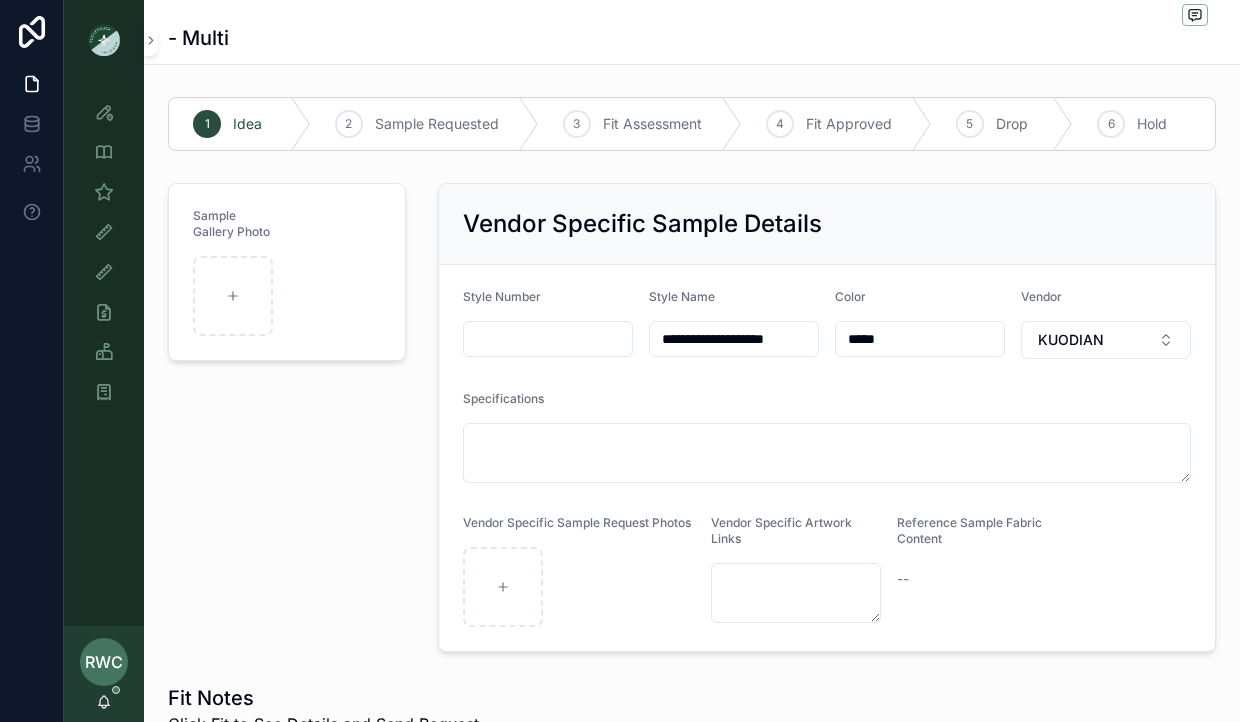 click at bounding box center (548, 339) 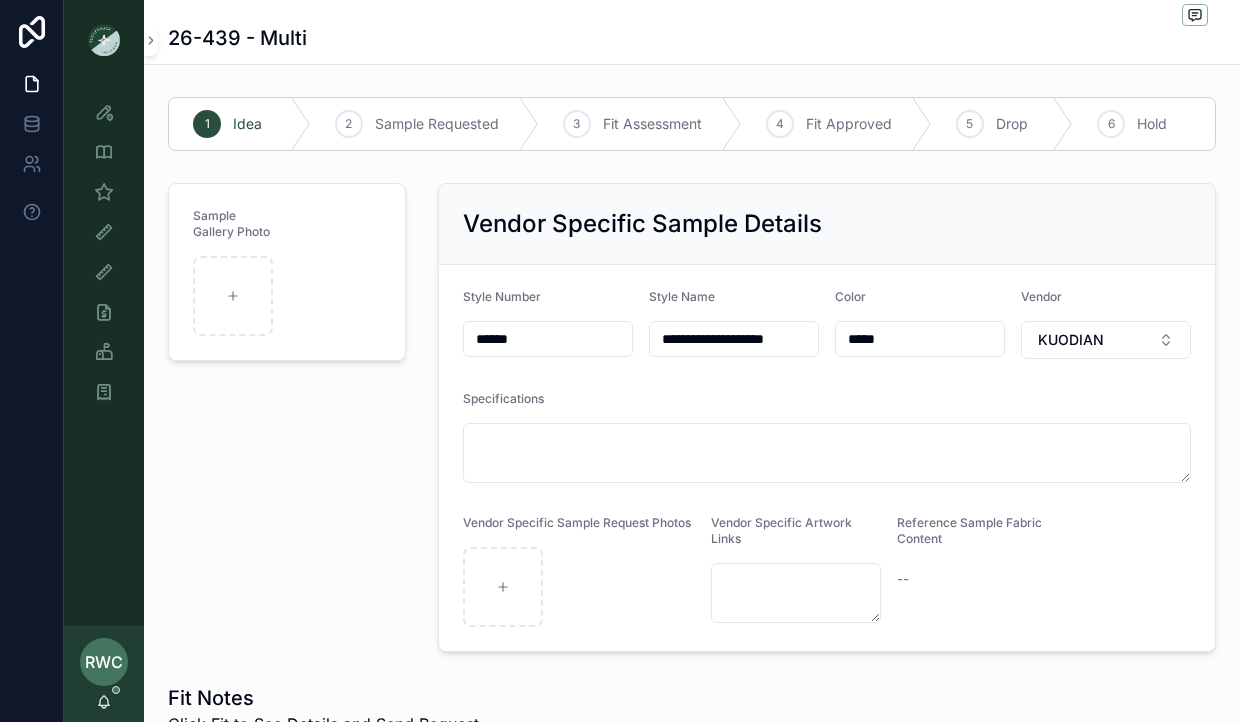 type on "******" 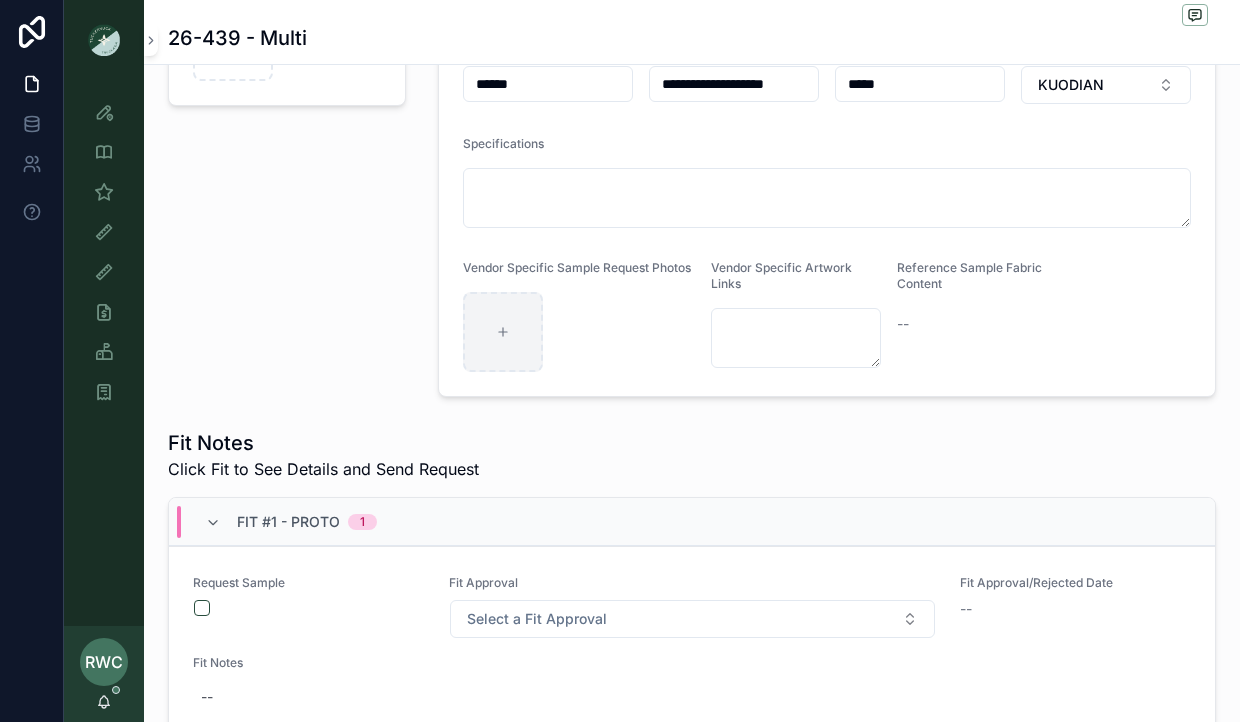 scroll, scrollTop: 289, scrollLeft: 0, axis: vertical 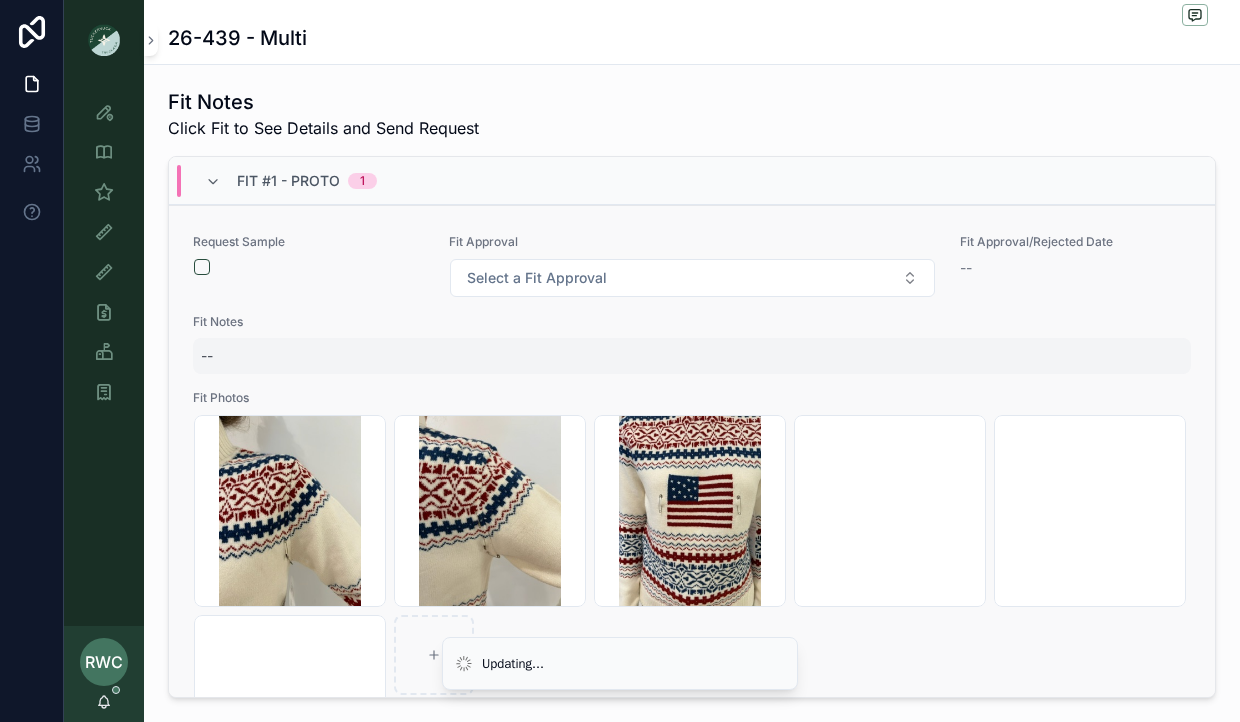 click on "--" at bounding box center [692, 356] 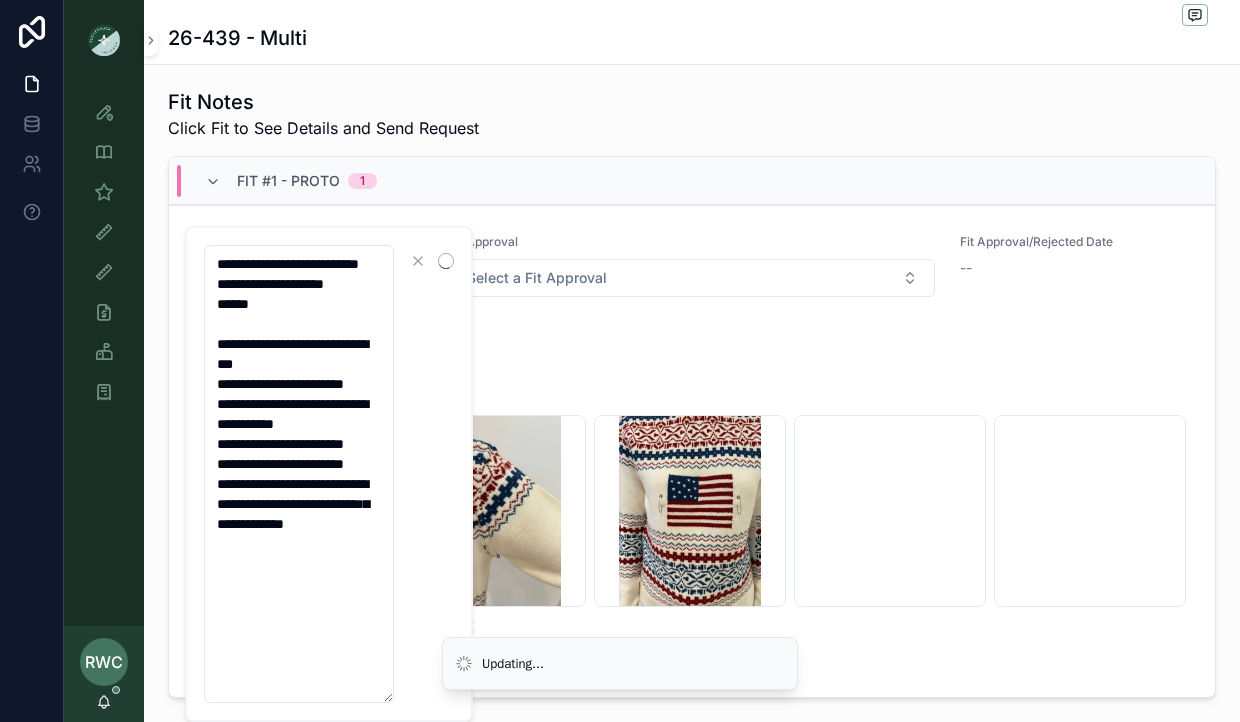 click on "**********" at bounding box center (299, 474) 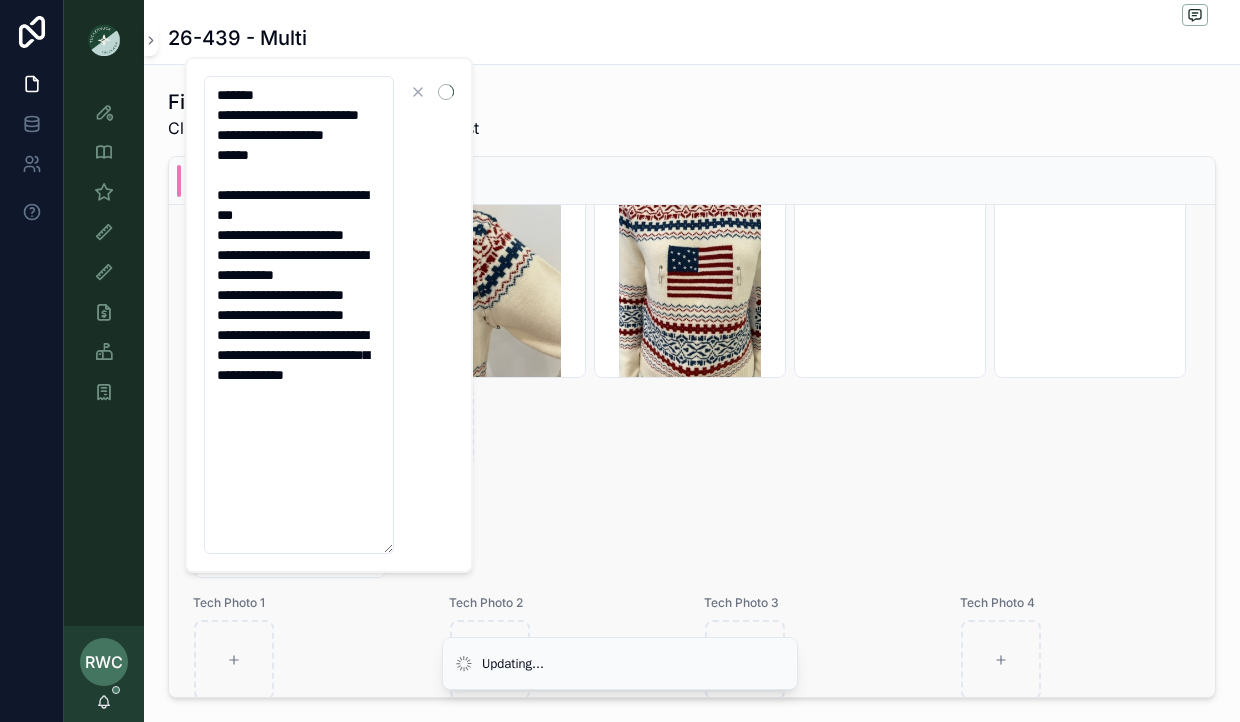 scroll, scrollTop: 319, scrollLeft: 0, axis: vertical 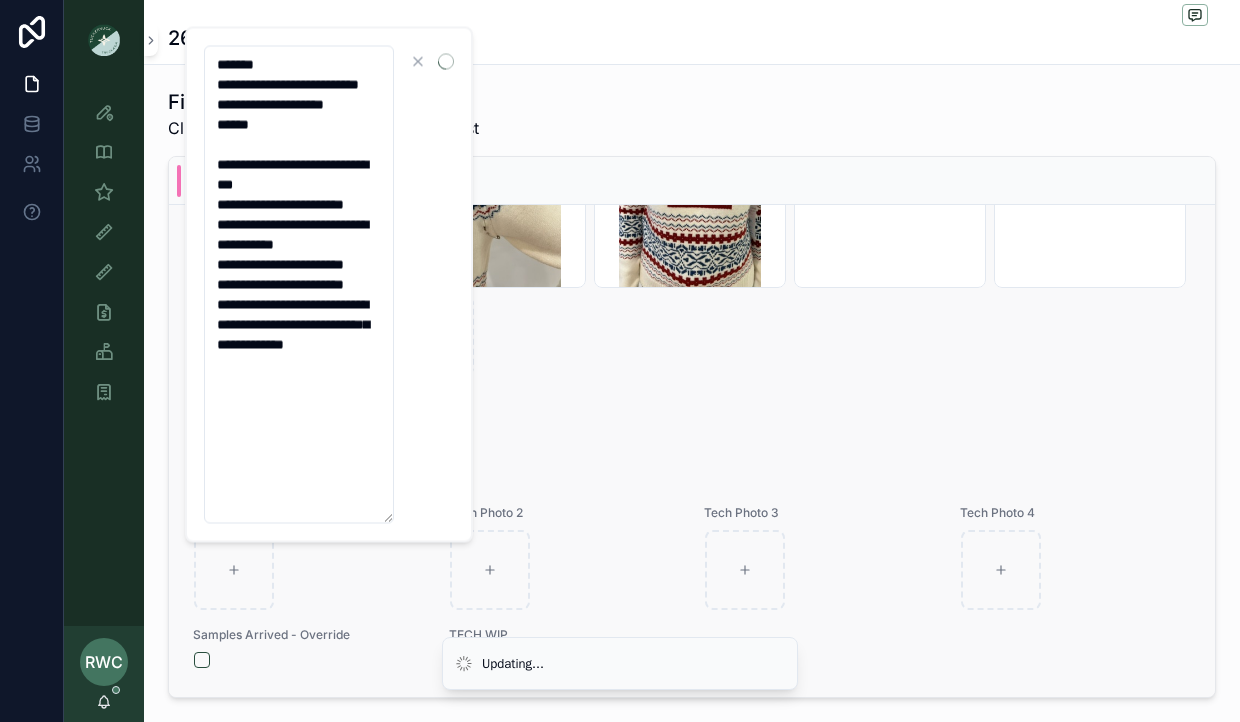 type on "**********" 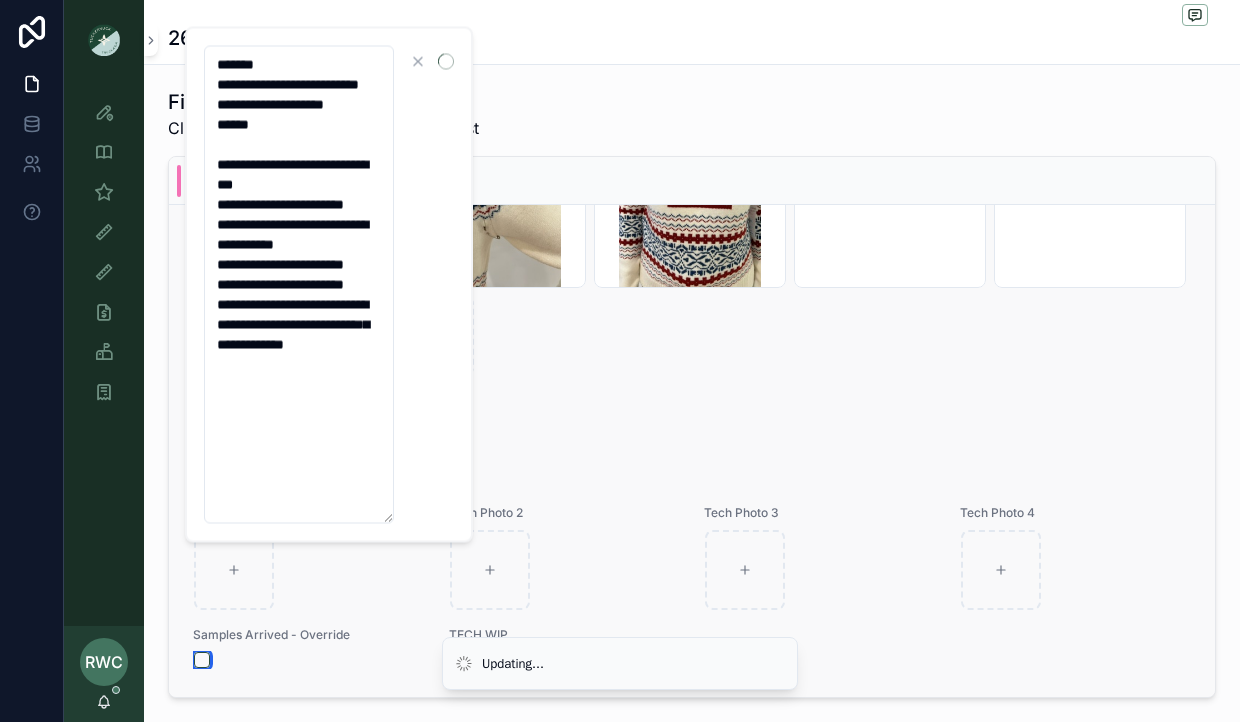 click at bounding box center [202, 660] 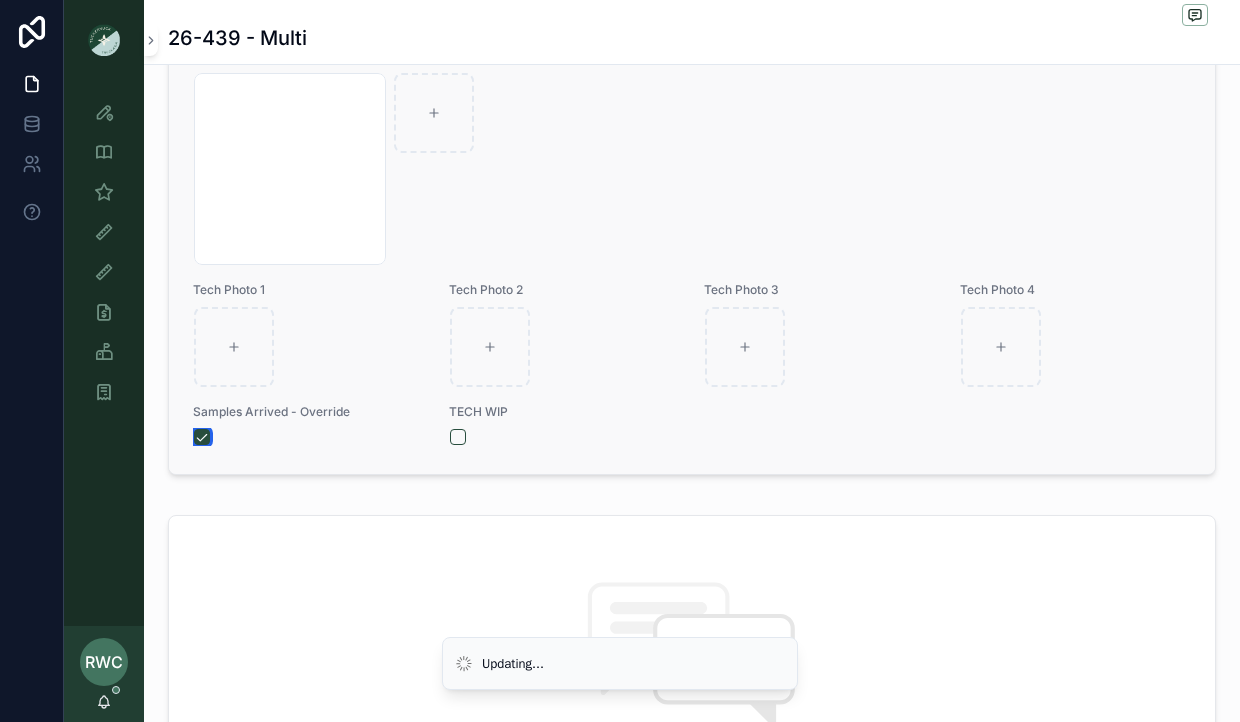 scroll, scrollTop: 820, scrollLeft: 0, axis: vertical 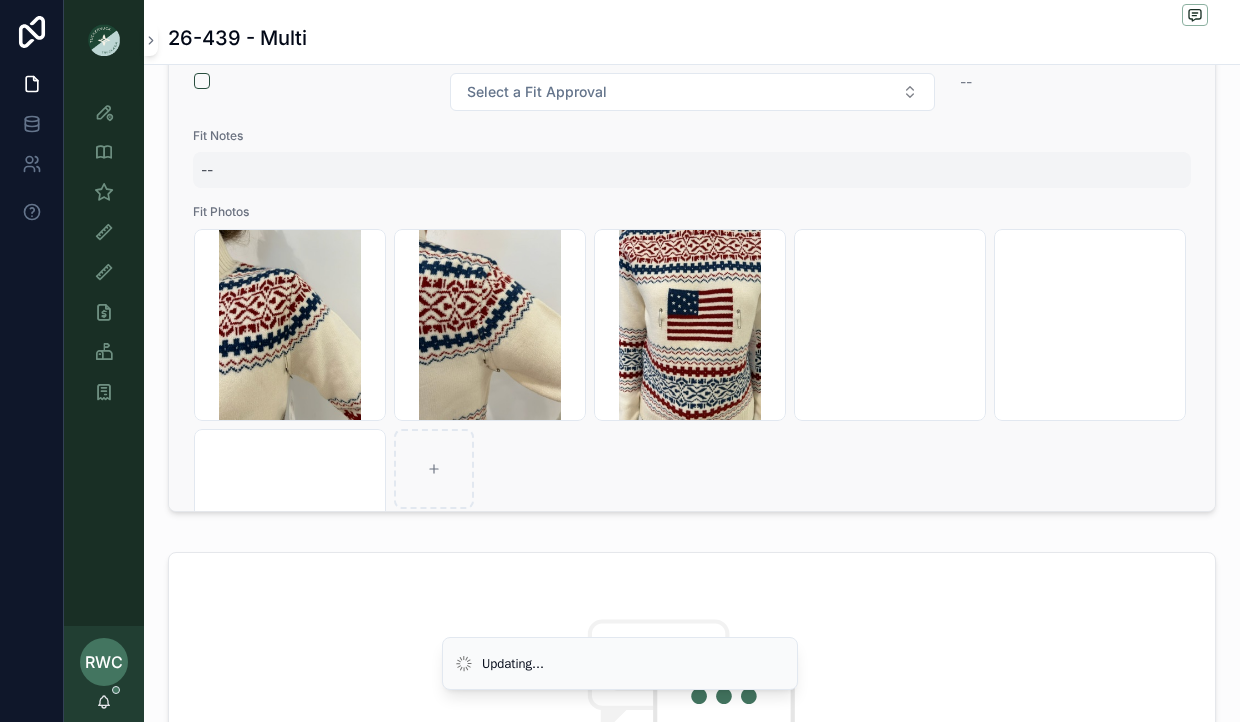 click on "--" at bounding box center (207, 170) 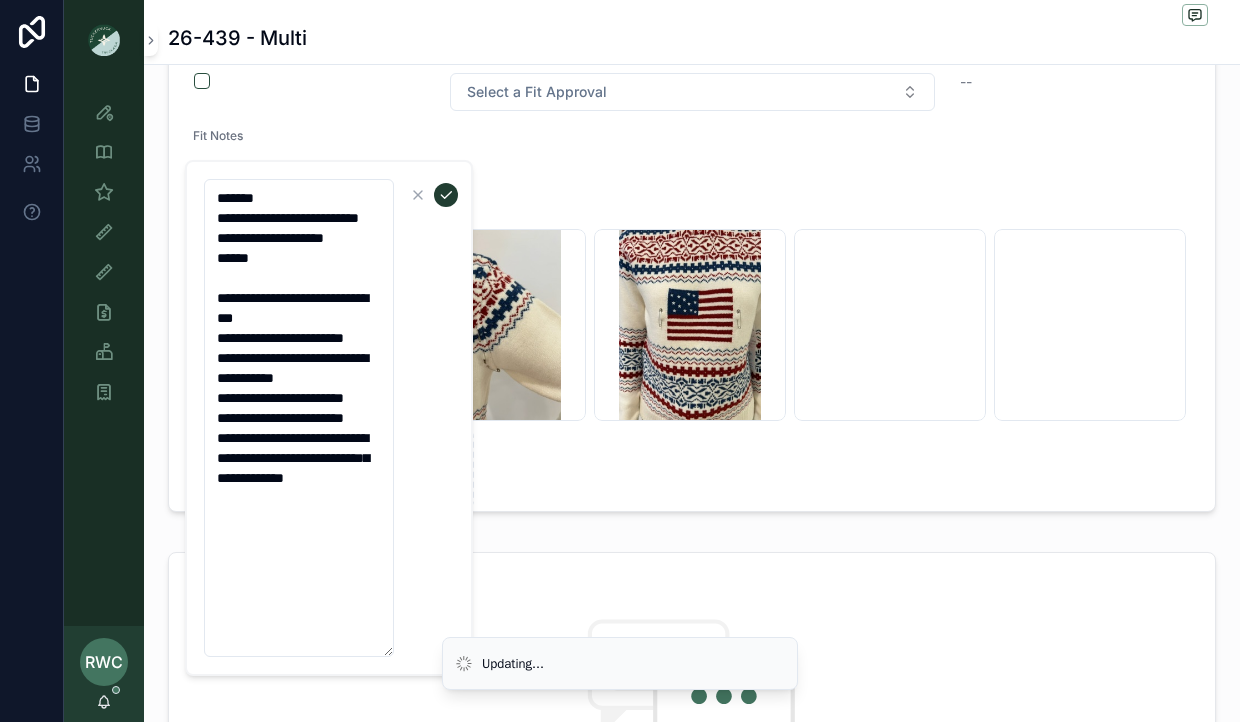 click 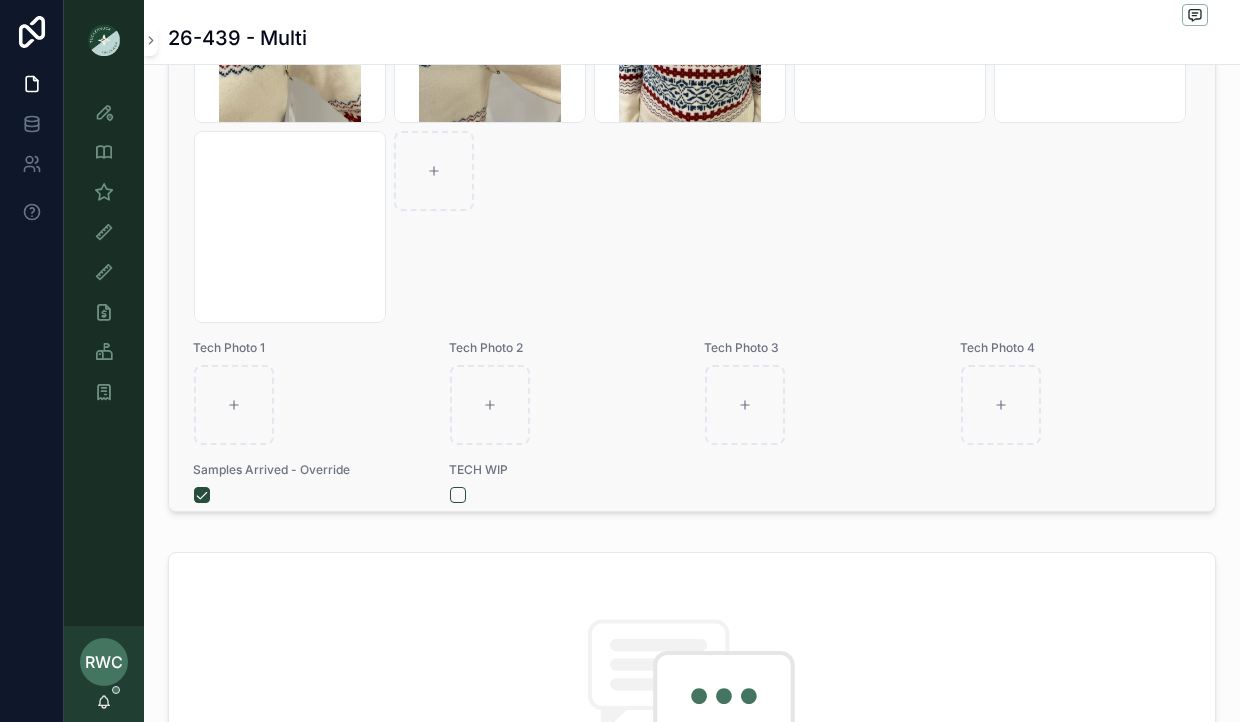 scroll, scrollTop: 519, scrollLeft: 0, axis: vertical 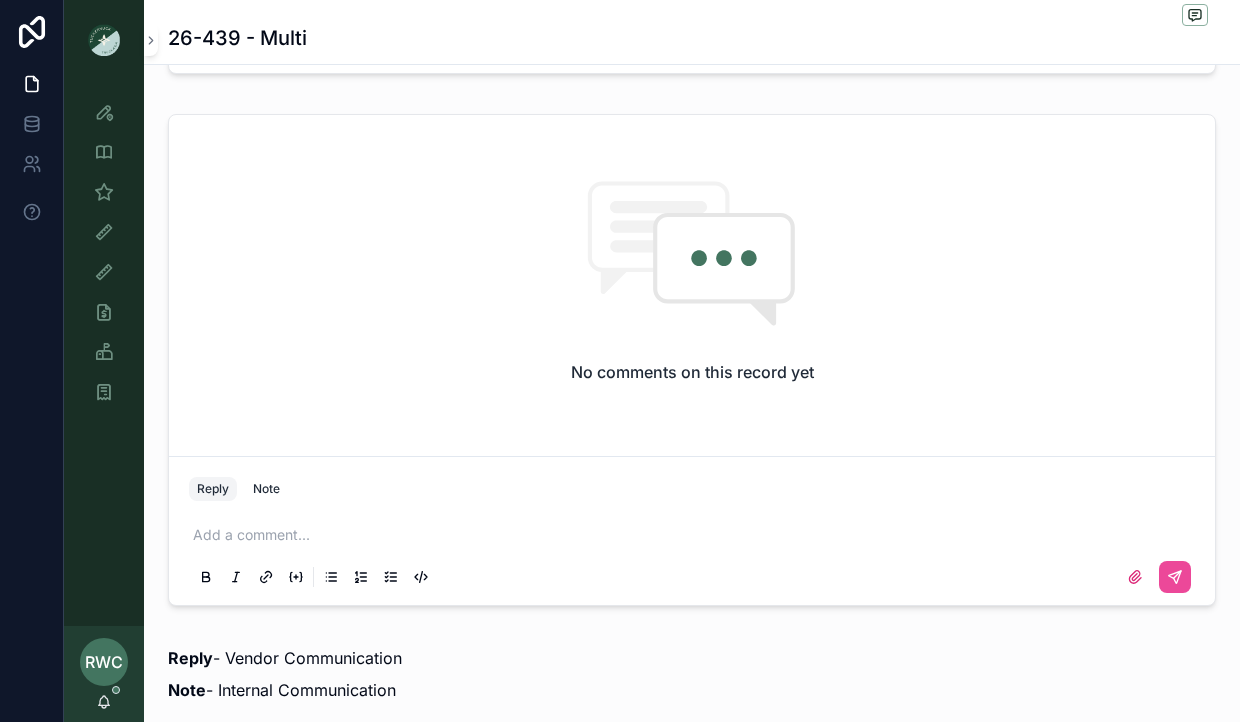 click at bounding box center [696, 535] 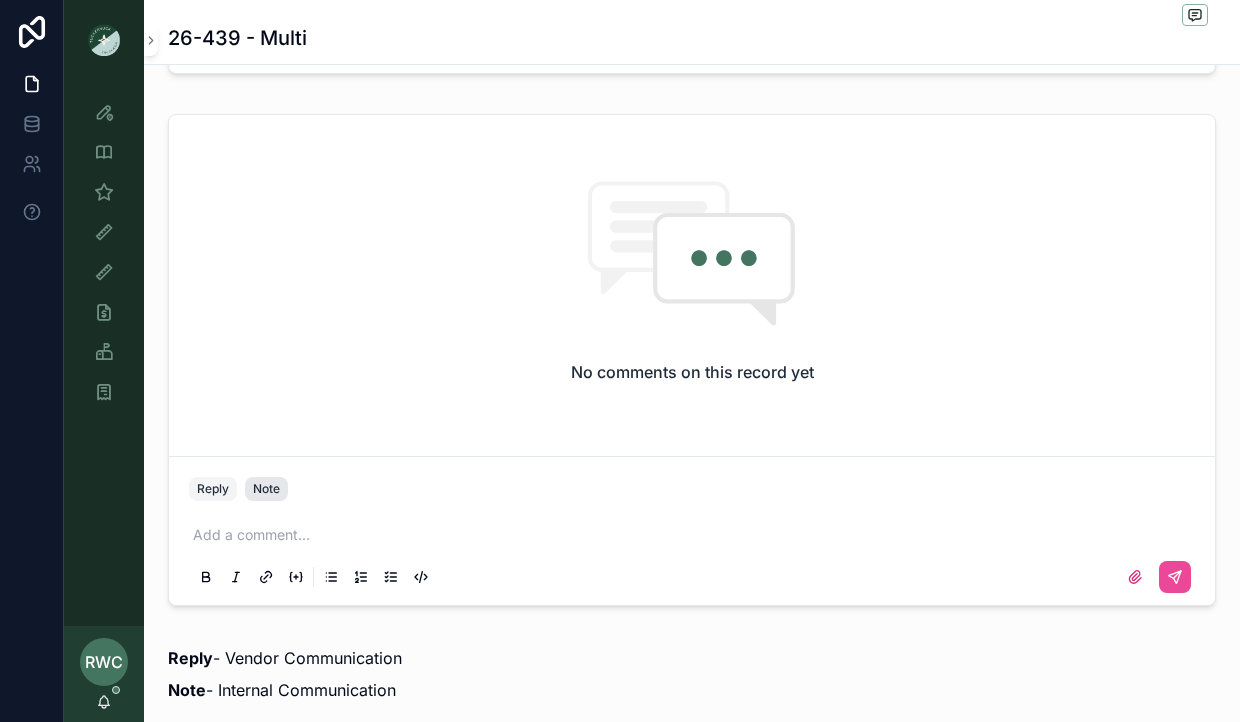 click on "Note" at bounding box center (266, 489) 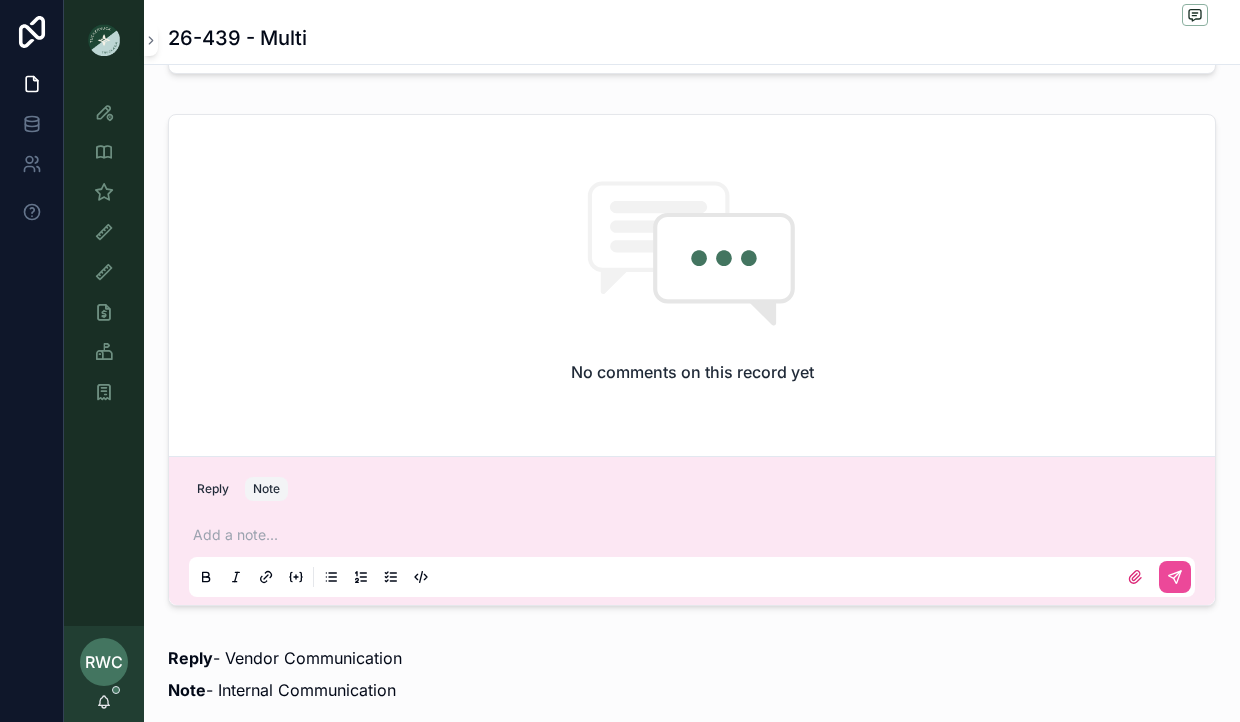 click at bounding box center (696, 535) 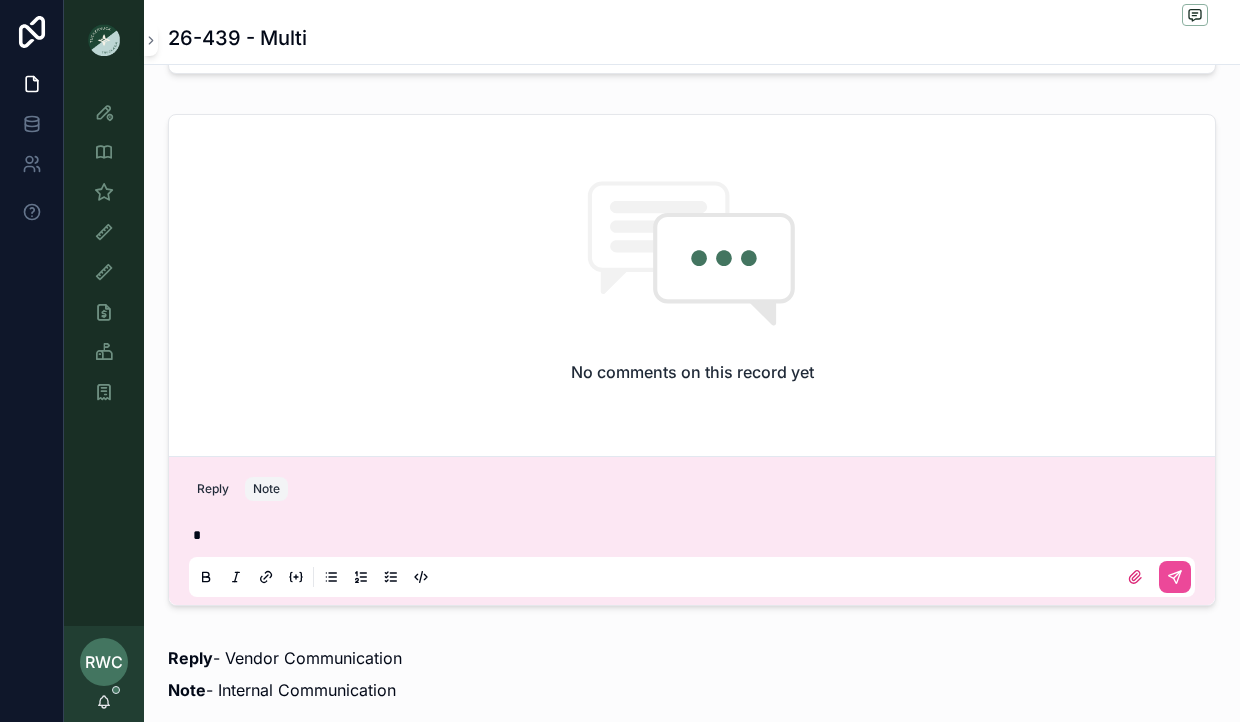 type 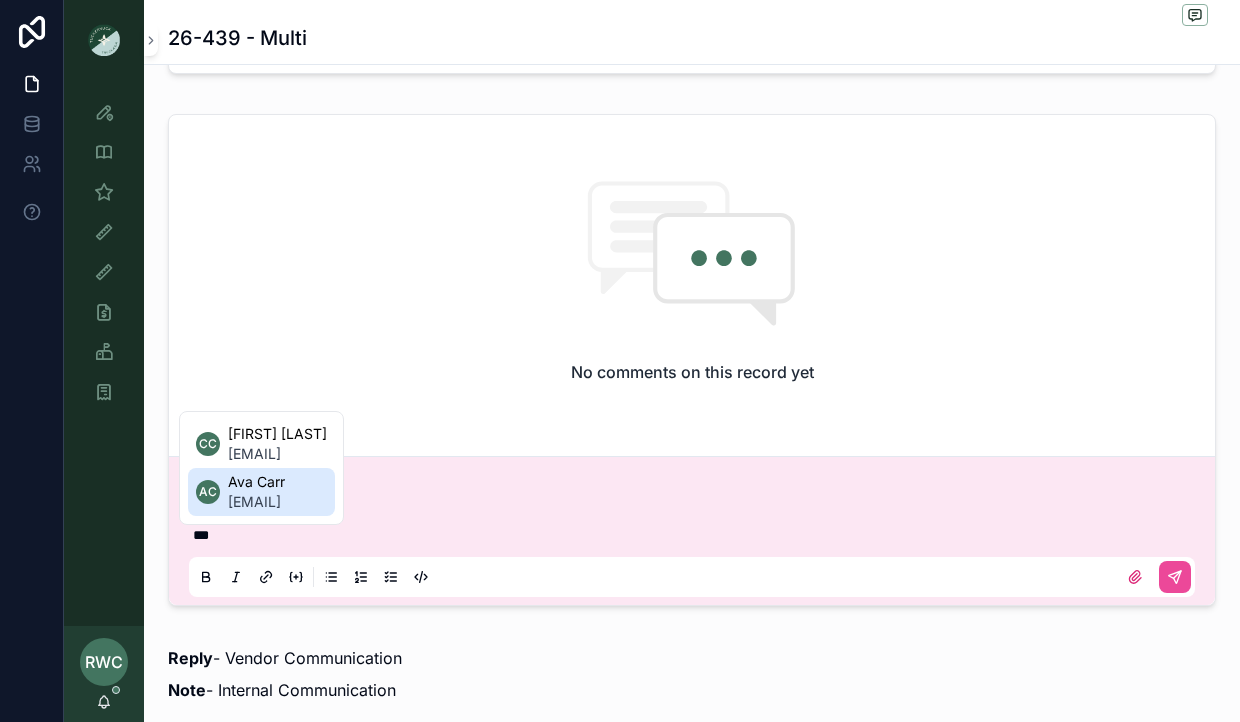click on "acarr@tnuck.com" at bounding box center [256, 502] 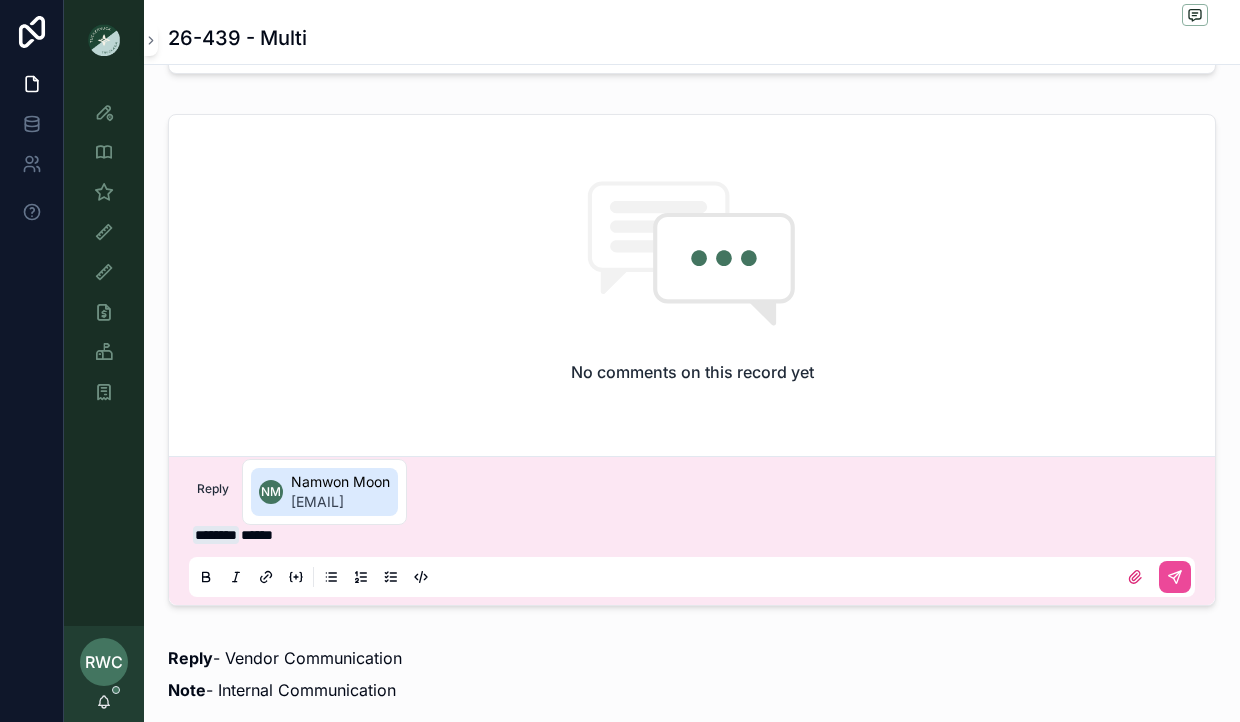 click on "namwon@tnuck.com" at bounding box center (340, 502) 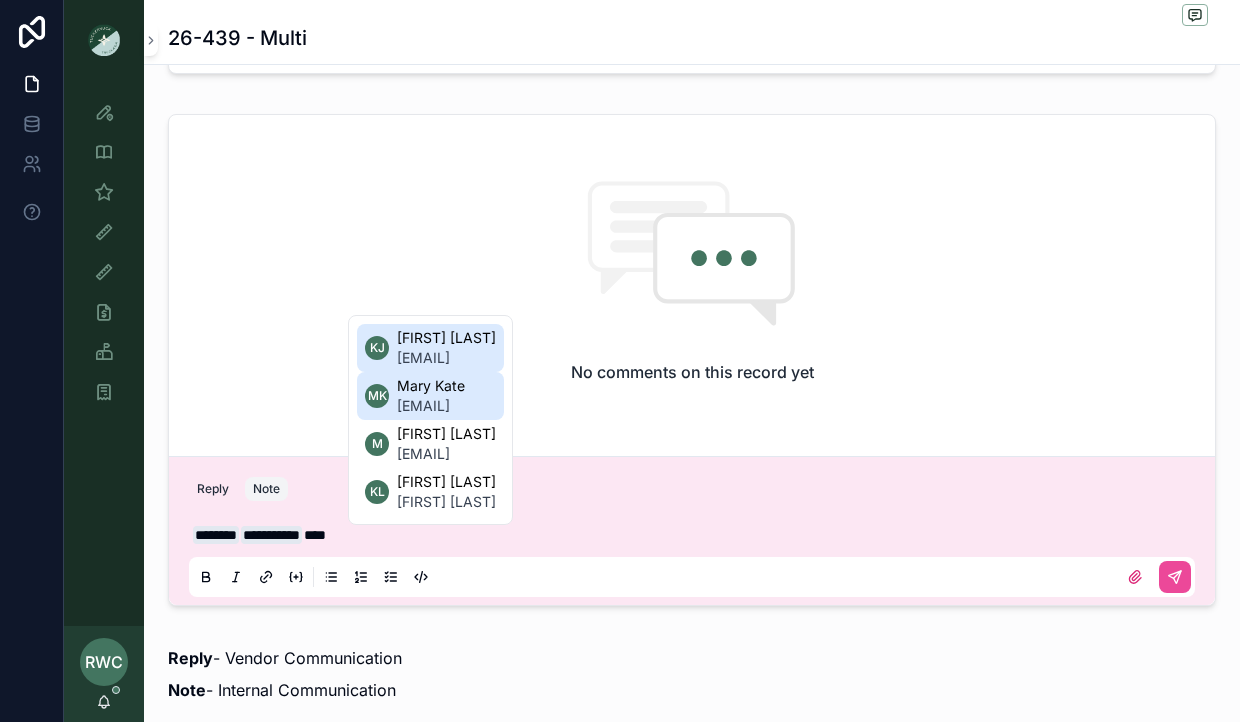 click on "Katherine Jenkins" at bounding box center [446, 338] 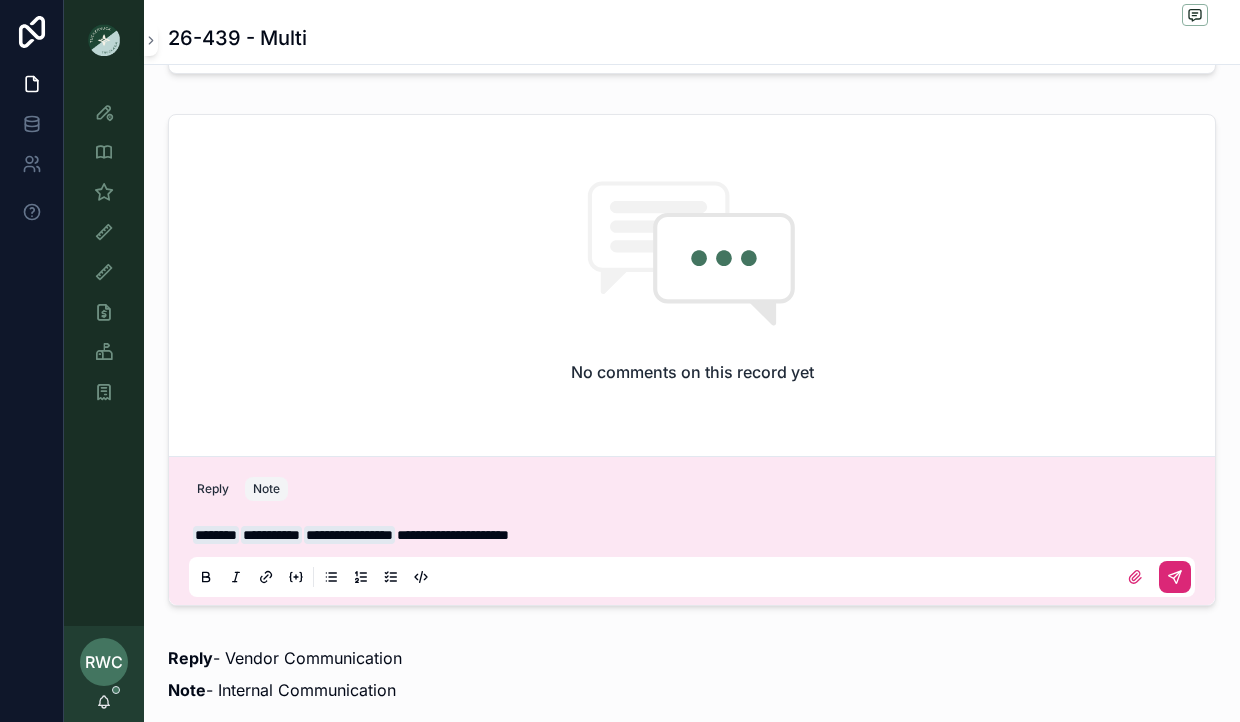 click 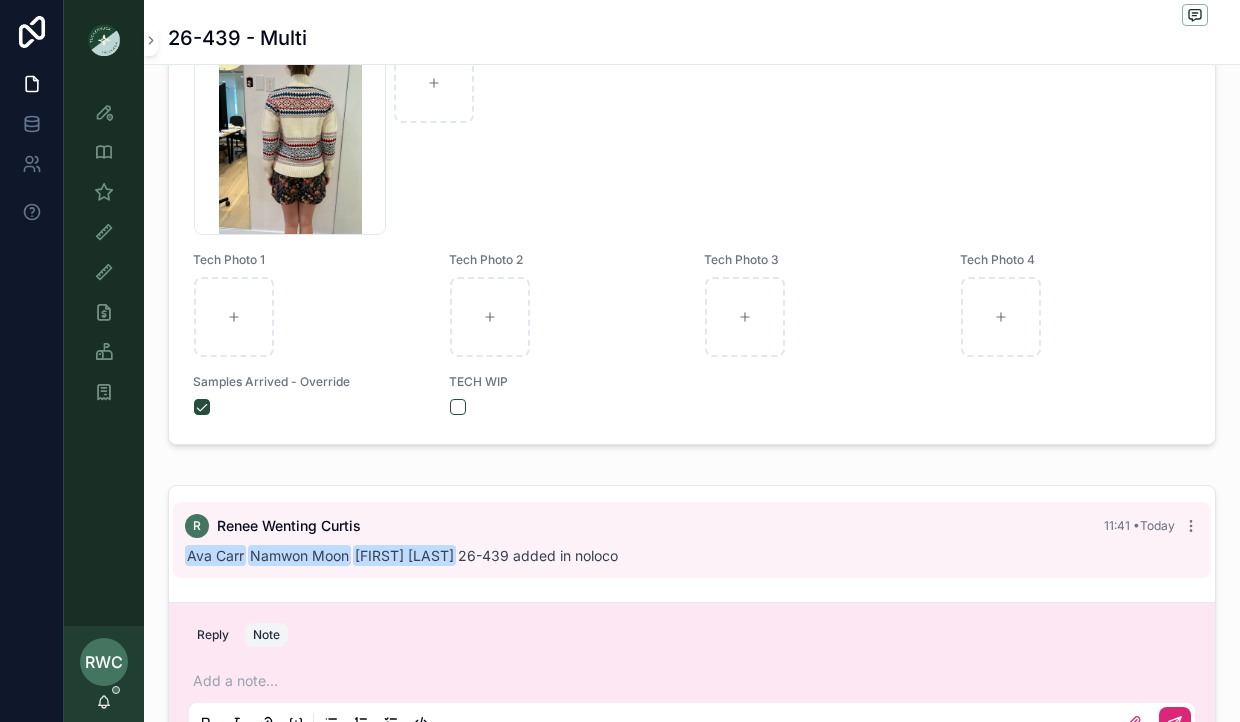 scroll, scrollTop: 717, scrollLeft: 0, axis: vertical 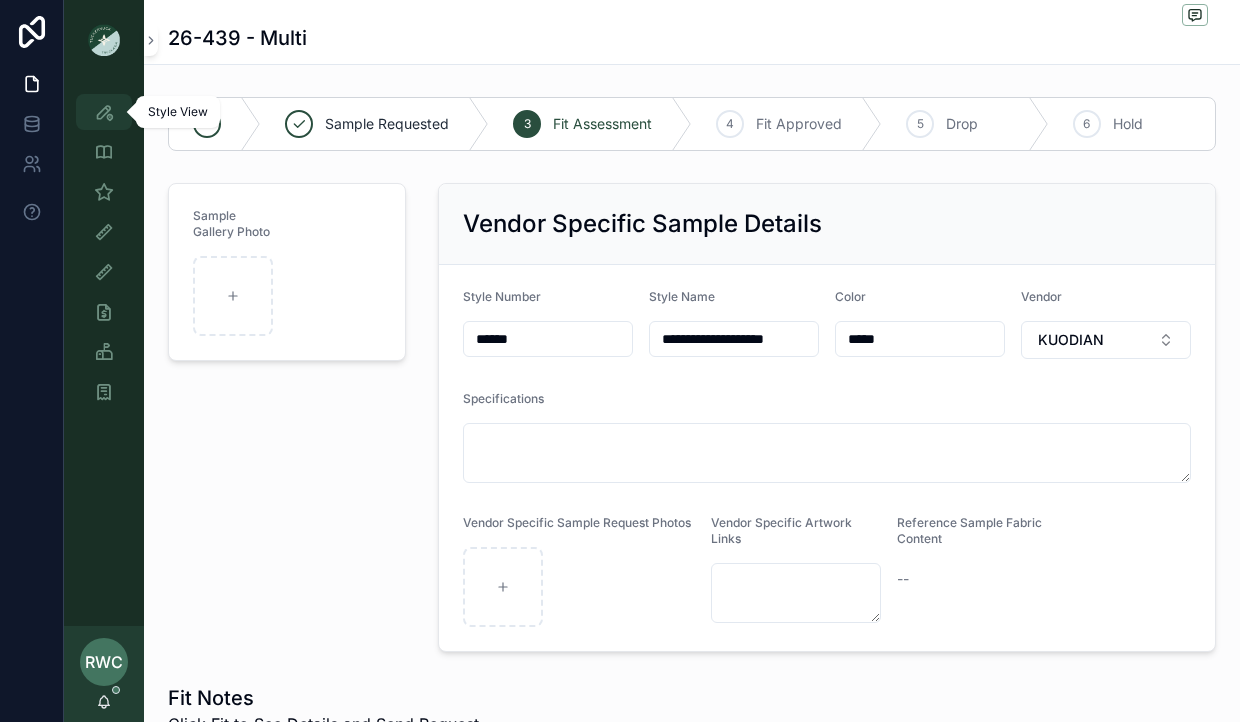 click at bounding box center [104, 112] 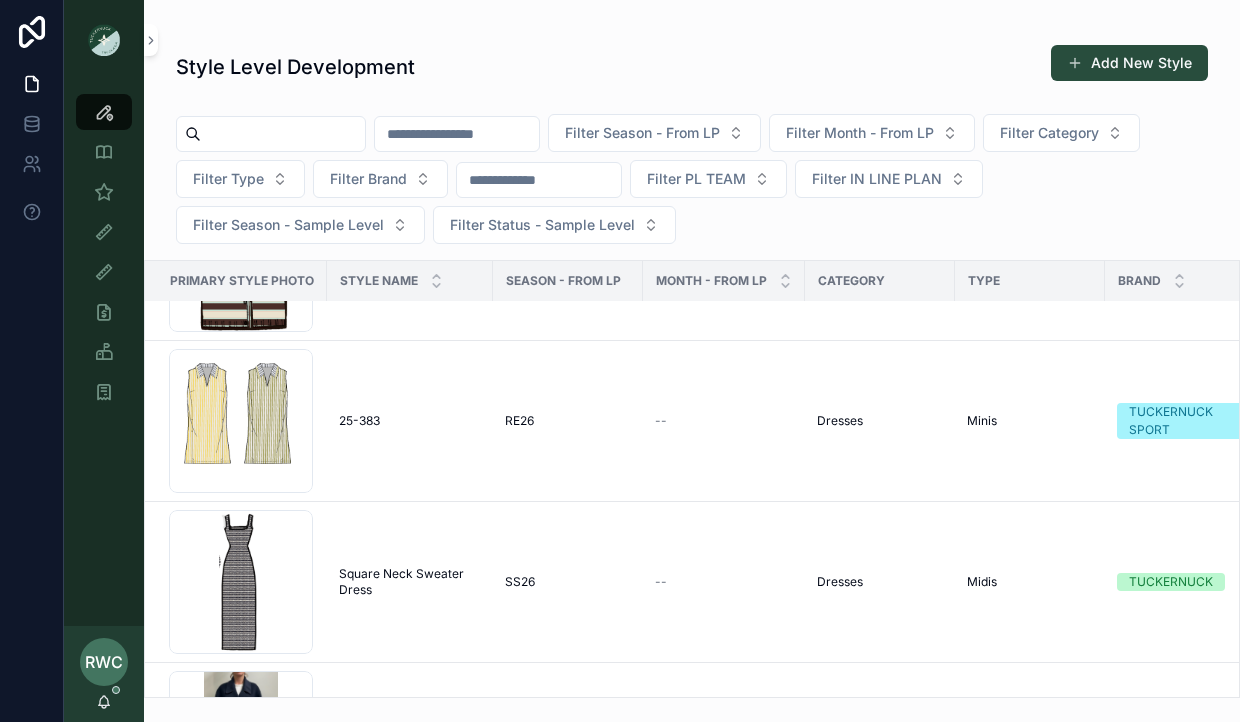 scroll, scrollTop: 42, scrollLeft: 0, axis: vertical 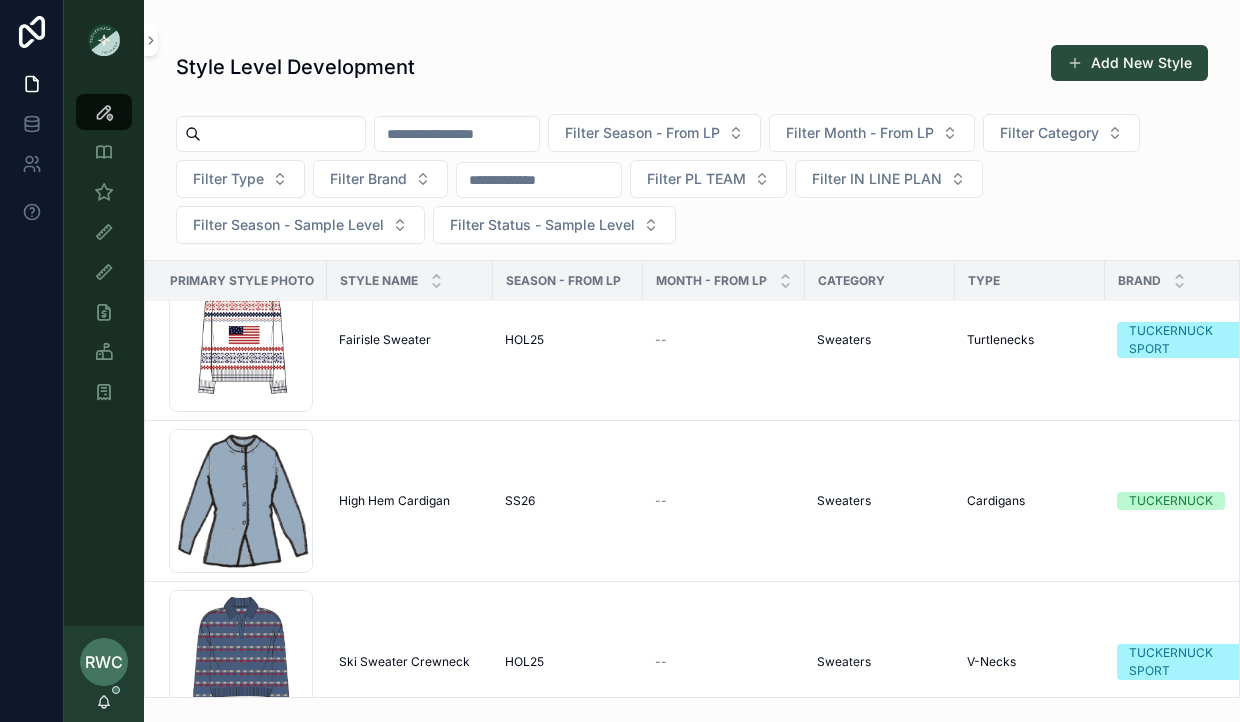click at bounding box center [283, 134] 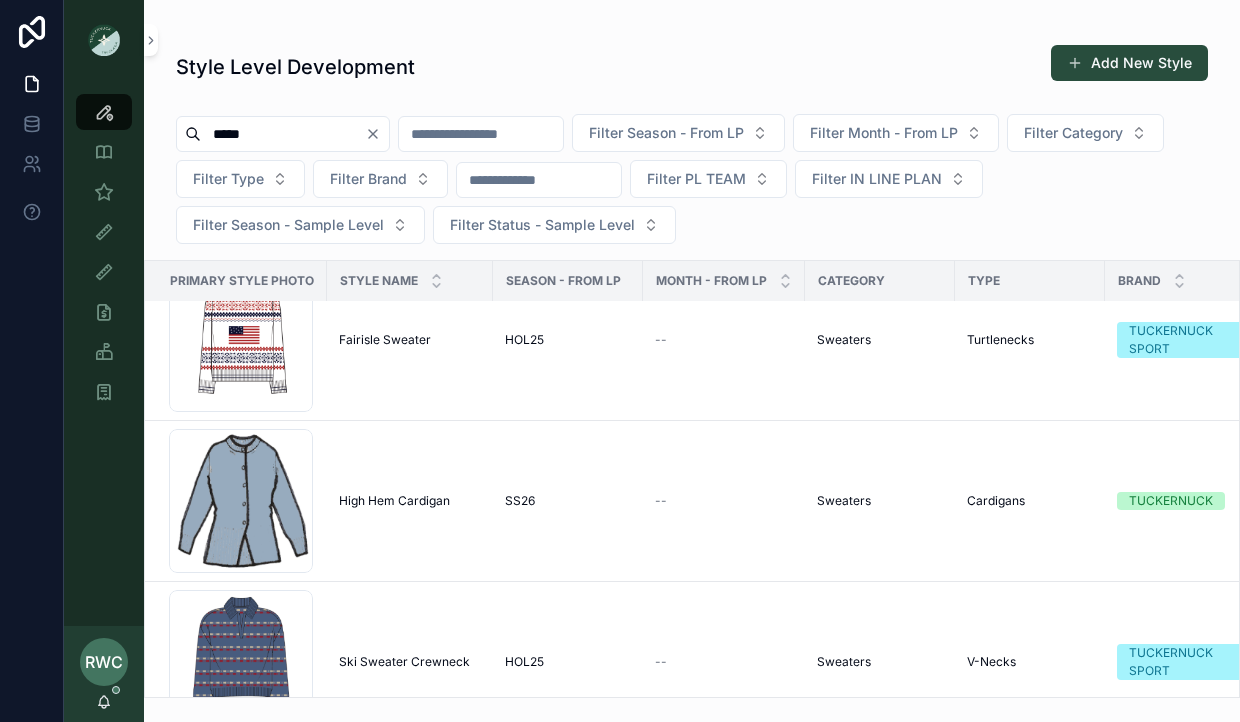 type on "******" 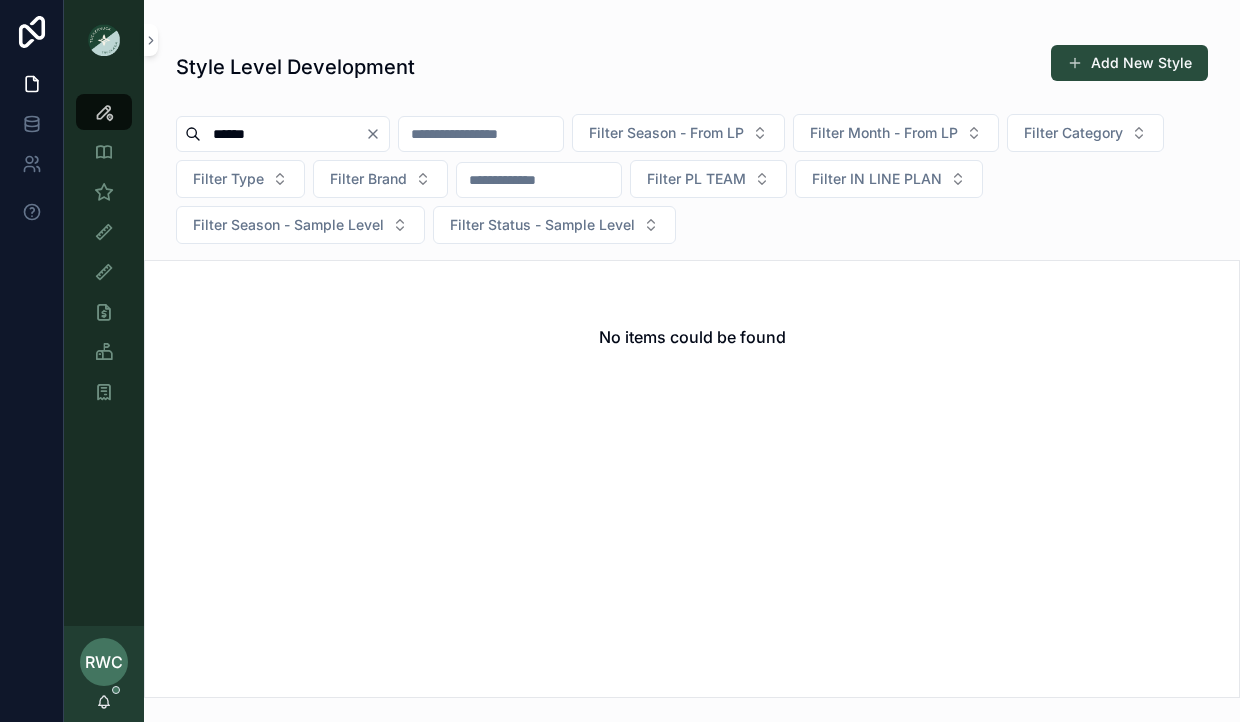 drag, startPoint x: 302, startPoint y: 130, endPoint x: 96, endPoint y: 130, distance: 206 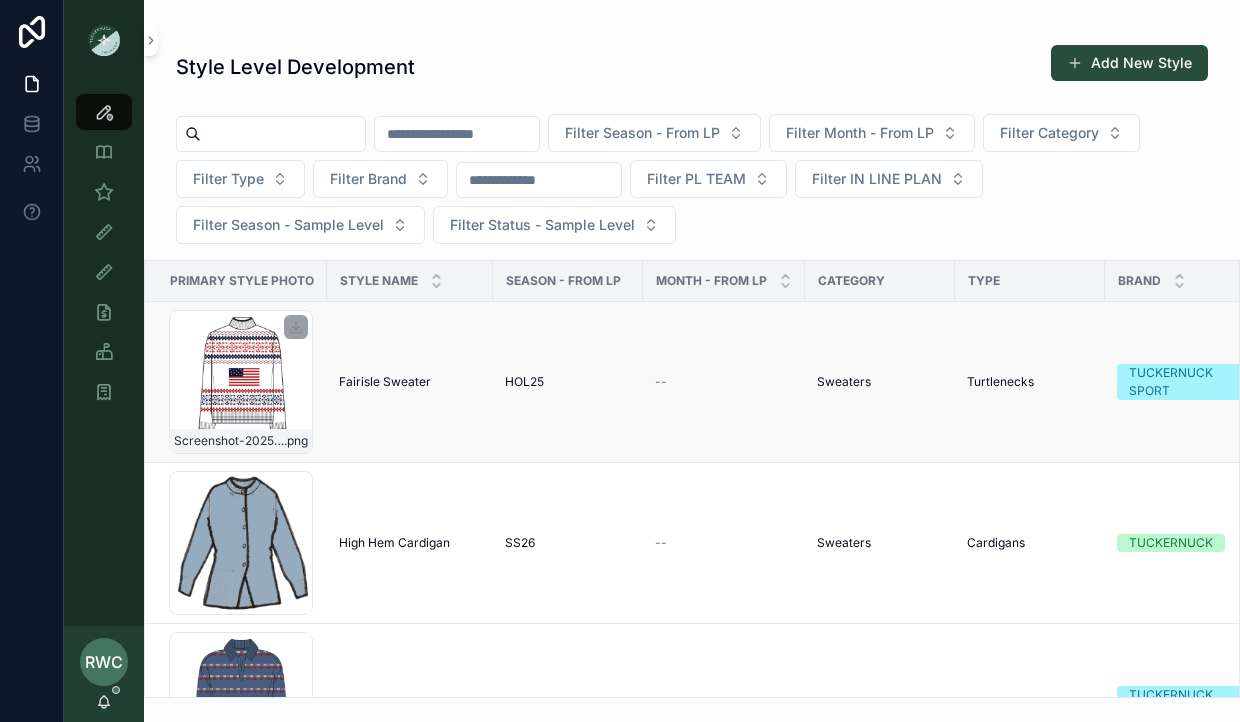 click on "Screenshot-2025-08-05-at-11.38.03-AM .png" at bounding box center [241, 382] 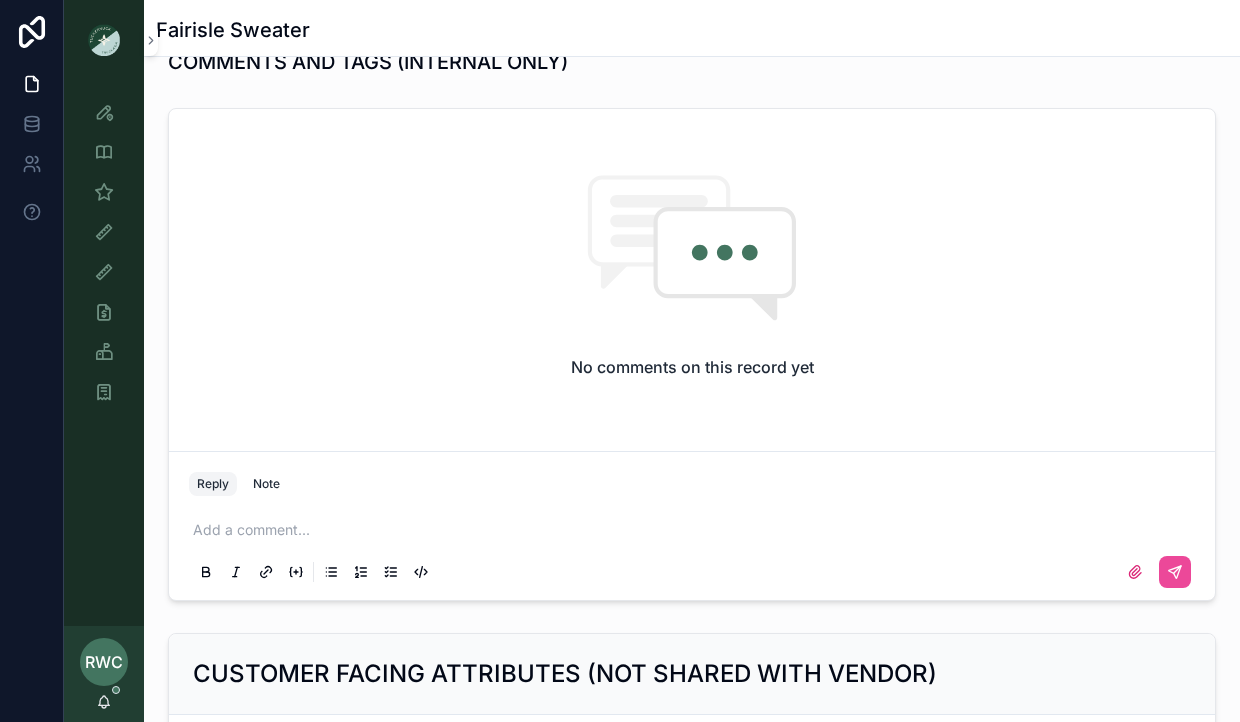 scroll, scrollTop: 1313, scrollLeft: 0, axis: vertical 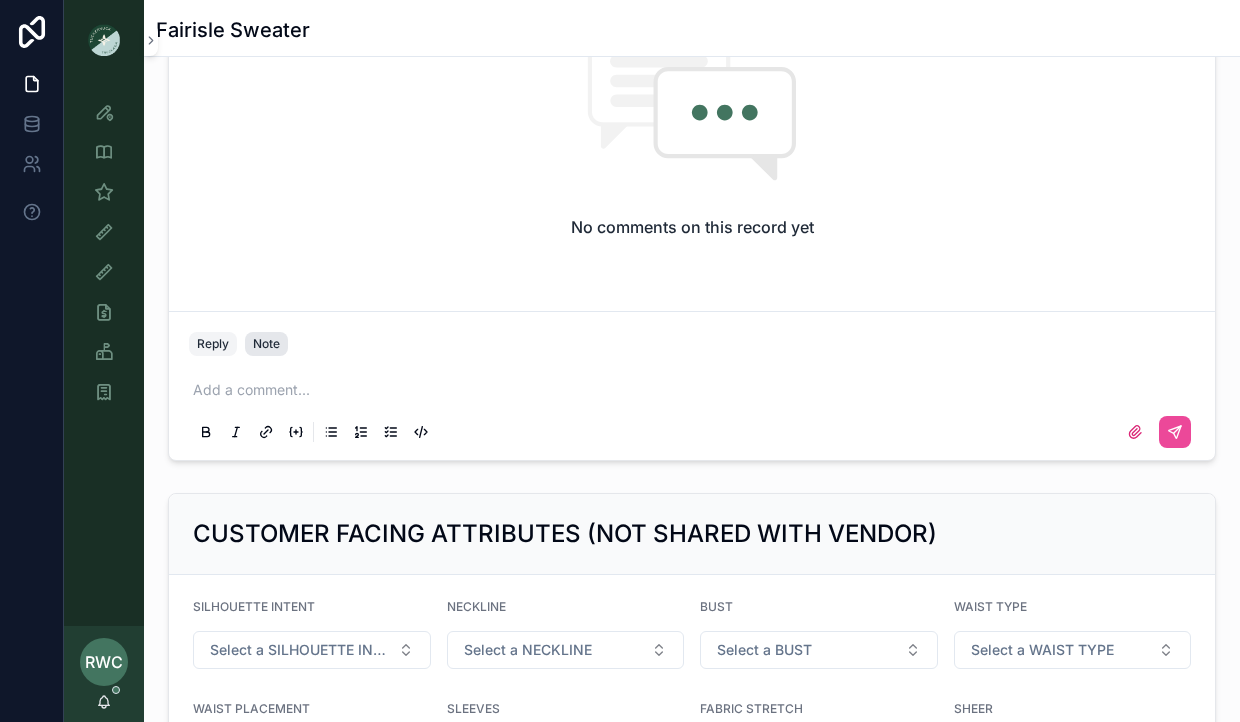 click on "Note" at bounding box center [266, 344] 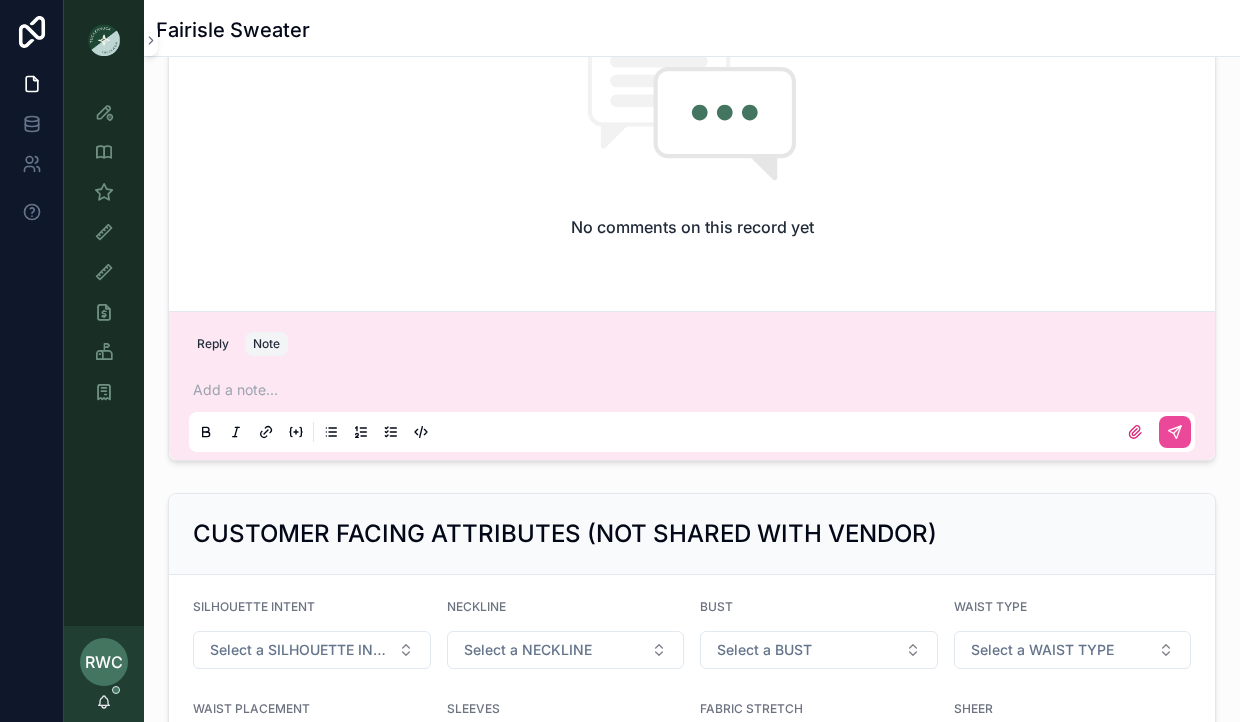 click at bounding box center [696, 390] 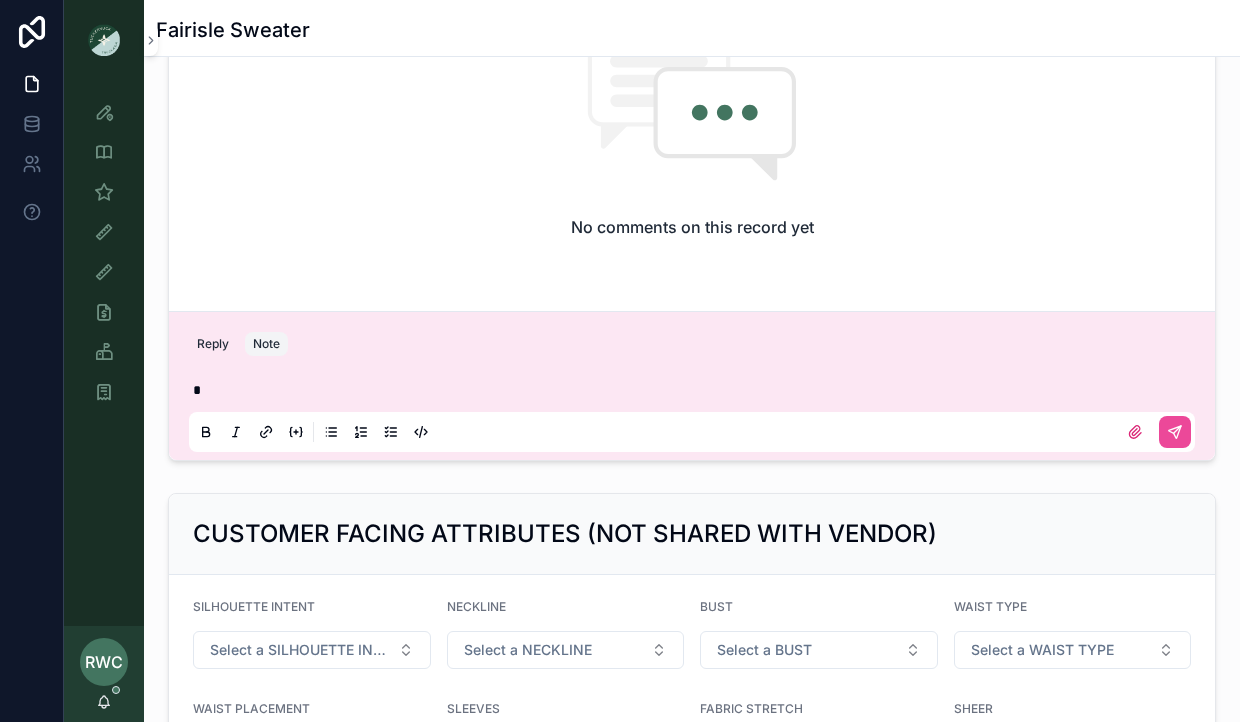 type 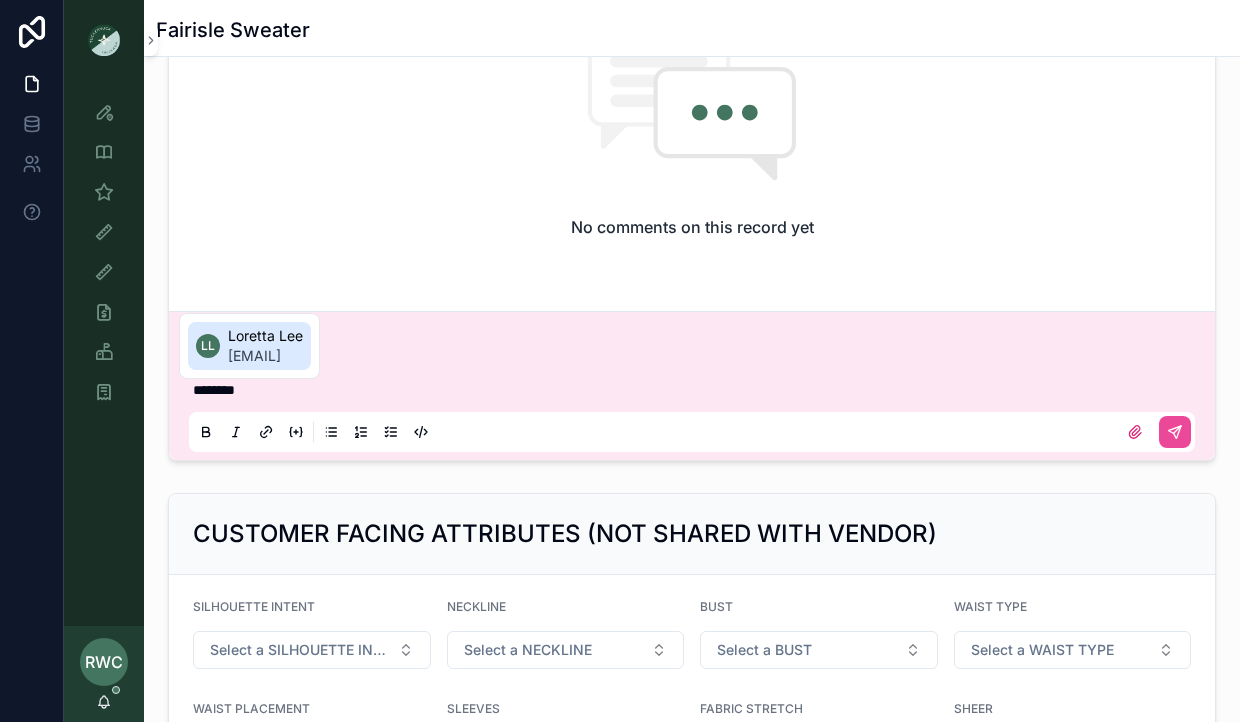 click on "llee@tnuck.com" at bounding box center [265, 356] 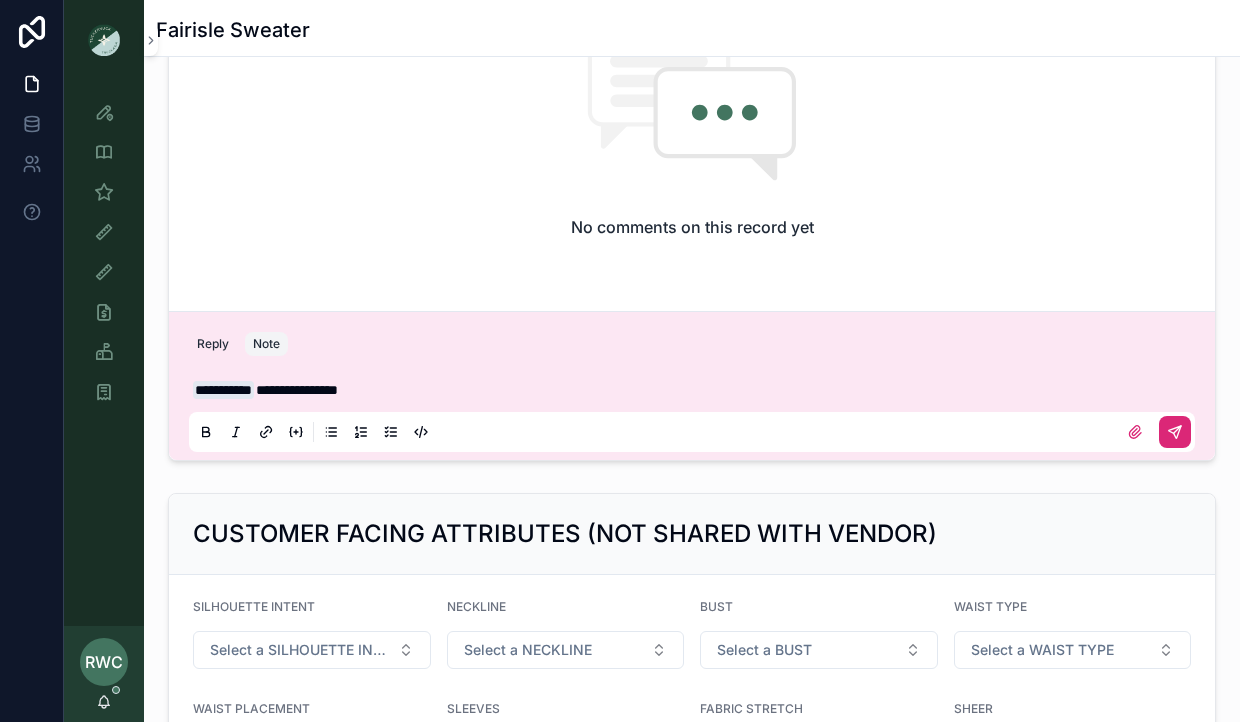click 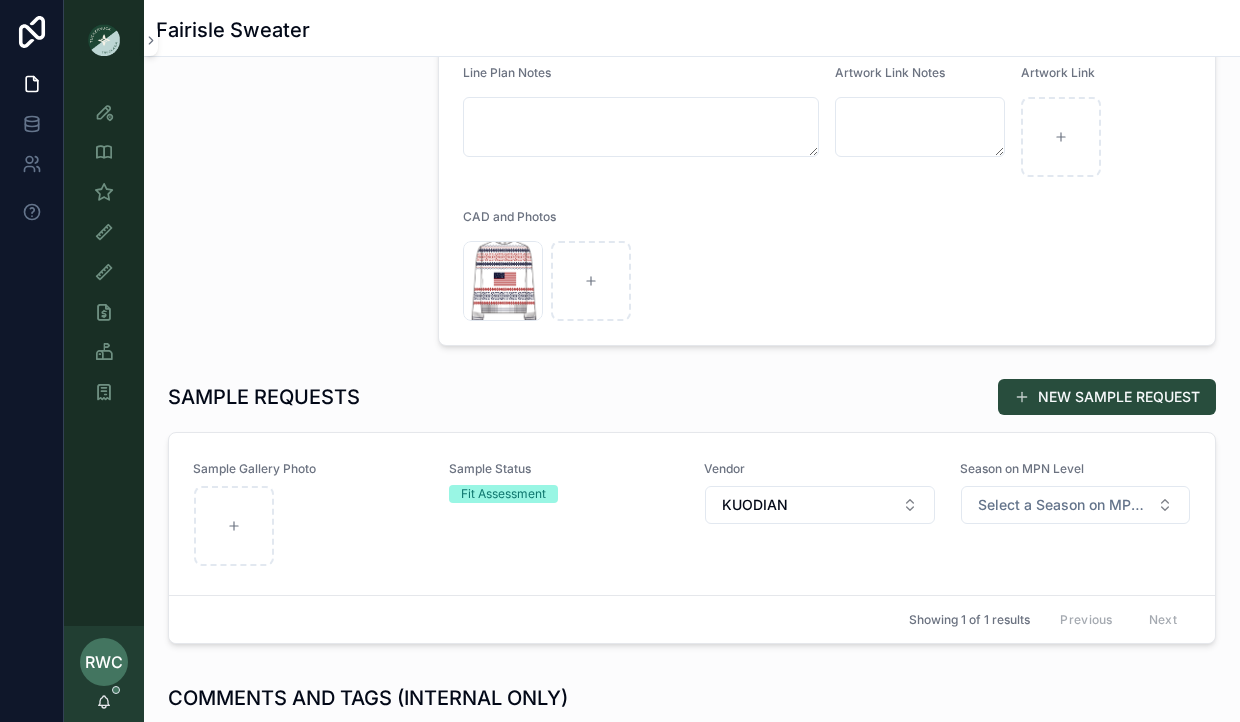 scroll, scrollTop: 0, scrollLeft: 0, axis: both 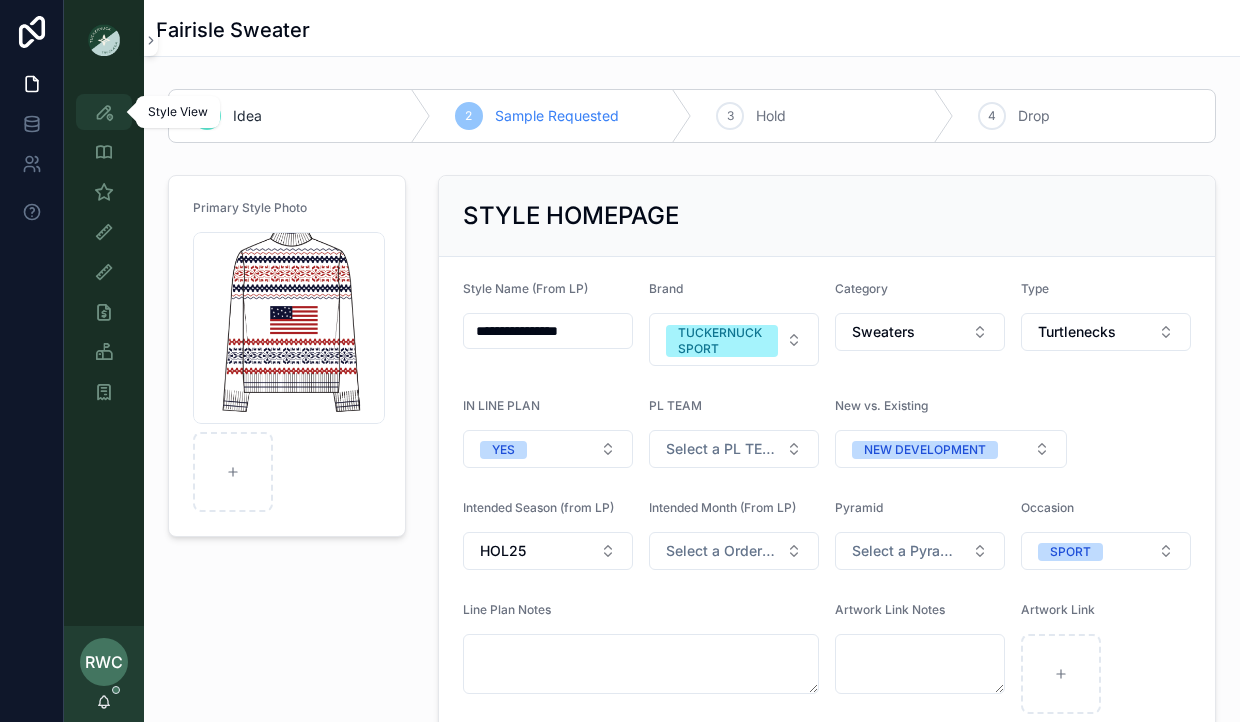 click at bounding box center (104, 112) 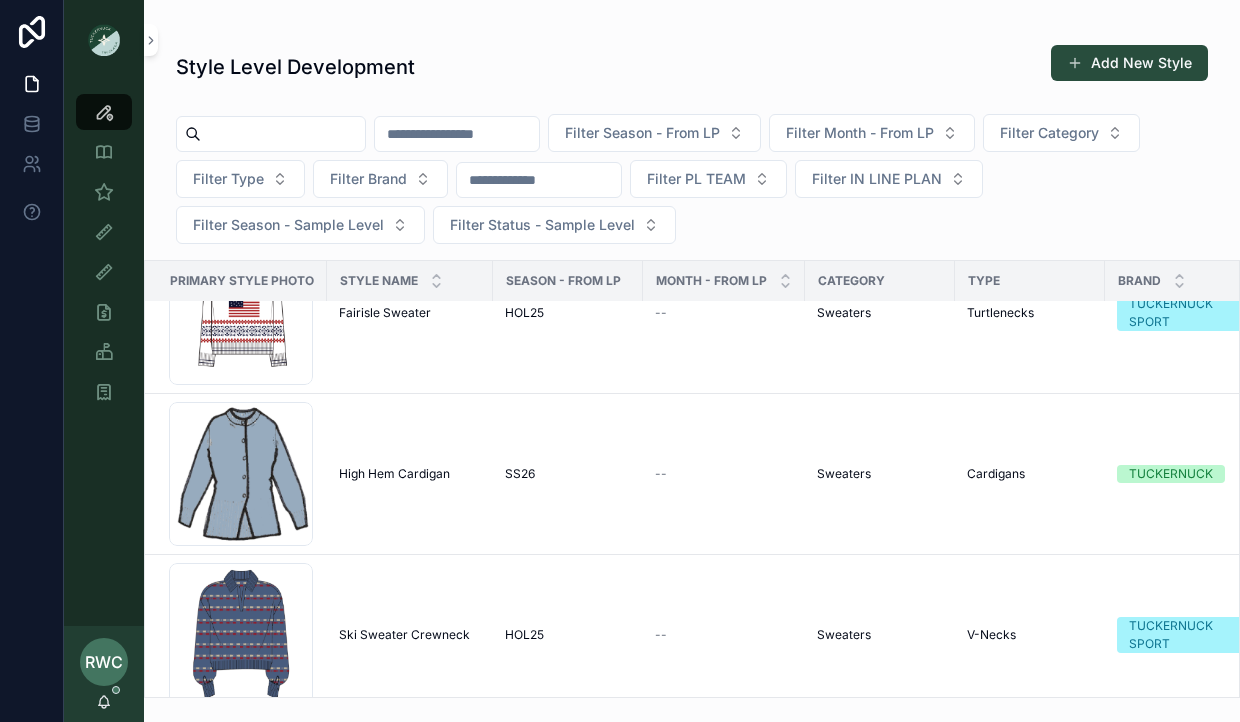 scroll, scrollTop: 85, scrollLeft: 0, axis: vertical 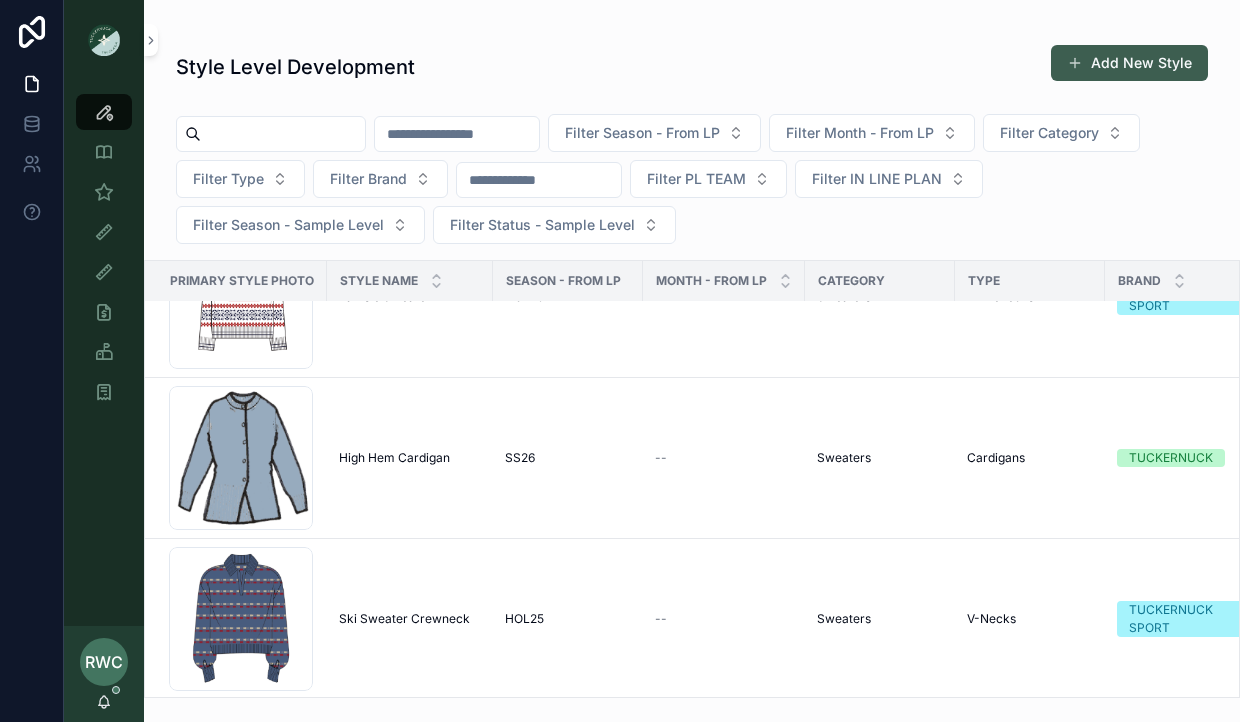 click on "Add New Style" at bounding box center [1129, 63] 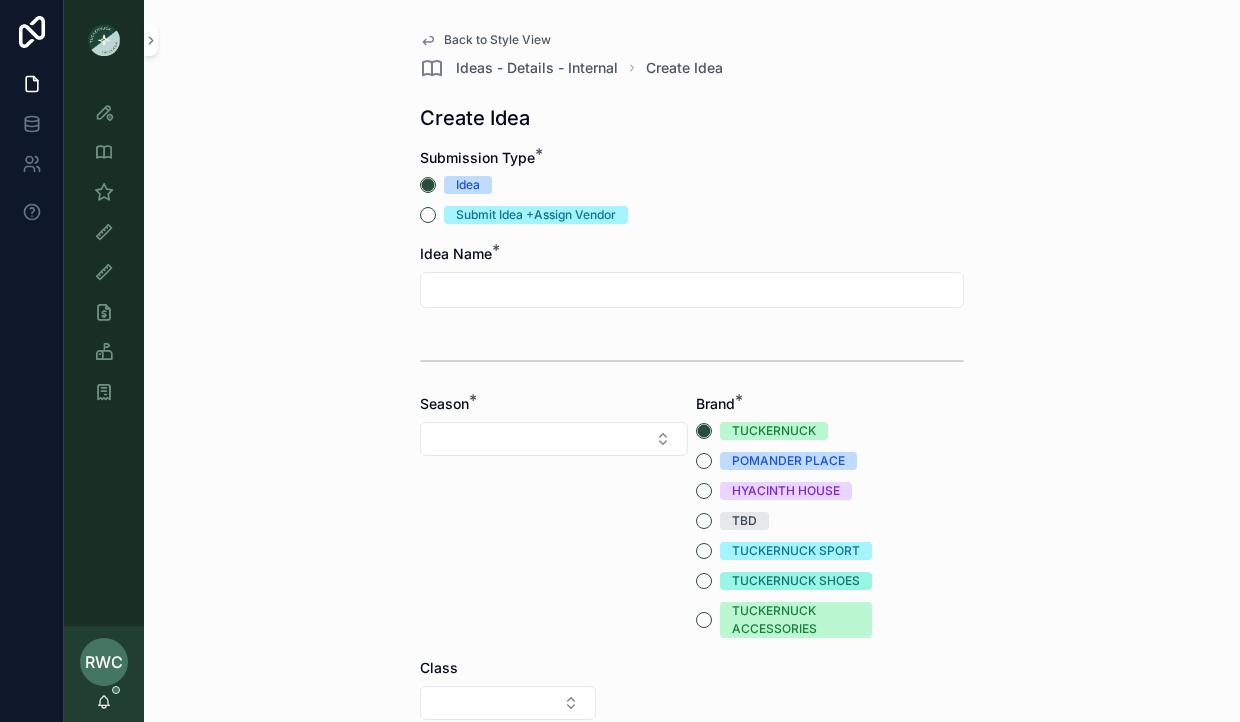 click at bounding box center (692, 290) 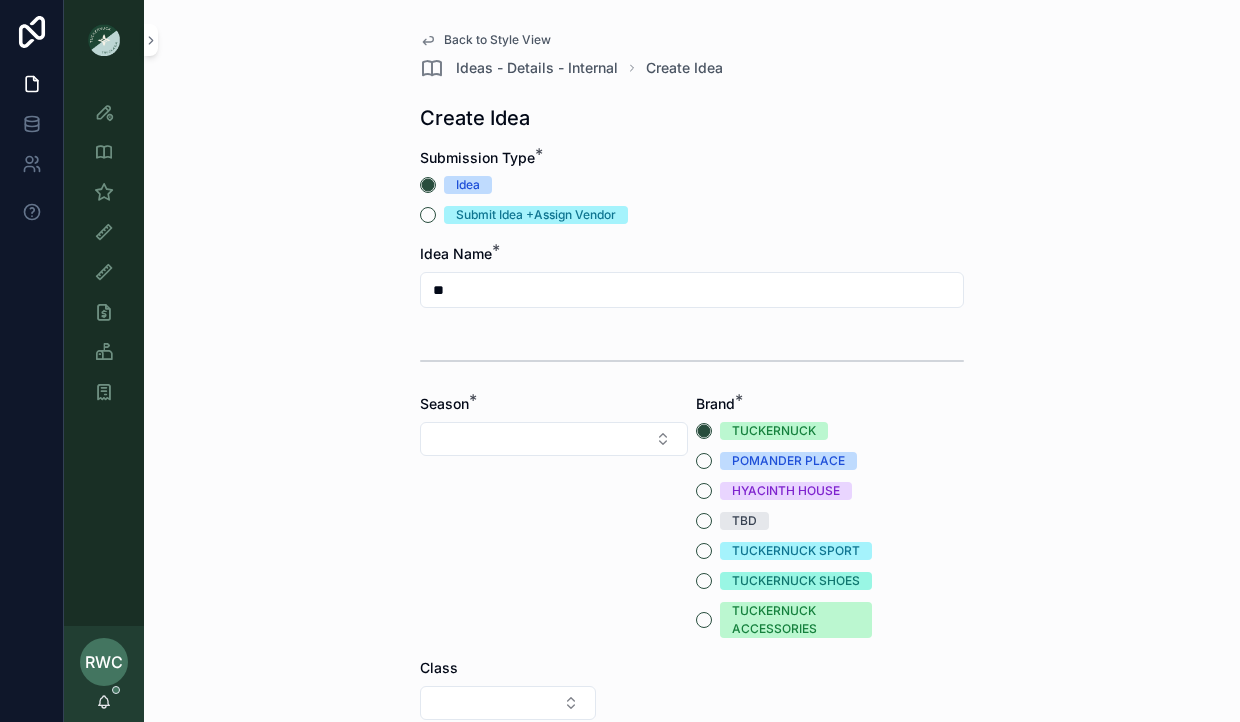 type on "*" 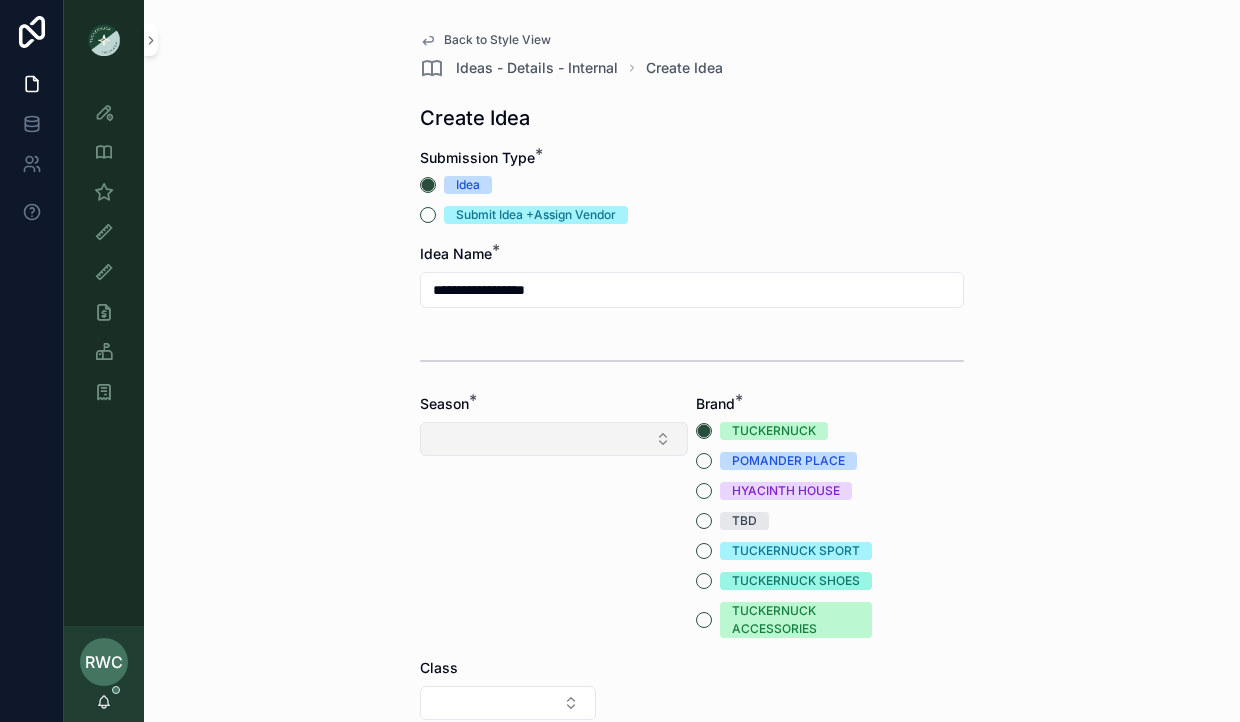type on "**********" 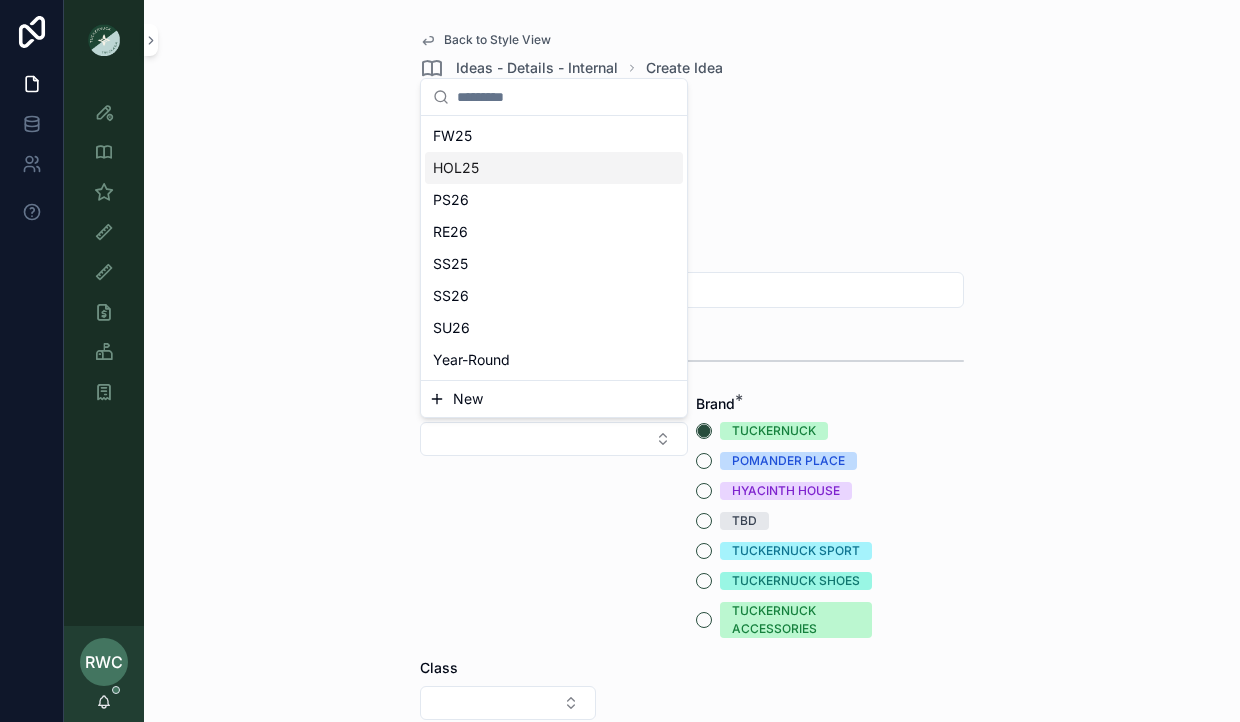 click on "HOL25" at bounding box center [554, 168] 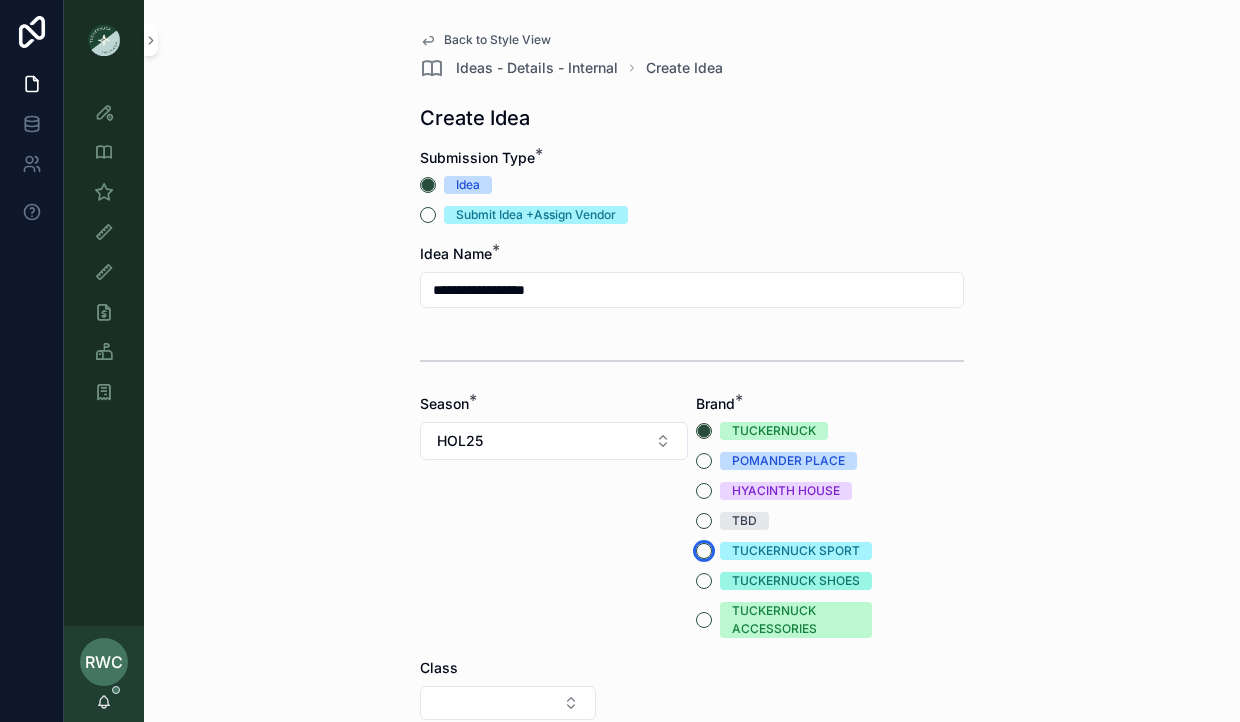 click on "TUCKERNUCK SPORT" at bounding box center (704, 551) 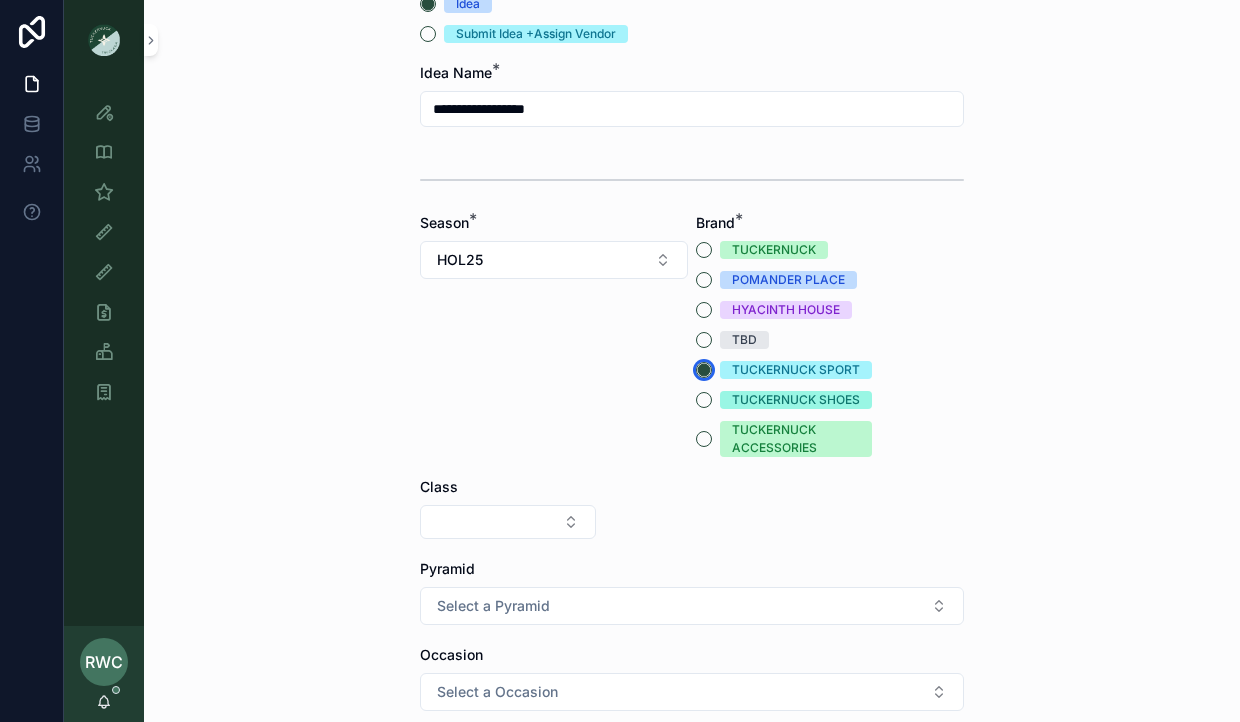 scroll, scrollTop: 401, scrollLeft: 0, axis: vertical 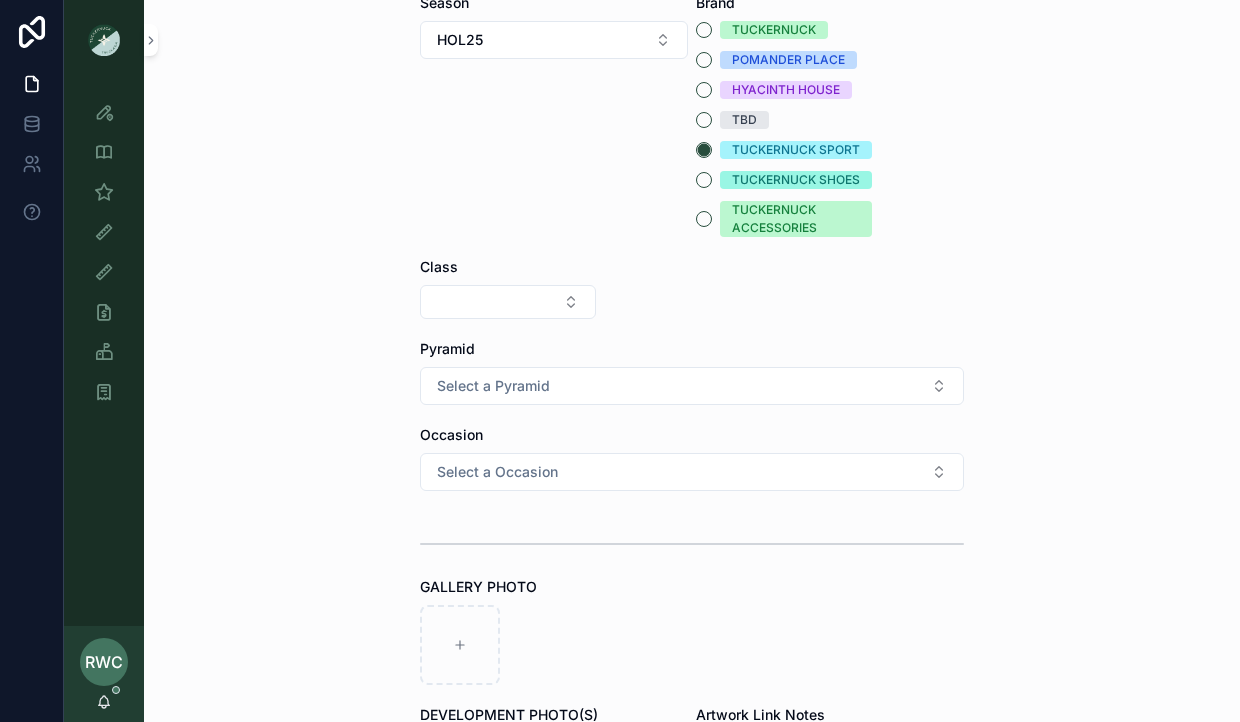 click on "Class" at bounding box center [508, 288] 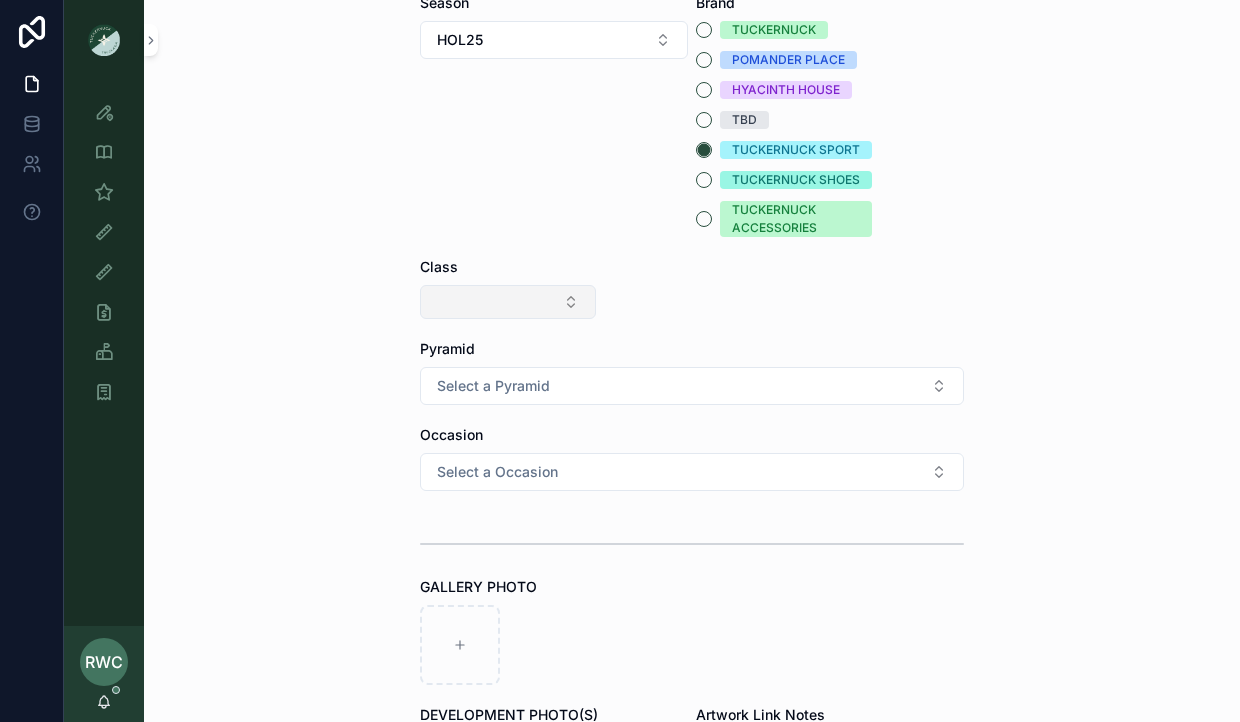 click at bounding box center (508, 302) 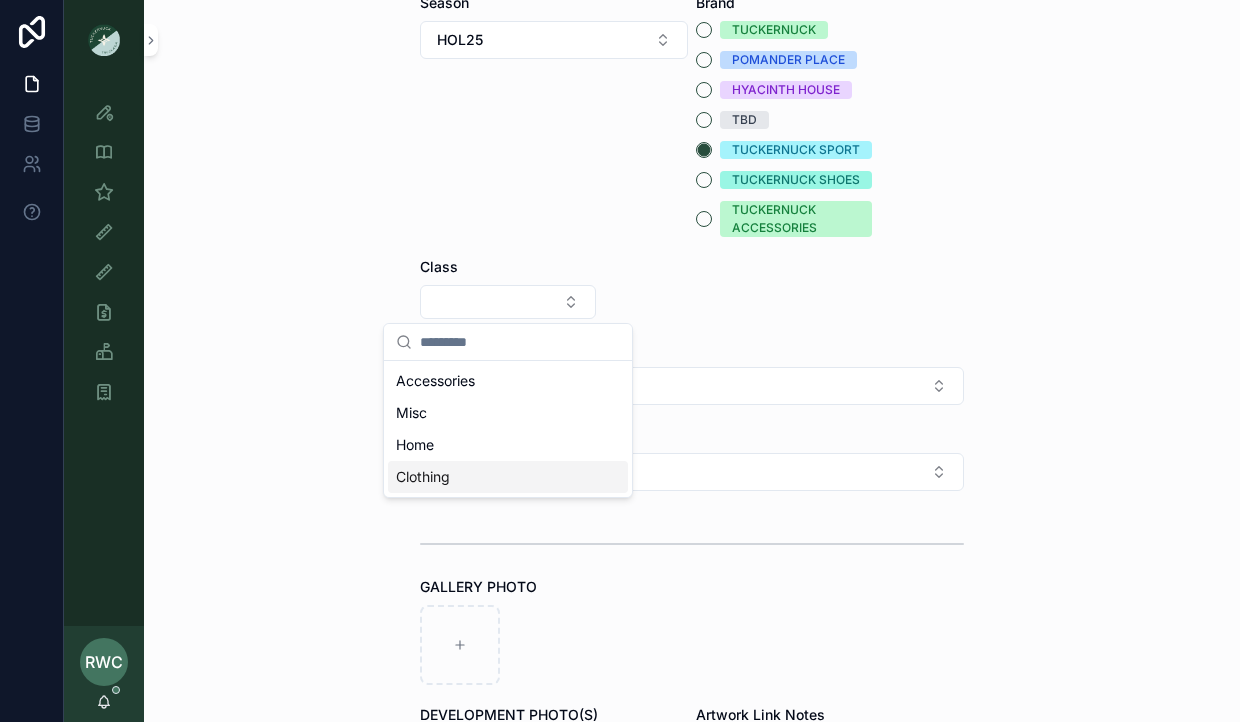 click on "Clothing" at bounding box center (508, 477) 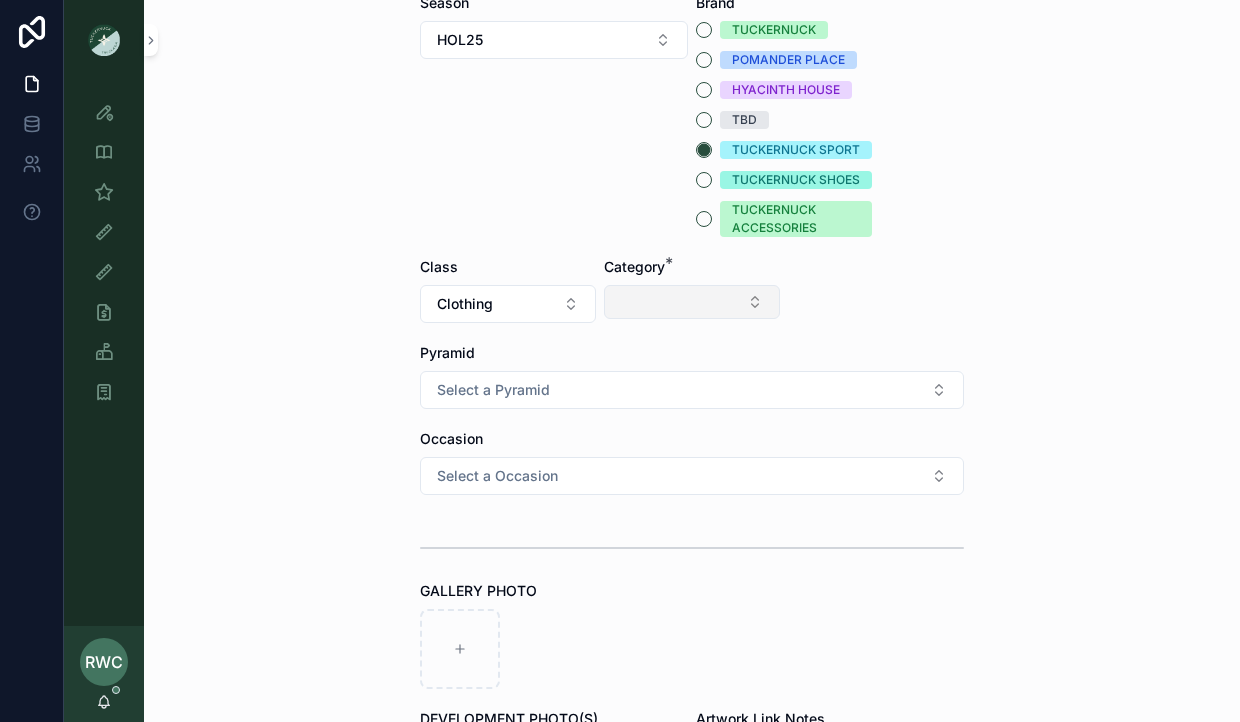 click at bounding box center [692, 302] 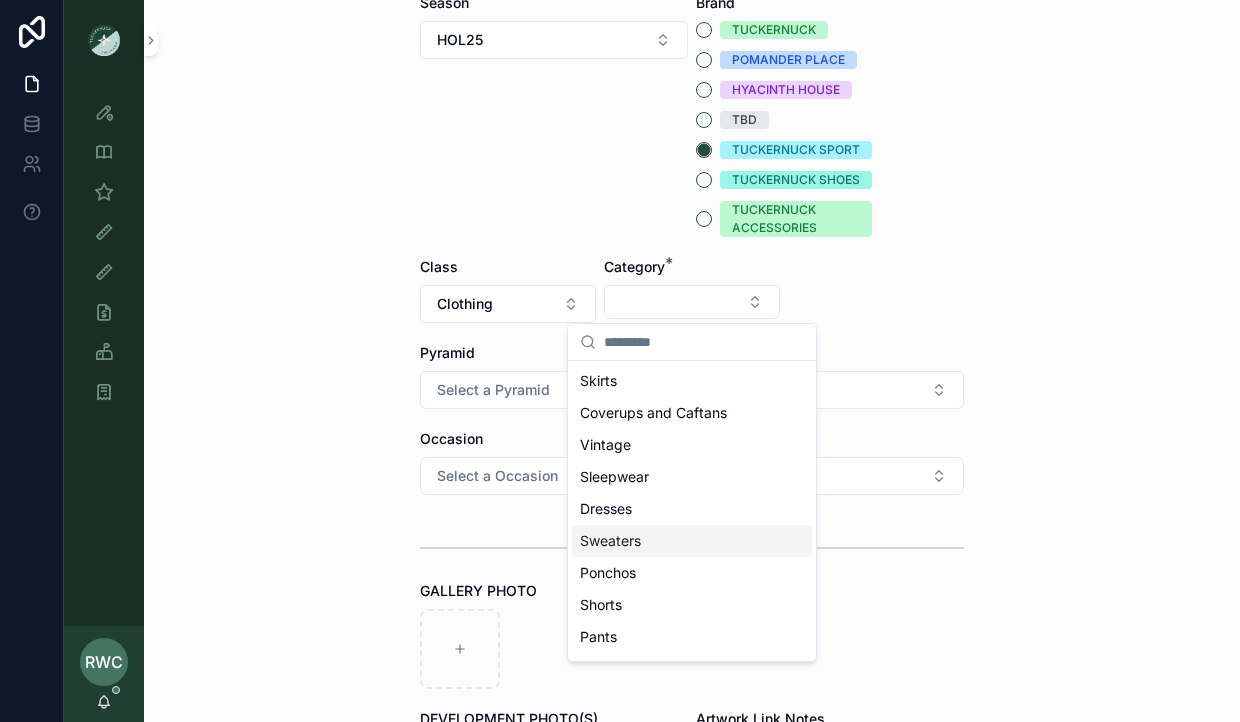 click on "Sweaters" at bounding box center (610, 541) 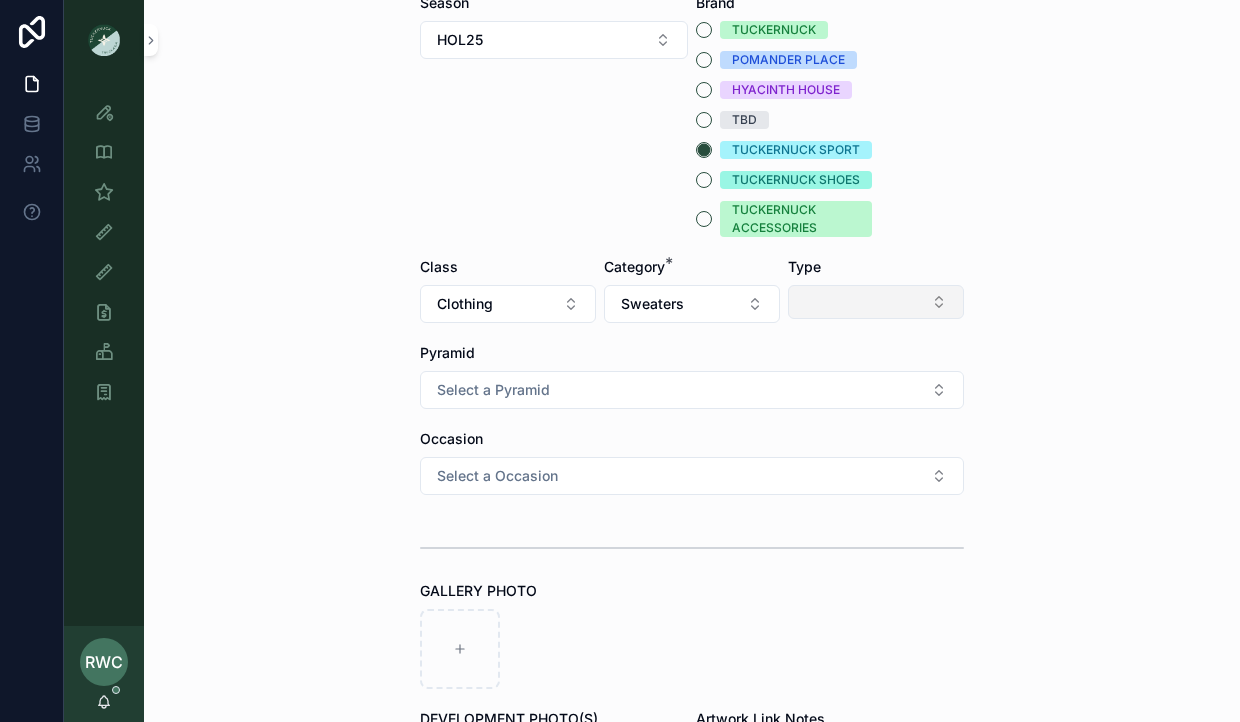 click at bounding box center (876, 302) 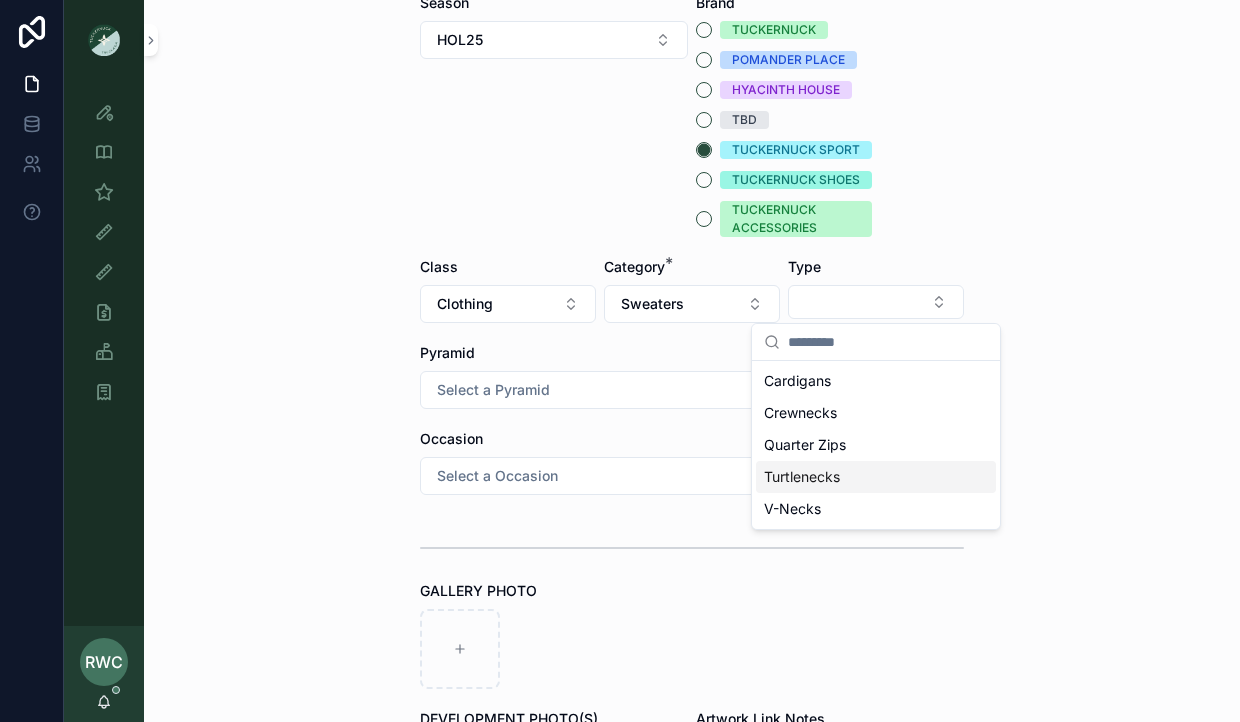 click on "Turtlenecks" at bounding box center (802, 477) 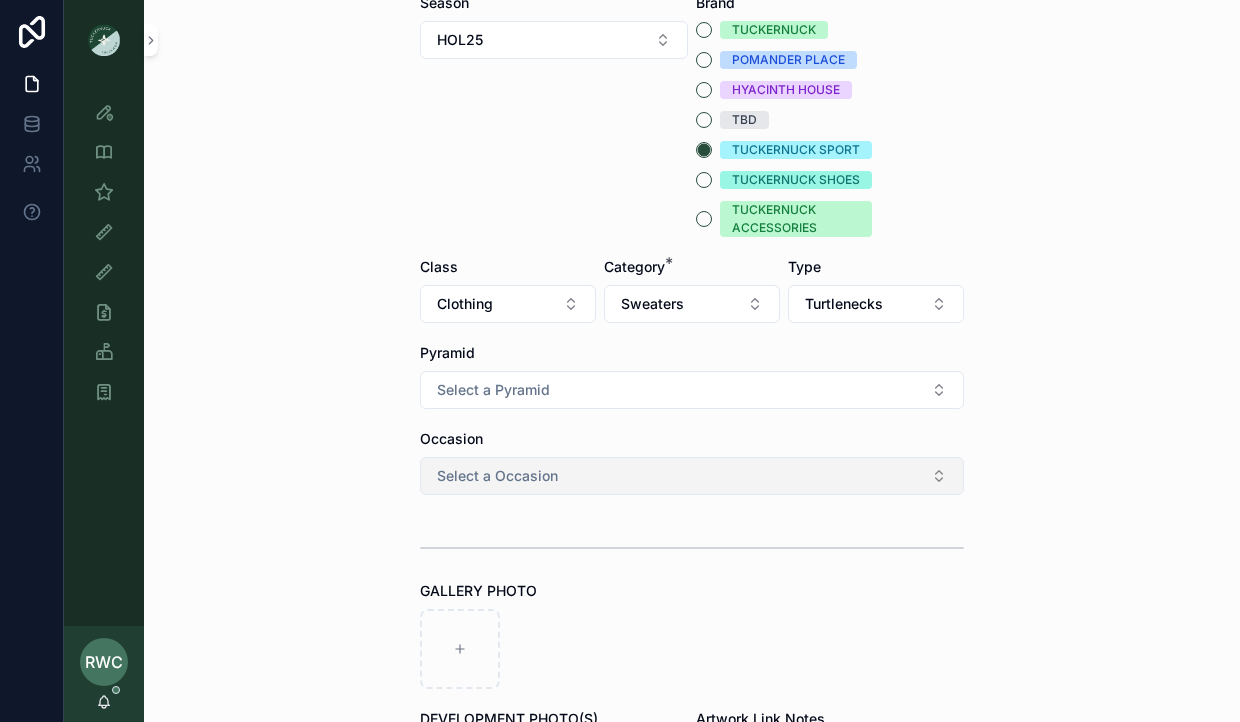 click on "Select a Occasion" at bounding box center [497, 476] 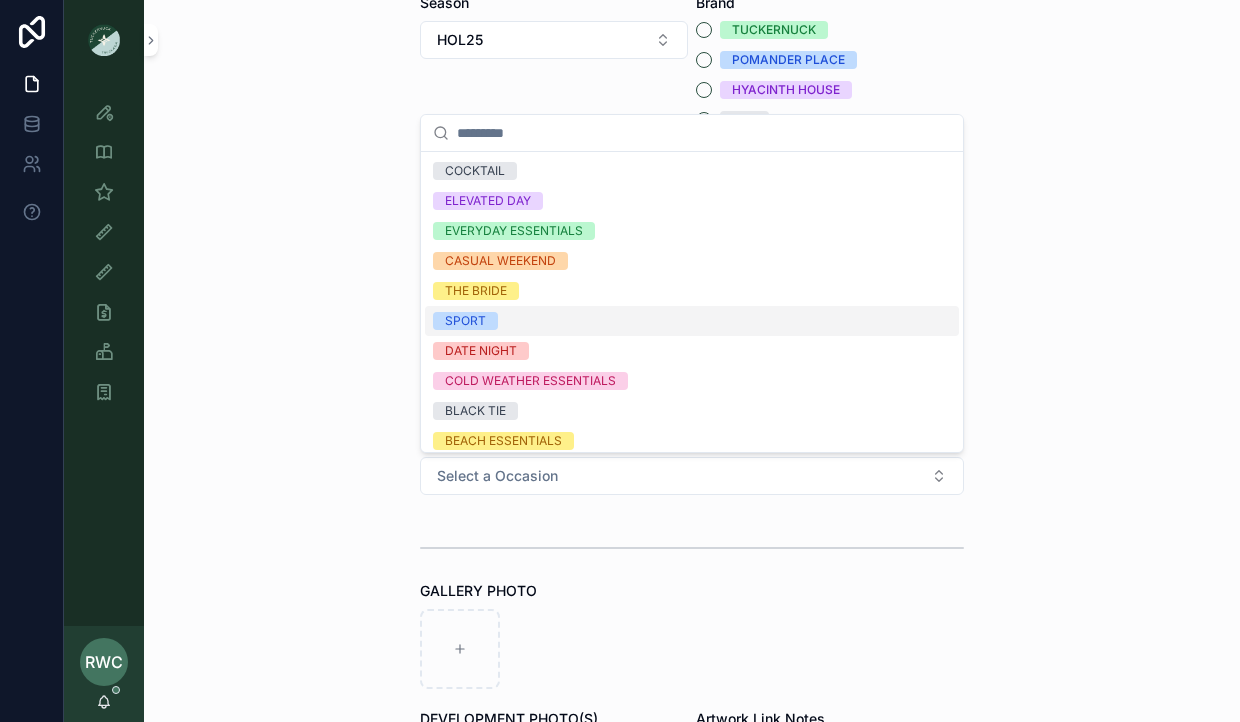 click on "SPORT" at bounding box center (465, 321) 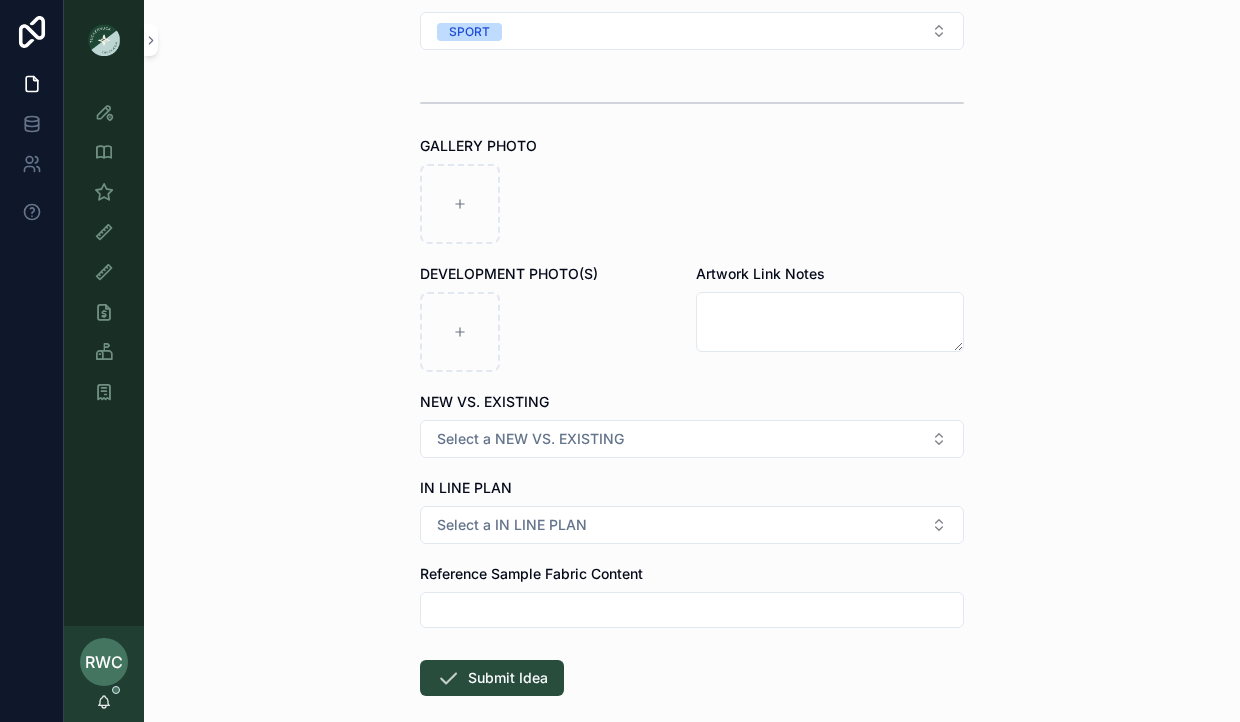 scroll, scrollTop: 873, scrollLeft: 0, axis: vertical 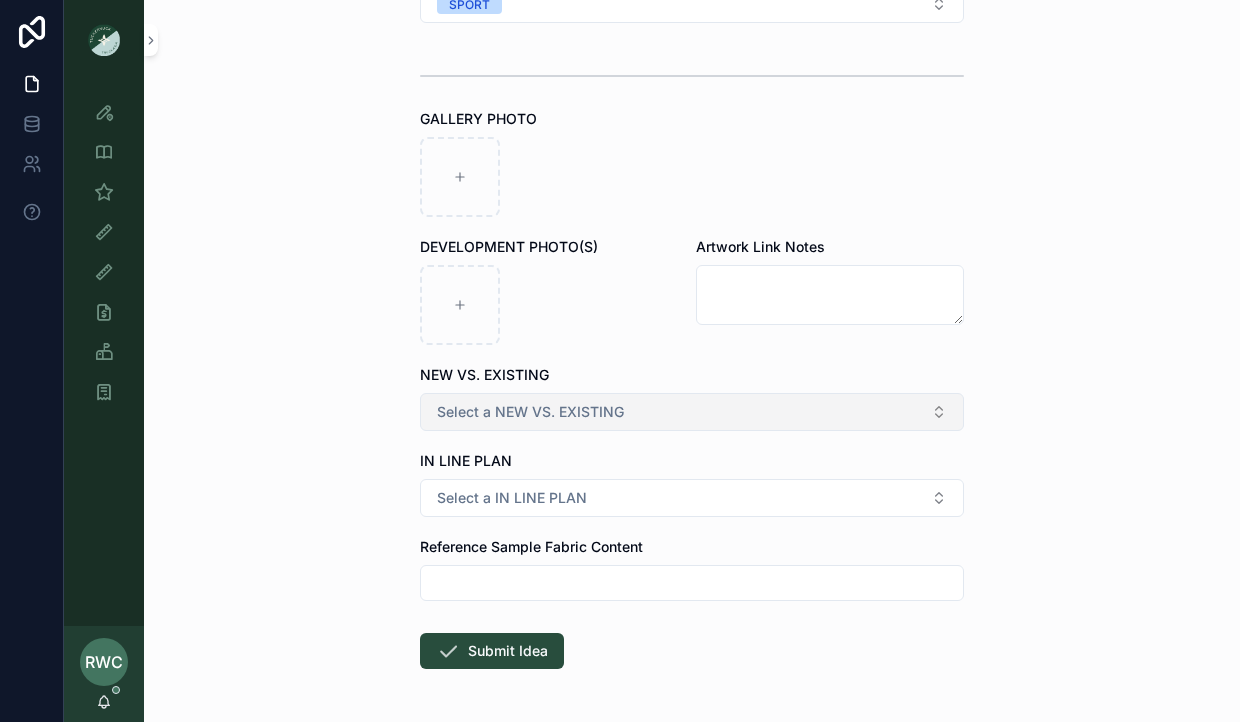 click on "Select a NEW VS. EXISTING" at bounding box center (530, 412) 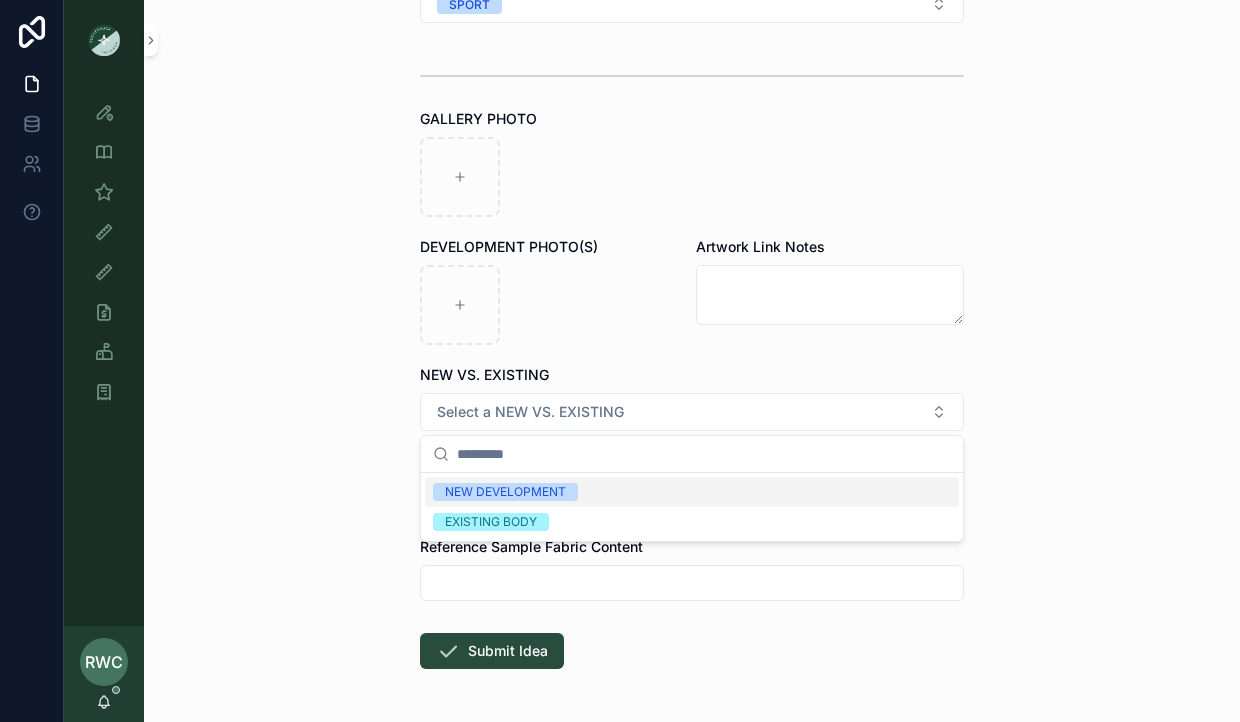 click on "NEW DEVELOPMENT" at bounding box center (505, 492) 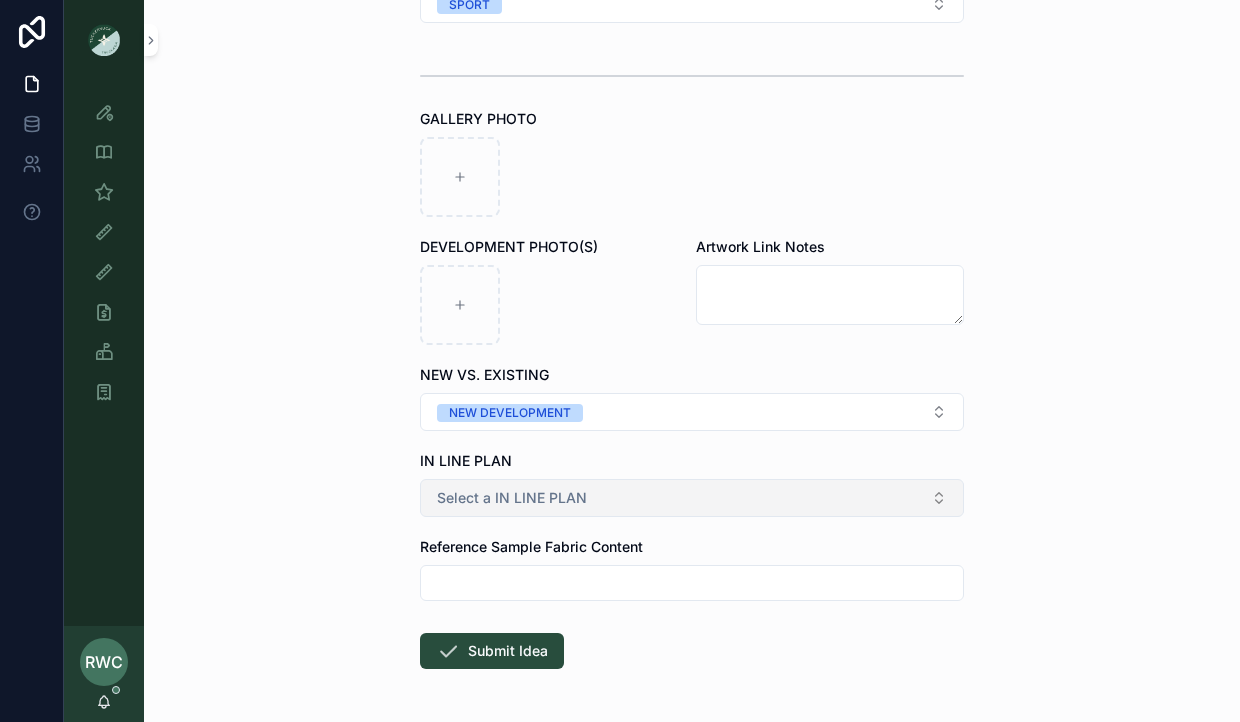click on "Select a IN LINE PLAN" at bounding box center (512, 498) 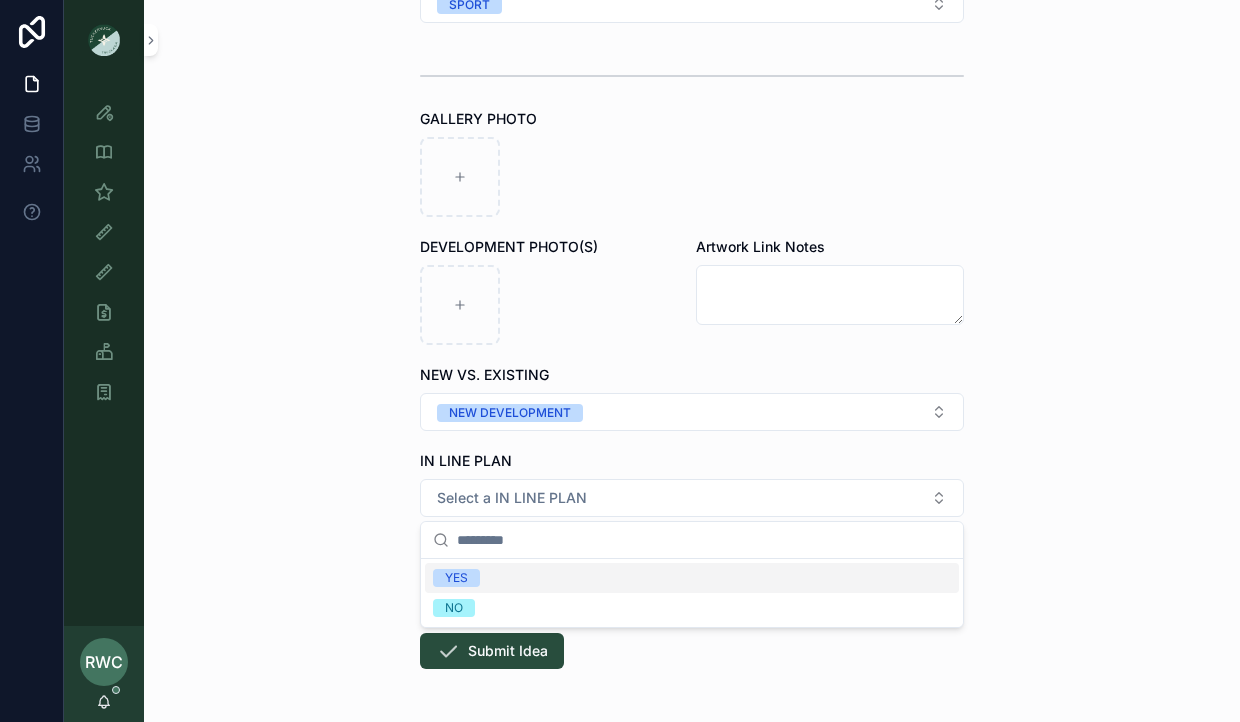 click on "YES" at bounding box center (456, 578) 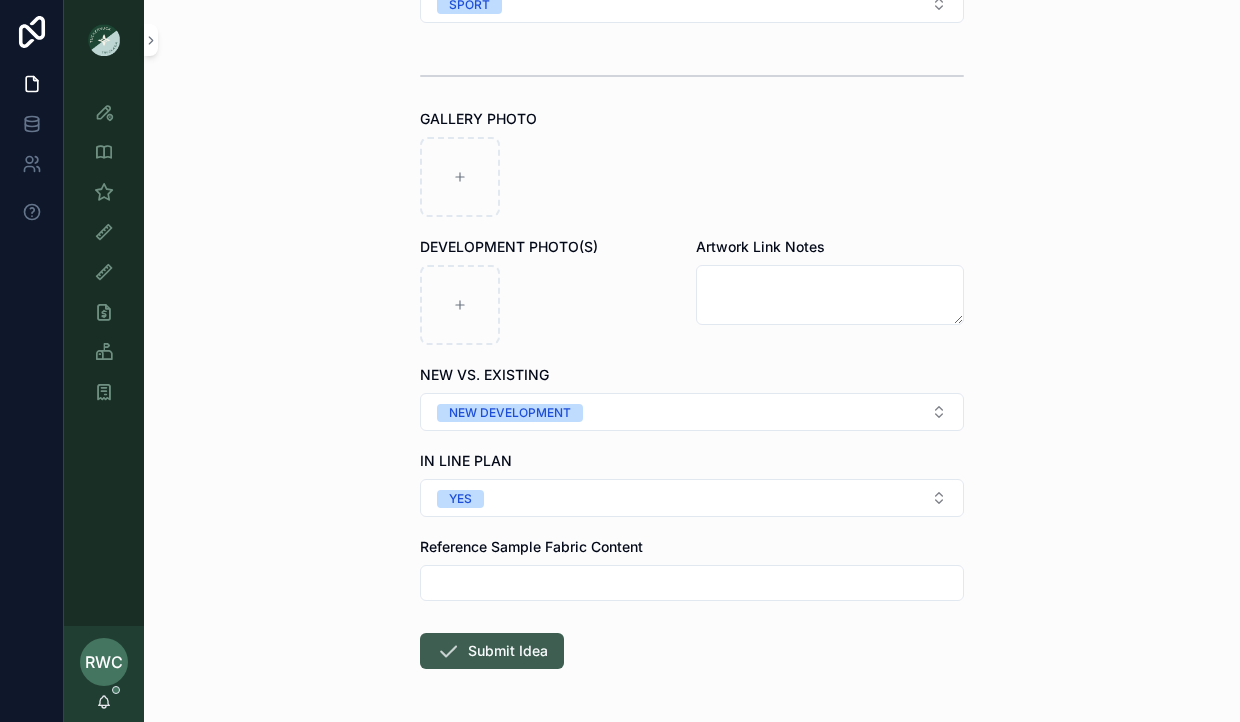 click on "Submit Idea" at bounding box center [492, 651] 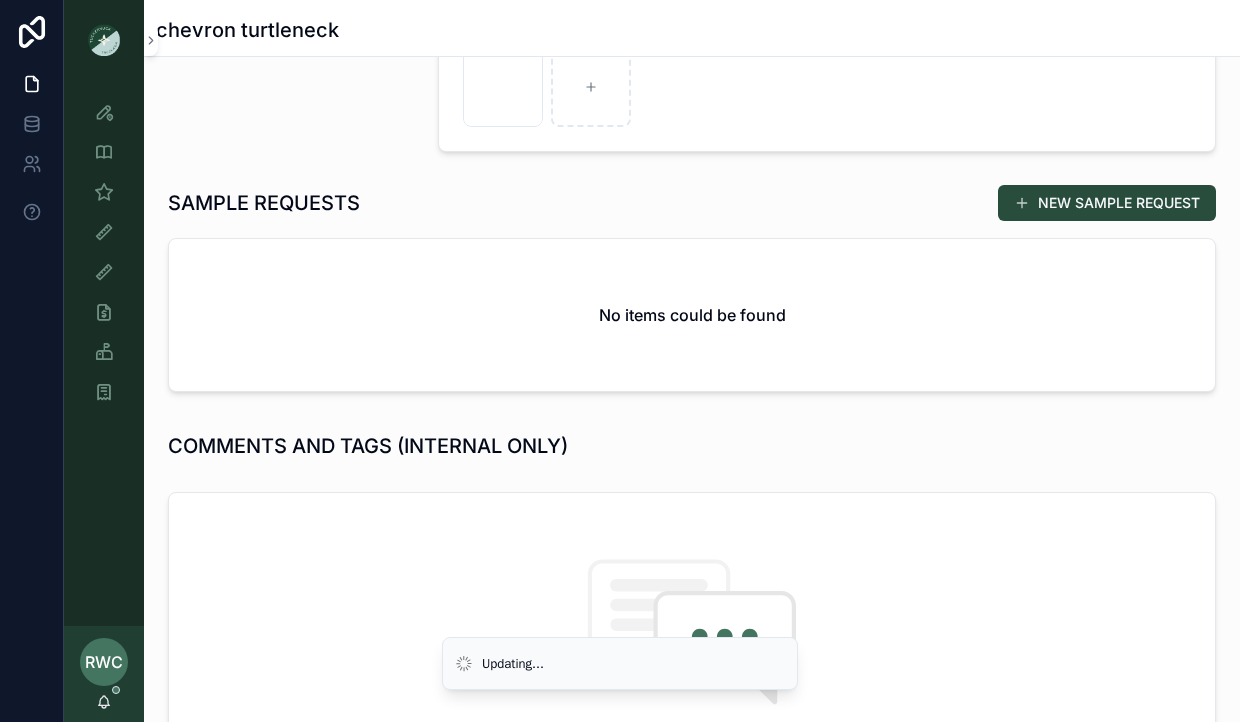 scroll, scrollTop: 736, scrollLeft: 0, axis: vertical 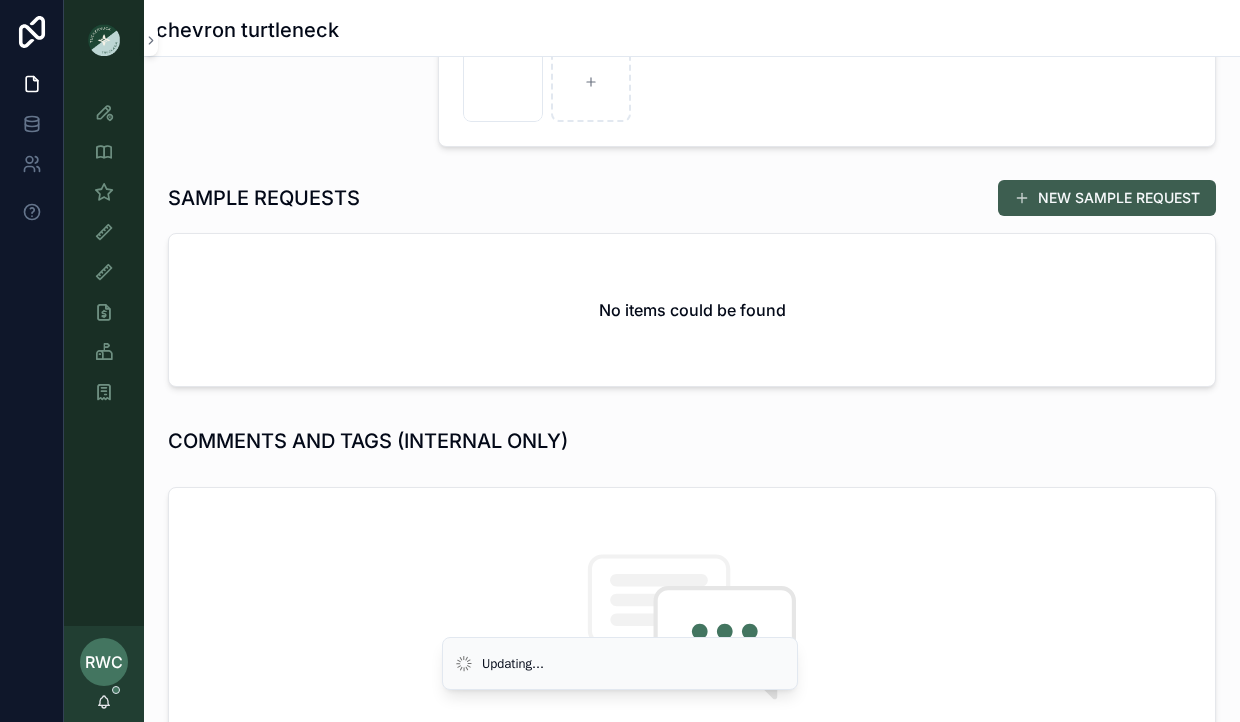 click on "NEW SAMPLE REQUEST" at bounding box center [1107, 198] 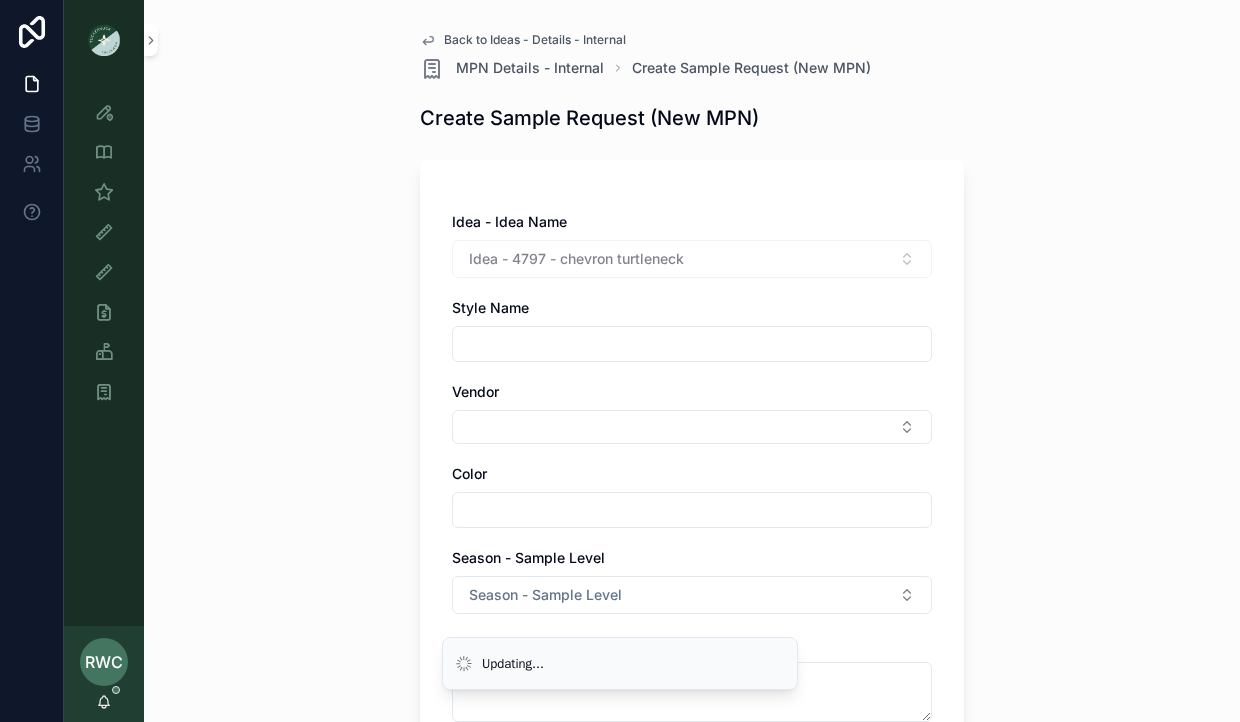 click at bounding box center (692, 344) 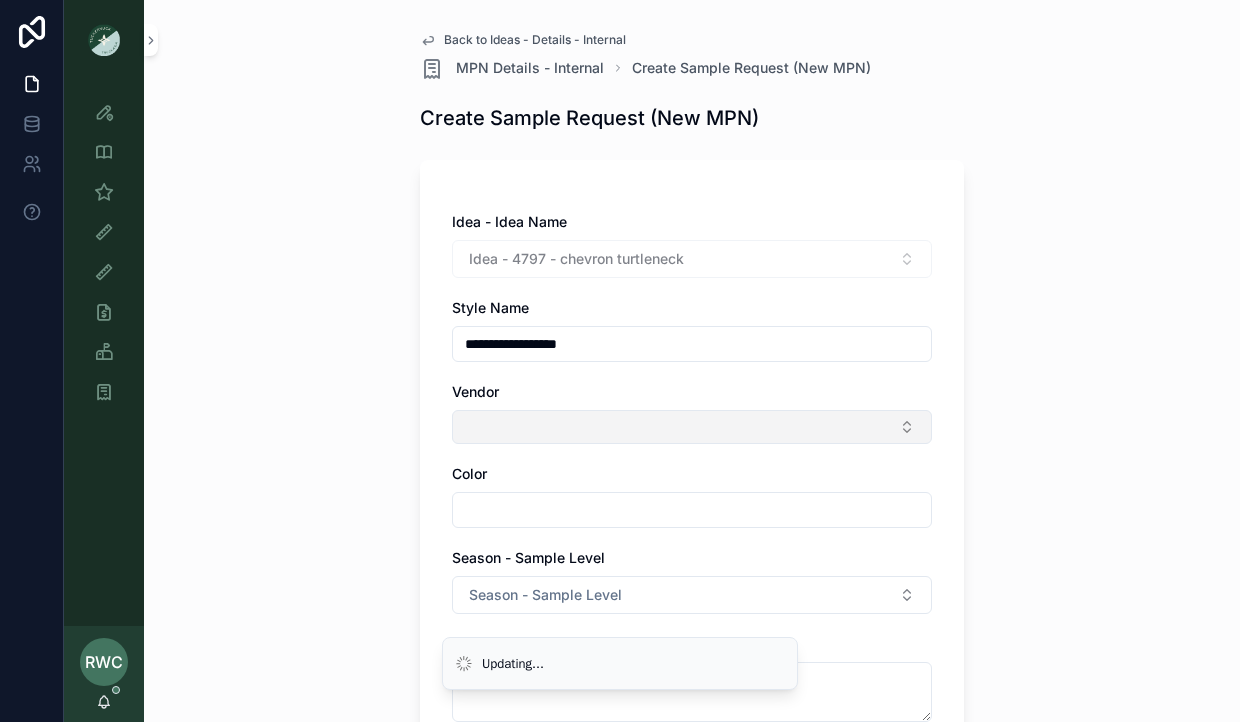 type on "**********" 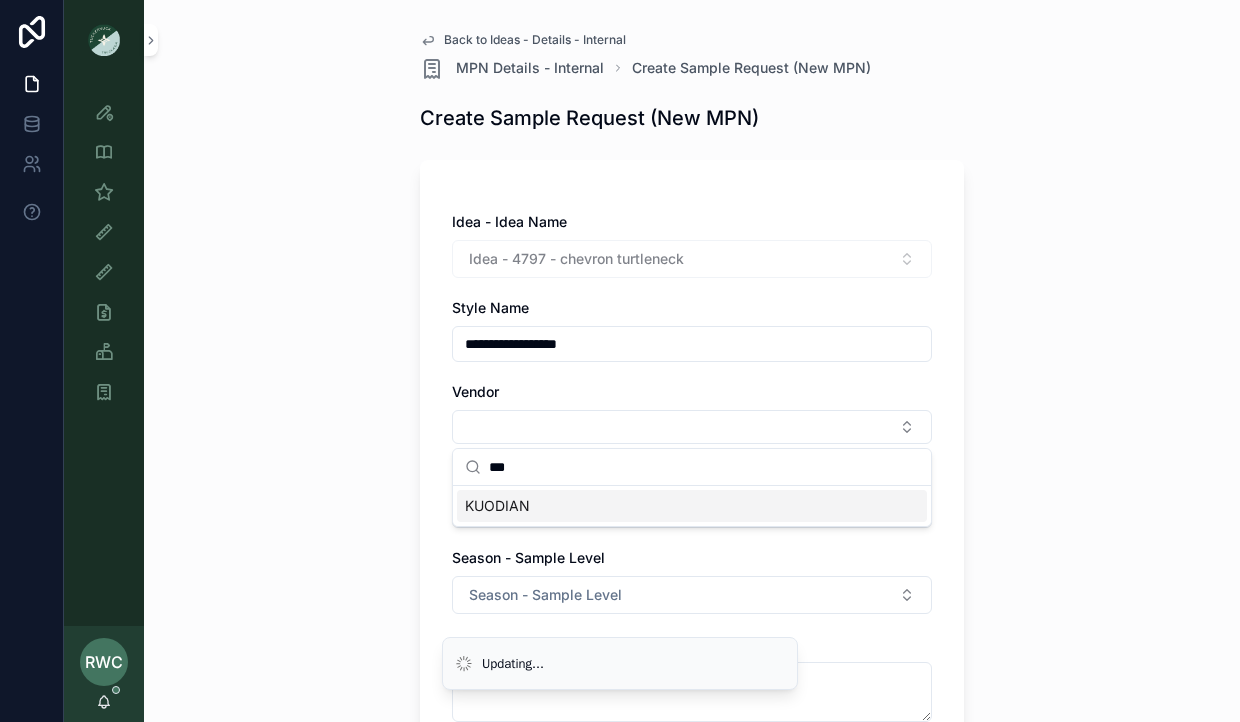 type on "***" 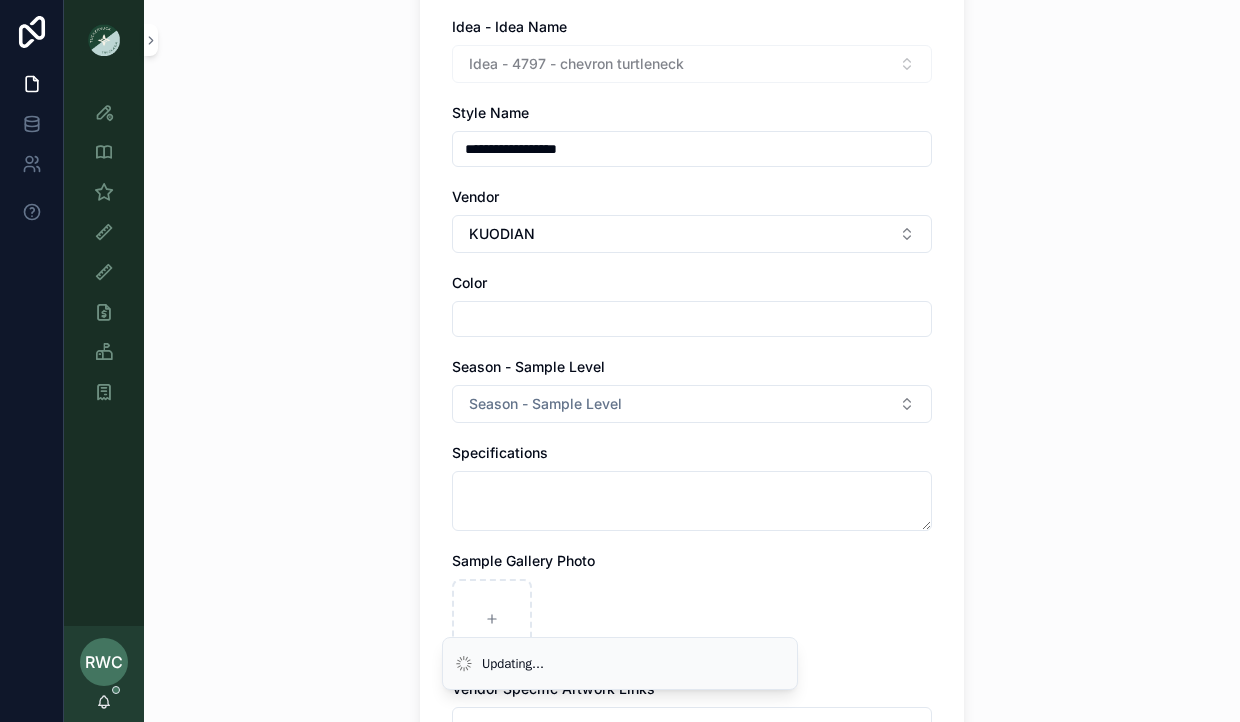 scroll, scrollTop: 238, scrollLeft: 0, axis: vertical 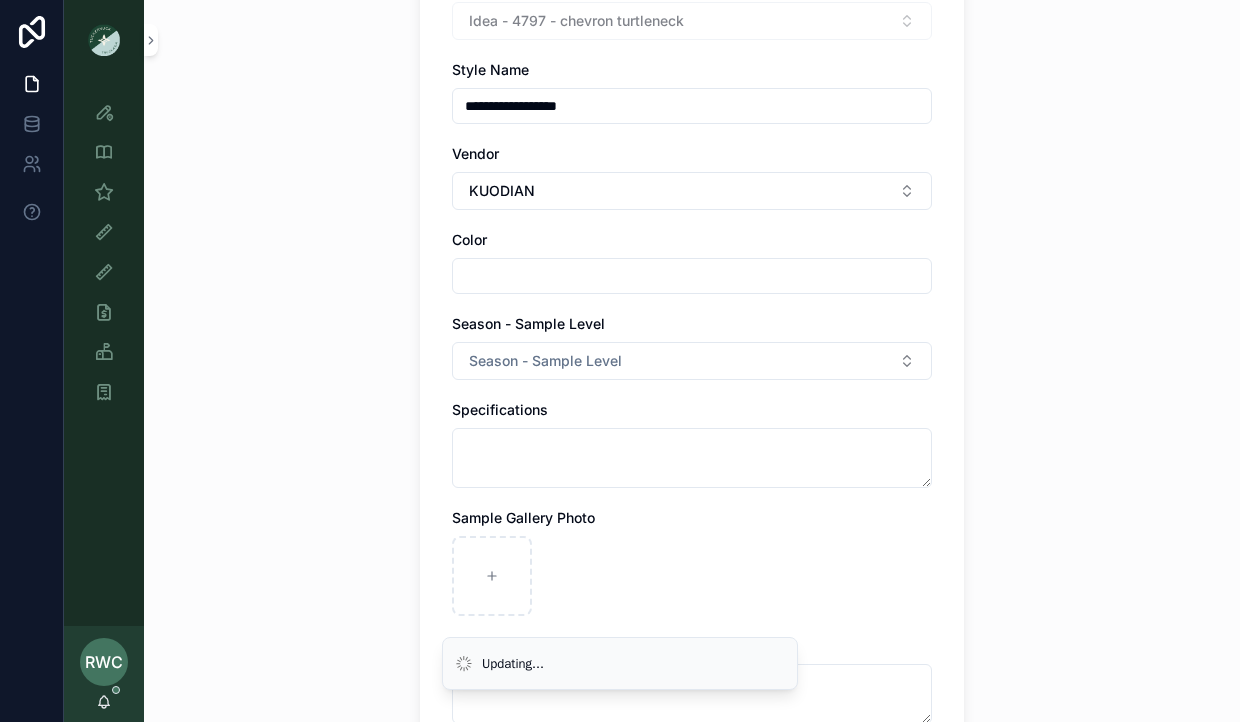 click at bounding box center (692, 276) 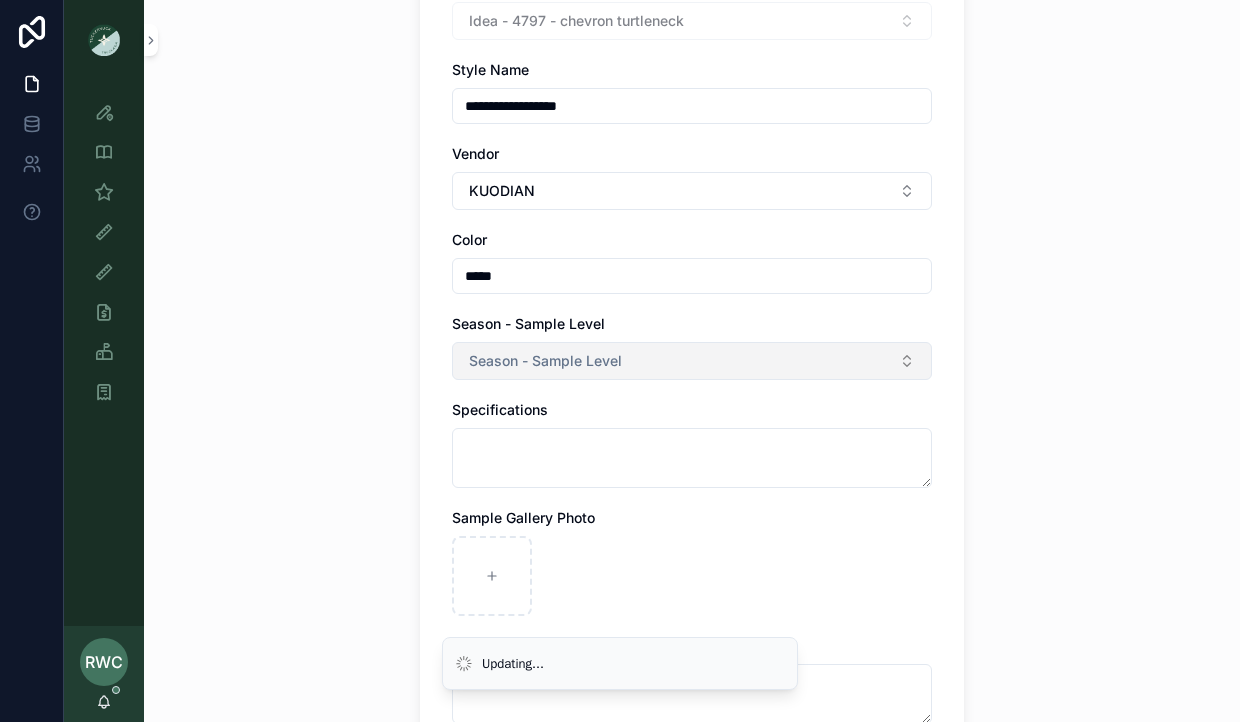 click on "Season - Sample Level" at bounding box center (545, 361) 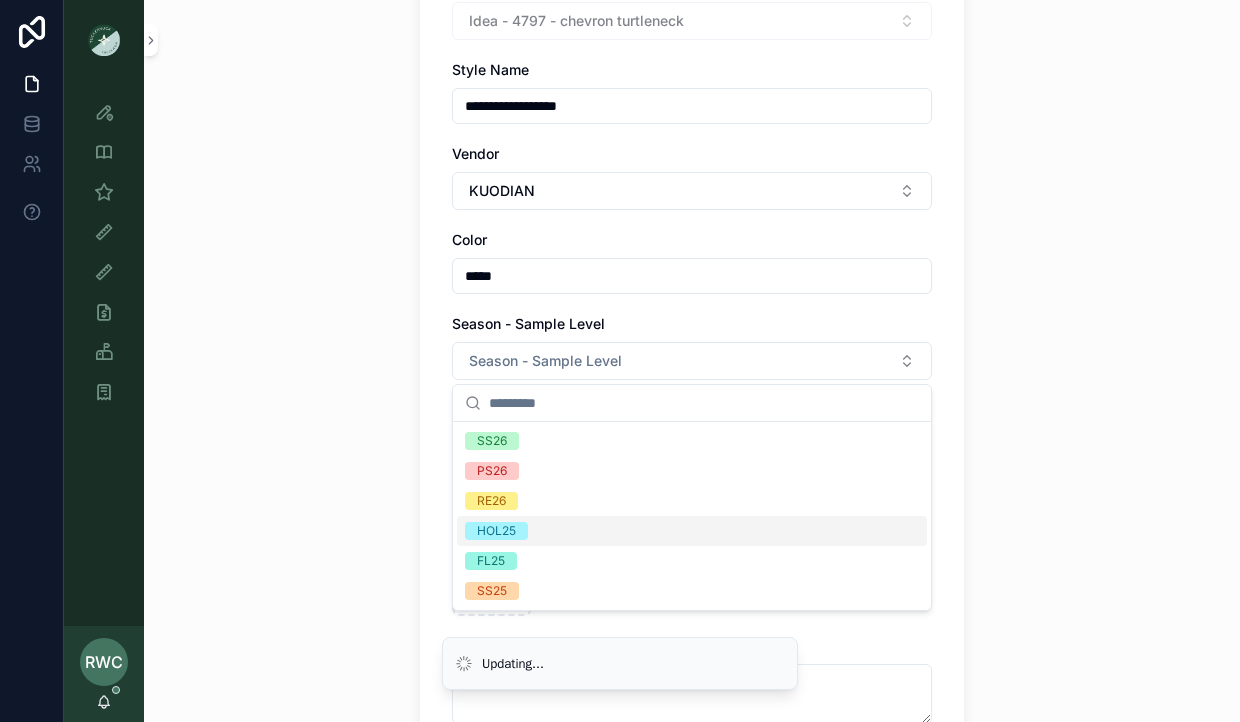 click on "HOL25" at bounding box center (496, 531) 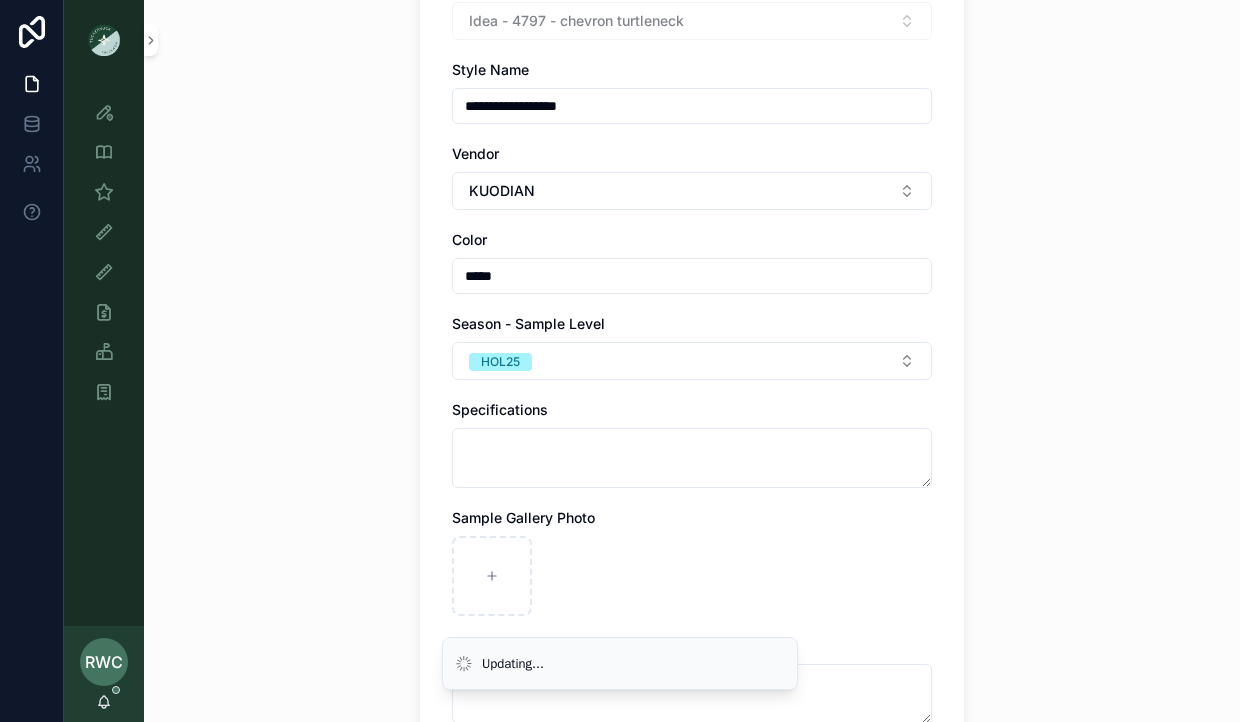 click on "**********" at bounding box center (692, 361) 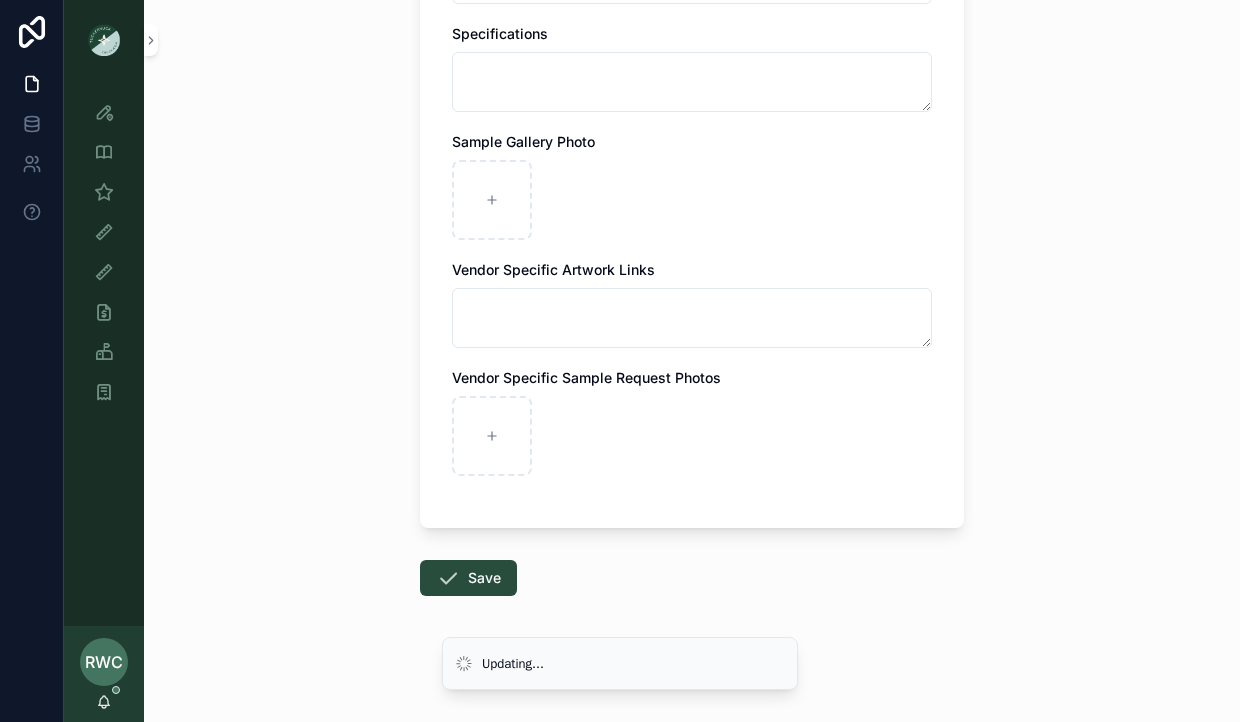 scroll, scrollTop: 616, scrollLeft: 0, axis: vertical 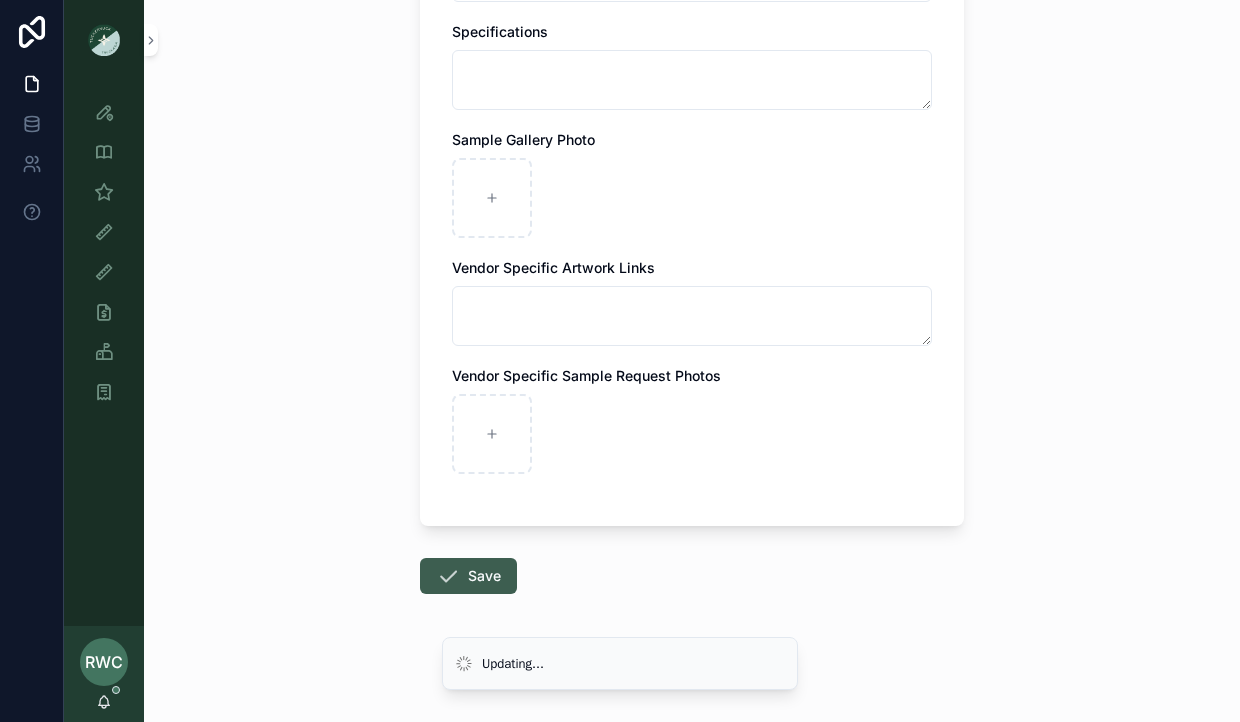 click on "Save" at bounding box center [468, 576] 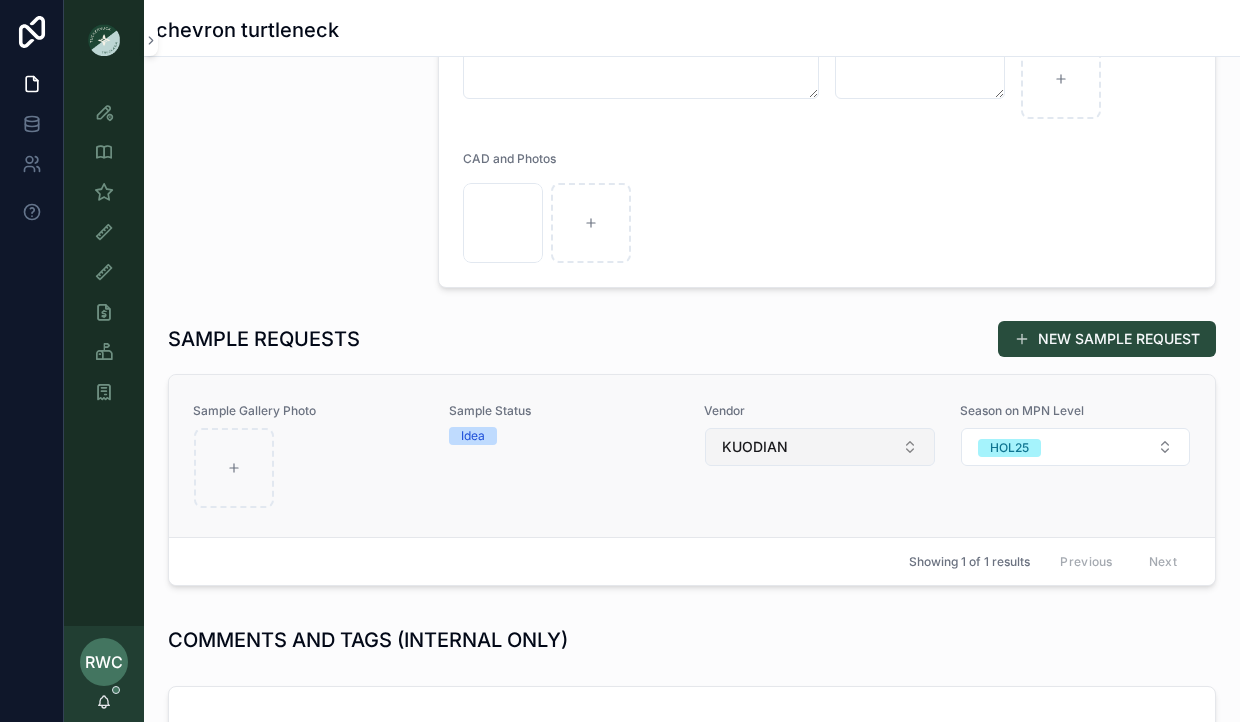 scroll, scrollTop: 711, scrollLeft: 0, axis: vertical 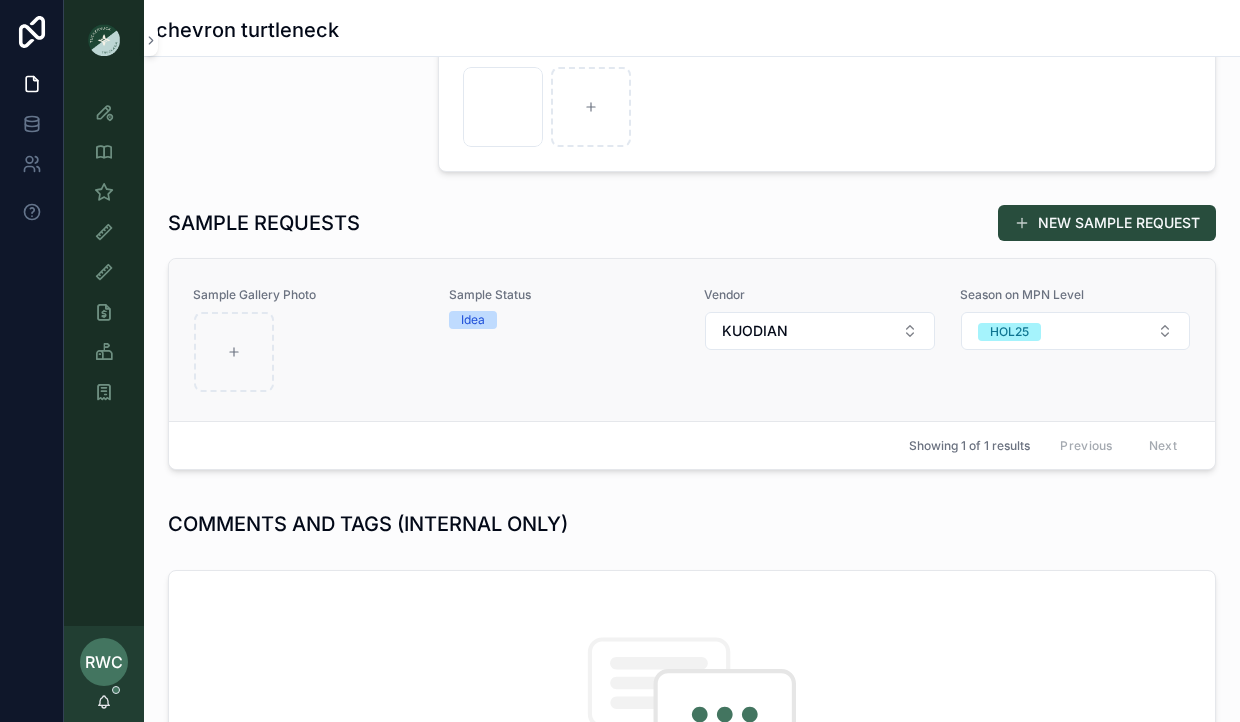 click on "Idea" at bounding box center (473, 320) 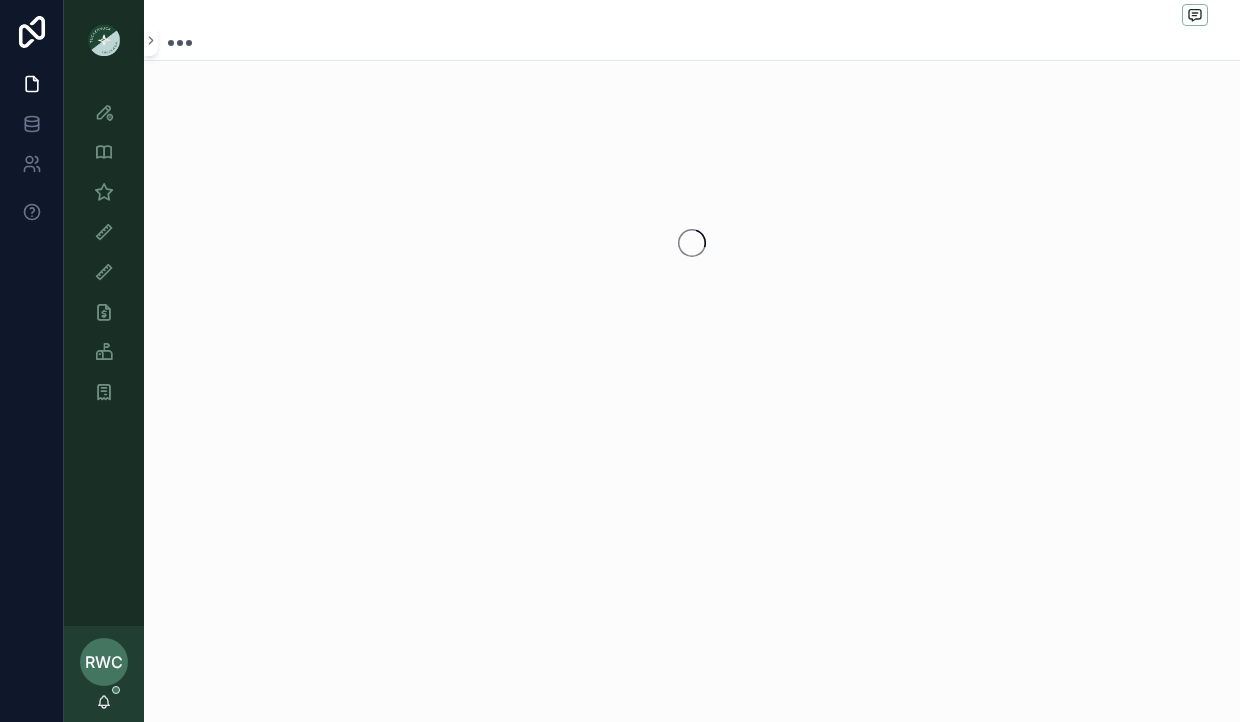 scroll, scrollTop: 0, scrollLeft: 0, axis: both 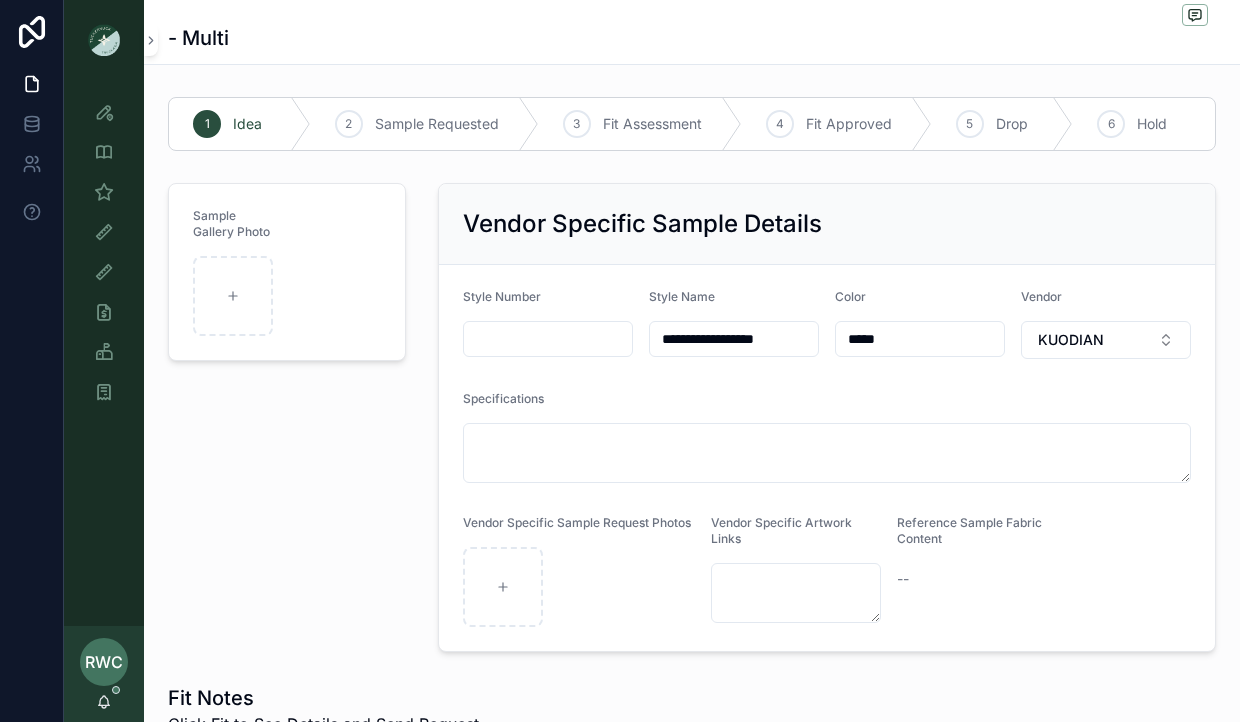 click at bounding box center [548, 339] 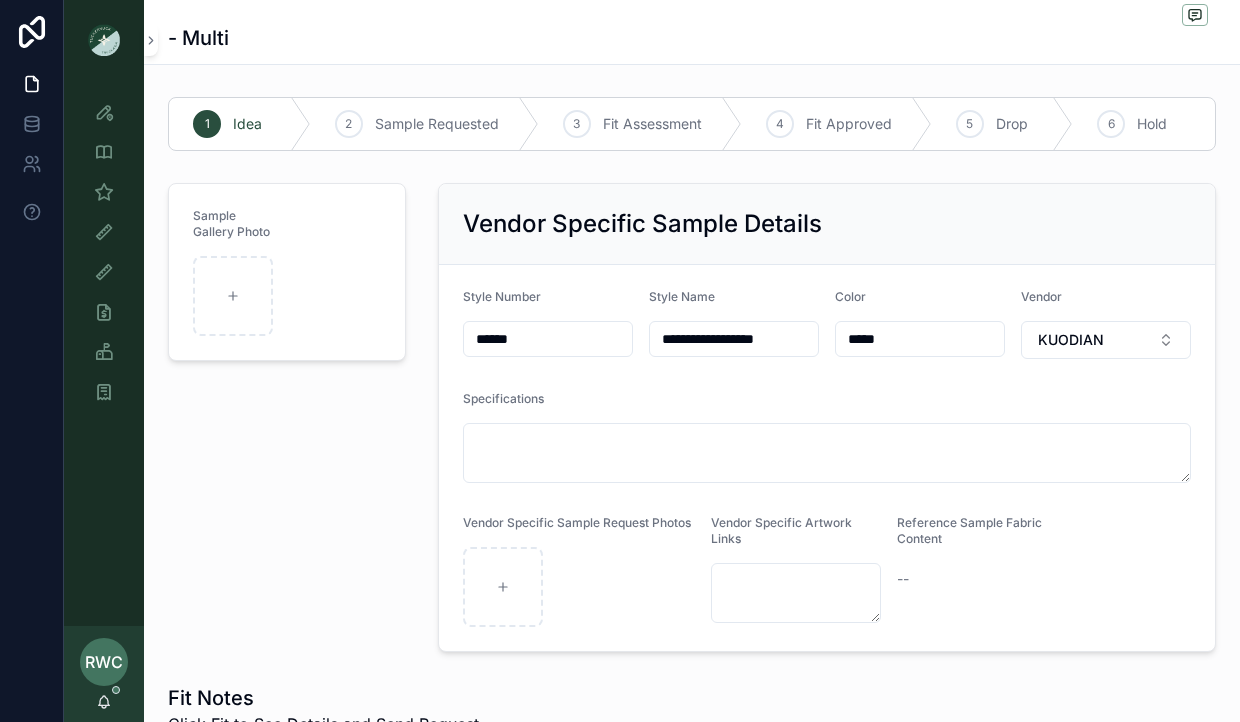 type on "******" 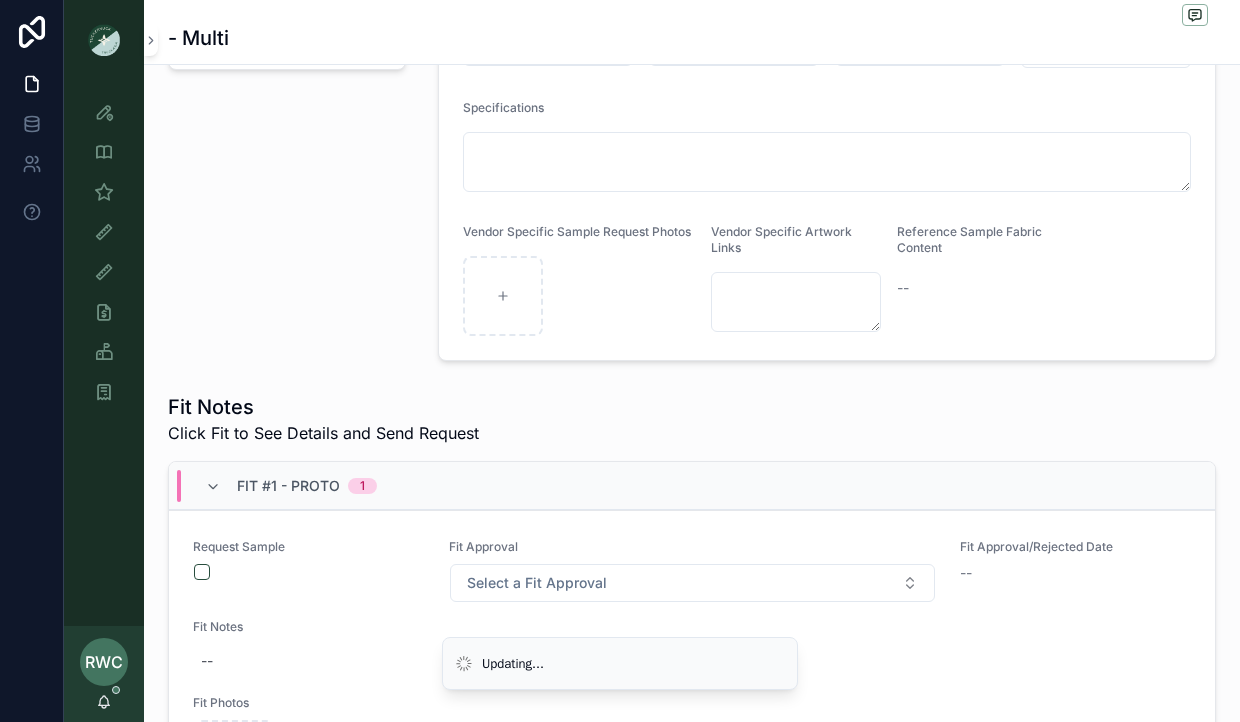 scroll, scrollTop: 310, scrollLeft: 0, axis: vertical 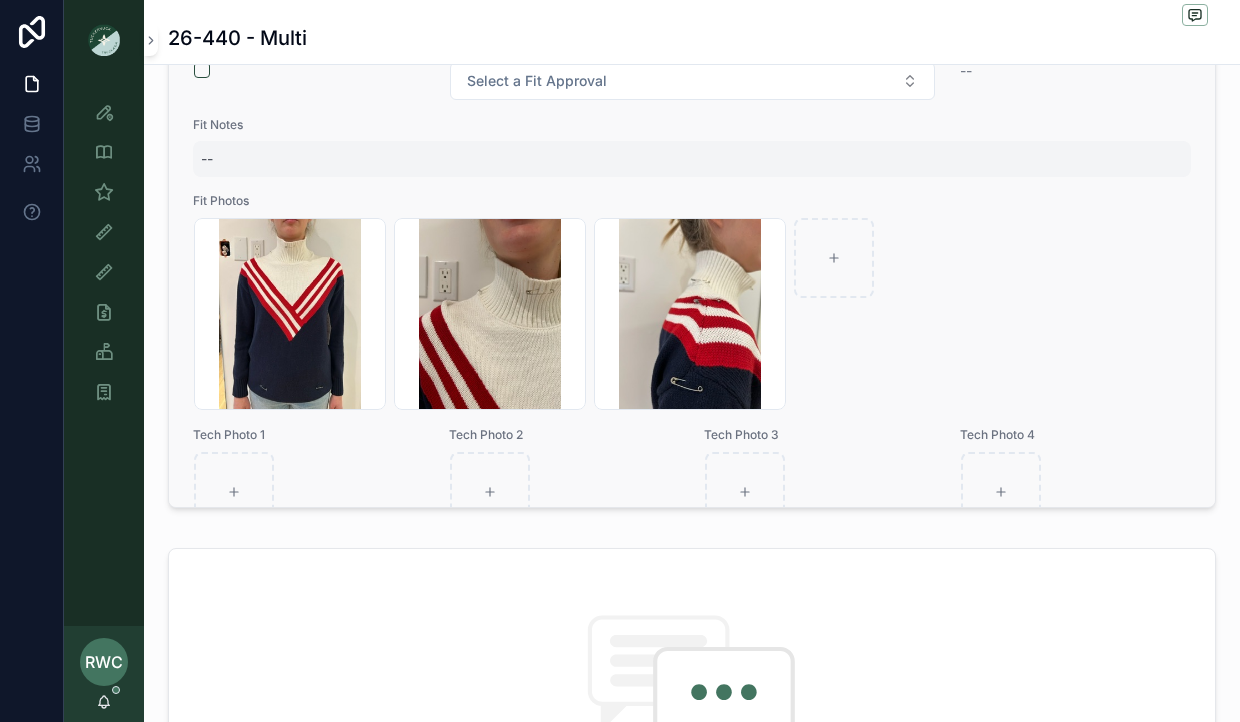 click on "--" at bounding box center [692, 159] 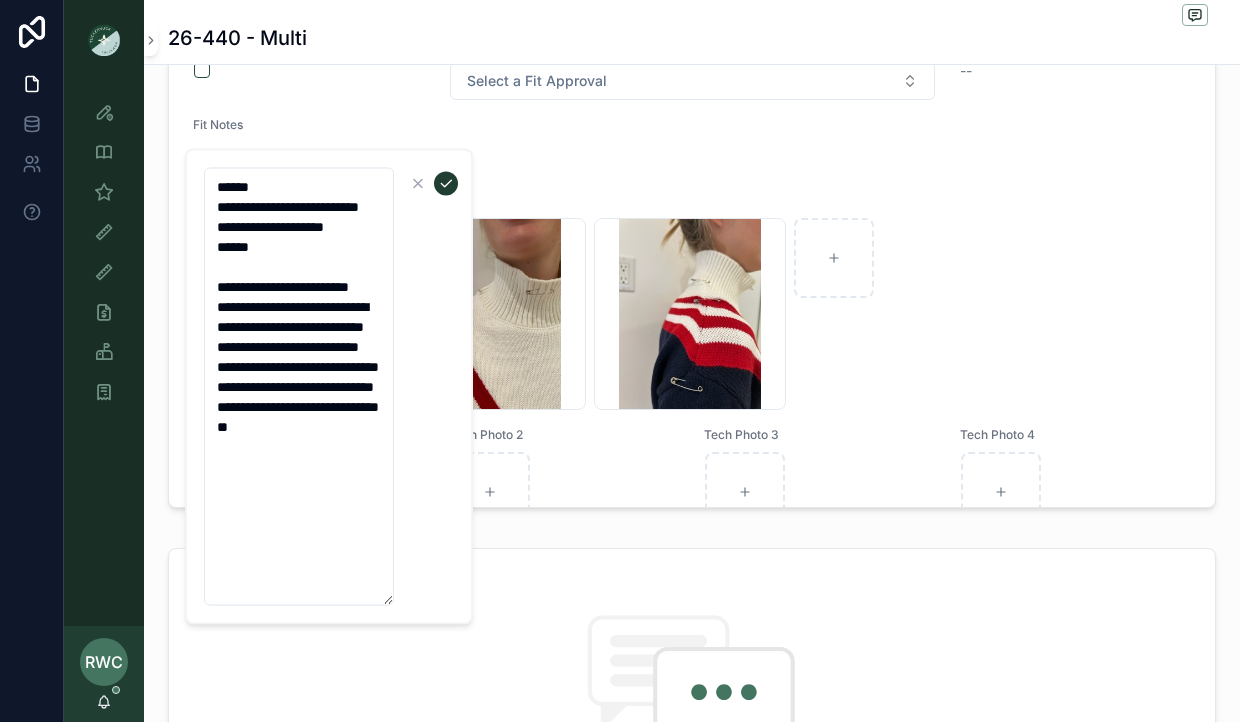 type on "**********" 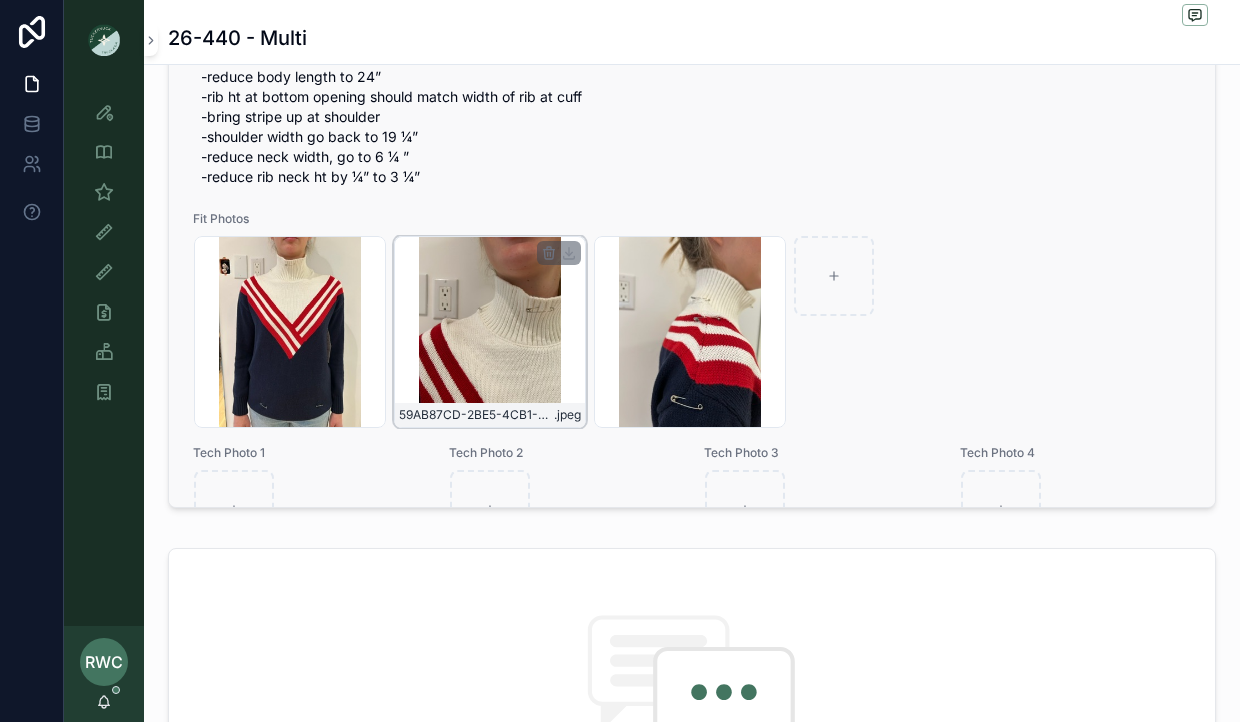 scroll, scrollTop: 319, scrollLeft: 0, axis: vertical 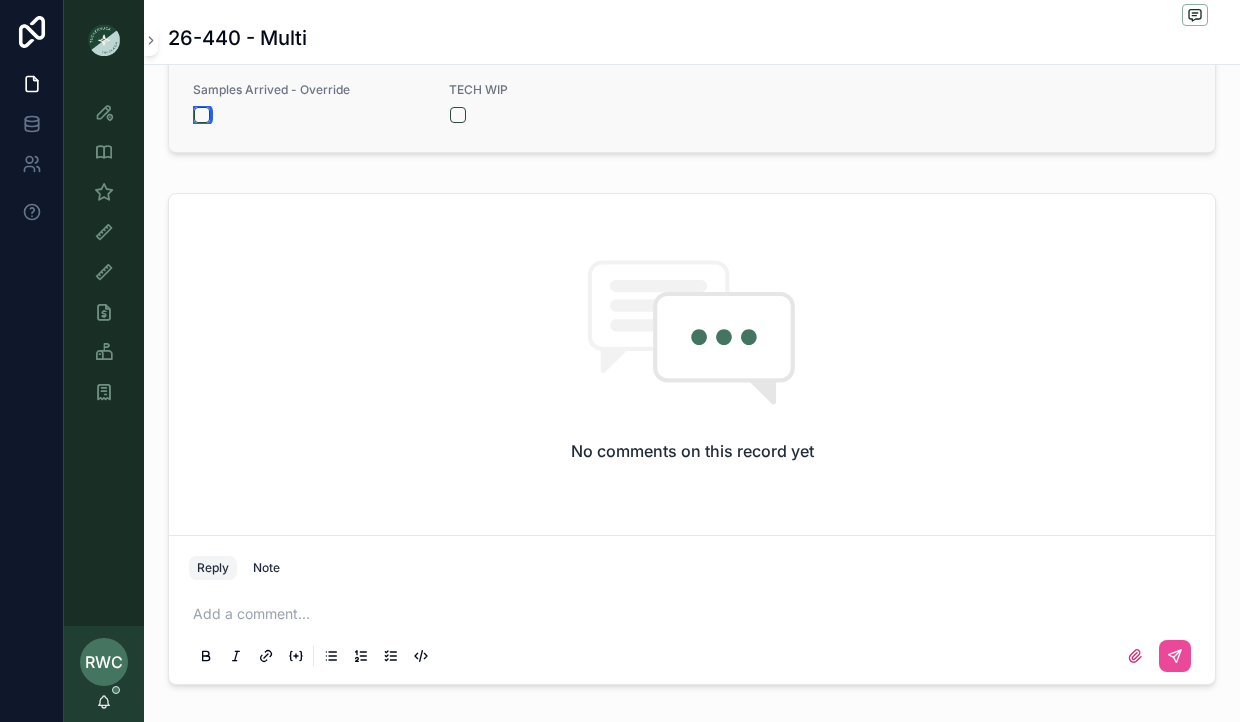 click at bounding box center [202, 115] 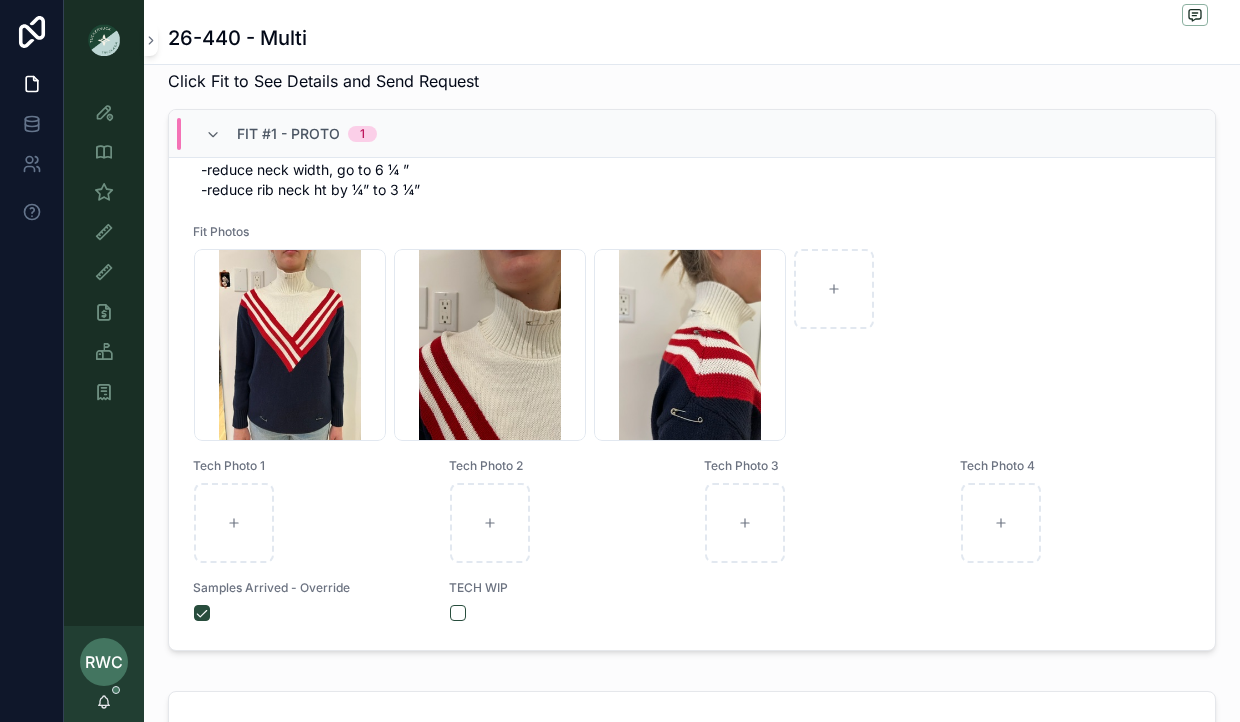scroll, scrollTop: 592, scrollLeft: 0, axis: vertical 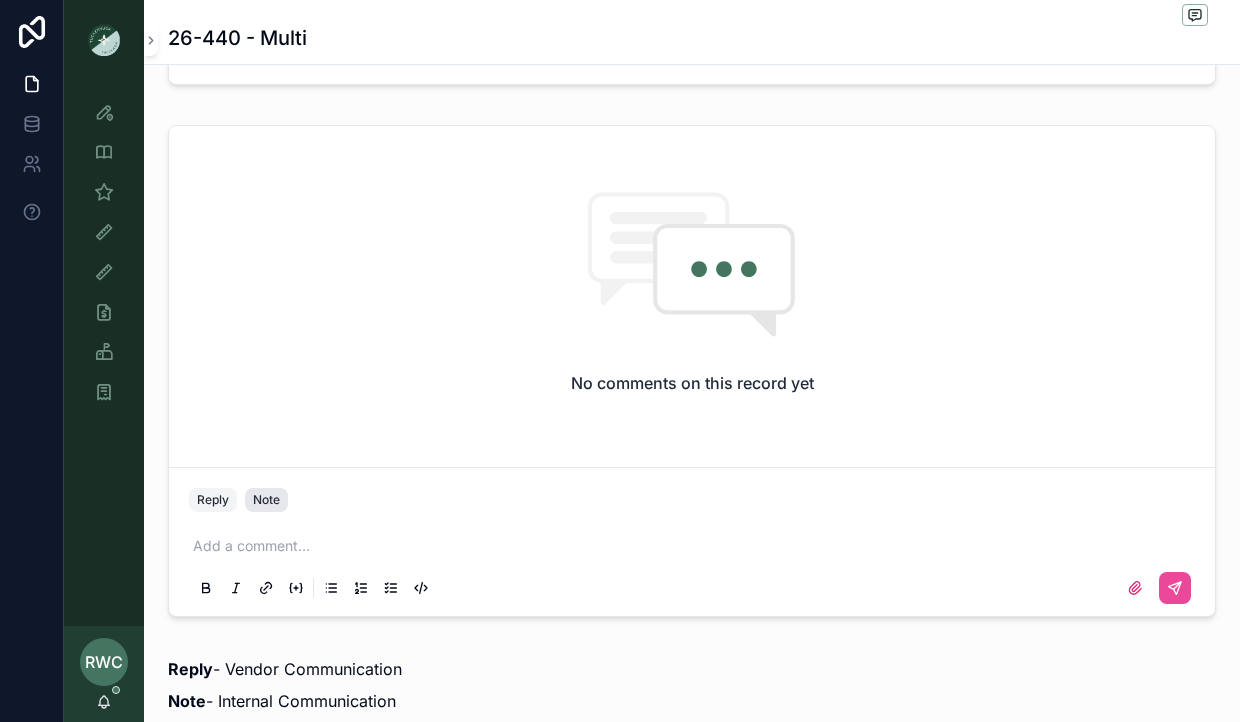 click on "Note" at bounding box center (266, 500) 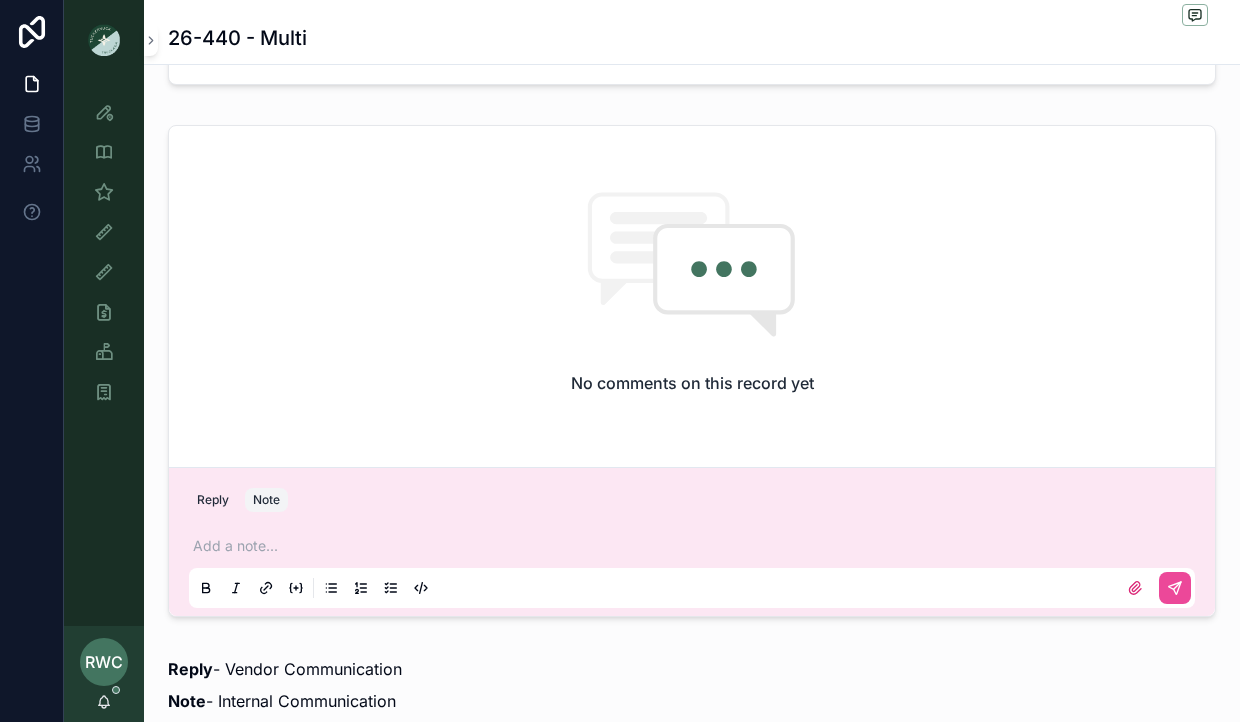 click at bounding box center (696, 546) 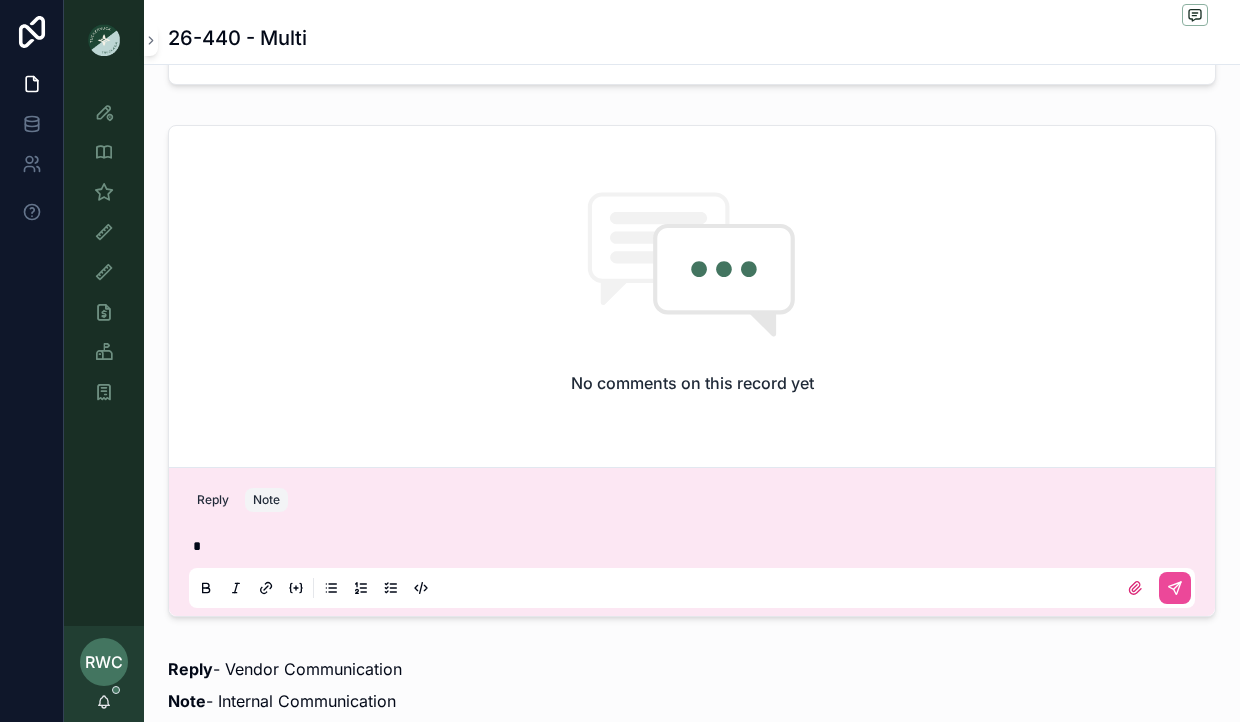 type 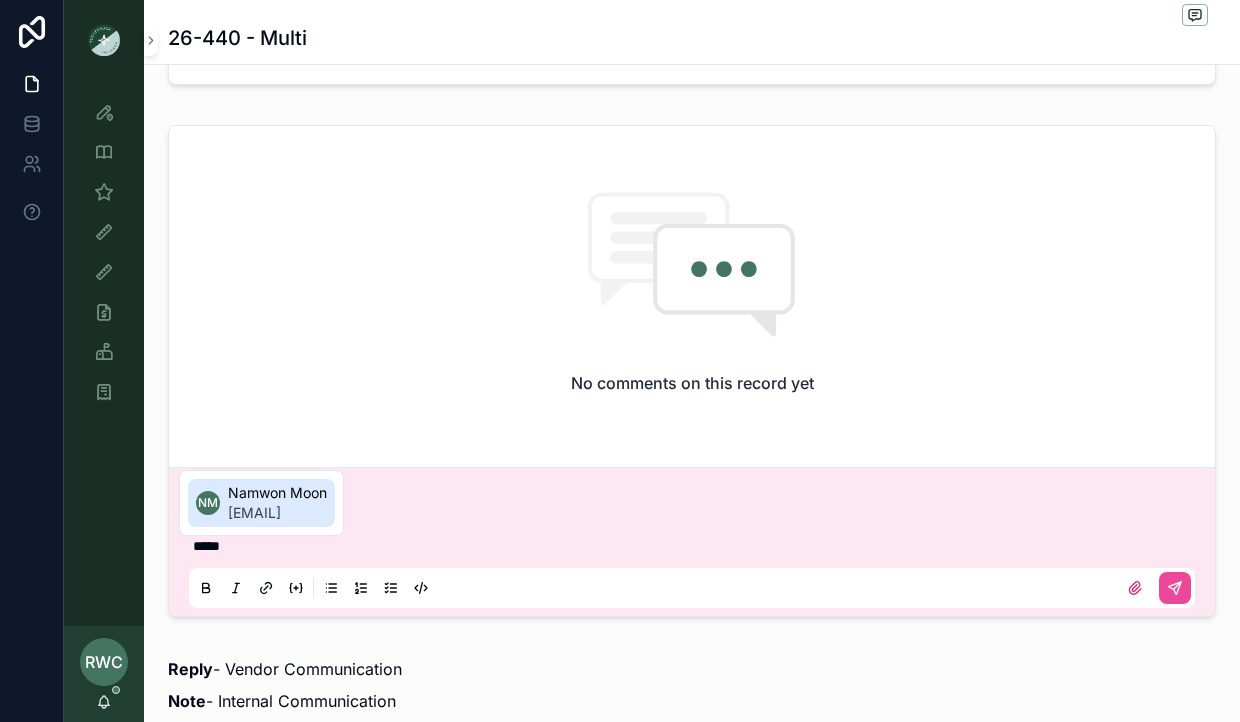 click on "namwon@tnuck.com" at bounding box center [277, 513] 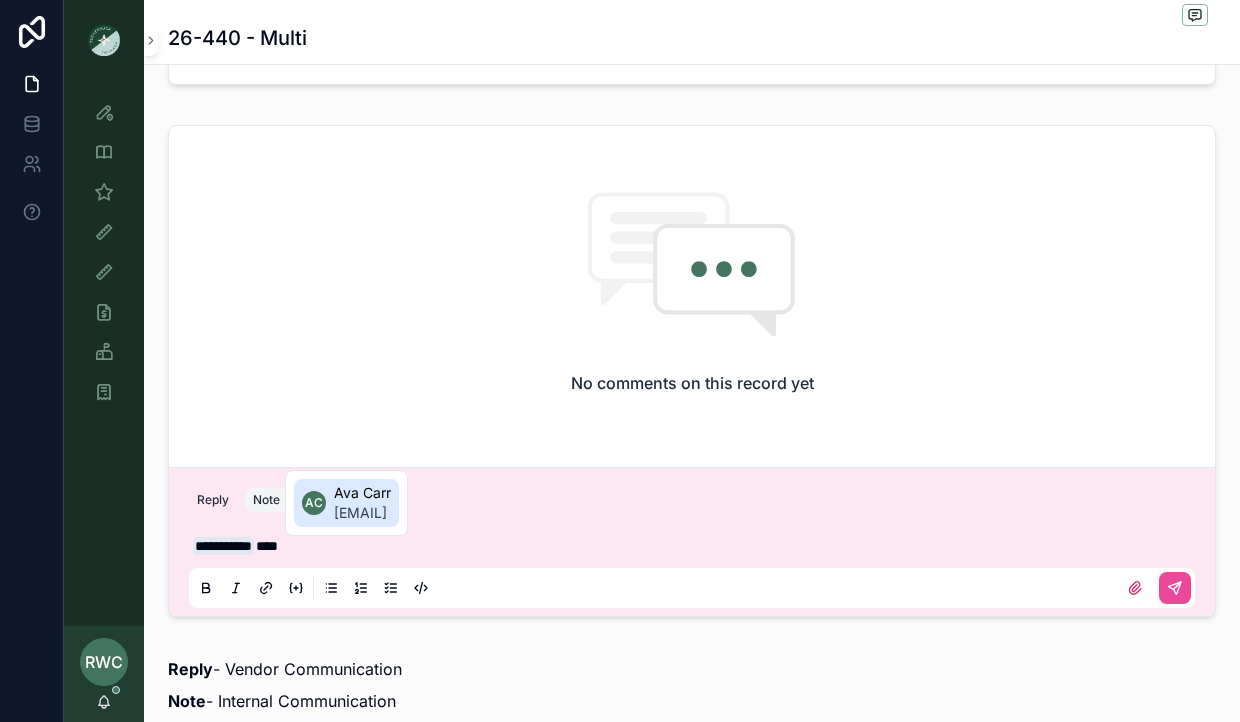 click on "Ava Carr" at bounding box center [362, 493] 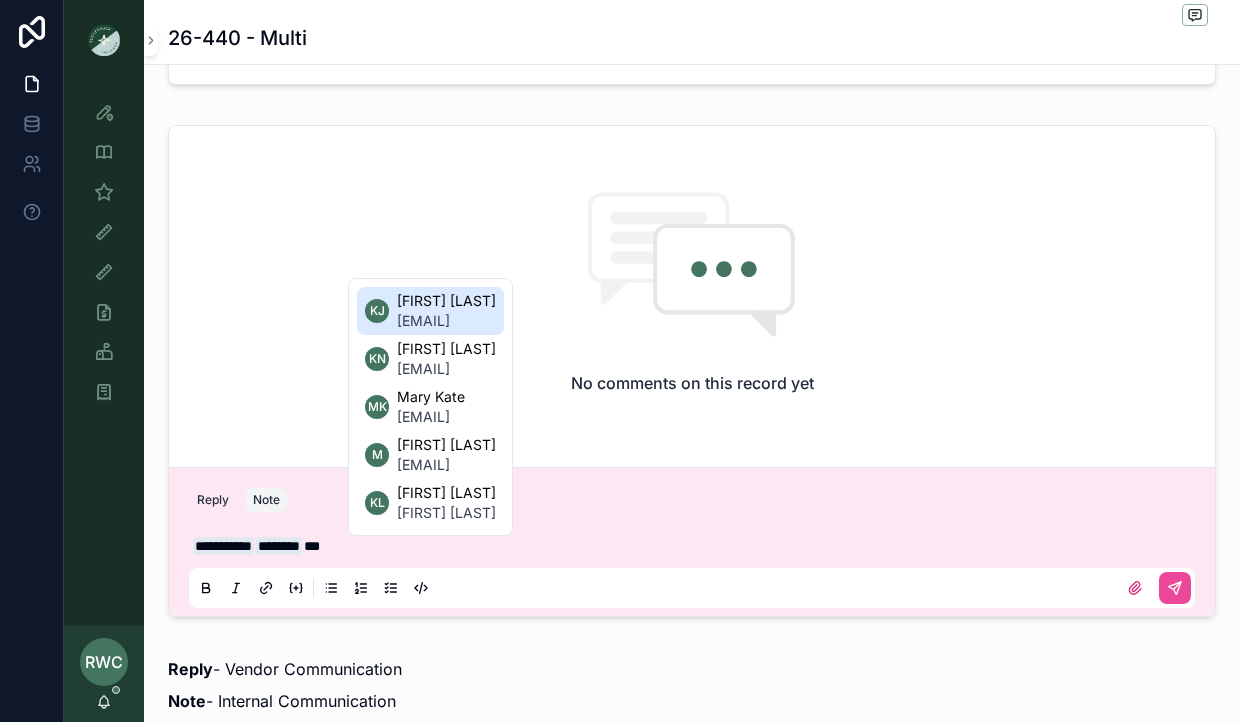 click on "Katherine Jenkins" at bounding box center [446, 301] 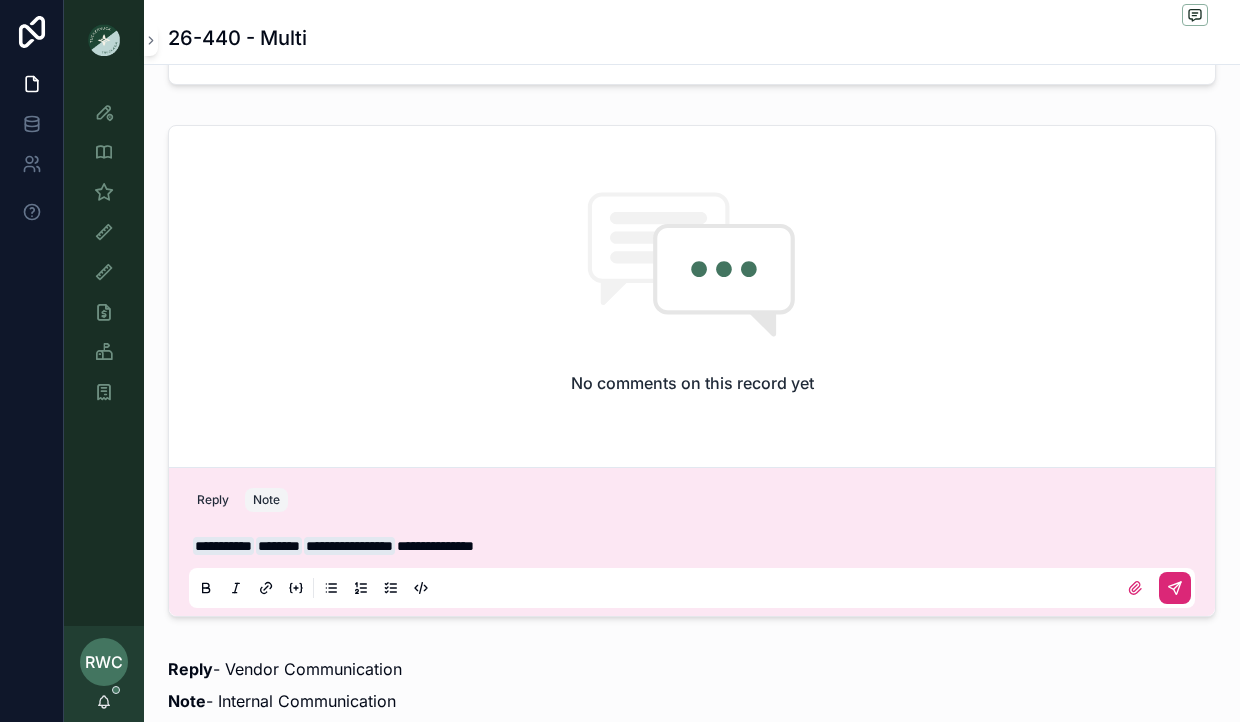click 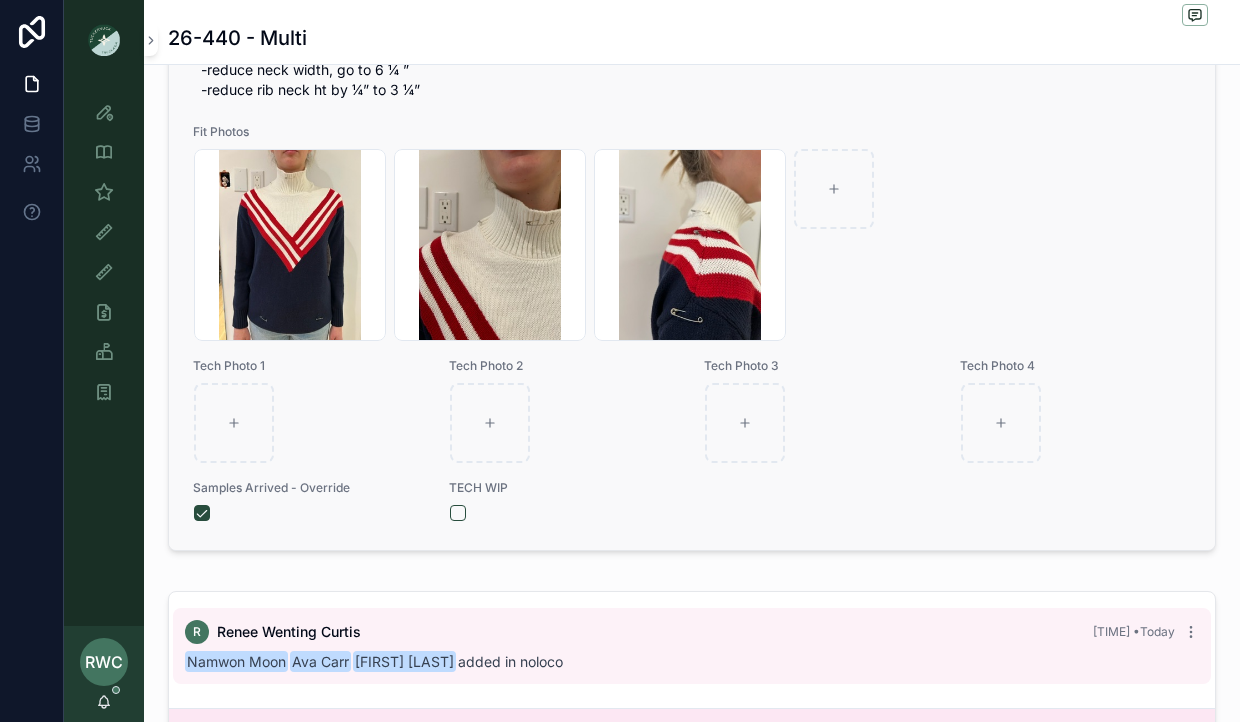 scroll, scrollTop: 876, scrollLeft: 0, axis: vertical 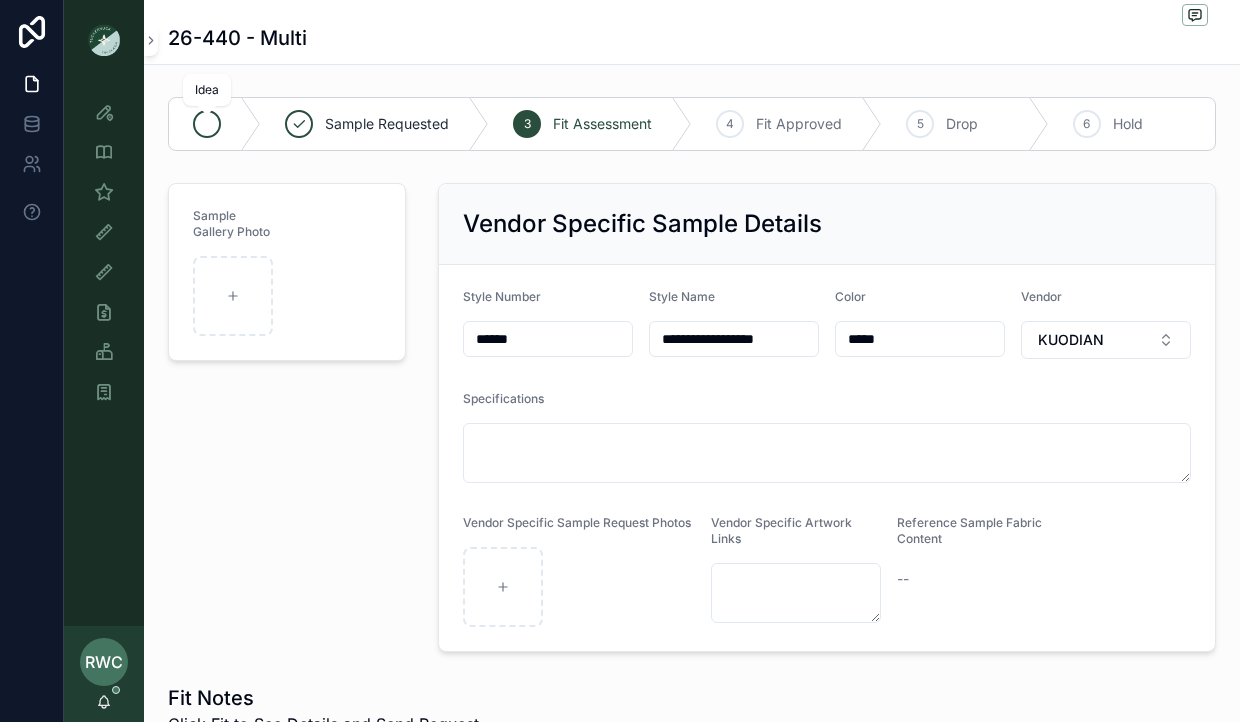 click 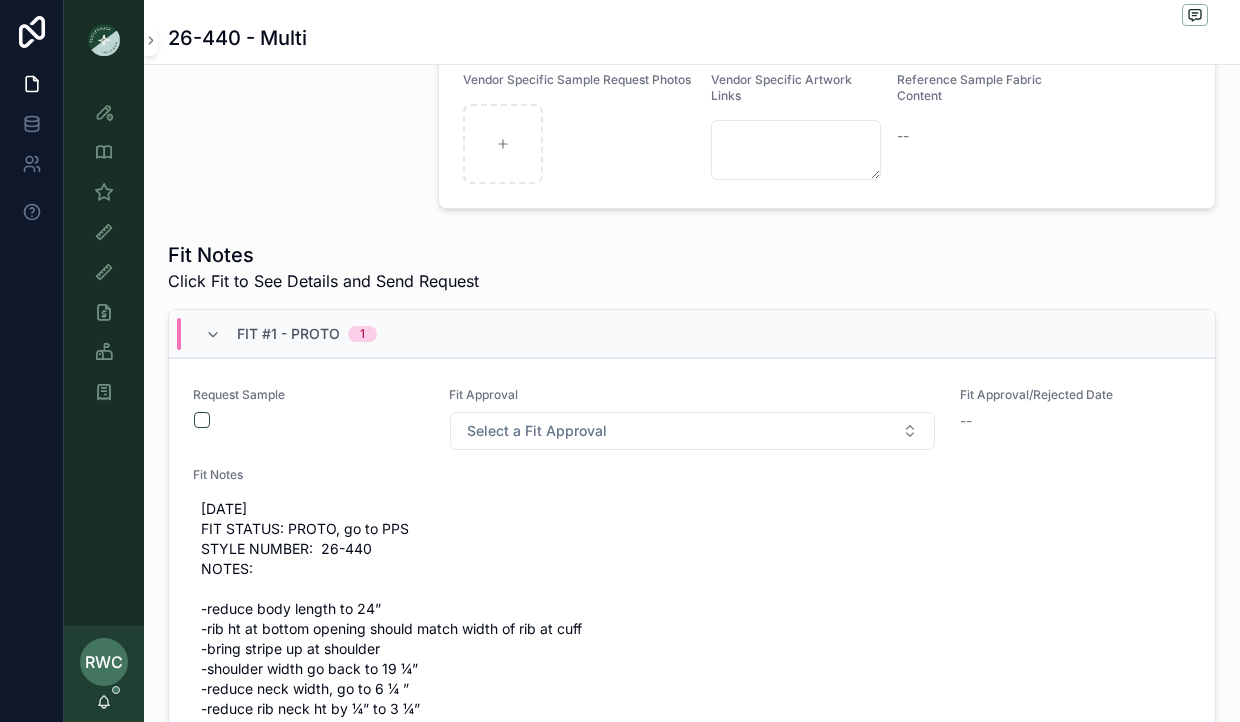 scroll, scrollTop: 426, scrollLeft: 0, axis: vertical 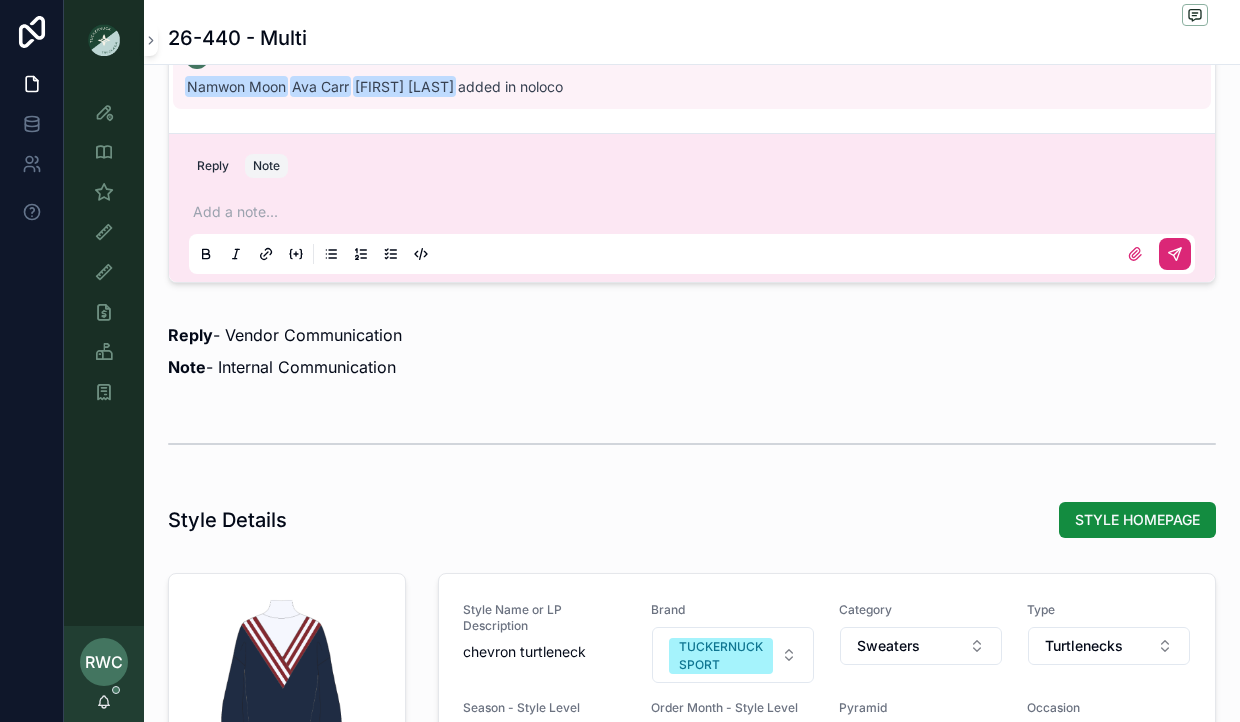 click at bounding box center [696, 212] 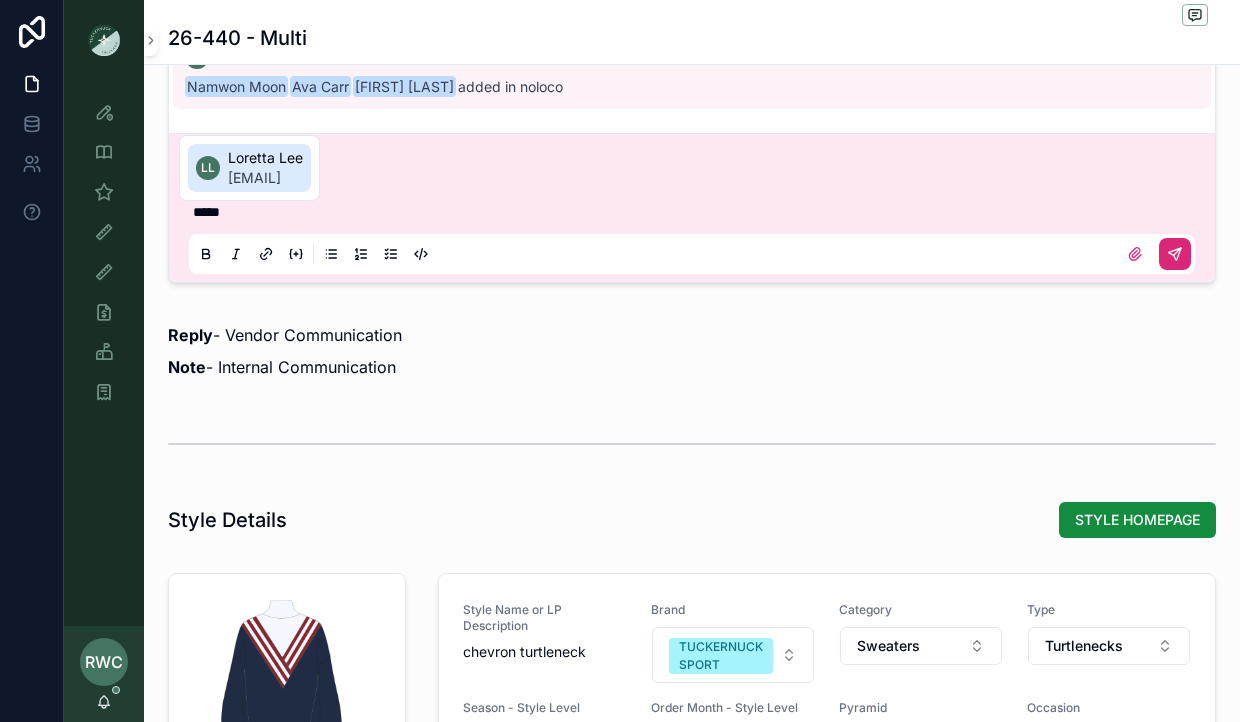 click on "Loretta Lee" at bounding box center [265, 158] 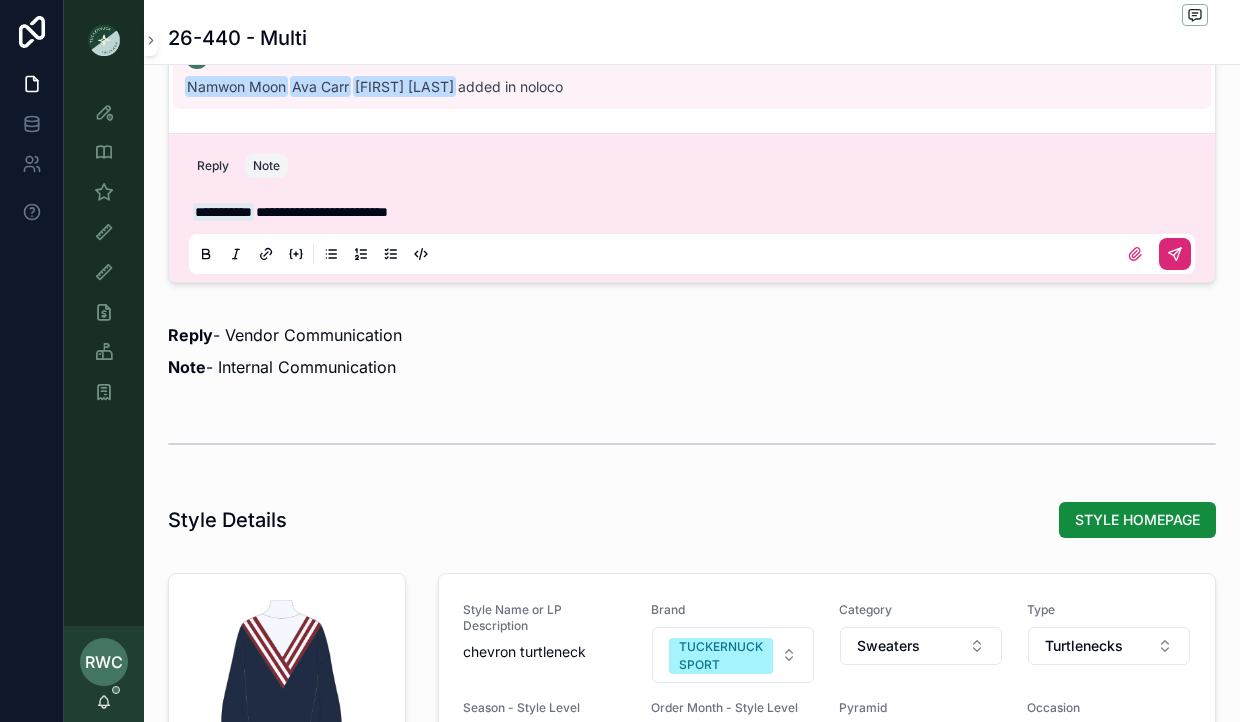 click 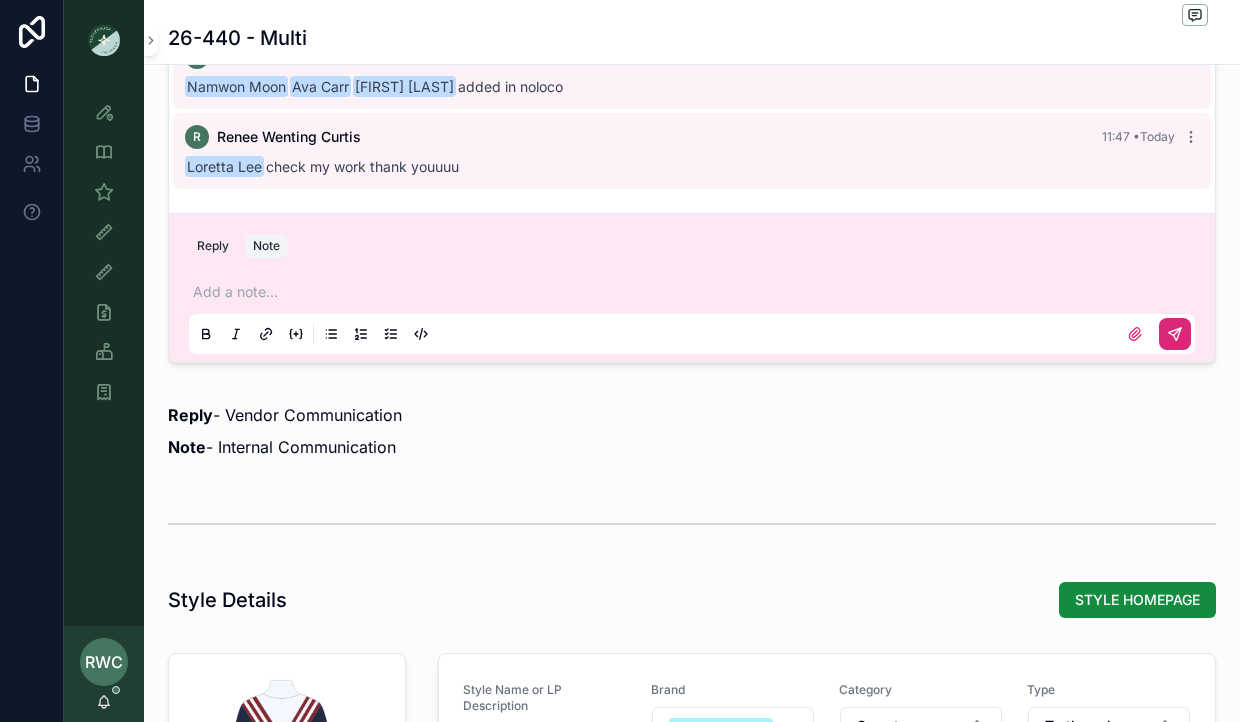 scroll, scrollTop: 982, scrollLeft: 0, axis: vertical 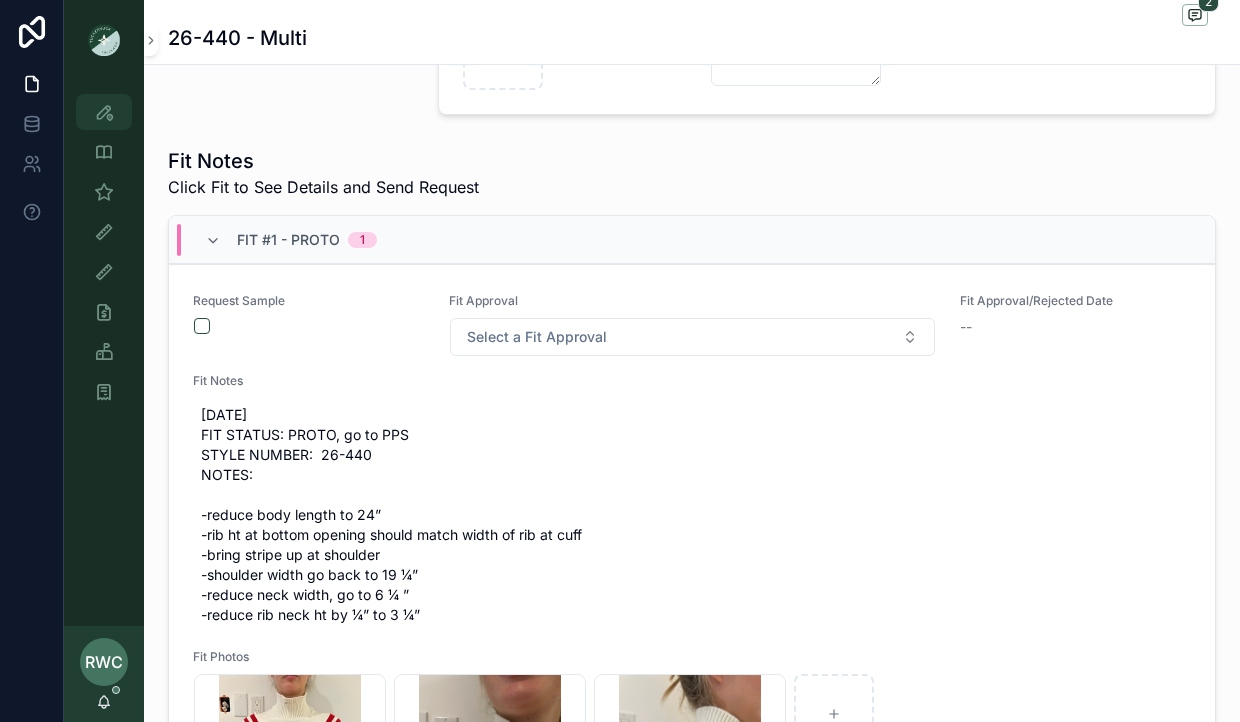 click on "Style View" at bounding box center [104, 112] 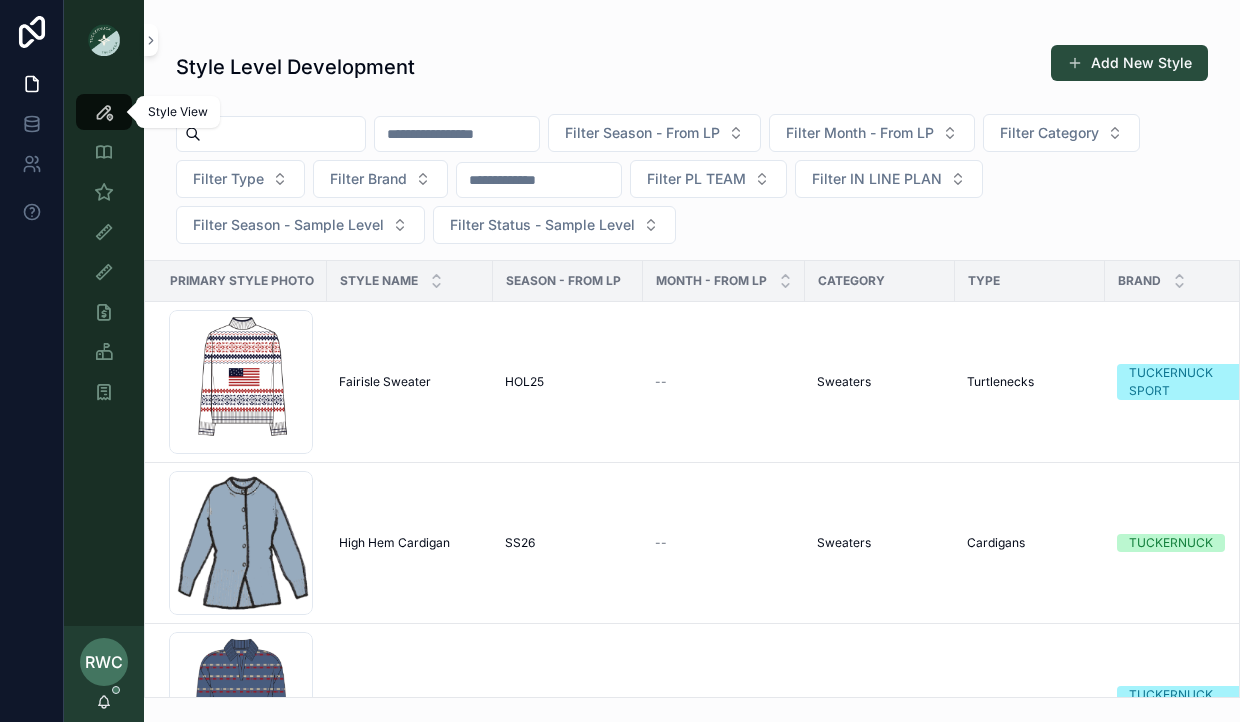 scroll, scrollTop: 0, scrollLeft: 0, axis: both 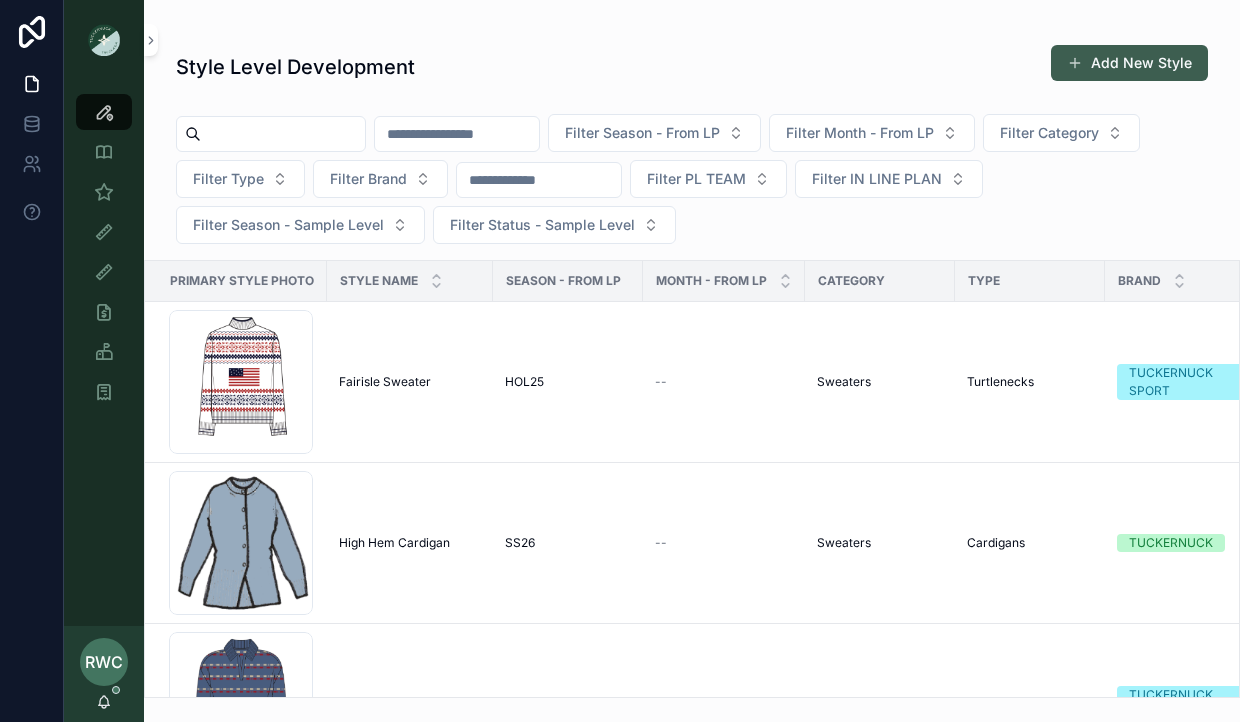 click on "Add New Style" at bounding box center [1129, 63] 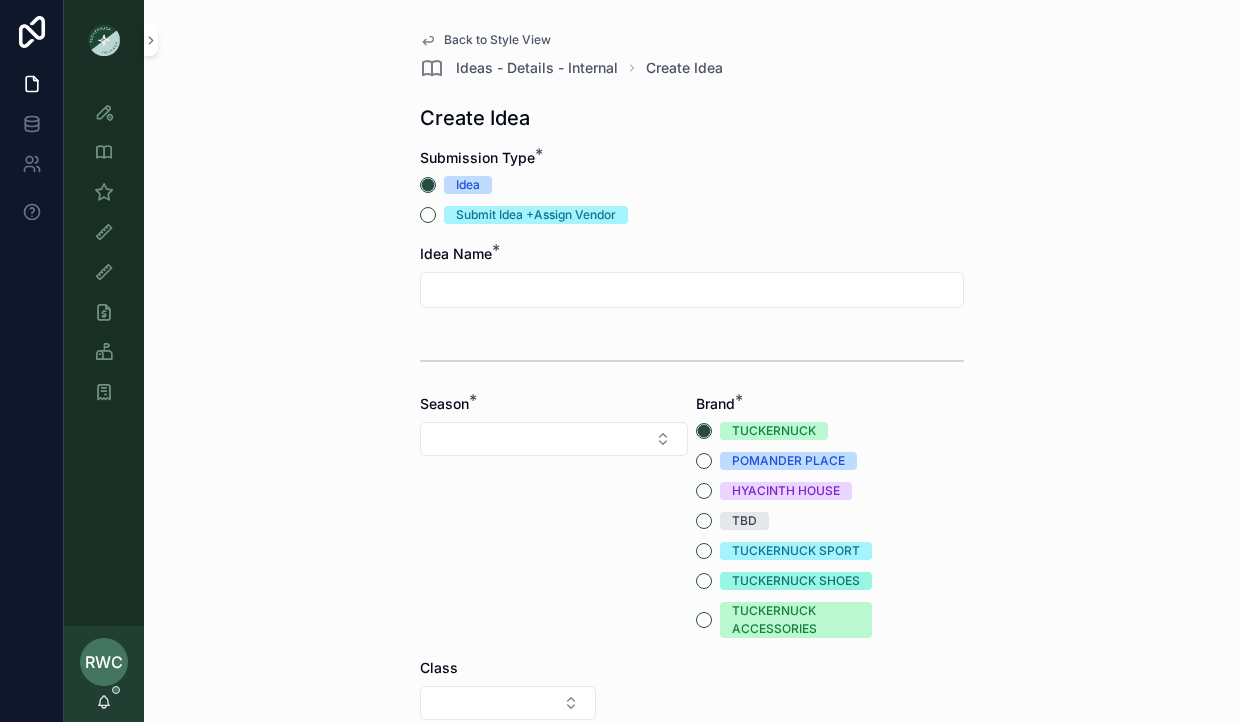 click at bounding box center (692, 290) 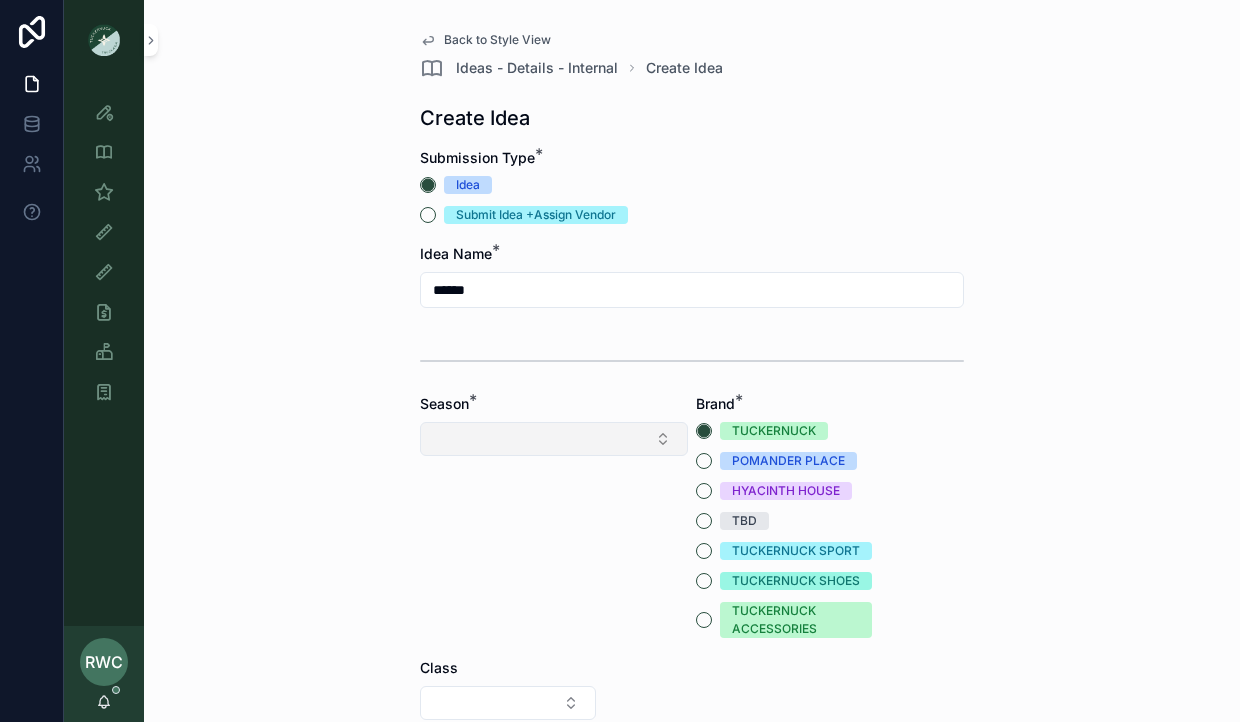 type on "******" 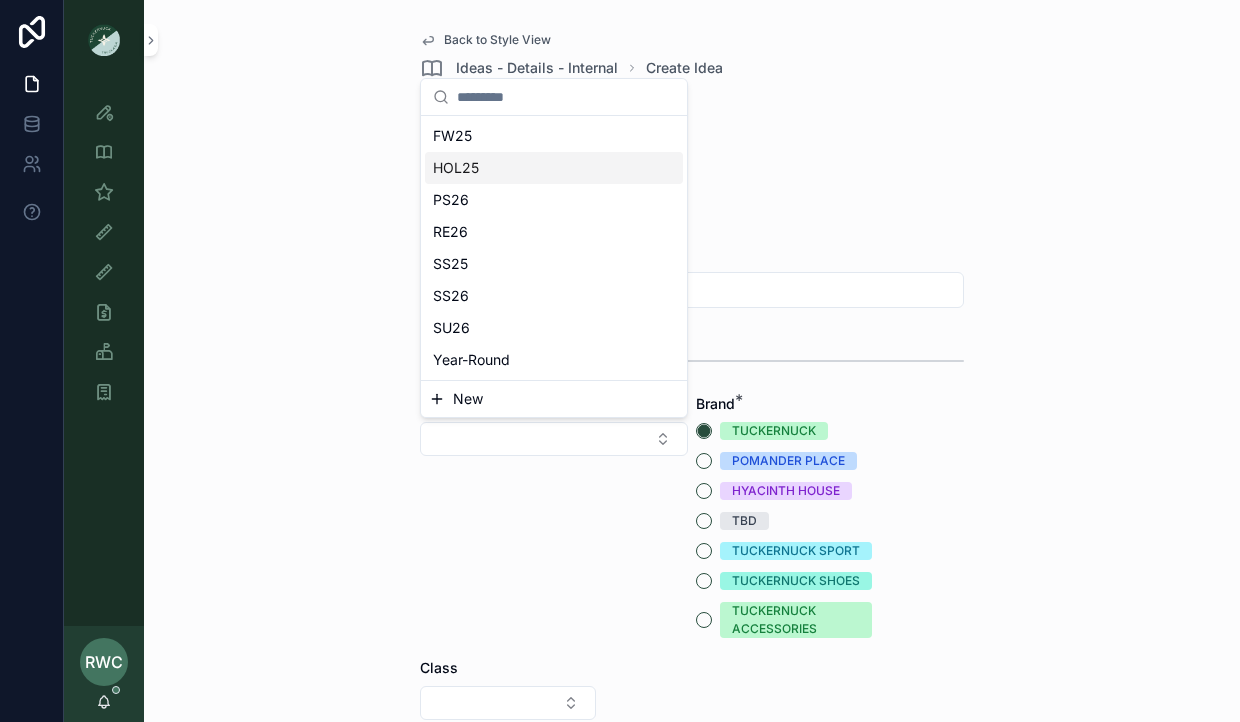 click on "HOL25" at bounding box center [554, 168] 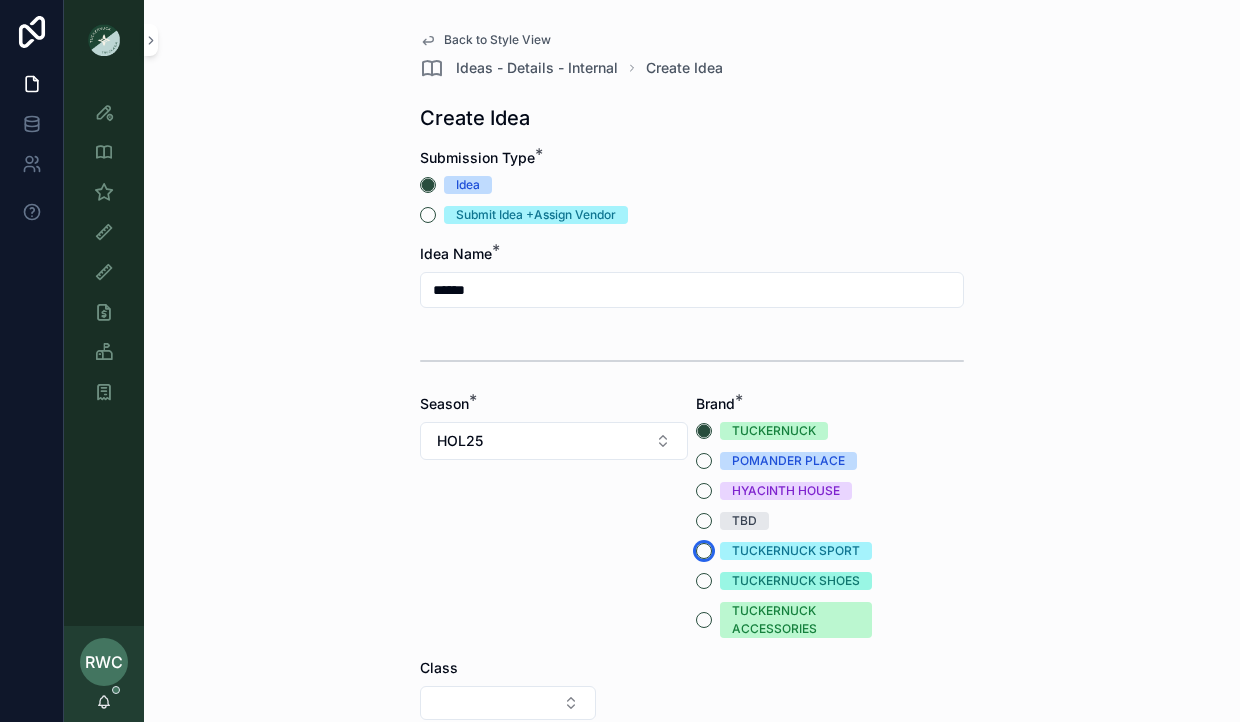 click on "TUCKERNUCK SPORT" at bounding box center (704, 551) 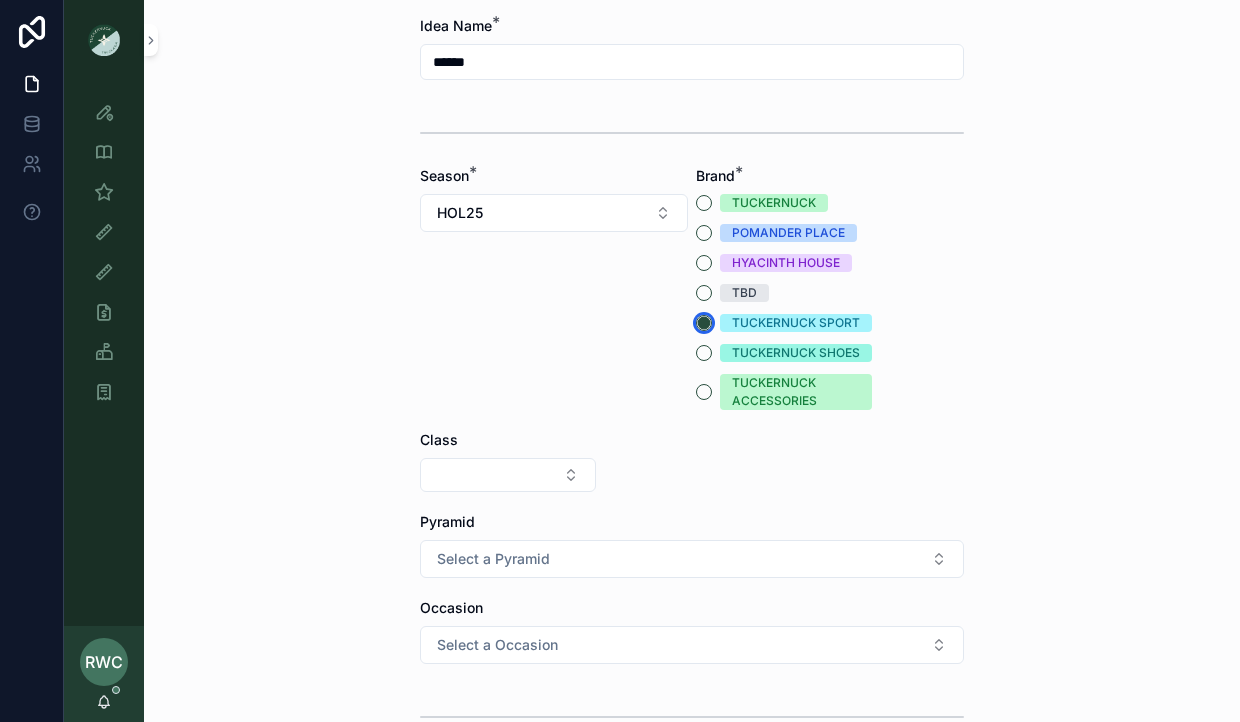 scroll, scrollTop: 275, scrollLeft: 0, axis: vertical 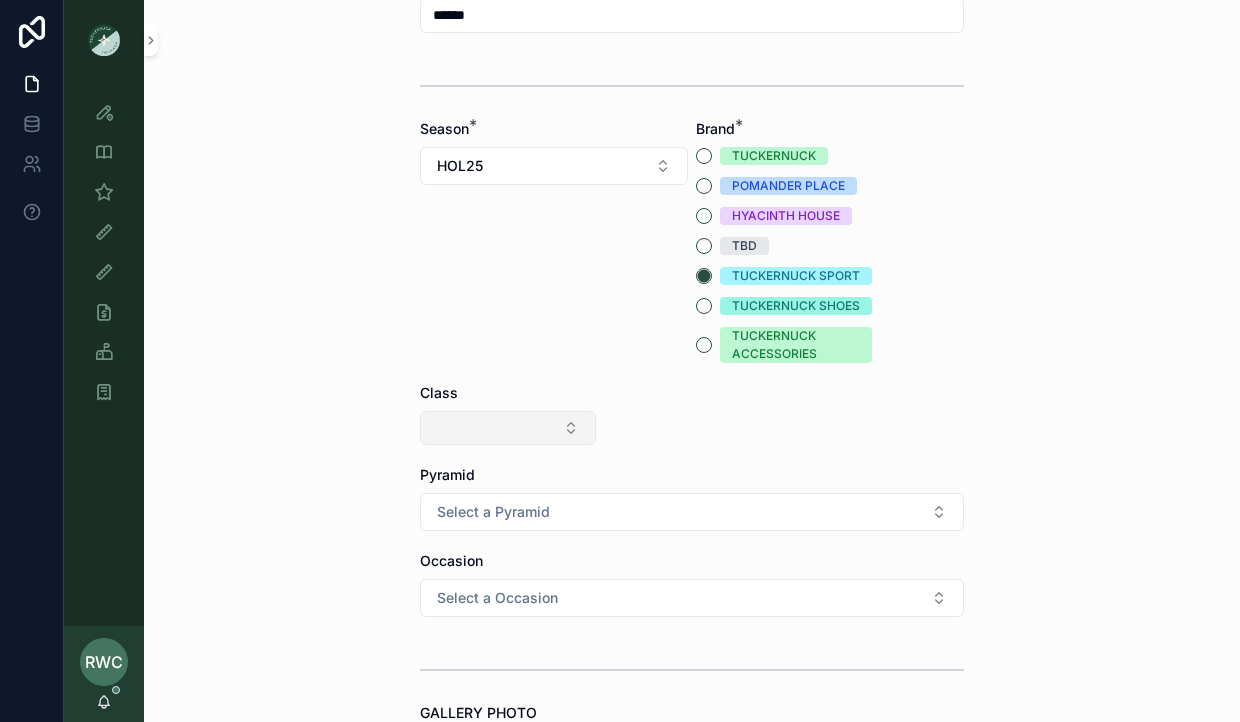 click at bounding box center [508, 428] 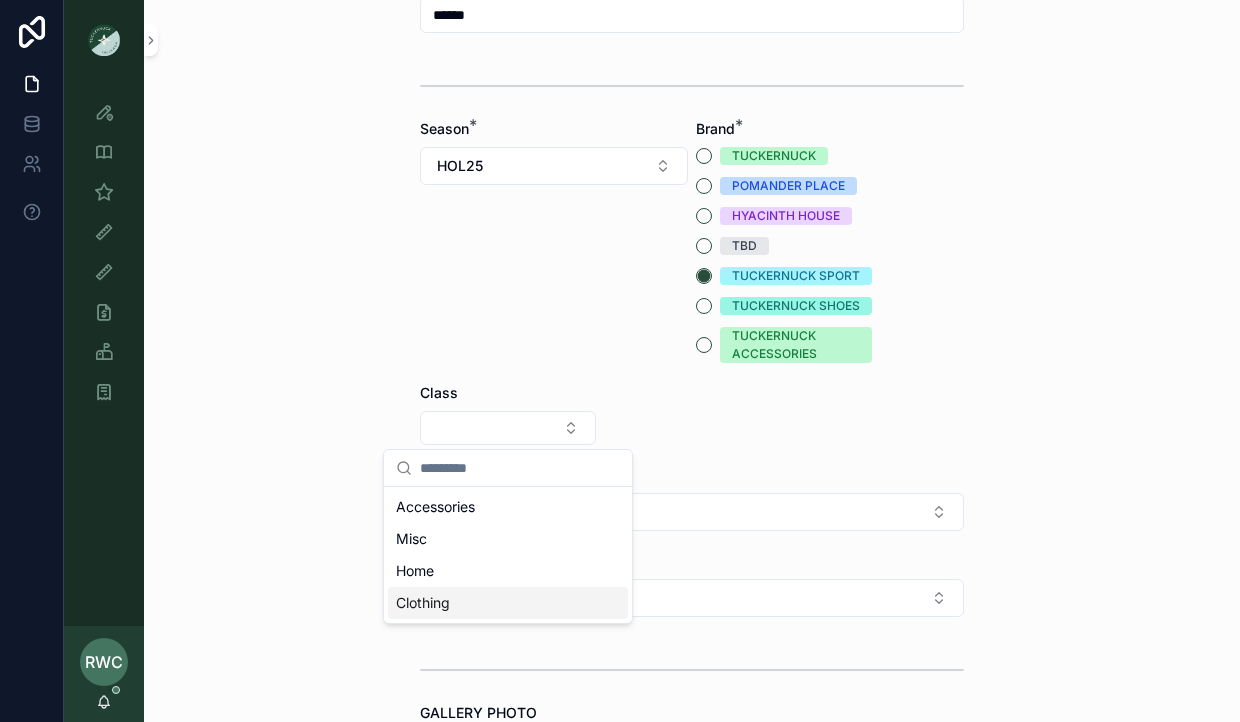 click on "Clothing" at bounding box center (508, 603) 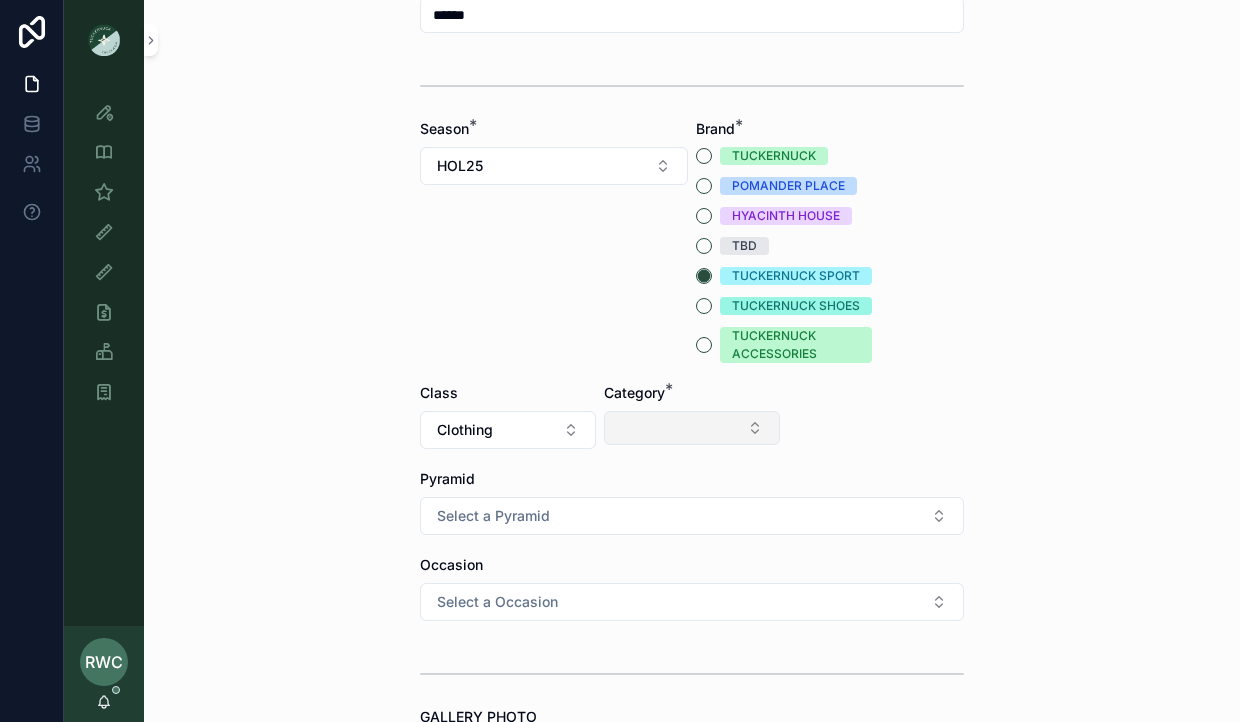 click at bounding box center (692, 428) 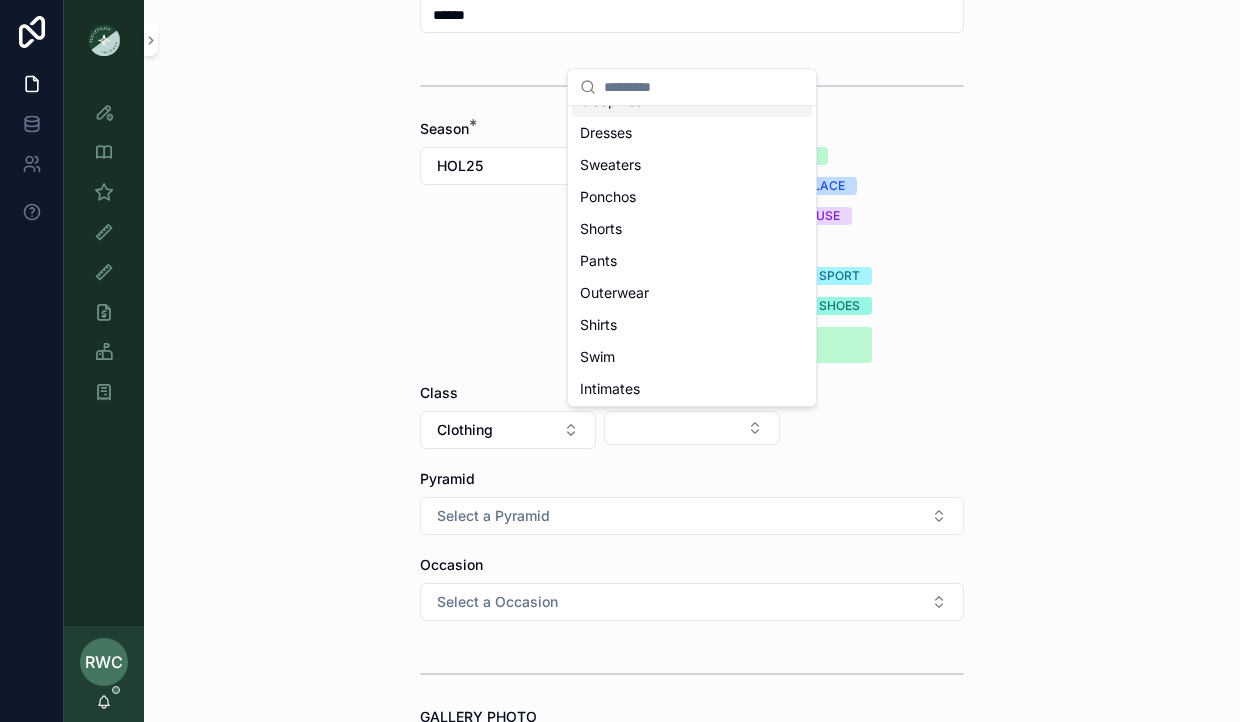scroll, scrollTop: 124, scrollLeft: 0, axis: vertical 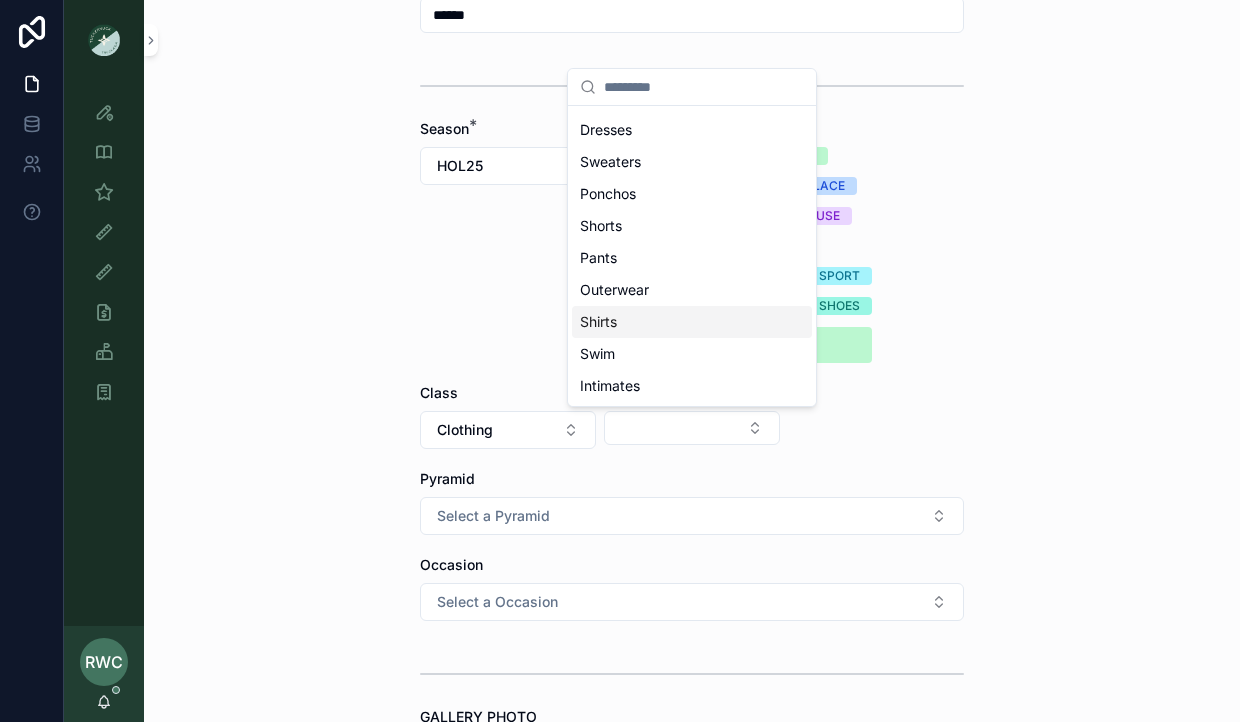 click on "Shirts" at bounding box center [692, 322] 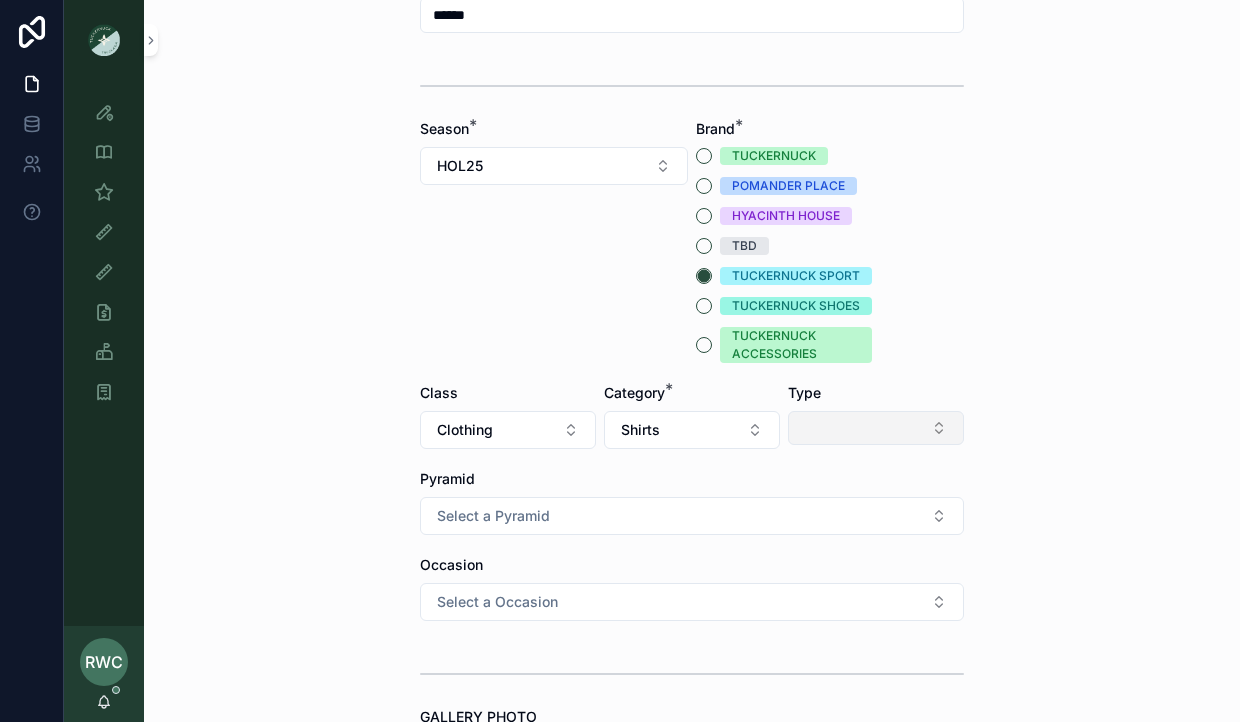 click at bounding box center [876, 428] 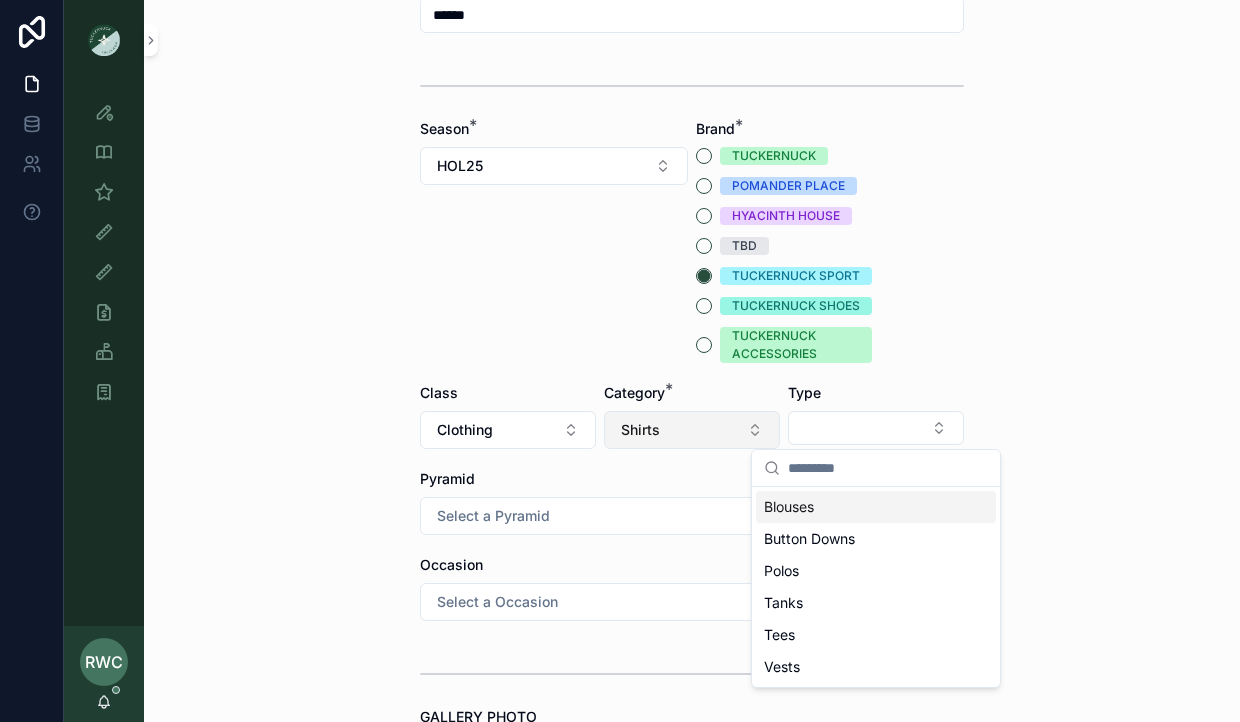 click on "Shirts" at bounding box center [692, 430] 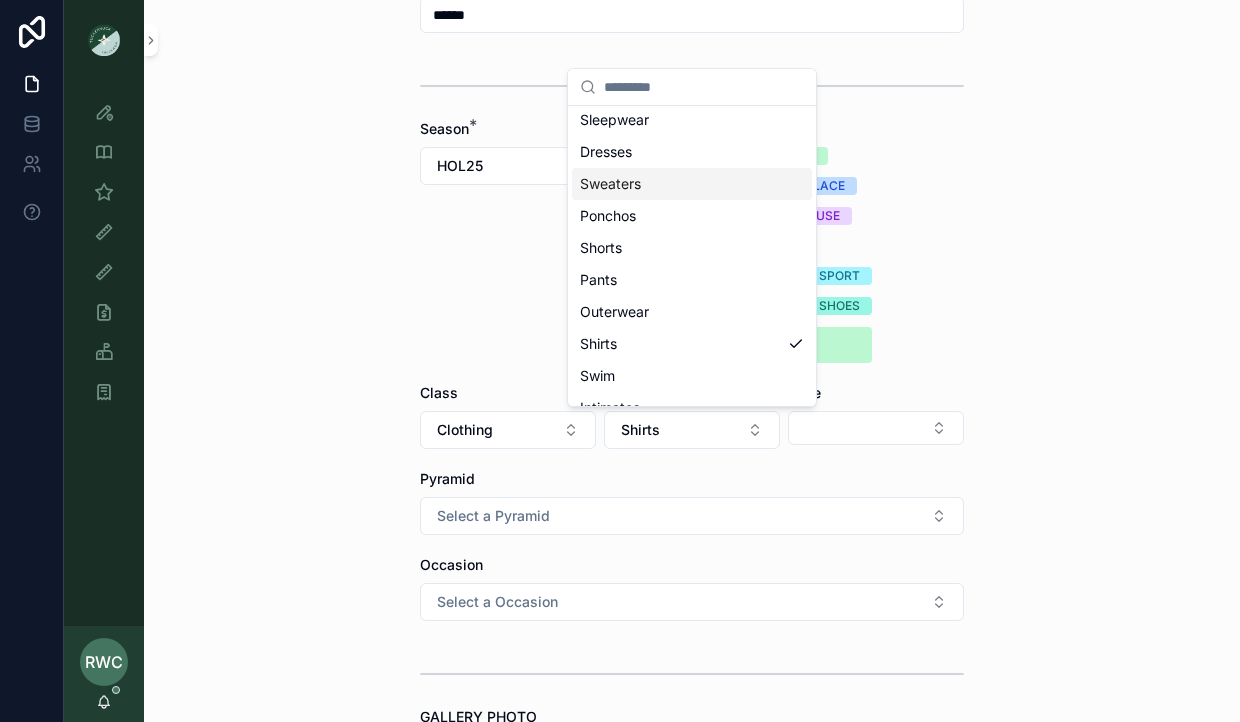 scroll, scrollTop: 156, scrollLeft: 0, axis: vertical 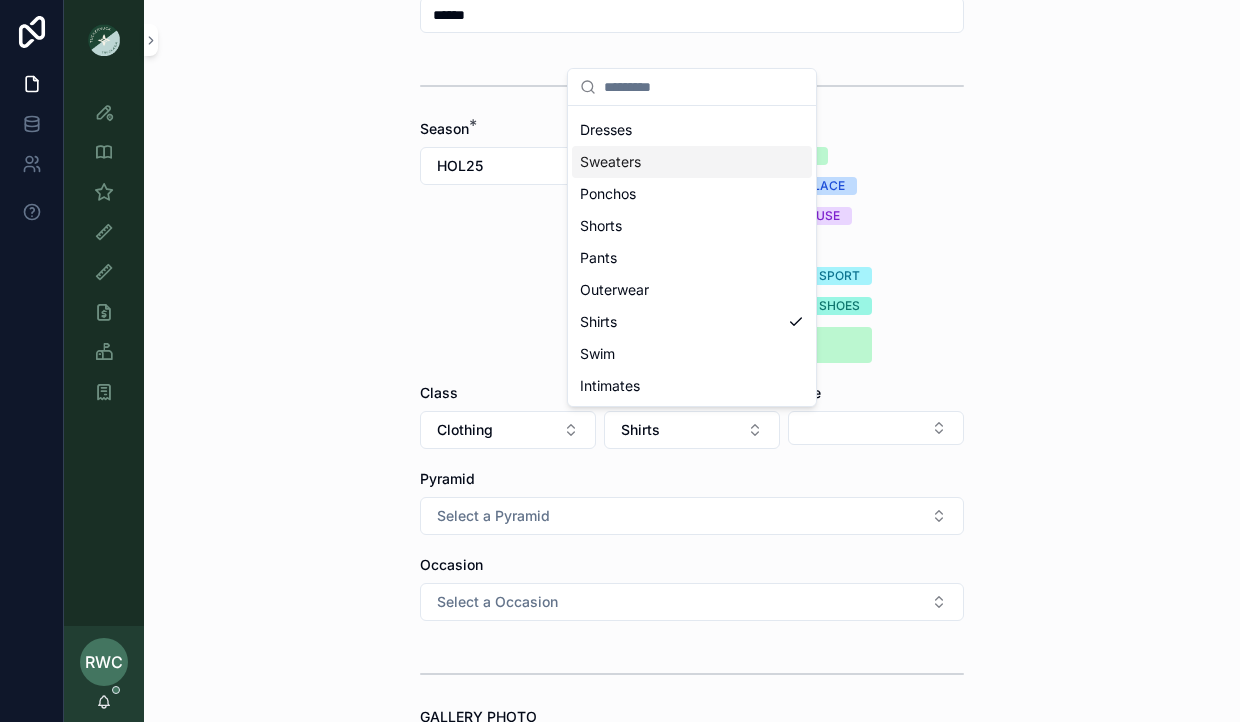 click on "Sweaters" at bounding box center [610, 162] 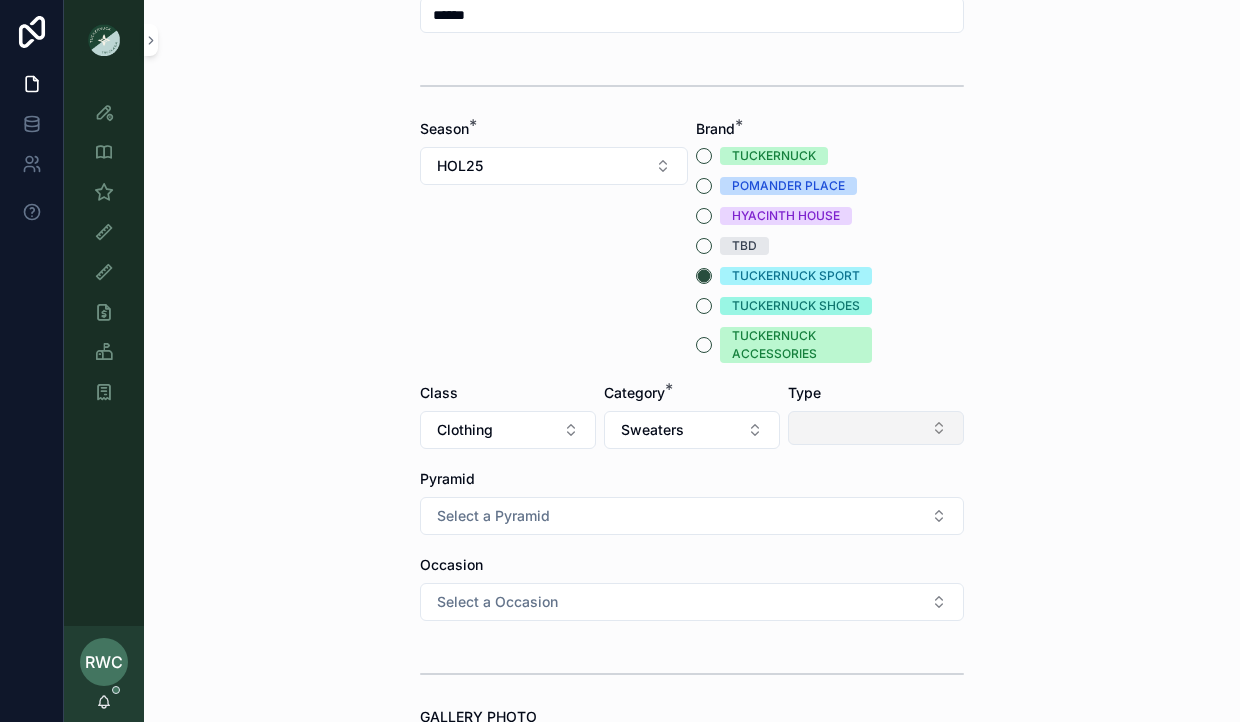 click at bounding box center (876, 428) 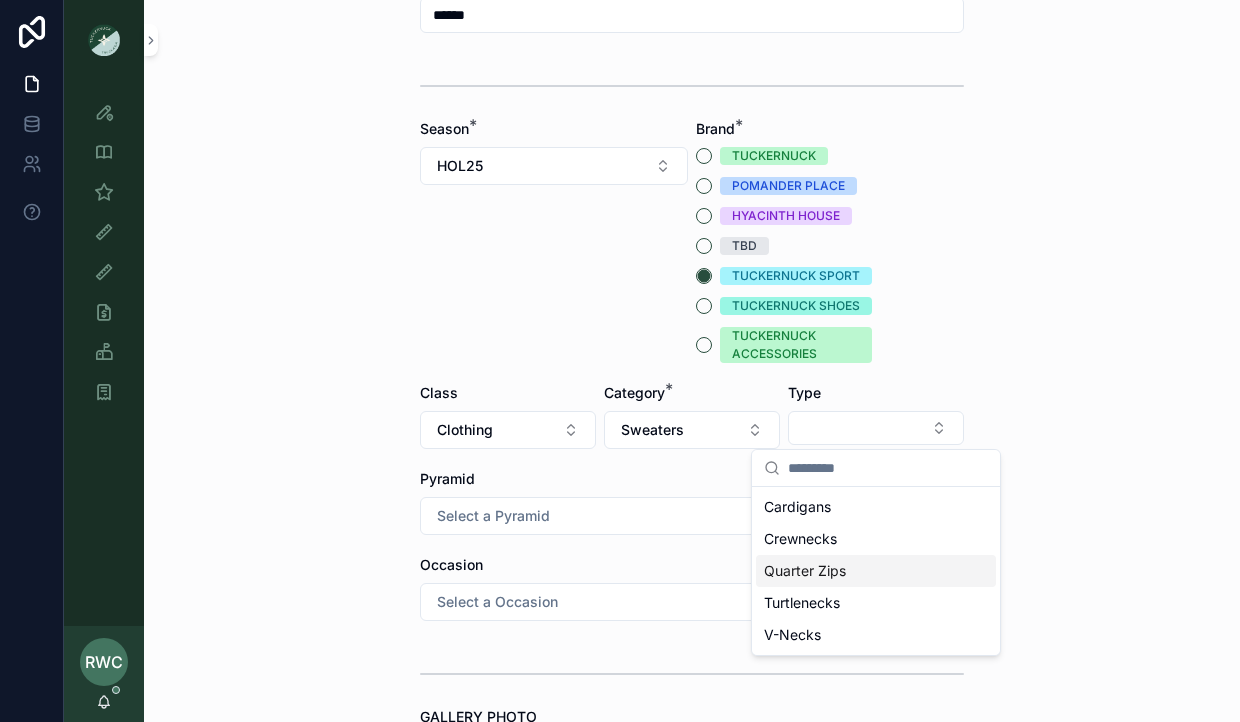 click on "Quarter Zips" at bounding box center (876, 571) 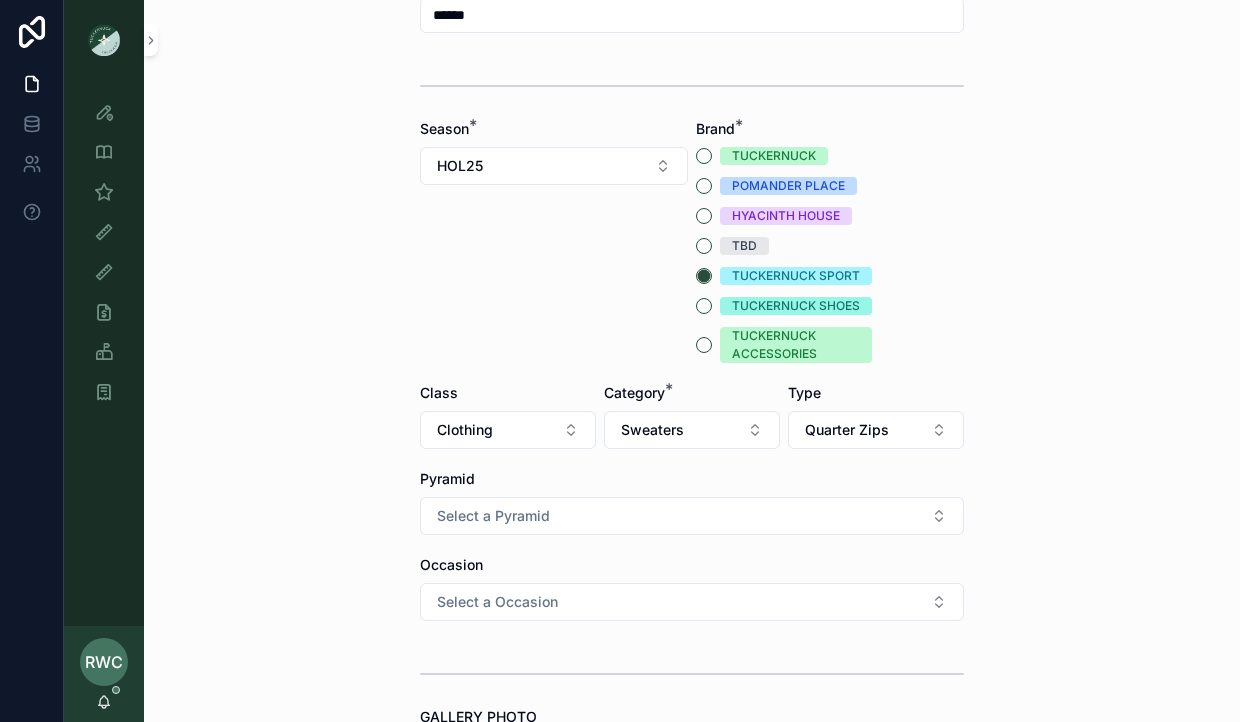 scroll, scrollTop: 257, scrollLeft: 0, axis: vertical 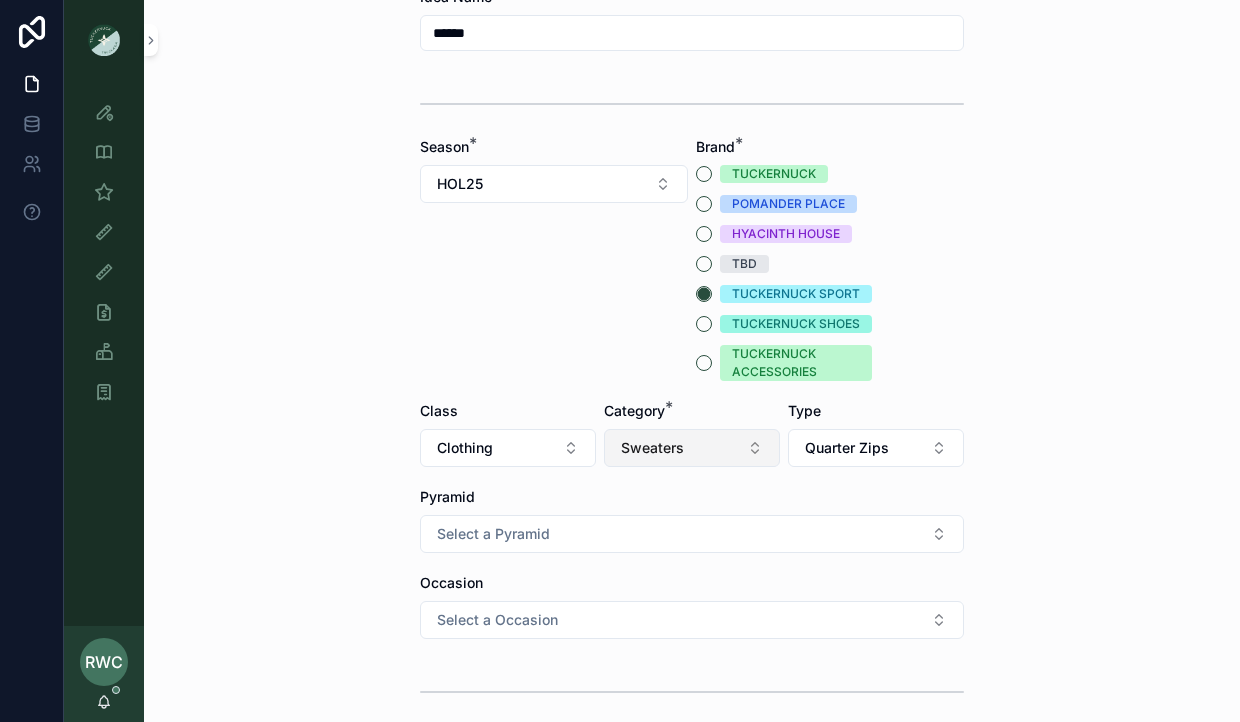 click on "Sweaters" at bounding box center (692, 448) 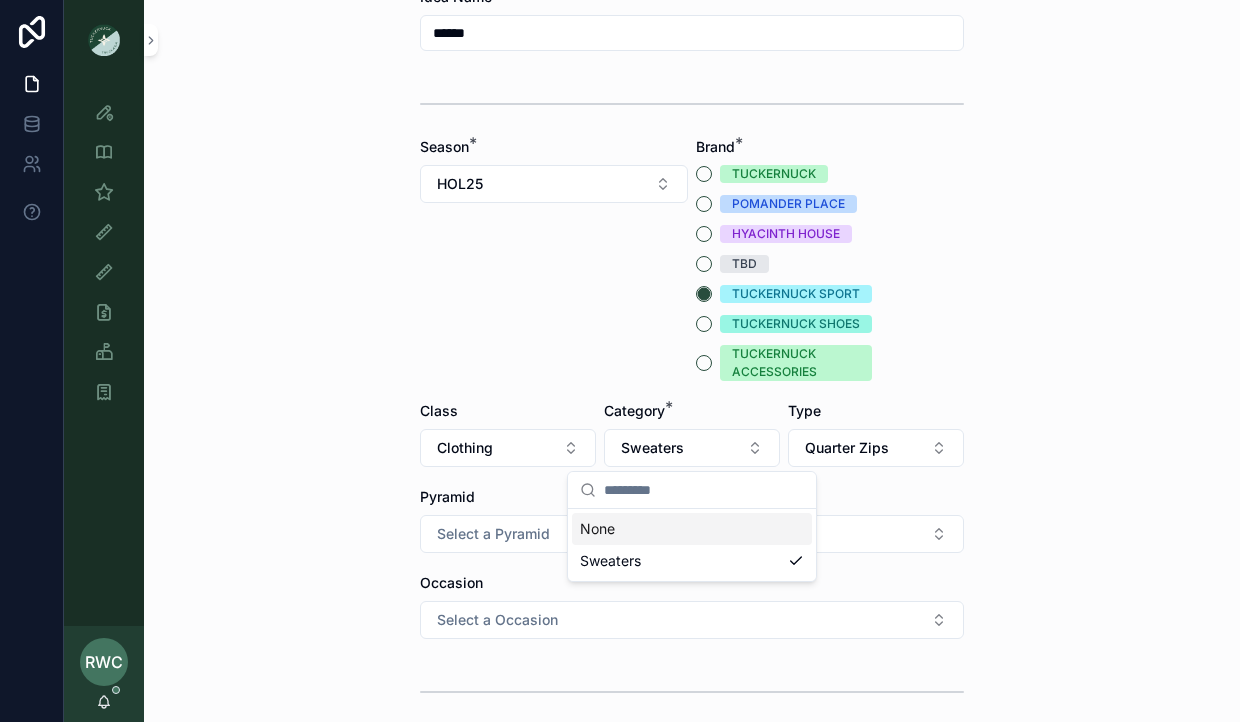 click on "Back to Style View Ideas - Details - Internal Create Idea Create Idea Submission Type * Idea Submit Idea +Assign Vendor Idea Name * ****** Season * HOL25 Brand * TUCKERNUCK POMANDER PLACE  HYACINTH HOUSE TBD TUCKERNUCK SPORT TUCKERNUCK SHOES TUCKERNUCK ACCESSORIES Class Clothing Category * Sweaters Type Quarter Zips Pyramid Select a Pyramid Occasion Select a Occasion GALLERY PHOTO DEVELOPMENT PHOTO(S) Artwork Link Notes NEW VS. EXISTING Select a NEW VS. EXISTING IN LINE PLAN Select a IN LINE PLAN Reference Sample Fabric Content Submit Idea" at bounding box center (692, 104) 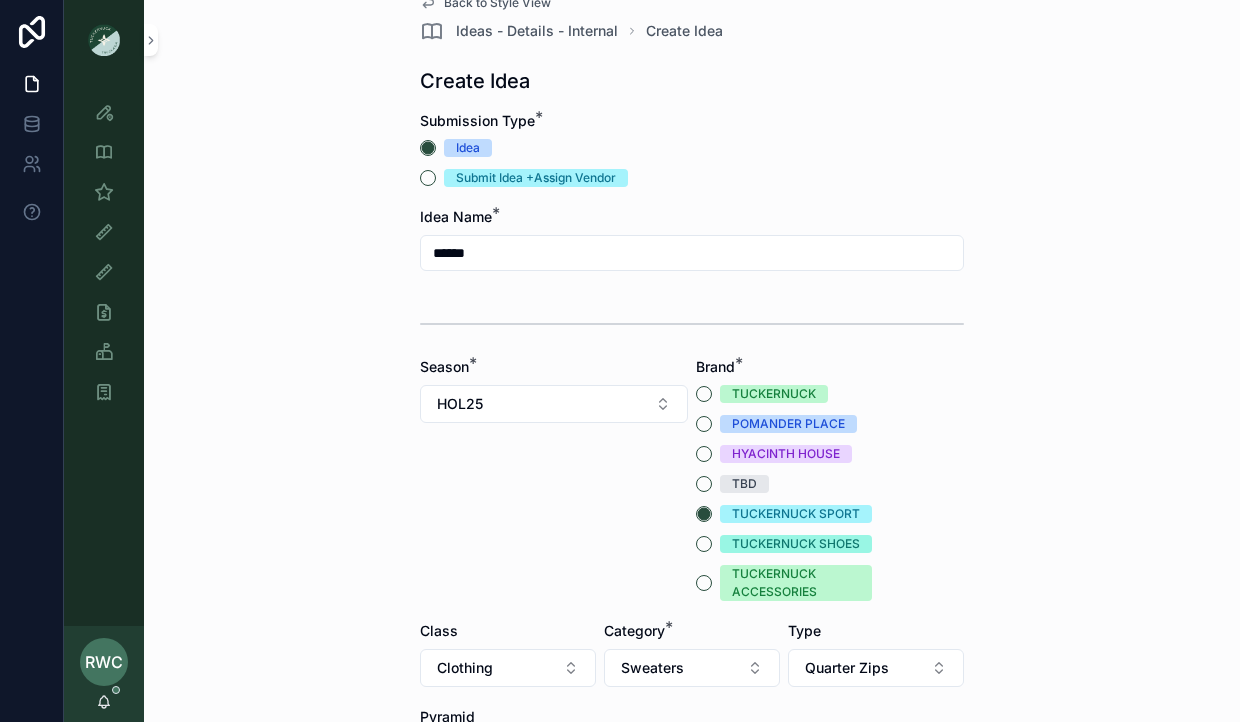 scroll, scrollTop: 0, scrollLeft: 0, axis: both 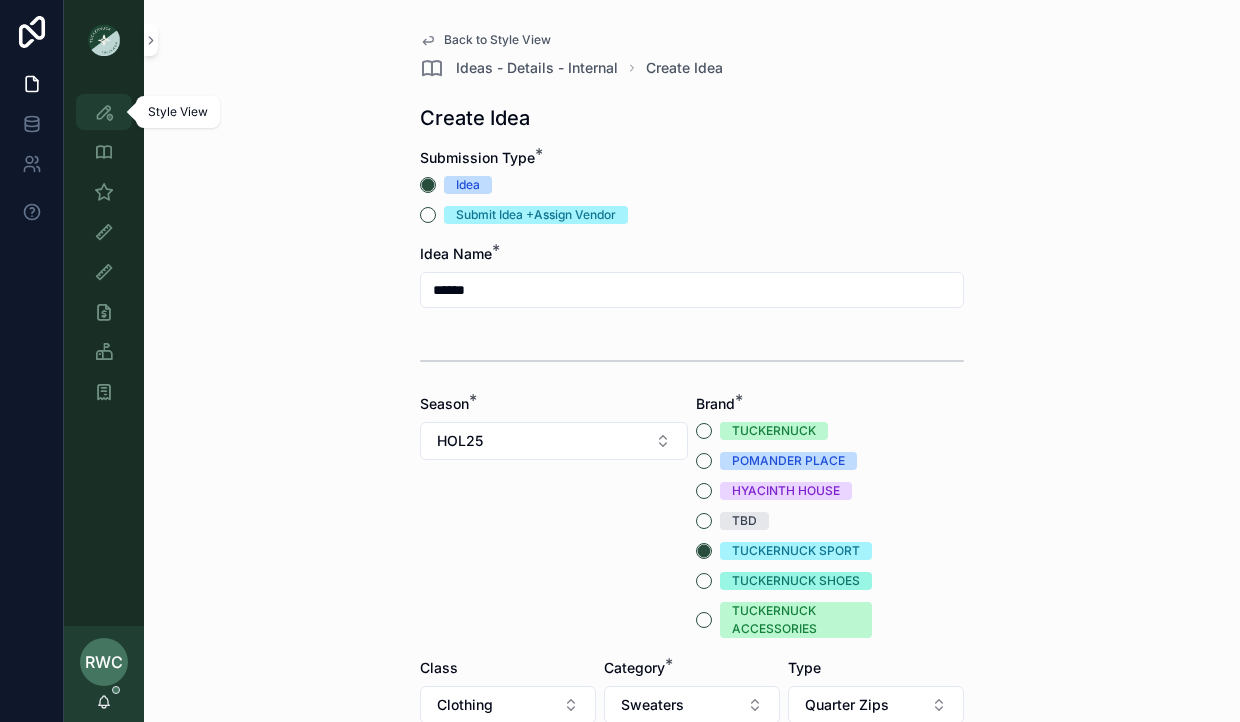 click at bounding box center [104, 112] 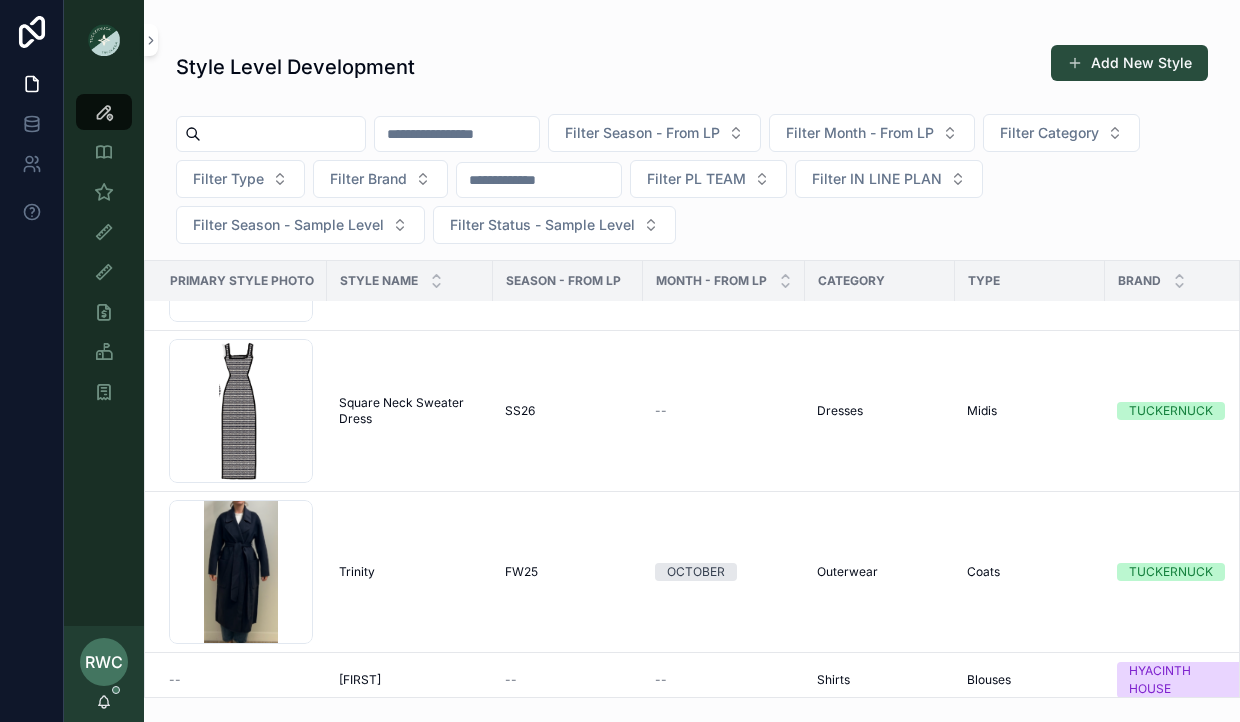 scroll, scrollTop: 1198, scrollLeft: 0, axis: vertical 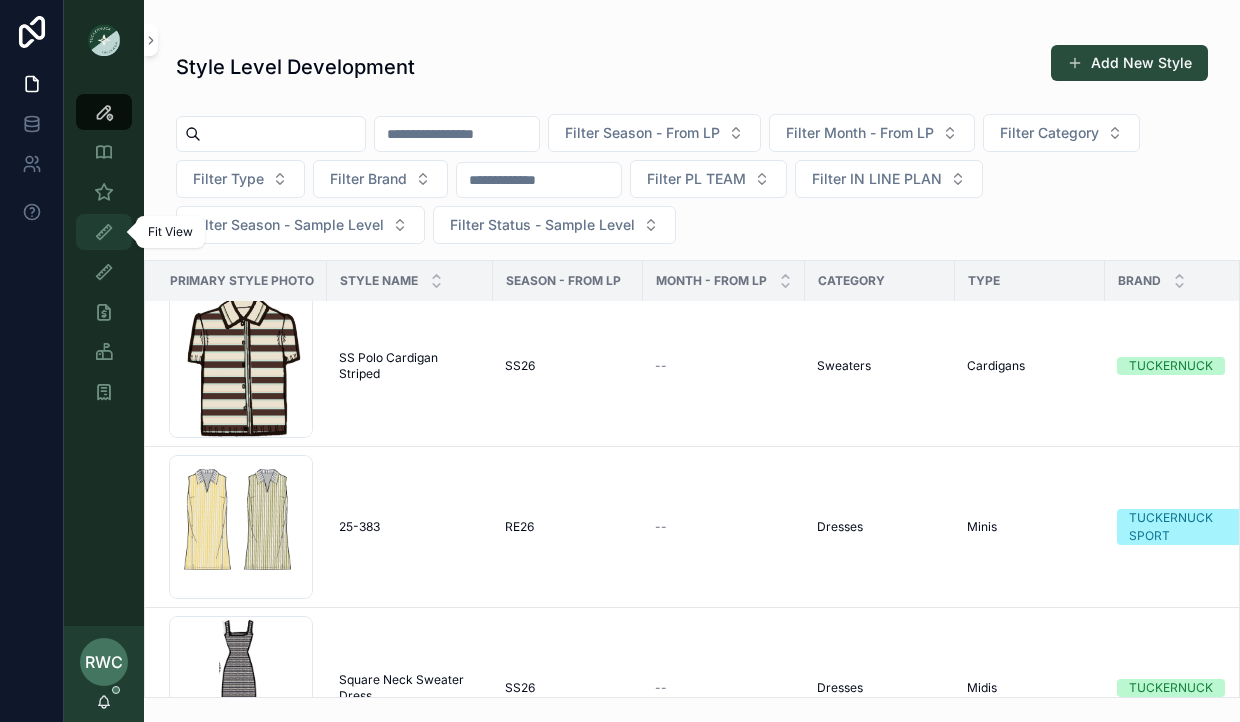 click at bounding box center (104, 232) 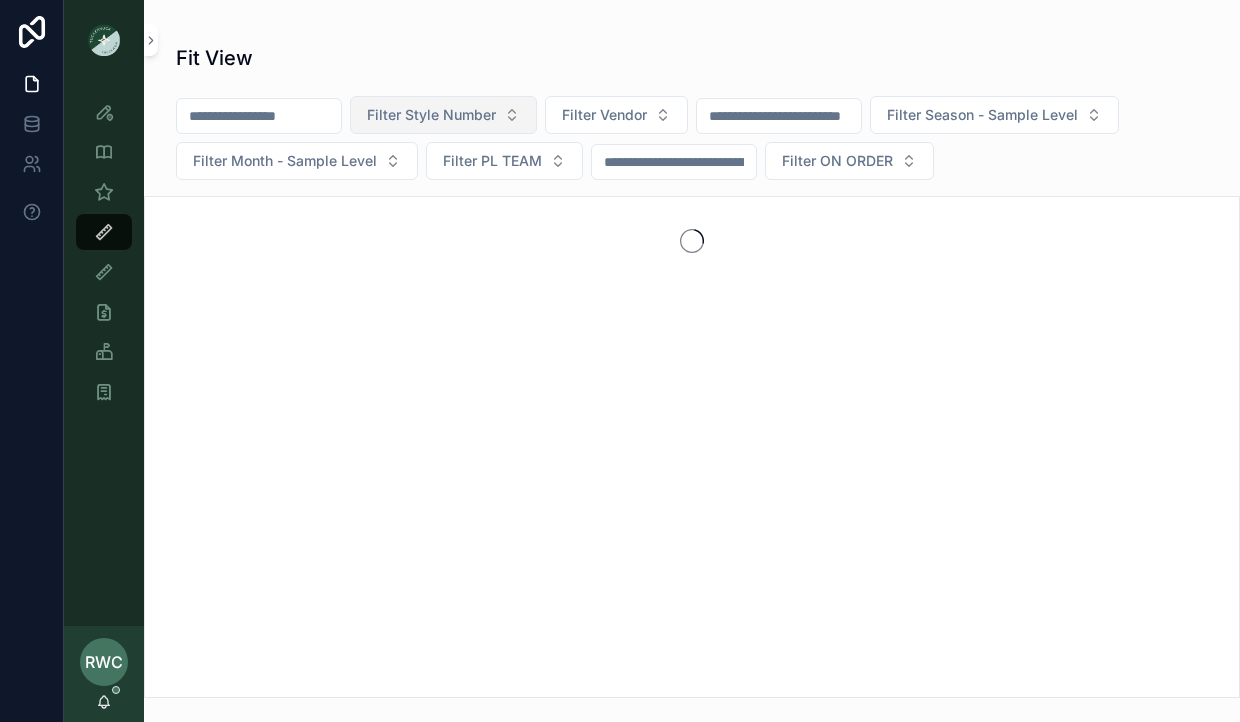 click on "Filter Style Number" at bounding box center (431, 115) 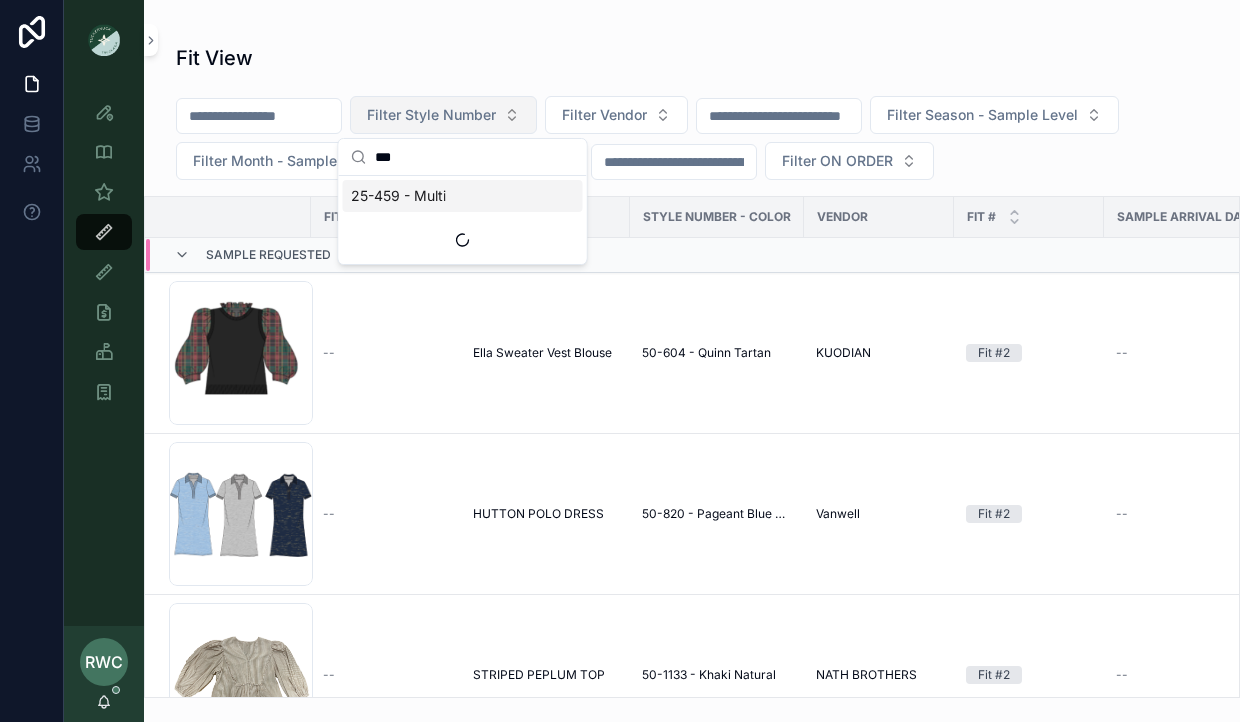 scroll, scrollTop: 0, scrollLeft: 0, axis: both 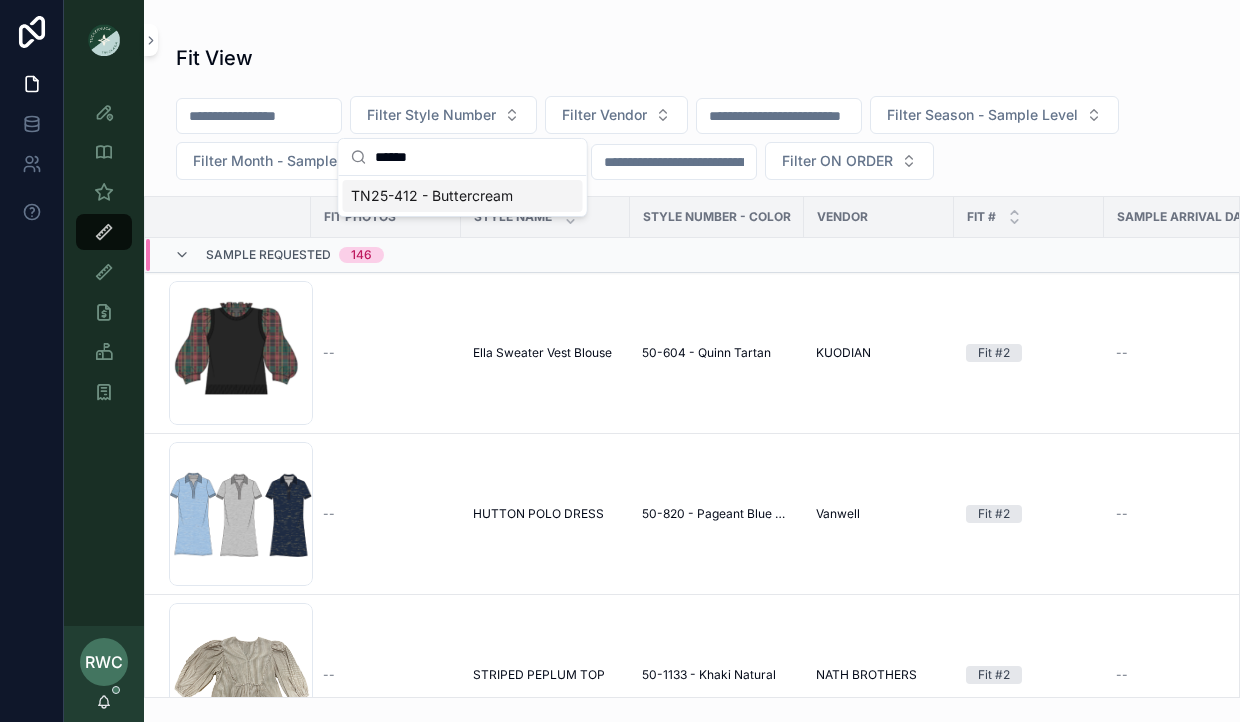 type on "******" 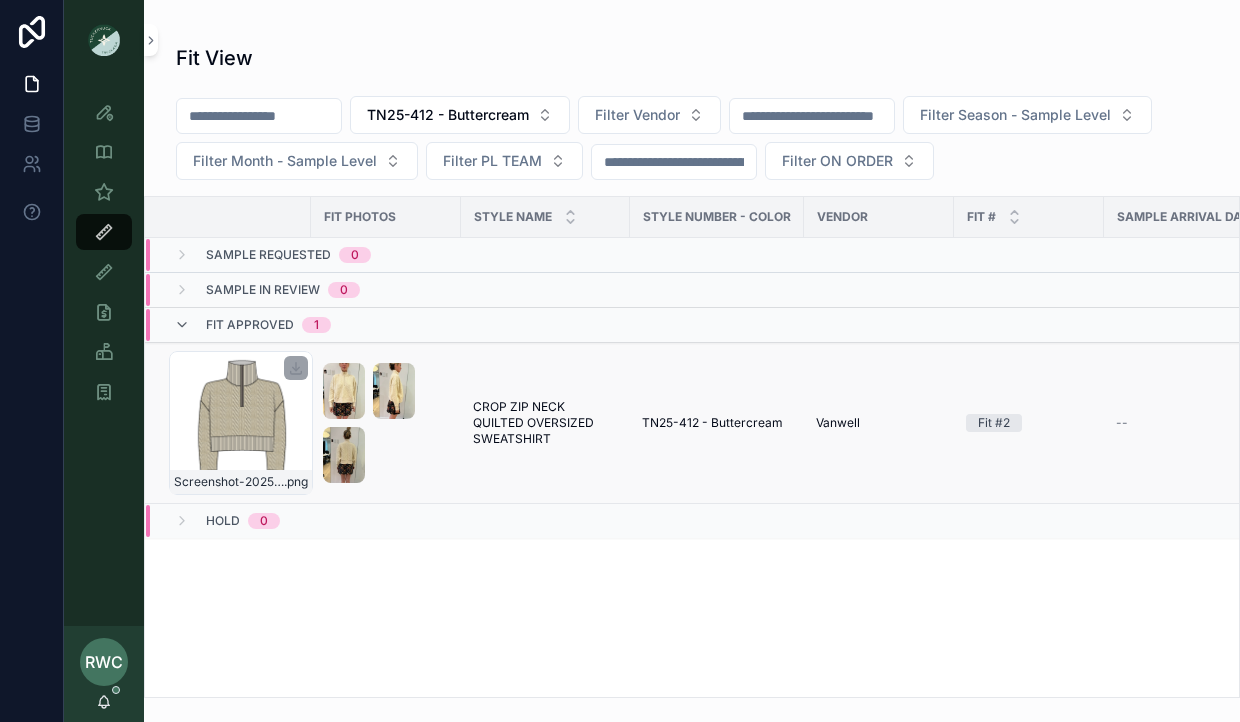 click on "Screenshot-2025-06-20-at-4.40.24-PM .png" at bounding box center [241, 423] 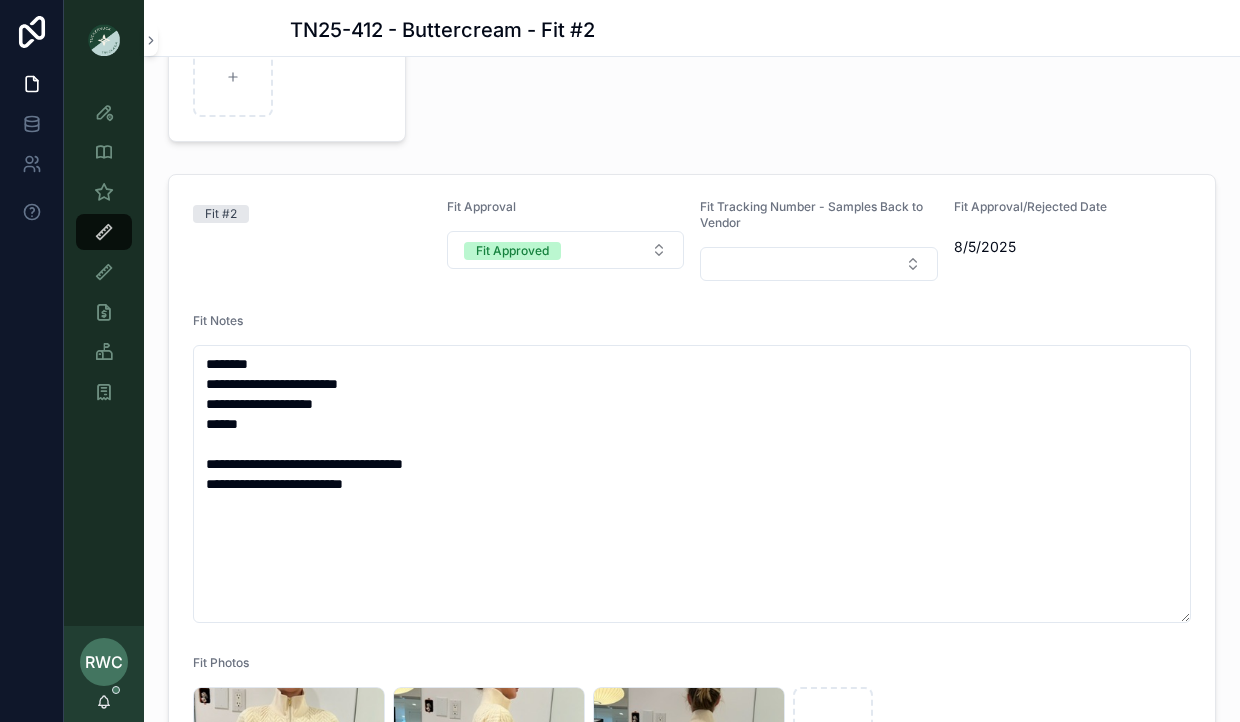 scroll, scrollTop: 328, scrollLeft: 0, axis: vertical 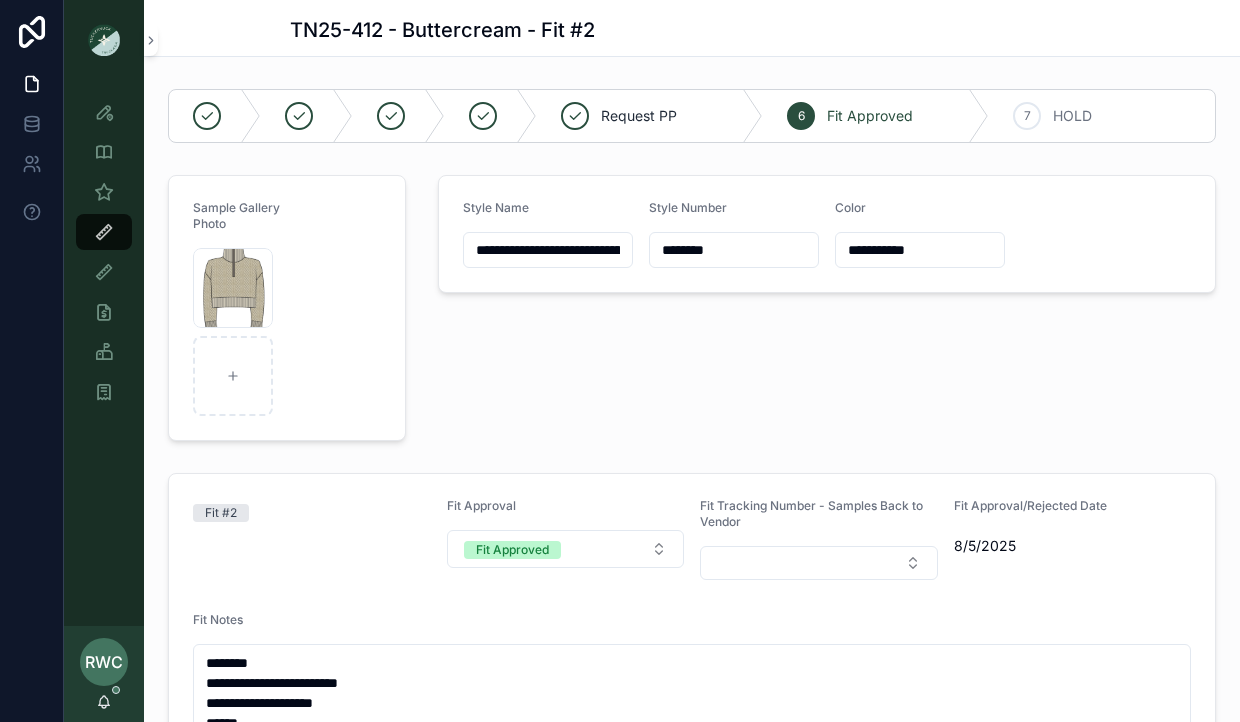 click on "**********" at bounding box center [548, 250] 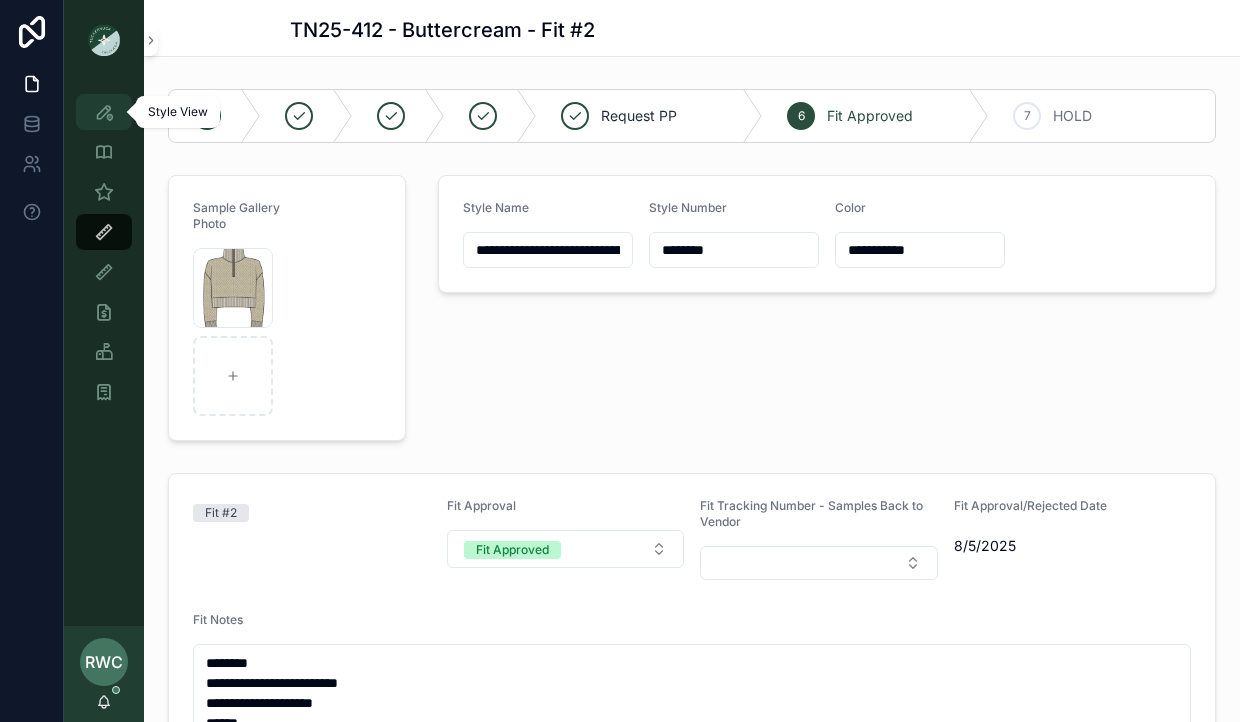 click at bounding box center [104, 112] 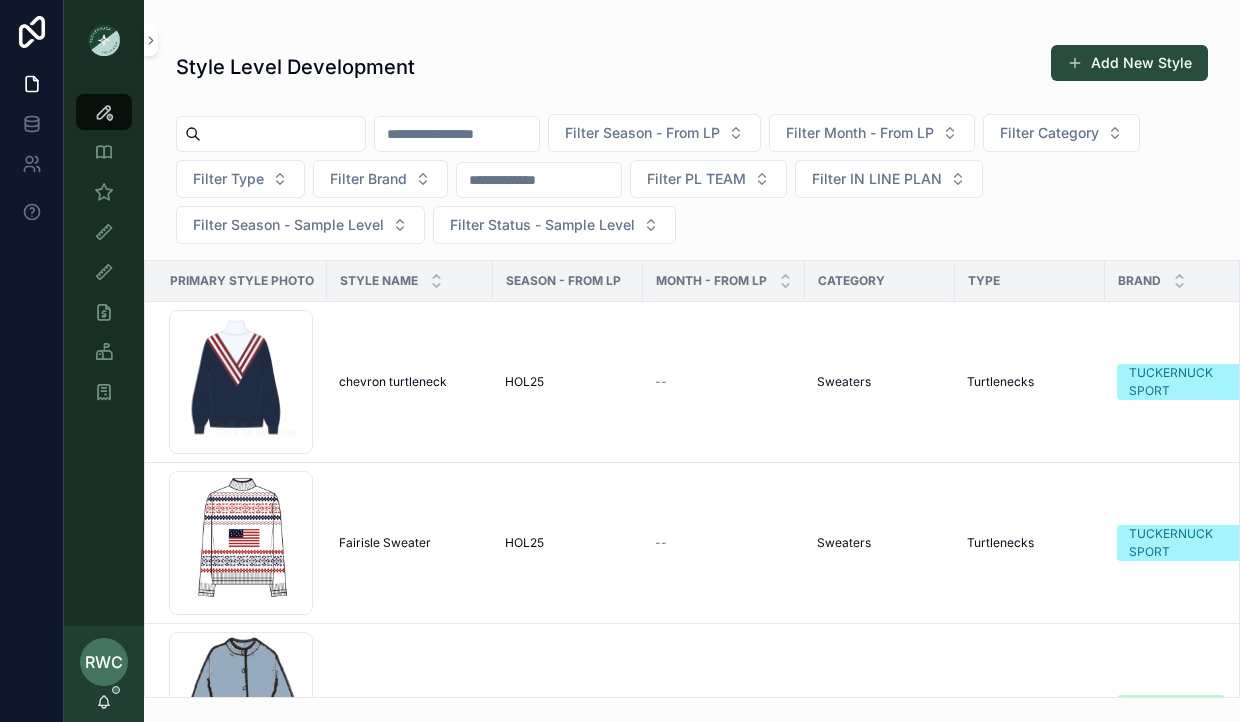 click at bounding box center [457, 134] 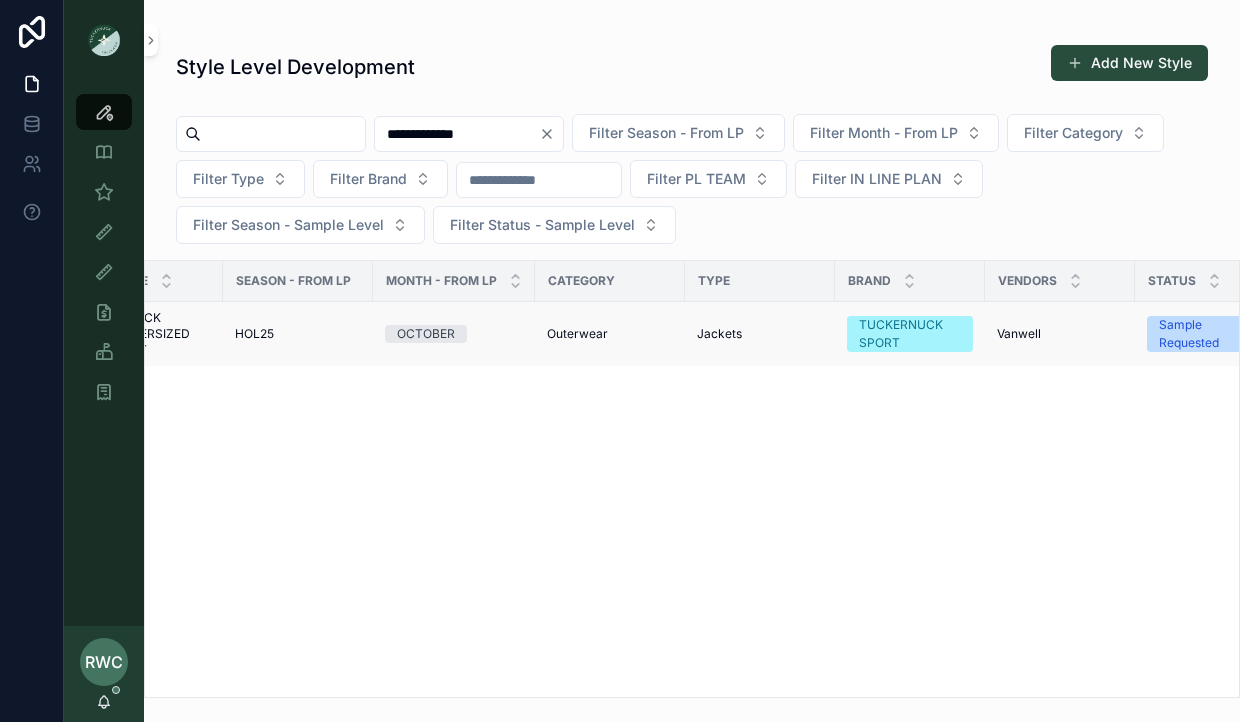 scroll, scrollTop: 0, scrollLeft: 0, axis: both 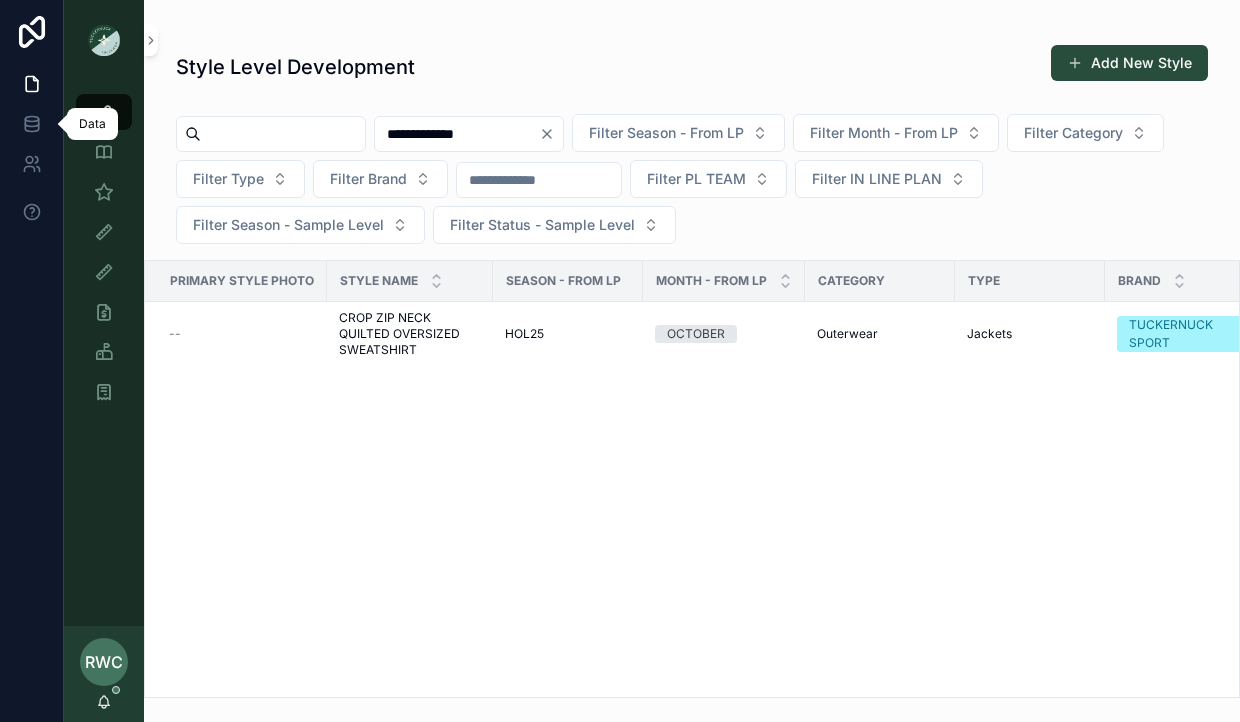 type on "**********" 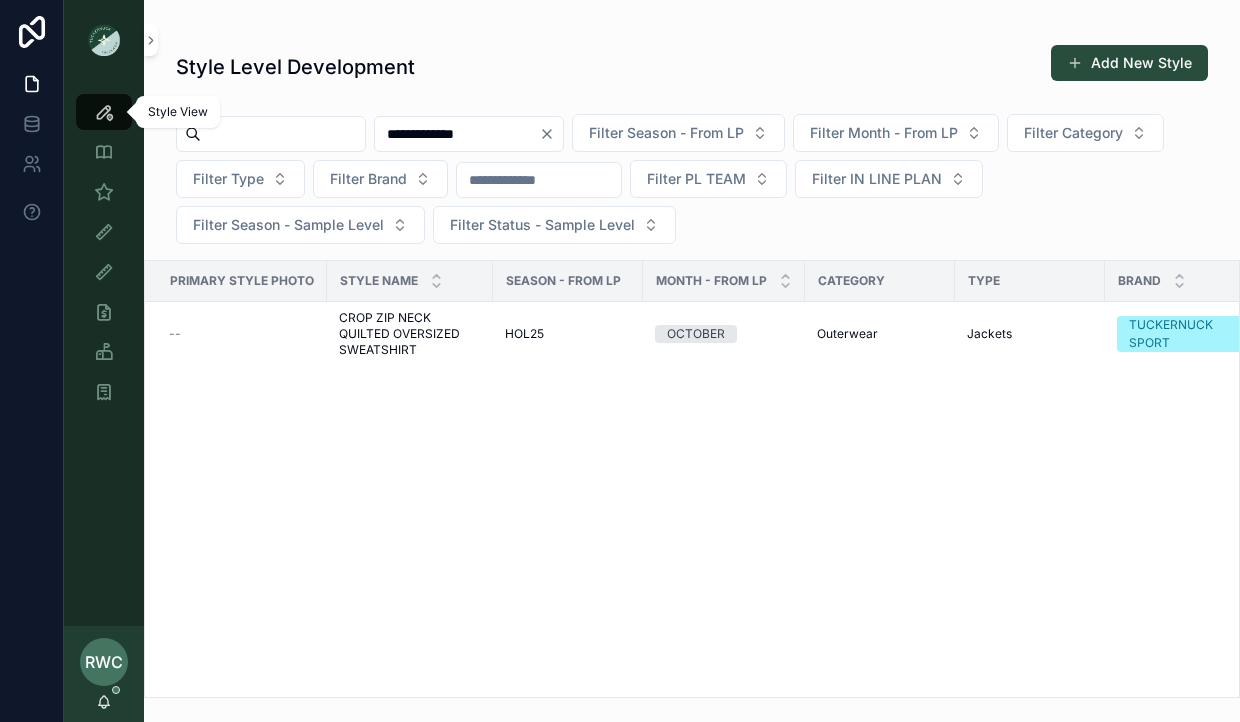 click at bounding box center [104, 112] 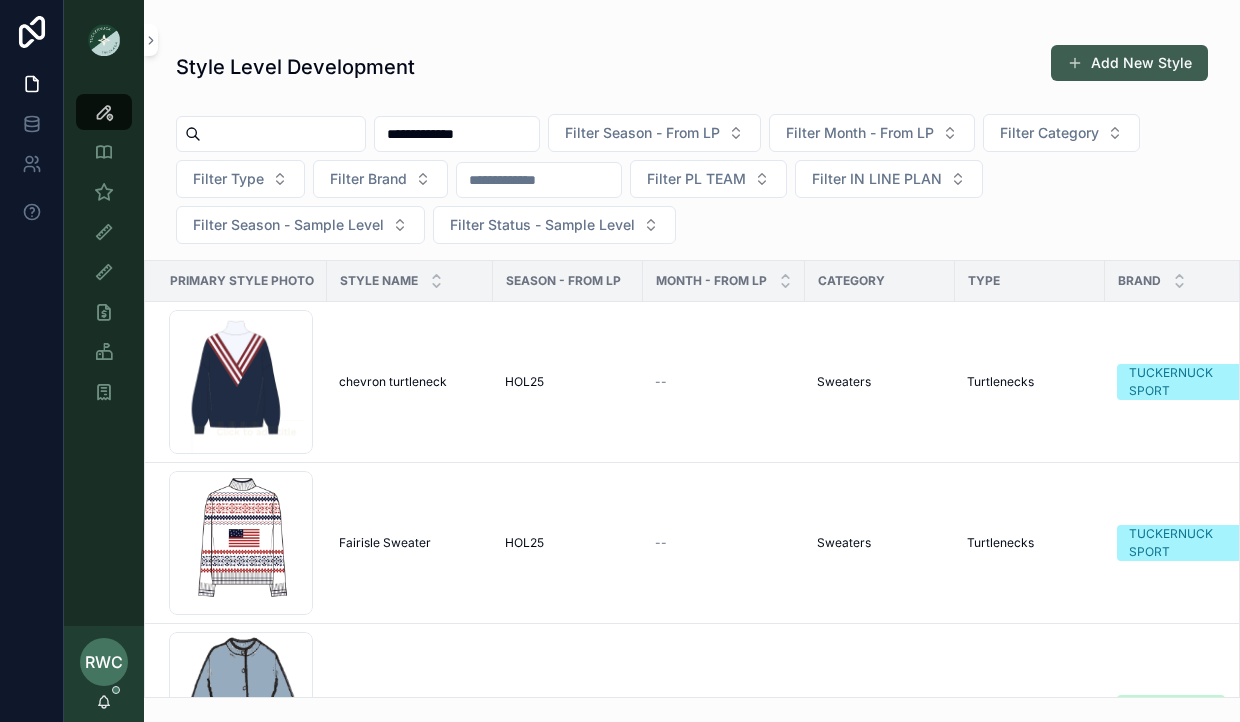 click on "Add New Style" at bounding box center (1129, 63) 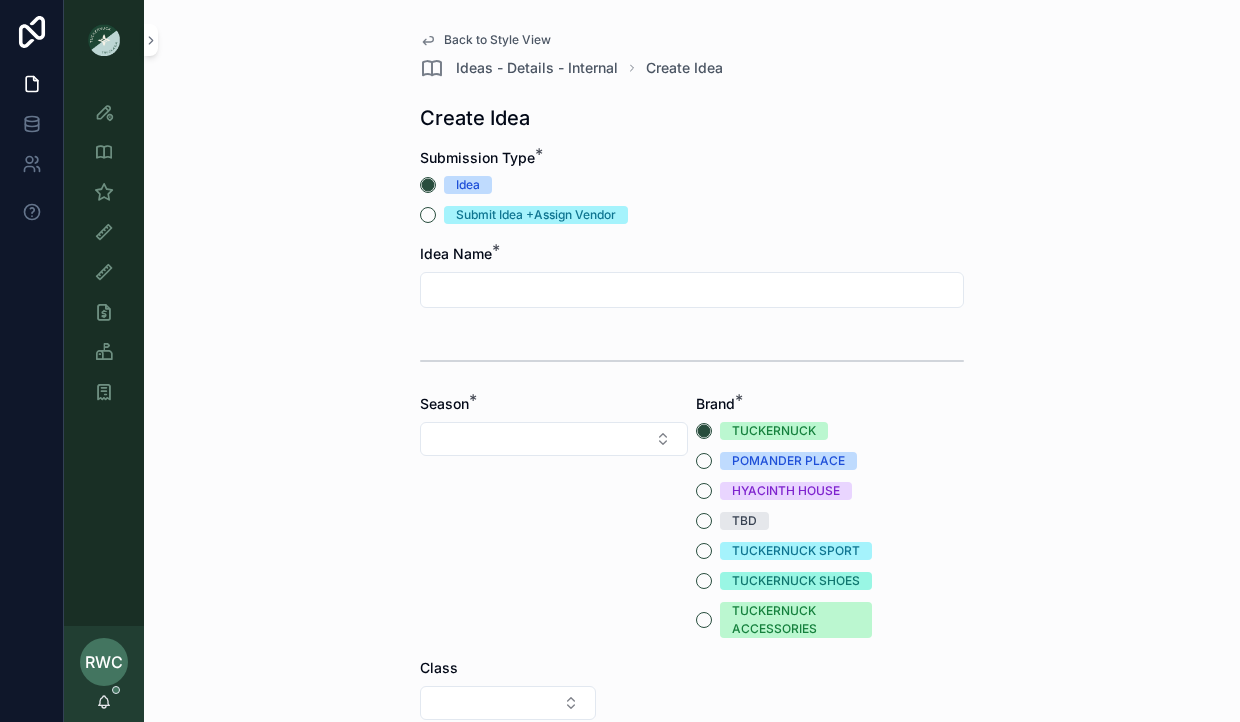 click at bounding box center (692, 290) 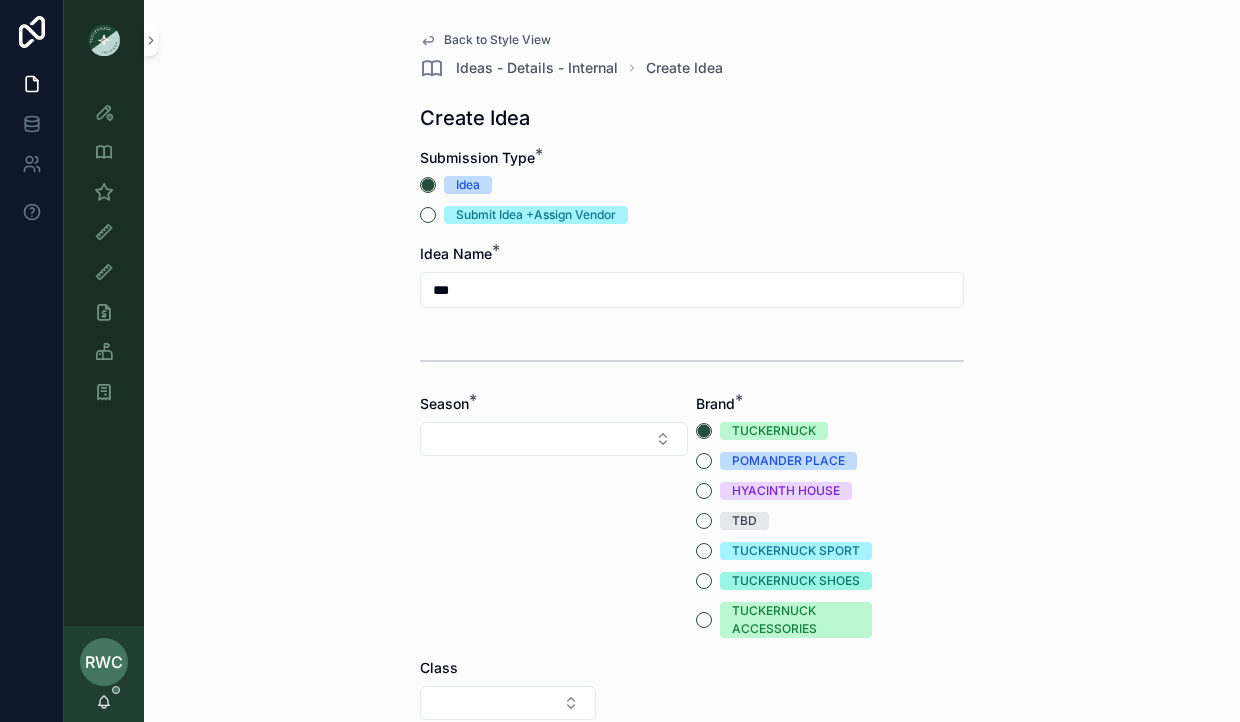 drag, startPoint x: 483, startPoint y: 291, endPoint x: 328, endPoint y: 291, distance: 155 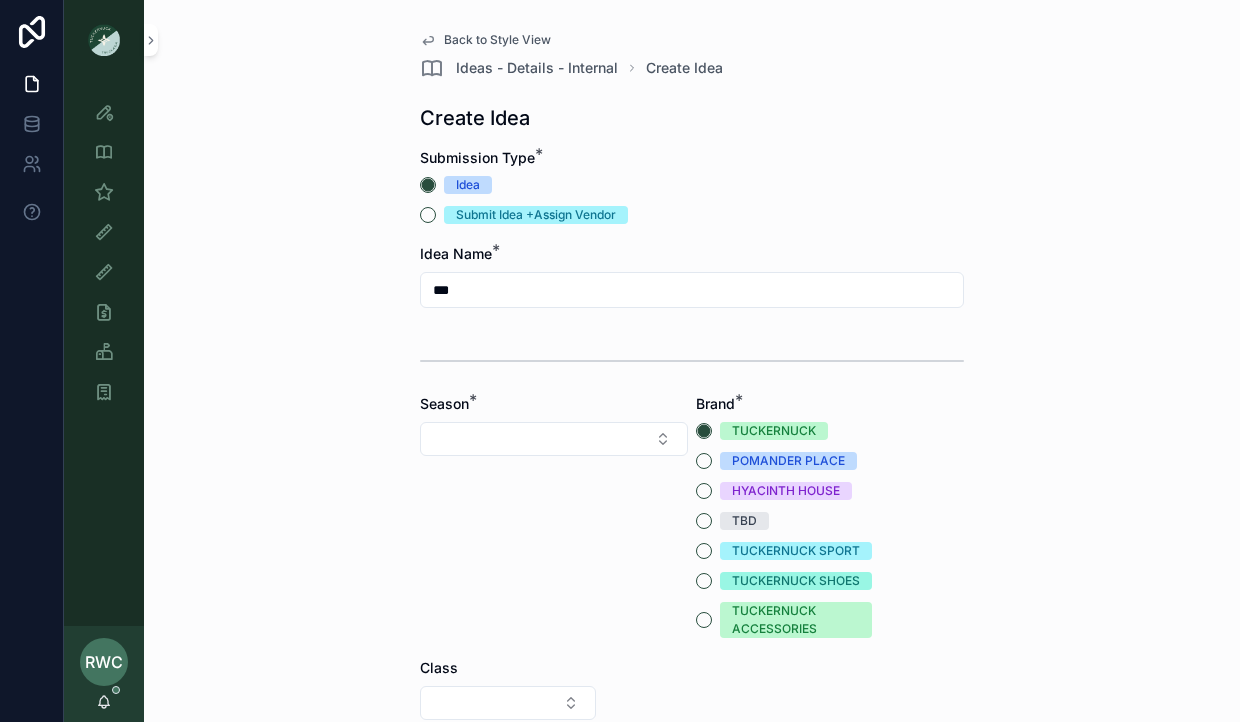type on "*" 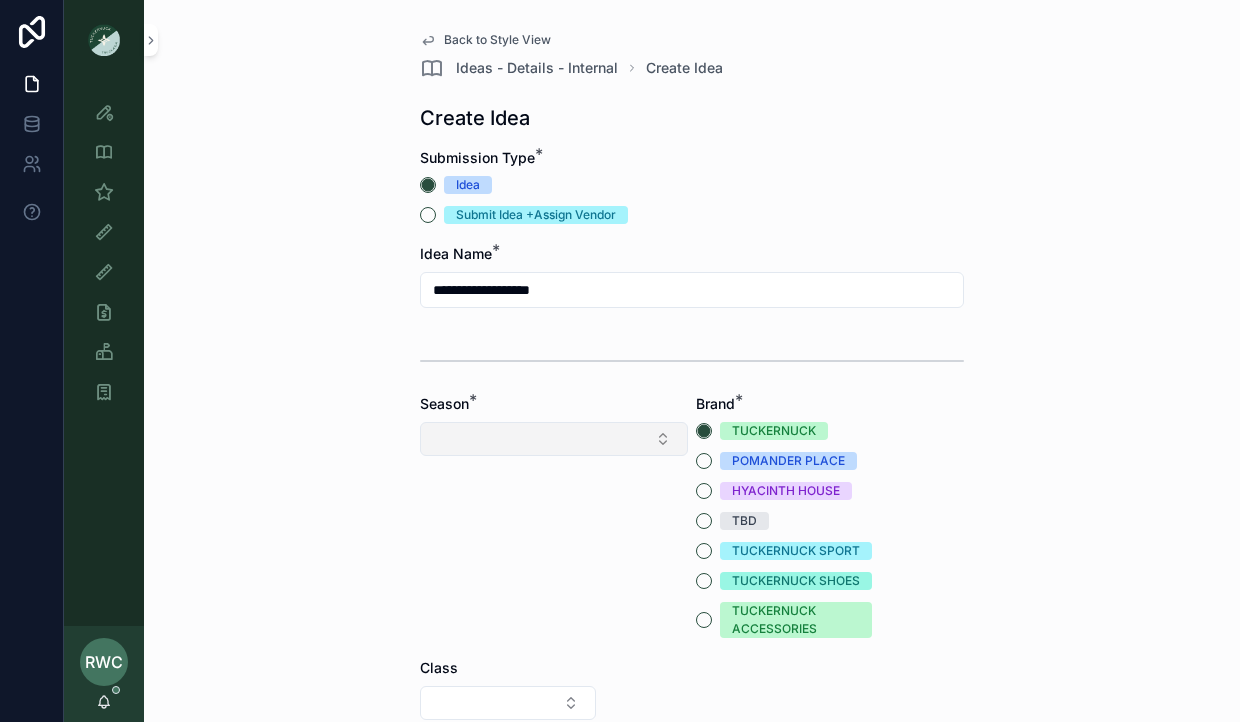 type on "**********" 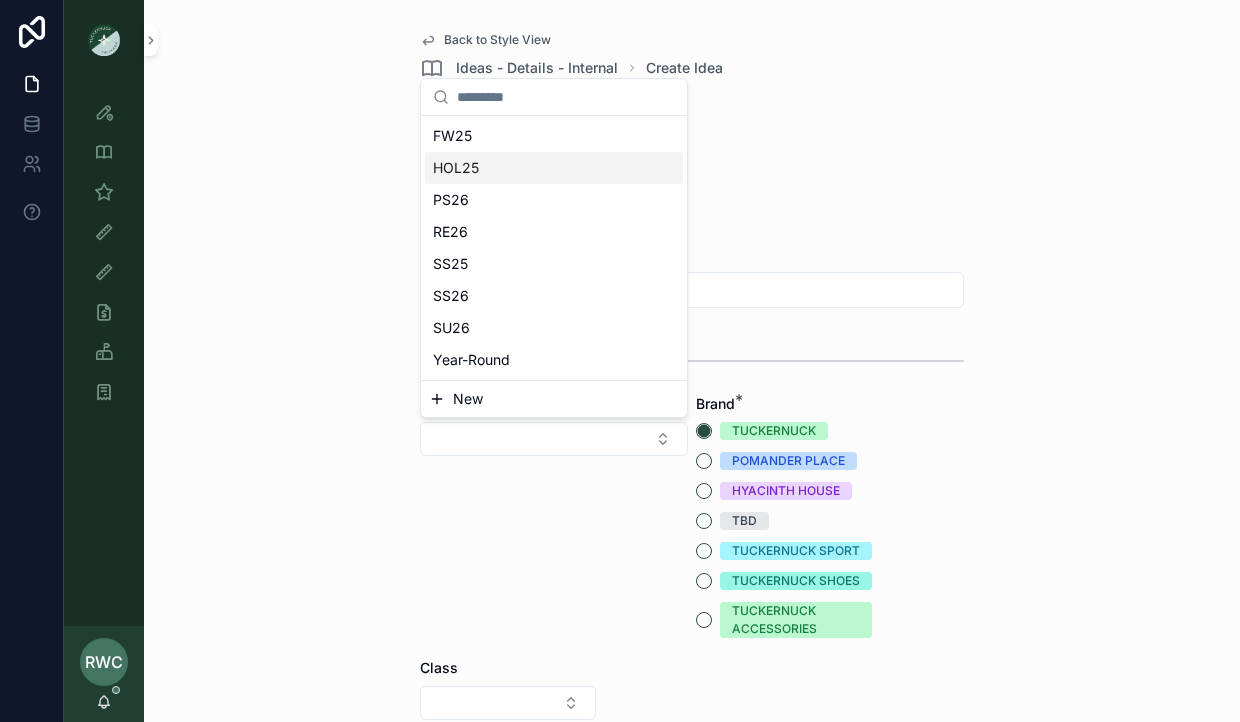 click on "HOL25" at bounding box center (554, 168) 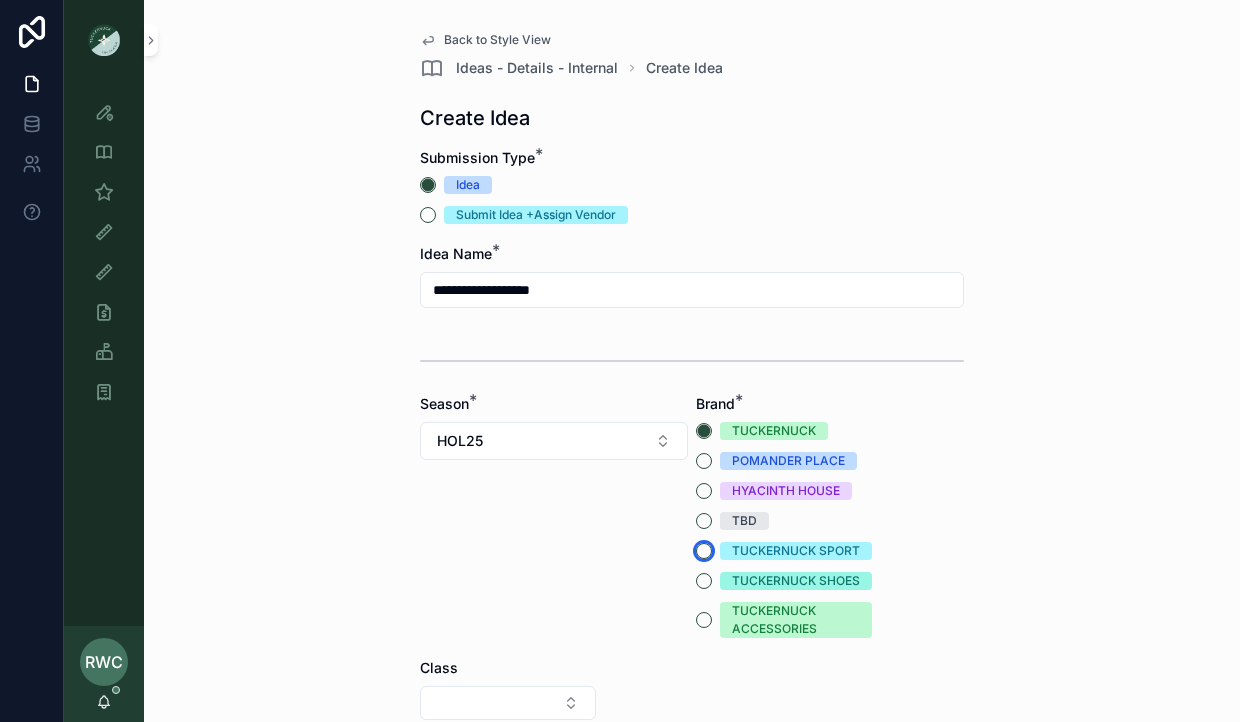 click on "TUCKERNUCK SPORT" at bounding box center (704, 551) 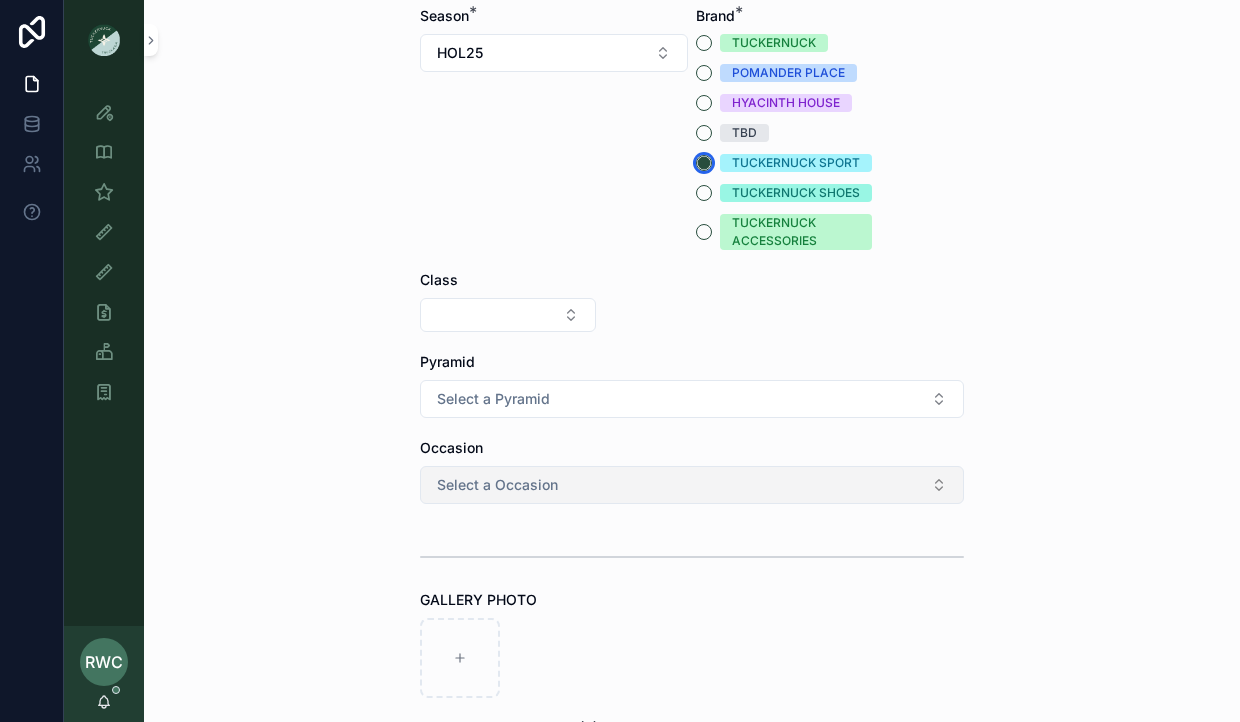 scroll, scrollTop: 448, scrollLeft: 0, axis: vertical 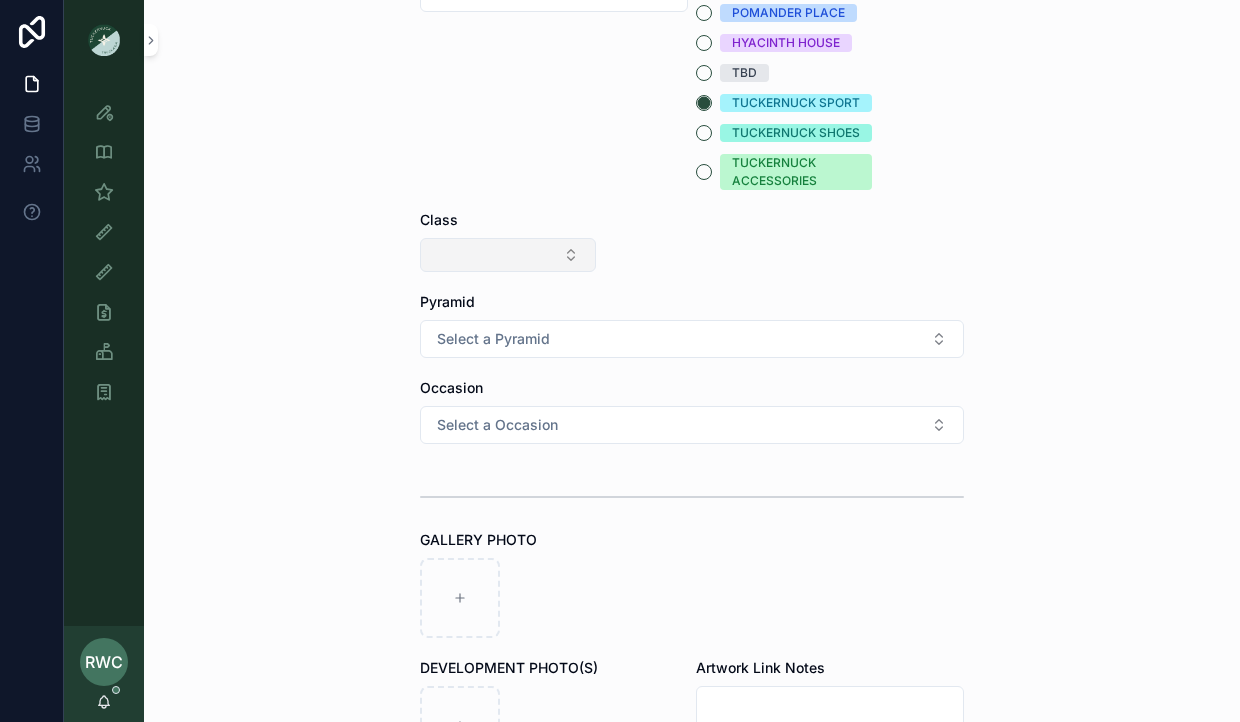 click at bounding box center [508, 255] 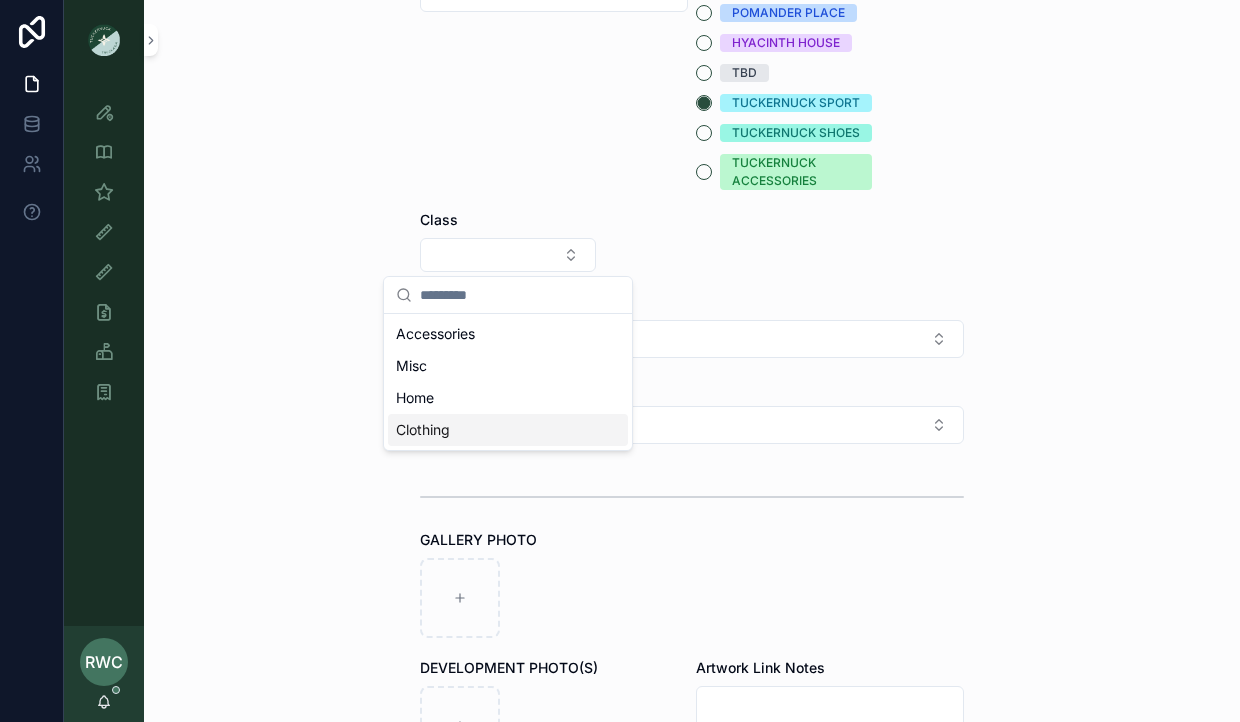 click on "Clothing" at bounding box center [508, 430] 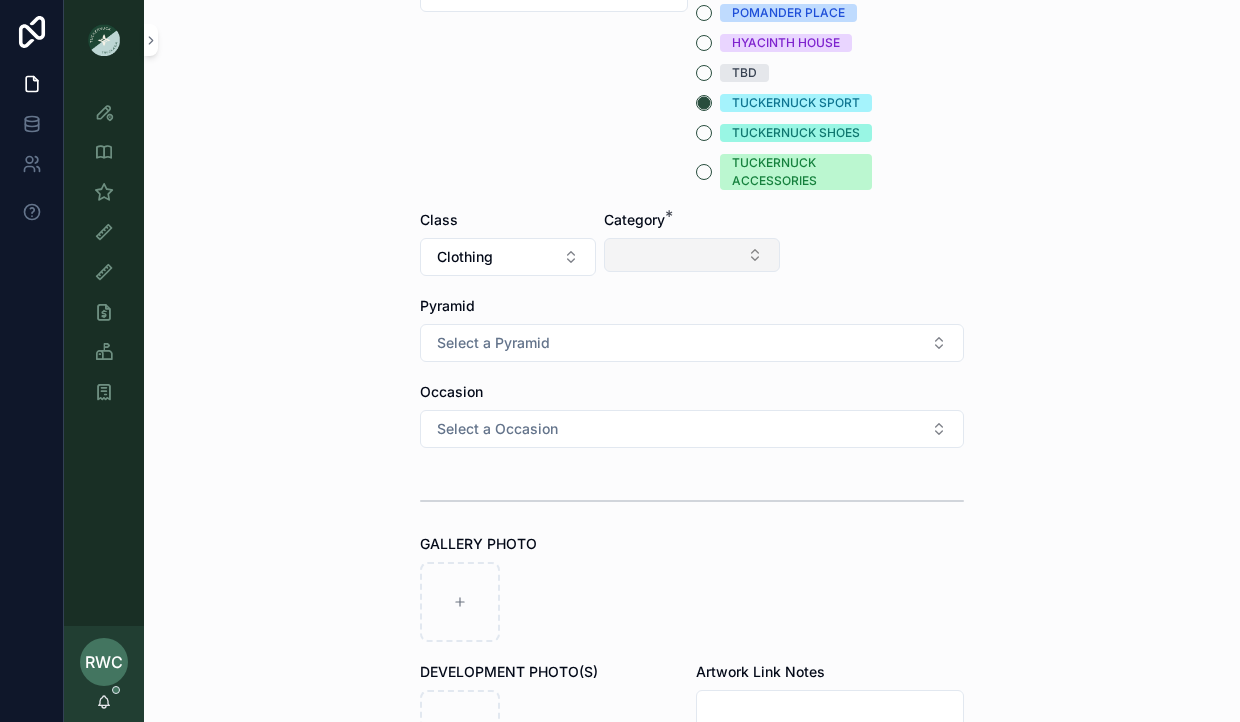 click at bounding box center (692, 255) 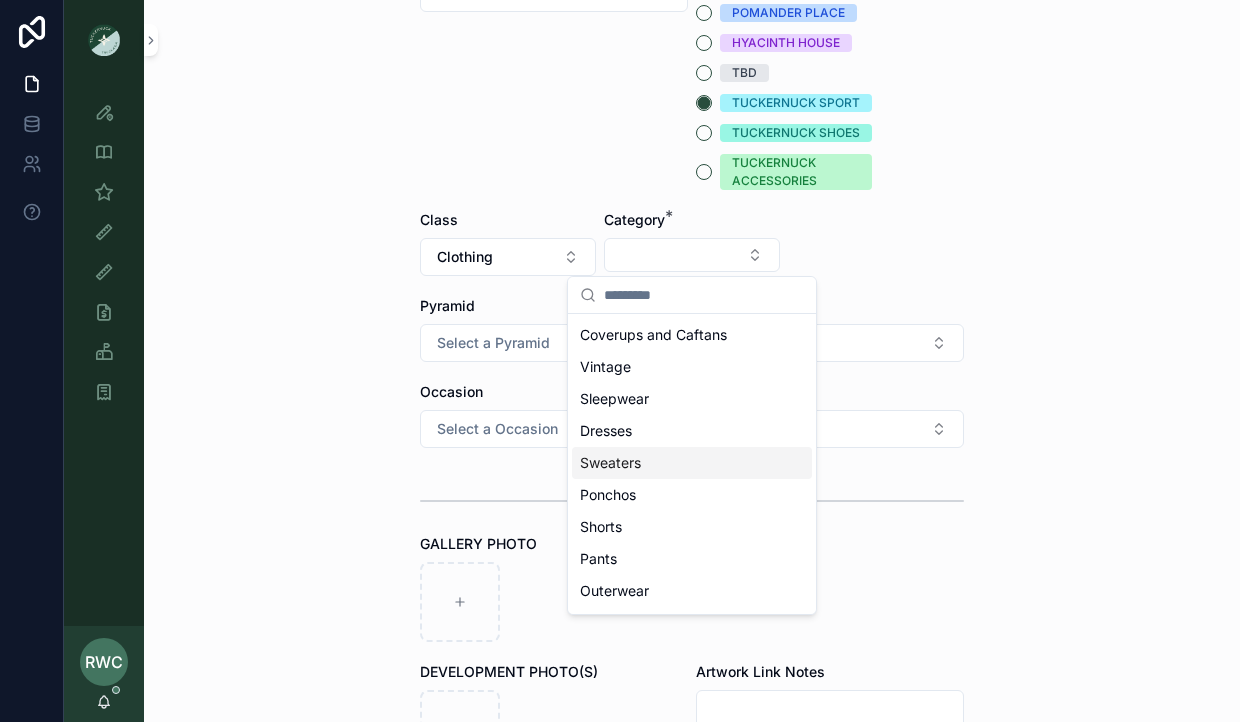 scroll, scrollTop: 124, scrollLeft: 0, axis: vertical 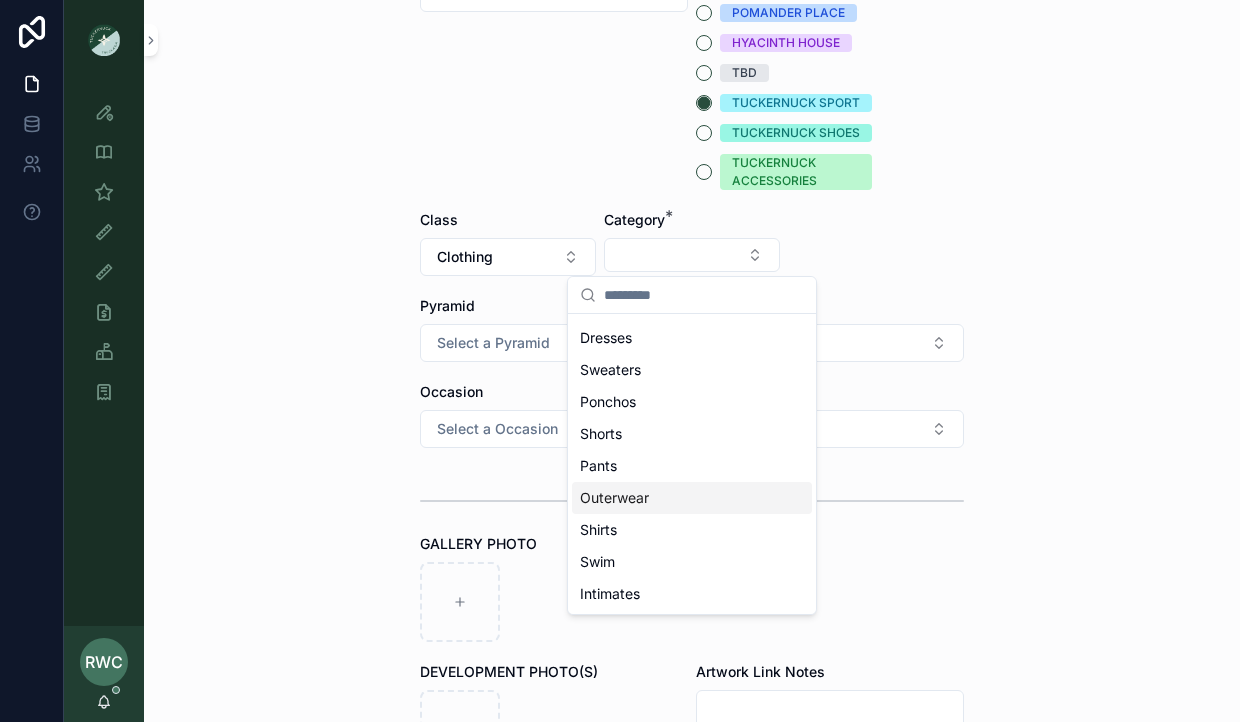 click on "Outerwear" at bounding box center [614, 498] 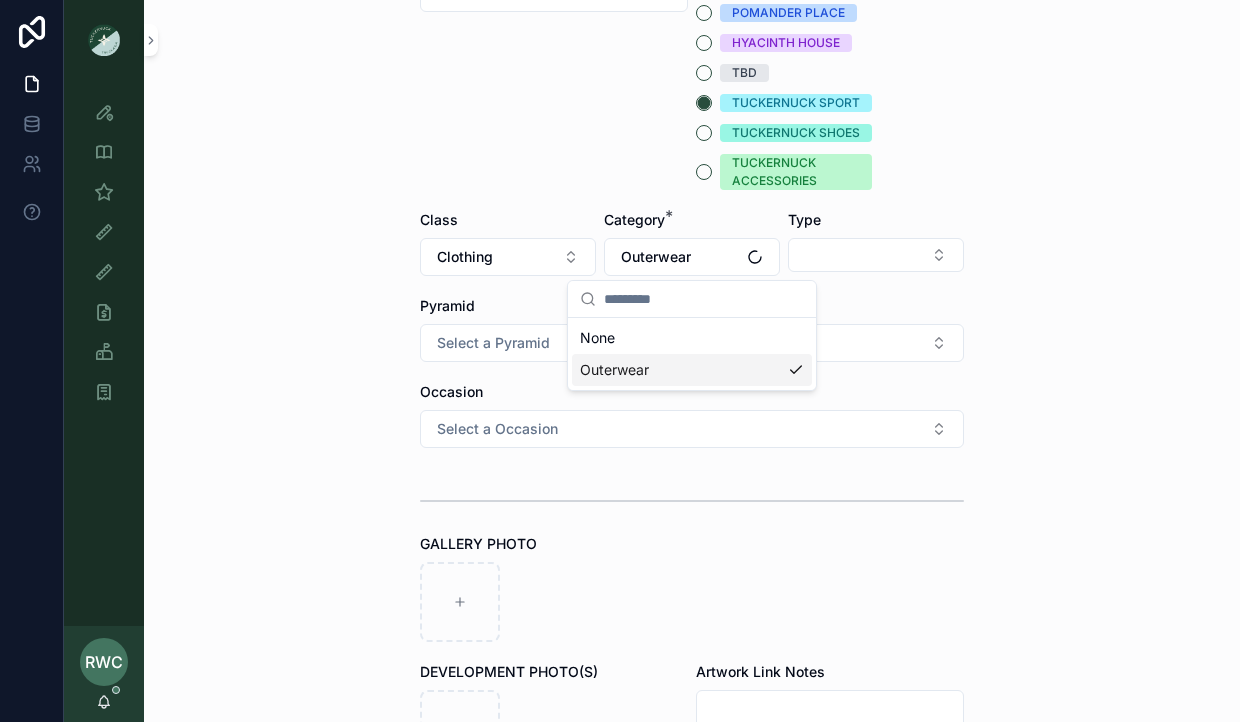 scroll, scrollTop: 0, scrollLeft: 0, axis: both 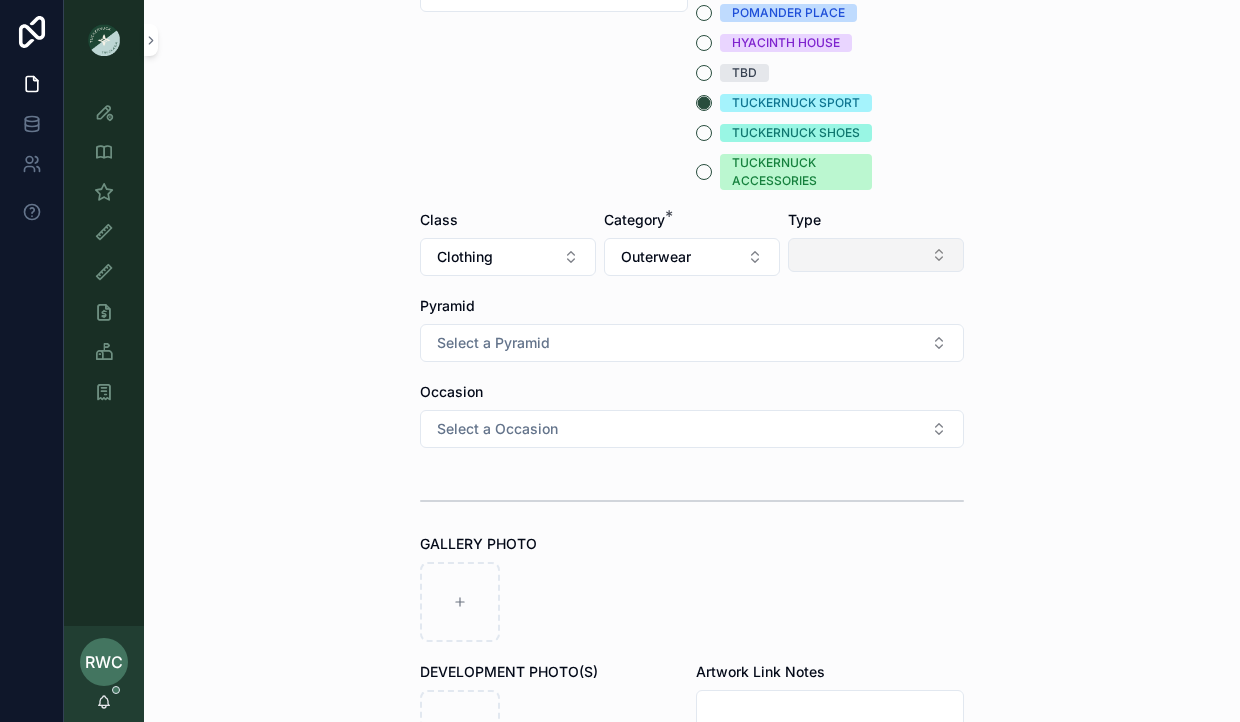 click at bounding box center [876, 255] 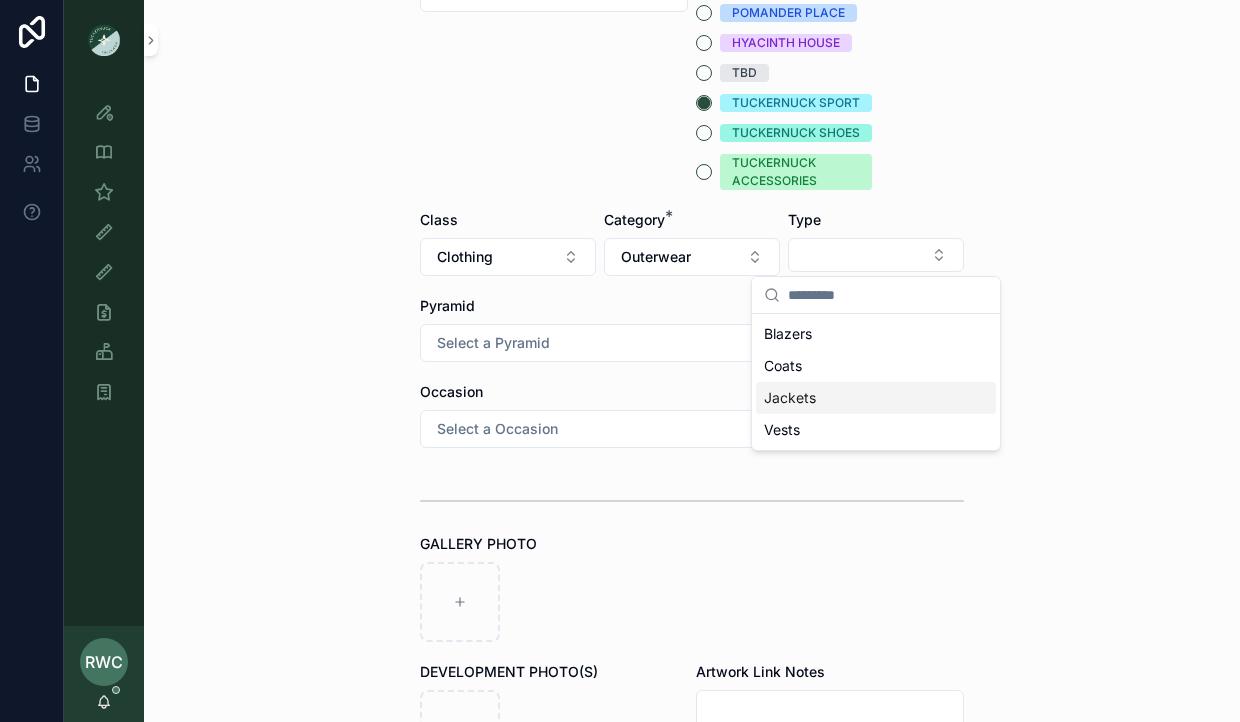 click on "Jackets" at bounding box center (790, 398) 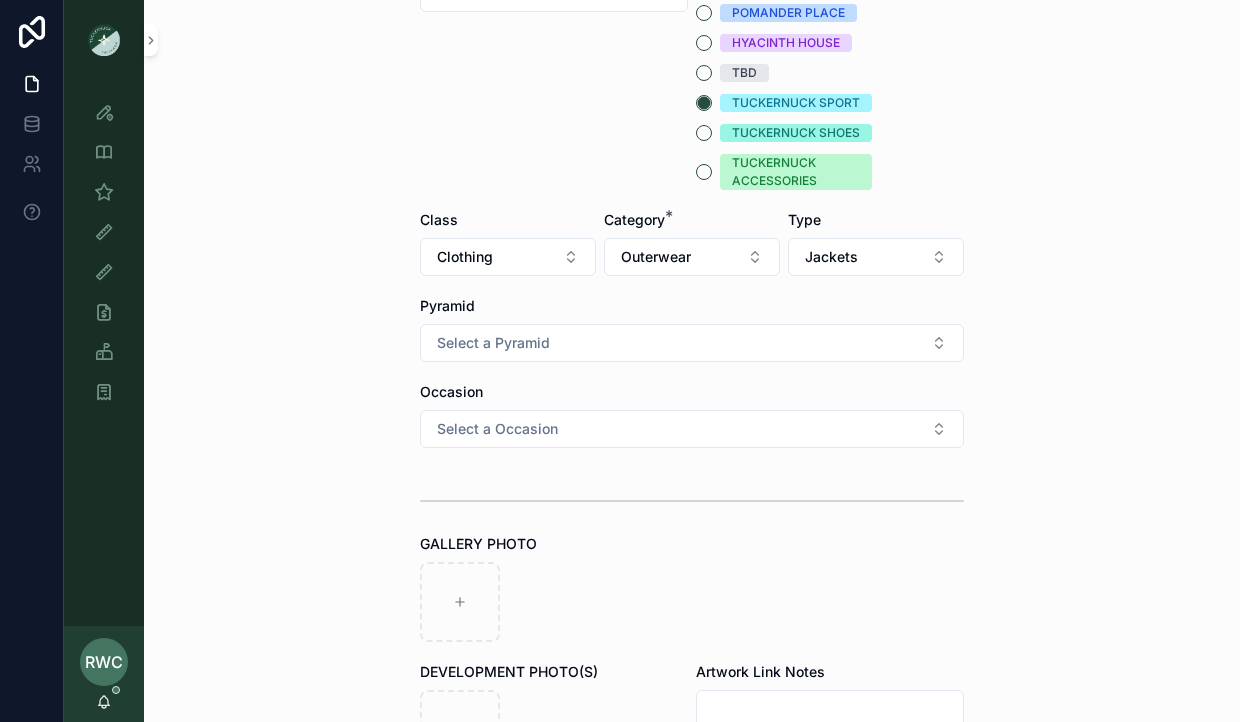 scroll, scrollTop: 470, scrollLeft: 0, axis: vertical 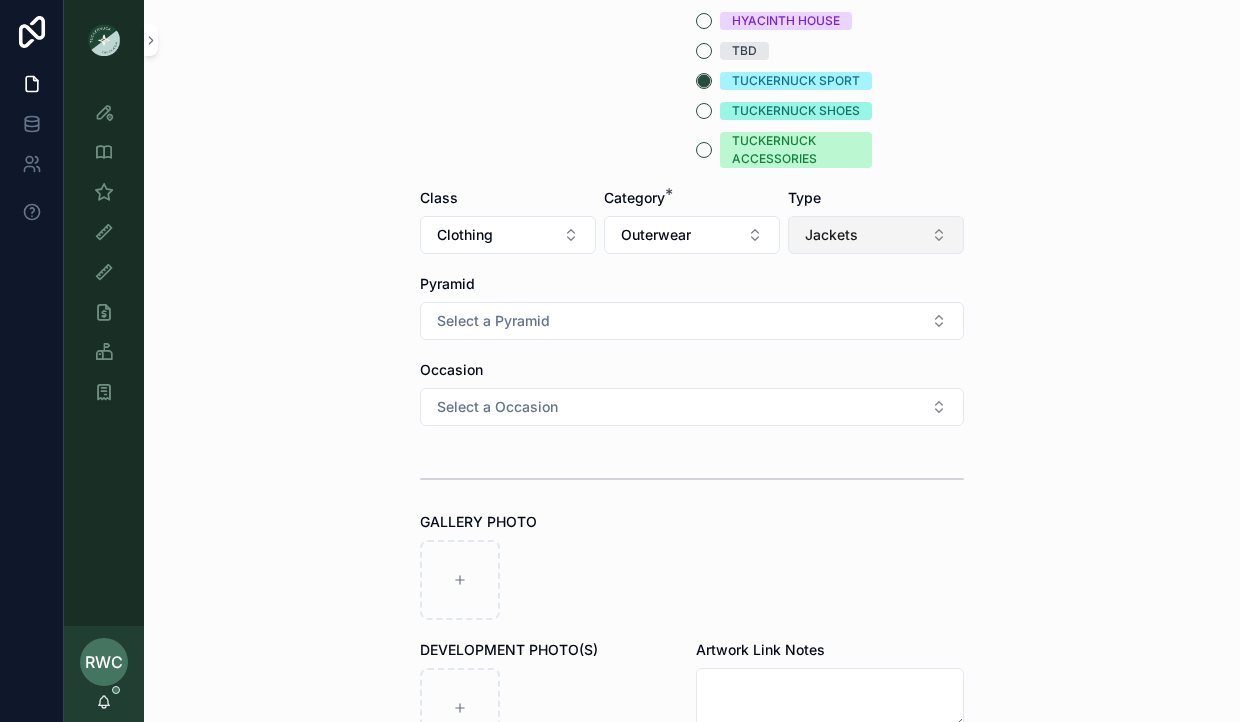 click on "Jackets" at bounding box center (876, 235) 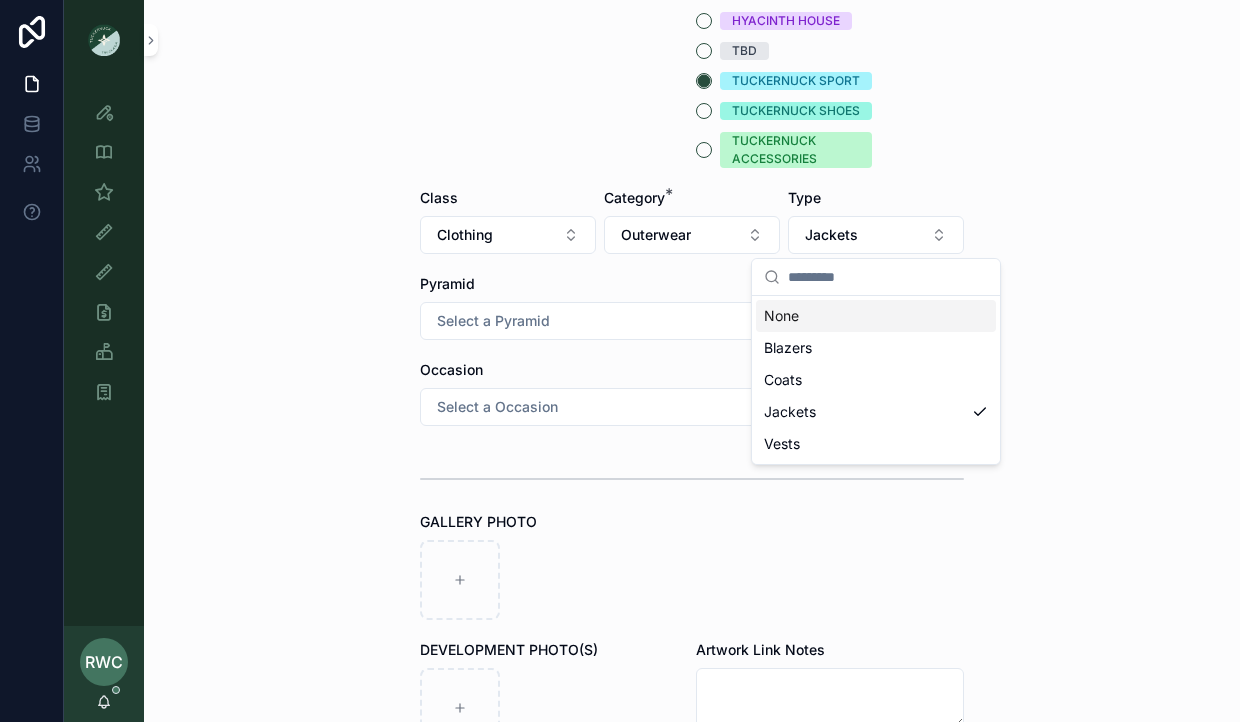 click on "**********" at bounding box center (692, -109) 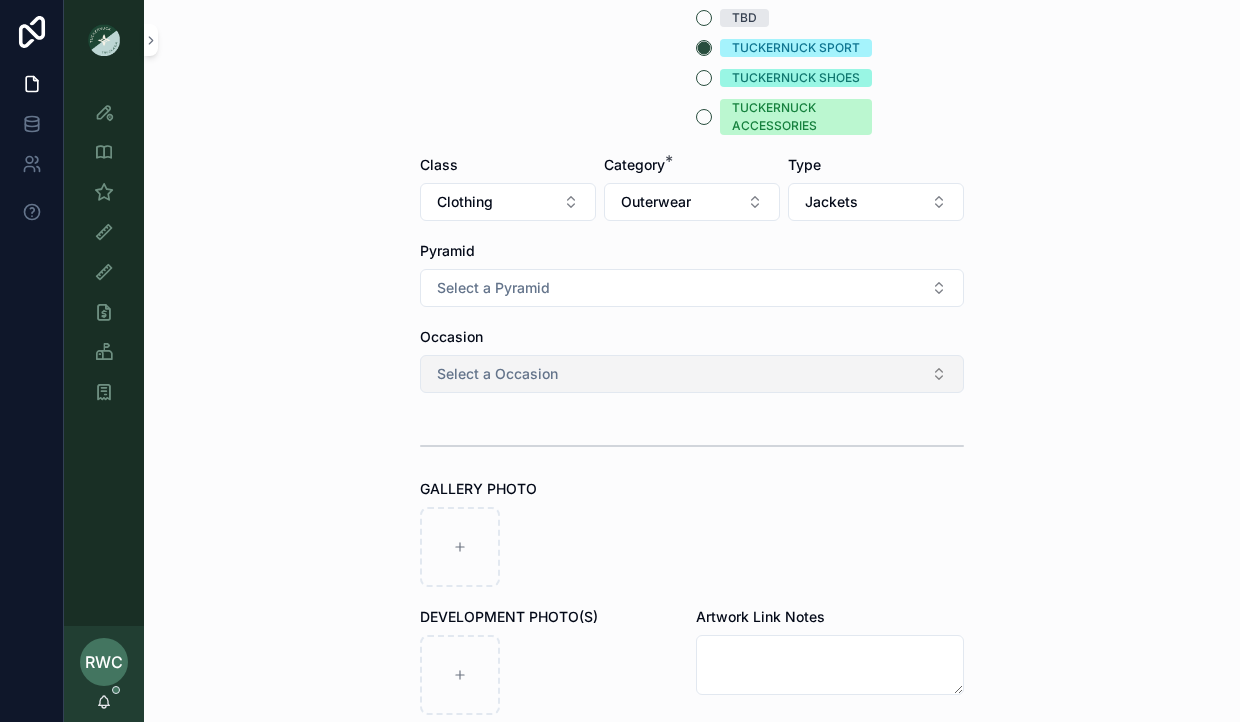 scroll, scrollTop: 528, scrollLeft: 0, axis: vertical 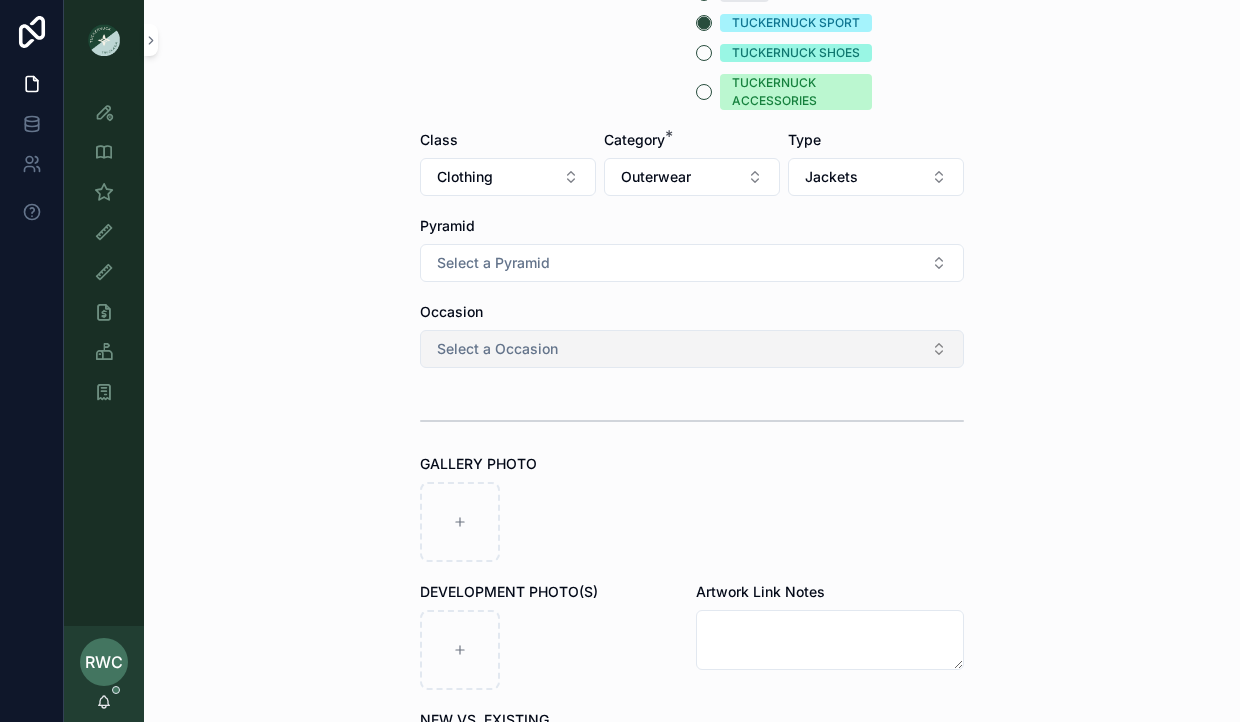 click on "Select a Occasion" at bounding box center [692, 349] 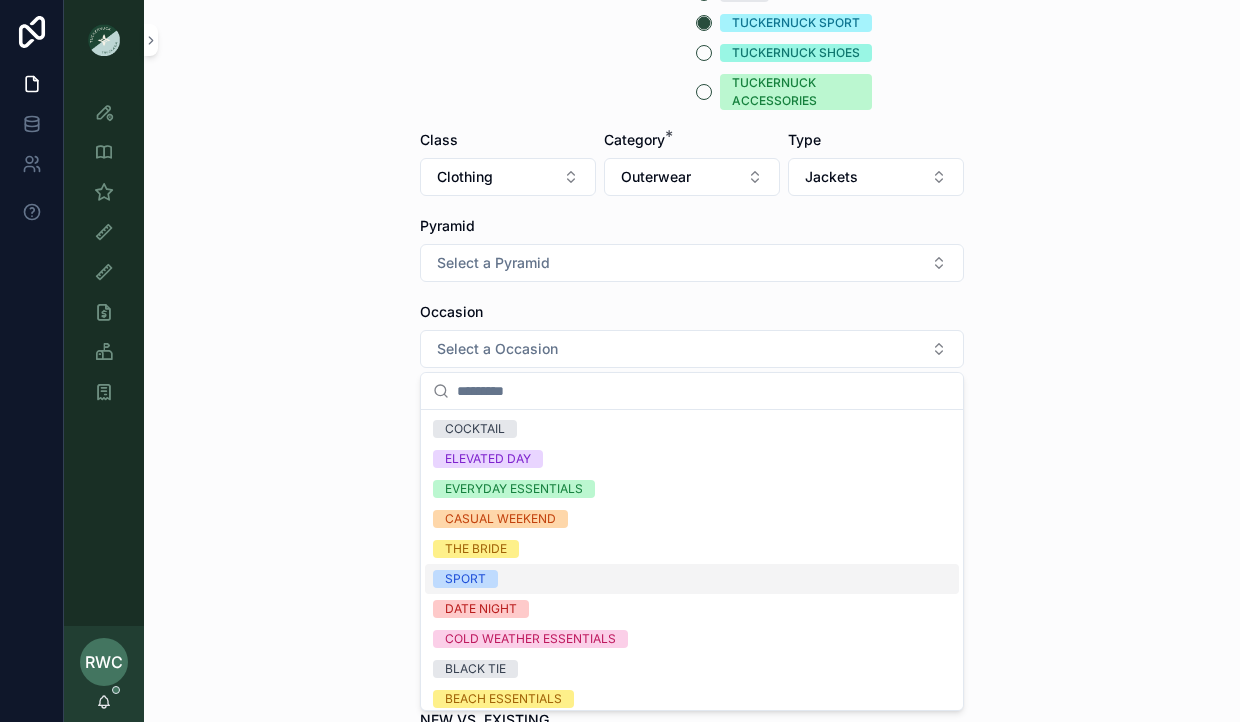 click on "SPORT" at bounding box center (465, 579) 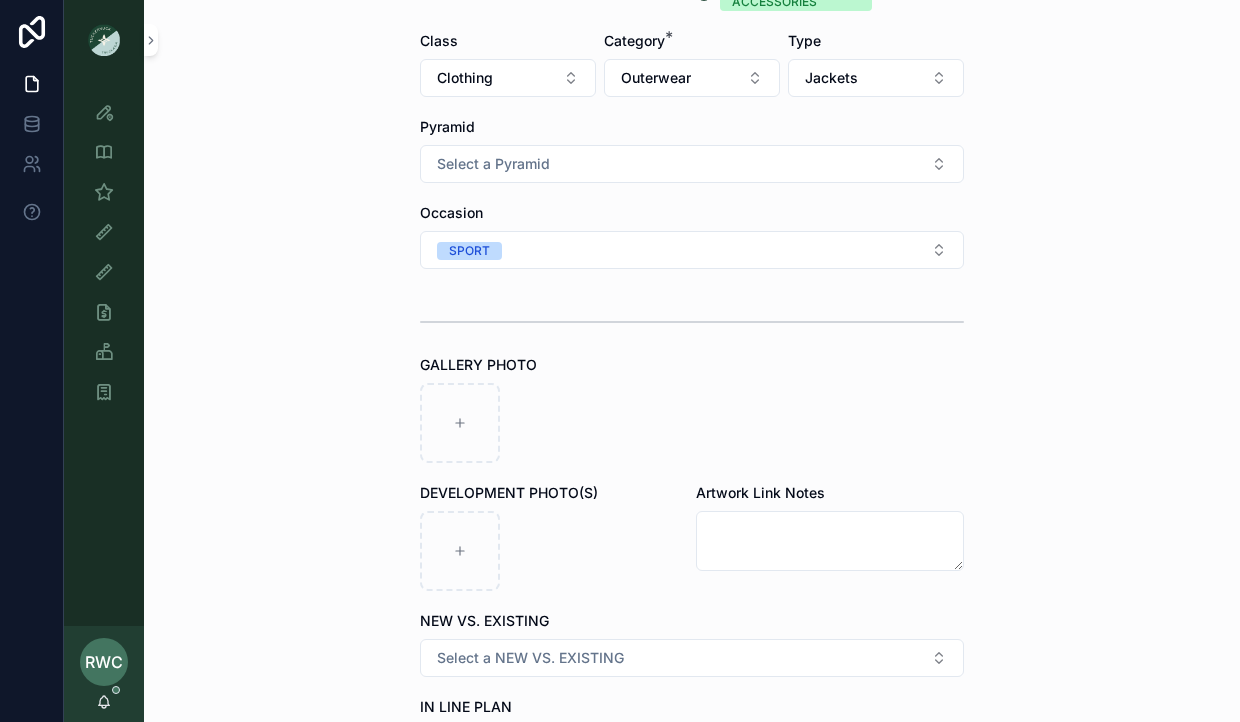 scroll, scrollTop: 599, scrollLeft: 0, axis: vertical 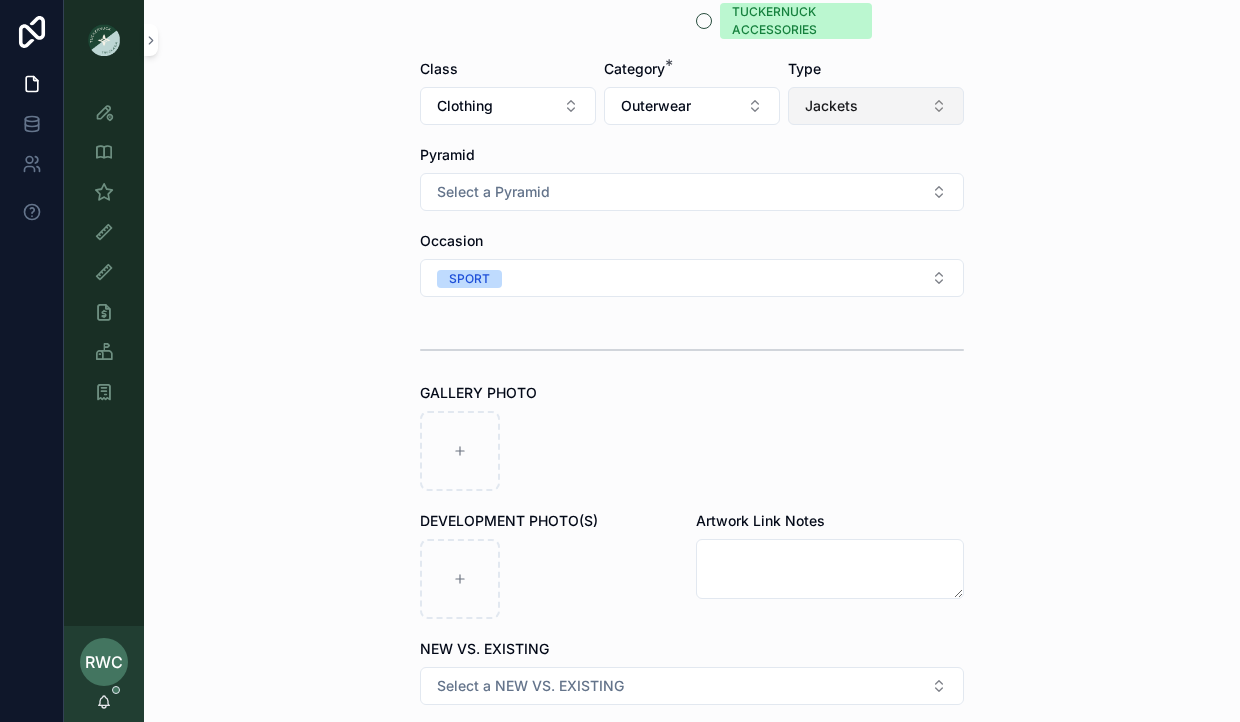 click on "Jackets" at bounding box center [876, 106] 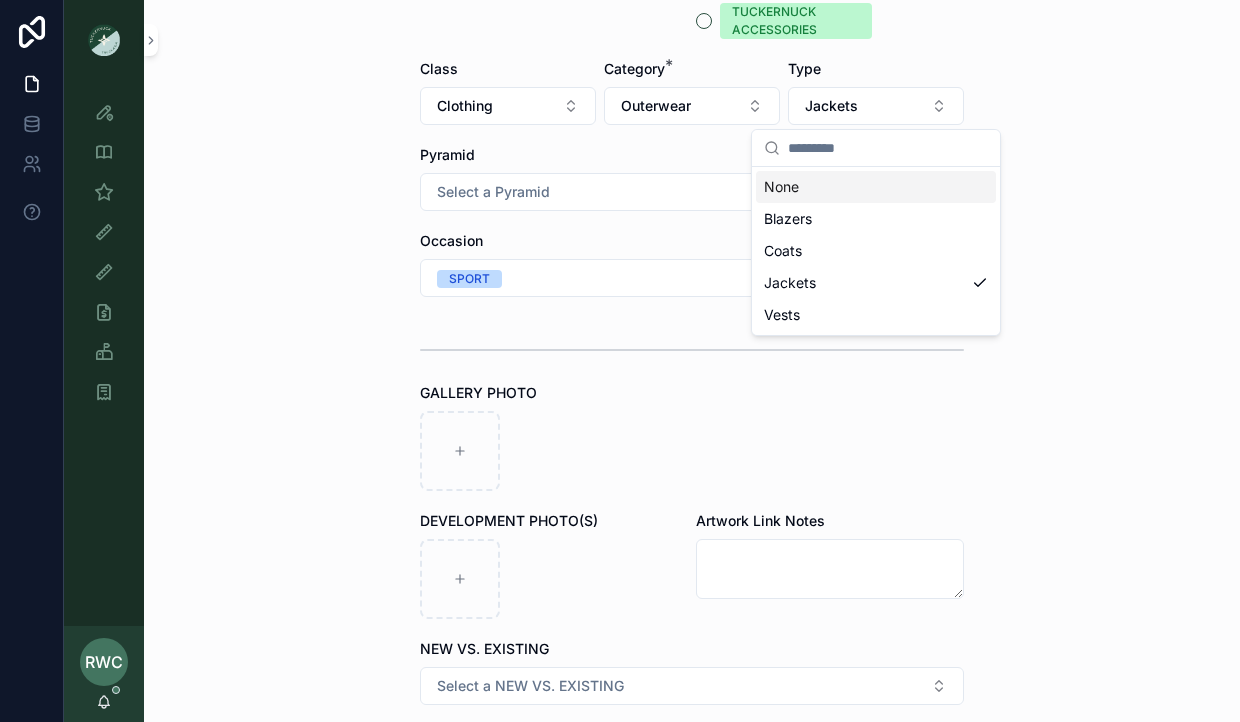 click on "None" at bounding box center [876, 187] 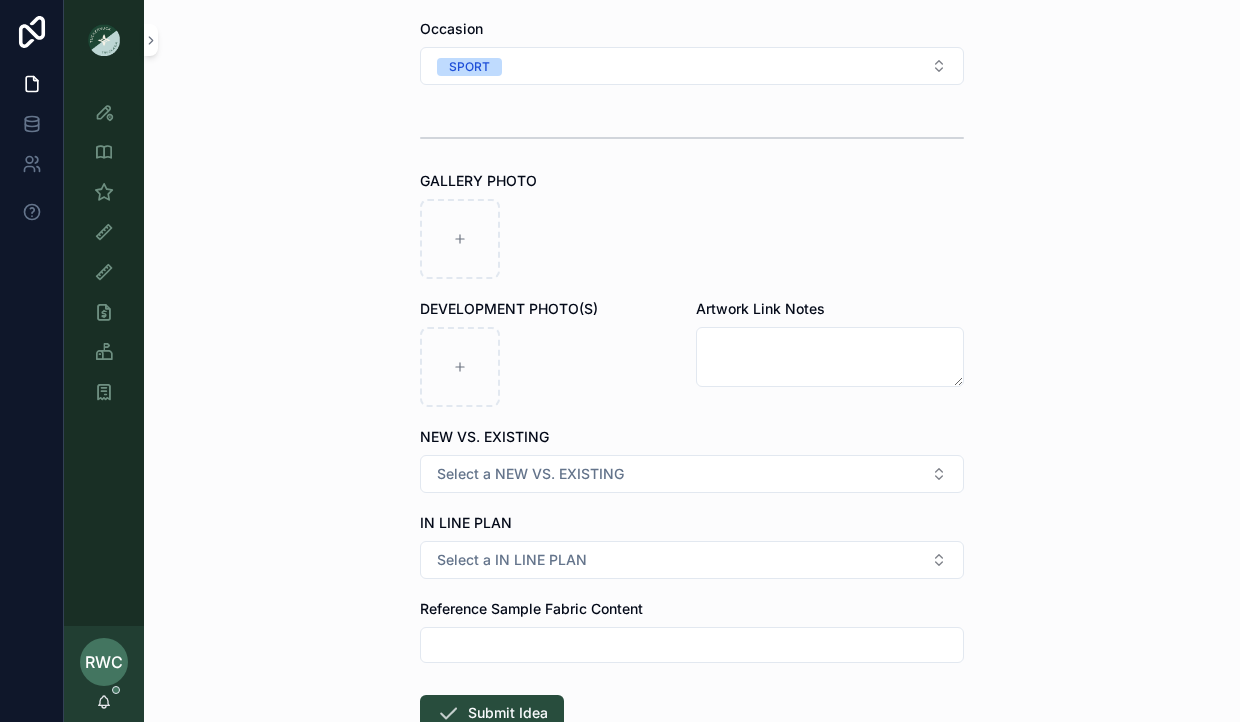 scroll, scrollTop: 948, scrollLeft: 0, axis: vertical 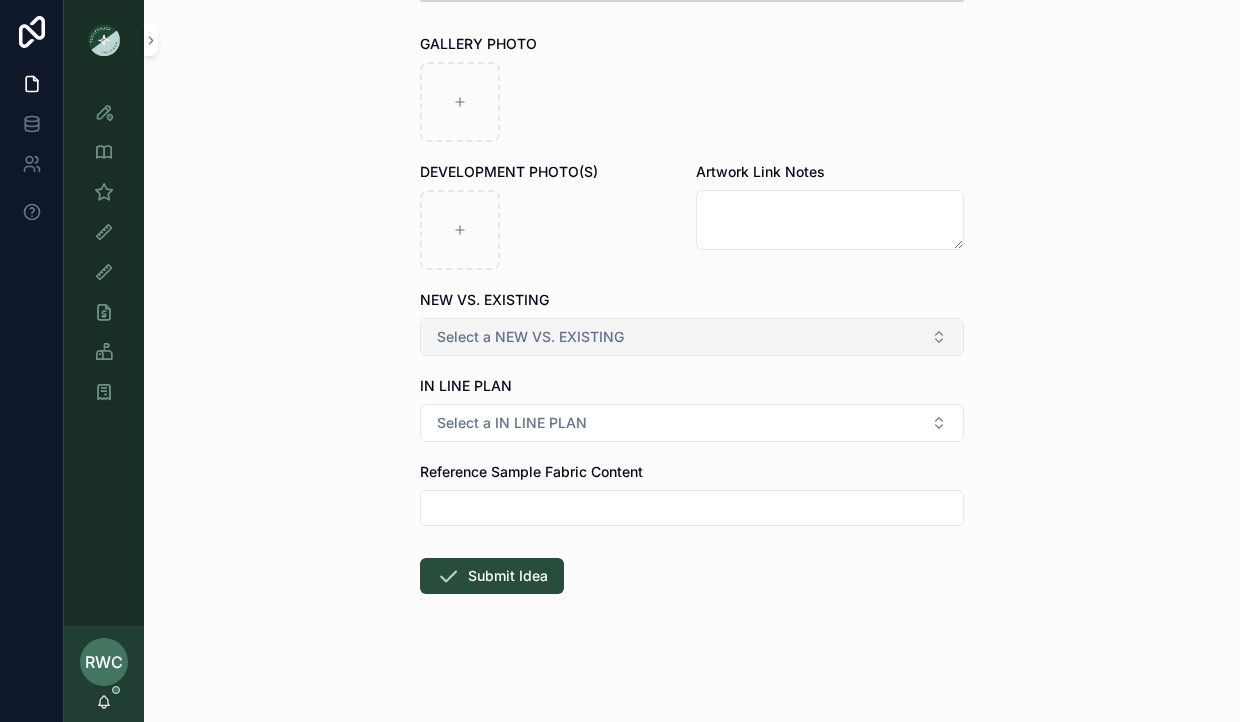 click on "Select a NEW VS. EXISTING" at bounding box center [530, 337] 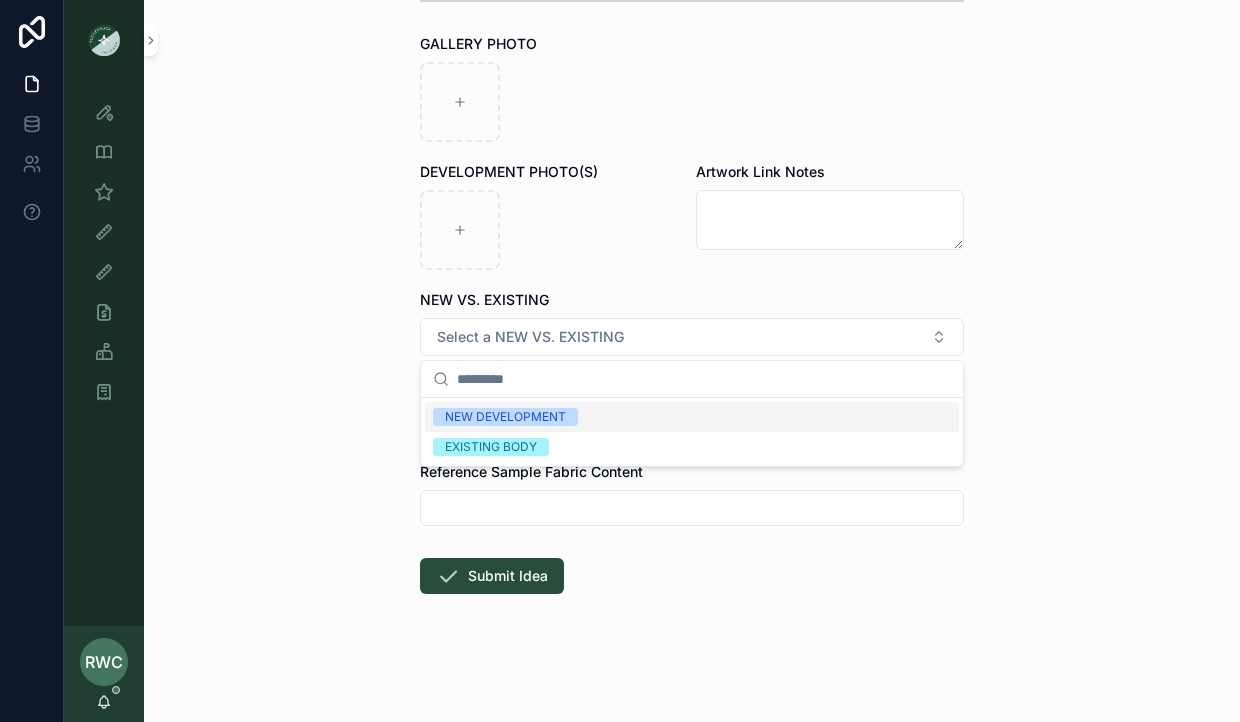 click on "NEW DEVELOPMENT" at bounding box center (505, 417) 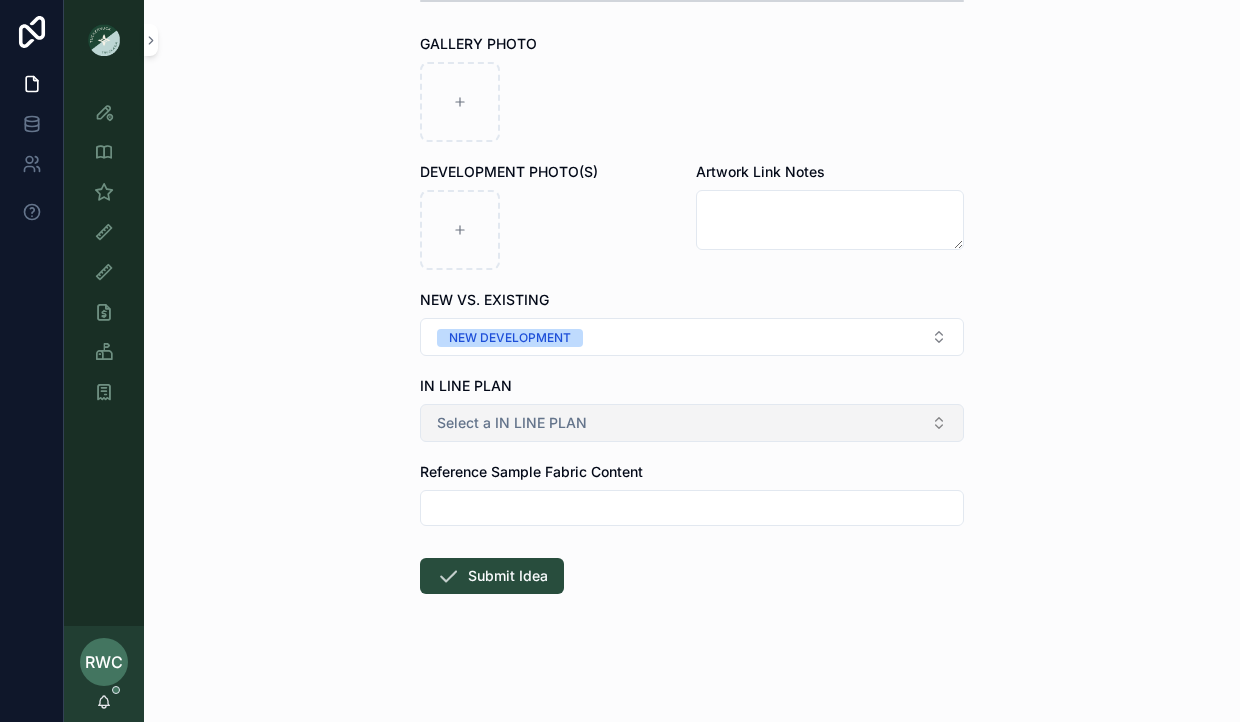 click on "Select a IN LINE PLAN" at bounding box center [512, 423] 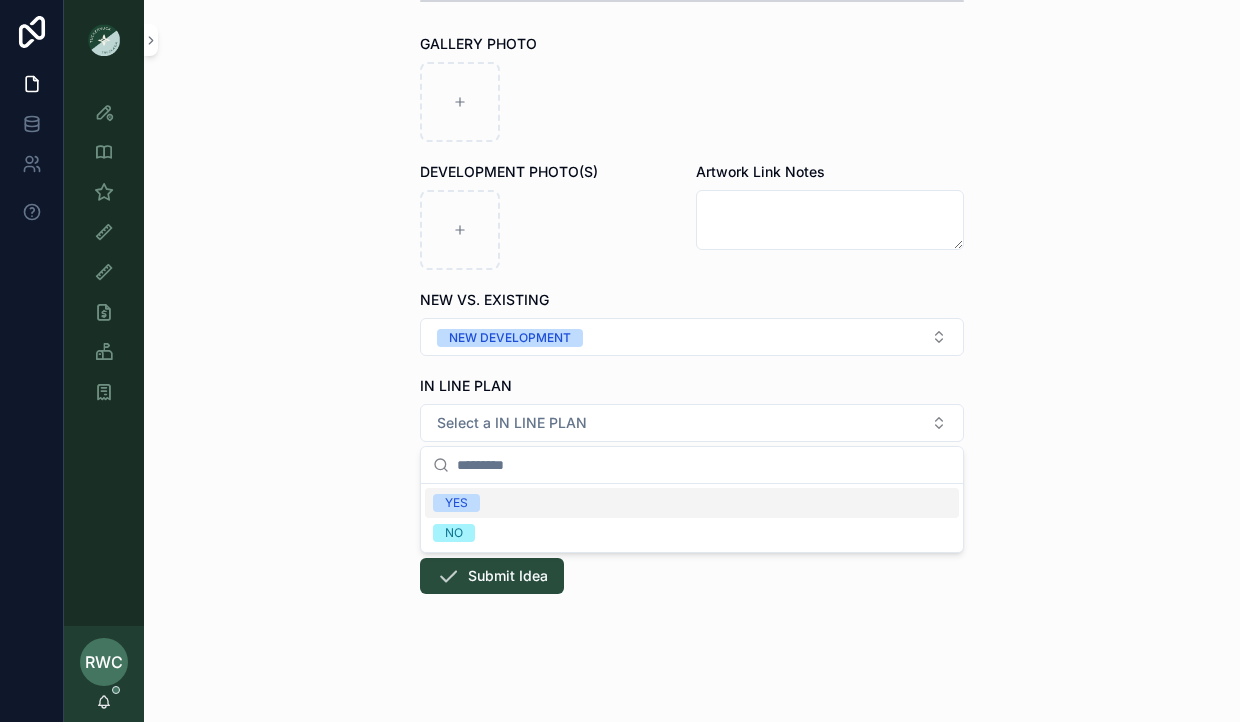 click on "YES" at bounding box center (692, 503) 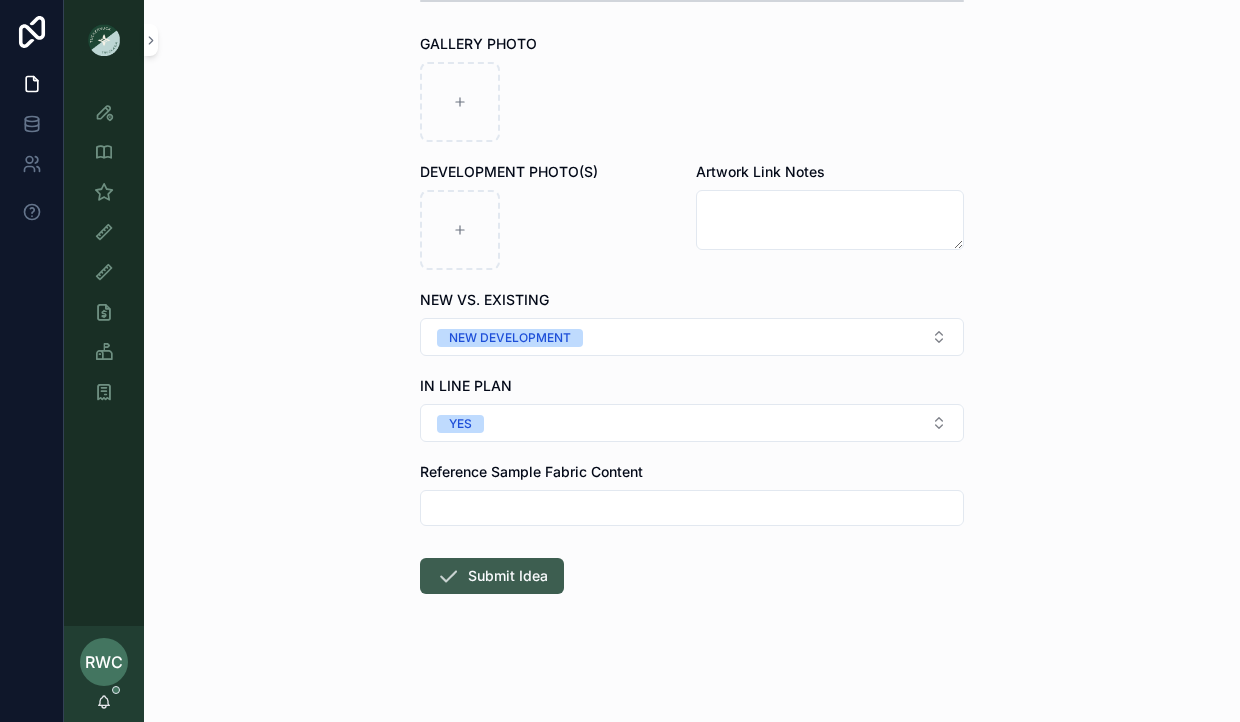 click on "Submit Idea" at bounding box center [492, 576] 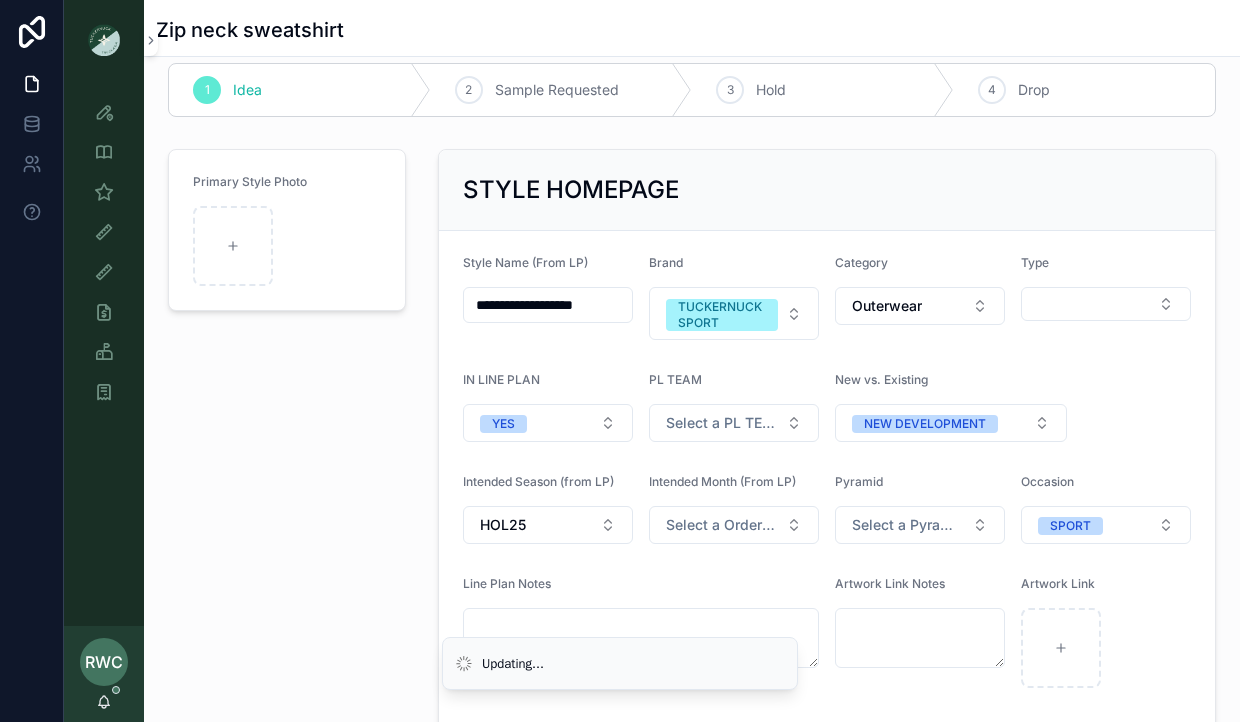 scroll, scrollTop: 1, scrollLeft: 0, axis: vertical 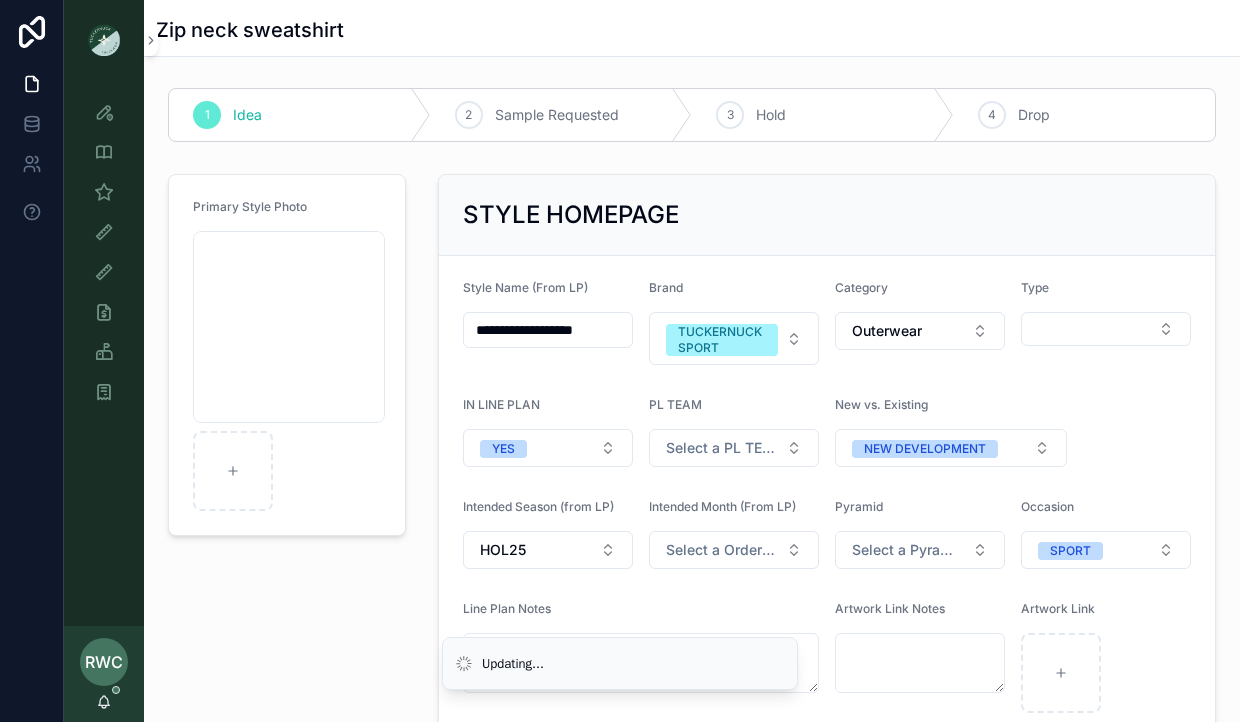 click on "STYLE HOMEPAGE" at bounding box center (827, 215) 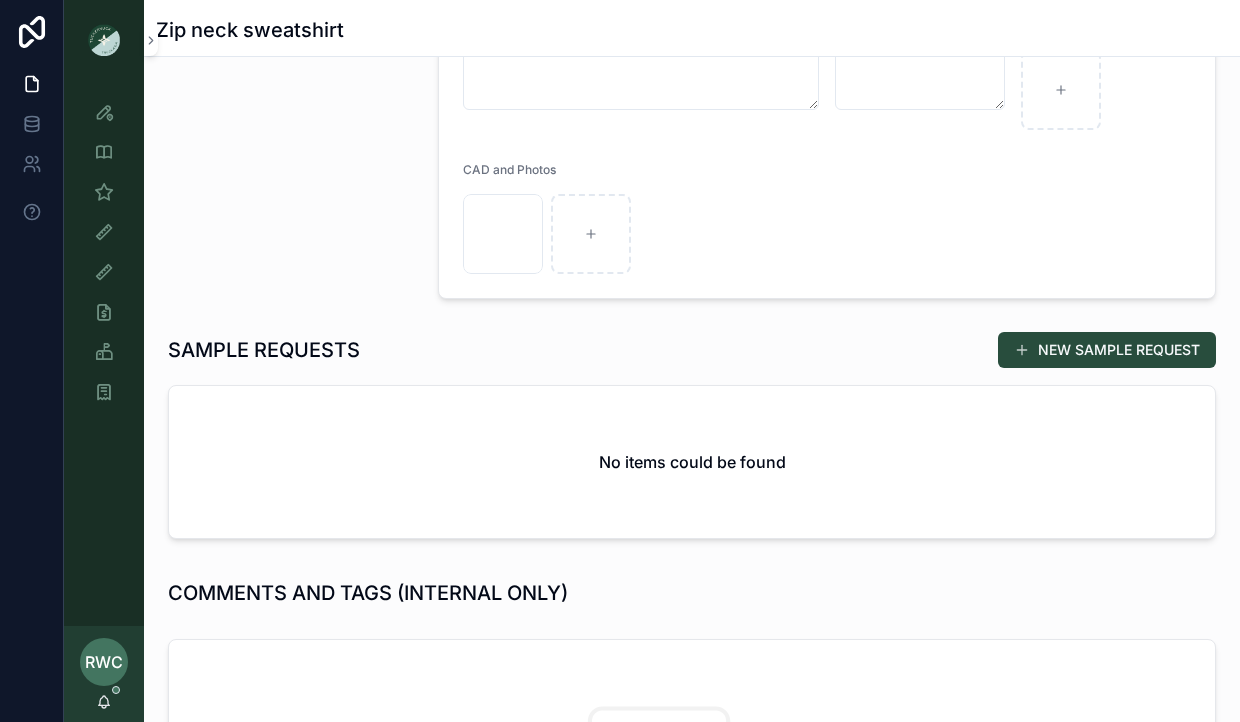 scroll, scrollTop: 622, scrollLeft: 0, axis: vertical 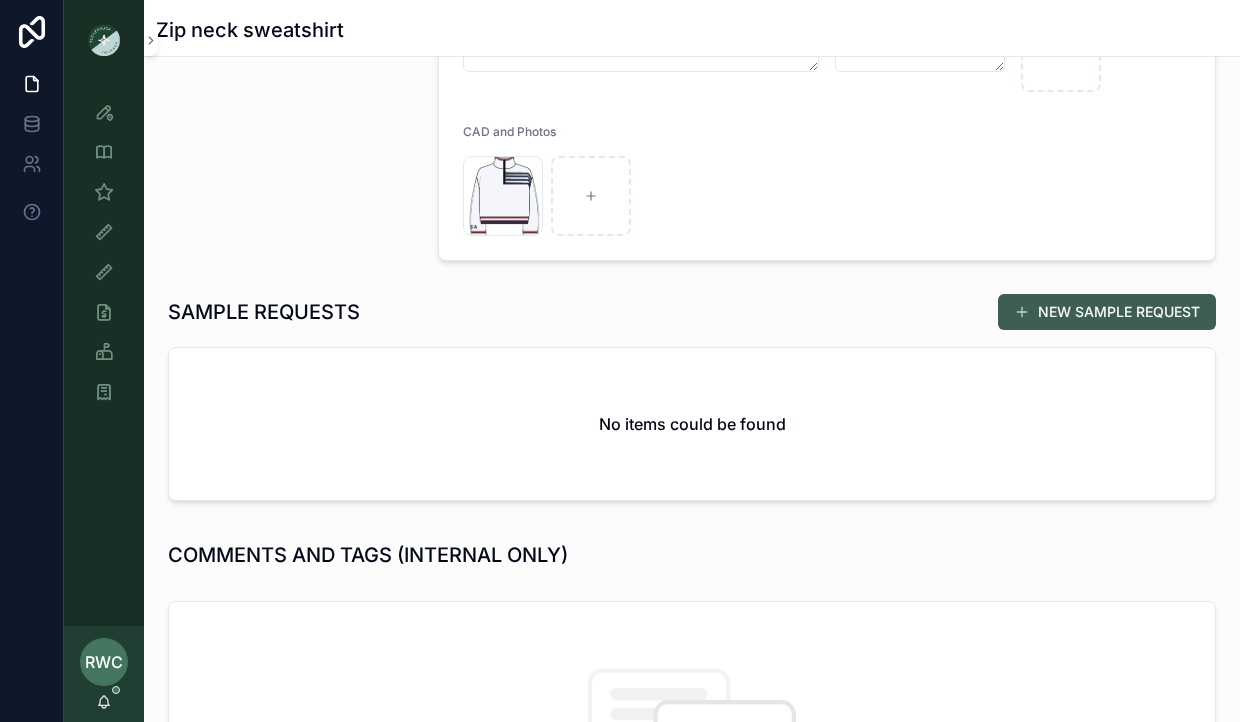 click on "NEW SAMPLE REQUEST" at bounding box center (1107, 312) 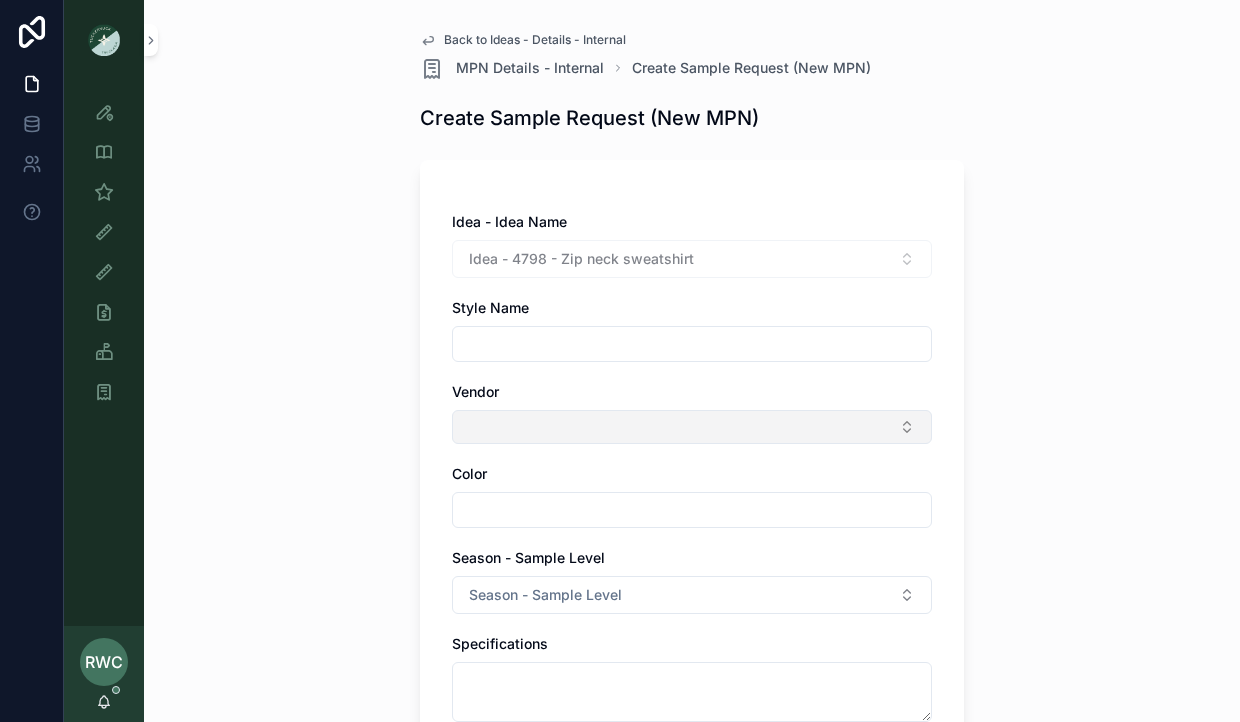 click at bounding box center (692, 427) 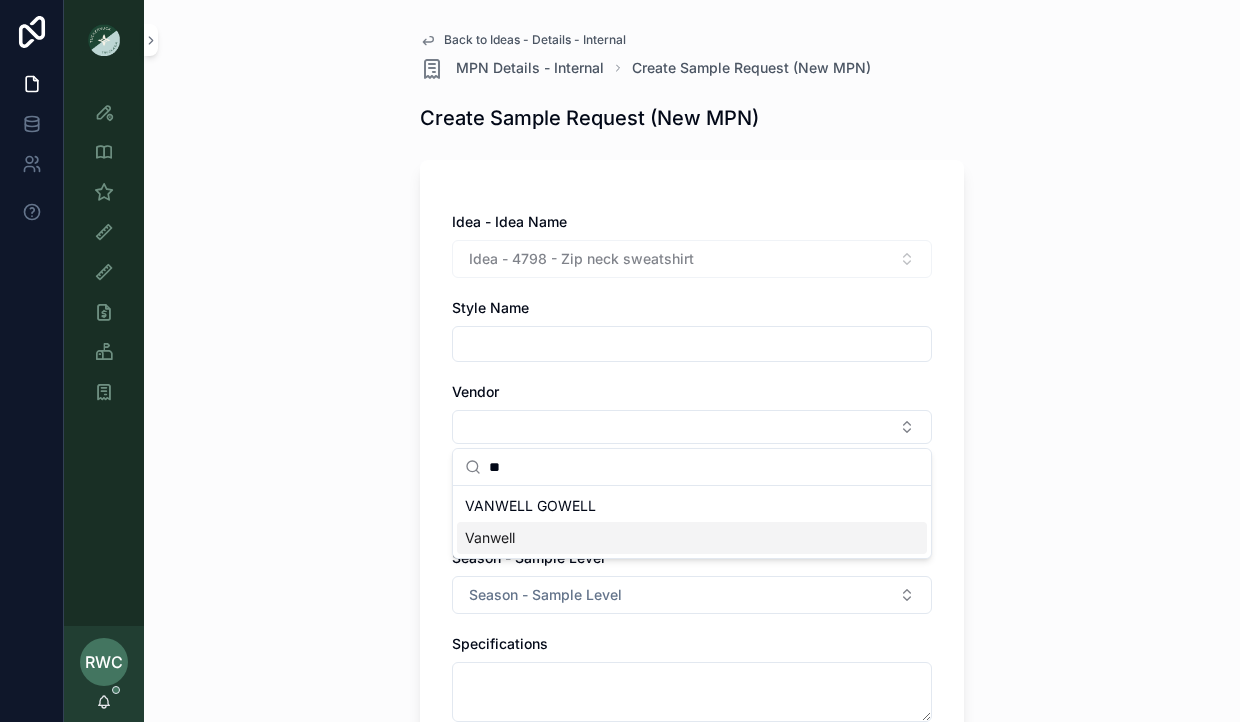 type on "**" 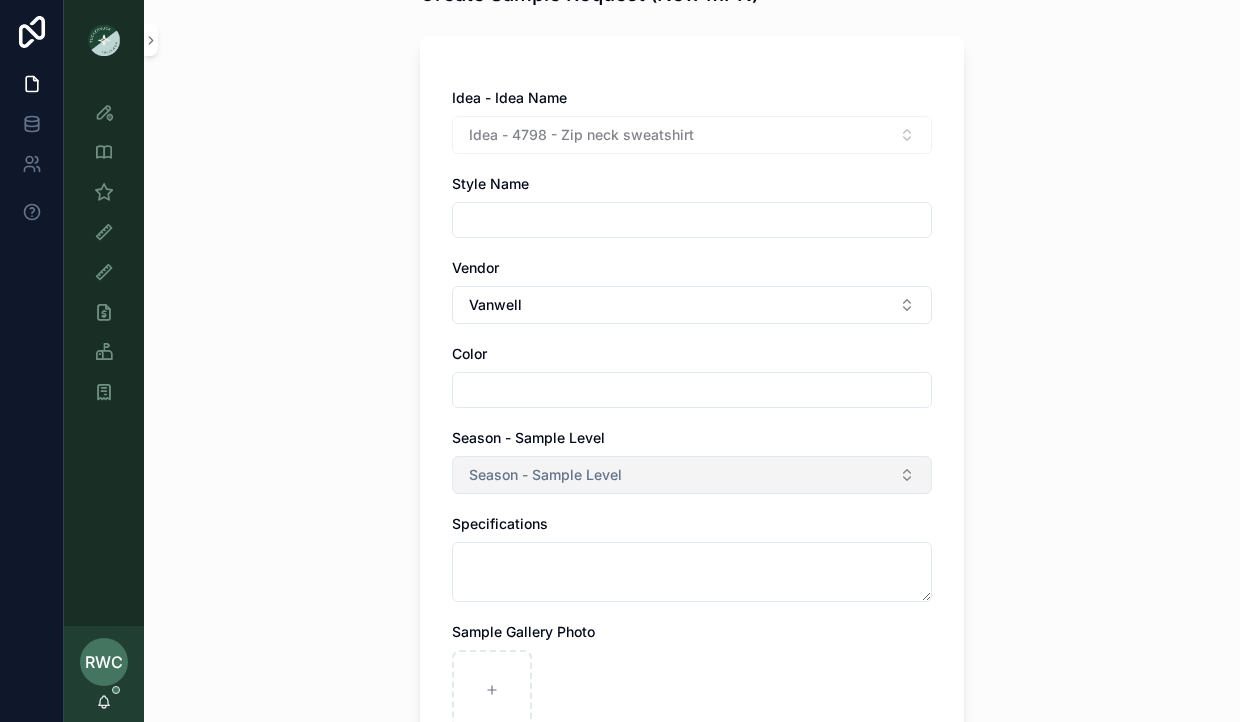 scroll, scrollTop: 123, scrollLeft: 0, axis: vertical 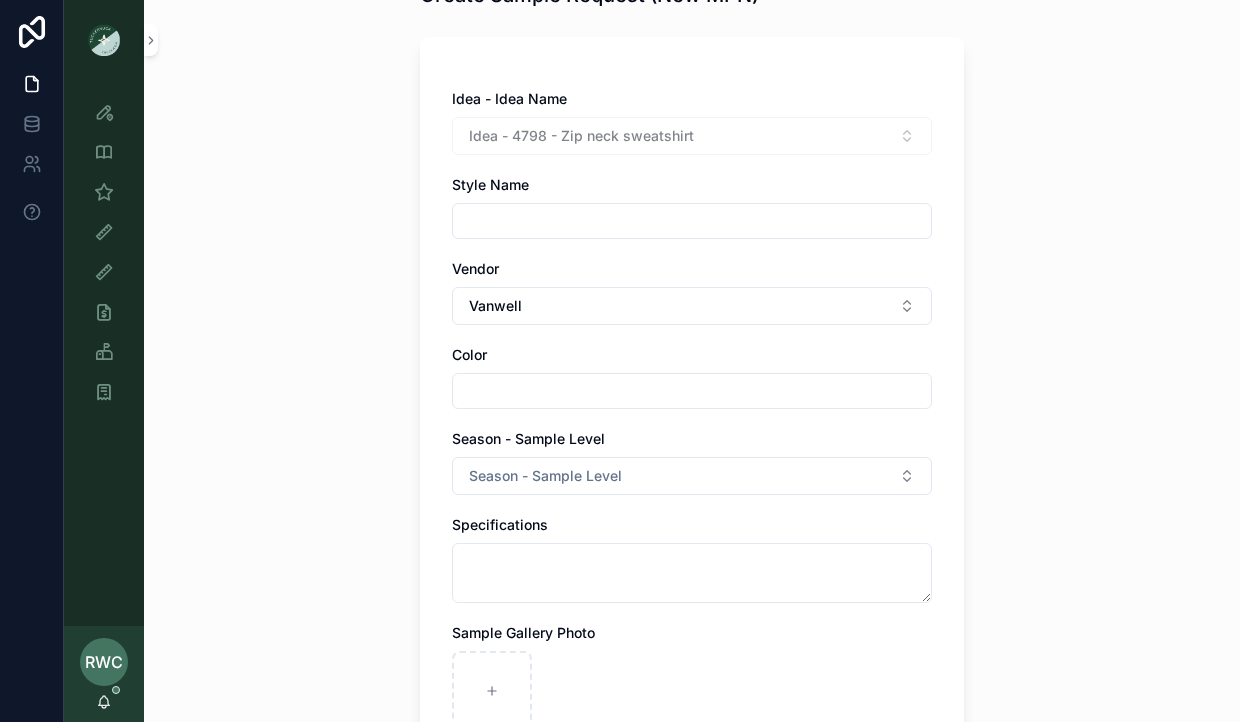 click at bounding box center [692, 391] 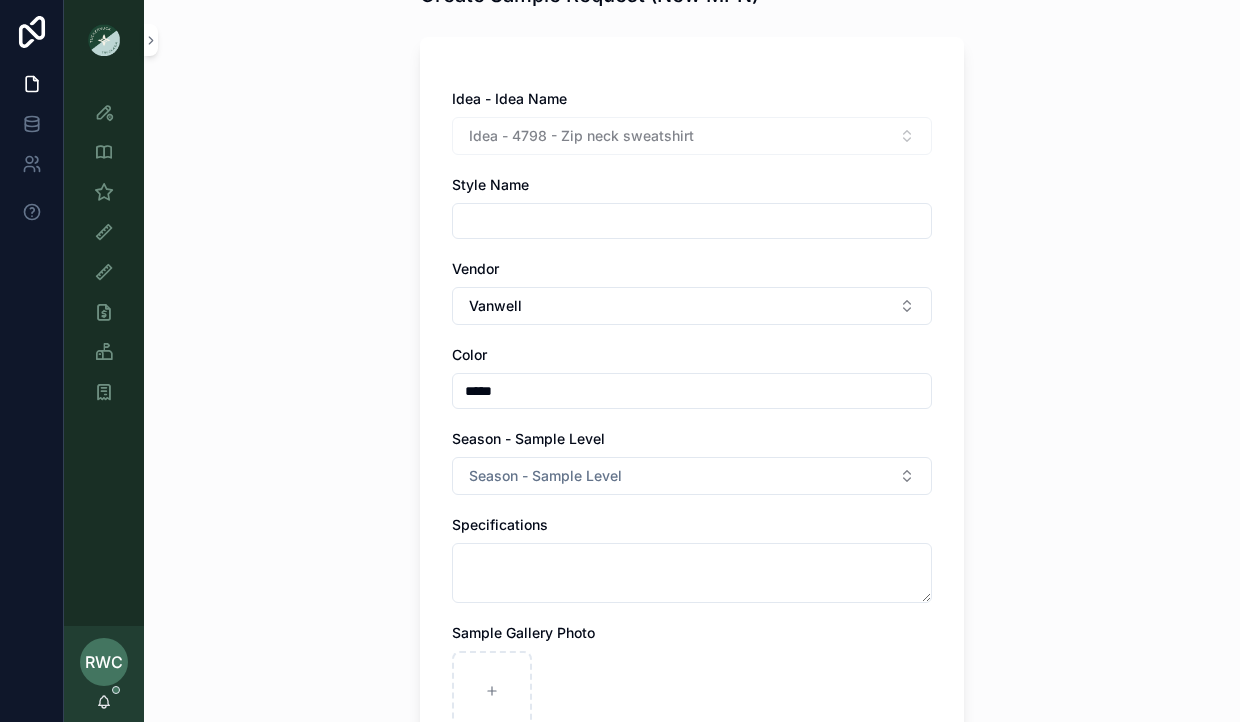 type on "*****" 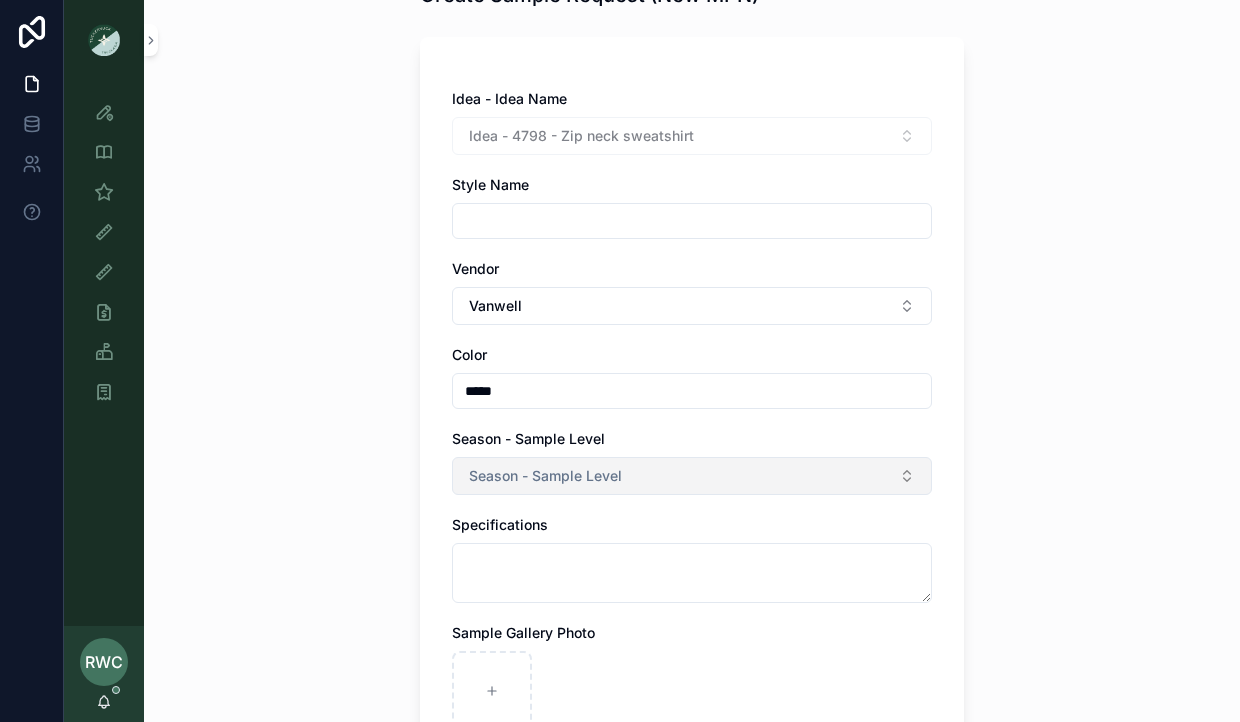 click on "Season - Sample Level" at bounding box center (545, 476) 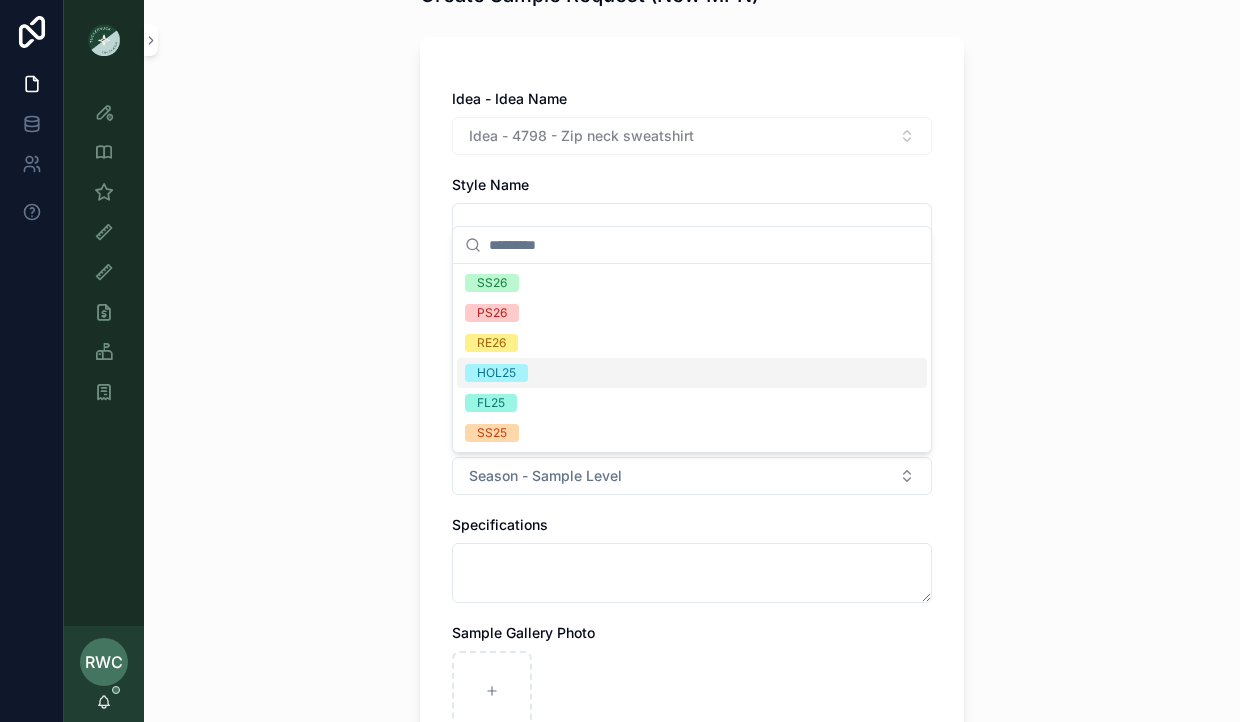 click on "HOL25" at bounding box center (496, 373) 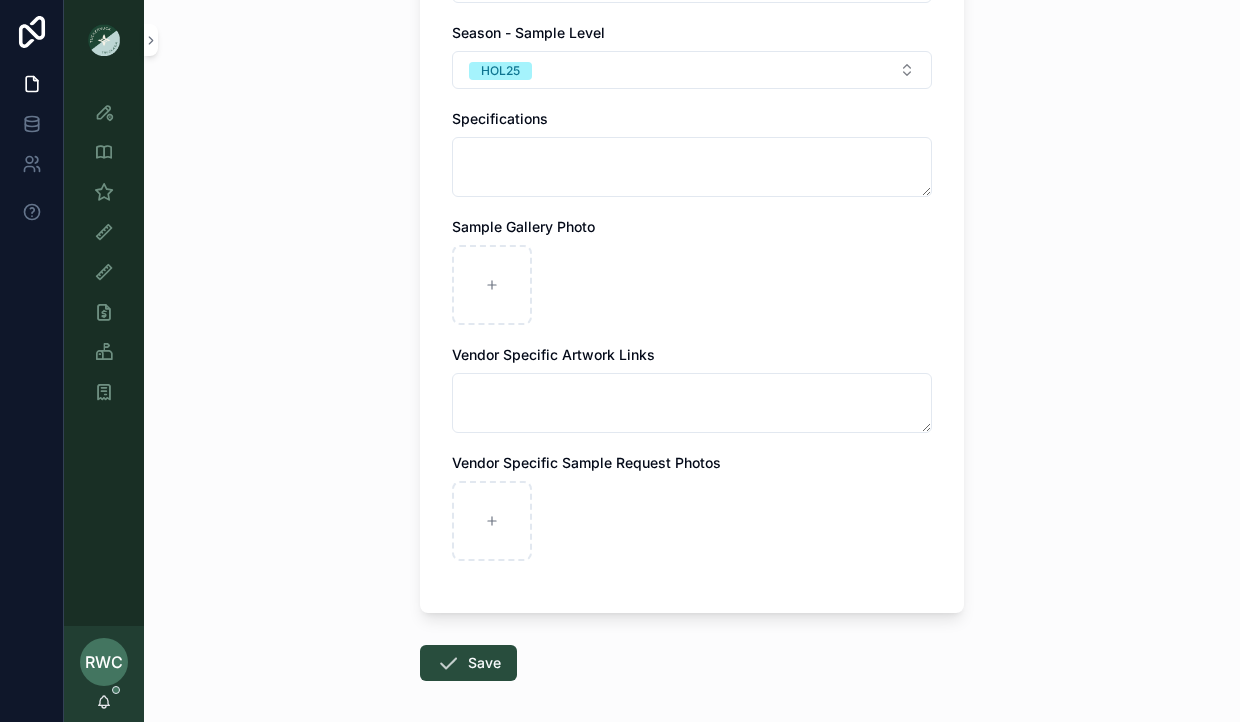 scroll, scrollTop: 616, scrollLeft: 0, axis: vertical 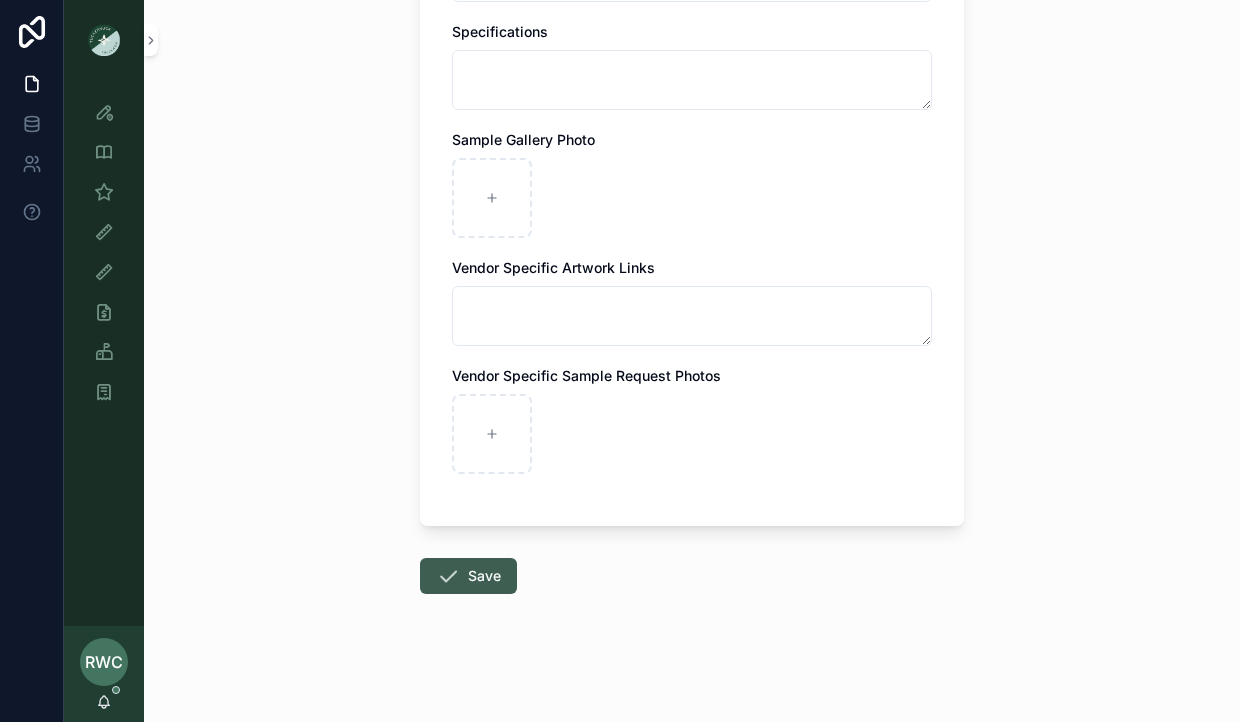 click on "Save" at bounding box center (468, 576) 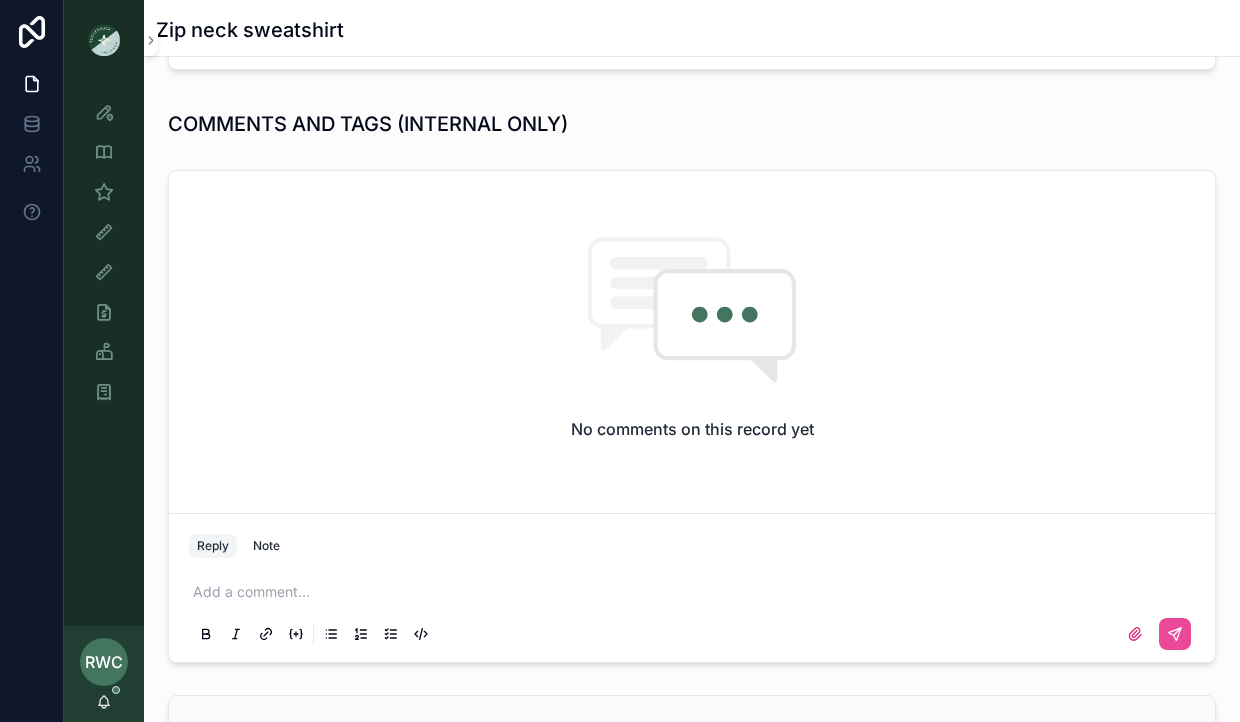 scroll, scrollTop: 809, scrollLeft: 0, axis: vertical 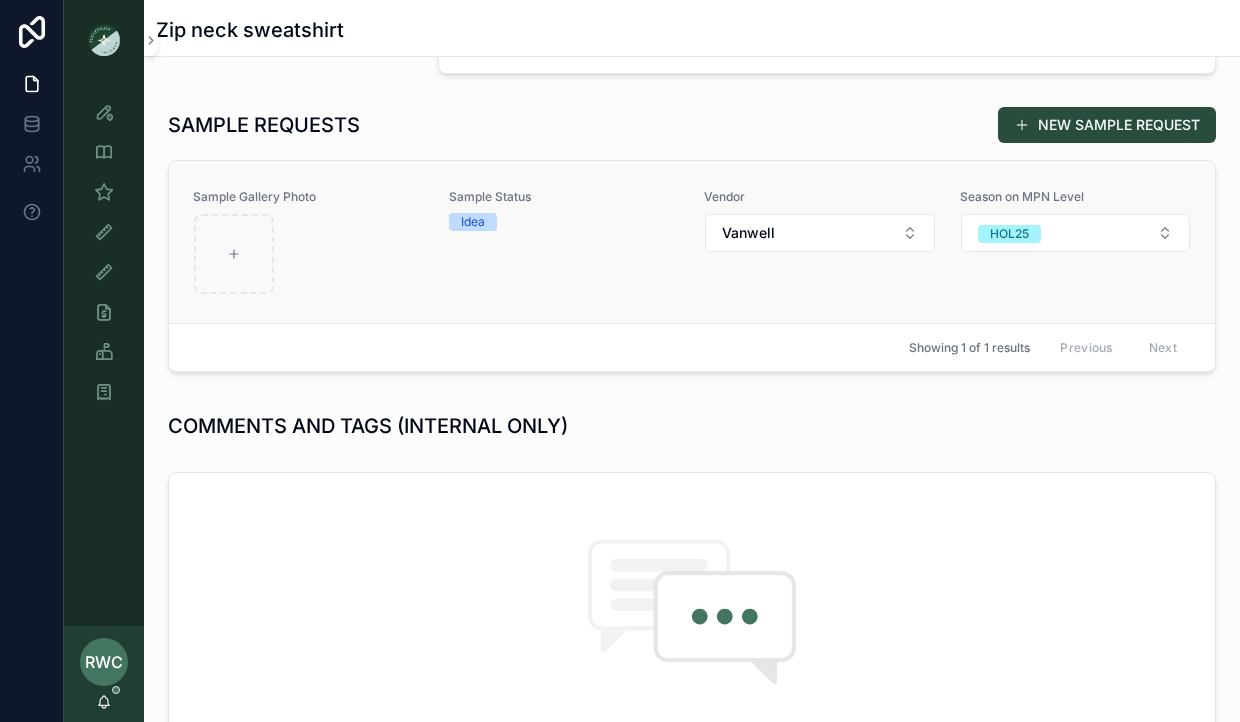 click on "Idea" at bounding box center [473, 222] 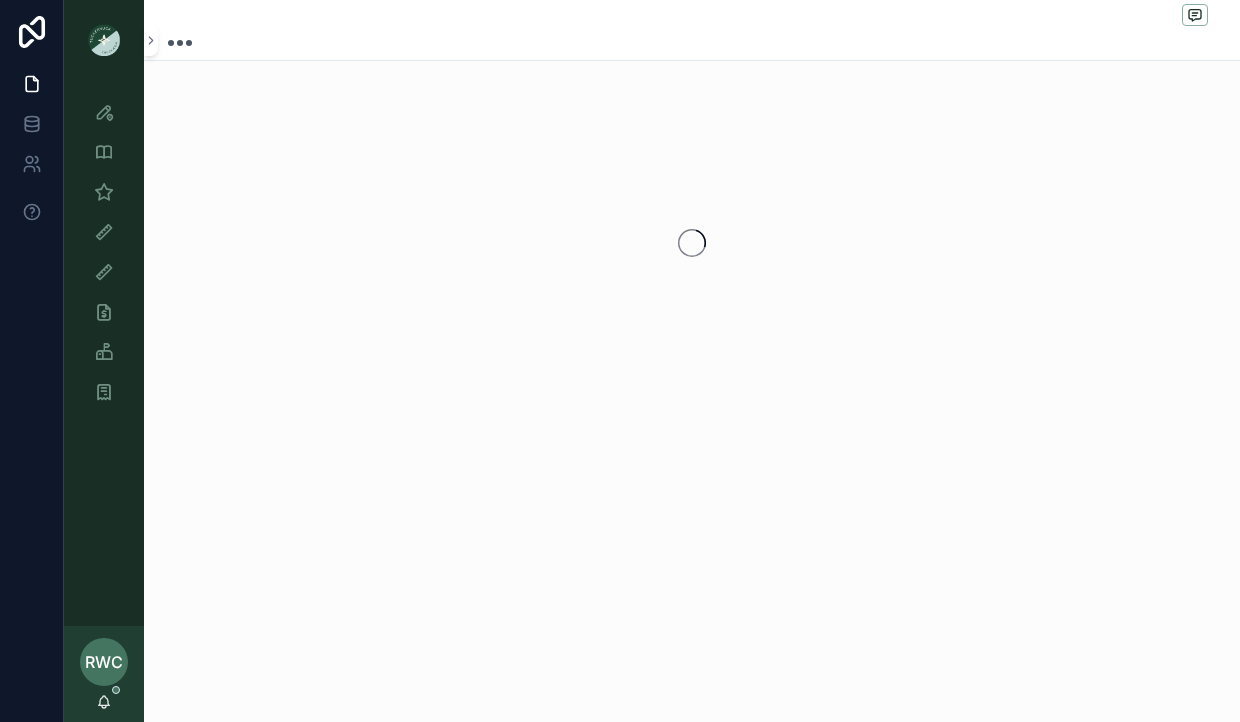 scroll, scrollTop: 0, scrollLeft: 0, axis: both 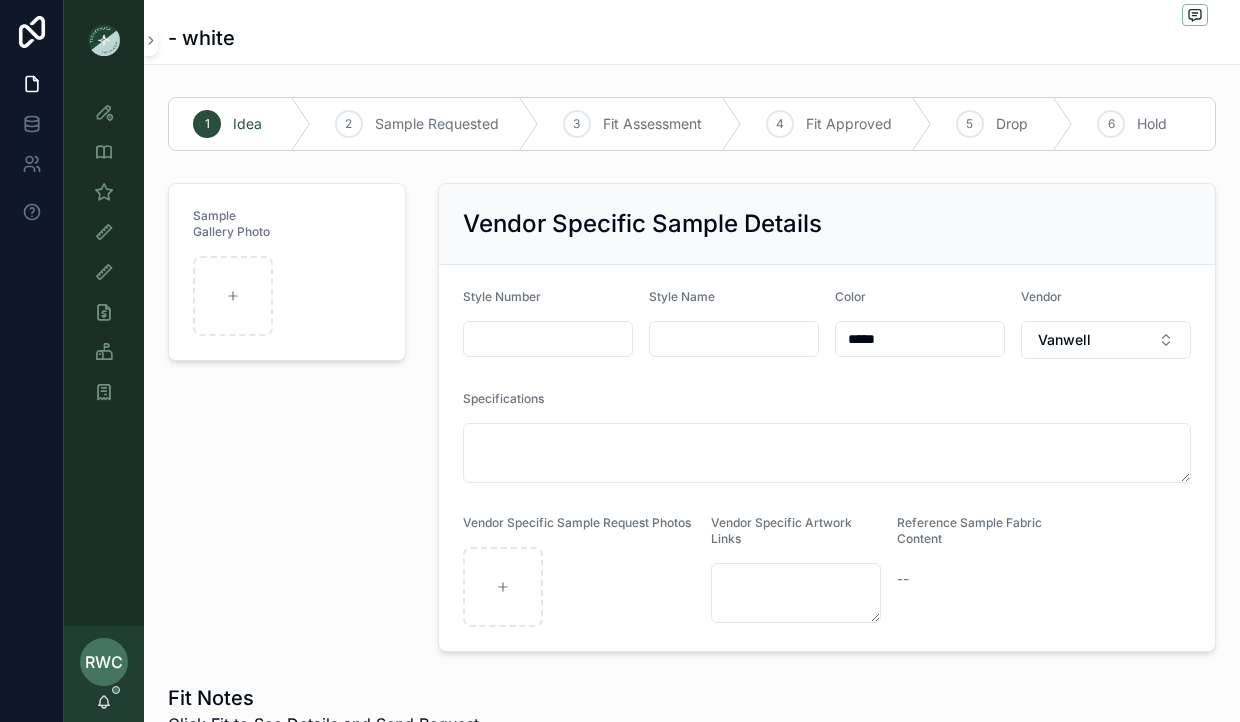 click at bounding box center [548, 339] 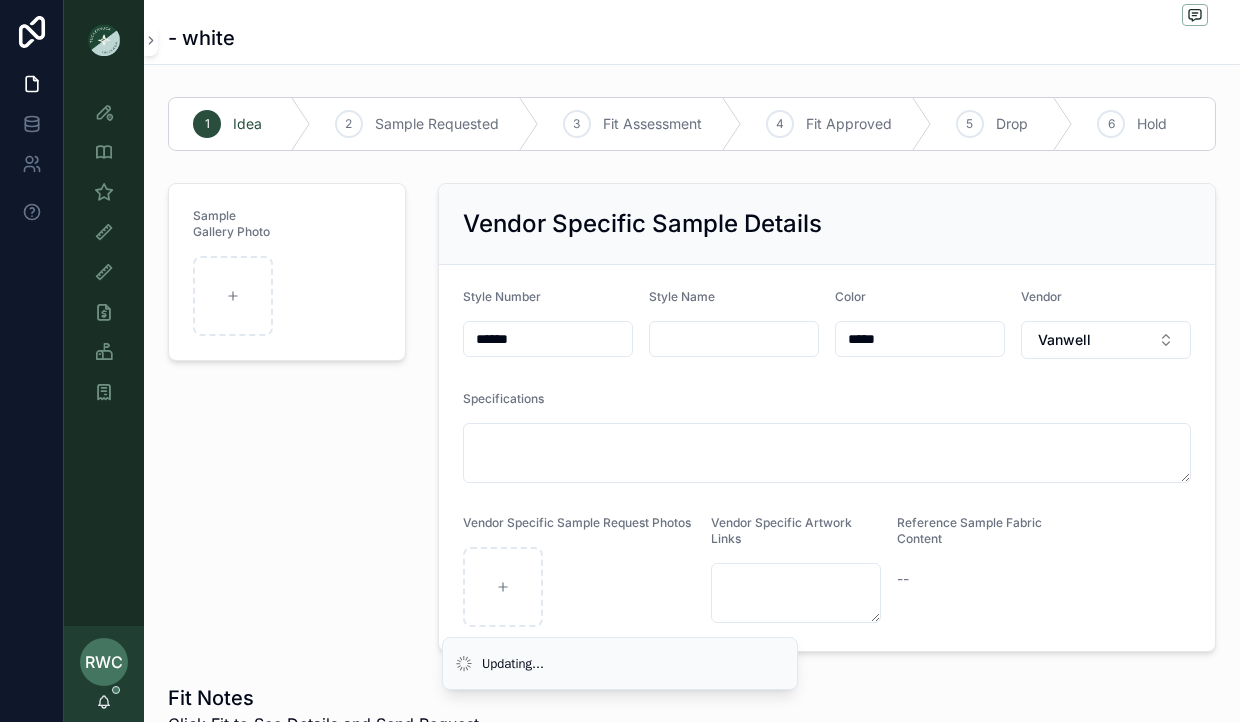 type on "******" 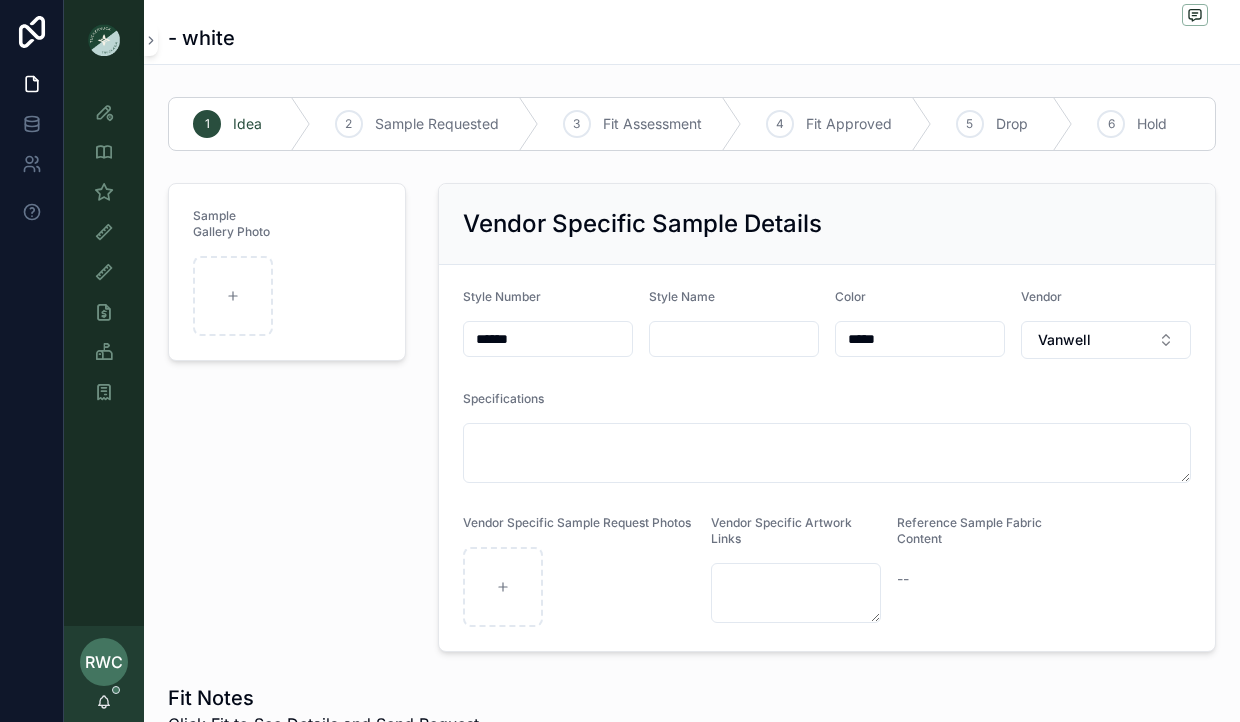 click at bounding box center [734, 339] 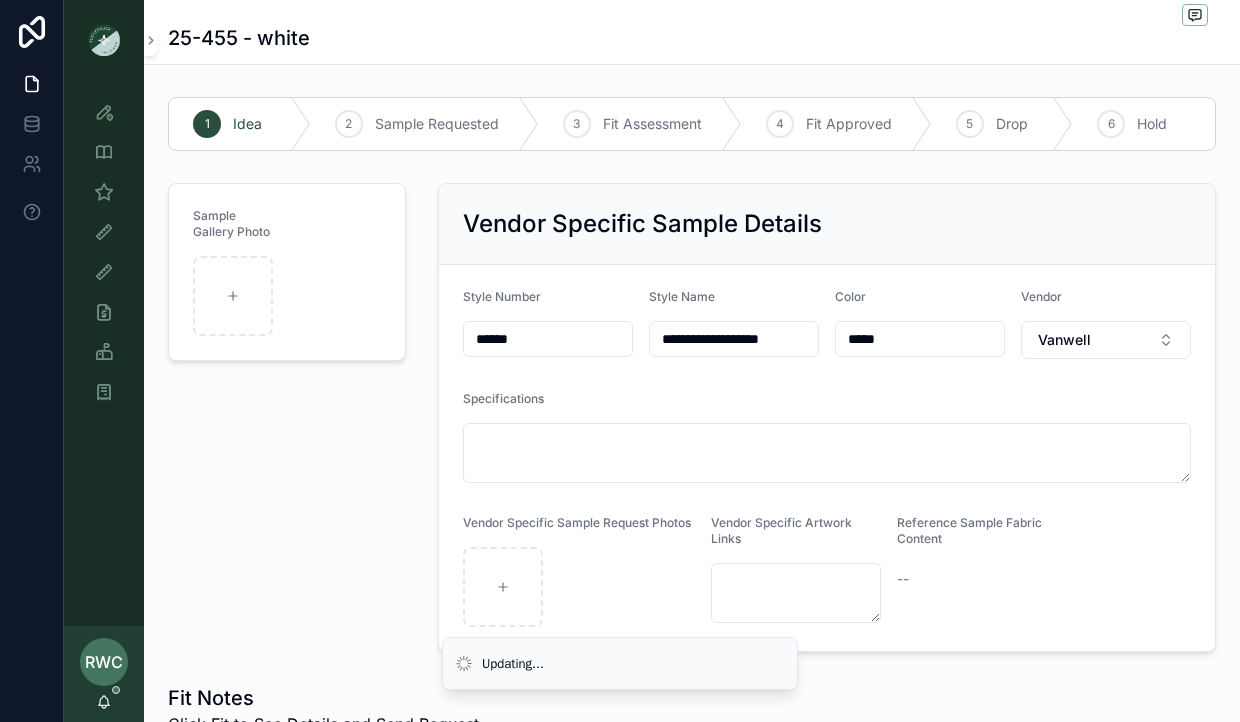 type on "**********" 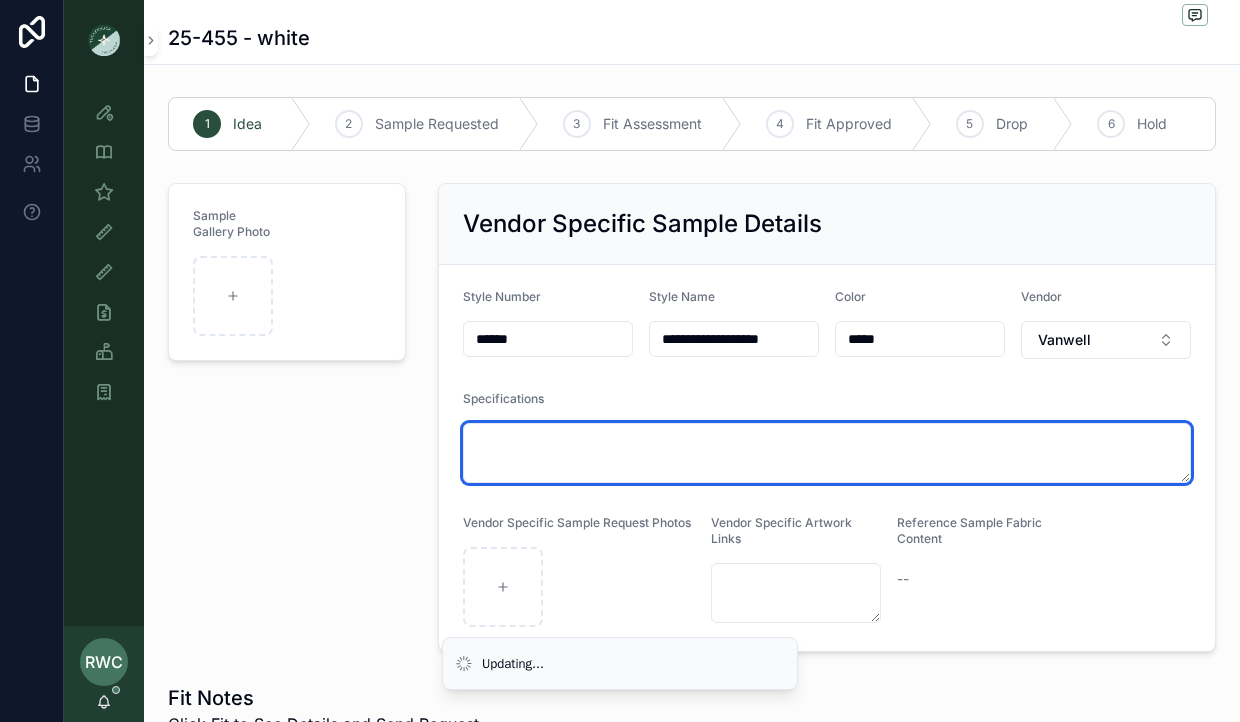 click at bounding box center (827, 453) 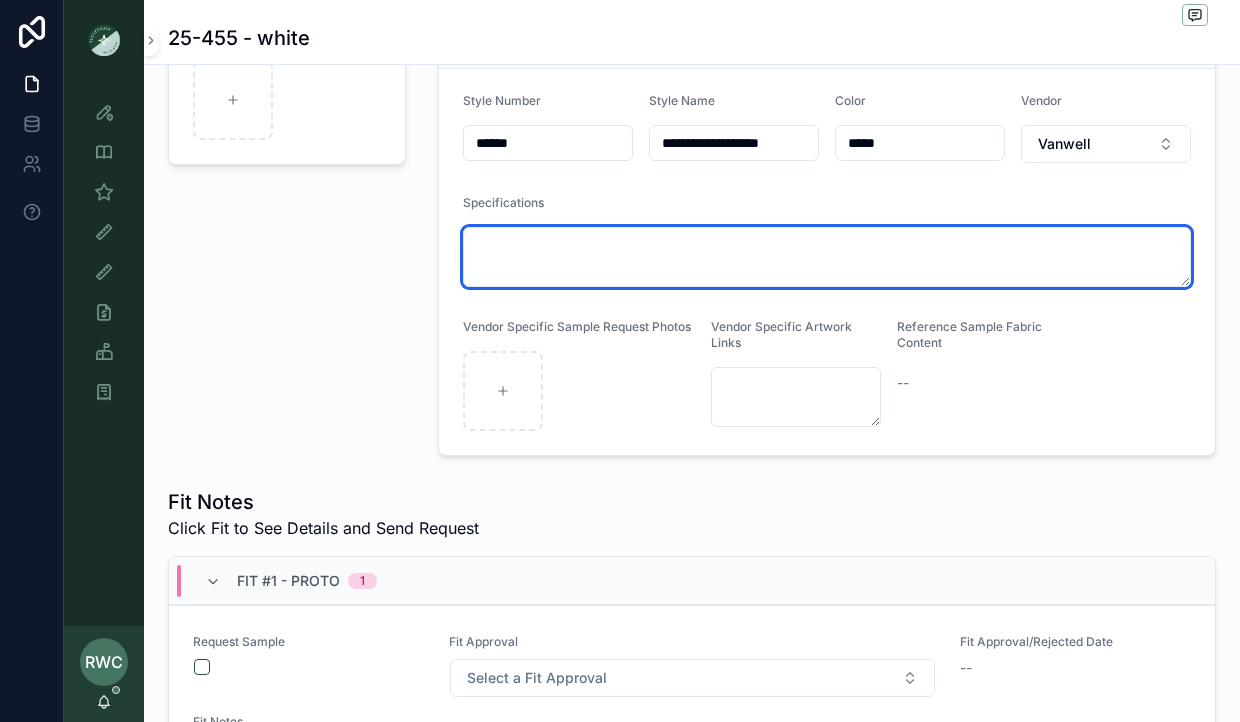 scroll, scrollTop: 400, scrollLeft: 0, axis: vertical 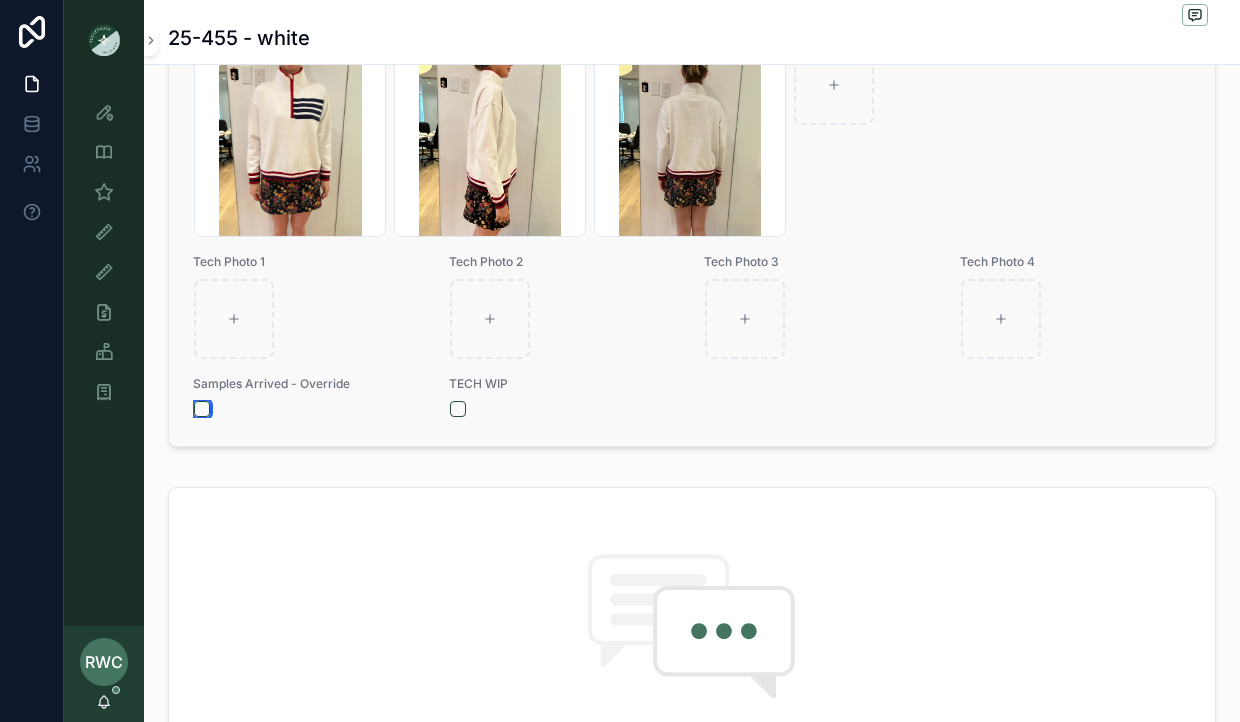 click at bounding box center [202, 409] 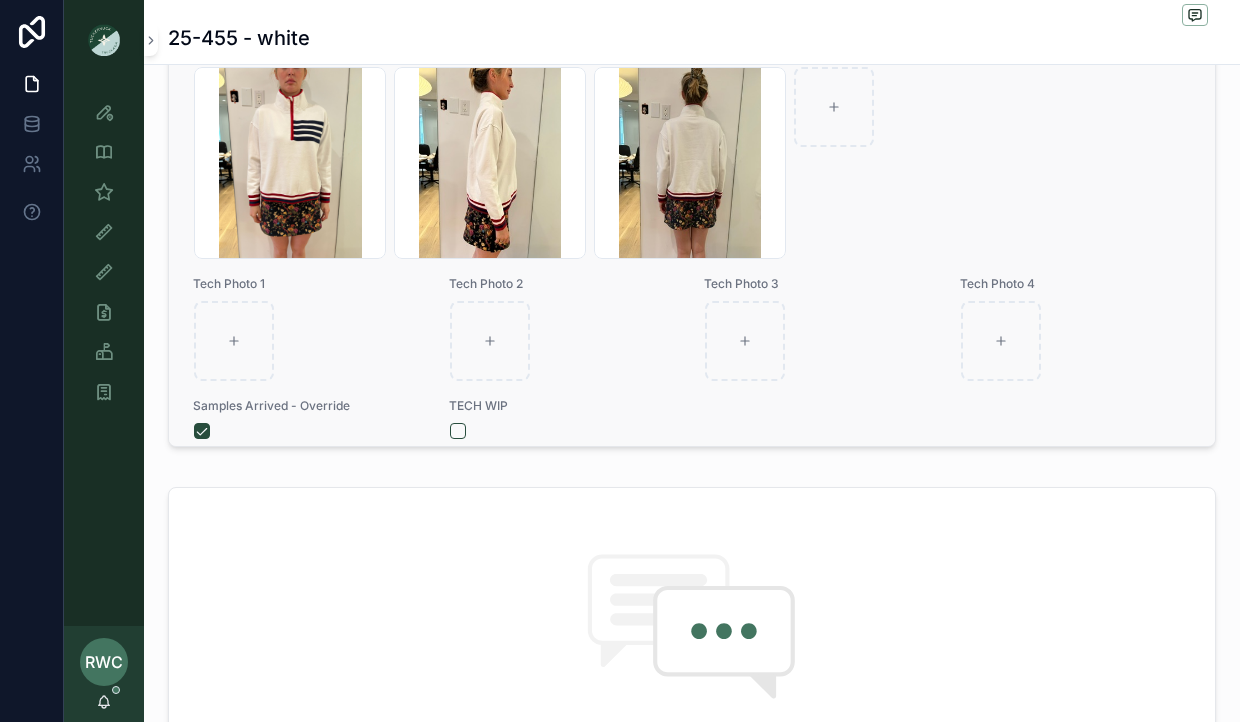 scroll, scrollTop: 119, scrollLeft: 0, axis: vertical 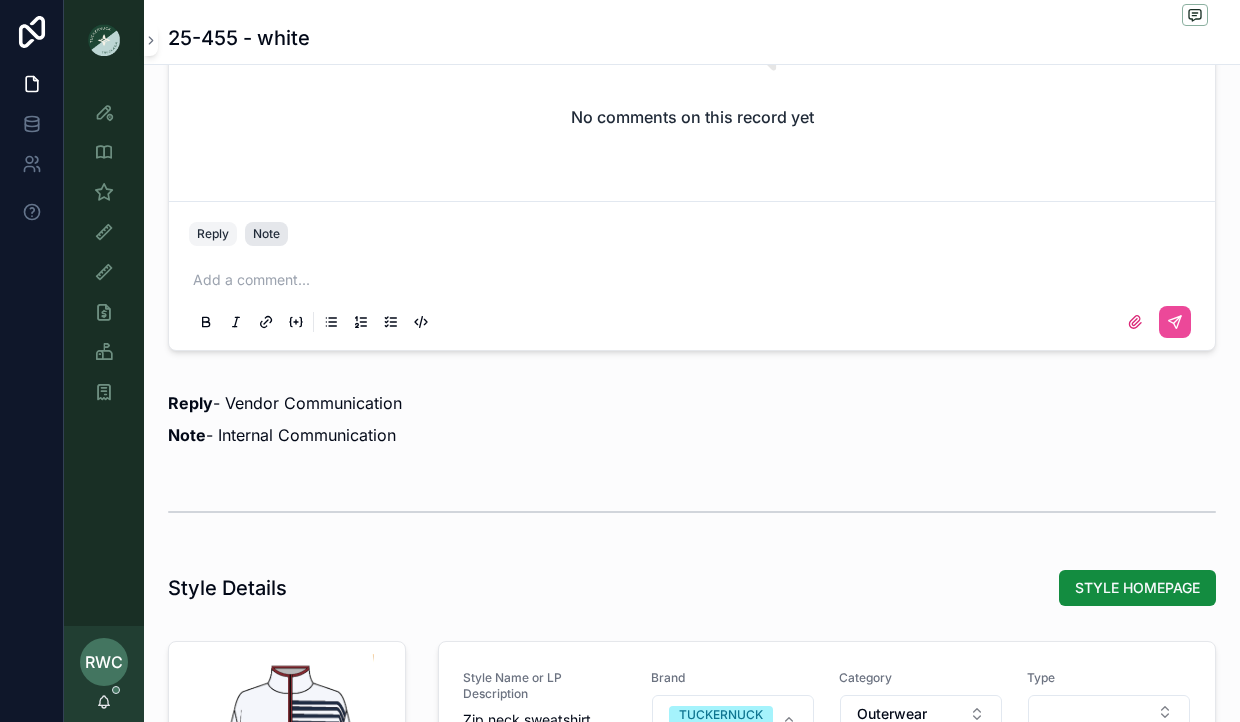 click on "Note" at bounding box center [266, 234] 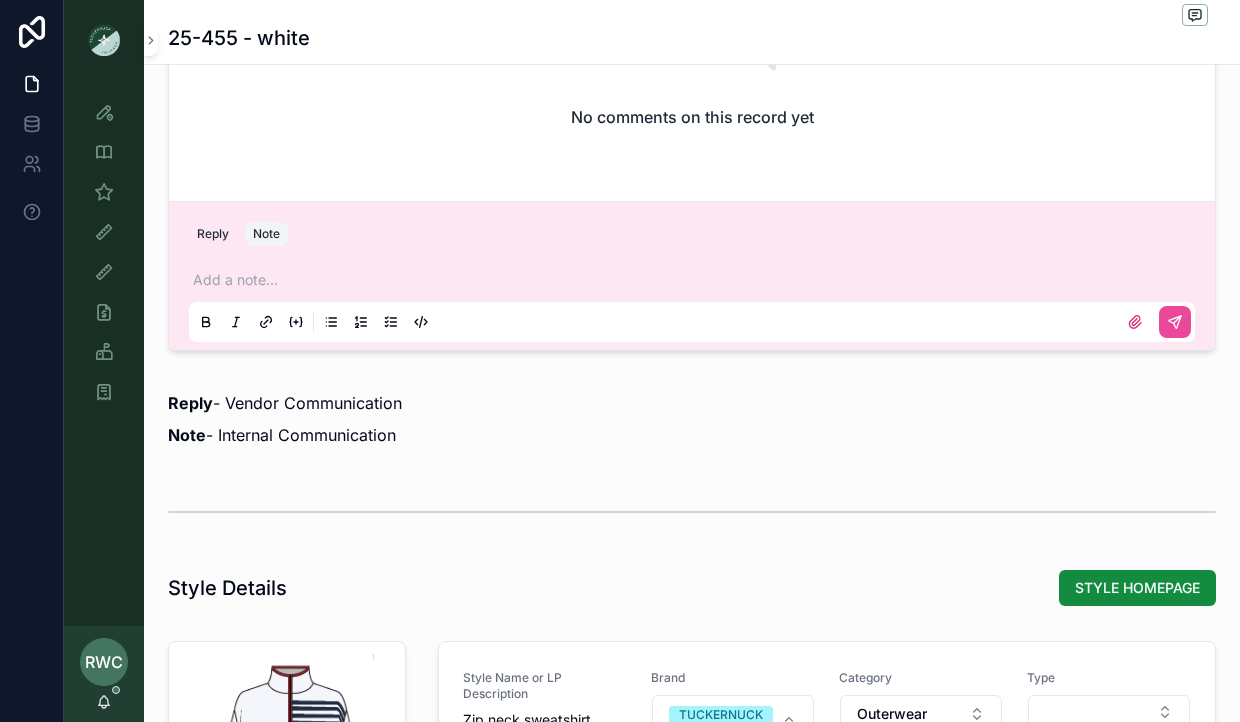 click at bounding box center [696, 280] 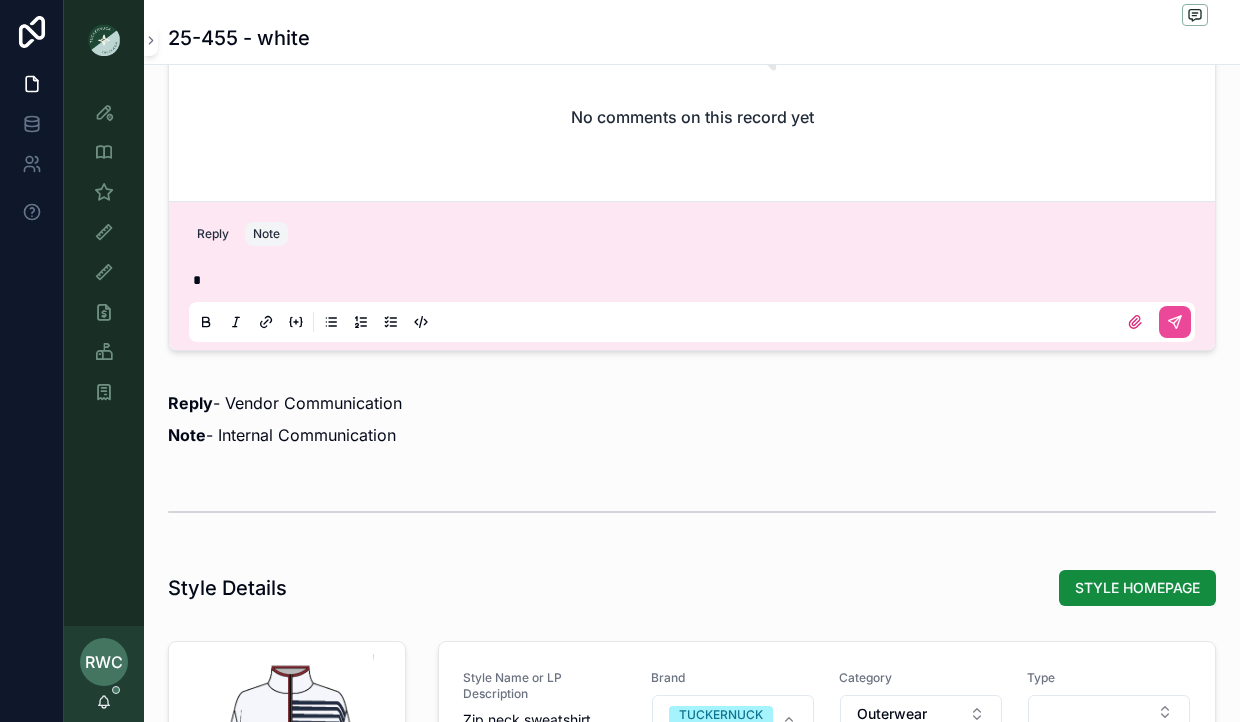 type 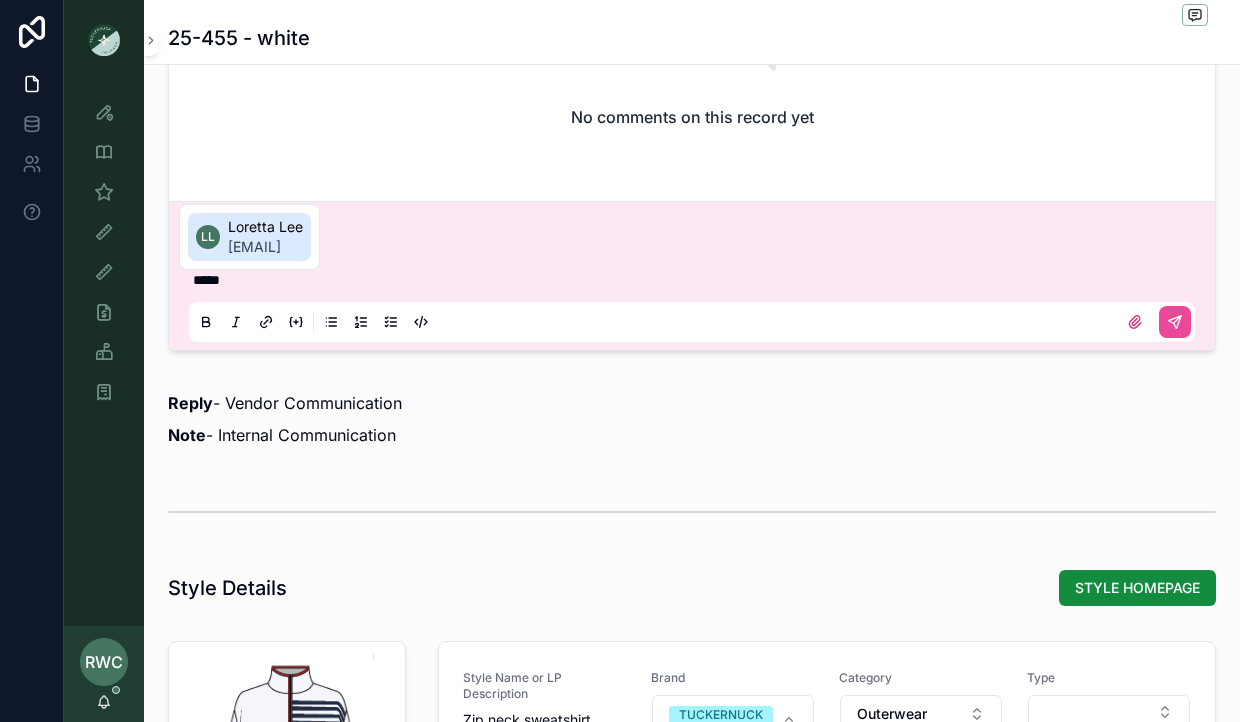click on "Loretta Lee" at bounding box center [265, 227] 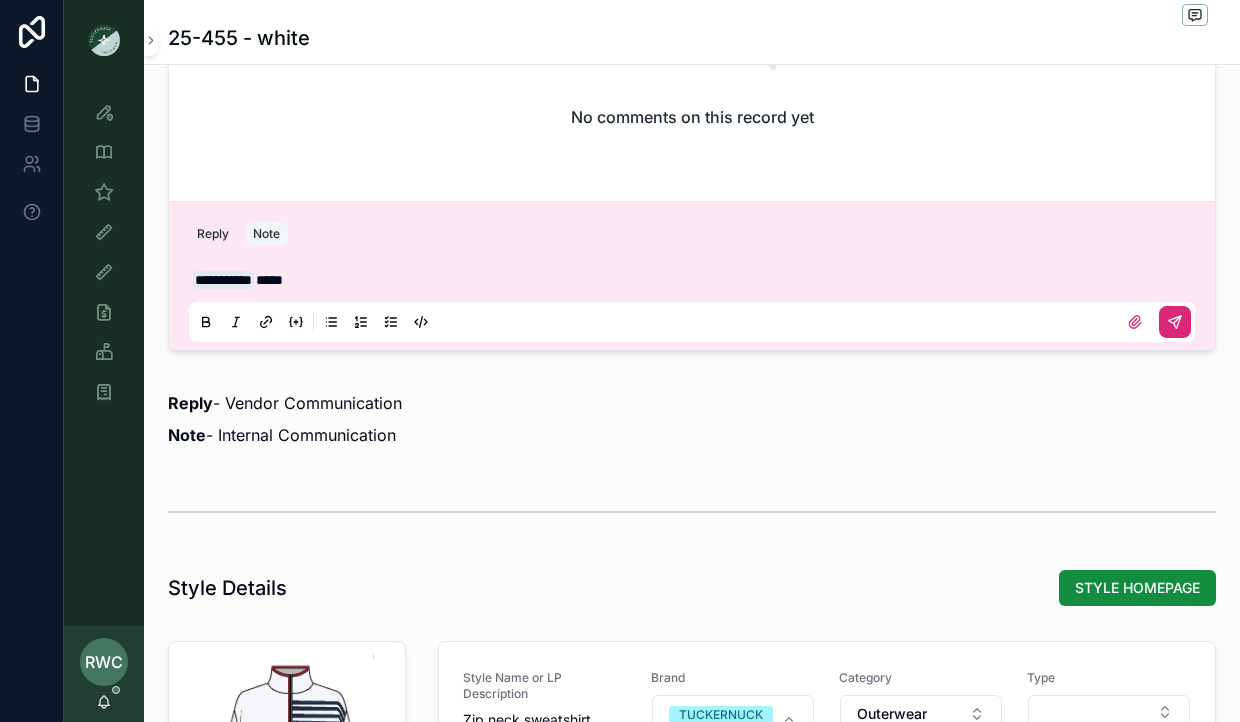 click 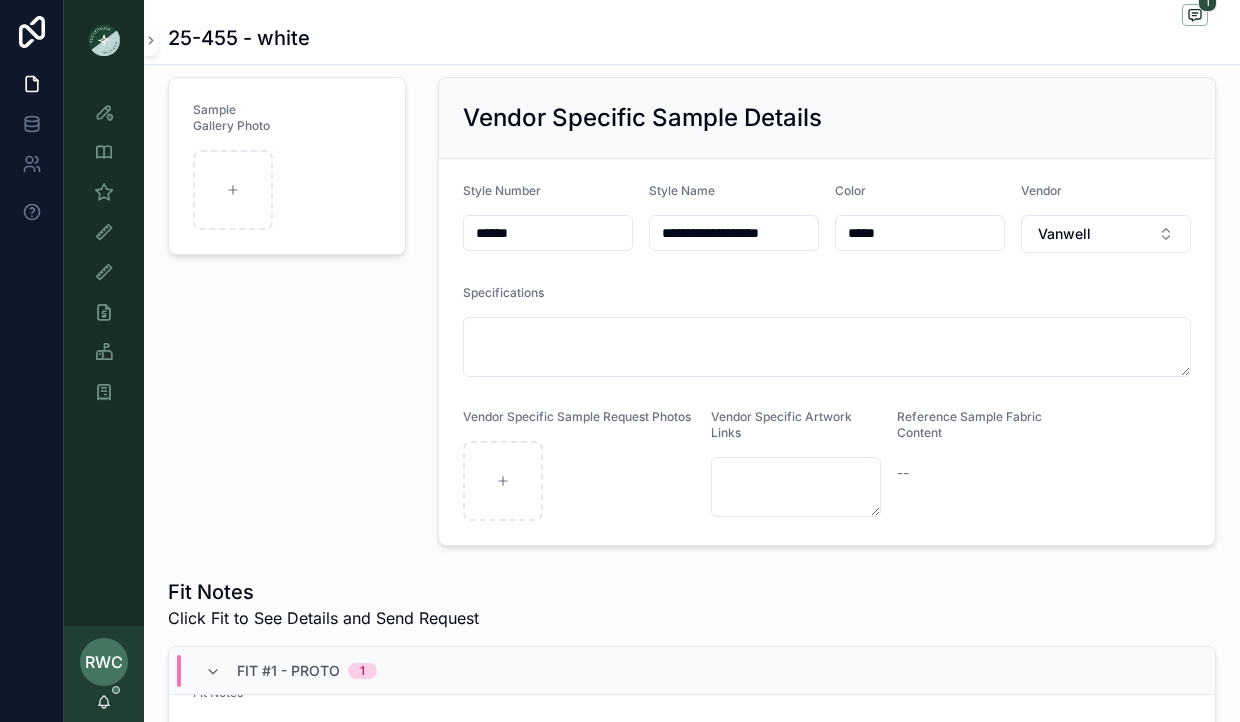 scroll, scrollTop: 0, scrollLeft: 0, axis: both 